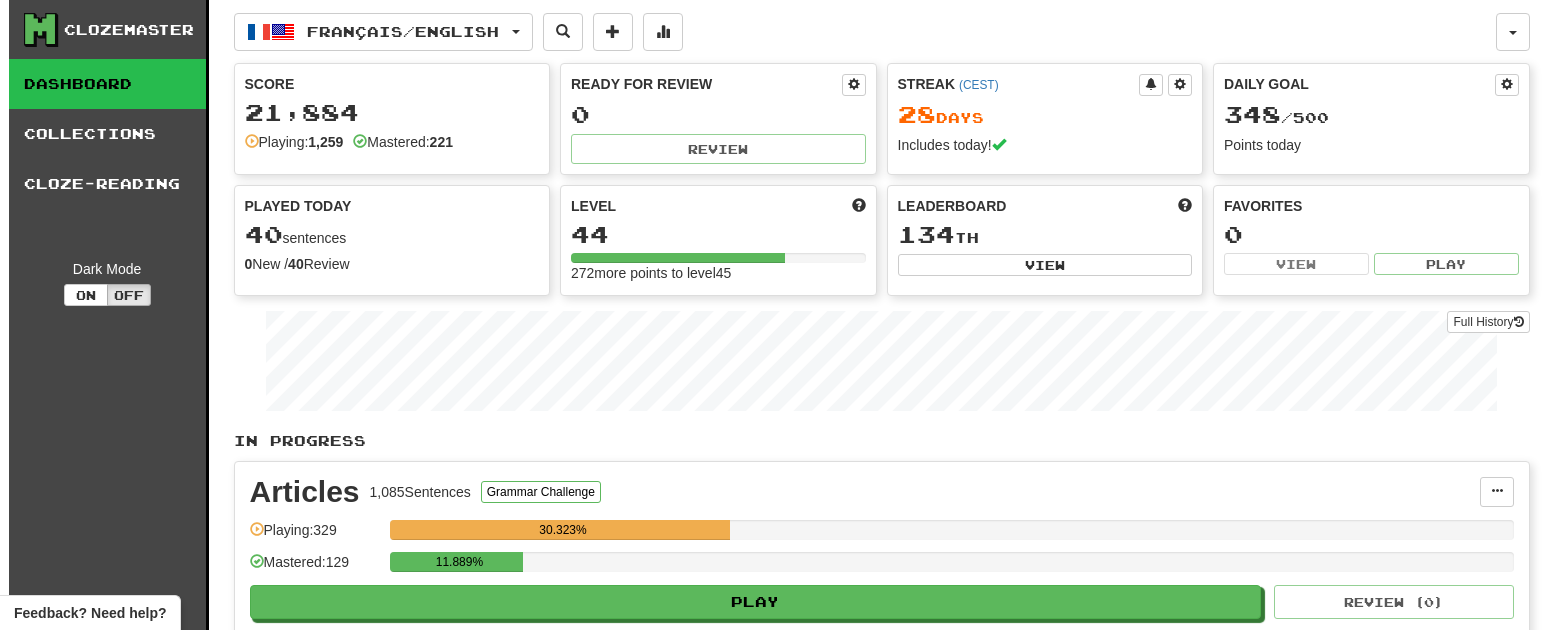 scroll, scrollTop: 0, scrollLeft: 0, axis: both 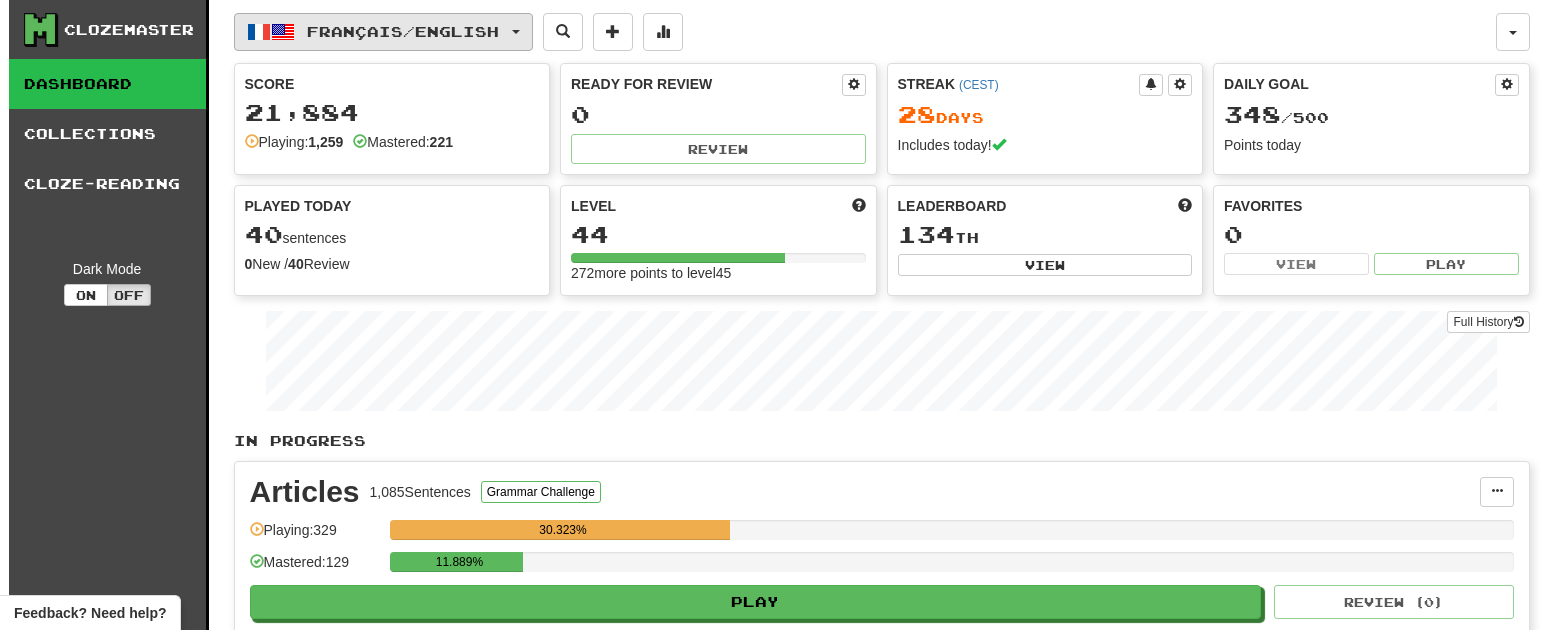 click on "Français  /  English" at bounding box center (403, 31) 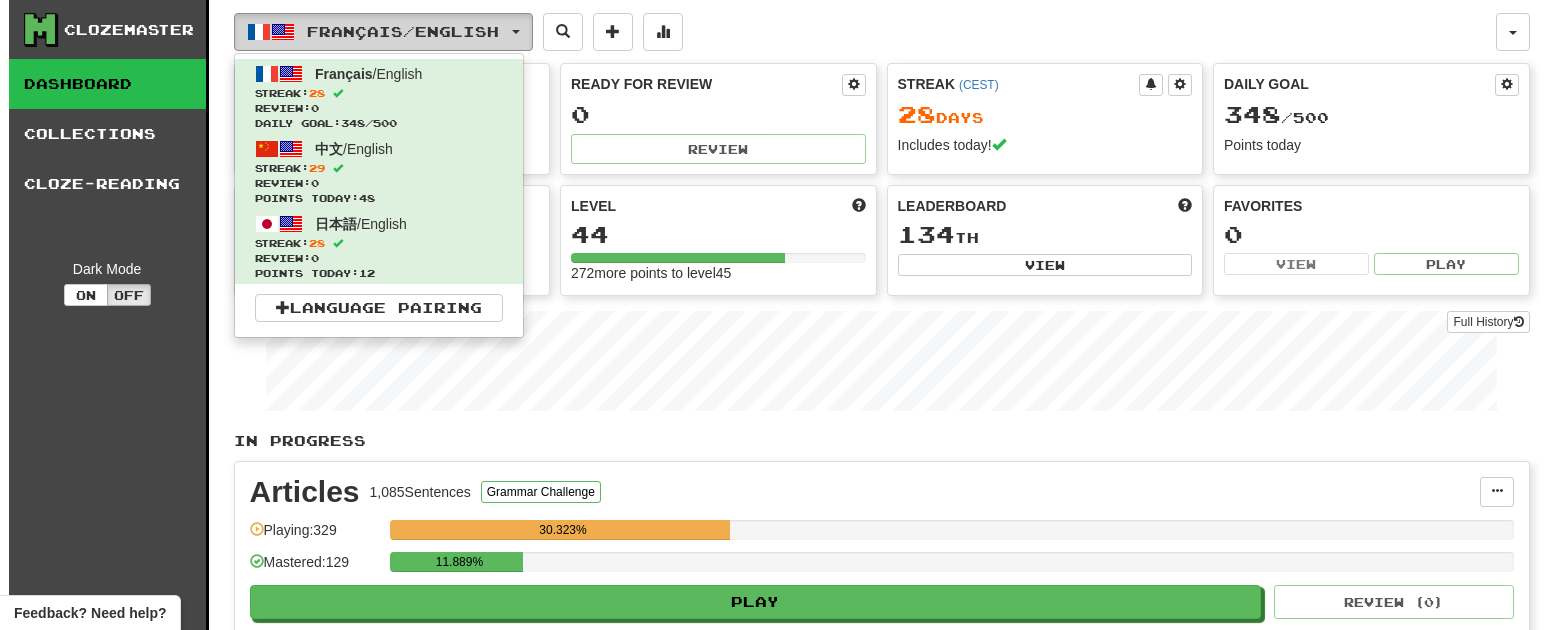 click on "Français  /  English" at bounding box center (403, 31) 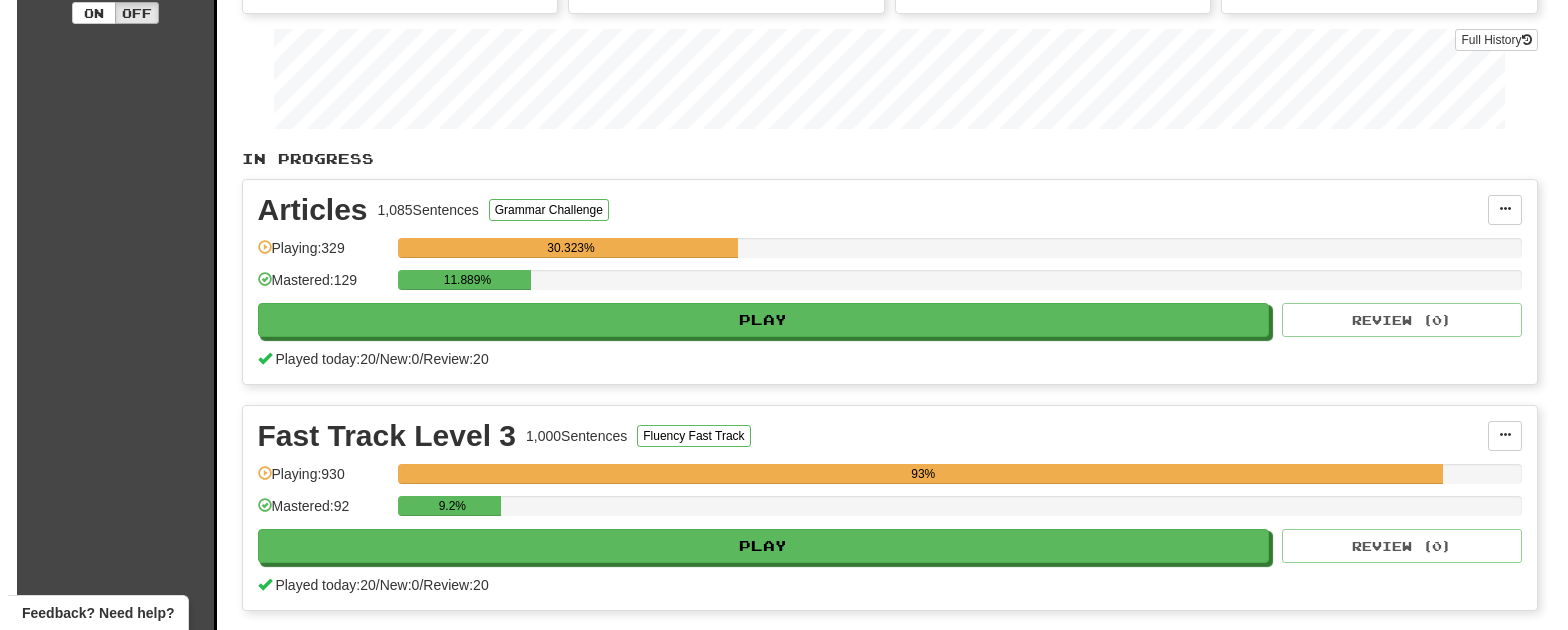 scroll, scrollTop: 300, scrollLeft: 0, axis: vertical 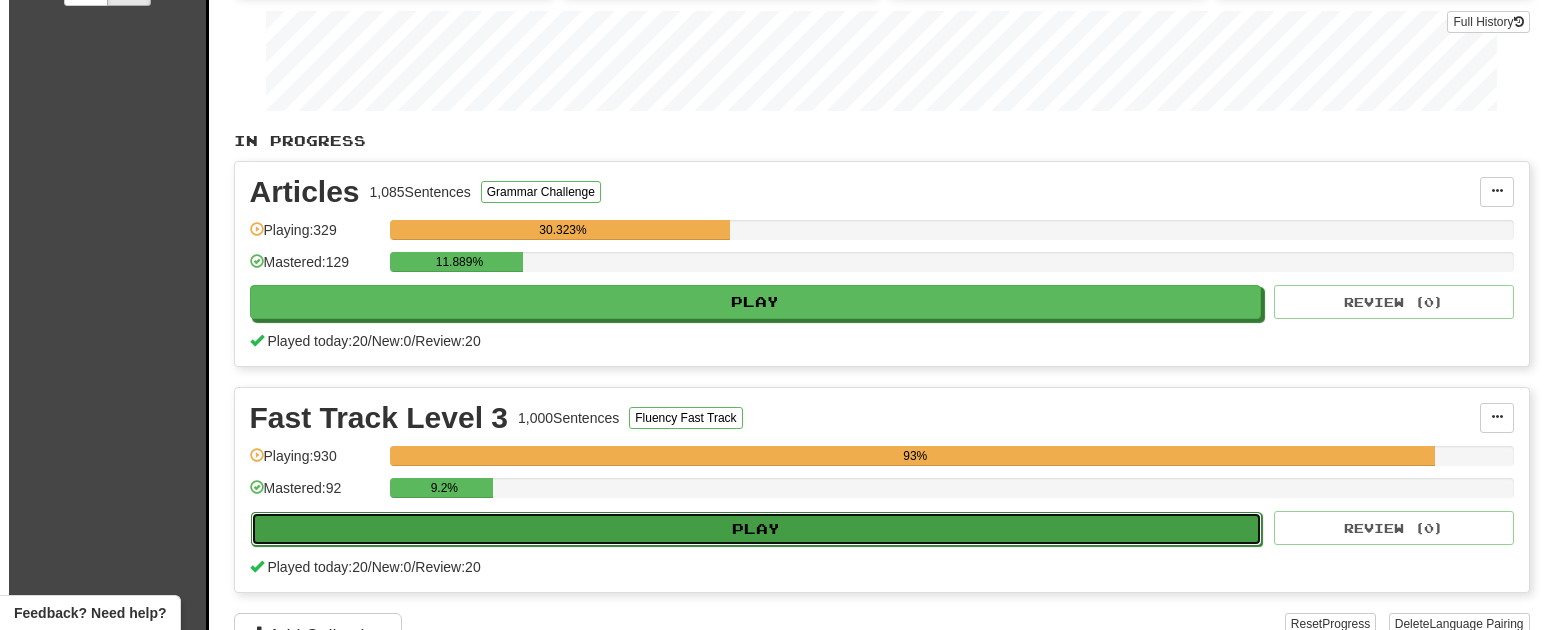 click on "Play" at bounding box center (757, 529) 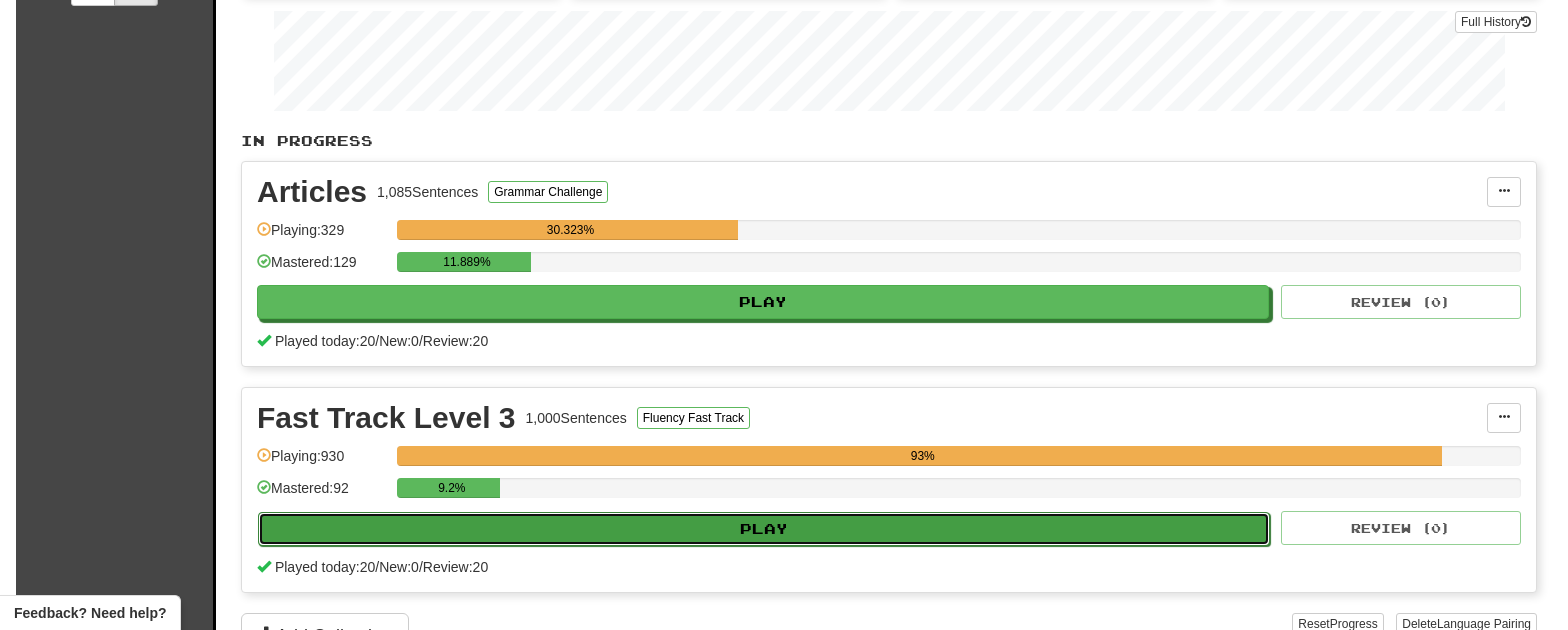 select on "**" 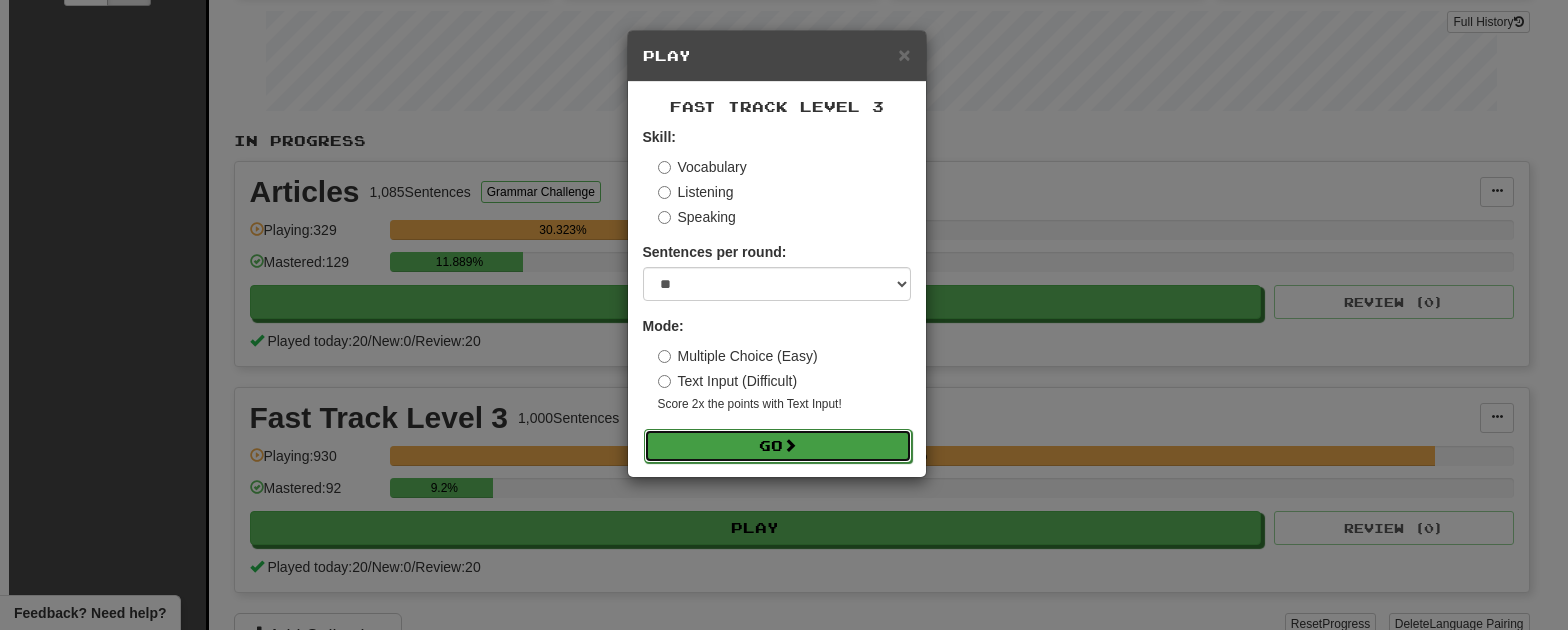 click on "Go" at bounding box center (778, 446) 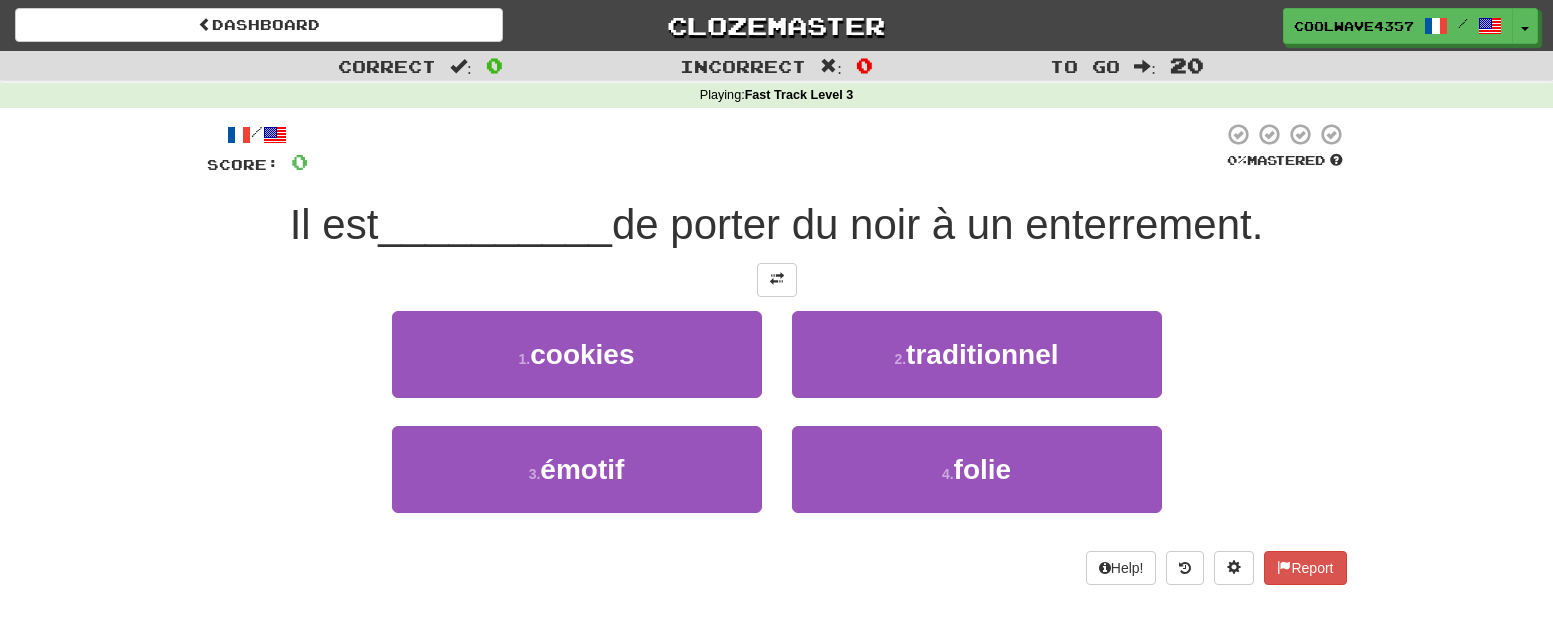 scroll, scrollTop: 0, scrollLeft: 0, axis: both 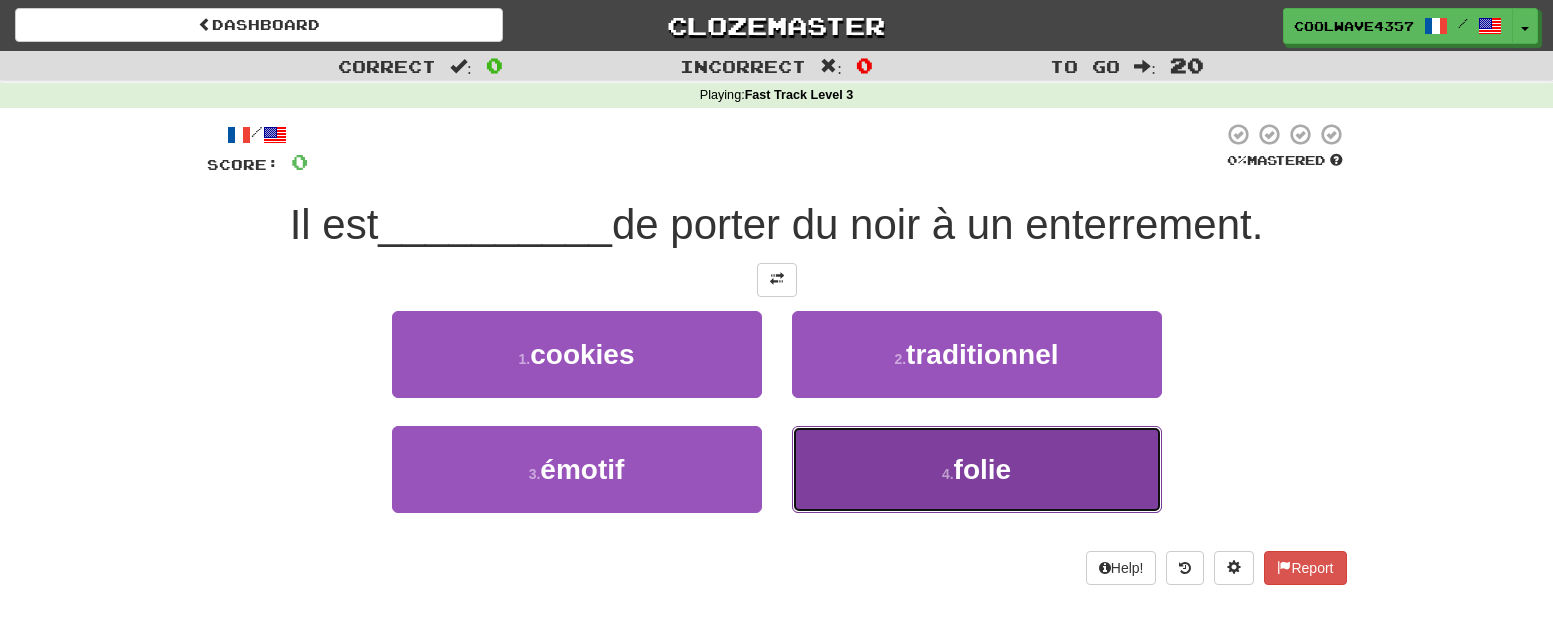 click on "4 .  folie" at bounding box center [977, 469] 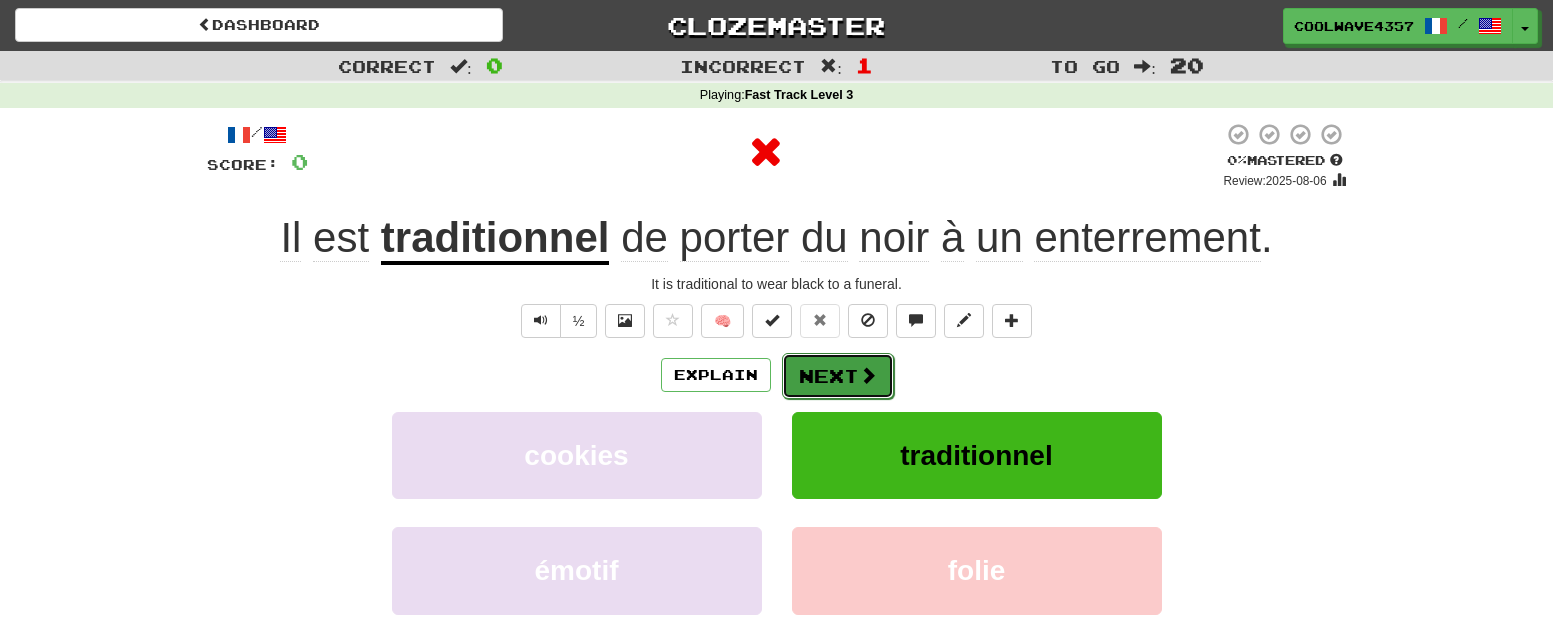 click at bounding box center [868, 375] 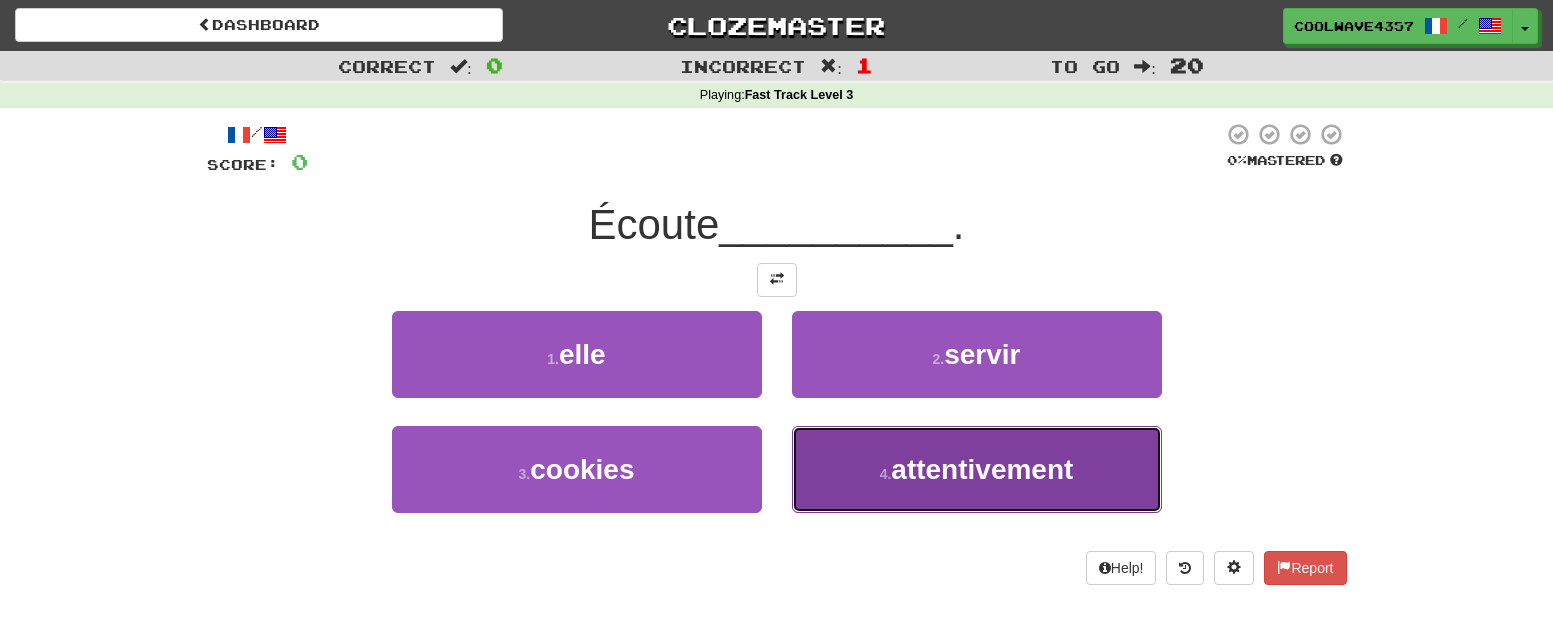 click on "attentivement" at bounding box center (982, 469) 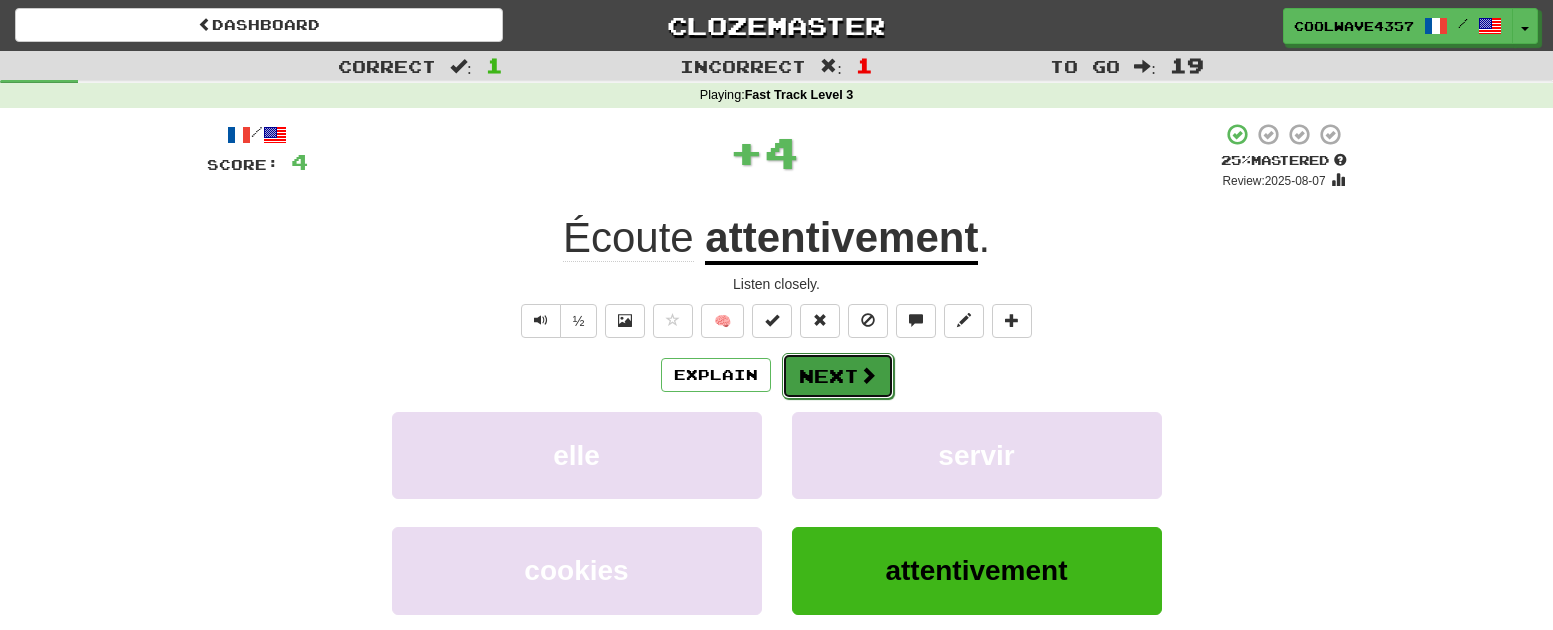 click at bounding box center (868, 375) 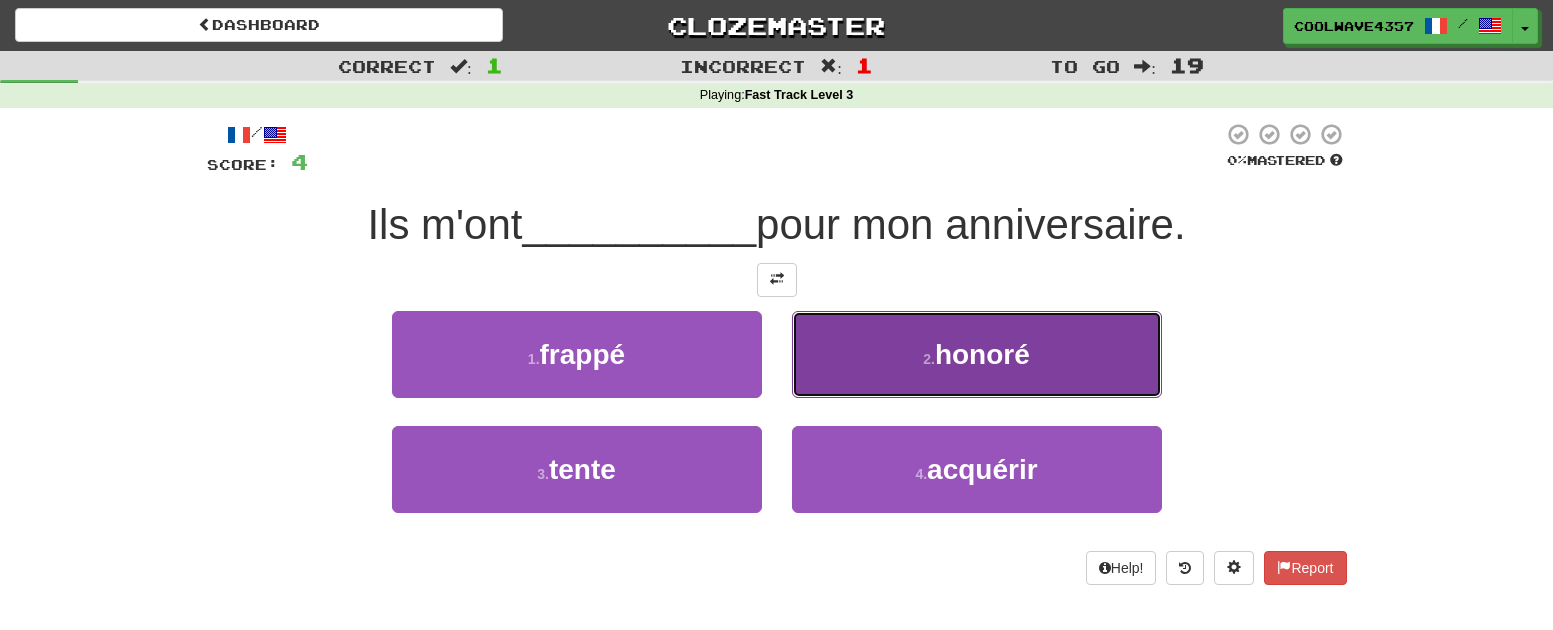click on "2 .  honoré" at bounding box center [977, 354] 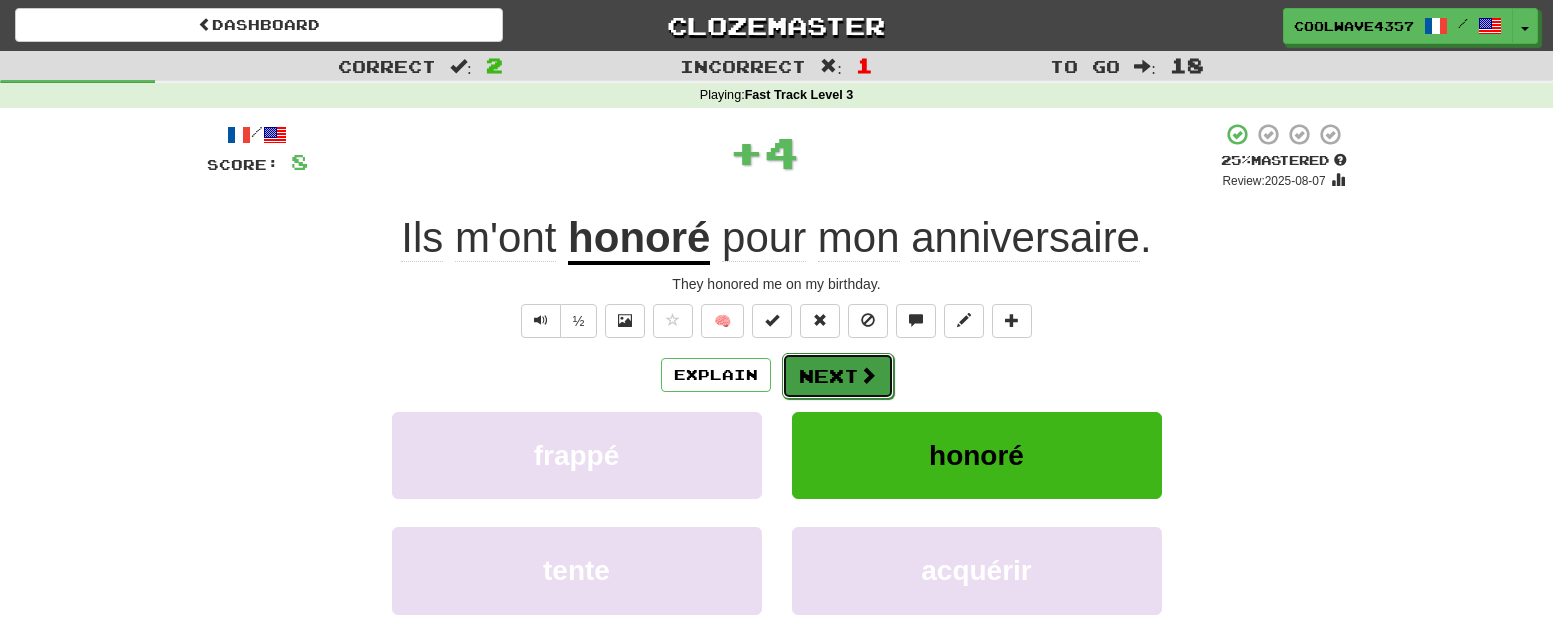 click on "Next" at bounding box center [838, 376] 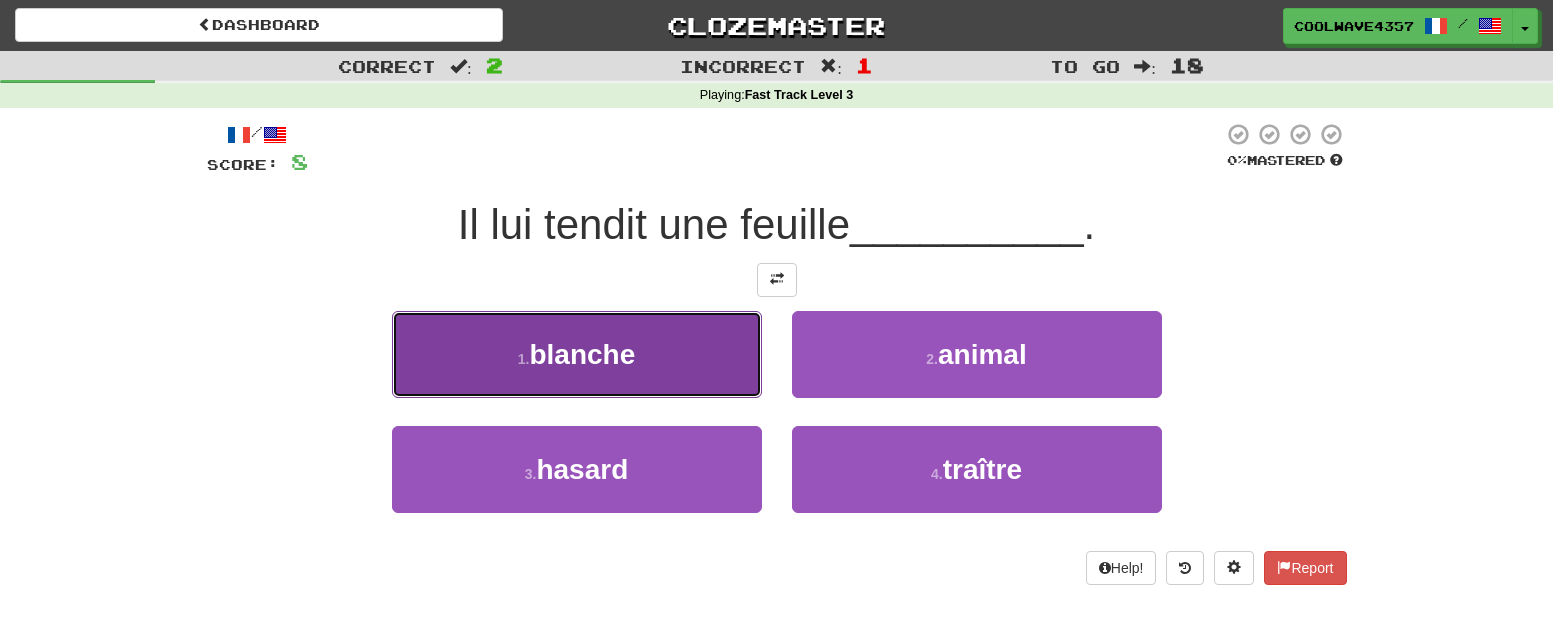 click on "1 .  blanche" at bounding box center [577, 354] 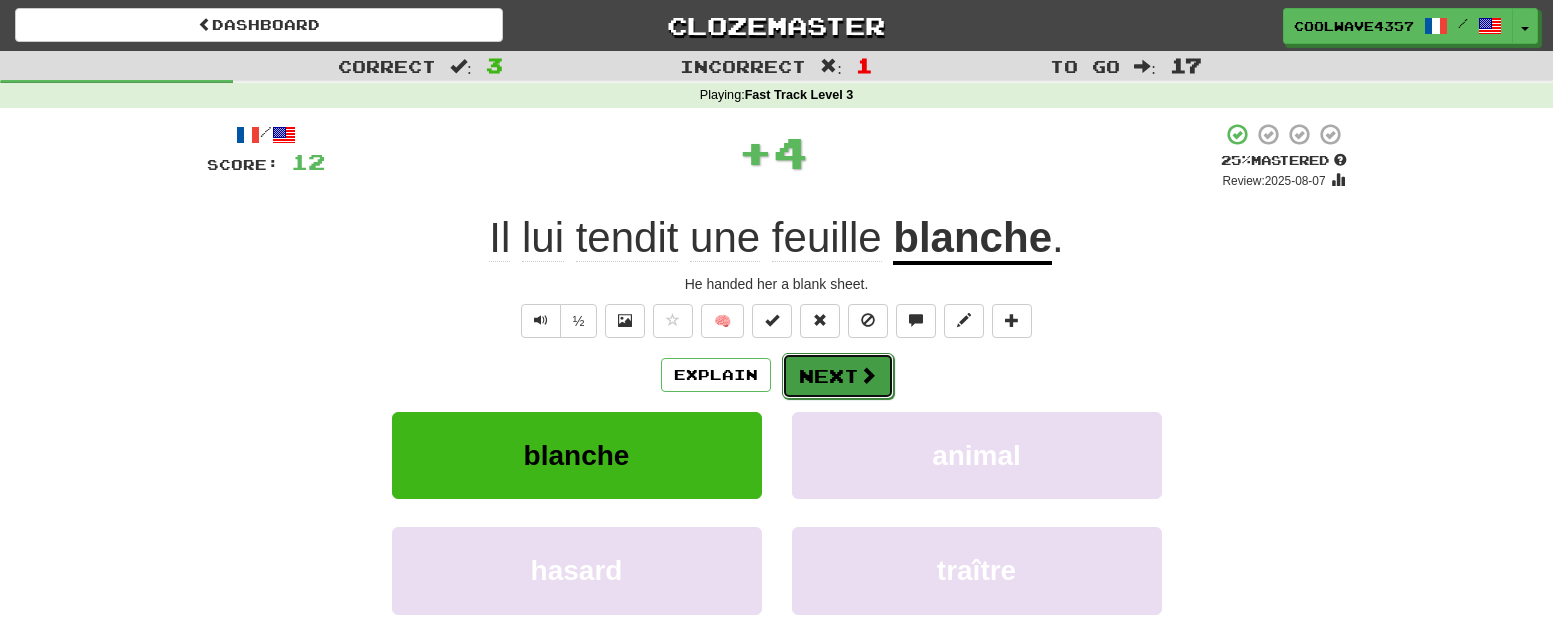 click at bounding box center [868, 375] 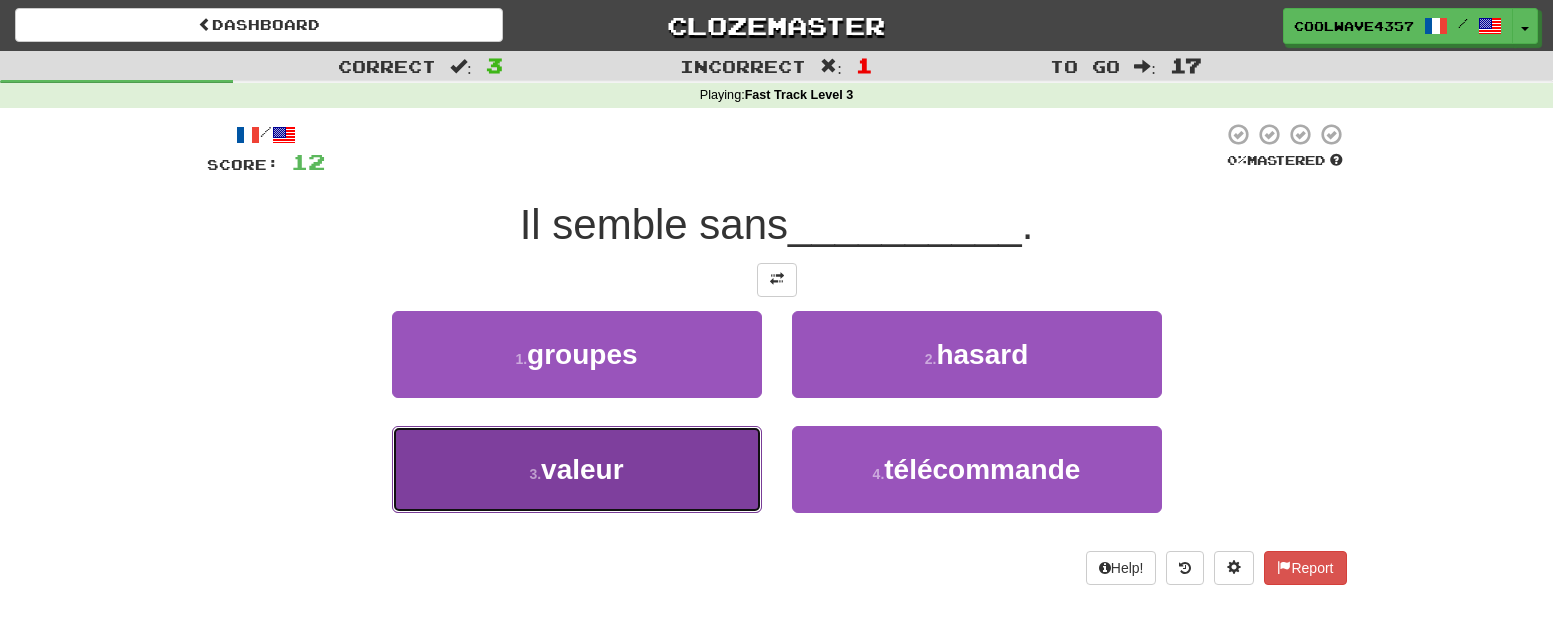 click on "3 .  valeur" at bounding box center [577, 469] 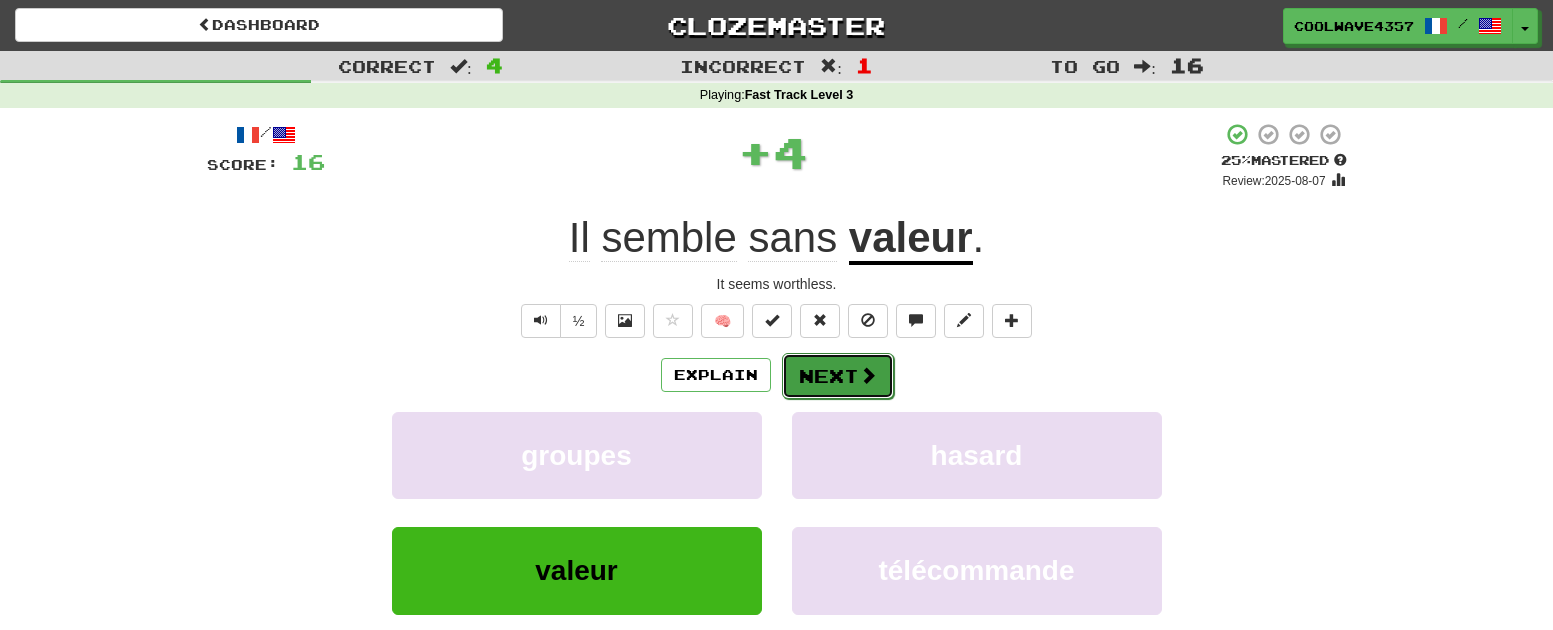 click at bounding box center (868, 375) 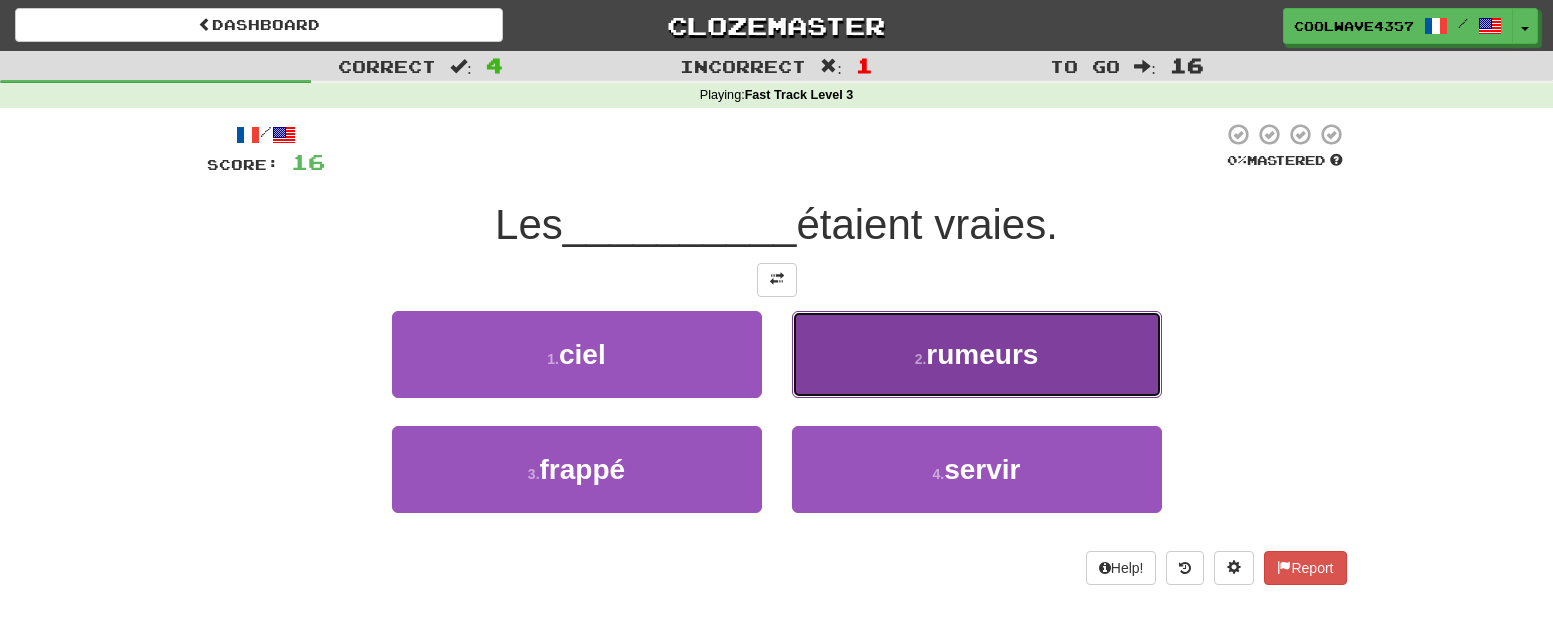 click on "2 .  rumeurs" at bounding box center (977, 354) 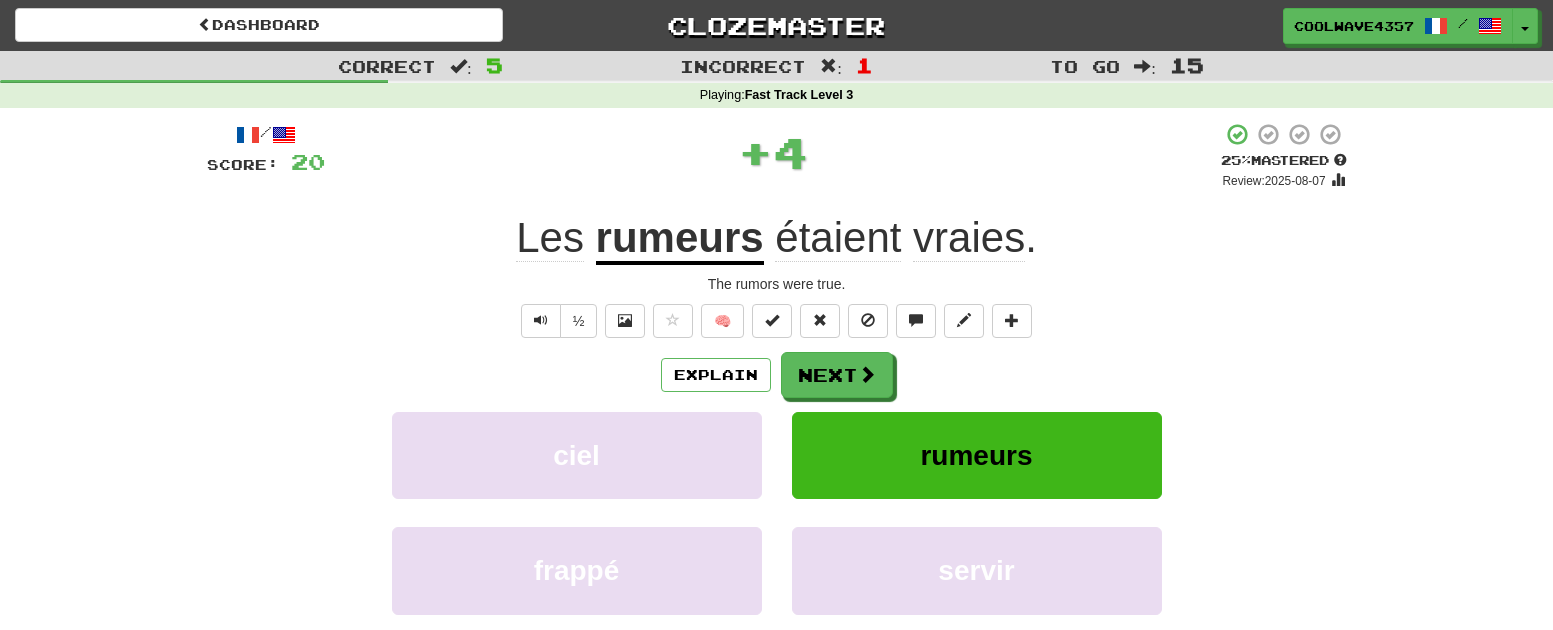 click on "Explain Next" at bounding box center (777, 375) 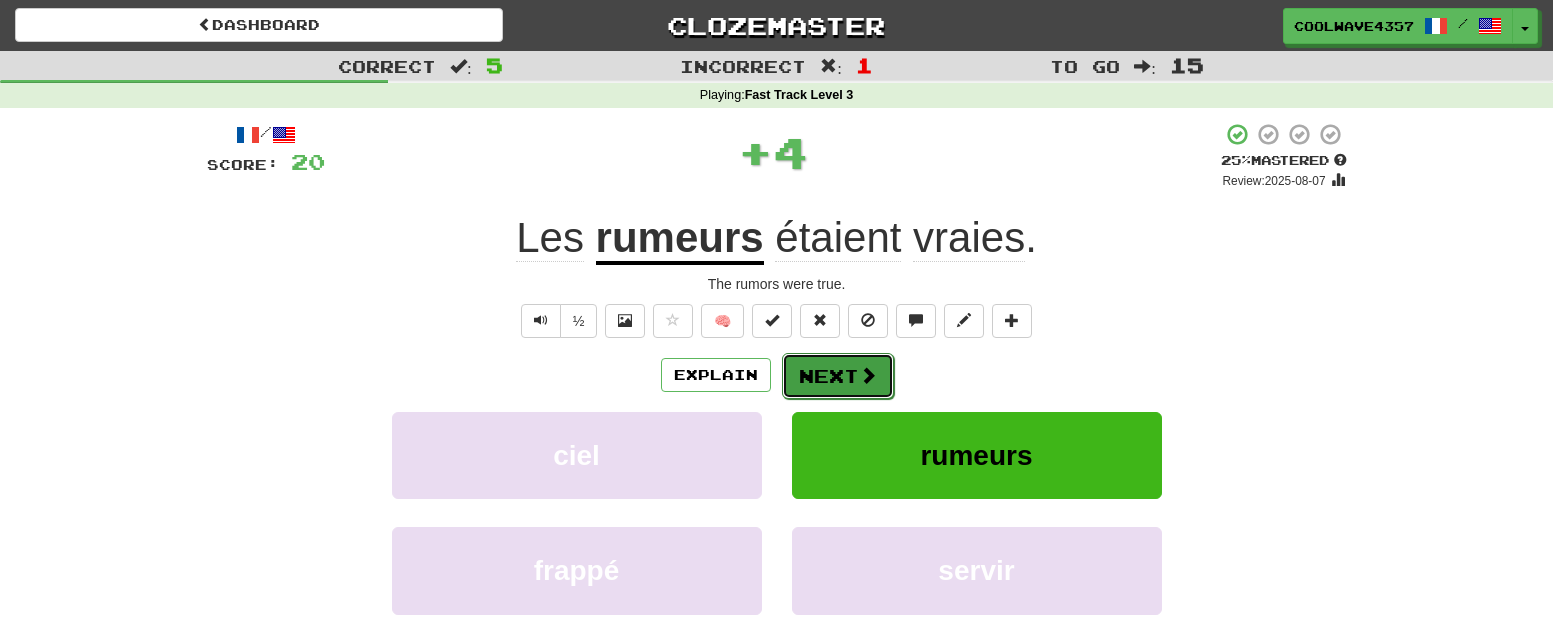 click on "Next" at bounding box center (838, 376) 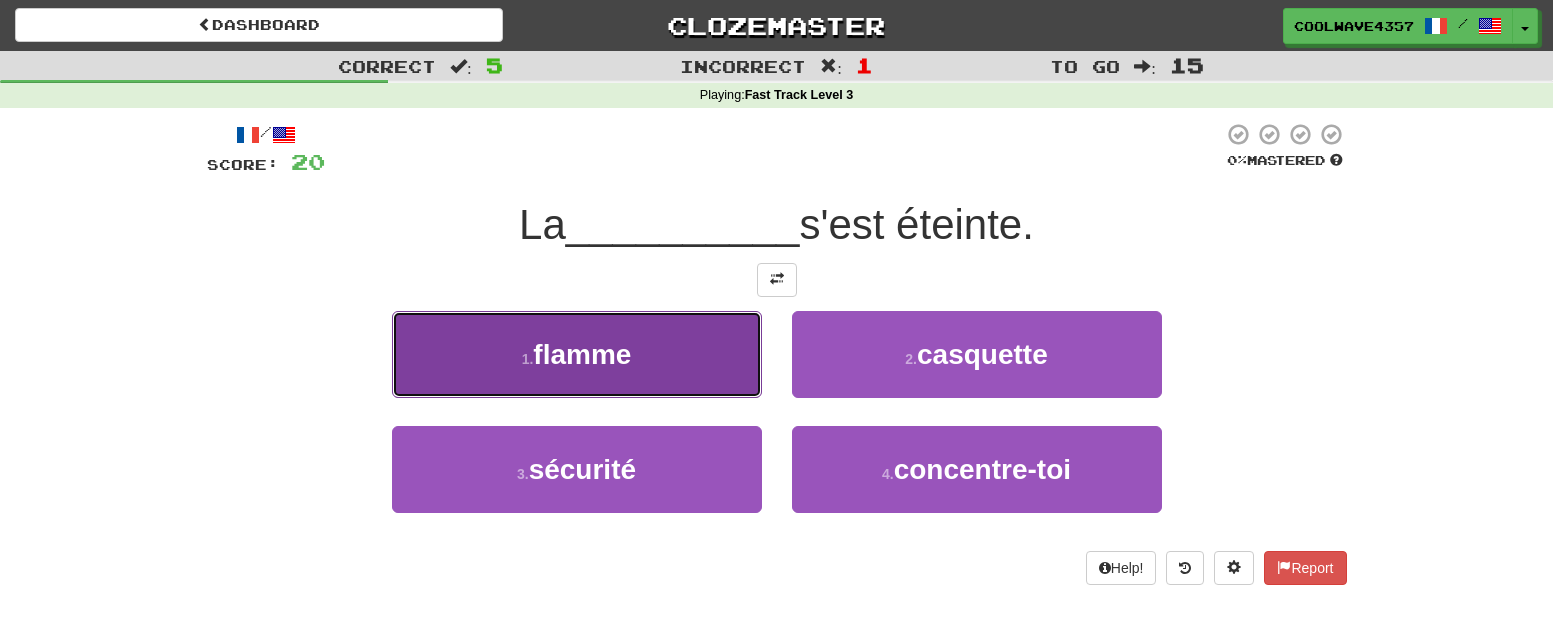 click on "flamme" at bounding box center (582, 354) 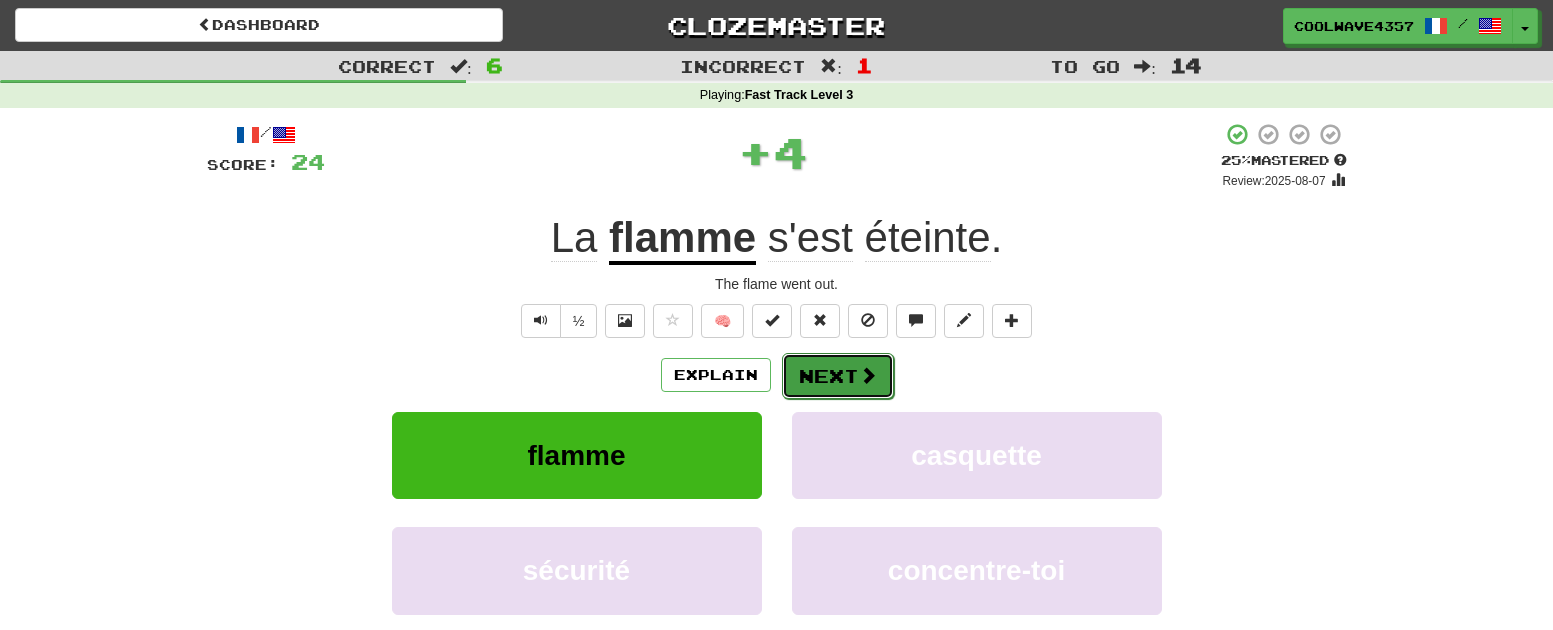 click on "Next" at bounding box center (838, 376) 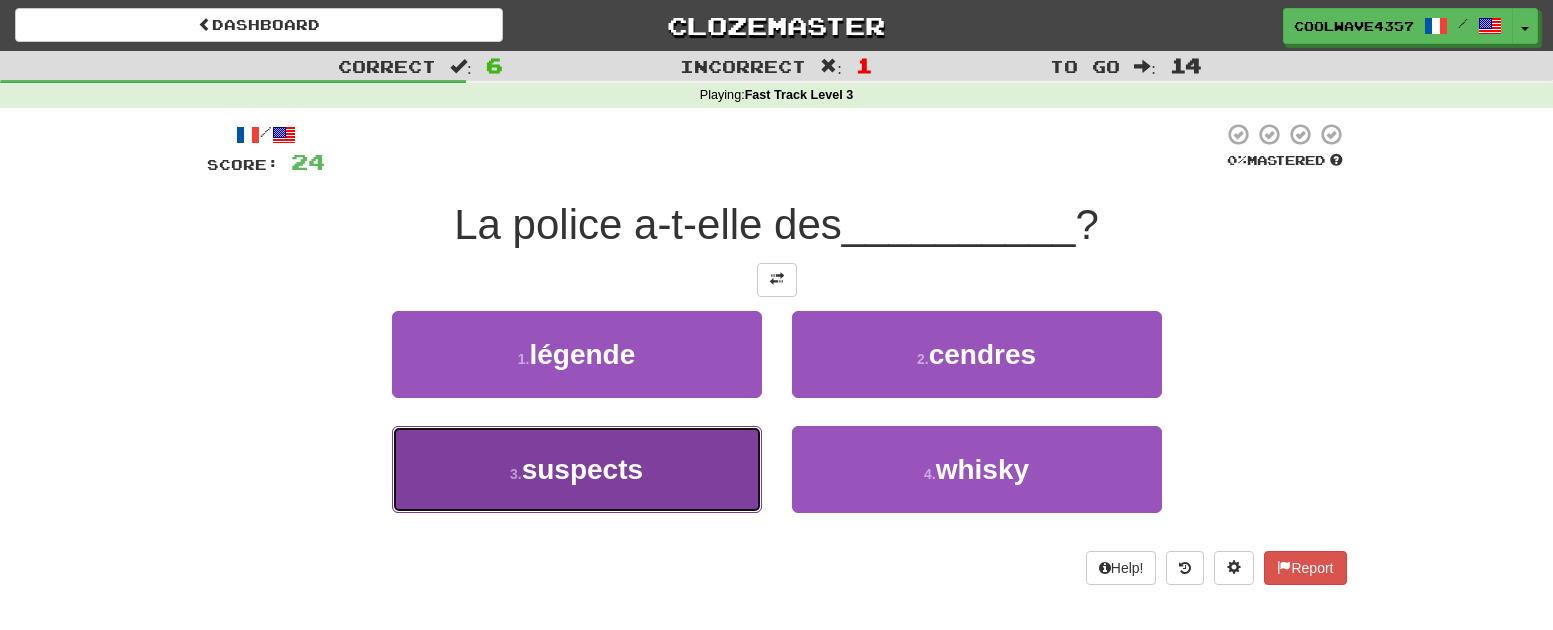 click on "3 .  suspects" at bounding box center [577, 469] 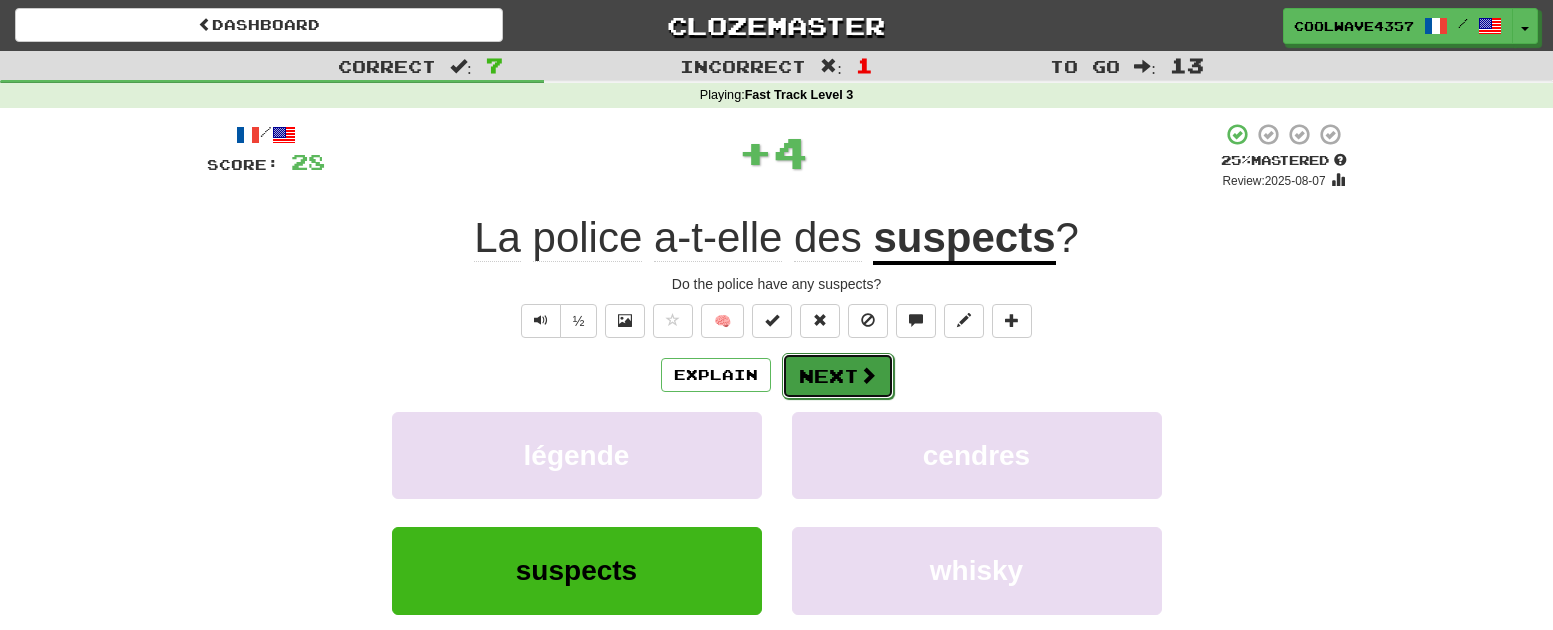 click on "Next" at bounding box center [838, 376] 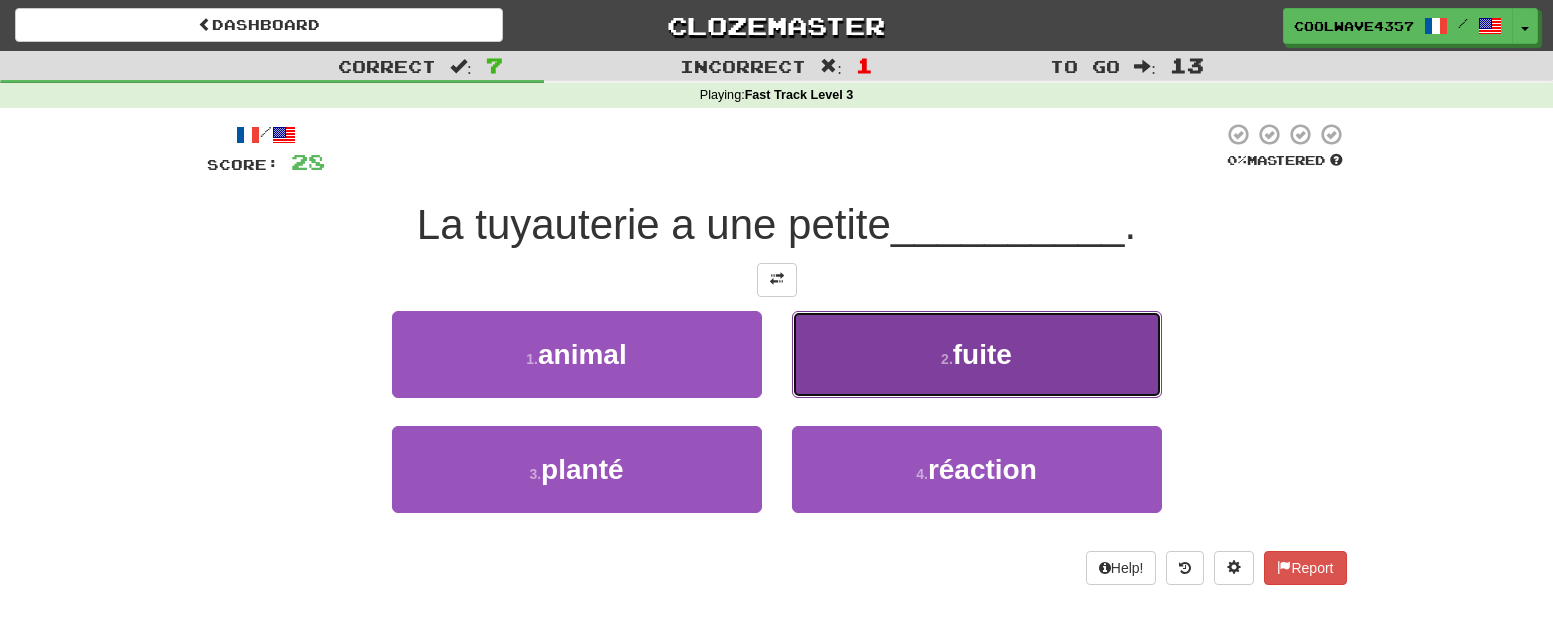 click on "2 .  fuite" at bounding box center [977, 354] 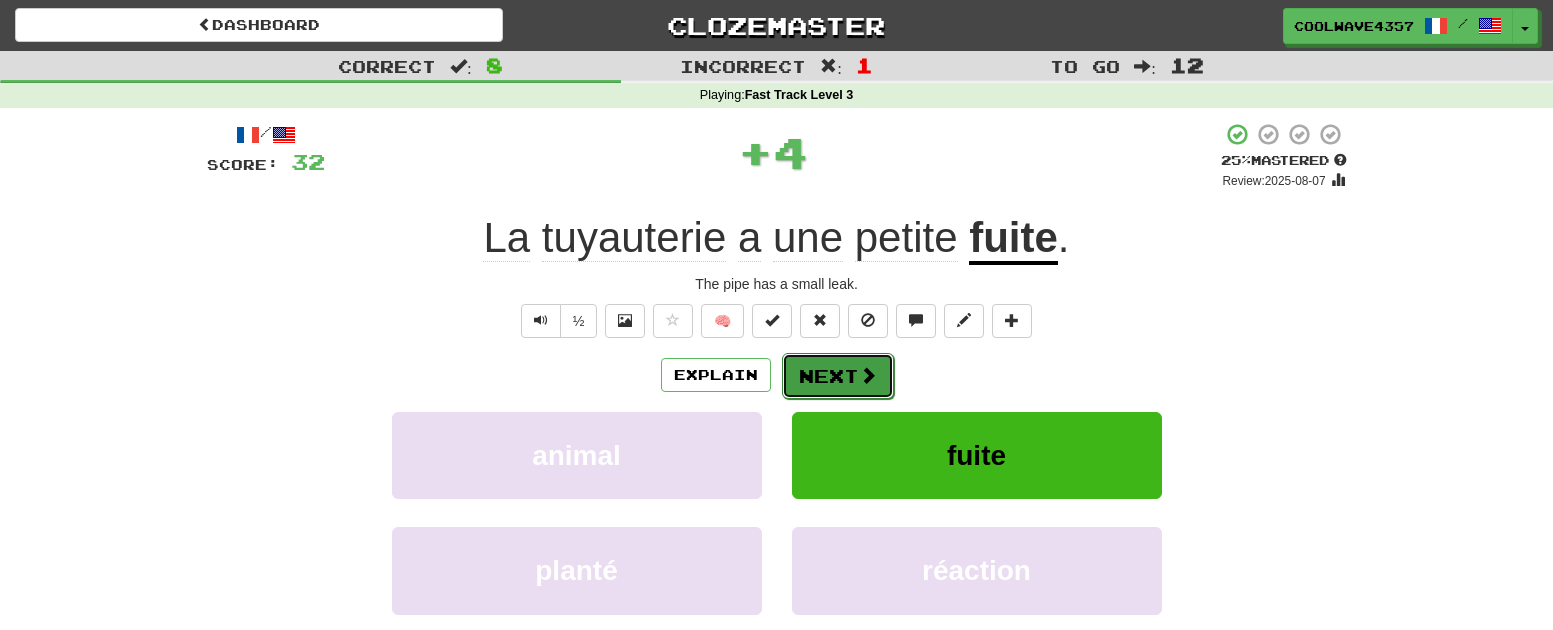 click on "Next" at bounding box center (838, 376) 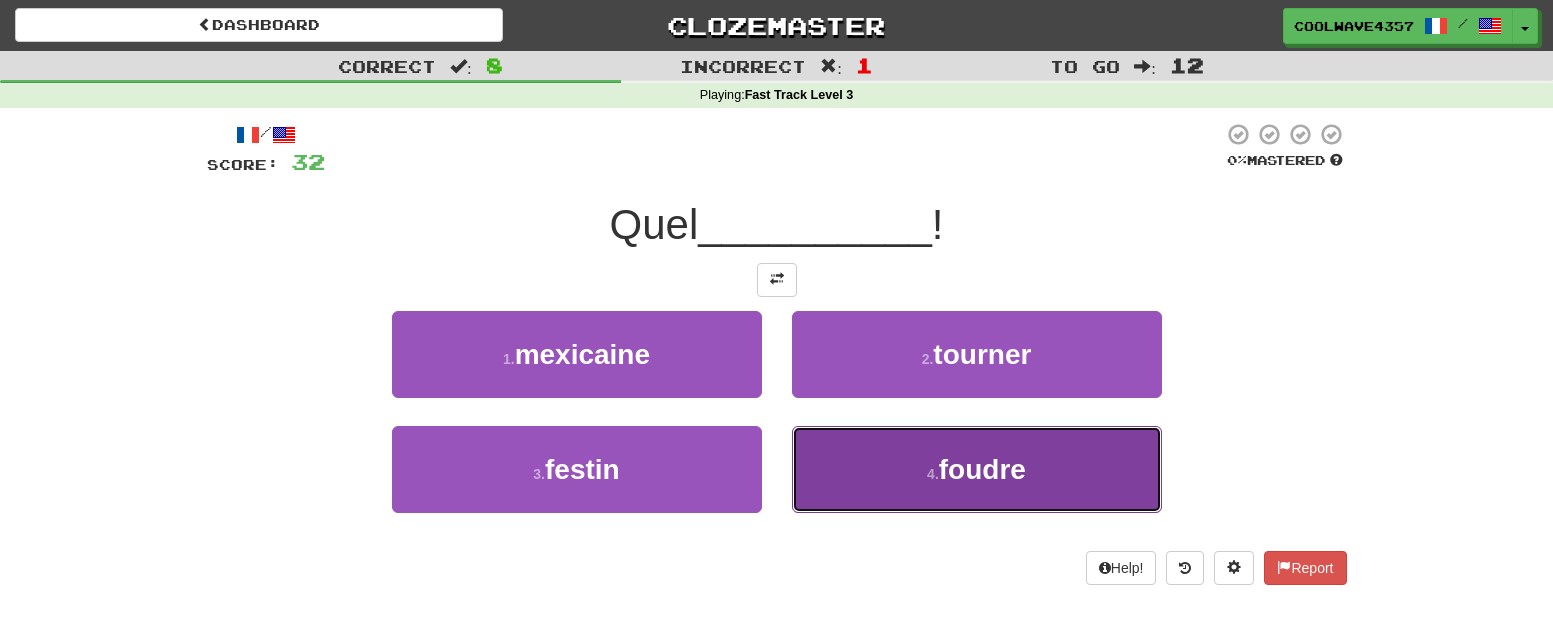 click on "foudre" at bounding box center (982, 469) 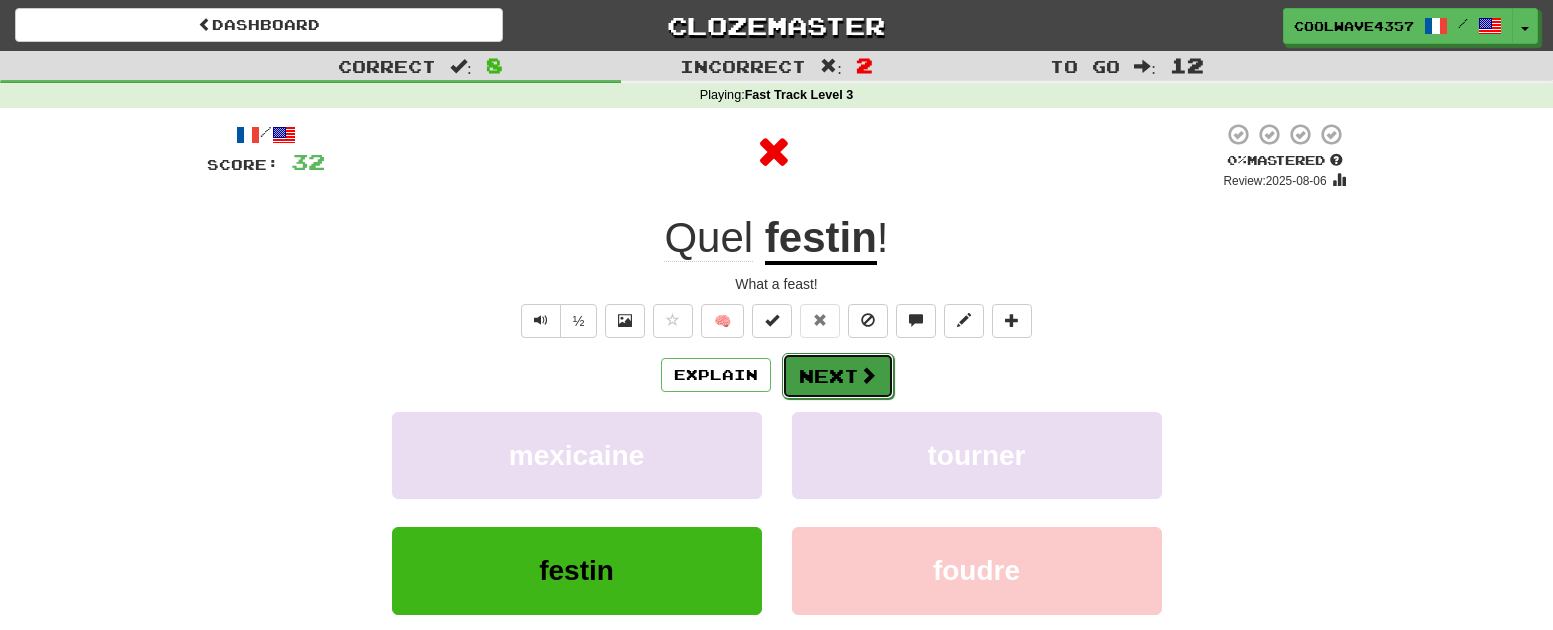 click on "Next" at bounding box center [838, 376] 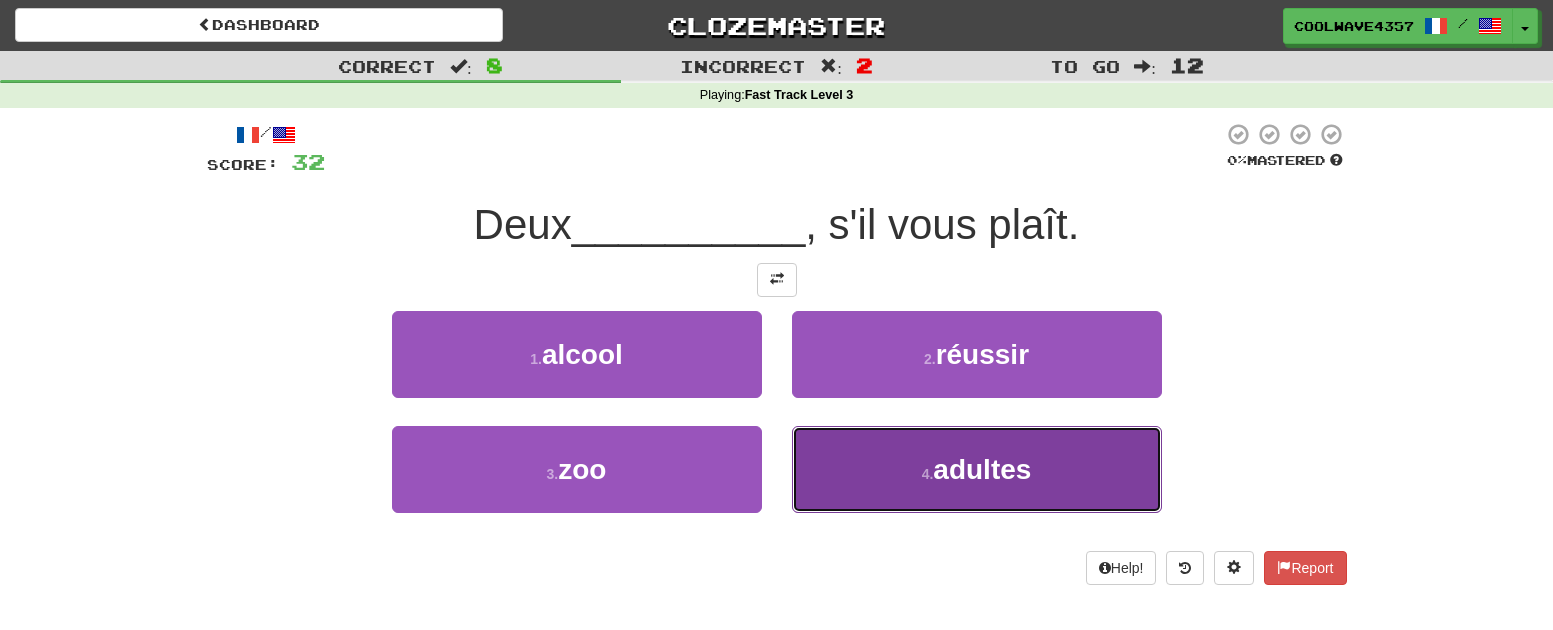 click on "4 .  adultes" at bounding box center (977, 469) 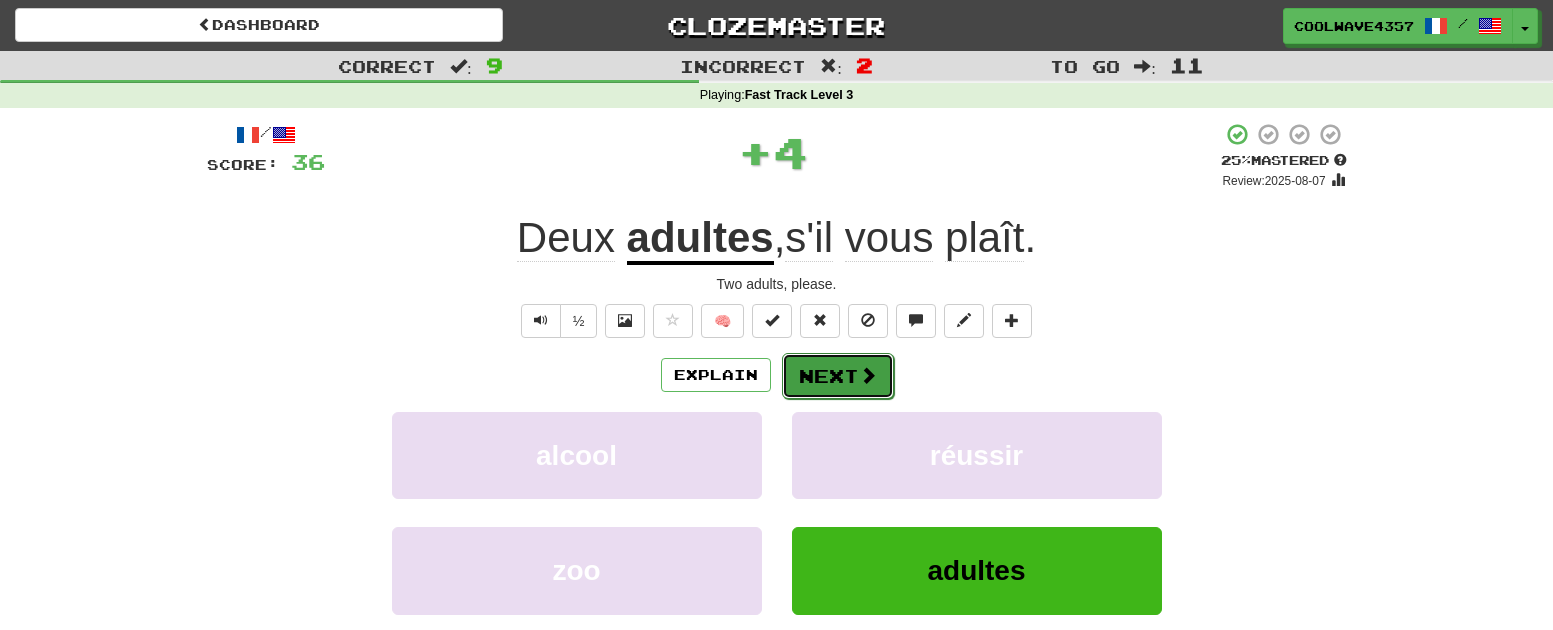 click on "Next" at bounding box center [838, 376] 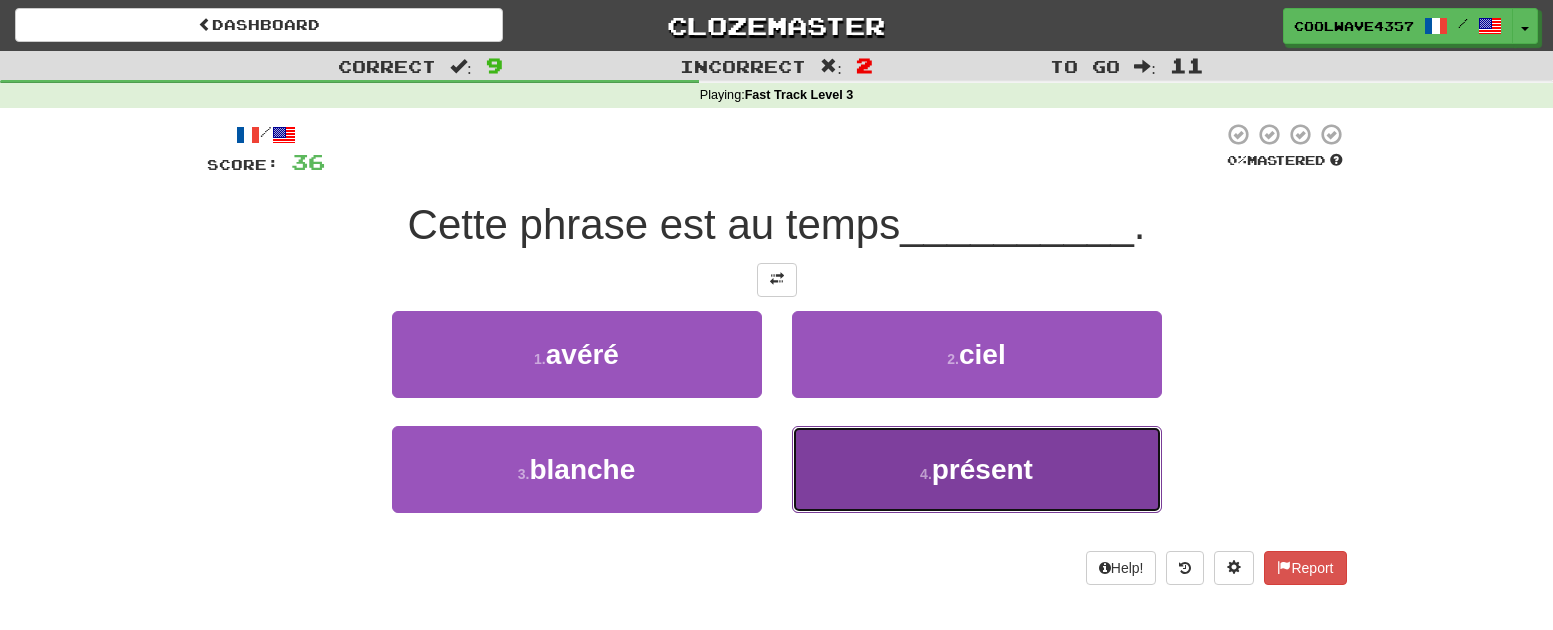 click on "4 .  présent" at bounding box center (977, 469) 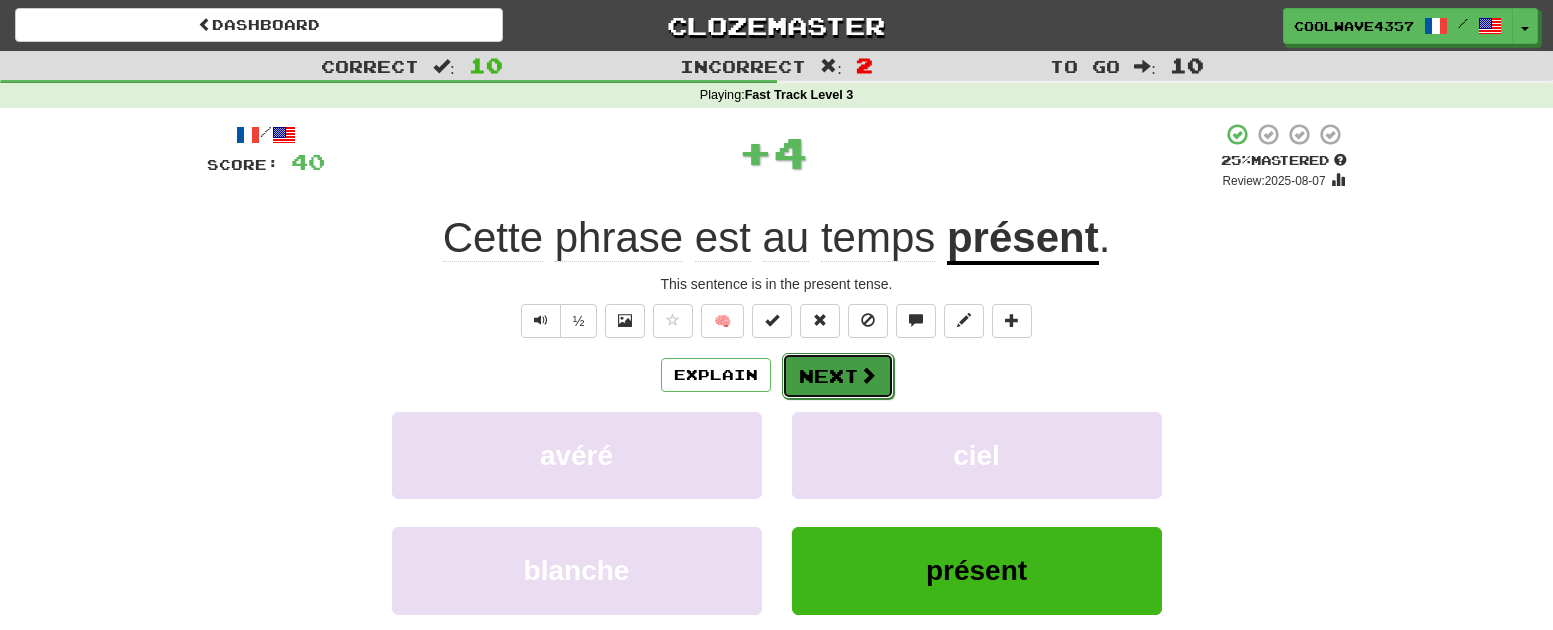 click at bounding box center (868, 375) 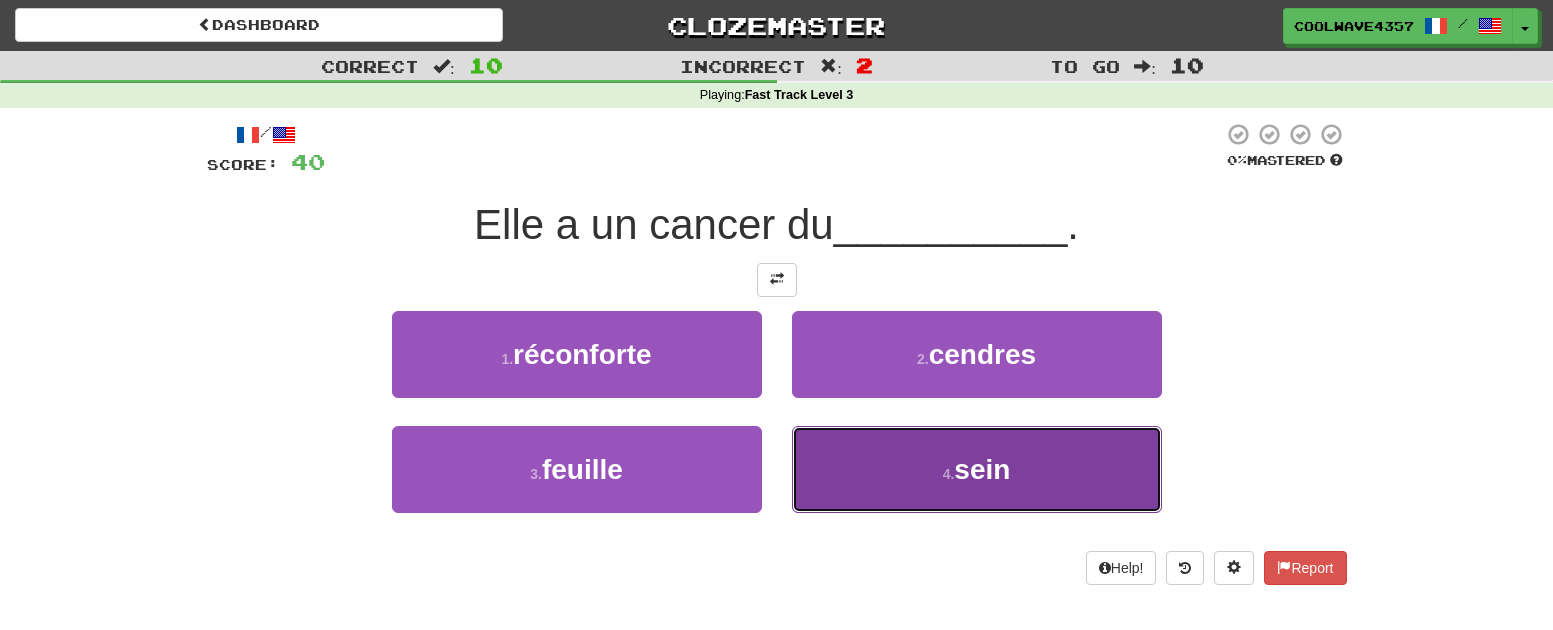 click on "4 .  sein" at bounding box center (977, 469) 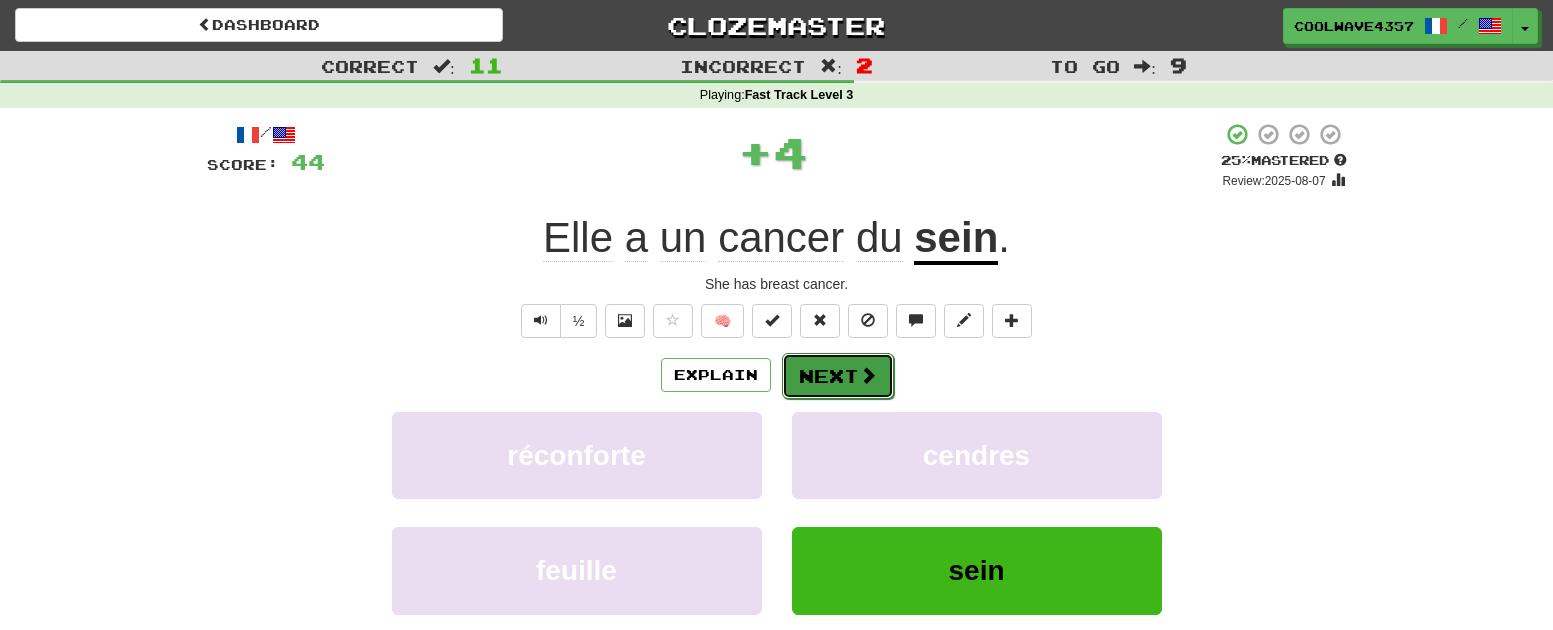 click at bounding box center (868, 375) 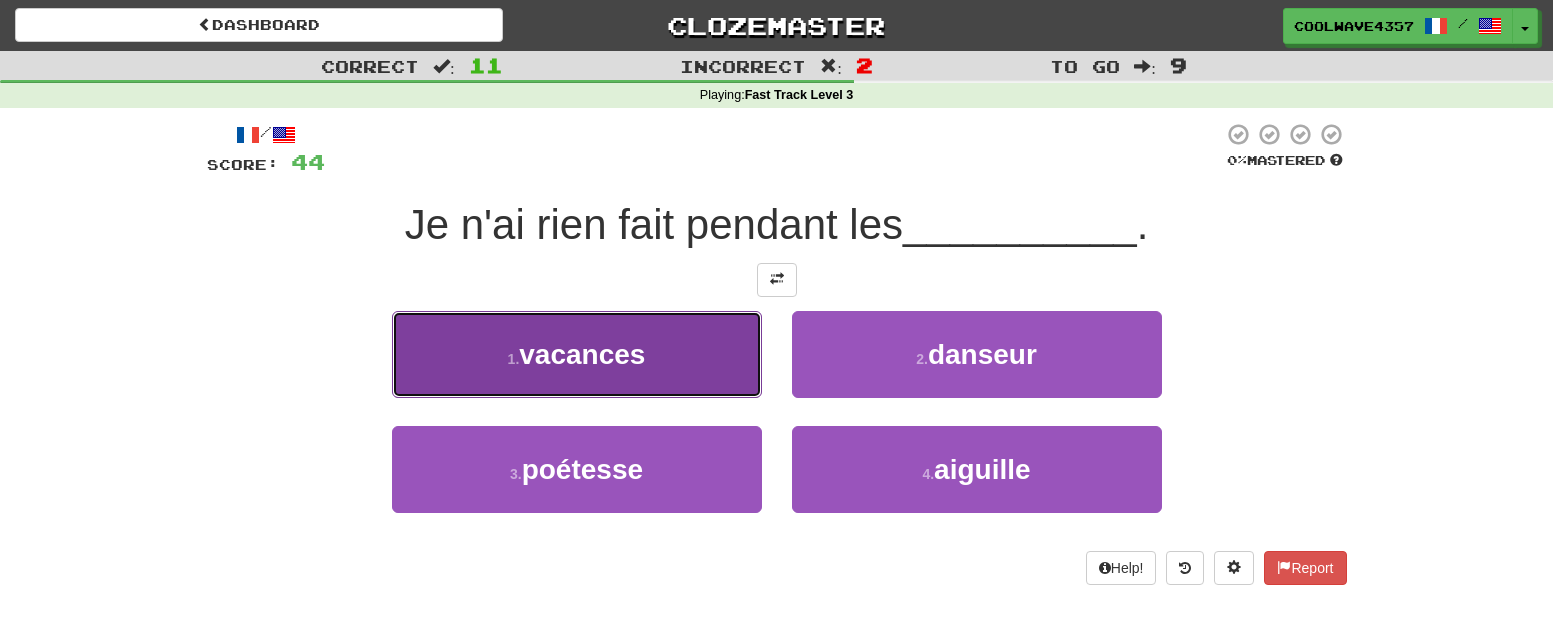 click on "1 .  vacances" at bounding box center [577, 354] 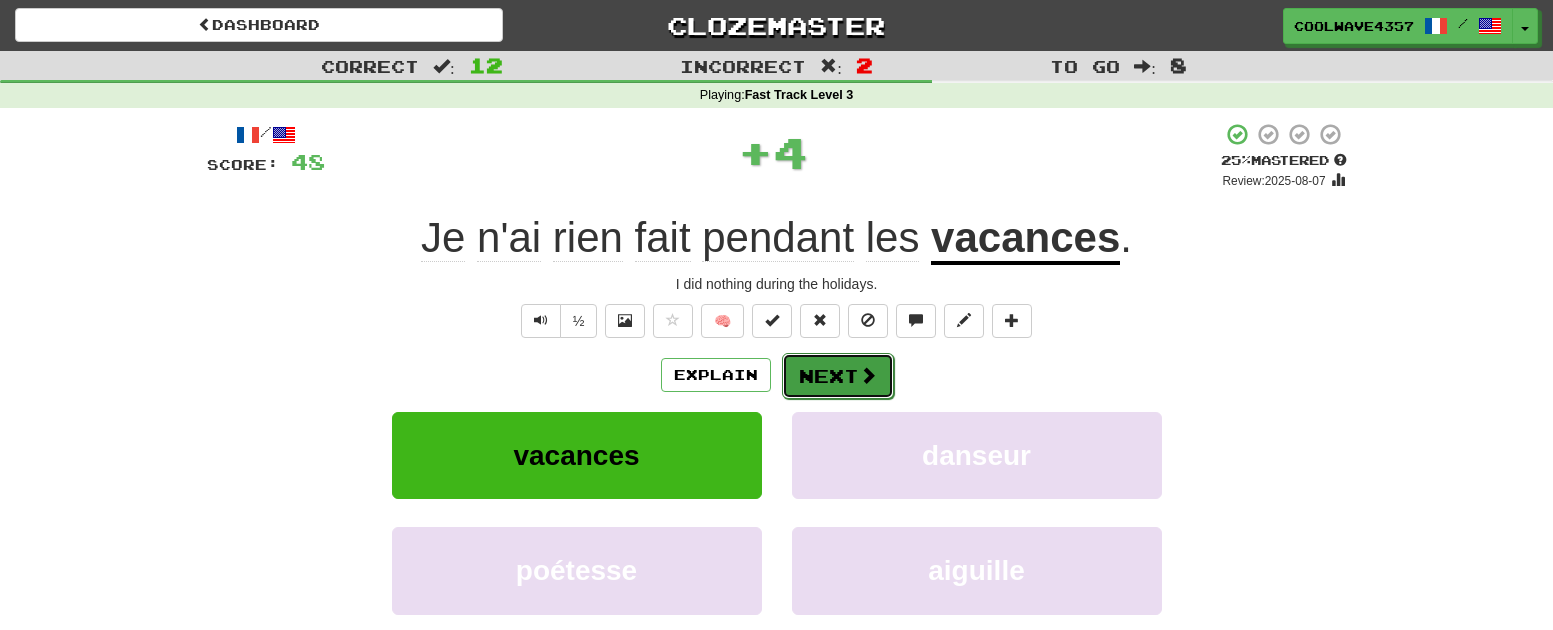 click on "Next" at bounding box center (838, 376) 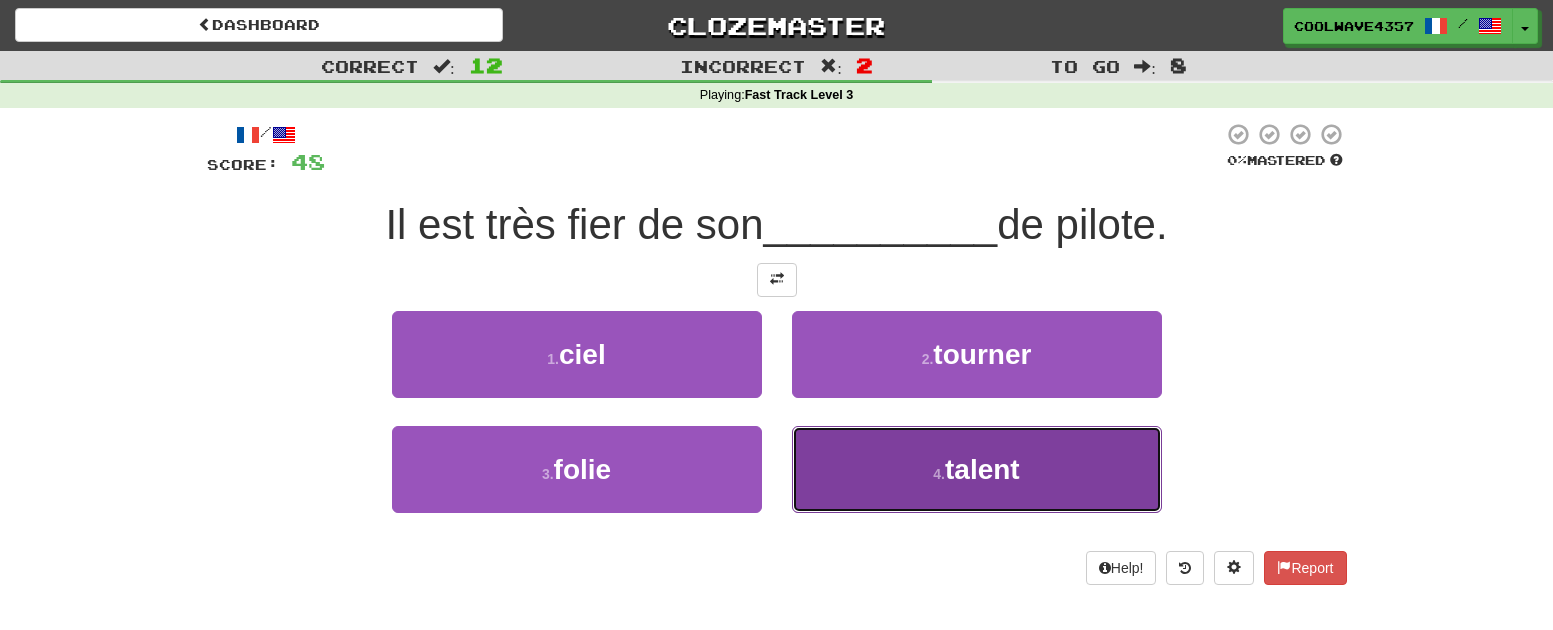 click on "talent" at bounding box center (982, 469) 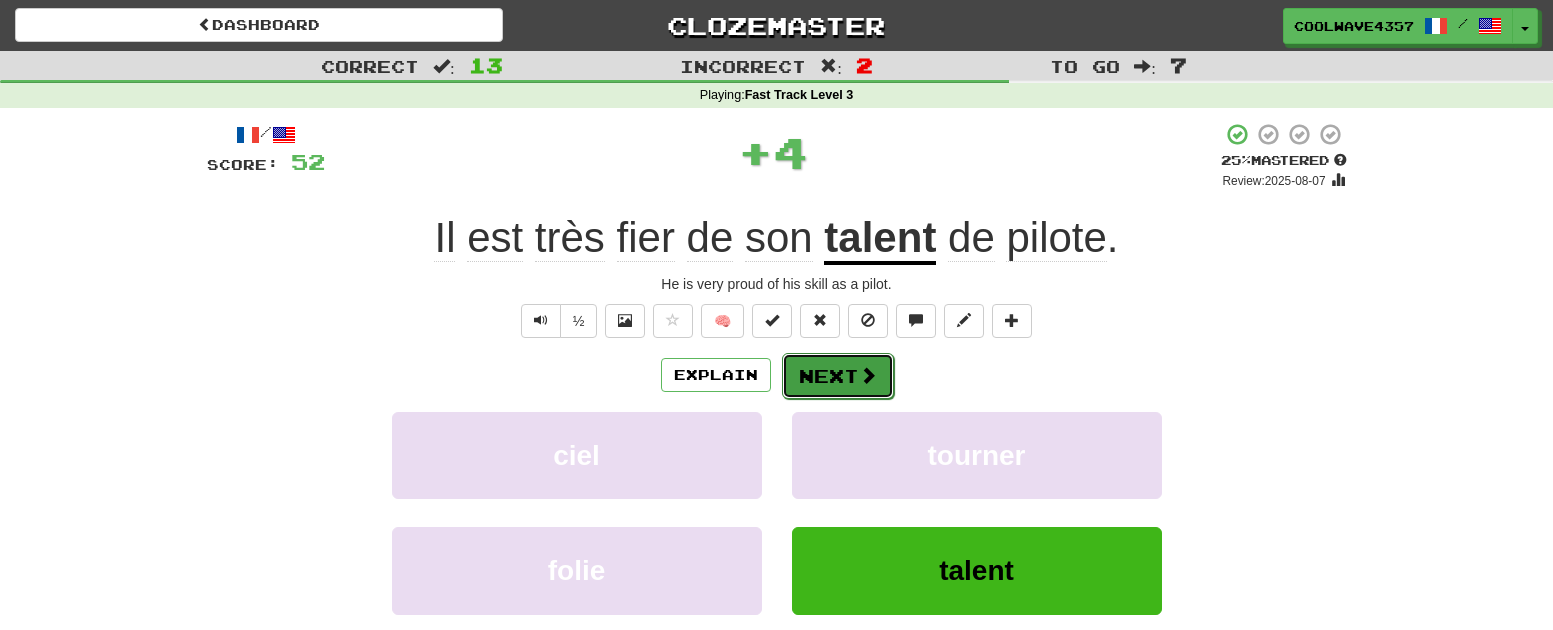 click on "Next" at bounding box center (838, 376) 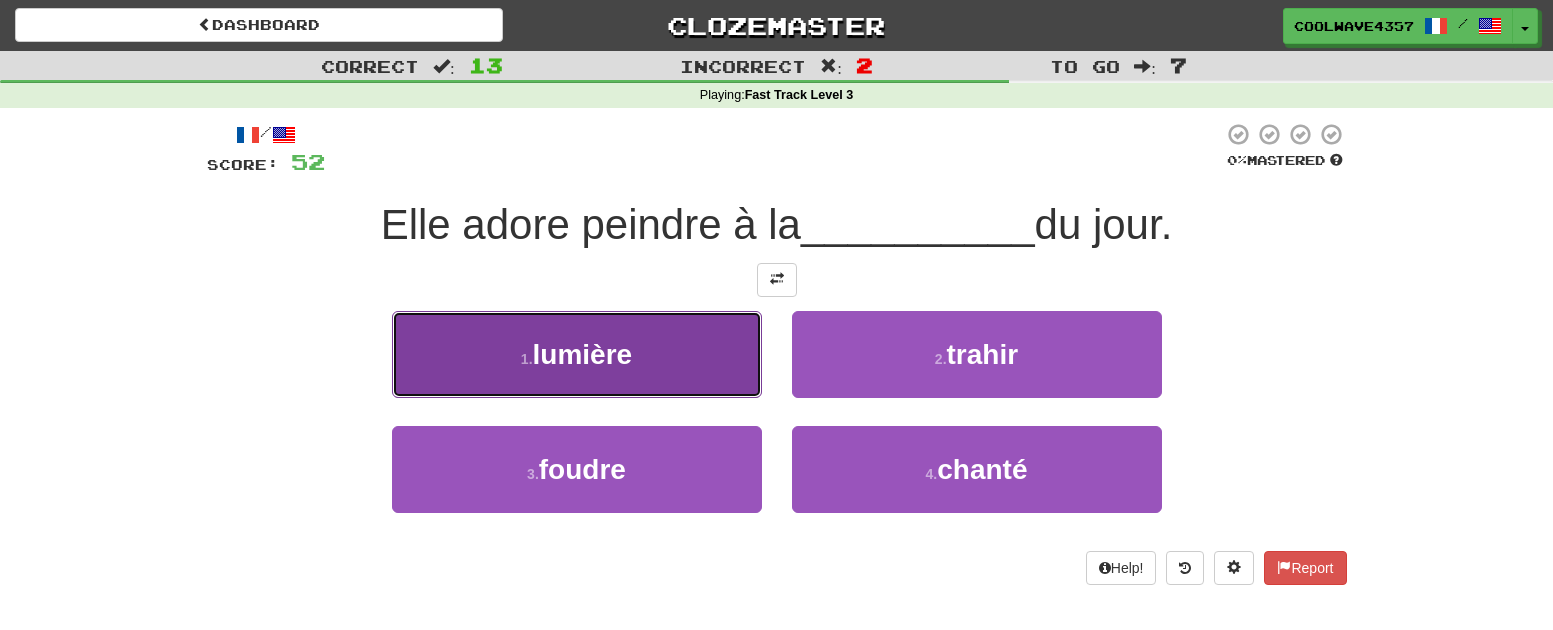 click on "1 .  lumière" at bounding box center [577, 354] 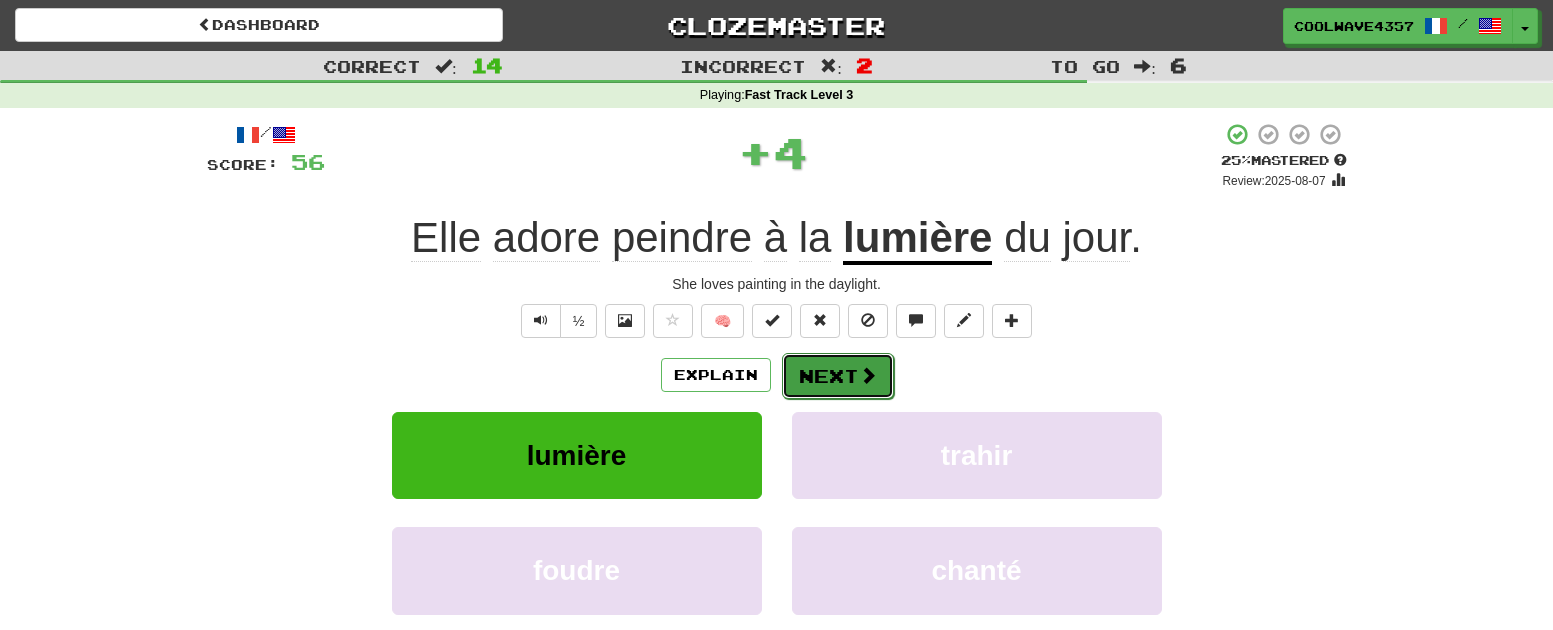 click on "Next" at bounding box center [838, 376] 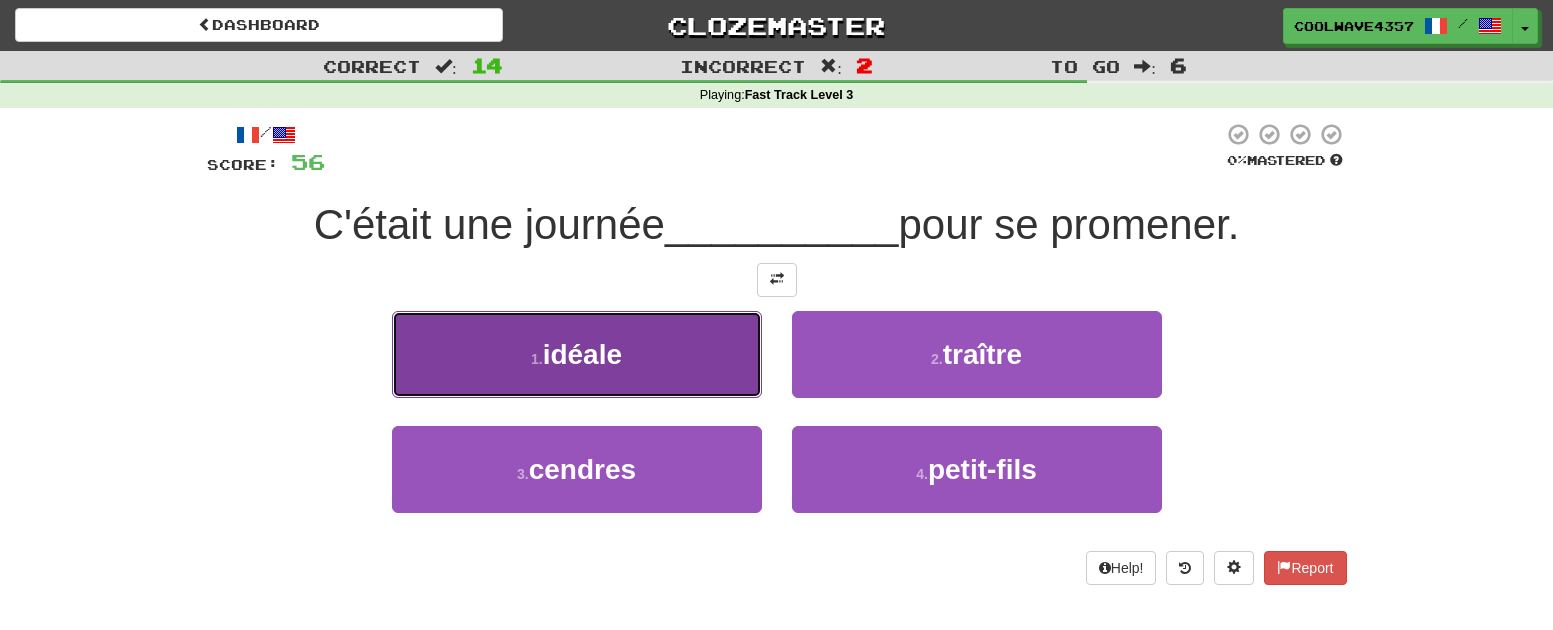 click on "1 .  idéale" at bounding box center (577, 354) 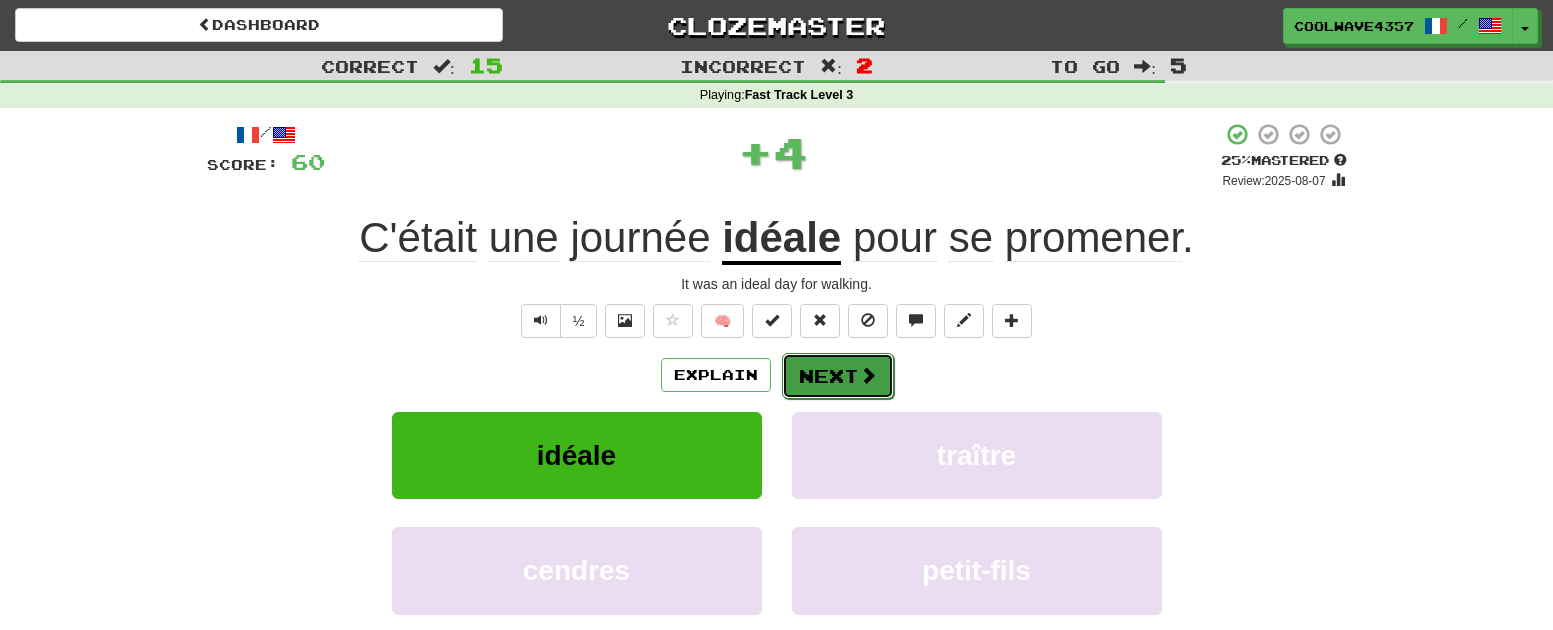 click on "Next" at bounding box center (838, 376) 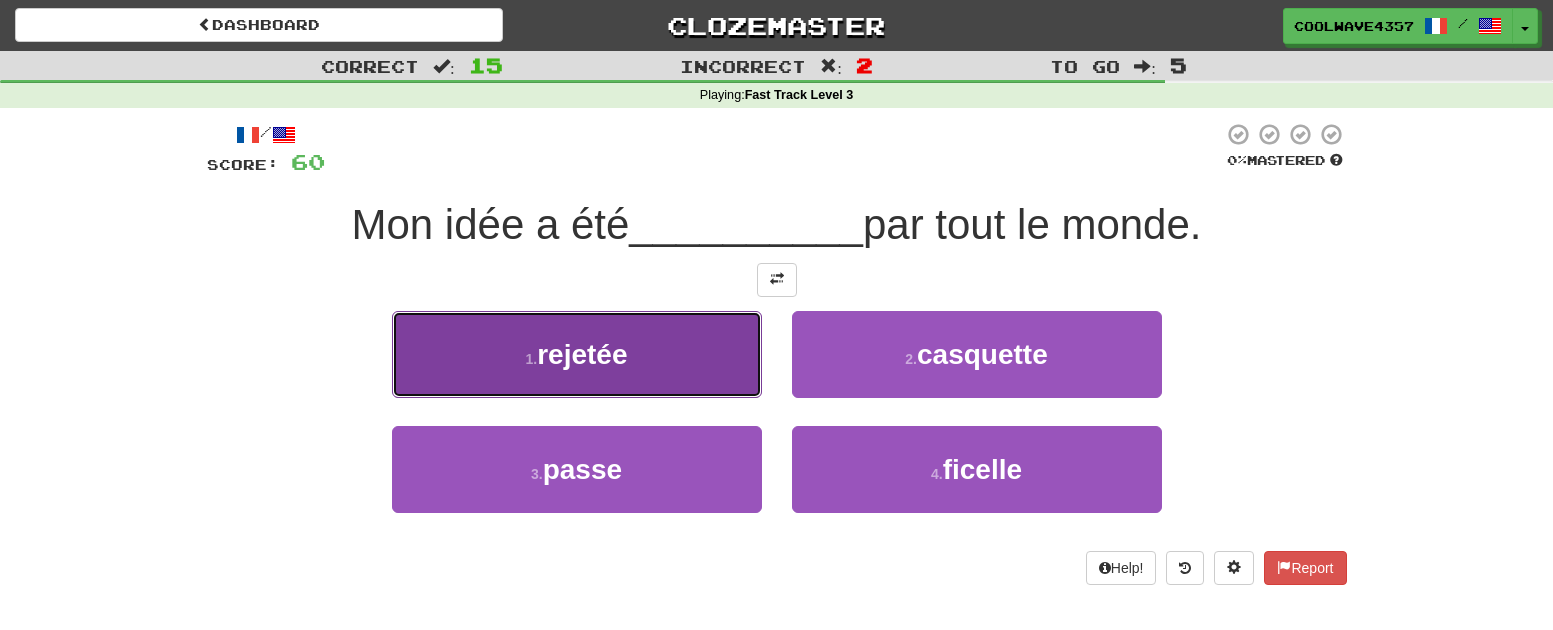 click on "1 .  rejetée" at bounding box center (577, 354) 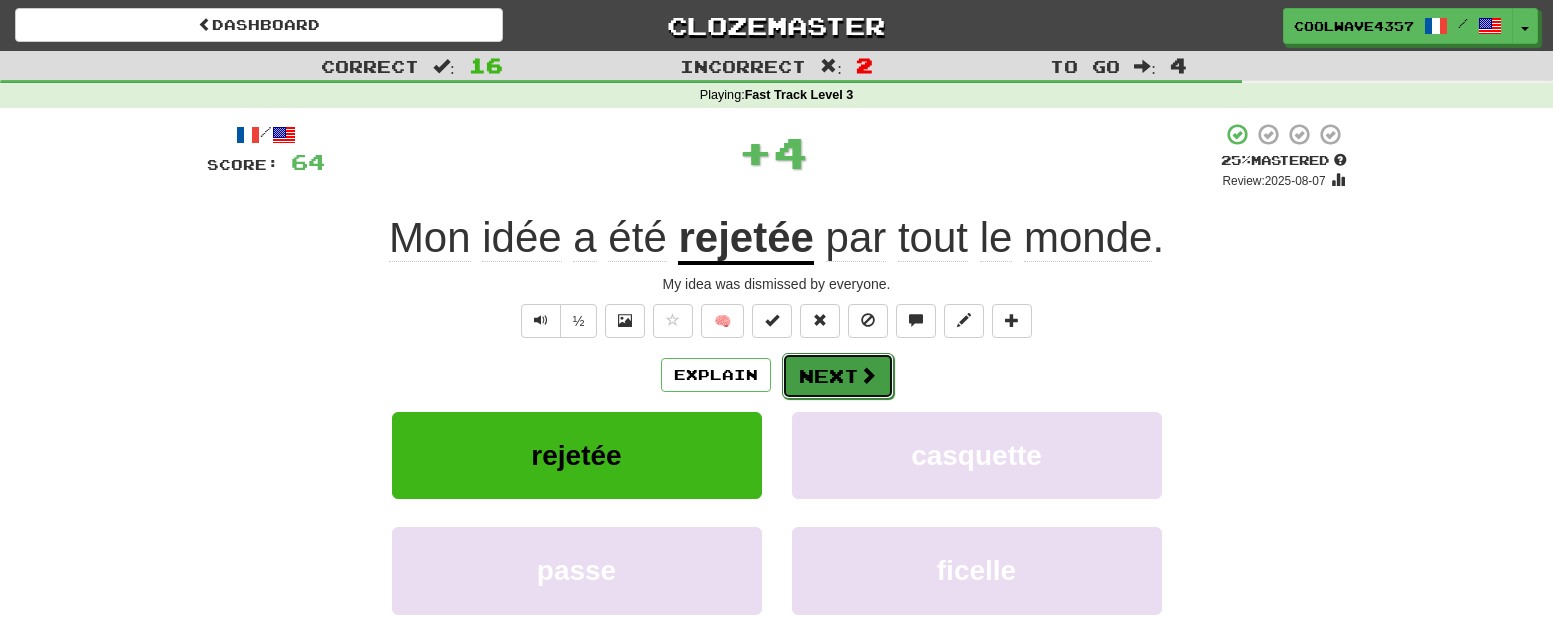 click on "Next" at bounding box center (838, 376) 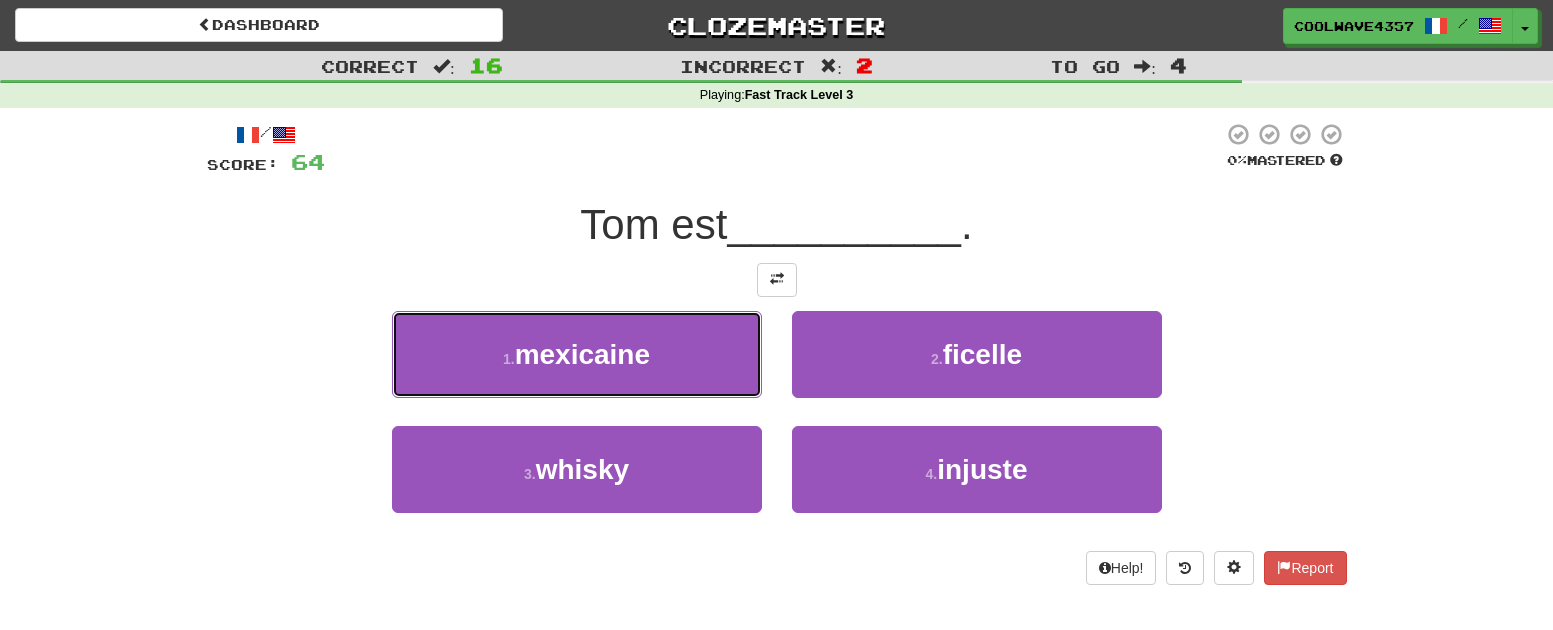 drag, startPoint x: 666, startPoint y: 361, endPoint x: 730, endPoint y: 562, distance: 210.94312 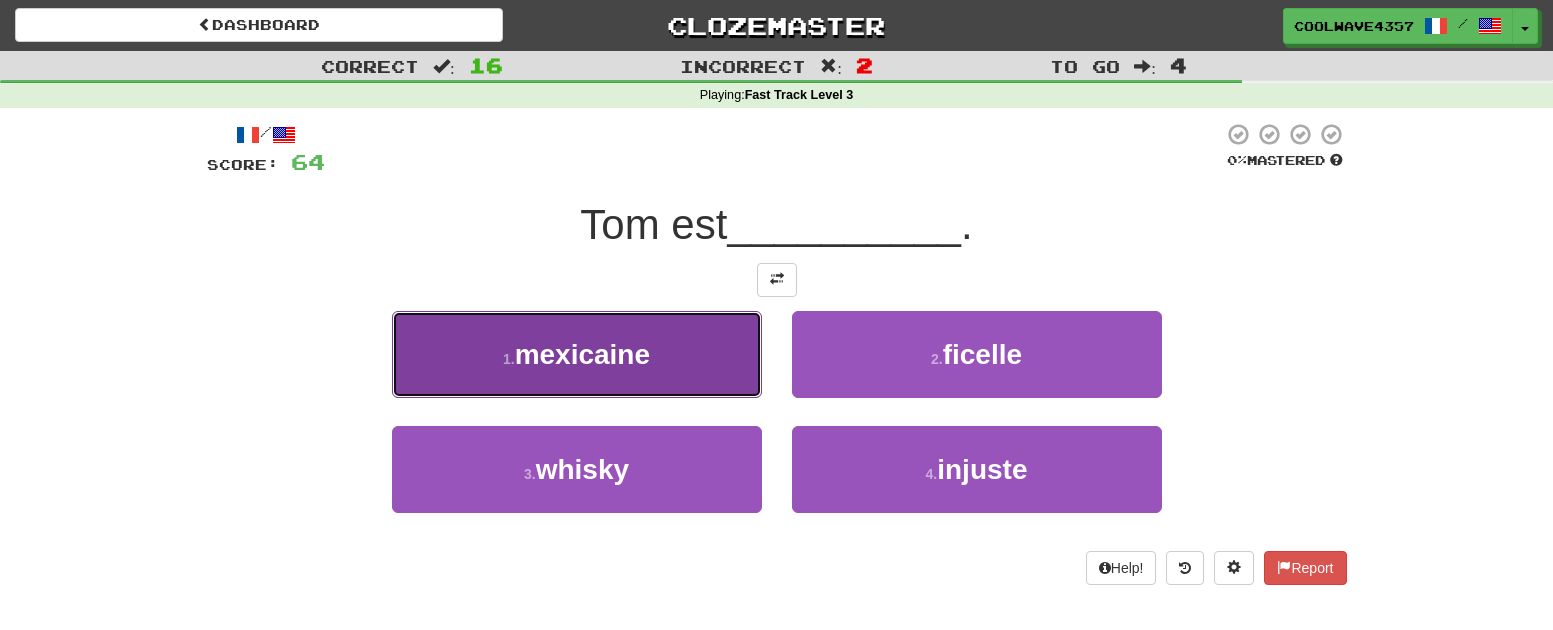 click on "mexicaine" at bounding box center (582, 354) 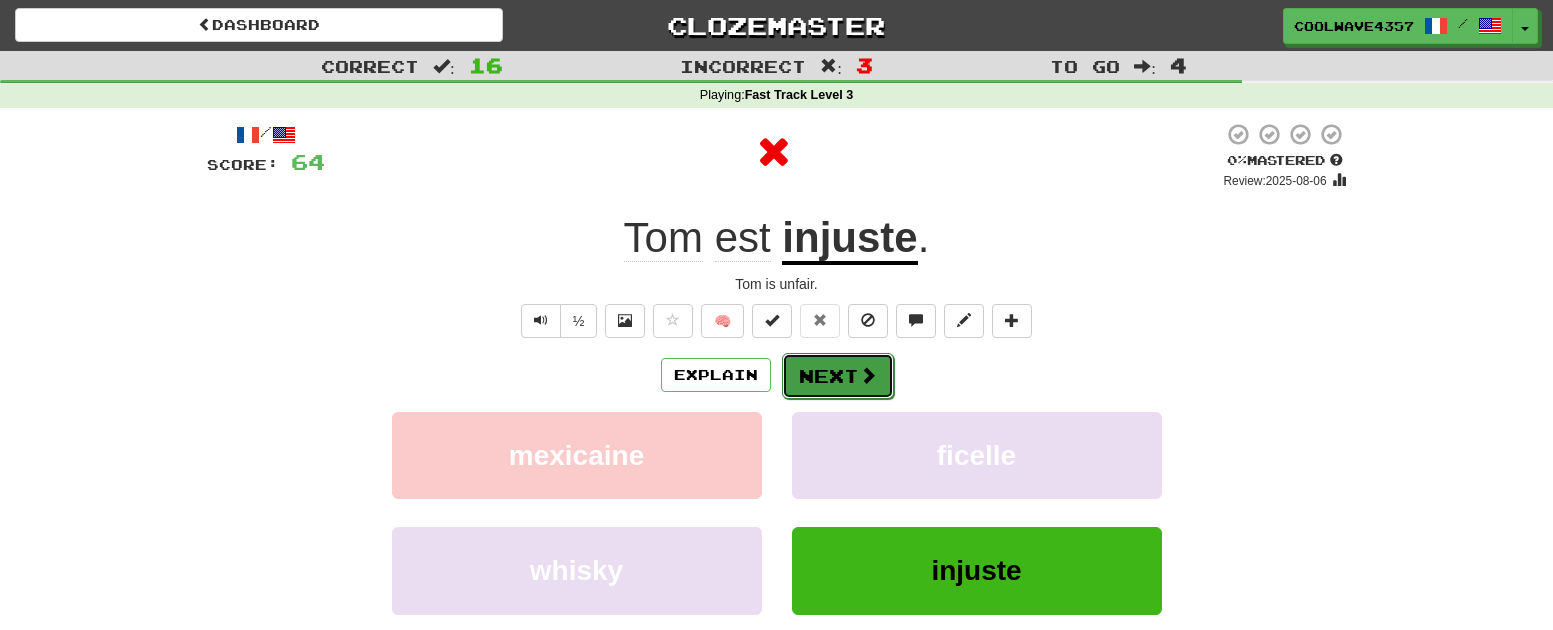 click at bounding box center [868, 375] 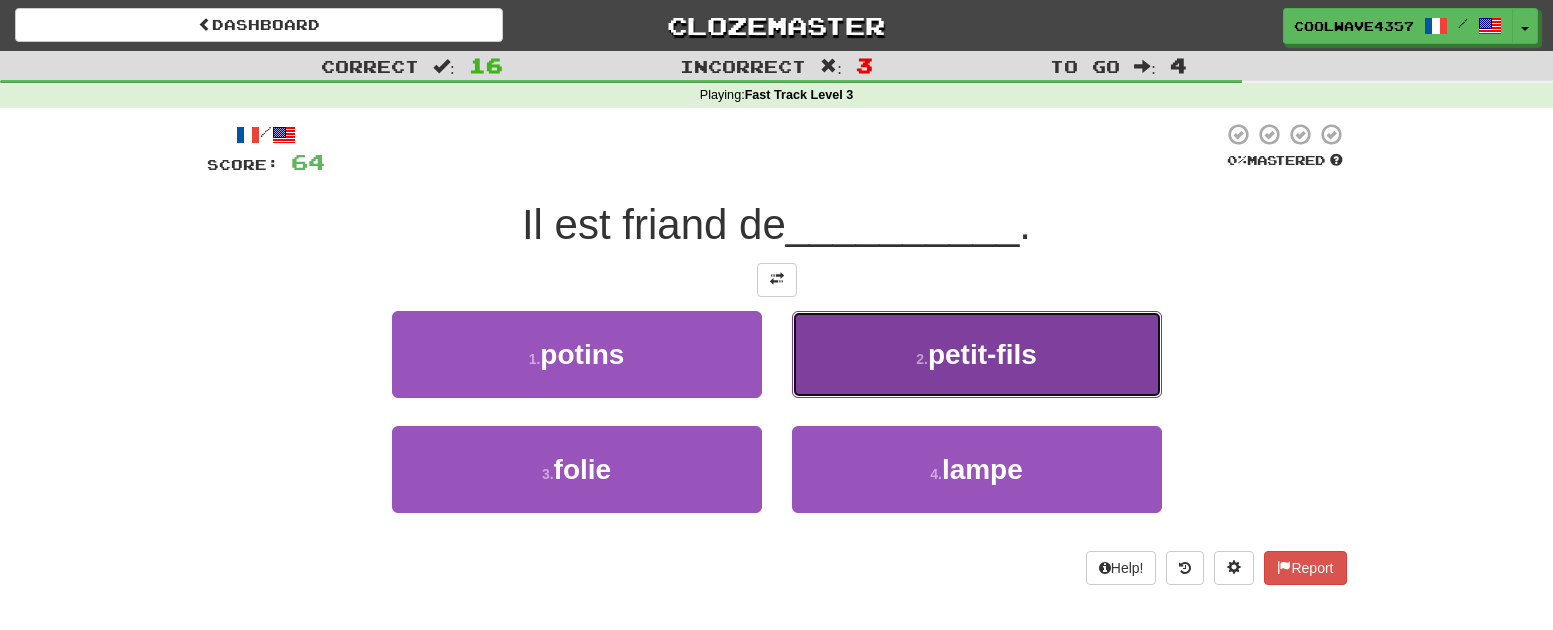 click on "2 .  petit-fils" at bounding box center [977, 354] 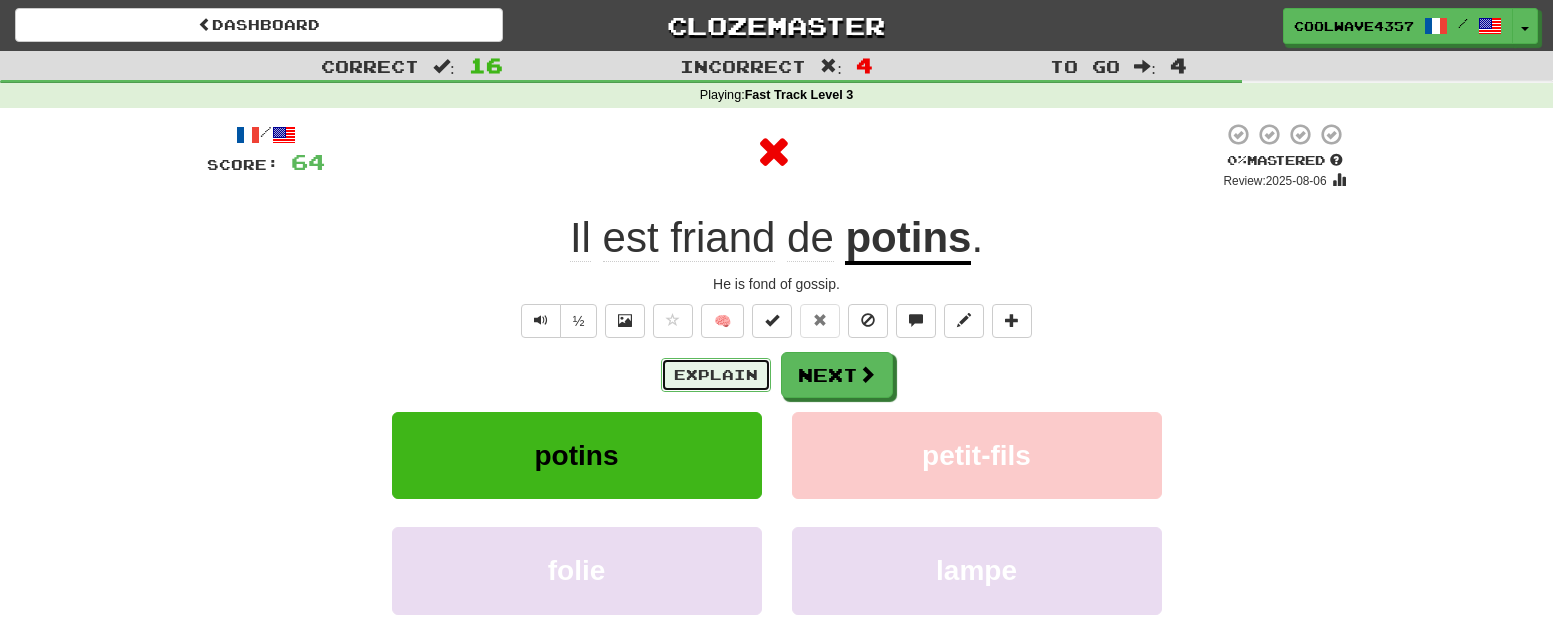 click on "Explain" at bounding box center (716, 375) 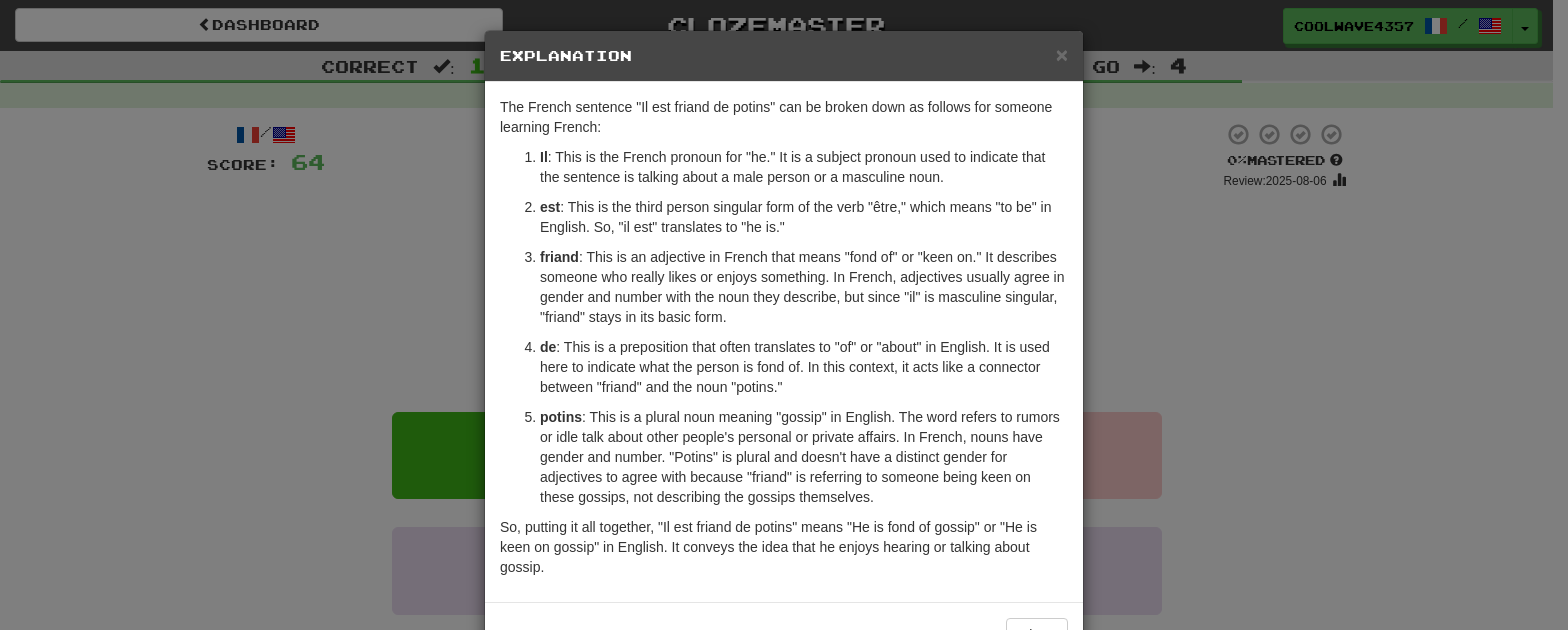 click on "Explanation" at bounding box center [784, 56] 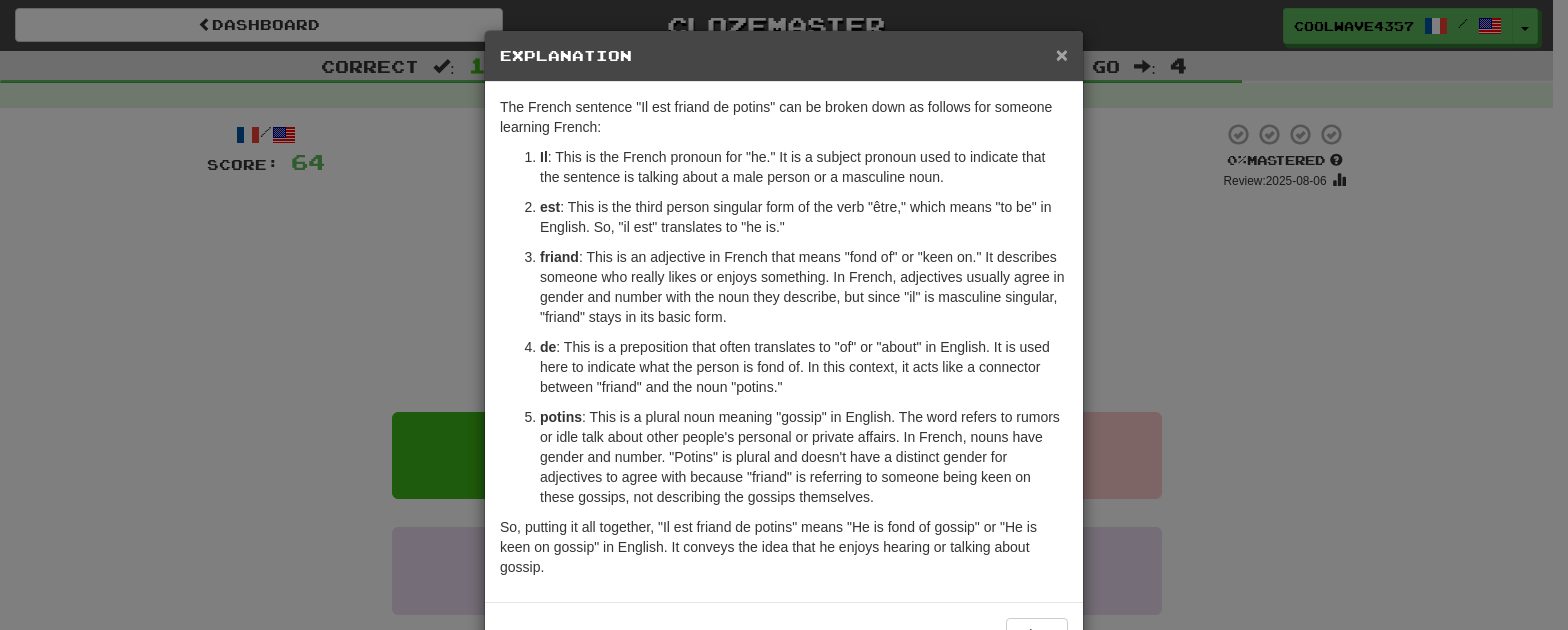 click on "×" at bounding box center [1062, 54] 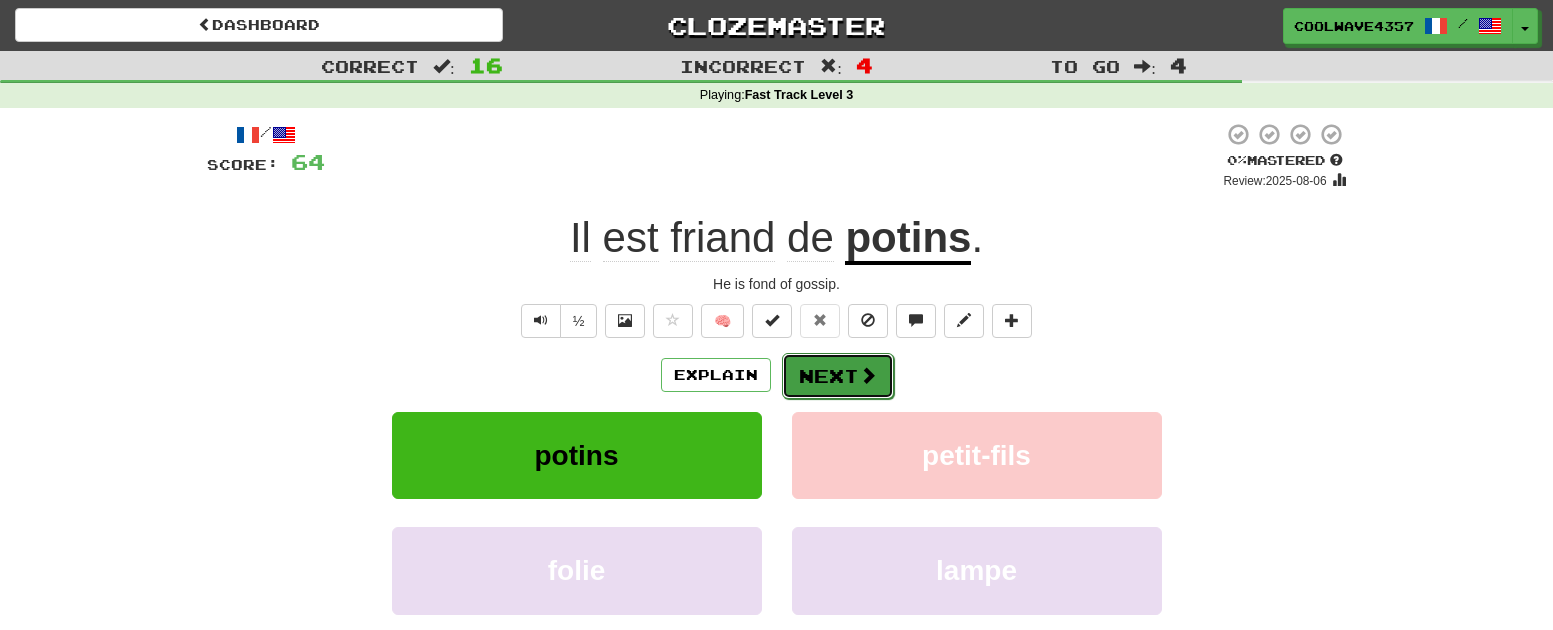 click on "Next" at bounding box center [838, 376] 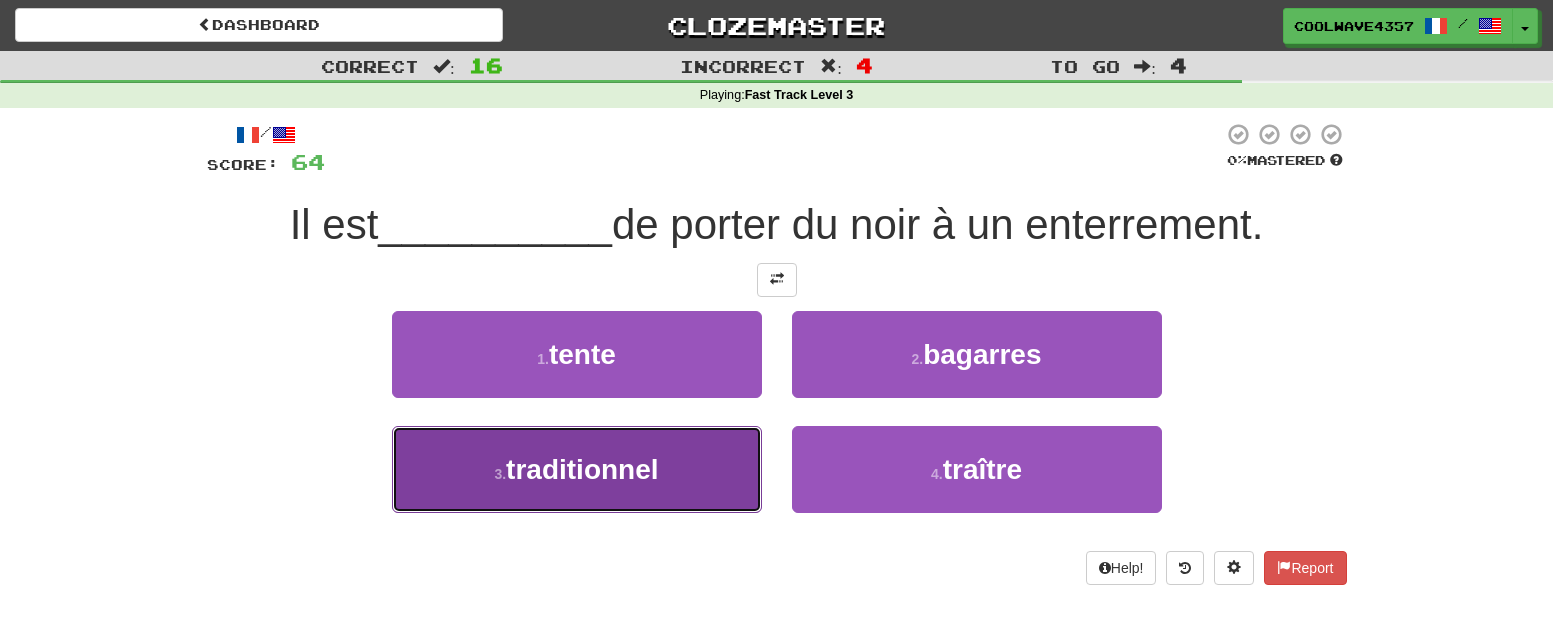 click on "3 .  traditionnel" at bounding box center [577, 469] 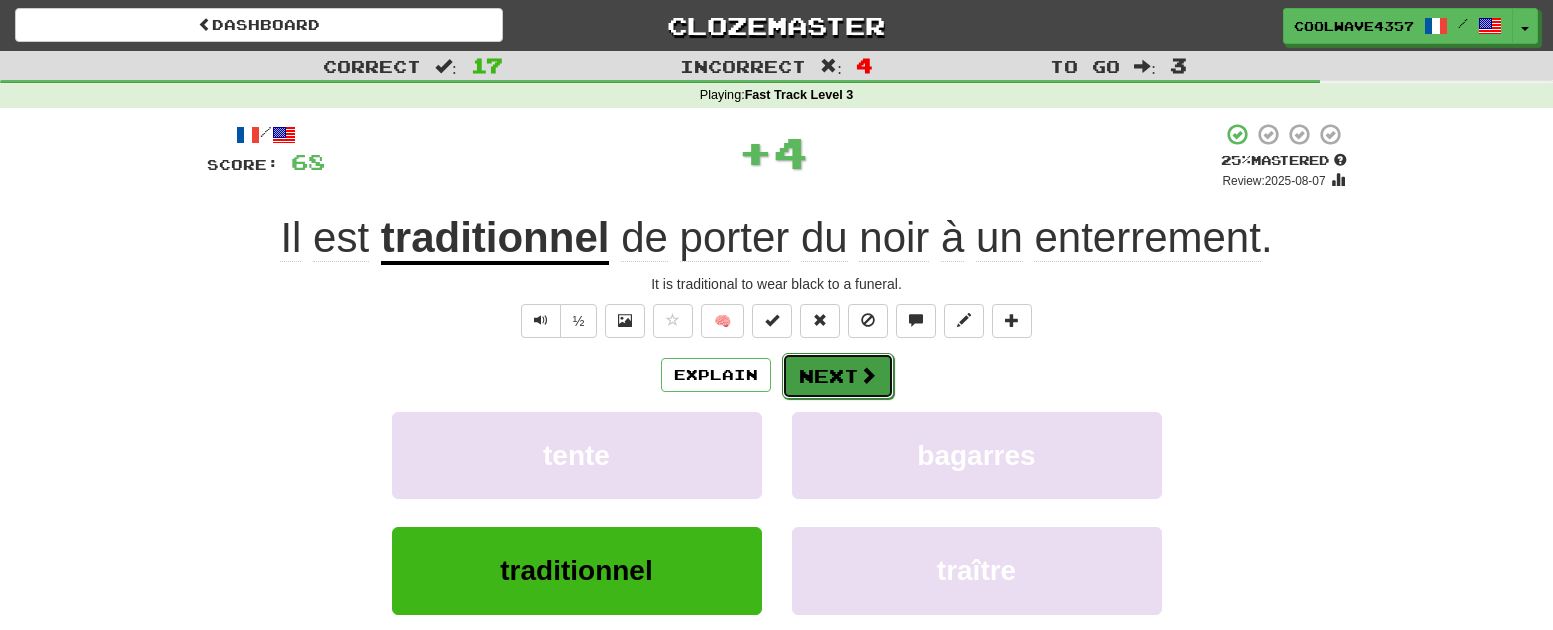click on "Next" at bounding box center [838, 376] 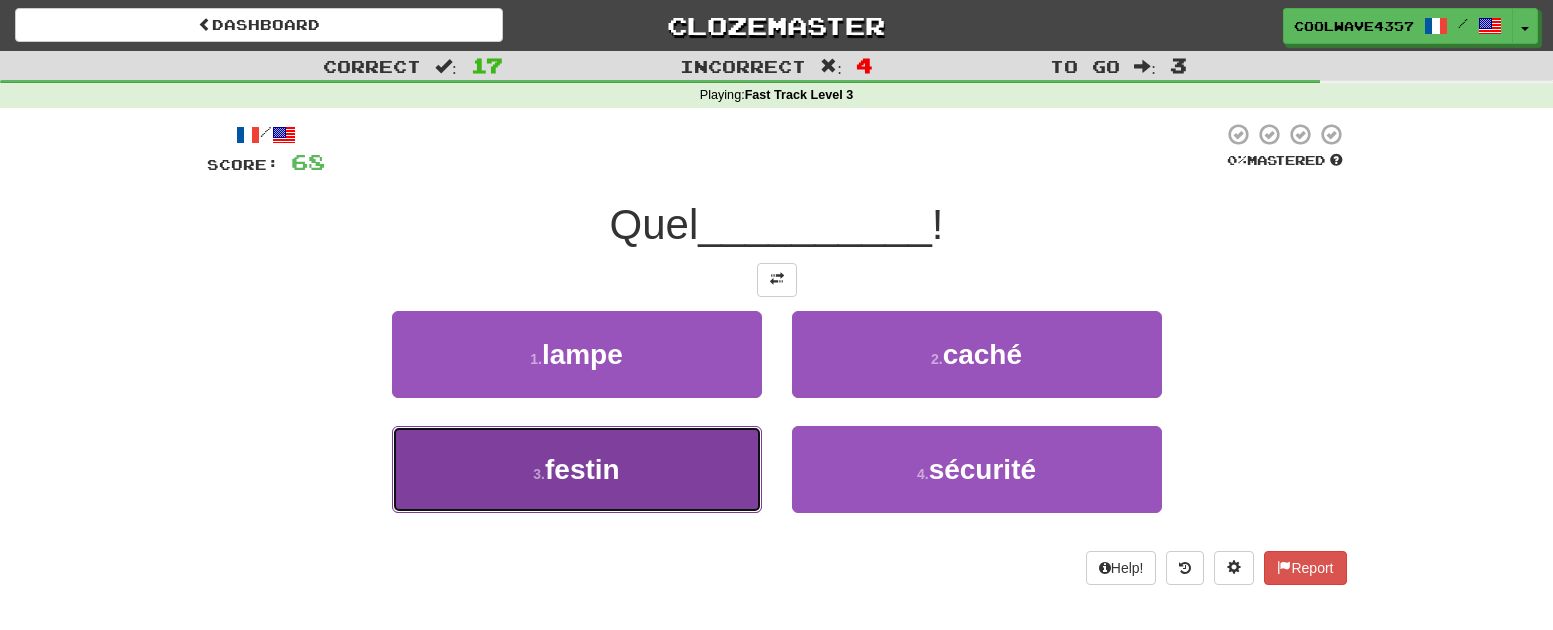 click on "3 .  festin" at bounding box center [577, 469] 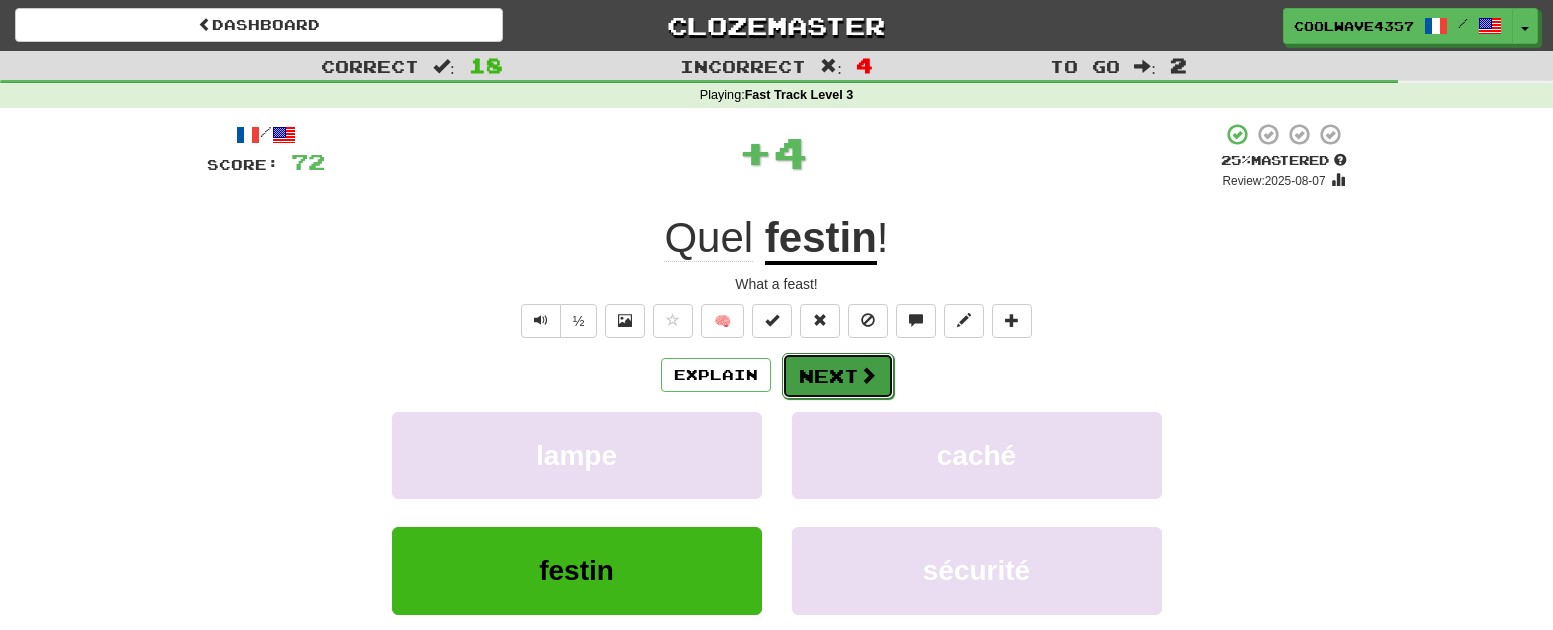 click on "Next" at bounding box center [838, 376] 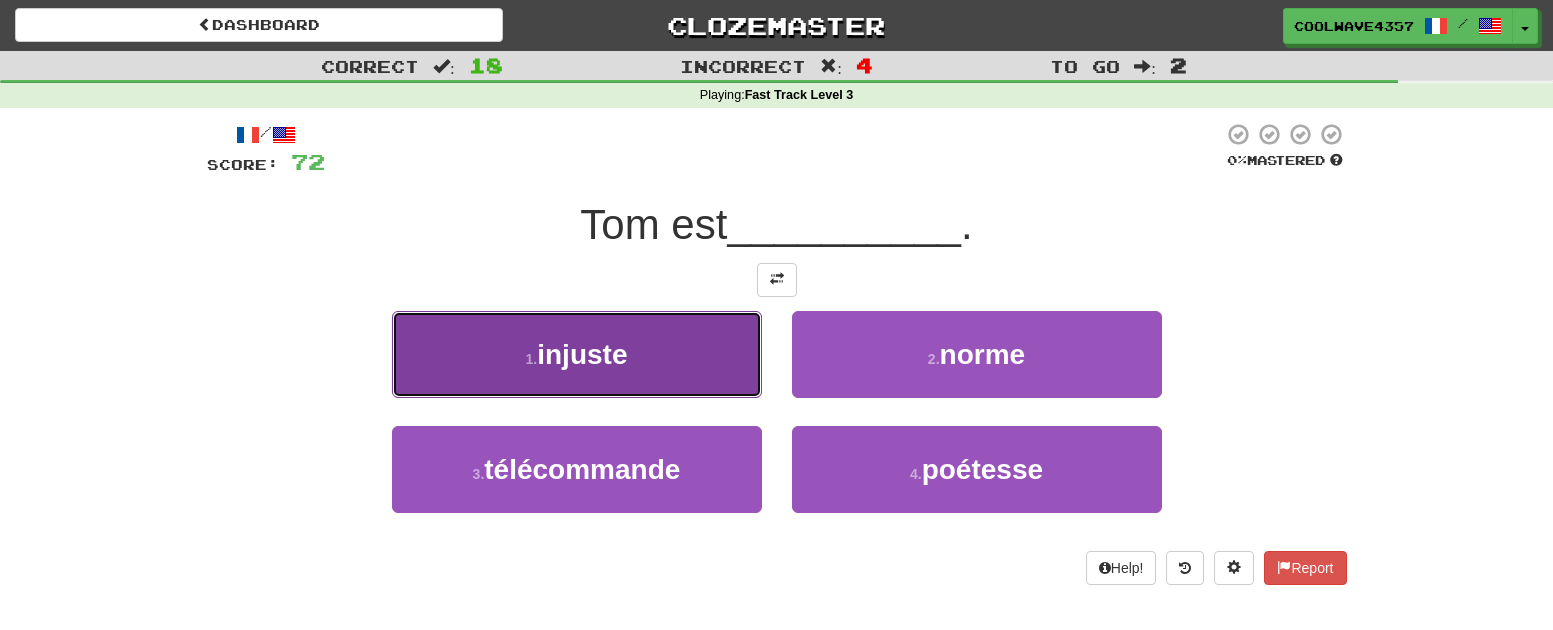 click on "1 .  injuste" at bounding box center (577, 354) 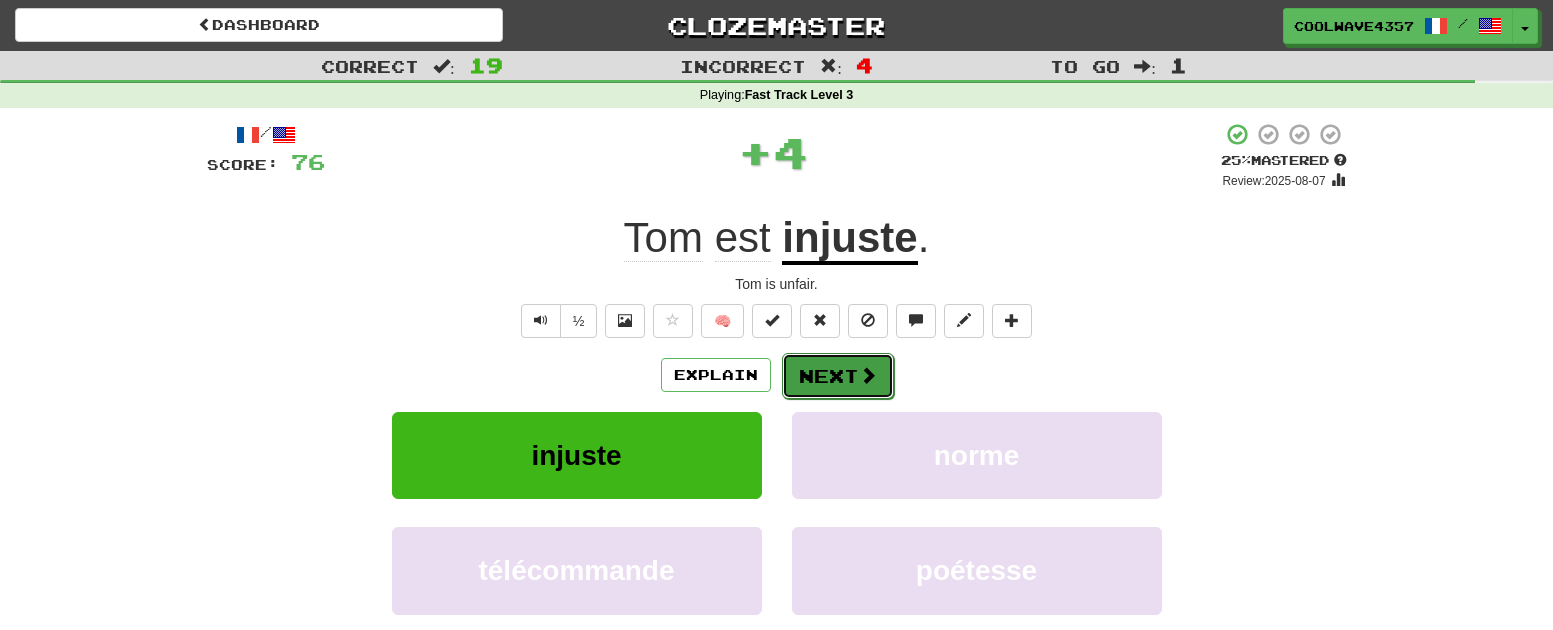 click on "Next" at bounding box center (838, 376) 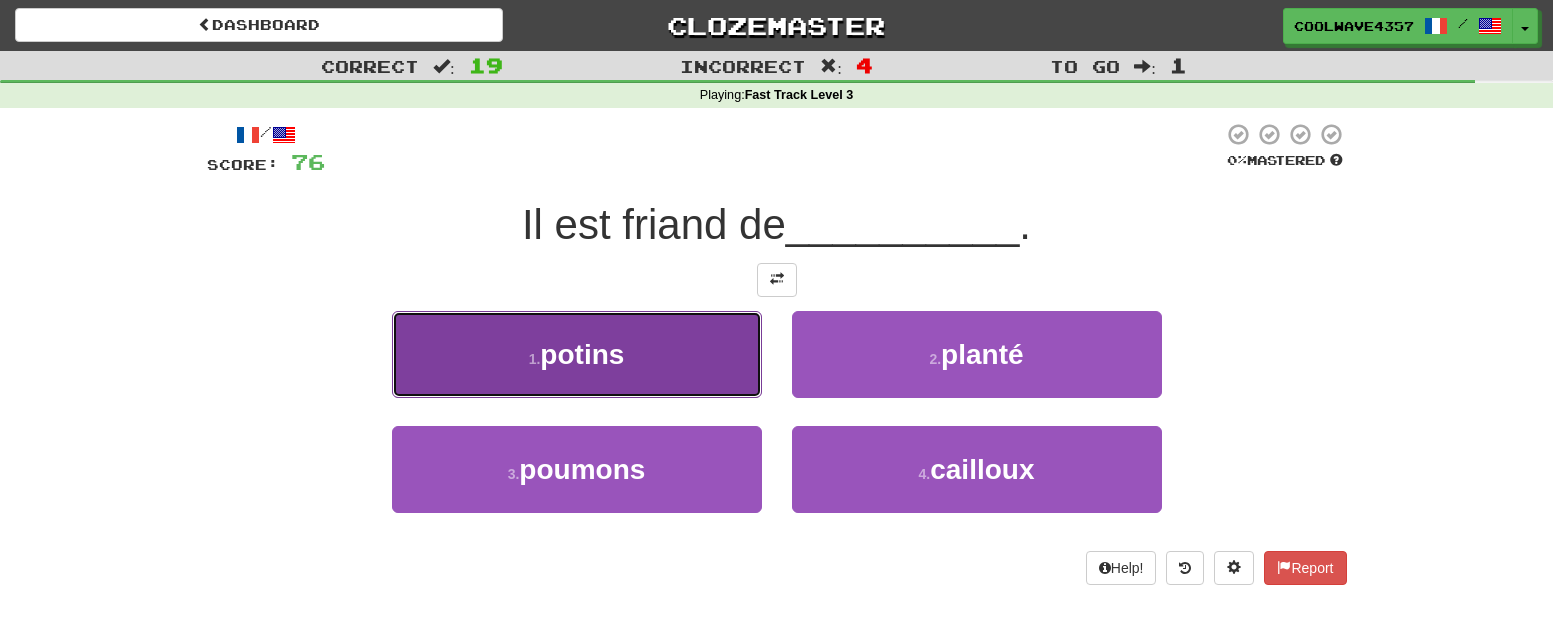click on "1 .  potins" at bounding box center (577, 354) 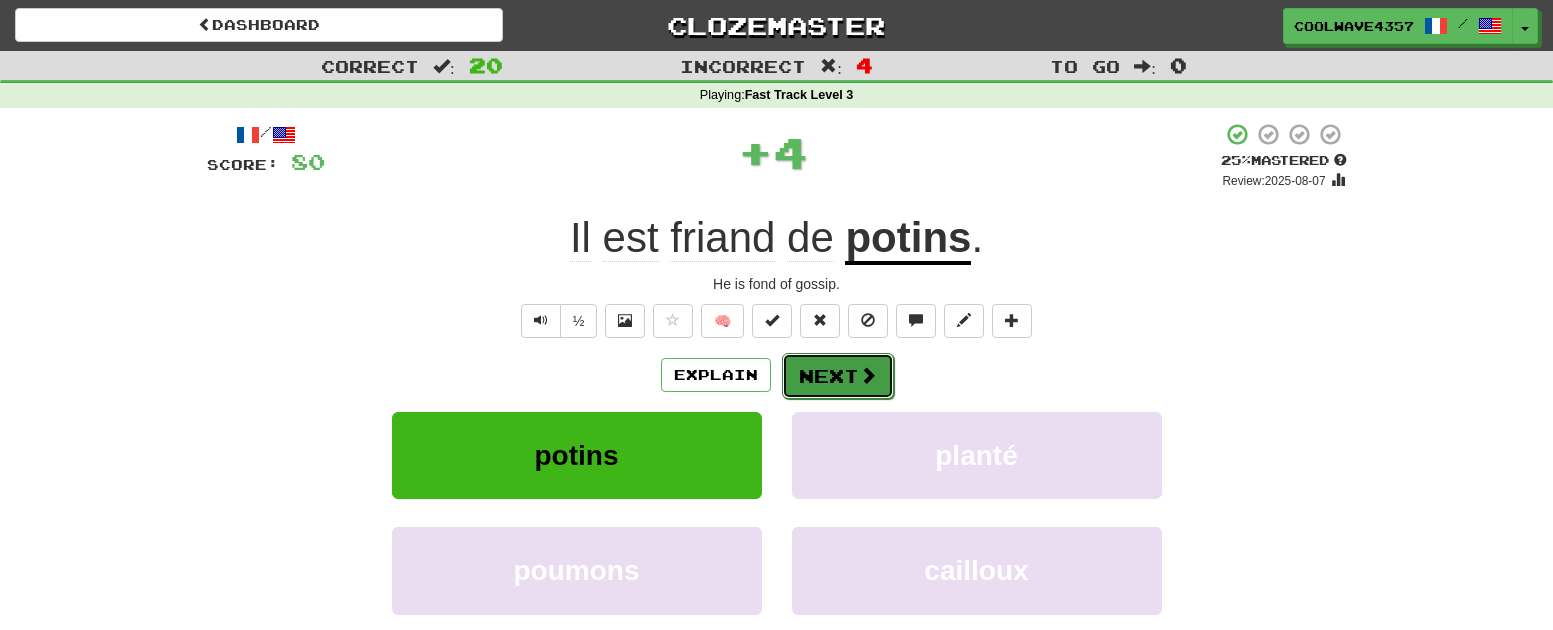click on "Next" at bounding box center [838, 376] 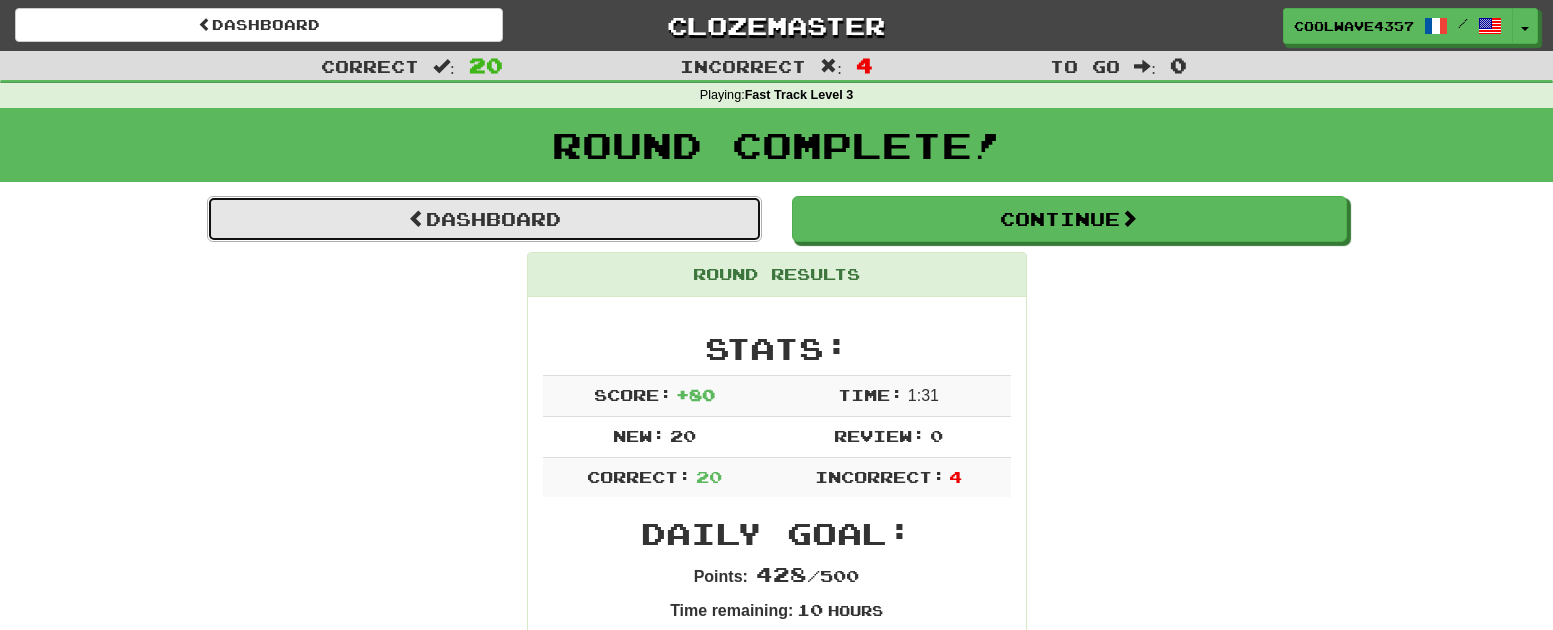 click on "Dashboard" at bounding box center (484, 219) 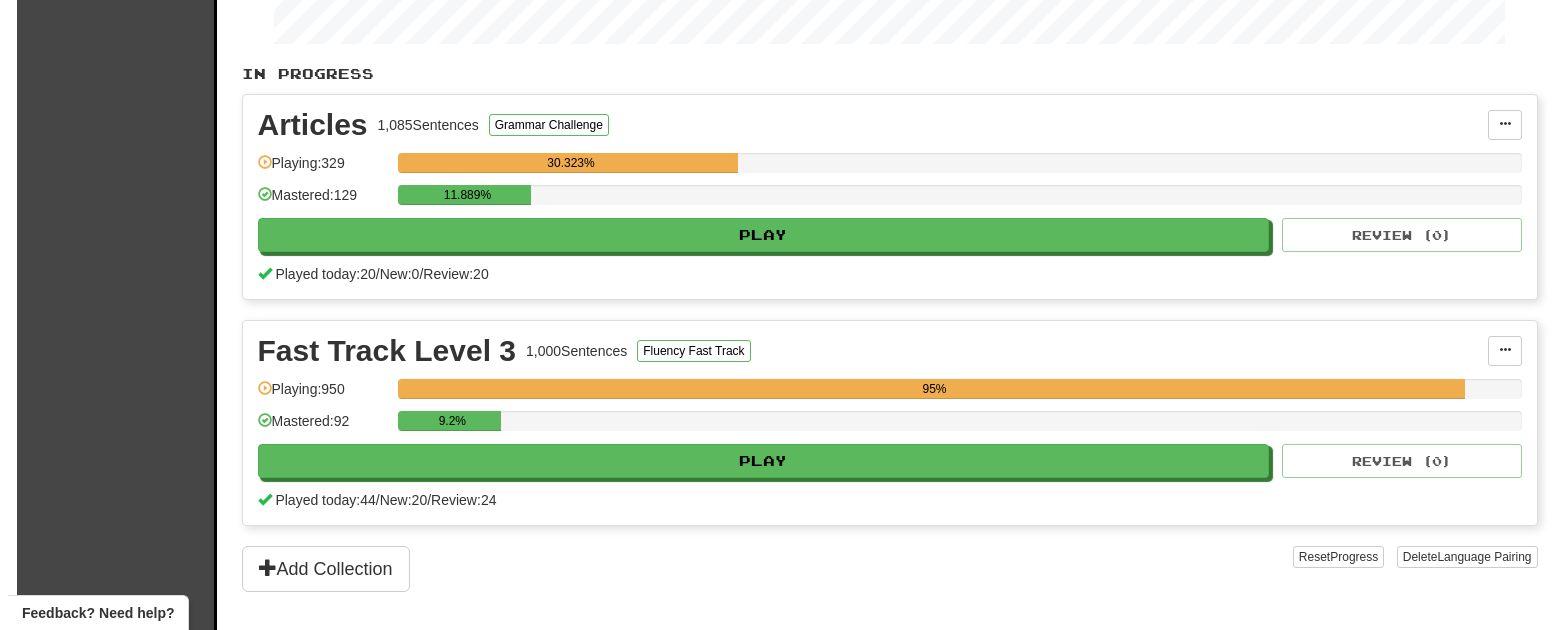 scroll, scrollTop: 600, scrollLeft: 0, axis: vertical 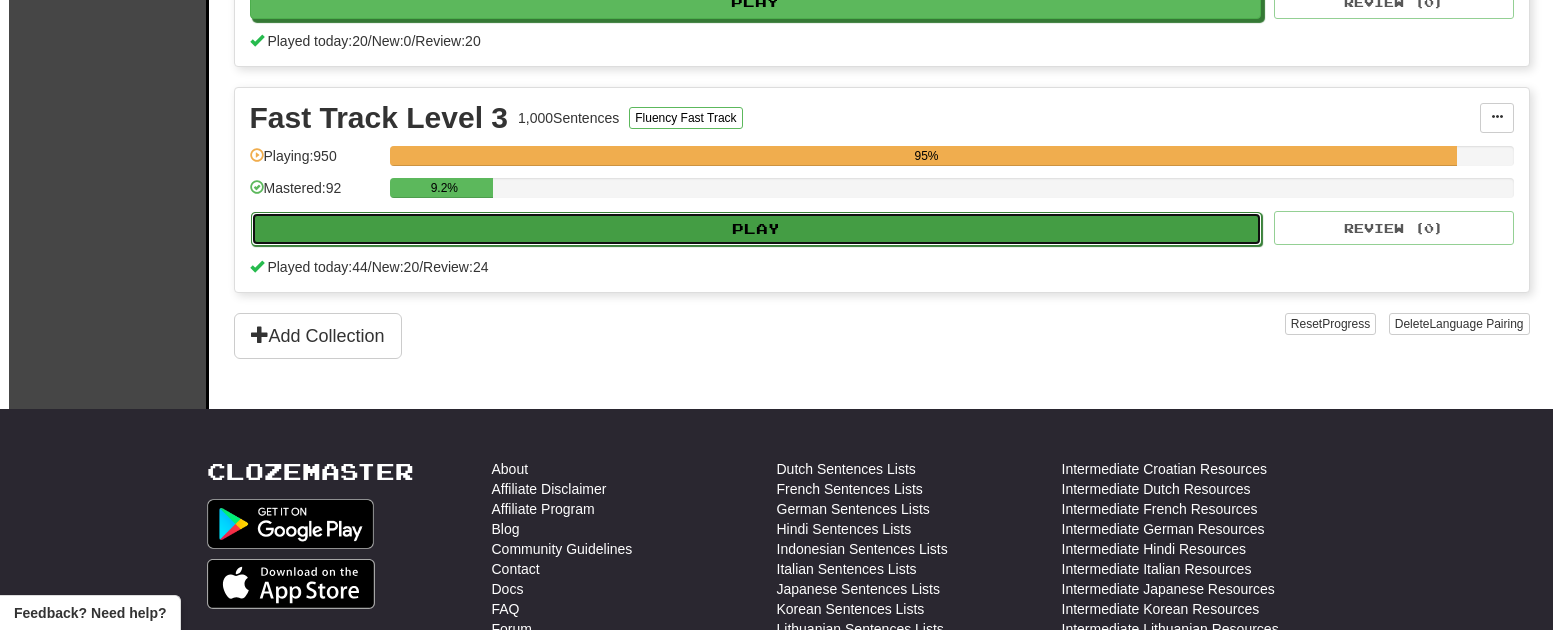 click on "Play" at bounding box center [757, 229] 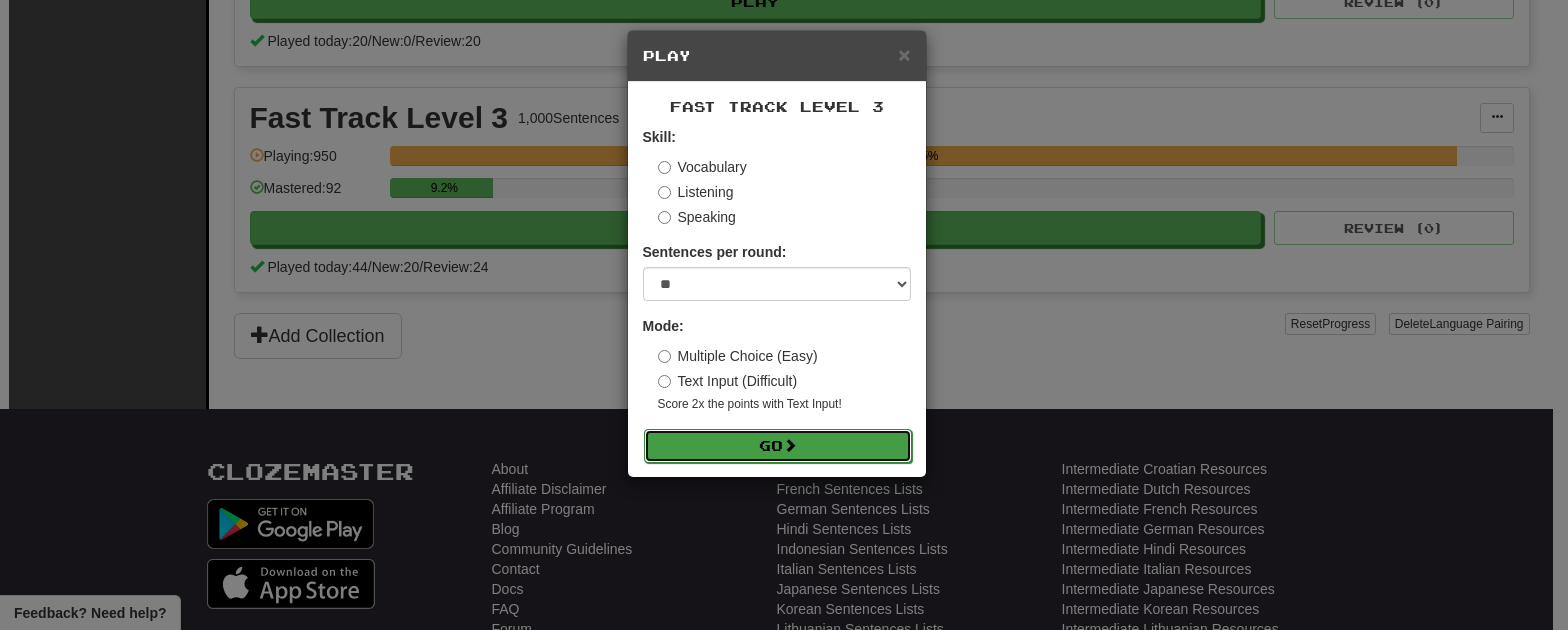 click at bounding box center [790, 445] 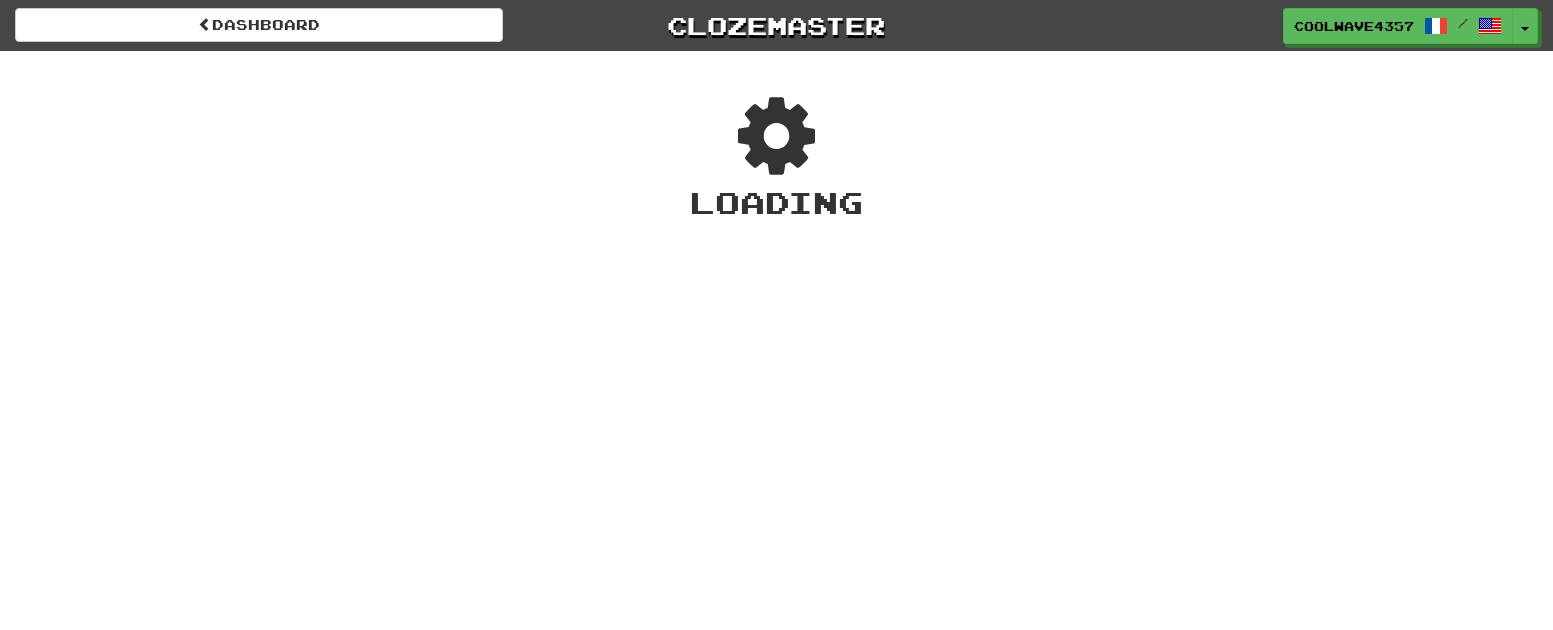 scroll, scrollTop: 0, scrollLeft: 0, axis: both 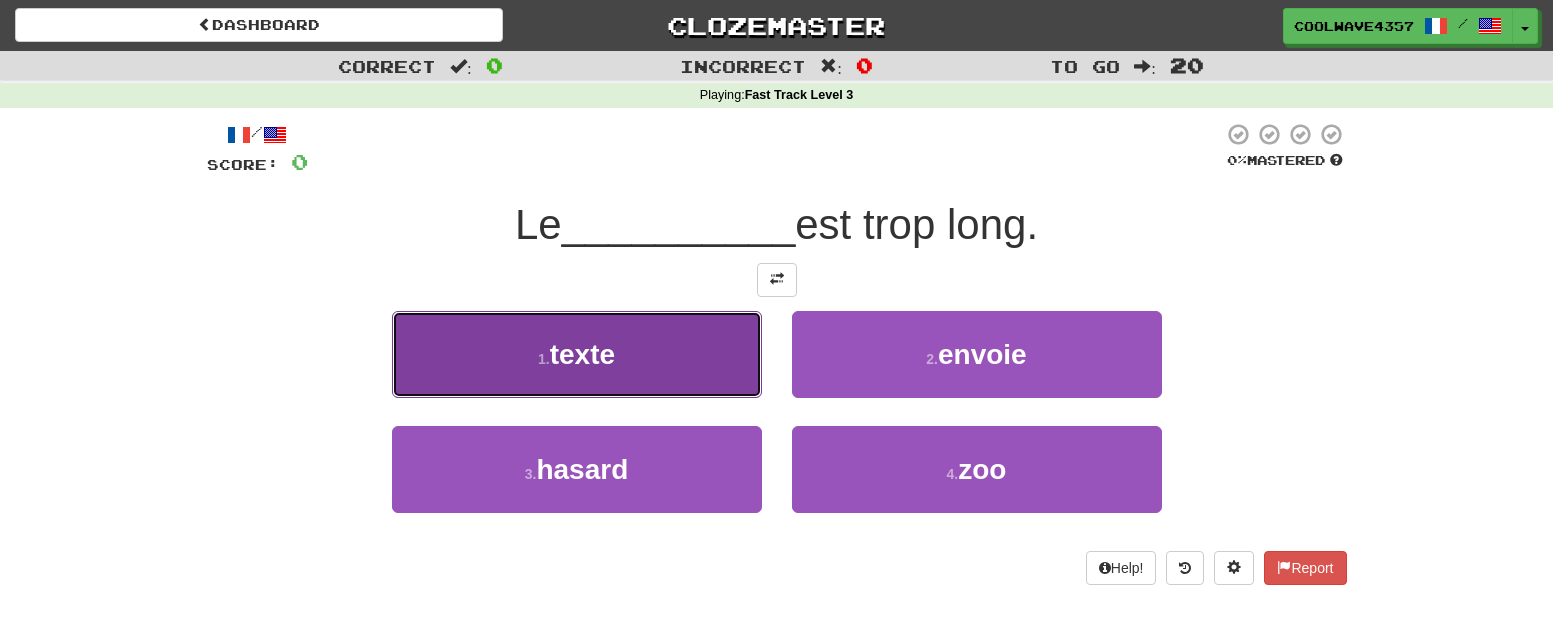 click on "1 .  texte" at bounding box center [577, 354] 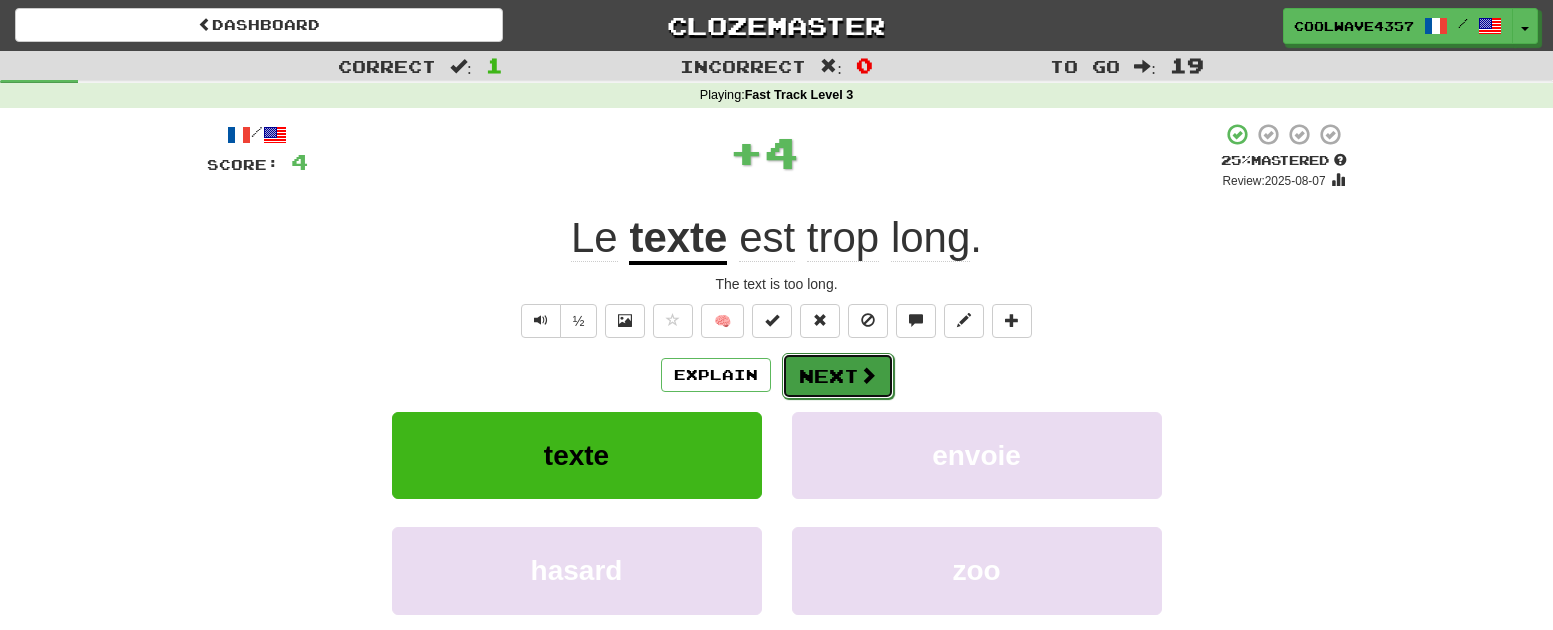 click on "Next" at bounding box center [838, 376] 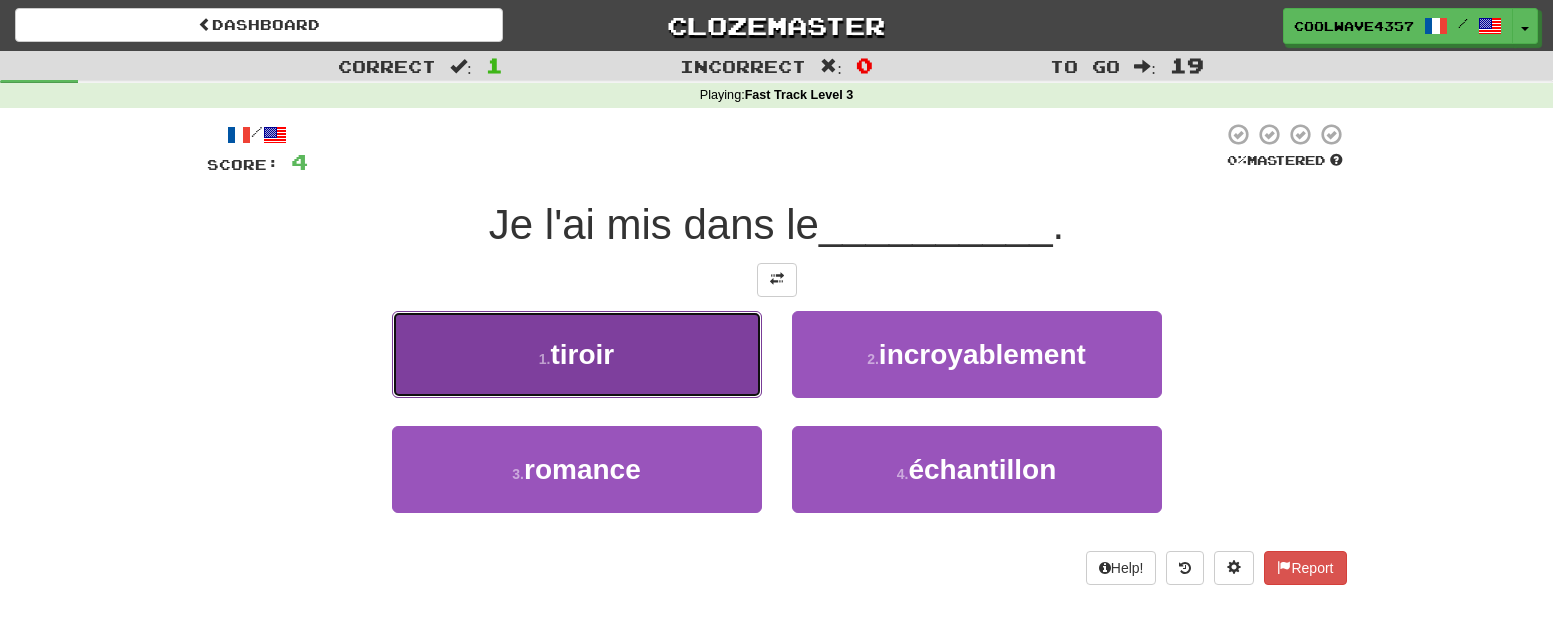 click on "1 .  tiroir" at bounding box center [577, 354] 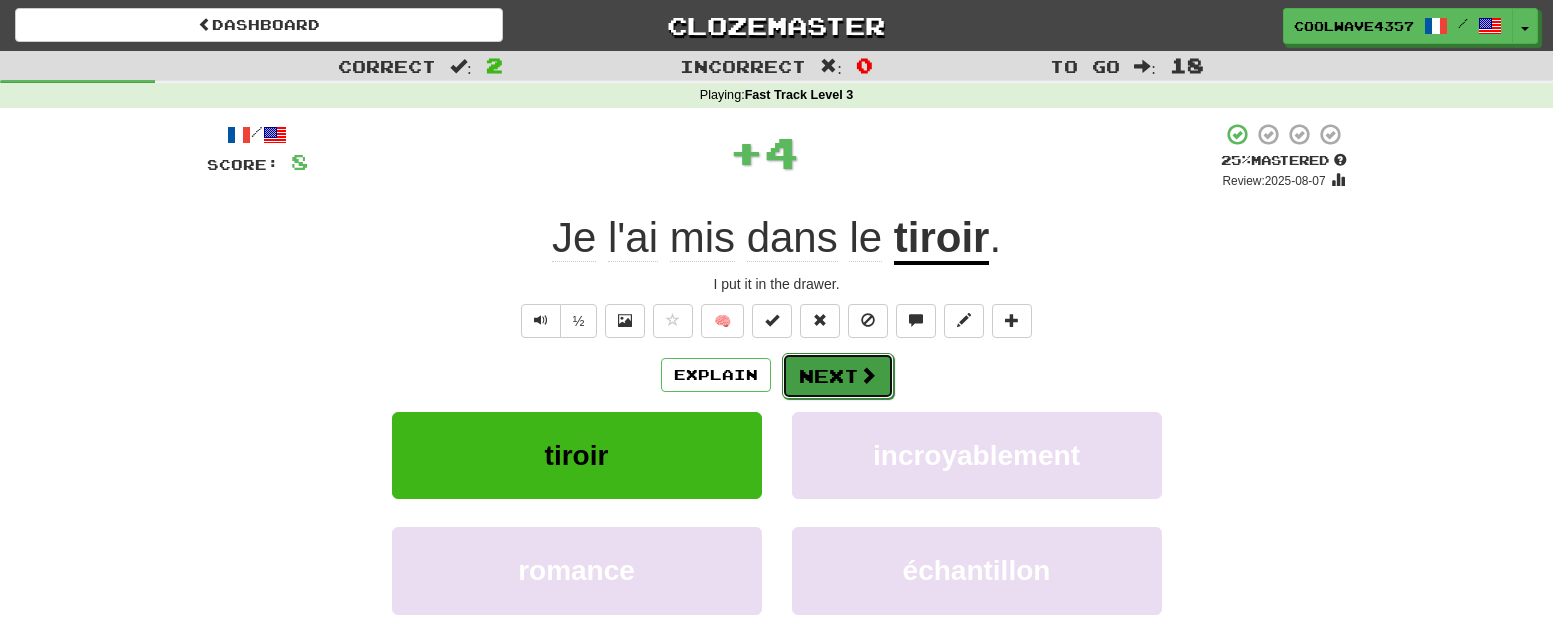 click on "Next" at bounding box center [838, 376] 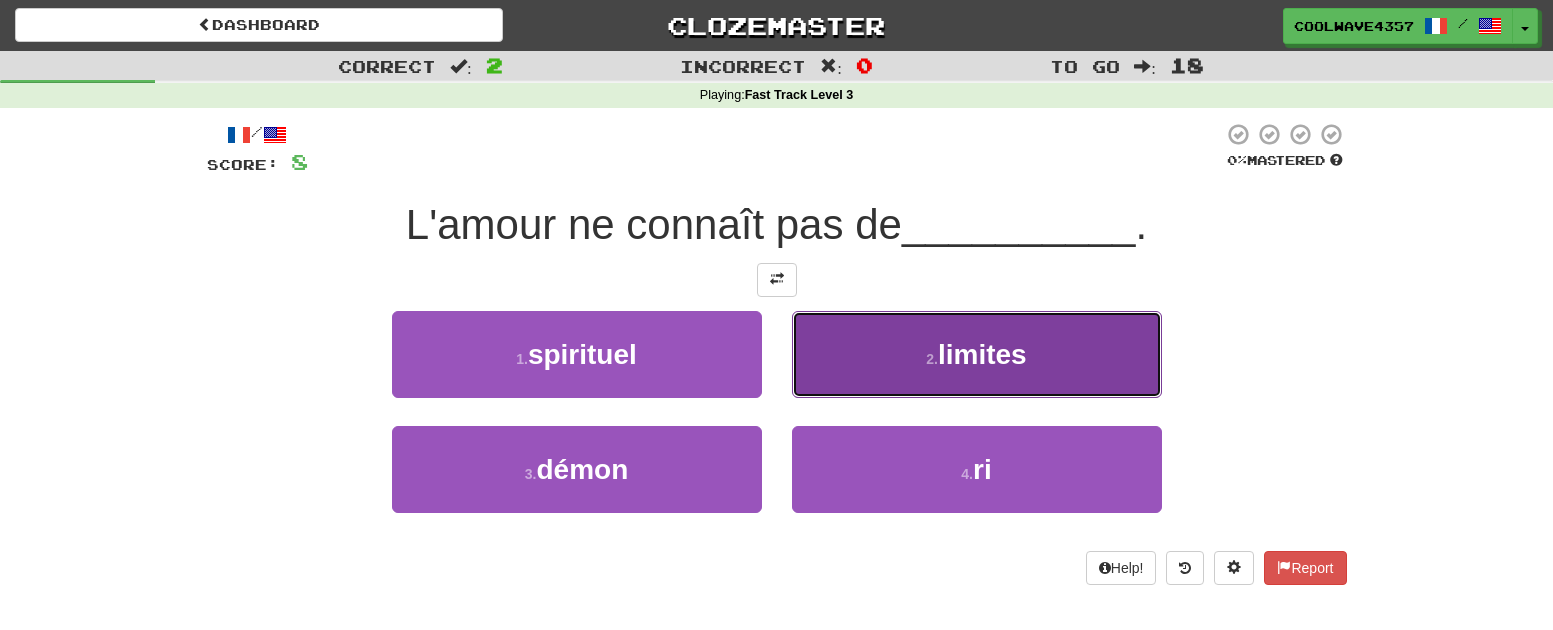click on "2 ." at bounding box center [932, 359] 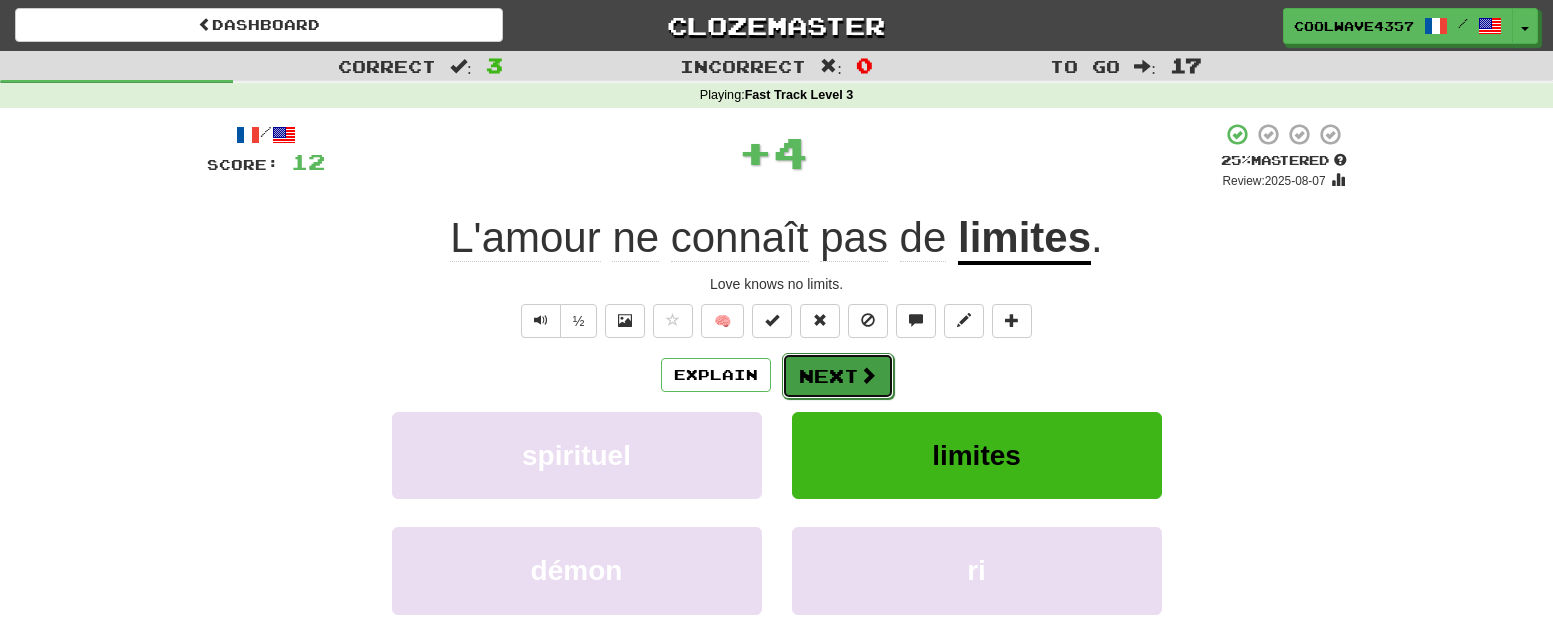 click on "Next" at bounding box center [838, 376] 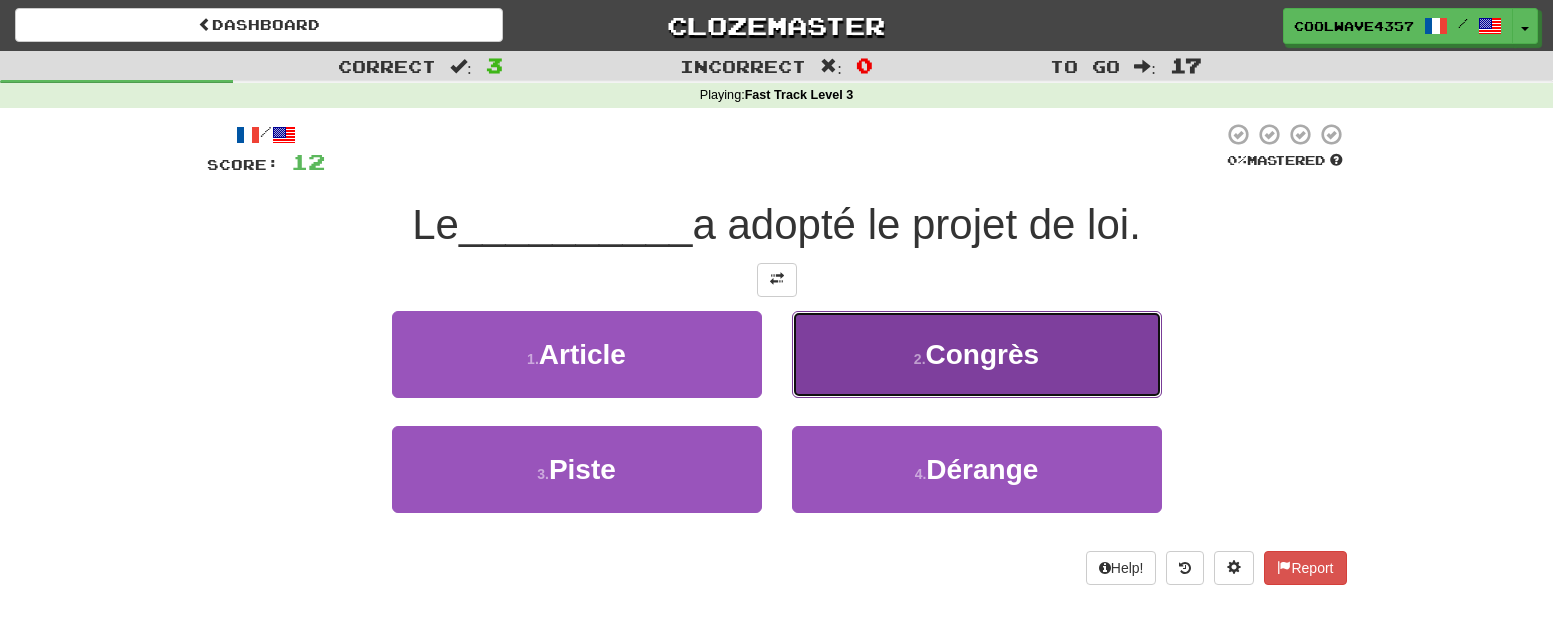 click on "Congrès" at bounding box center (983, 354) 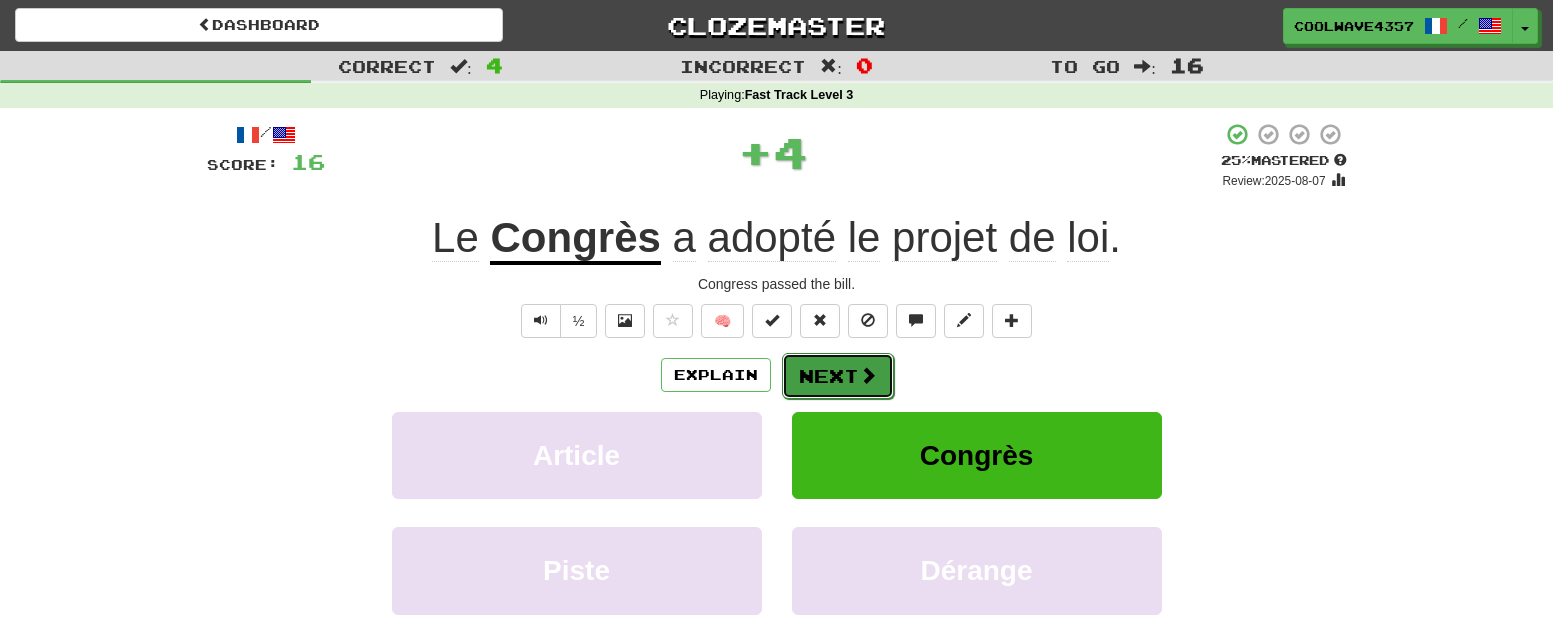 click on "Next" at bounding box center (838, 376) 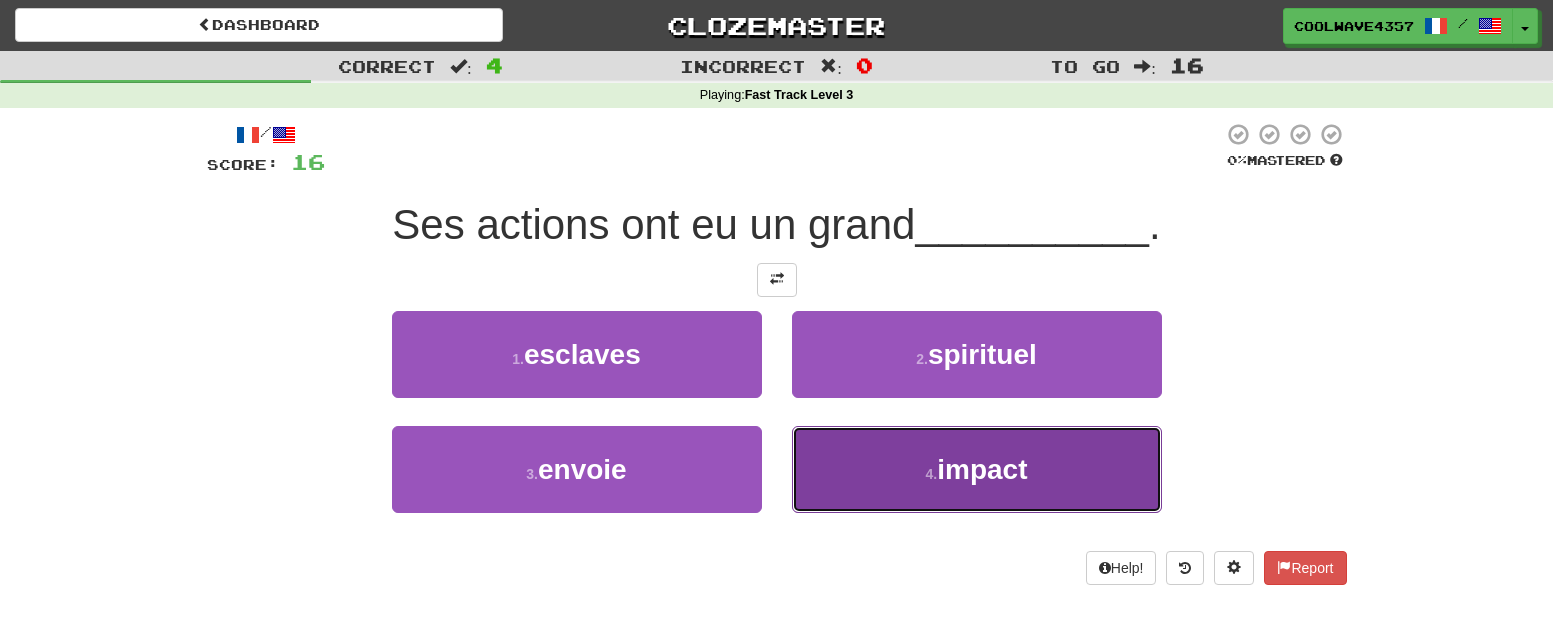 click on "impact" at bounding box center [982, 469] 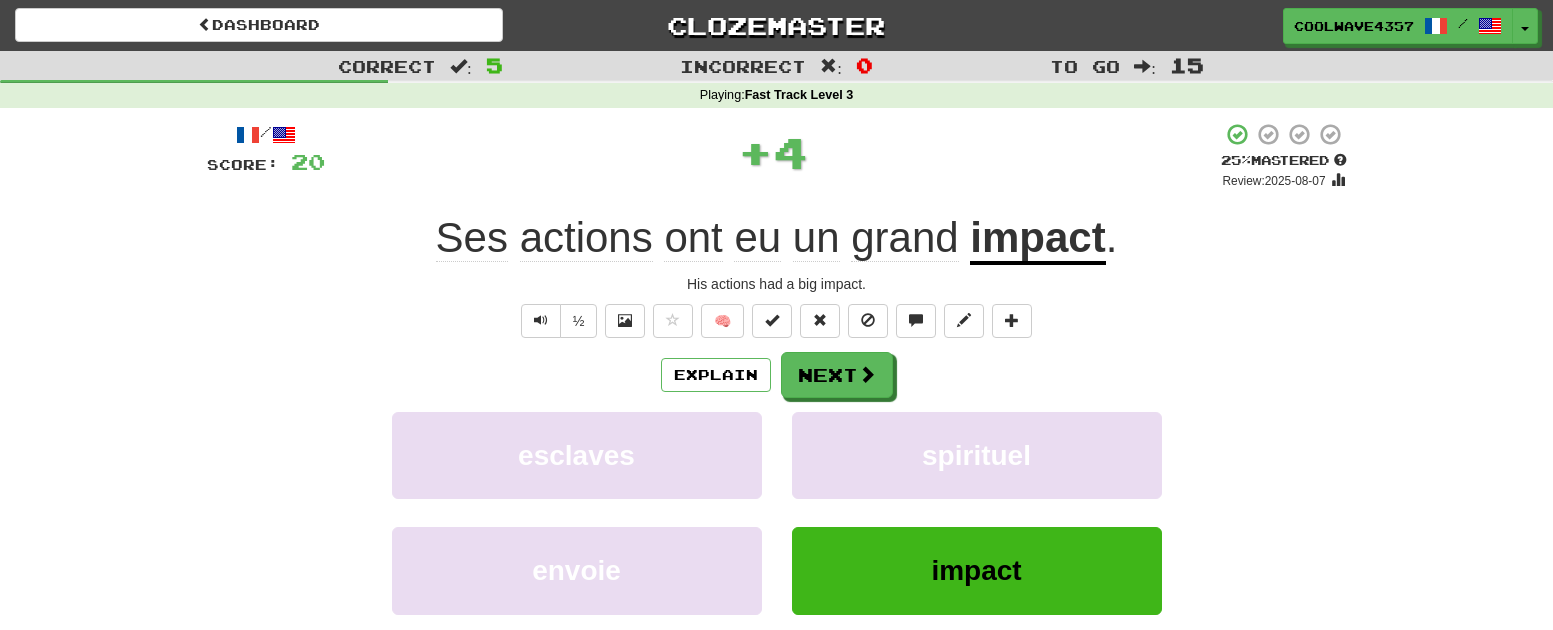 click on "Explain Next" at bounding box center [777, 375] 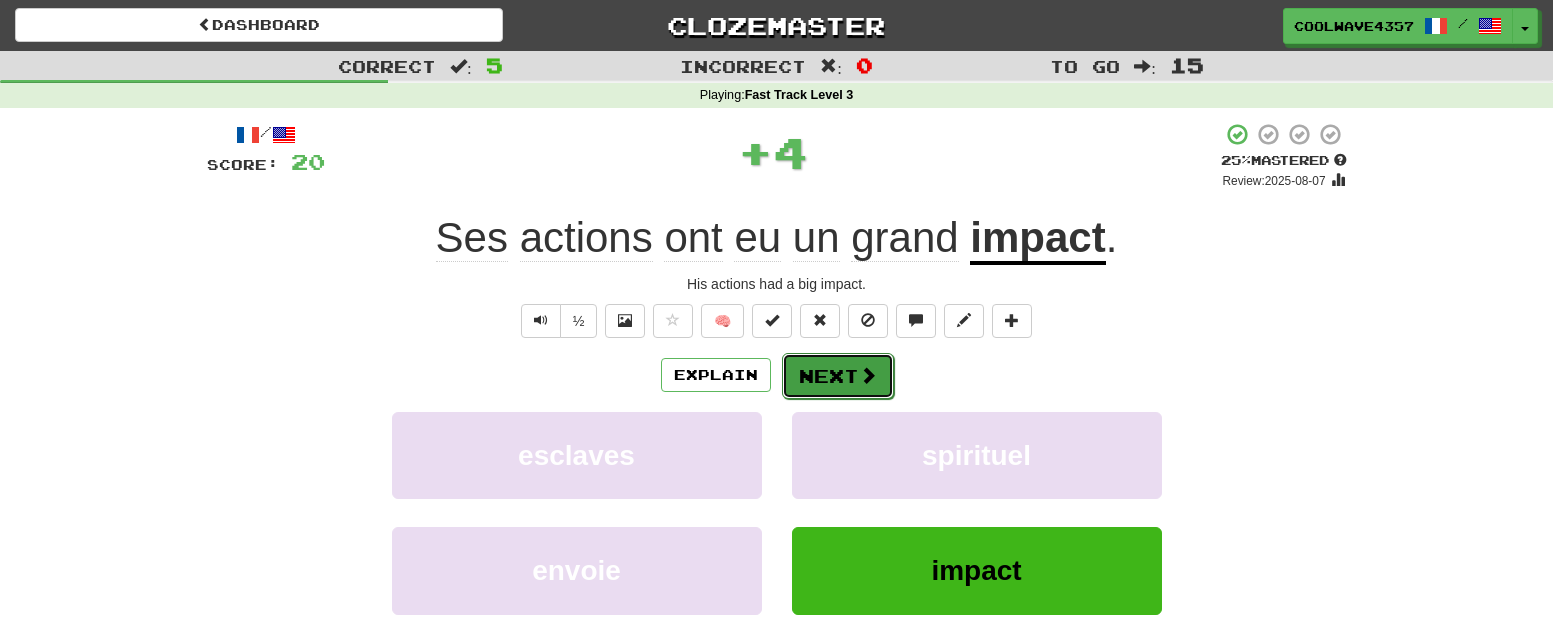 click on "Next" at bounding box center [838, 376] 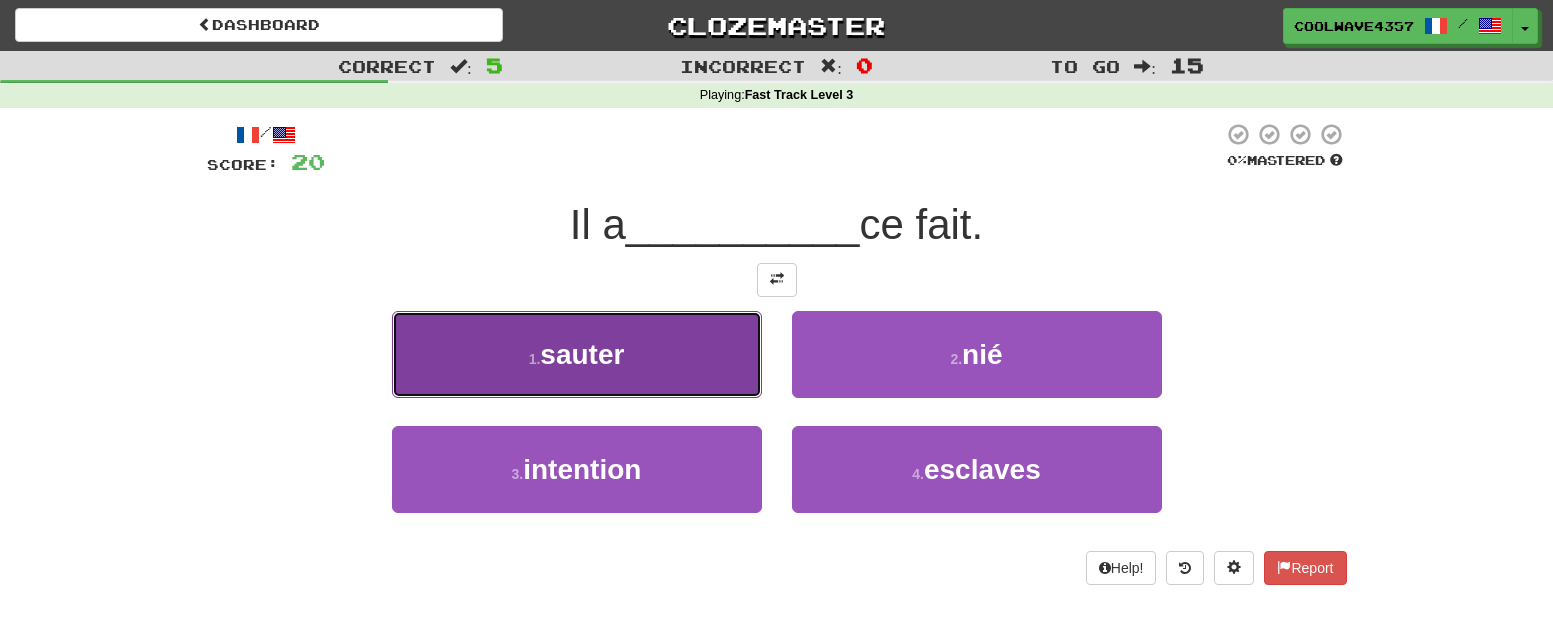 click on "1 .  sauter" at bounding box center [577, 354] 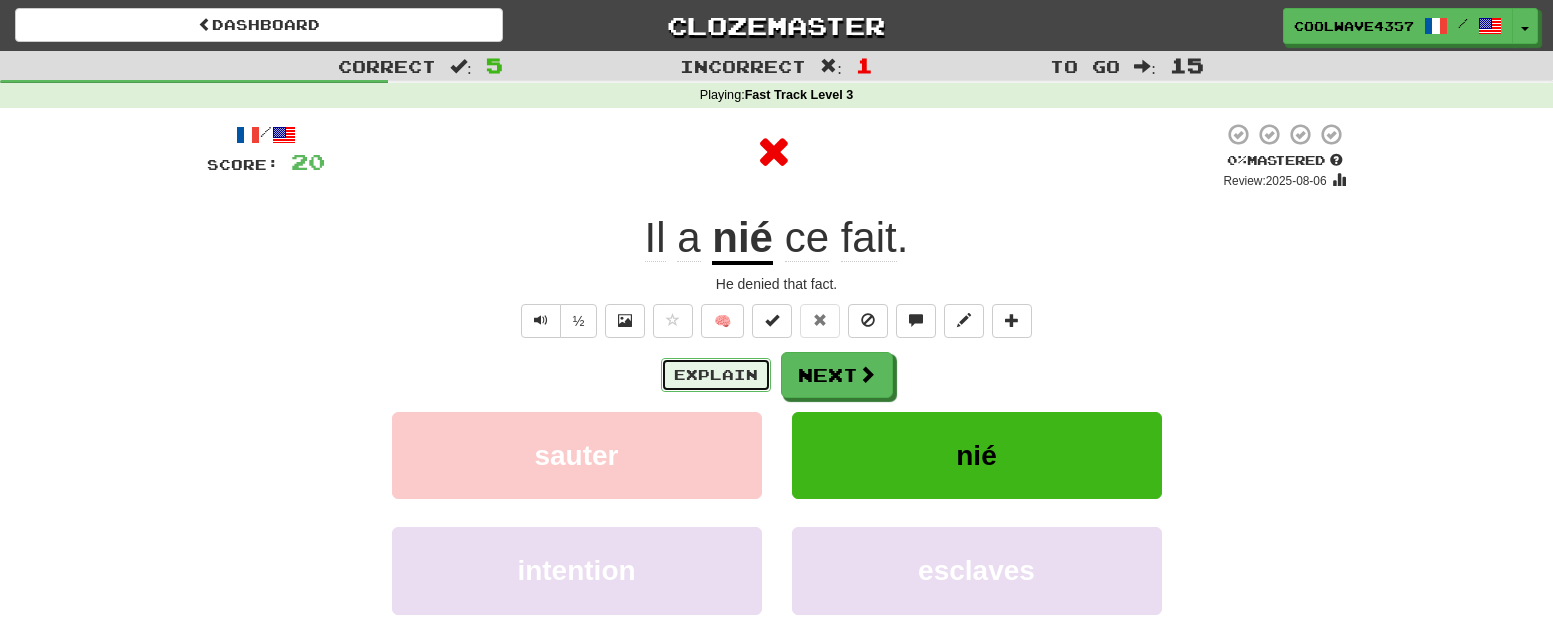 click on "Explain" at bounding box center (716, 375) 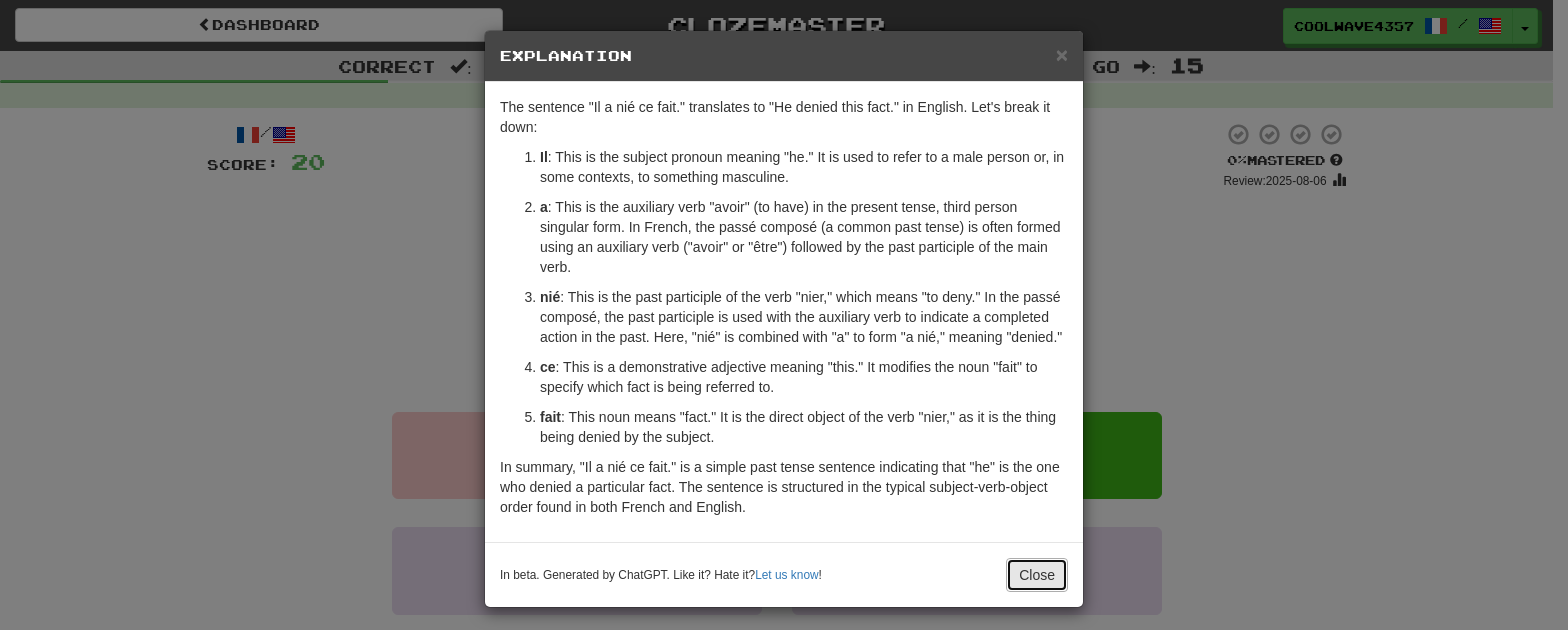 click on "Close" at bounding box center [1037, 575] 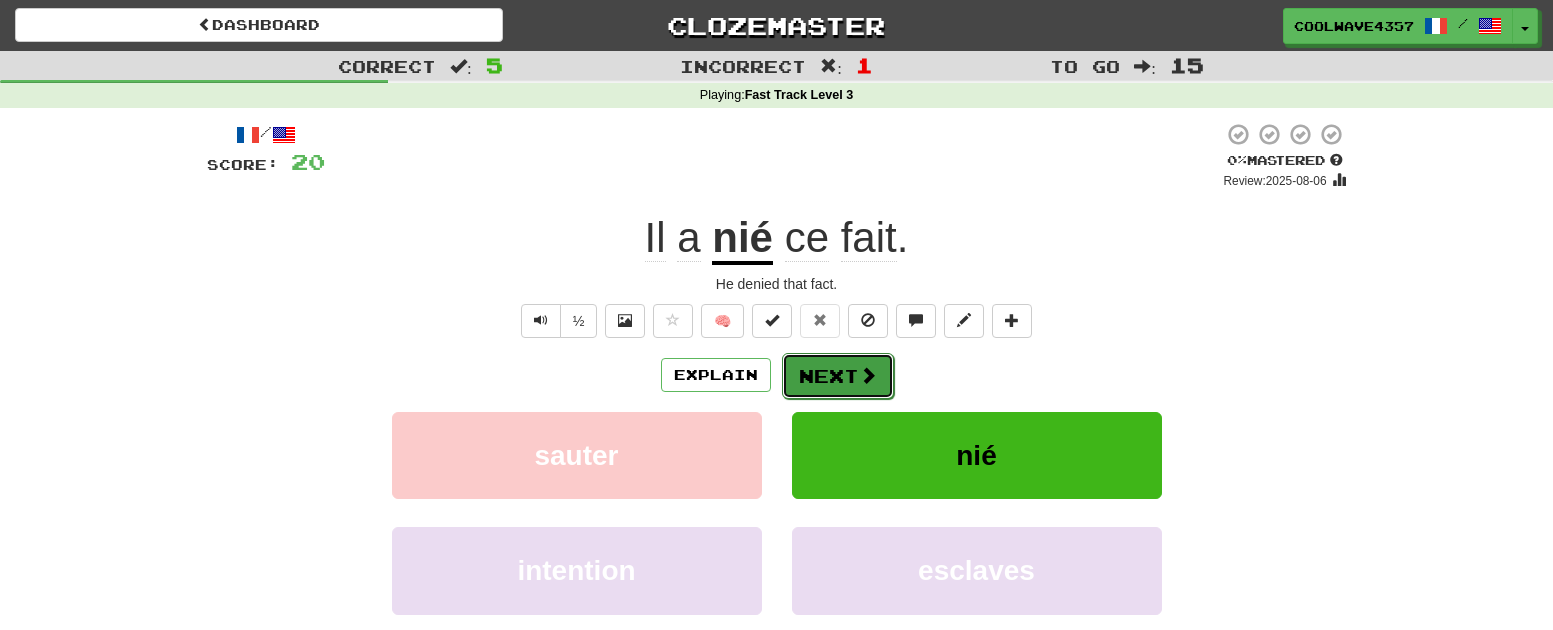 click on "Next" at bounding box center (838, 376) 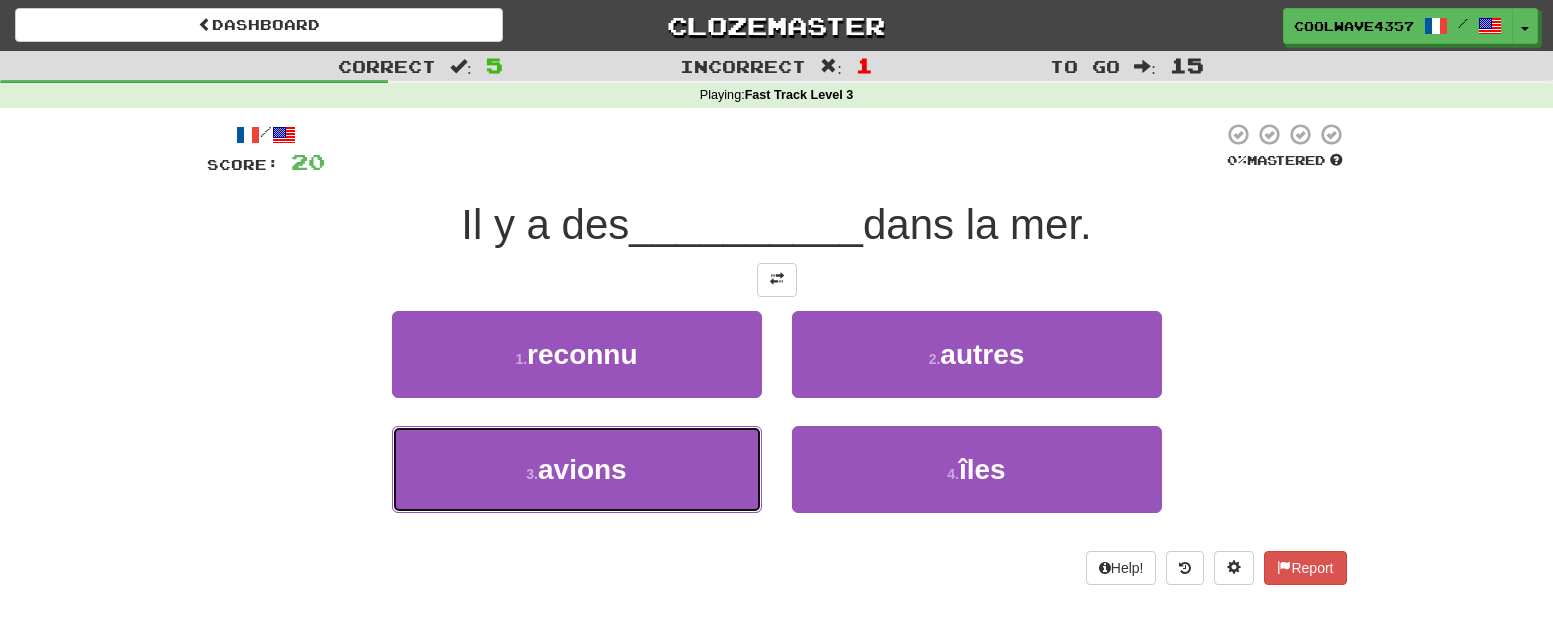 drag, startPoint x: 673, startPoint y: 508, endPoint x: 949, endPoint y: 574, distance: 283.78162 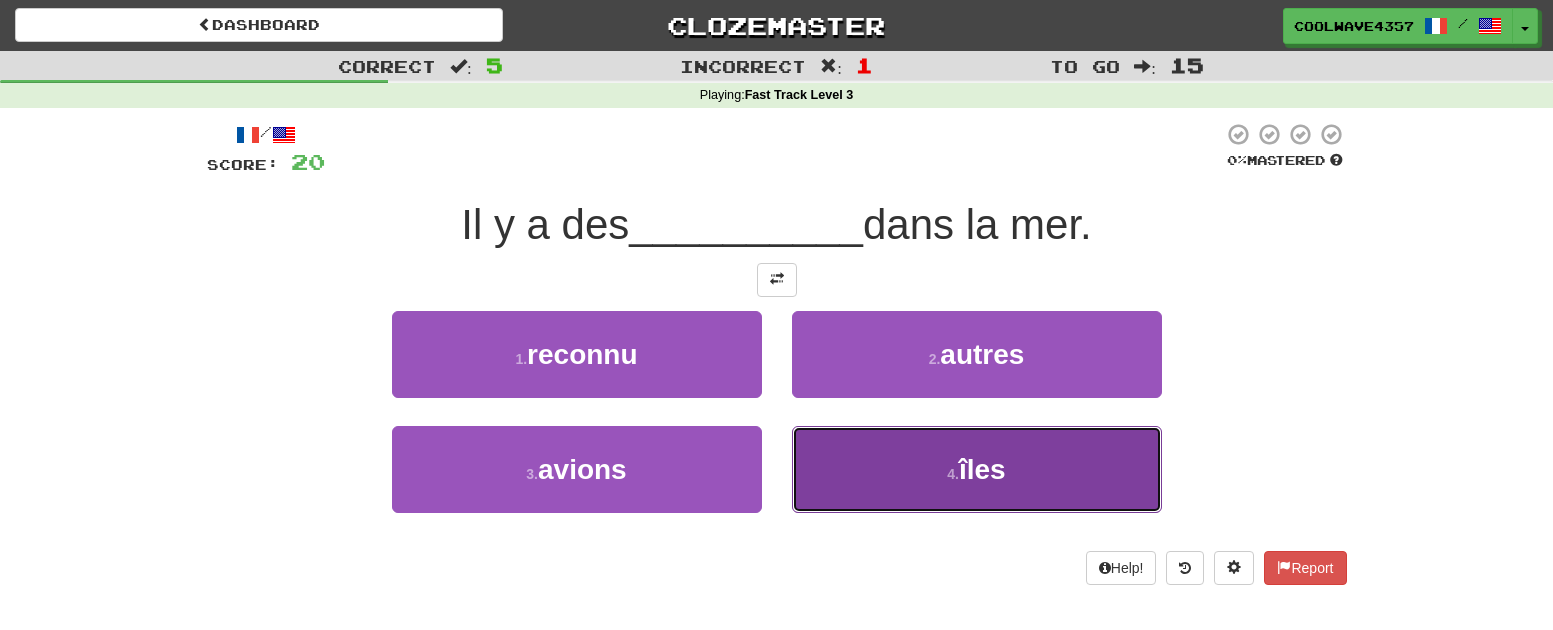 click on "îles" at bounding box center (982, 469) 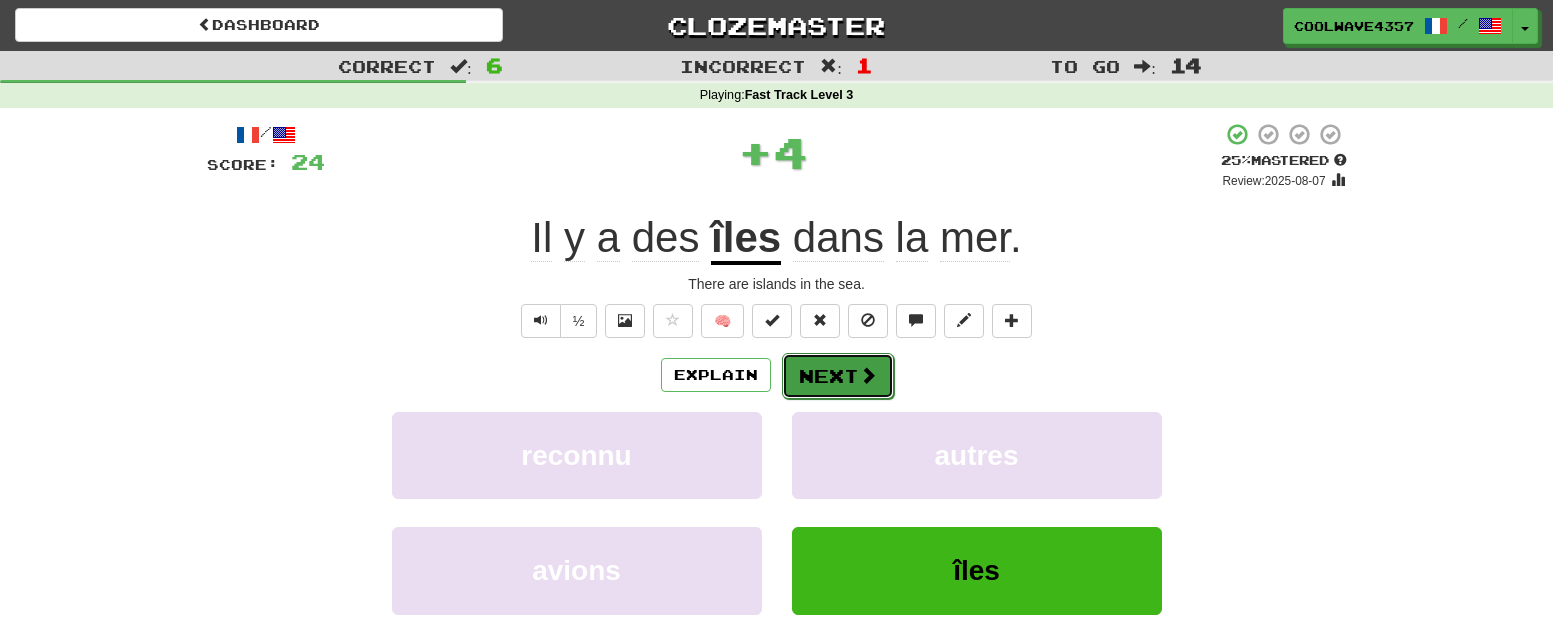 click at bounding box center (868, 375) 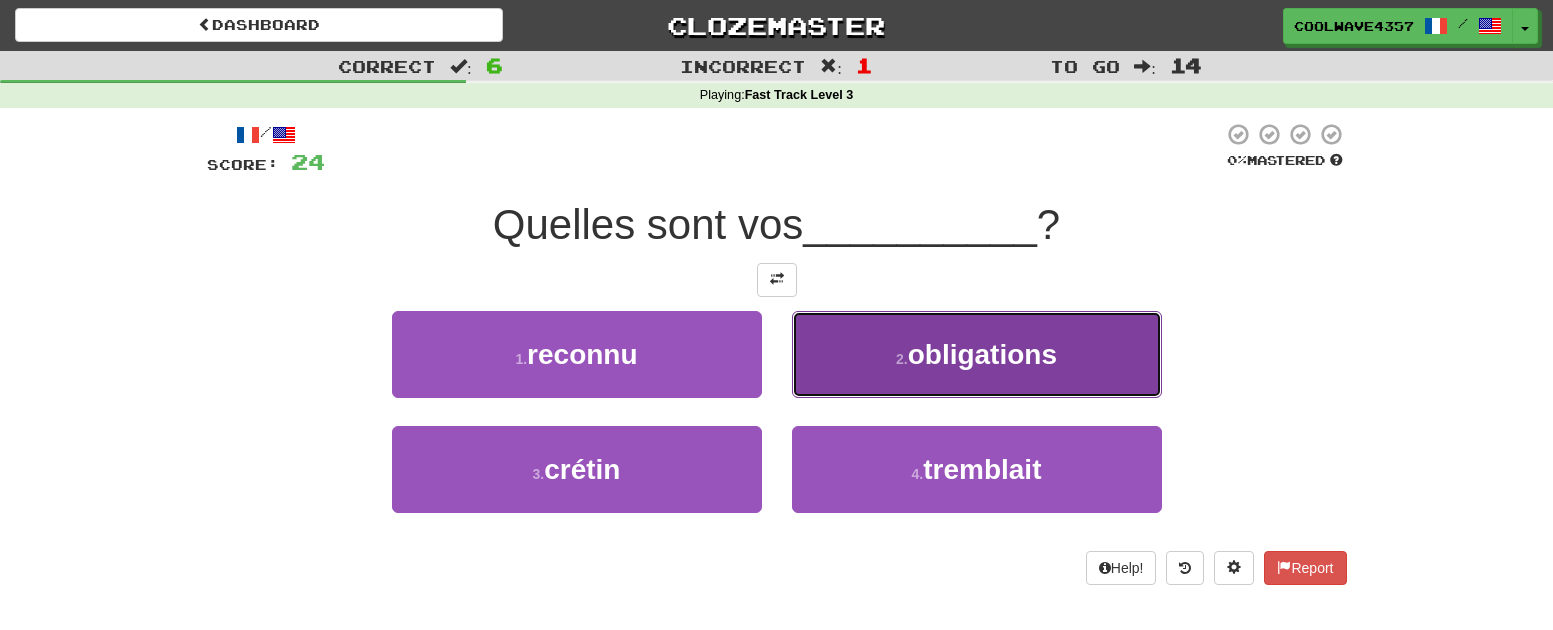click on "2 .  obligations" at bounding box center [977, 354] 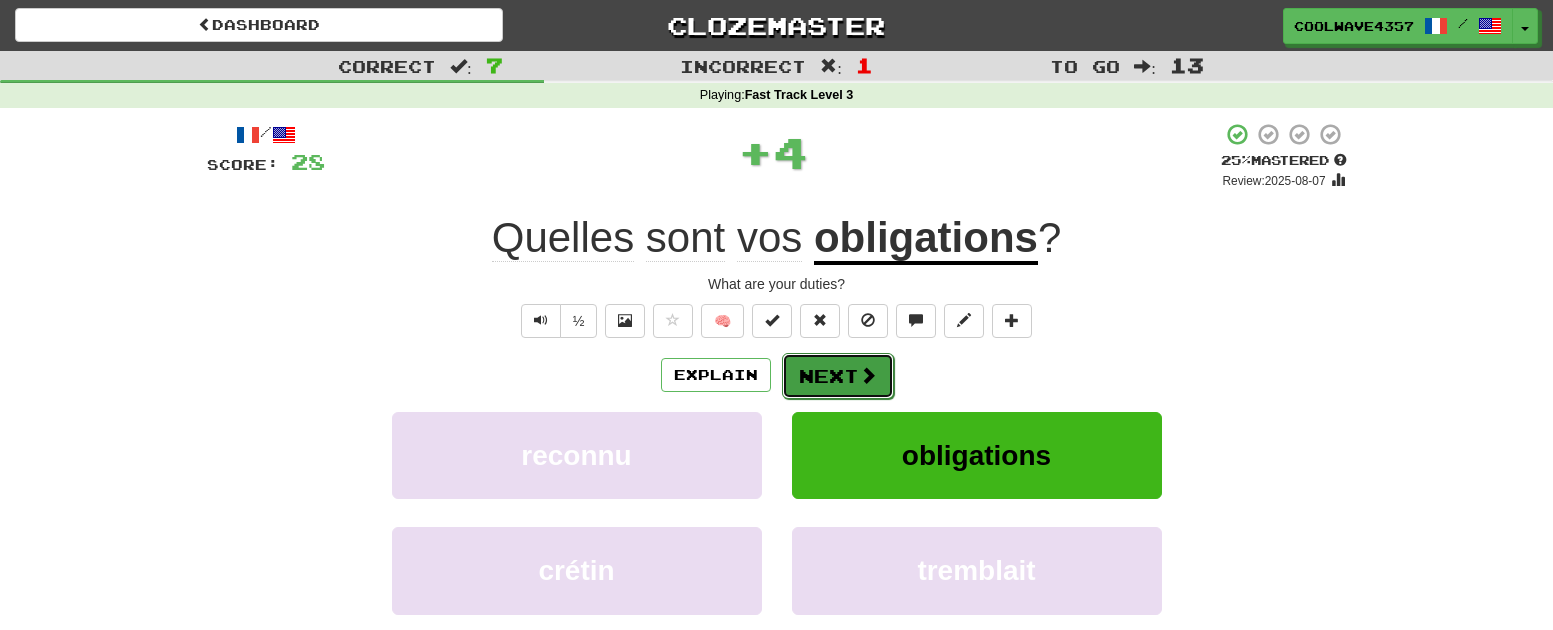 click at bounding box center (868, 375) 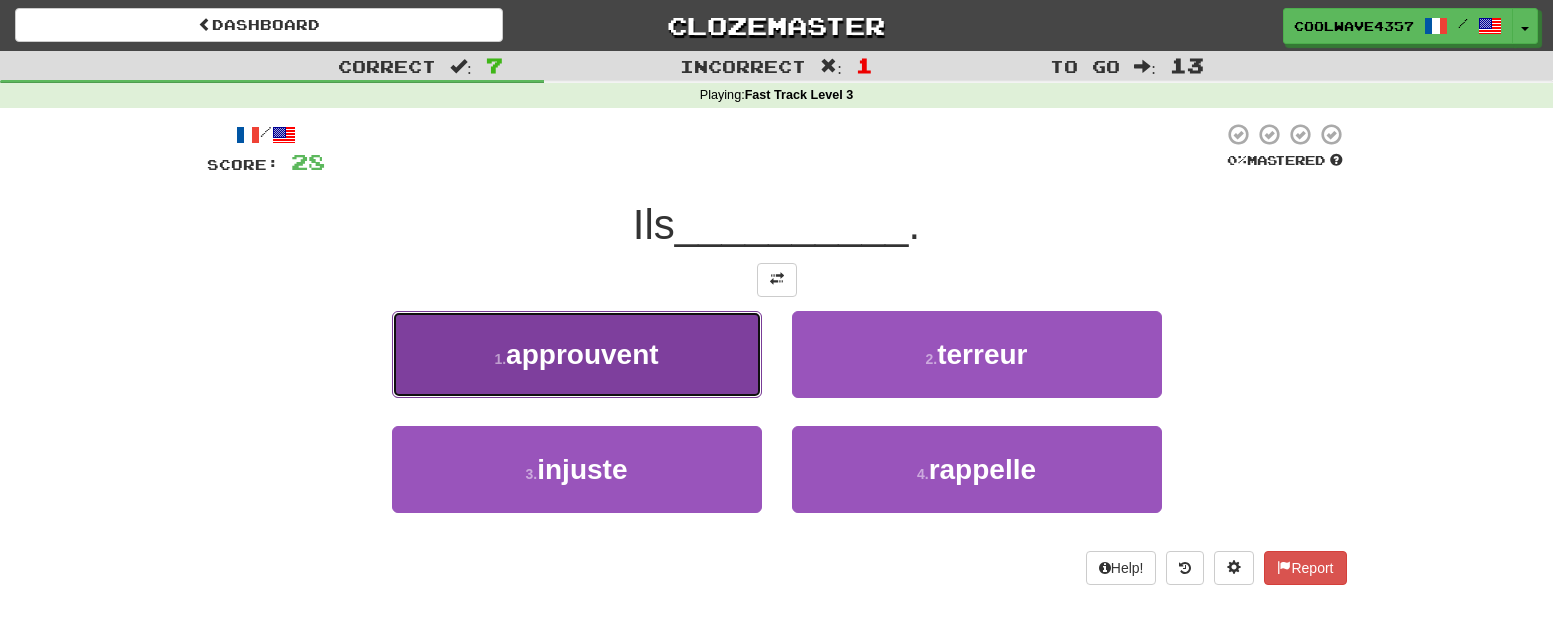 click on "1 .  approuvent" at bounding box center (577, 354) 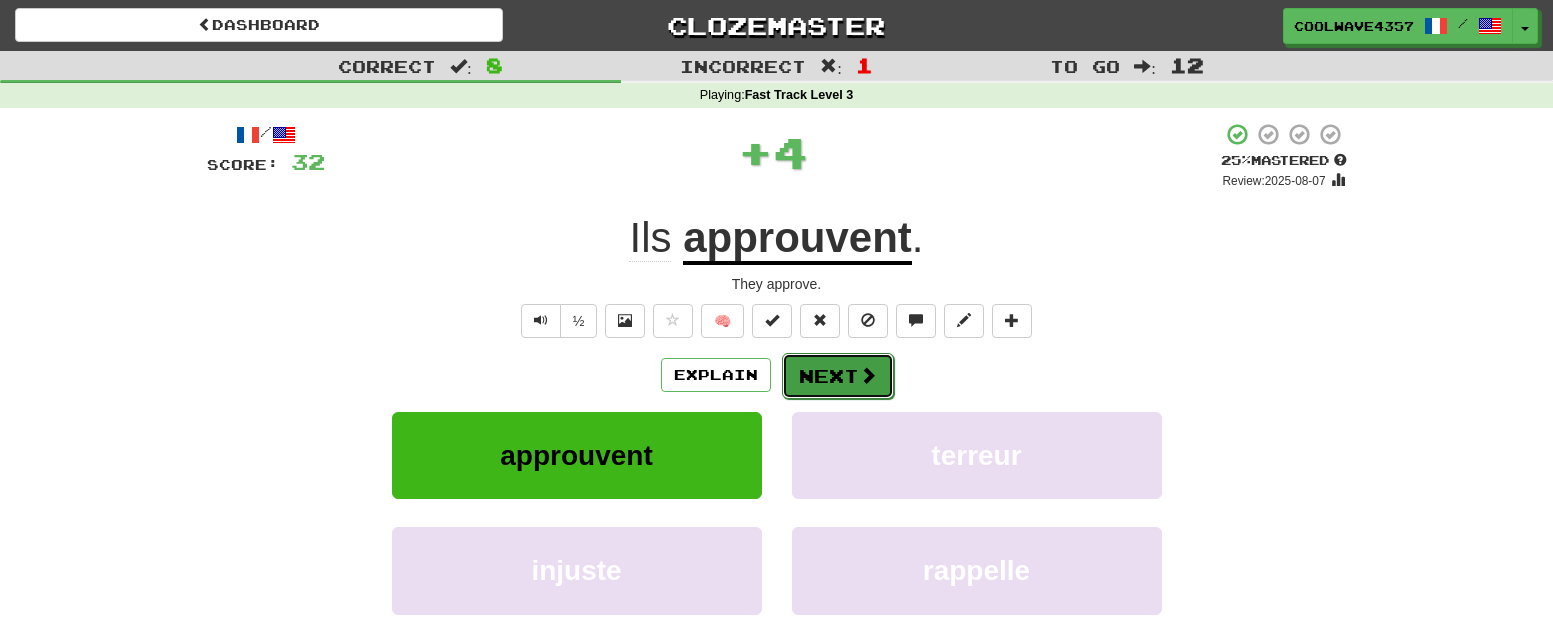 click at bounding box center [868, 375] 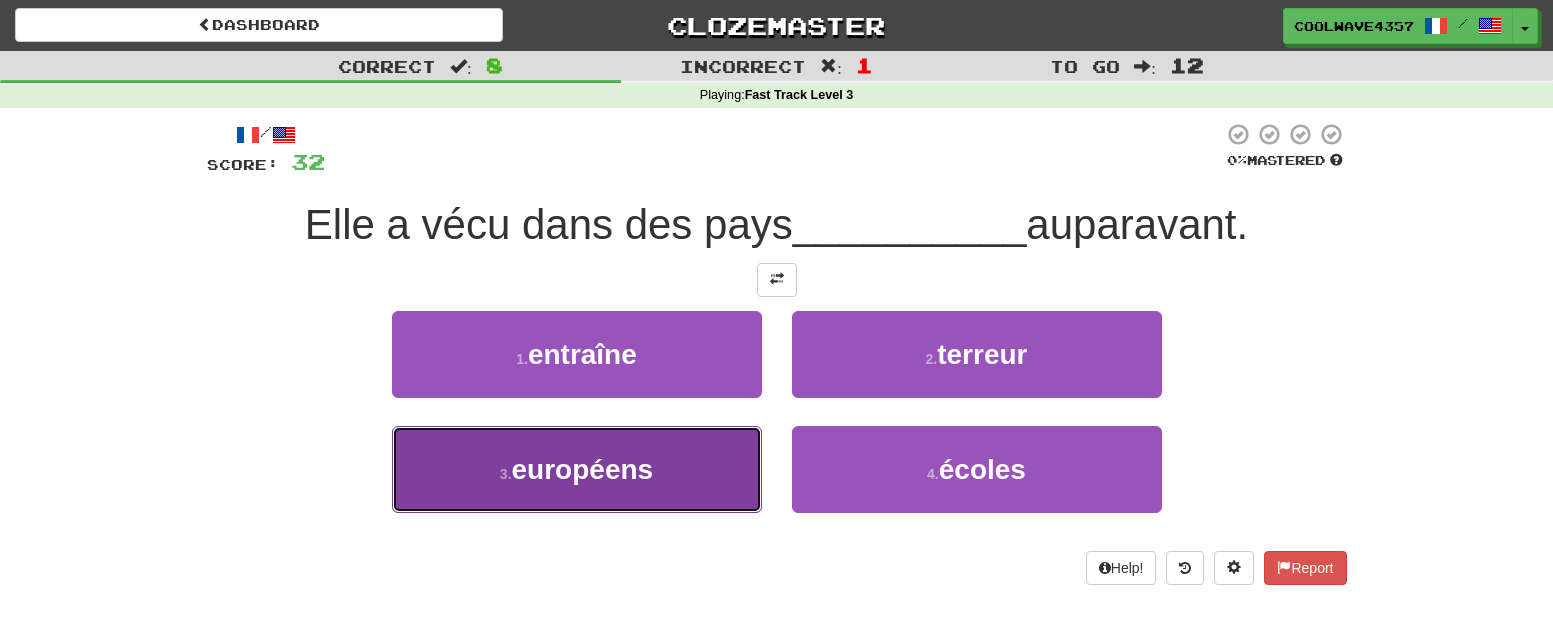 click on "3 .  européens" at bounding box center [577, 469] 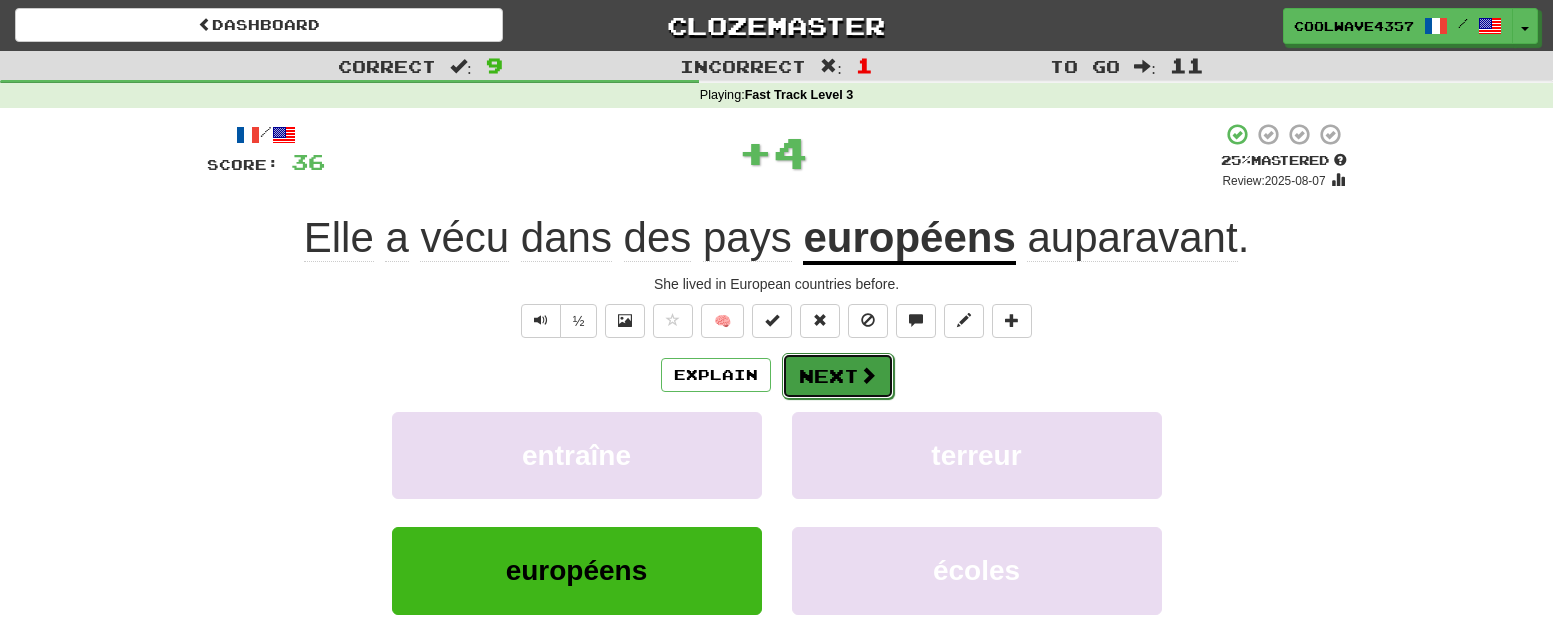 click on "Next" at bounding box center (838, 376) 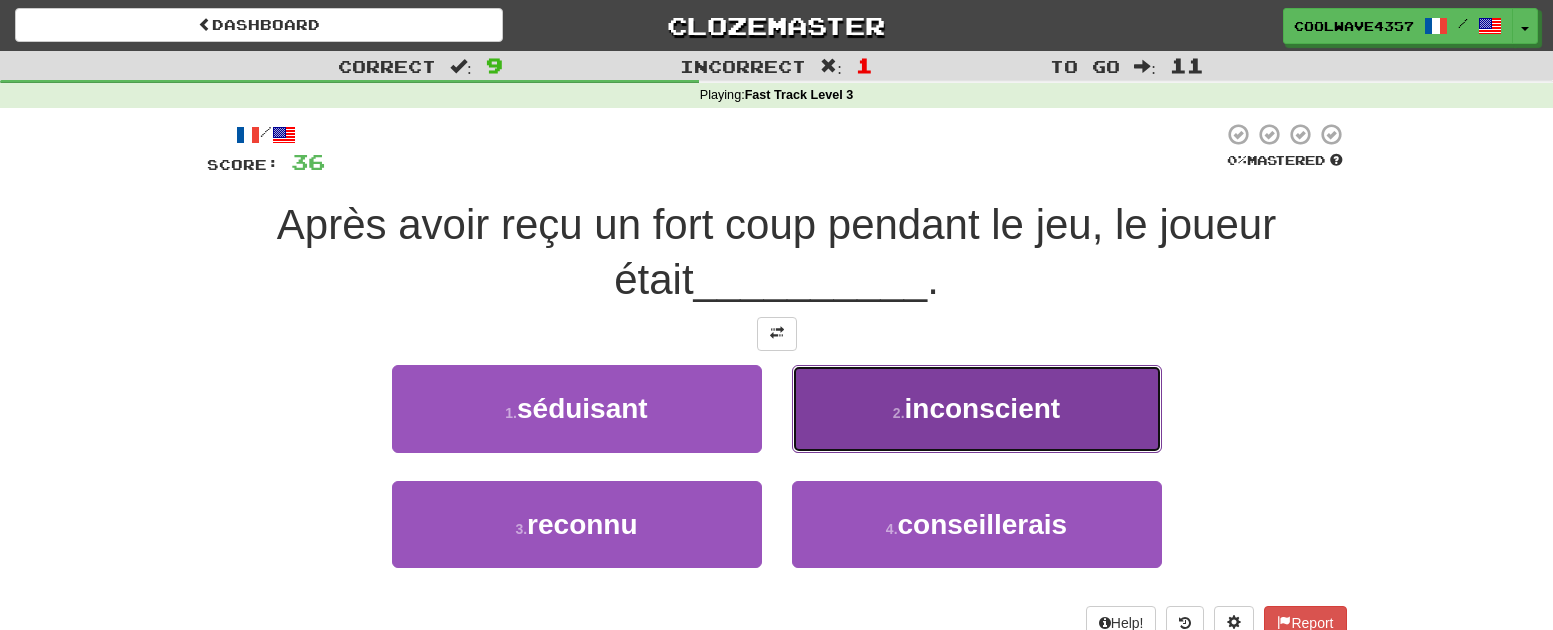 click on "inconscient" at bounding box center (983, 408) 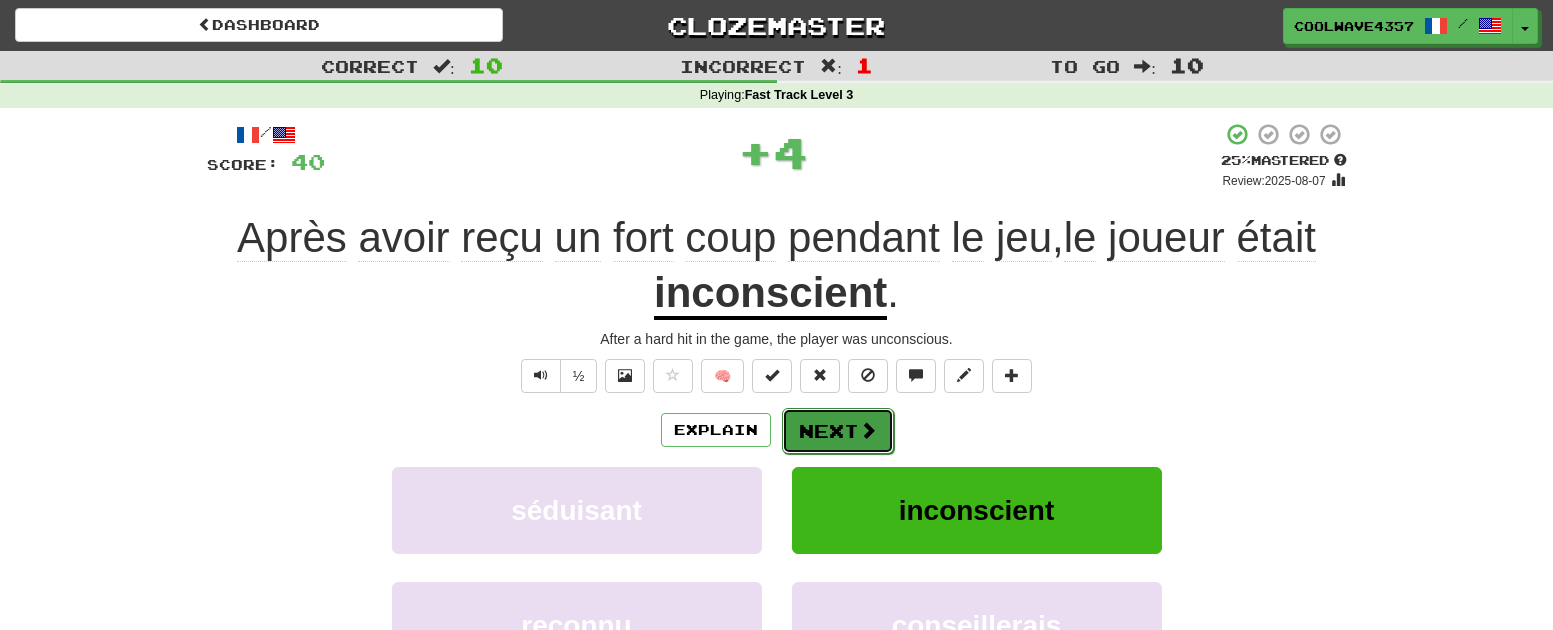 click on "Next" at bounding box center [838, 431] 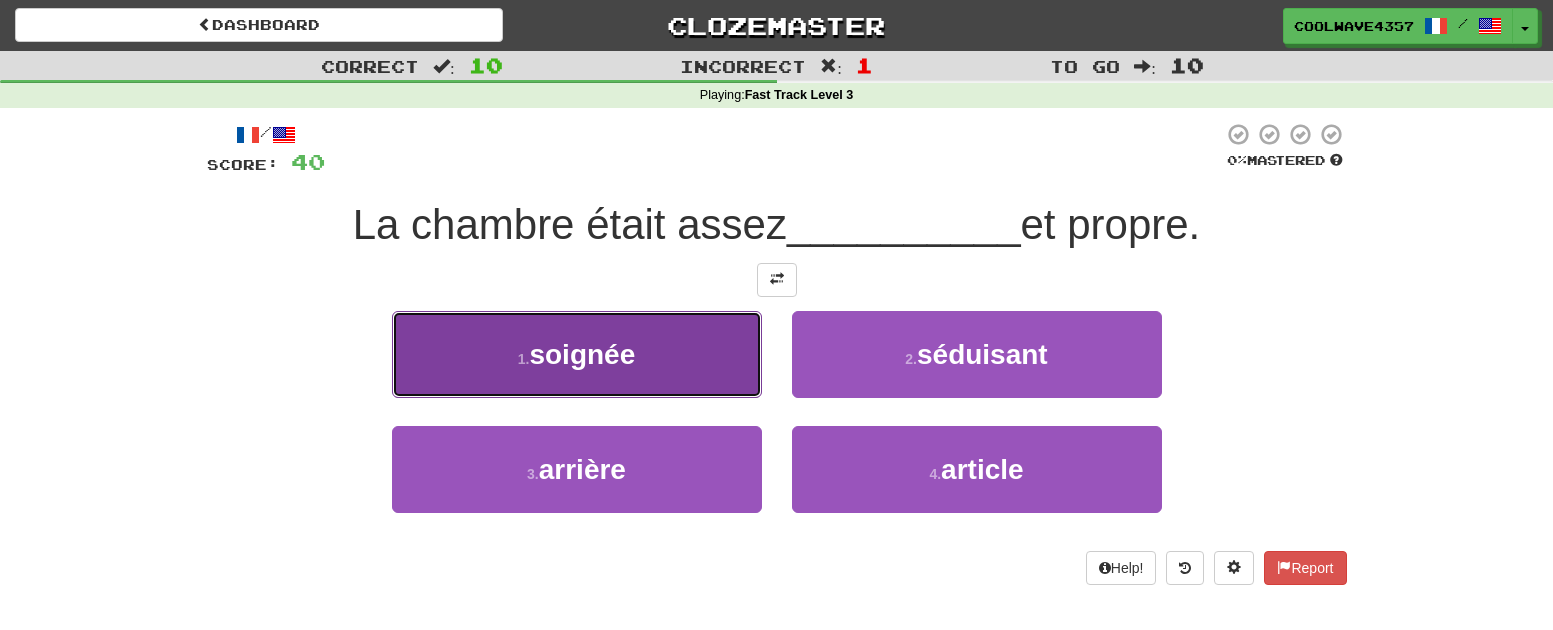 click on "1 .  soignée" at bounding box center [577, 354] 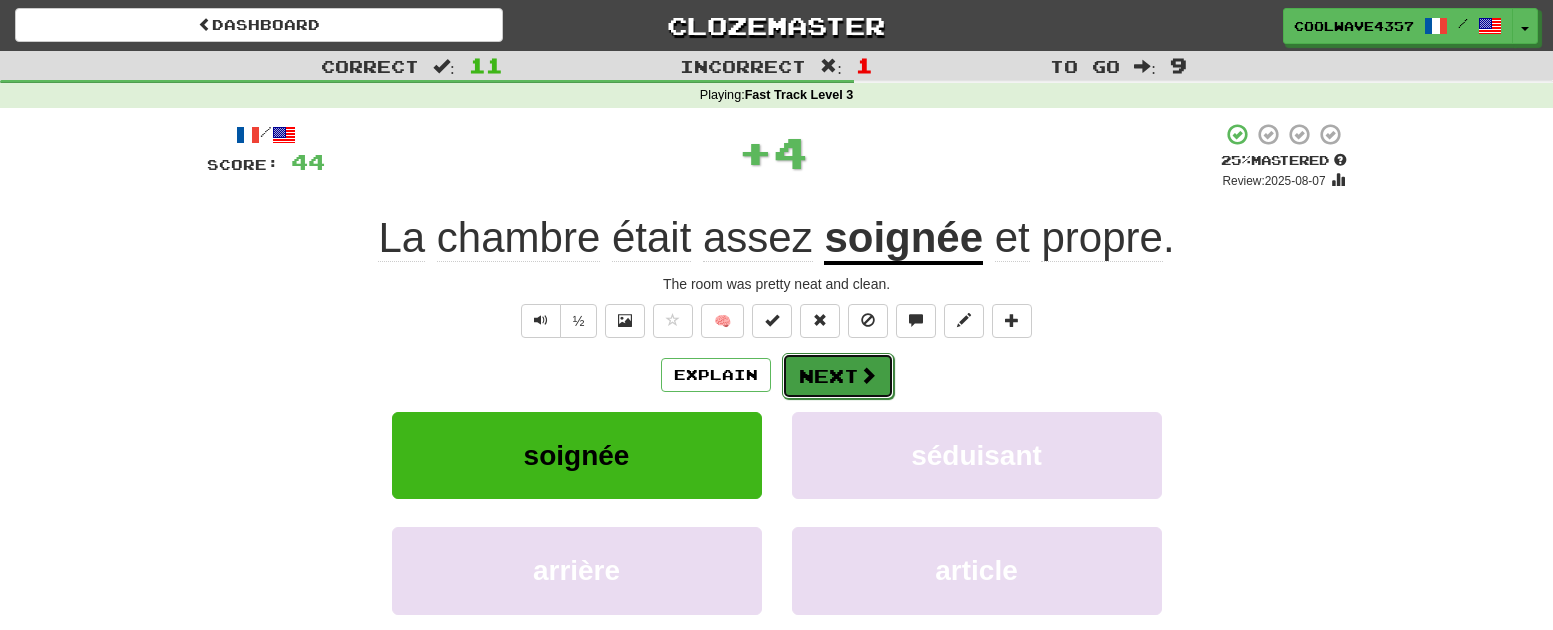 click on "Next" at bounding box center [838, 376] 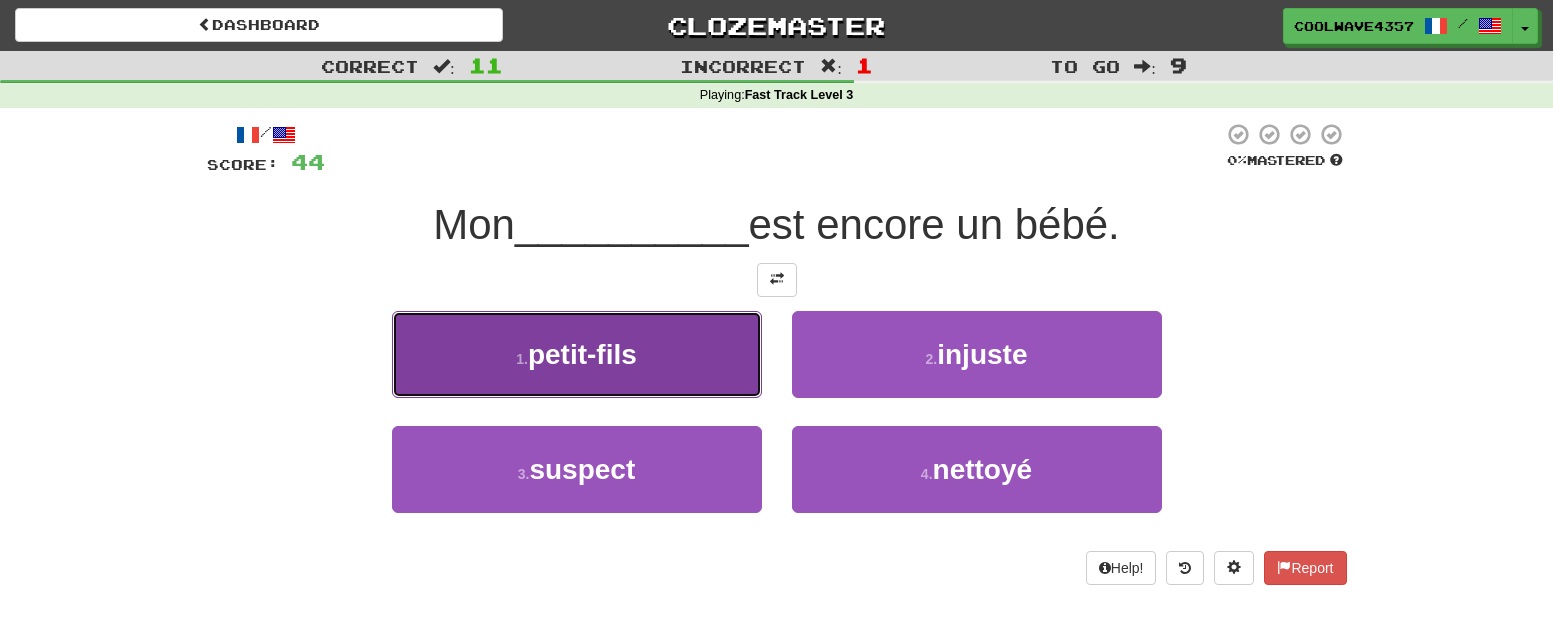 click on "1 .  petit-fils" at bounding box center (577, 354) 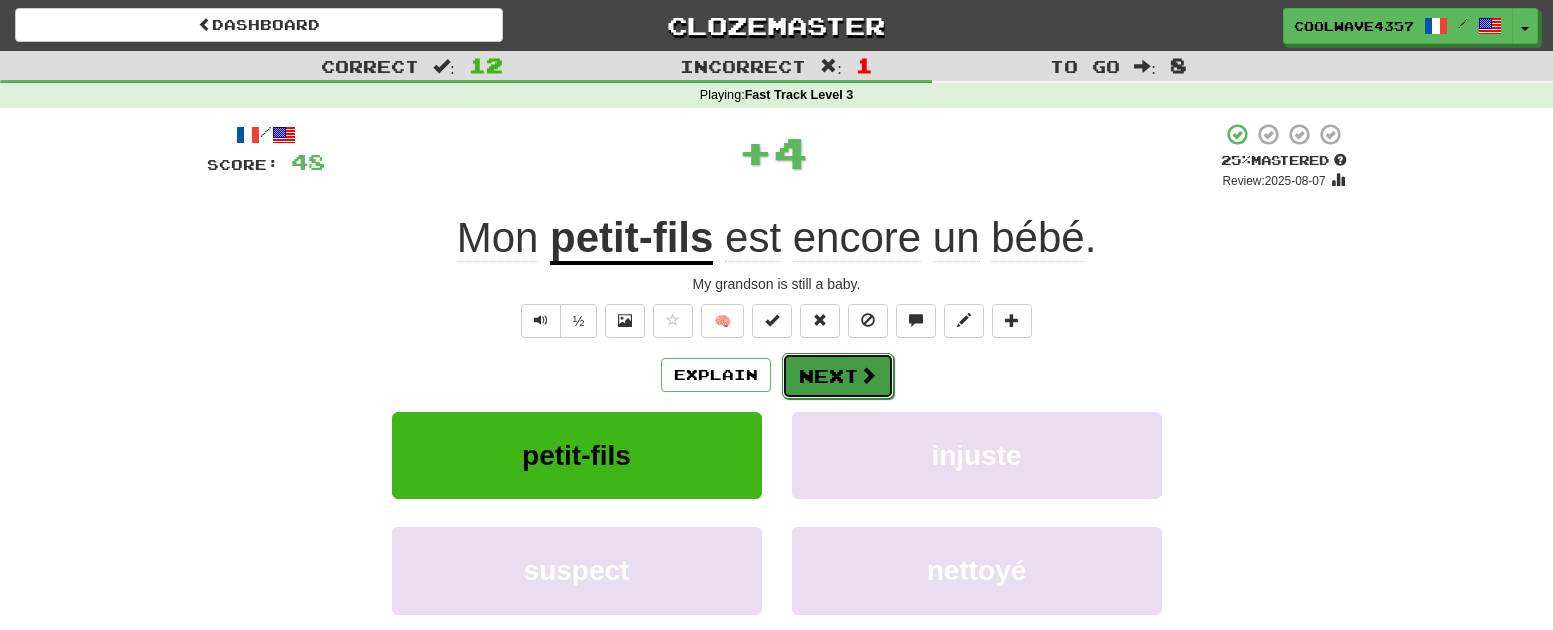 click on "Next" at bounding box center [838, 376] 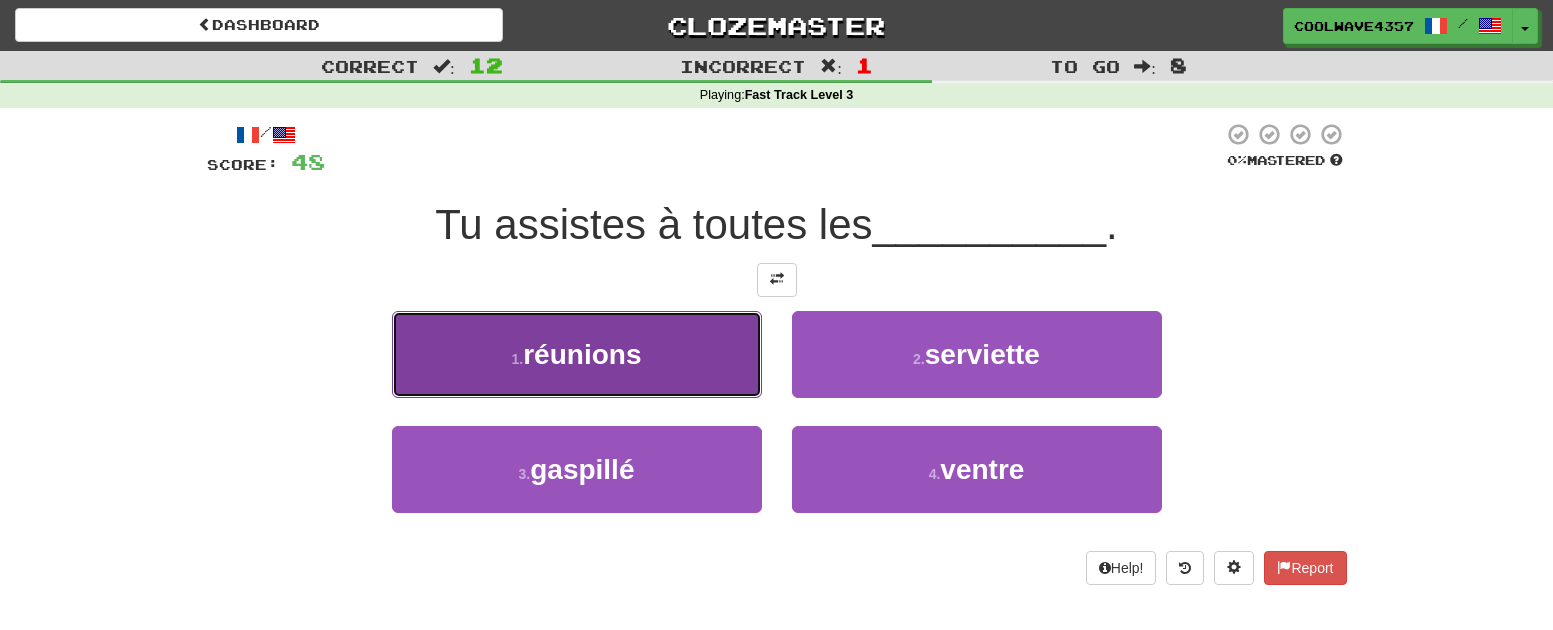 click on "réunions" at bounding box center (582, 354) 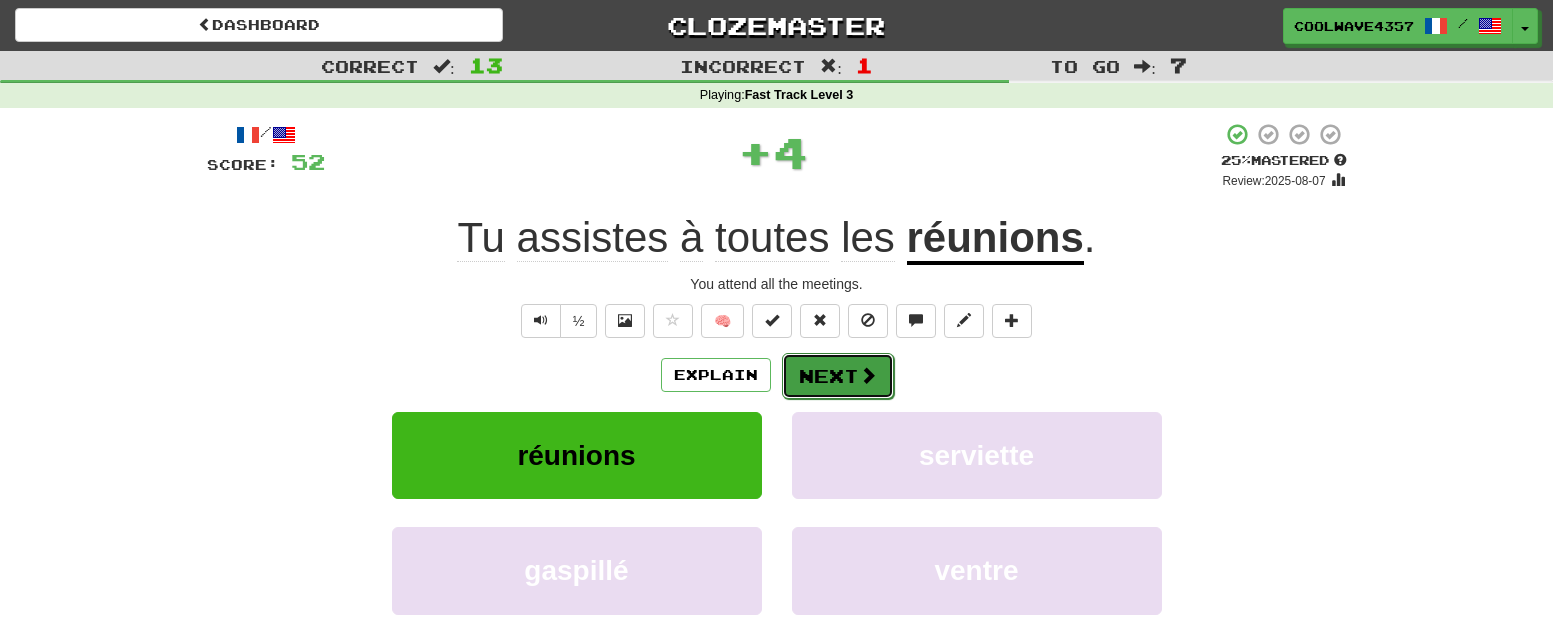 click at bounding box center [868, 375] 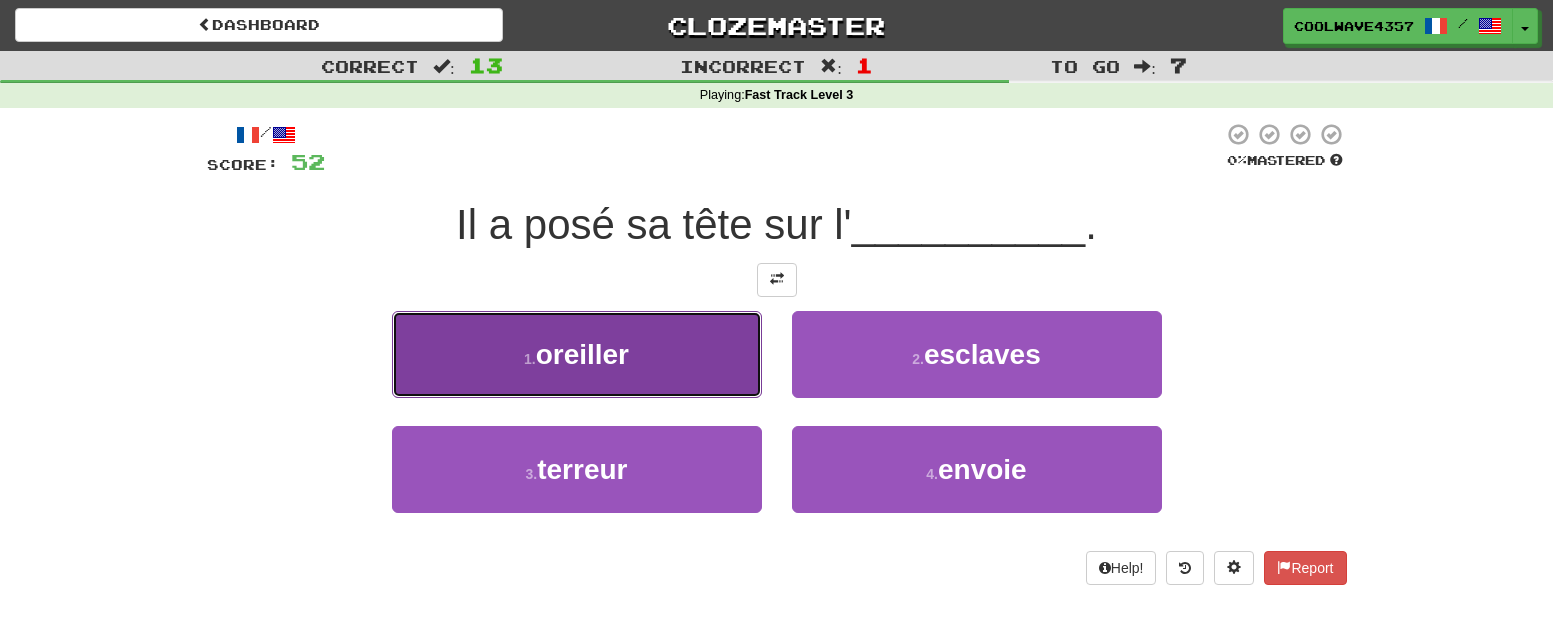 click on "1 .  oreiller" at bounding box center (577, 354) 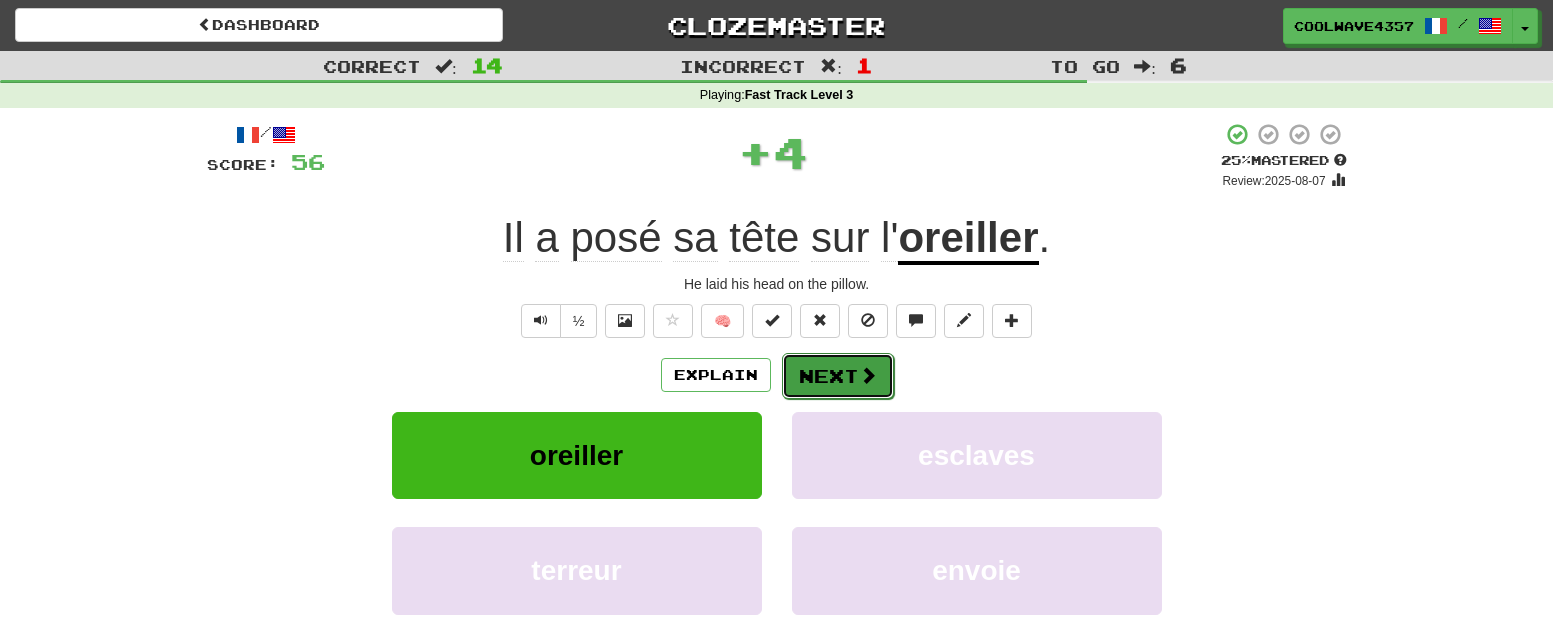 click on "Next" at bounding box center [838, 376] 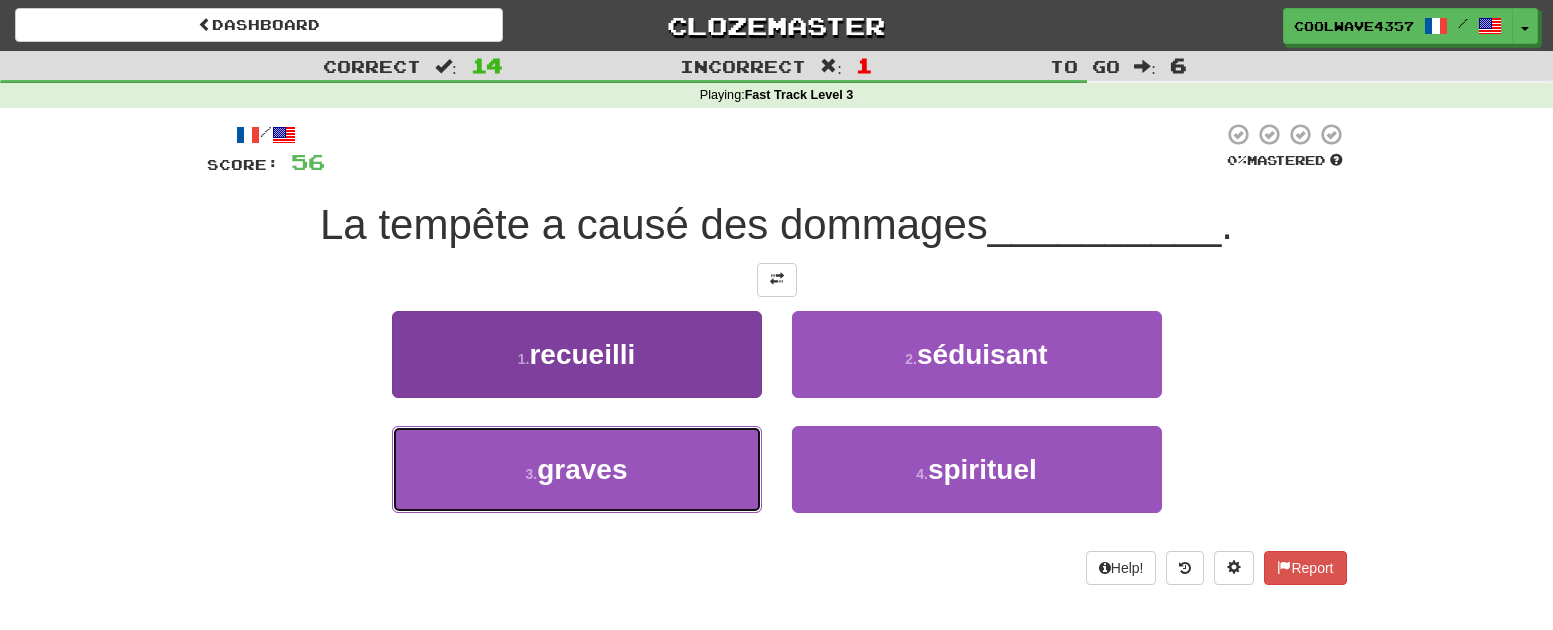 click on "3 .  graves" at bounding box center [577, 469] 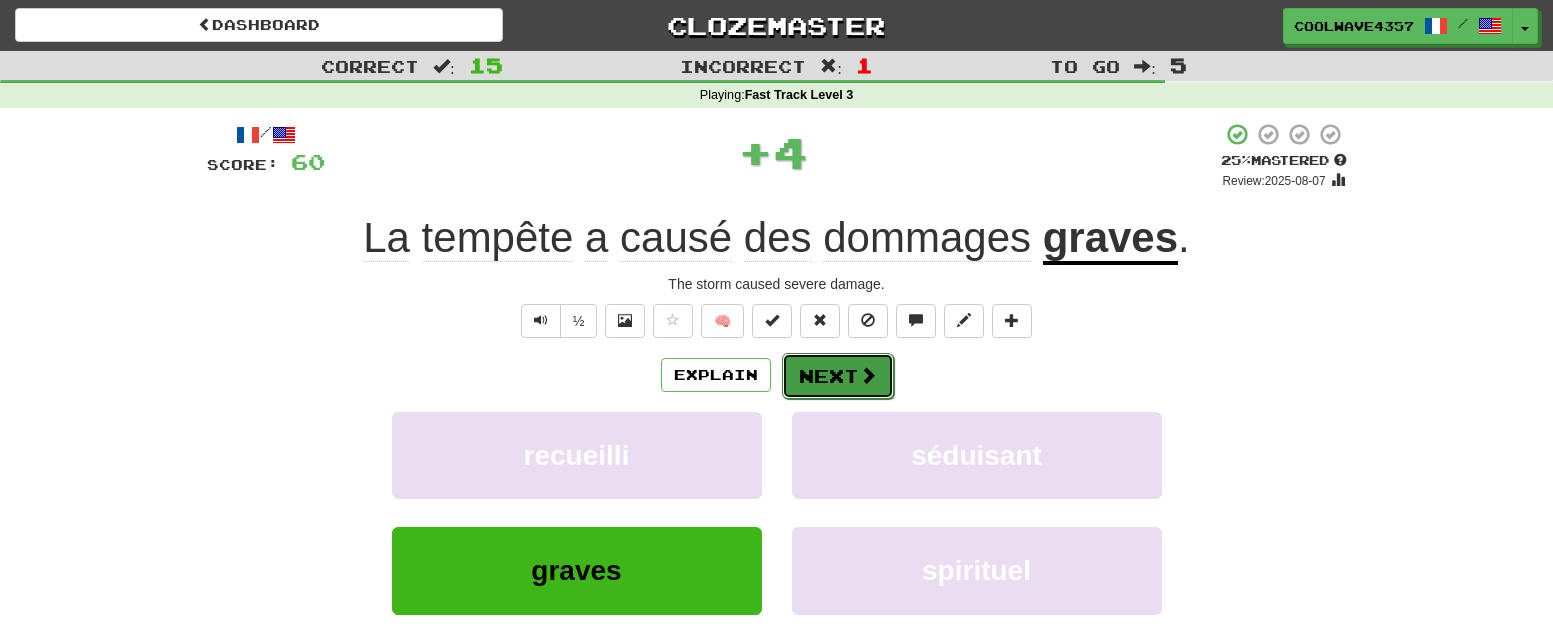 click on "Next" at bounding box center [838, 376] 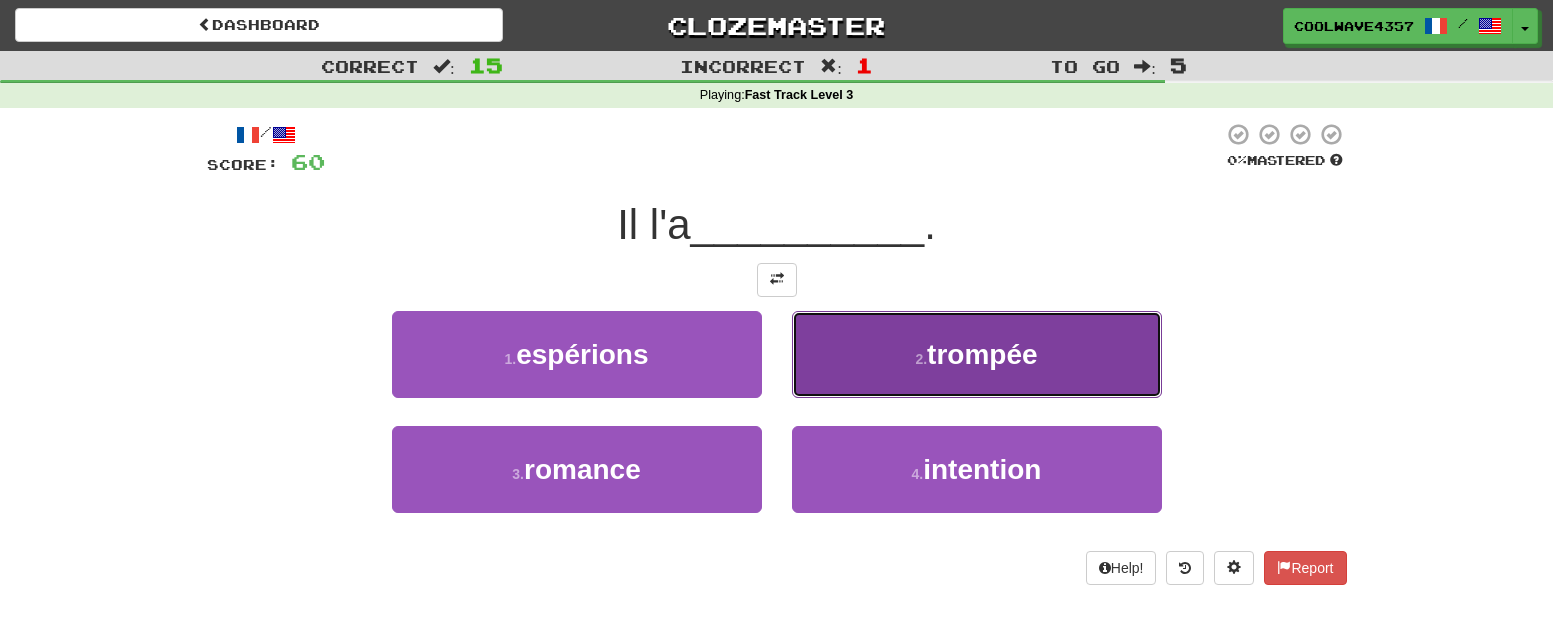 click on "trompée" at bounding box center [982, 354] 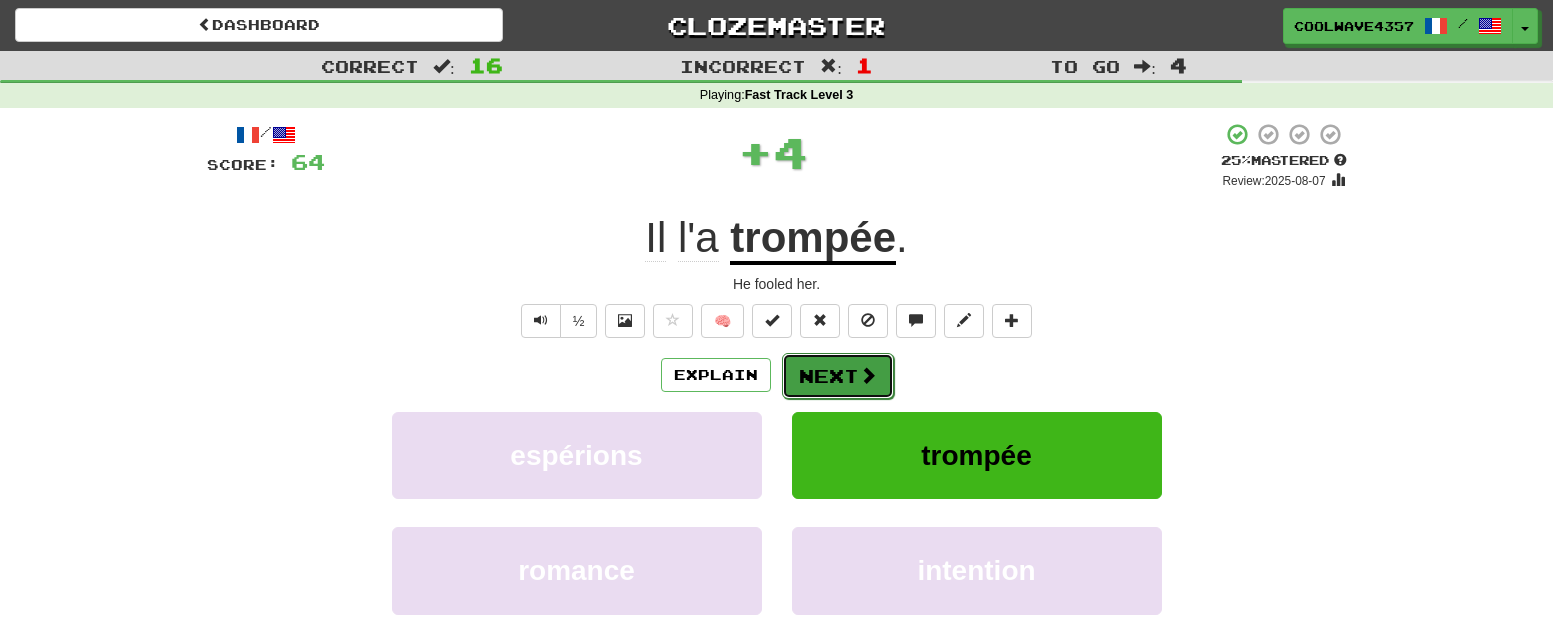 click on "Next" at bounding box center [838, 376] 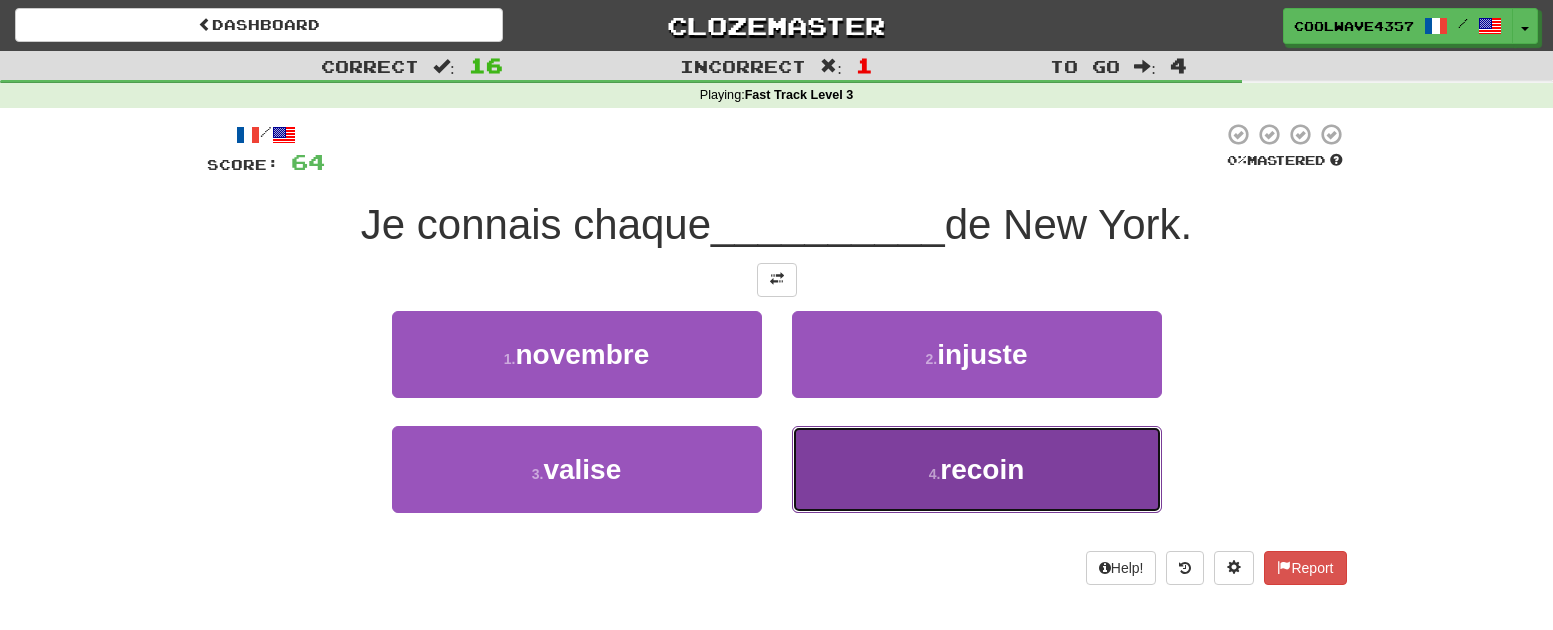 click on "4 .  recoin" at bounding box center [977, 469] 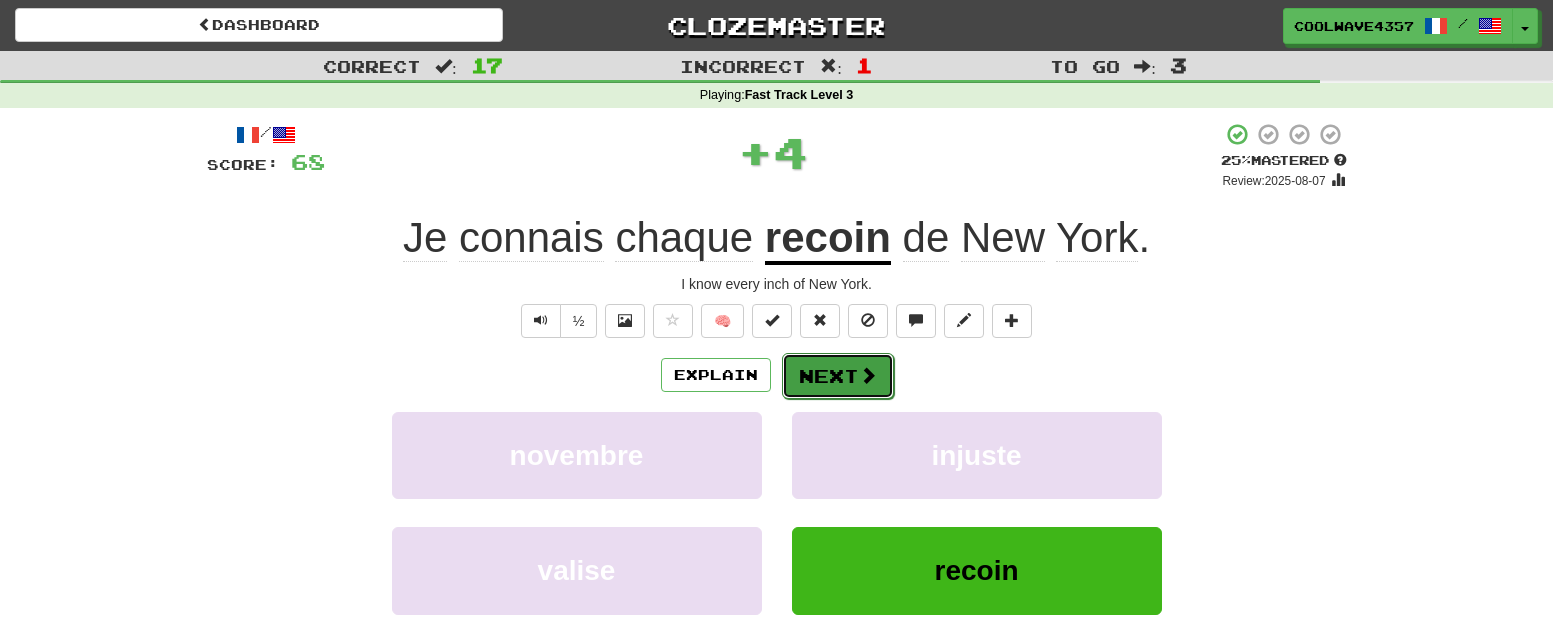 click on "Next" at bounding box center (838, 376) 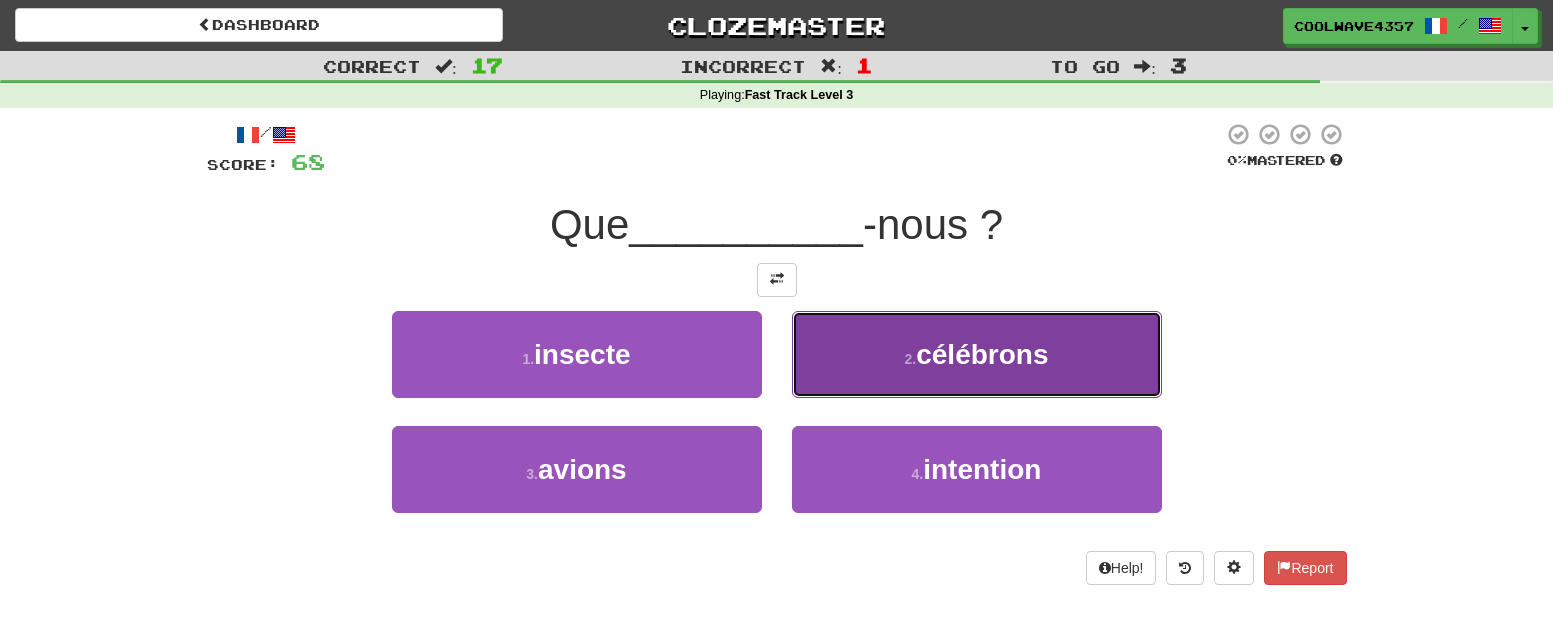 click on "2 ." at bounding box center [911, 359] 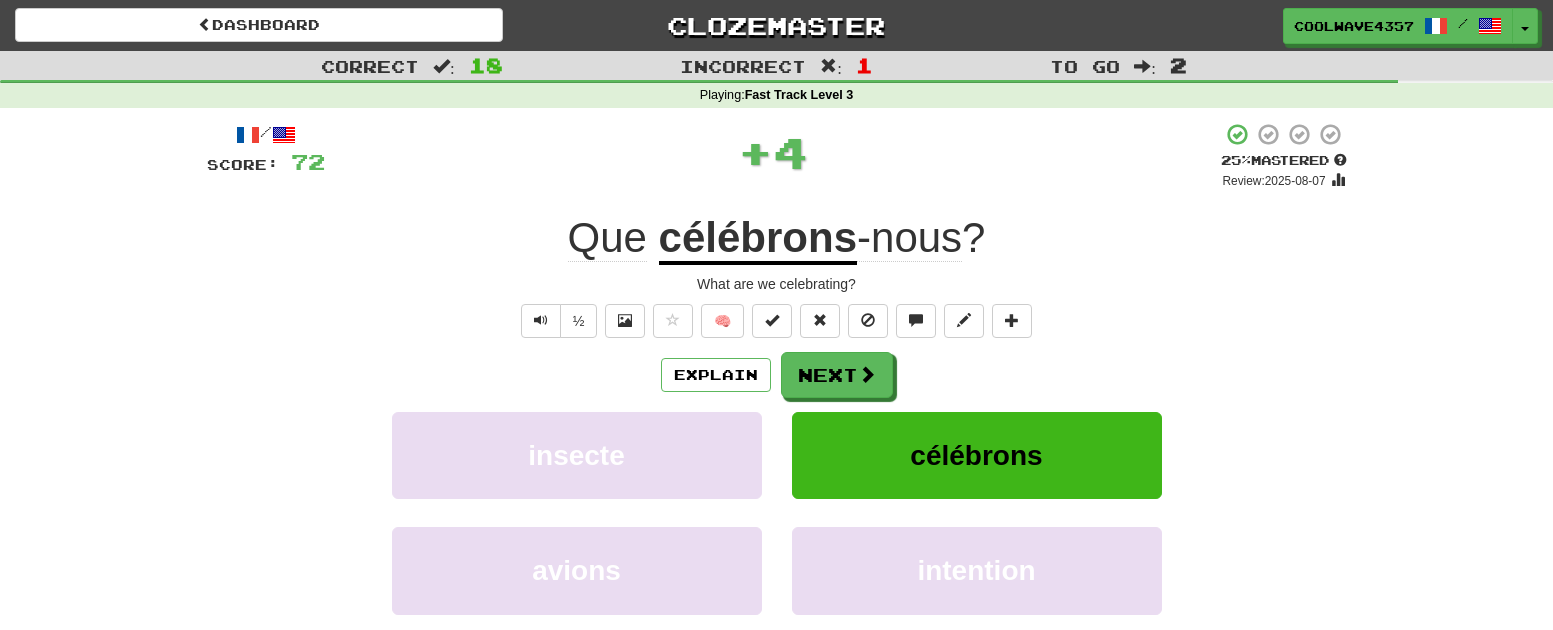 click on "Explain Next" at bounding box center [777, 375] 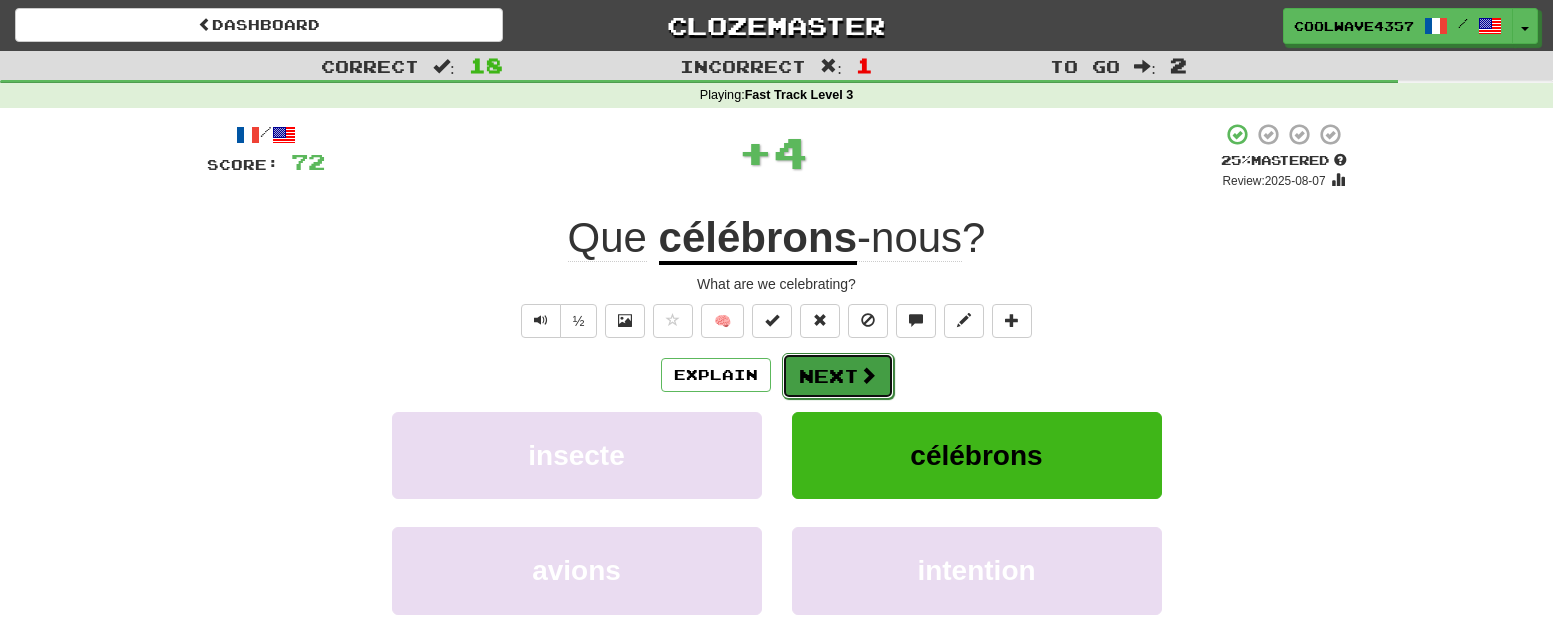 click on "Next" at bounding box center (838, 376) 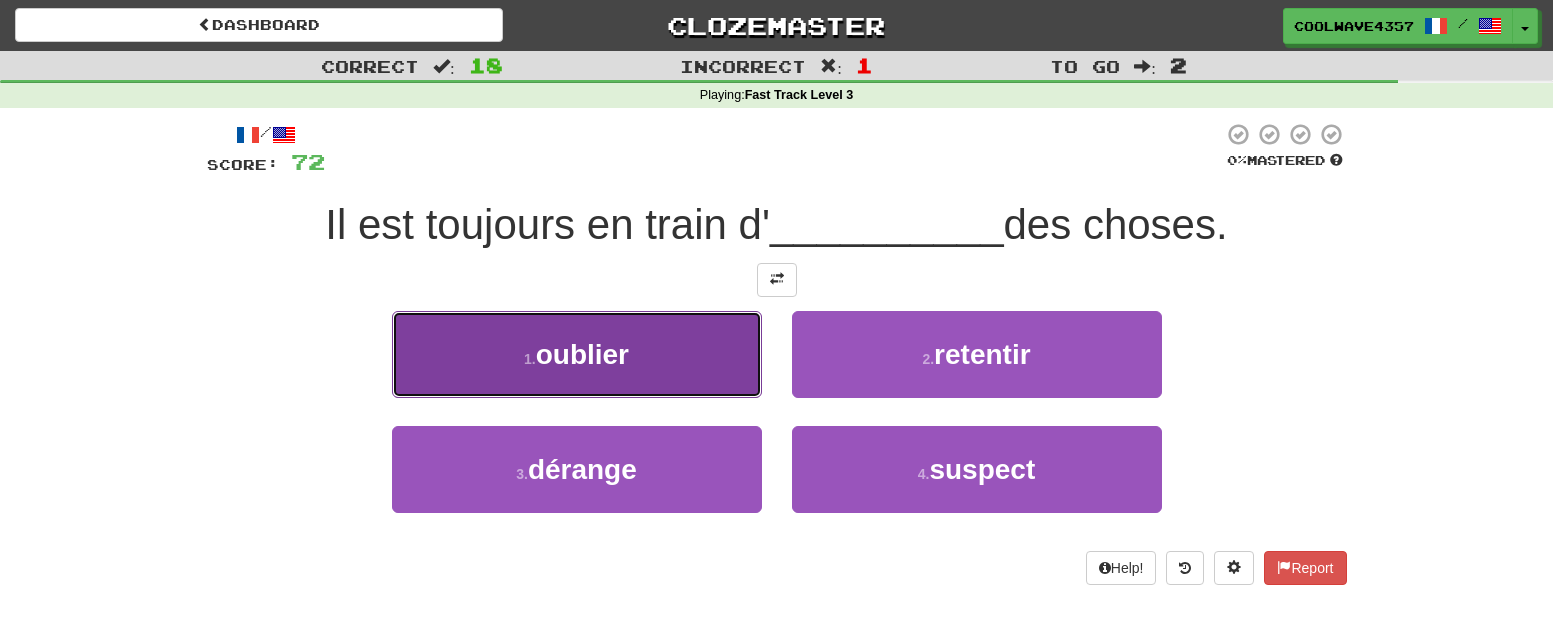 click on "1 .  oublier" at bounding box center [577, 354] 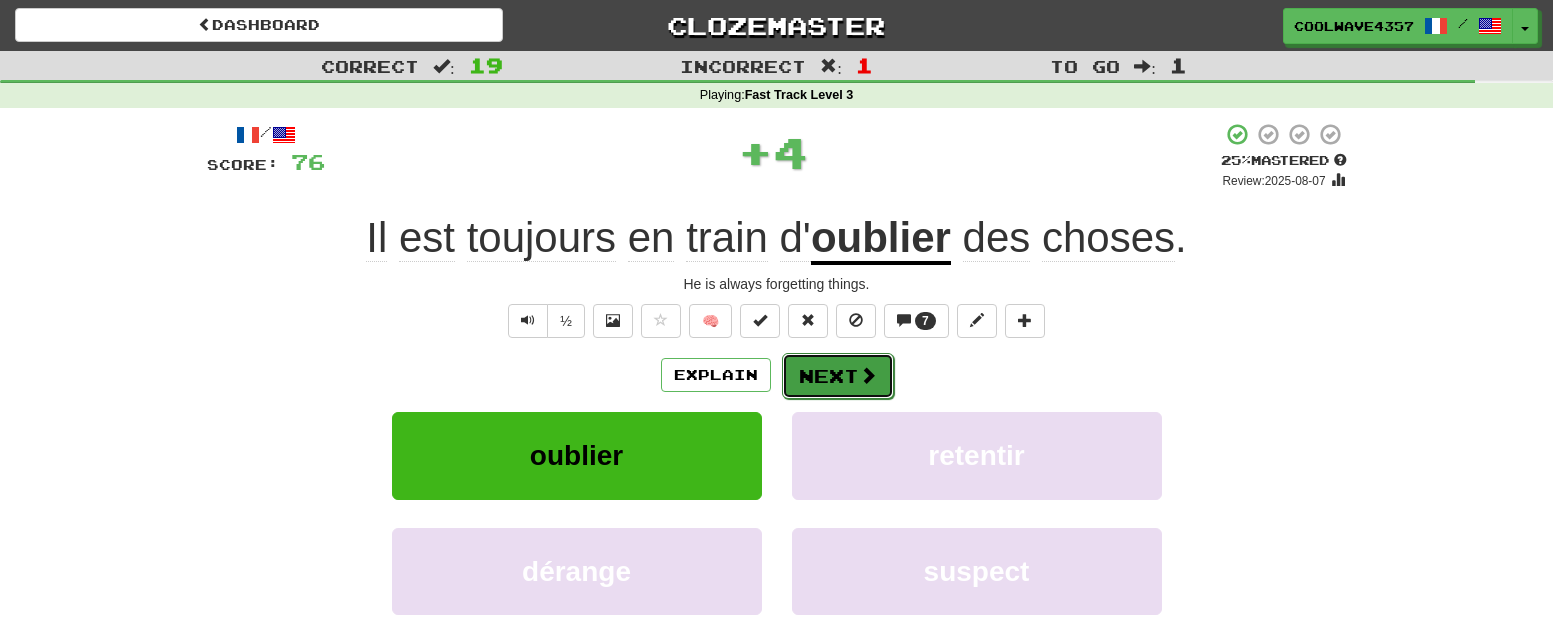 click on "Next" at bounding box center [838, 376] 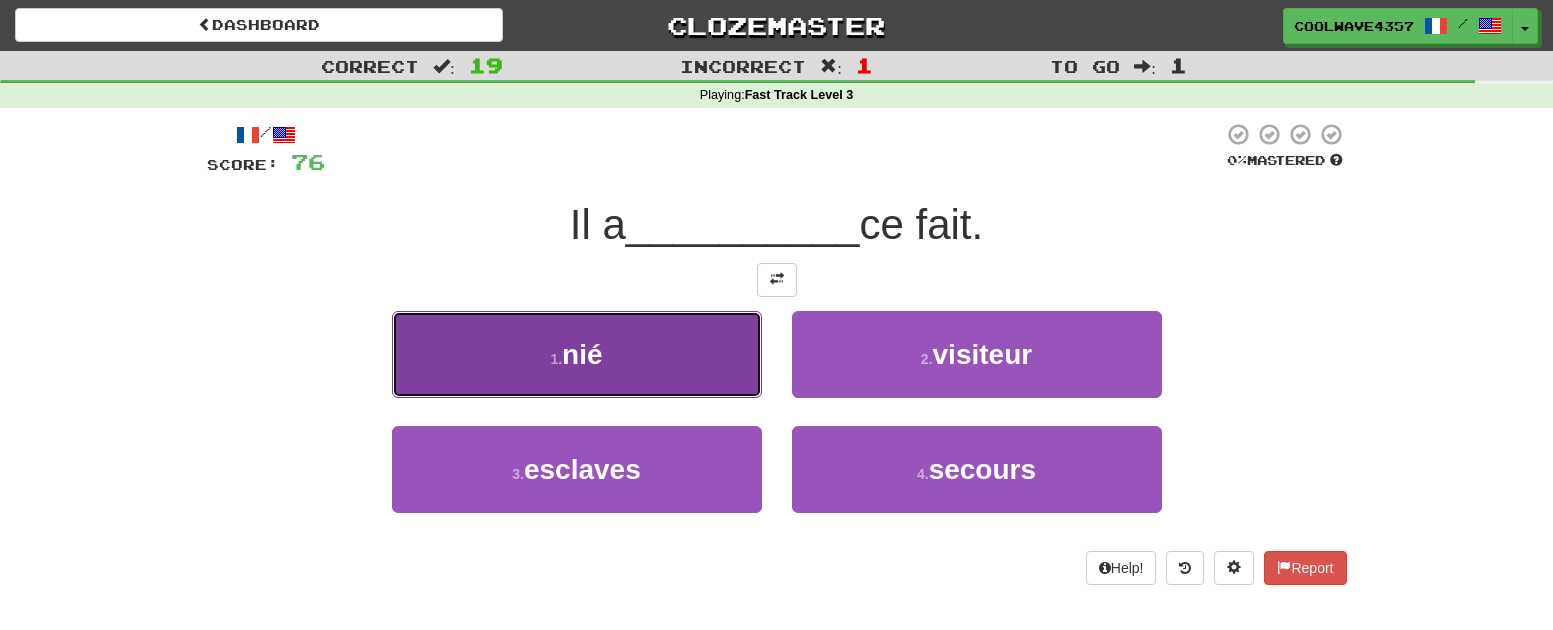 click on "1 .  nié" at bounding box center [577, 354] 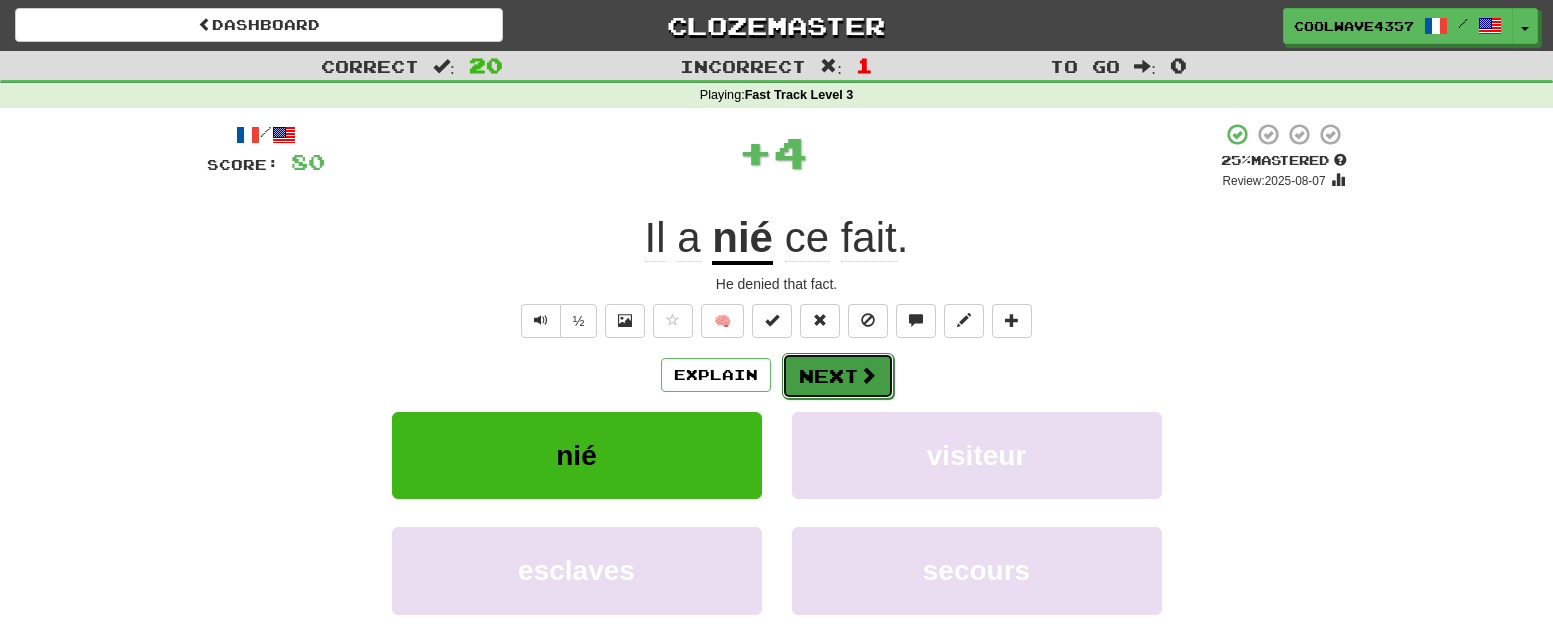 click on "Next" at bounding box center (838, 376) 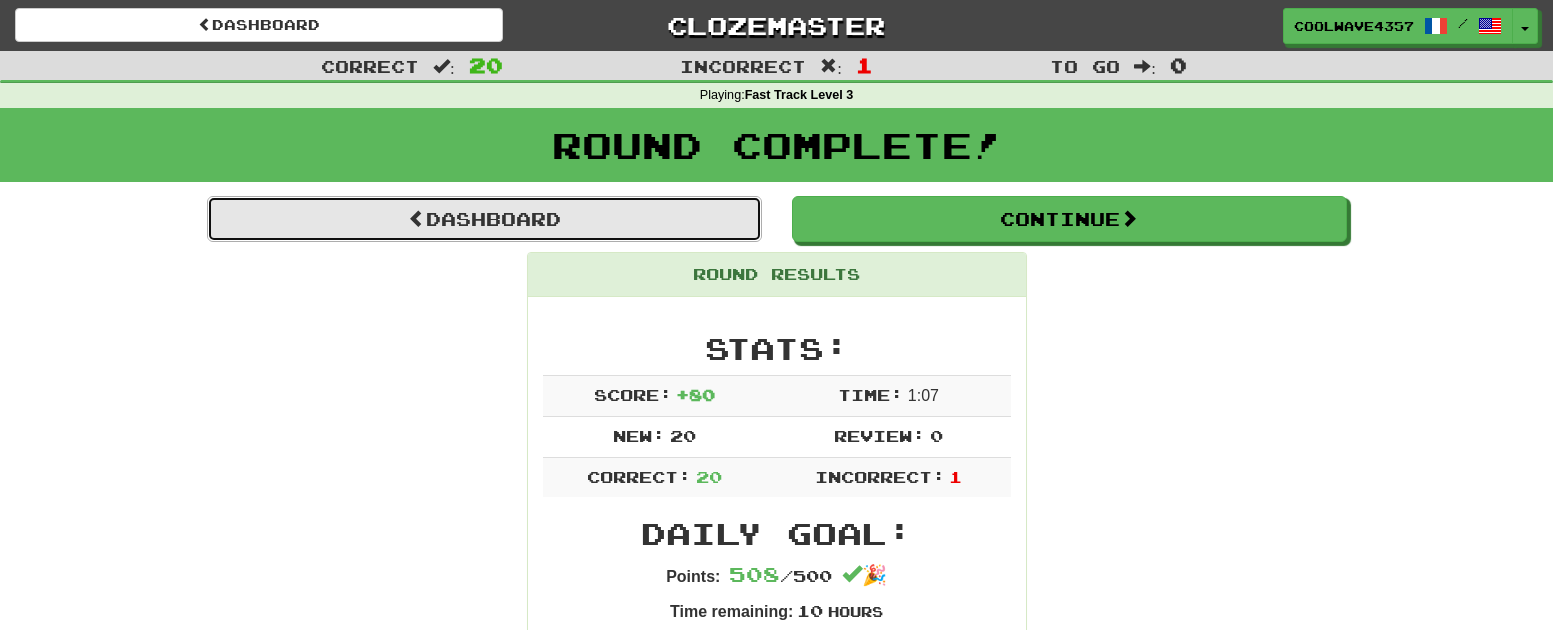 click on "Dashboard" at bounding box center [484, 219] 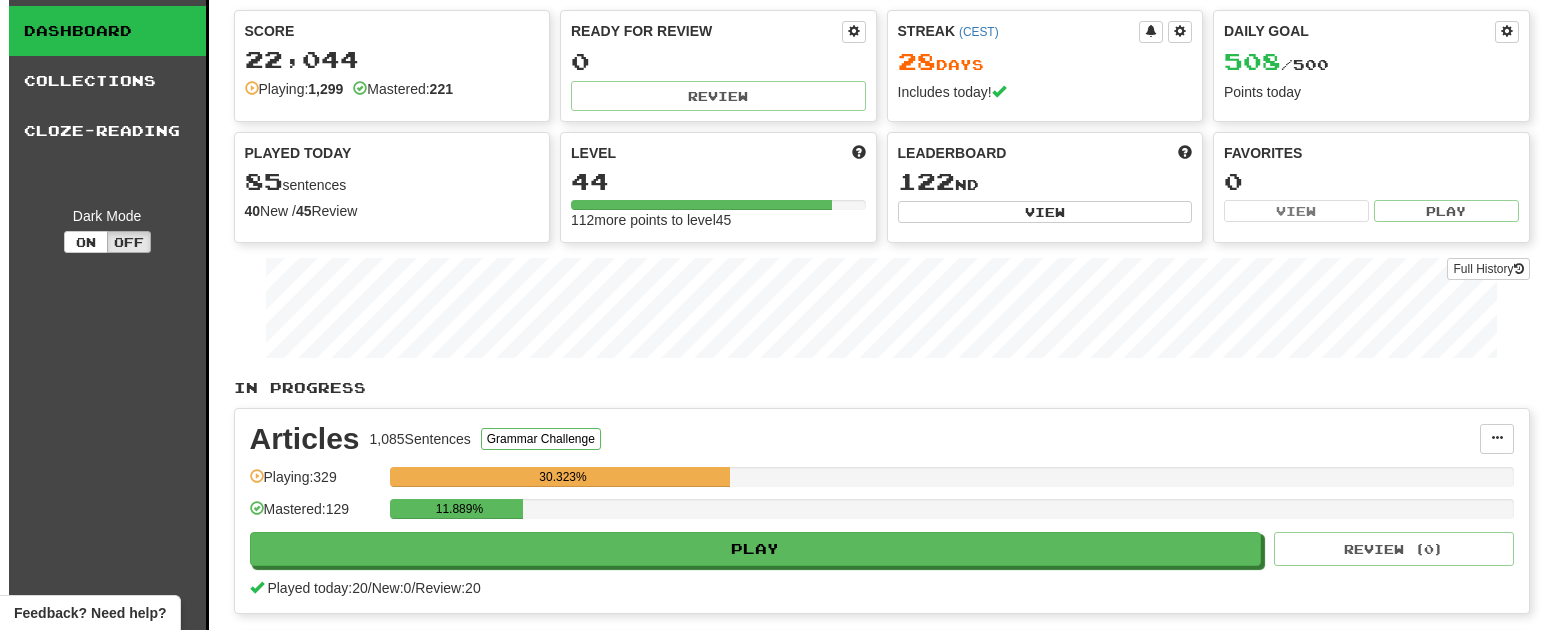 scroll, scrollTop: 100, scrollLeft: 0, axis: vertical 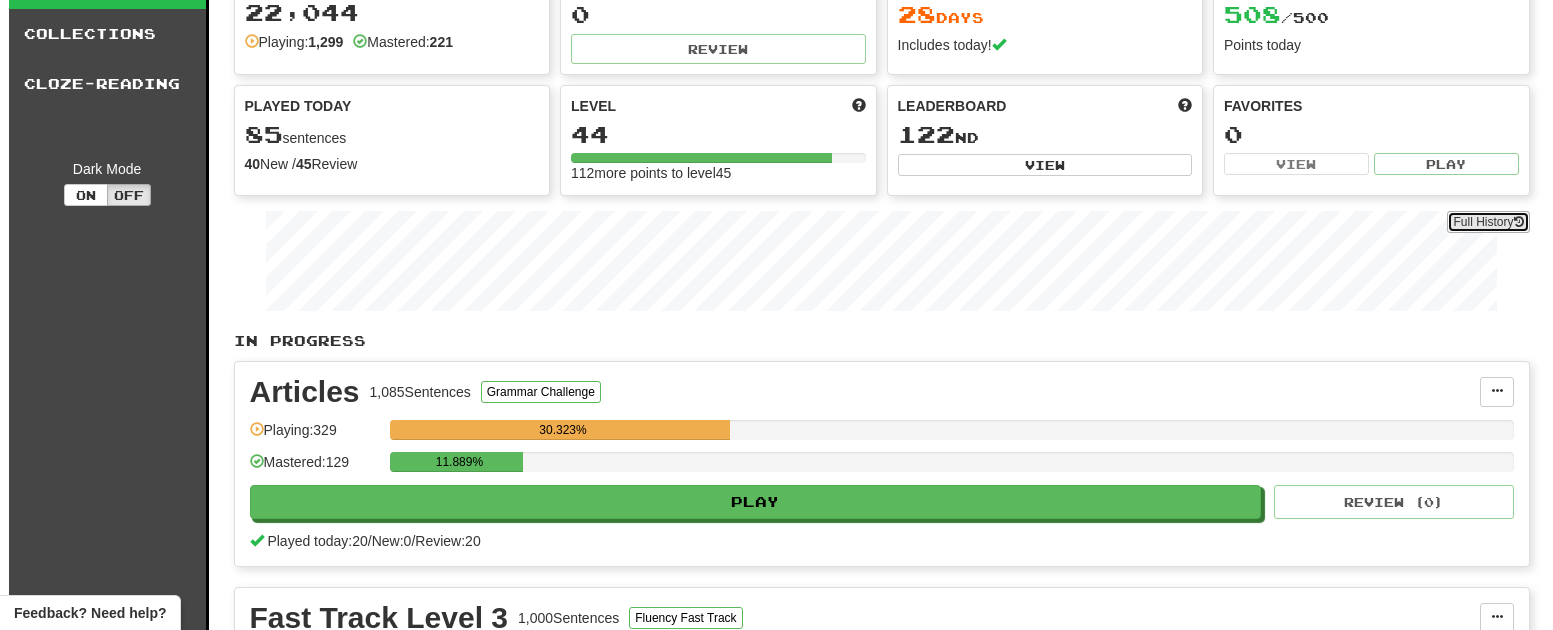 click on "Full History" at bounding box center (1488, 222) 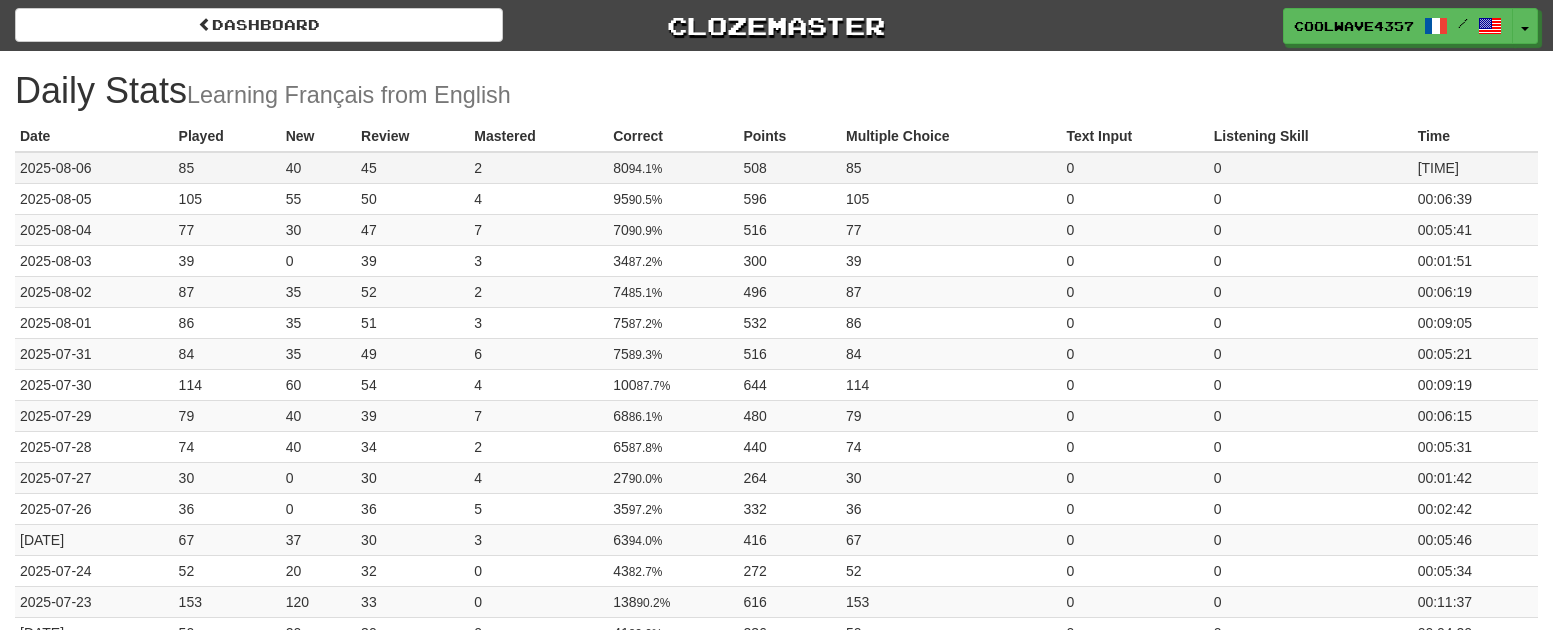 scroll, scrollTop: 0, scrollLeft: 0, axis: both 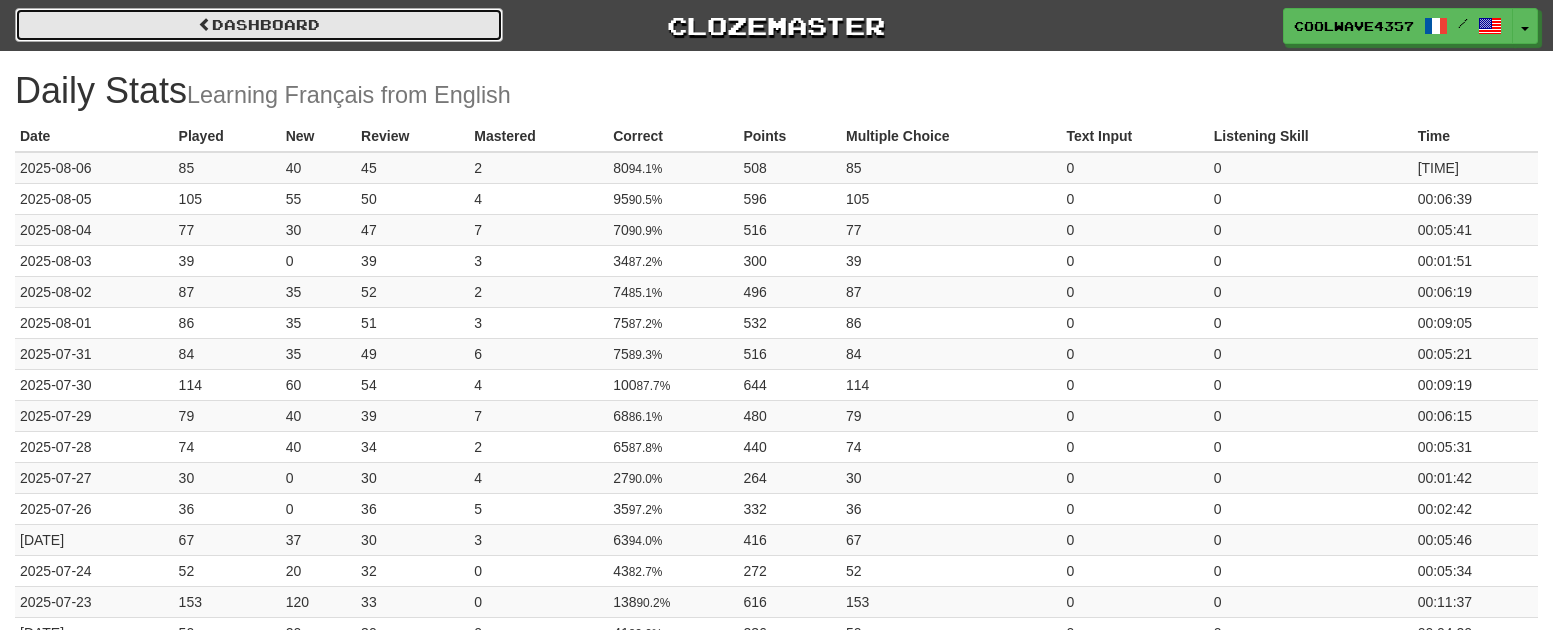 click on "Dashboard" at bounding box center [259, 25] 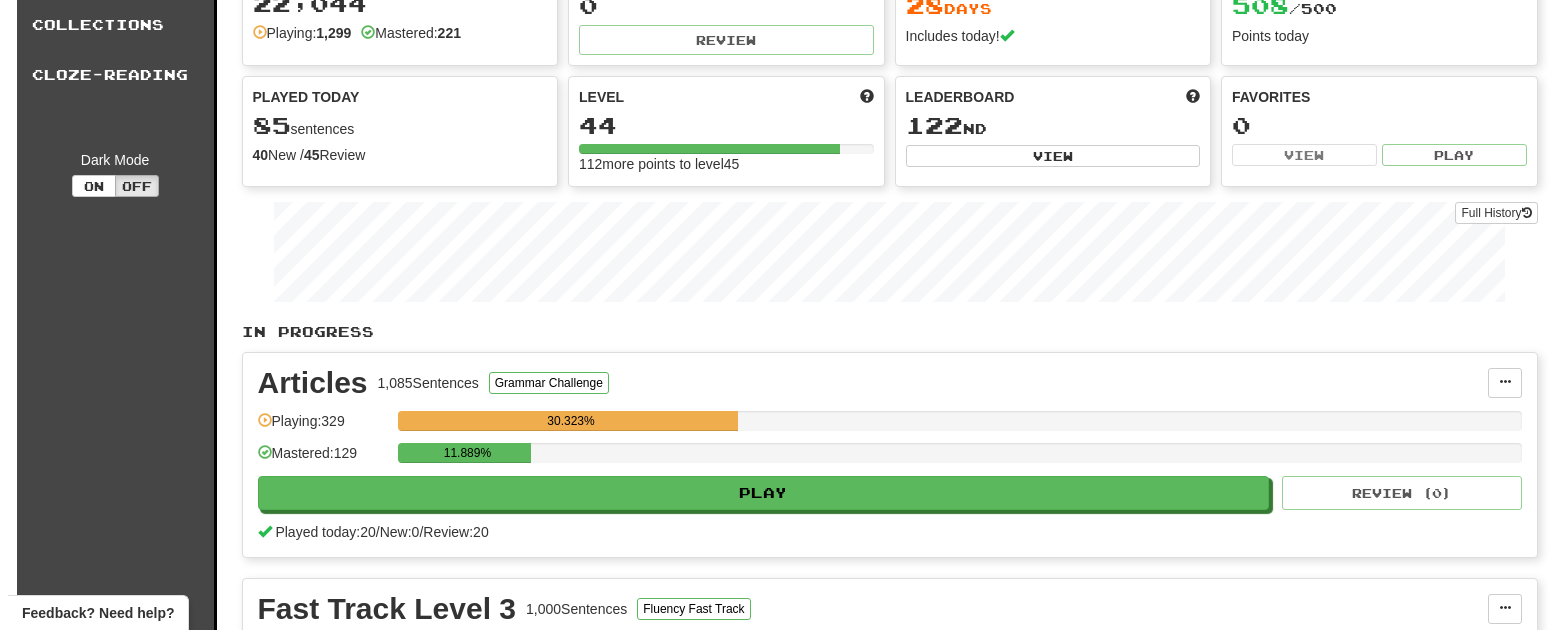 scroll, scrollTop: 0, scrollLeft: 0, axis: both 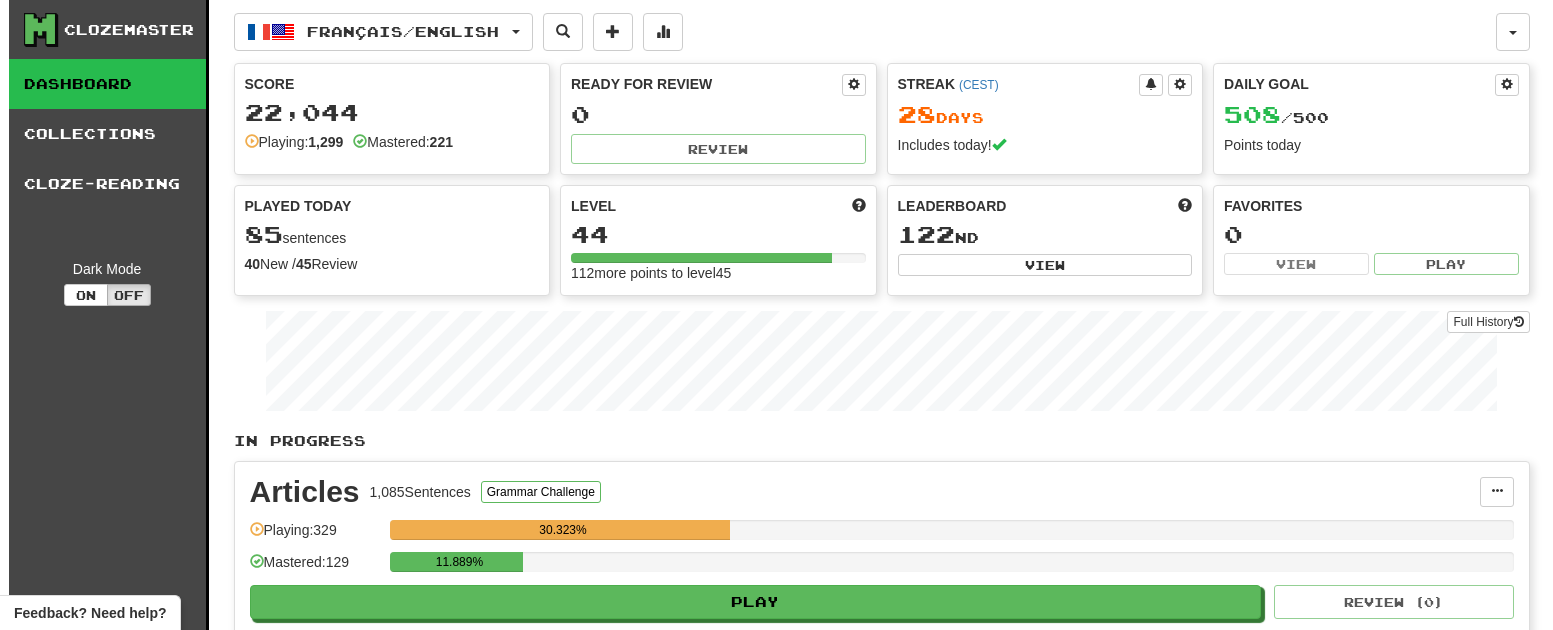click on "Score 22,044  Playing:  1,299  Mastered:  221" at bounding box center [392, 113] 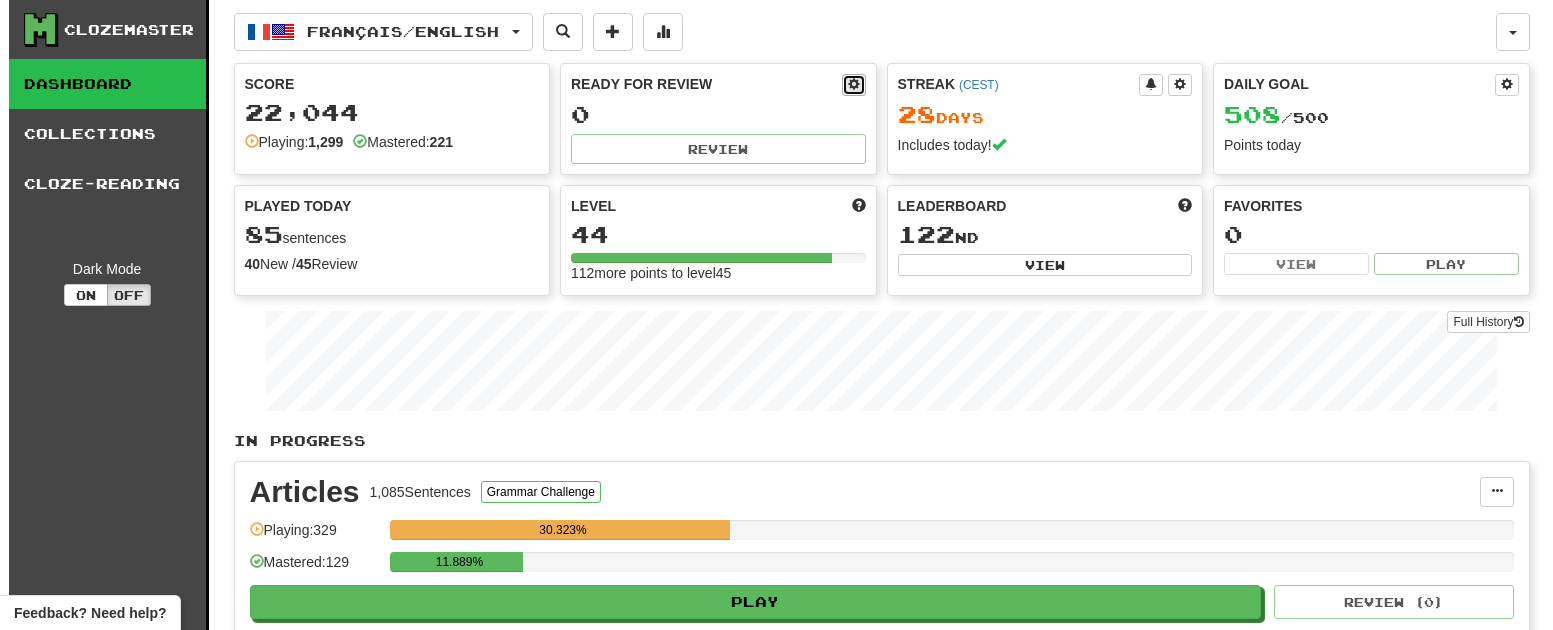 click at bounding box center [854, 85] 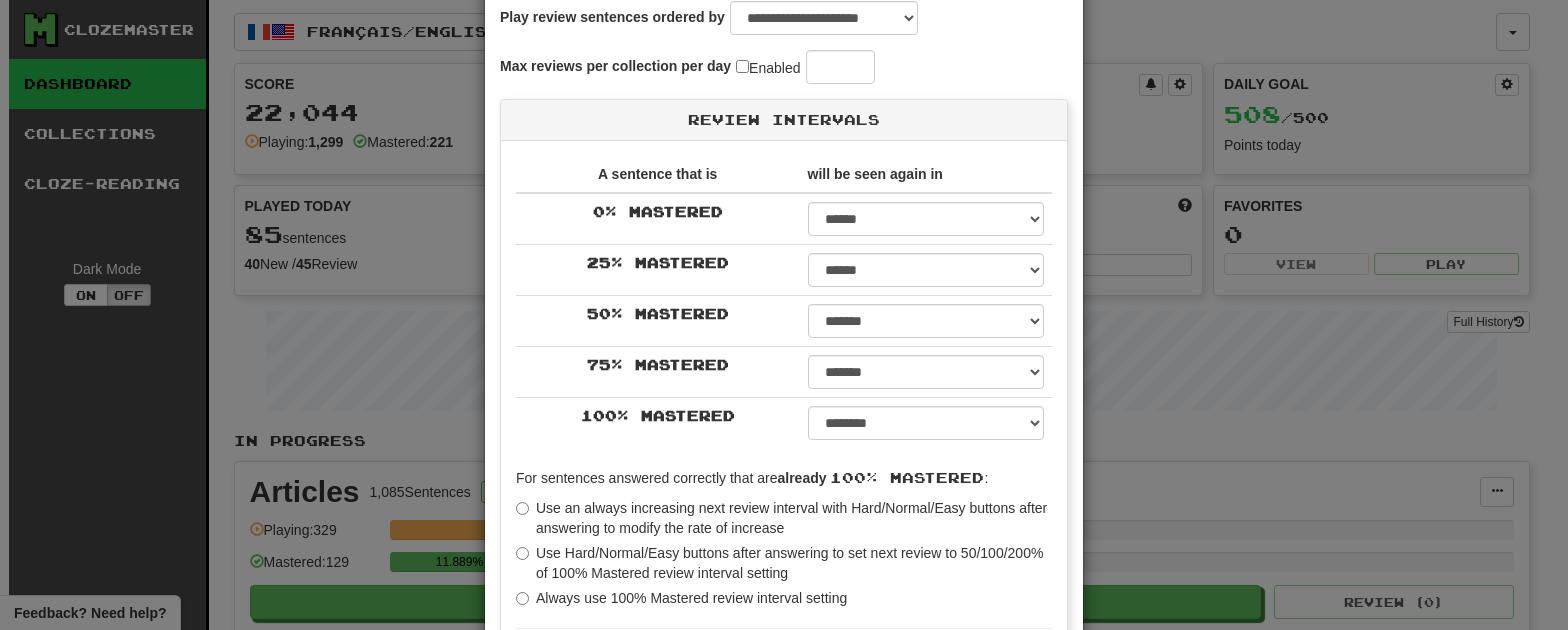 scroll, scrollTop: 0, scrollLeft: 0, axis: both 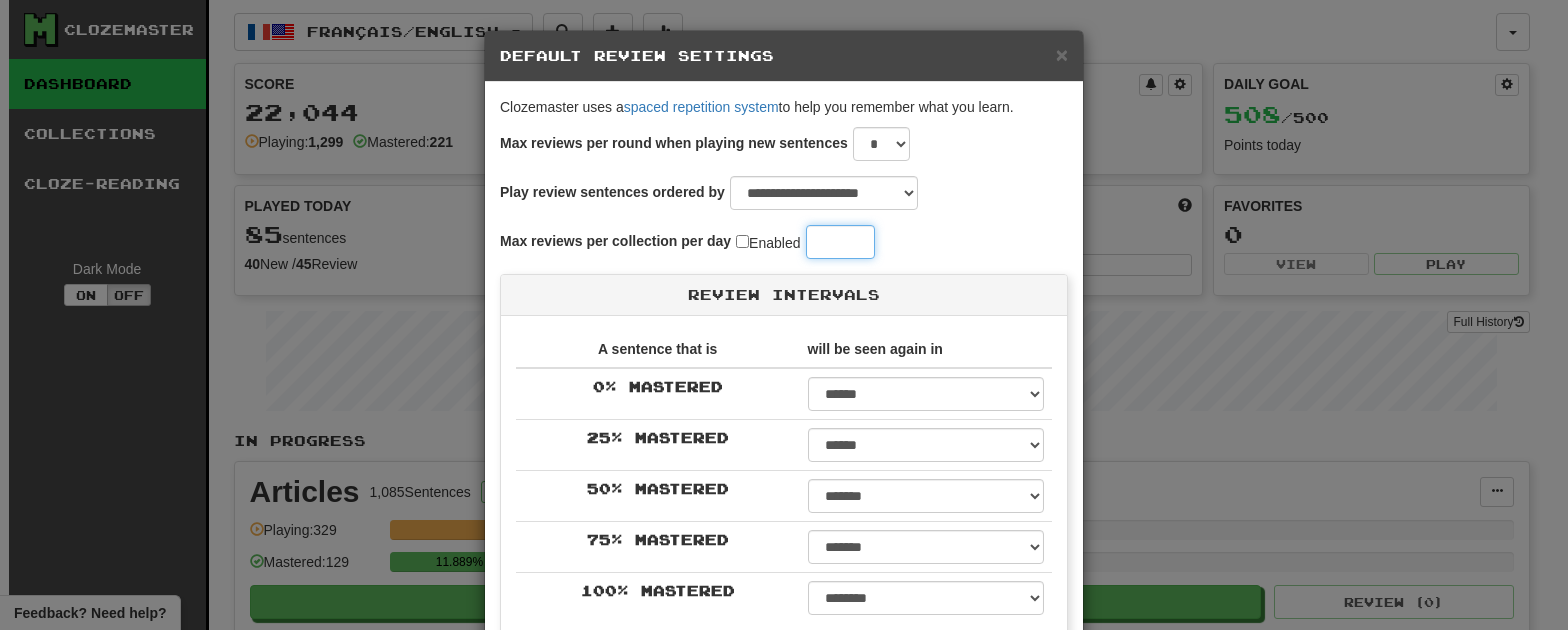 click on "**" at bounding box center (840, 242) 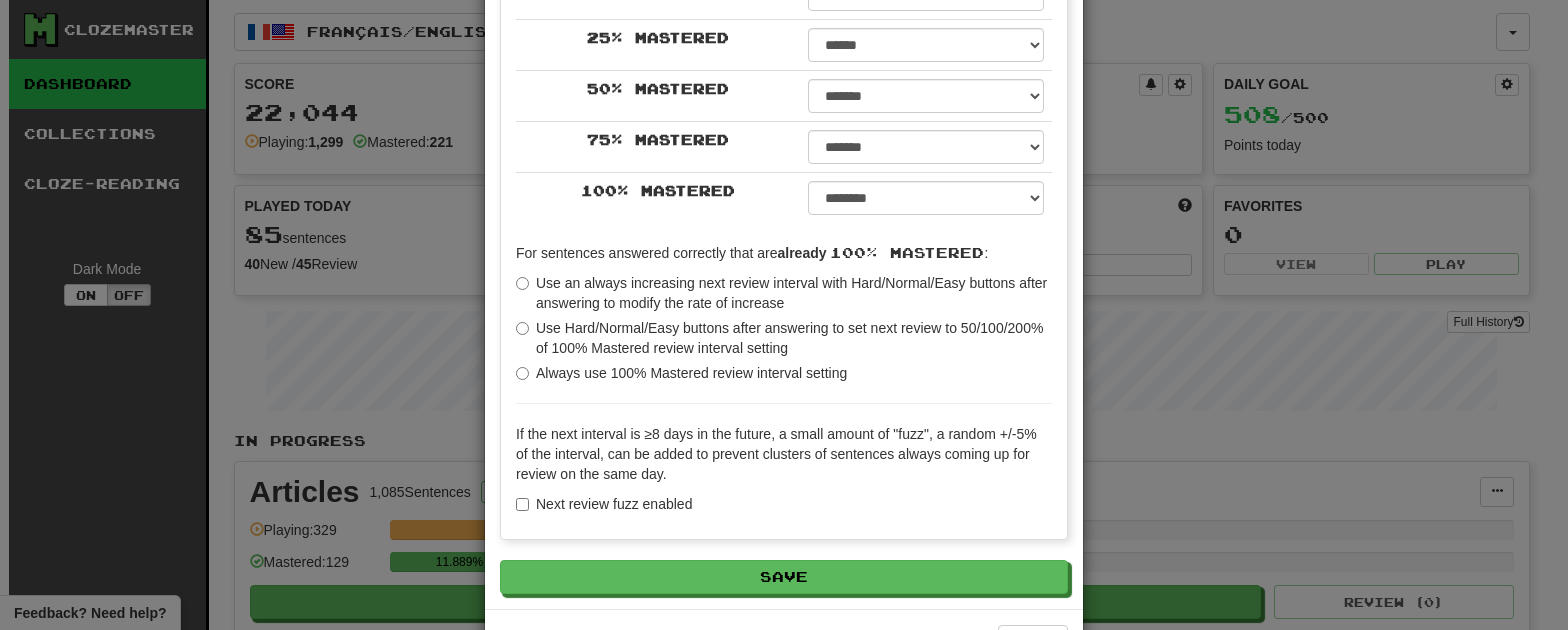 scroll, scrollTop: 0, scrollLeft: 0, axis: both 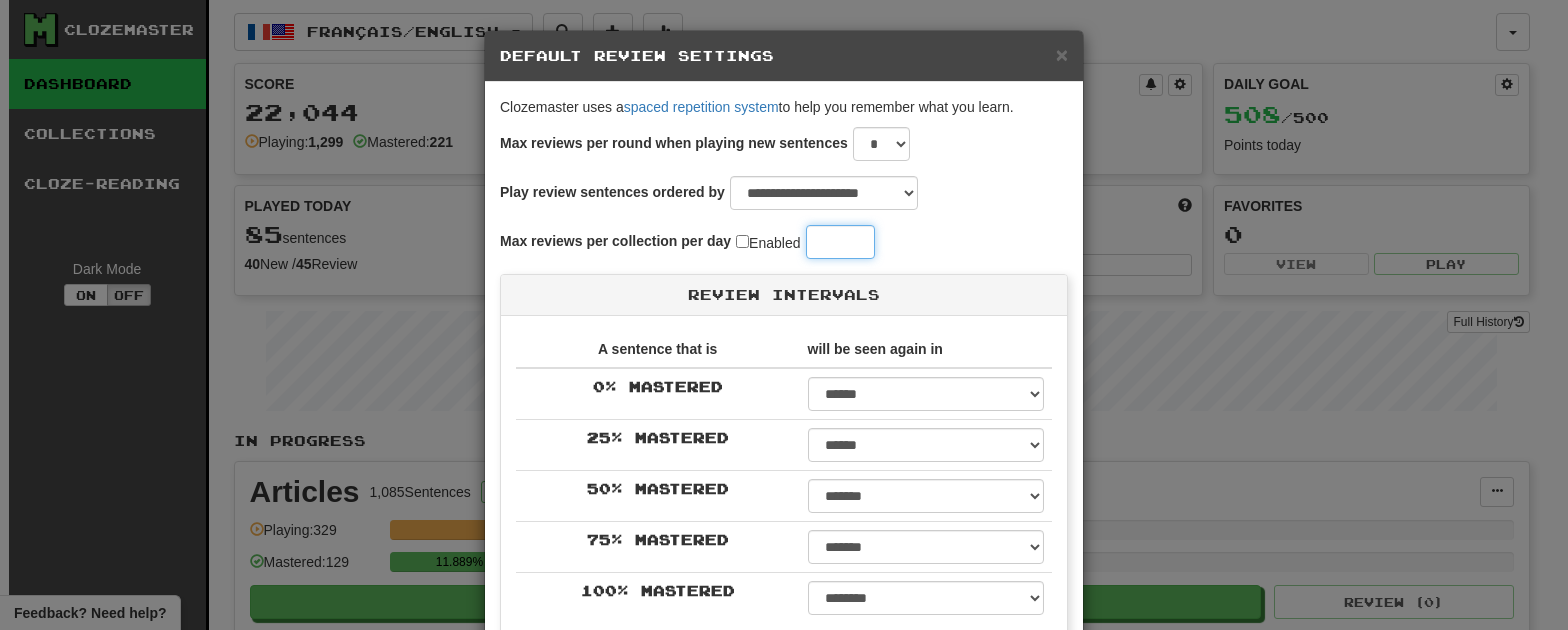 type on "**" 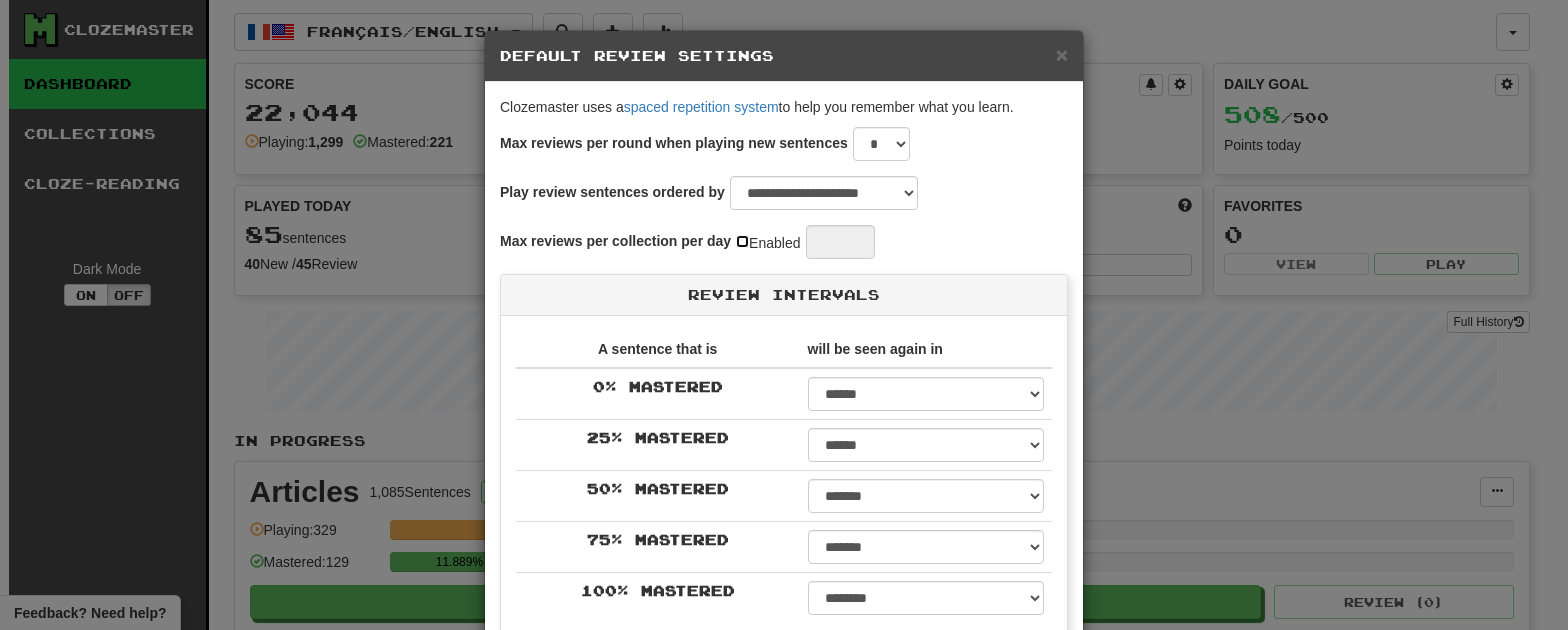 type on "**" 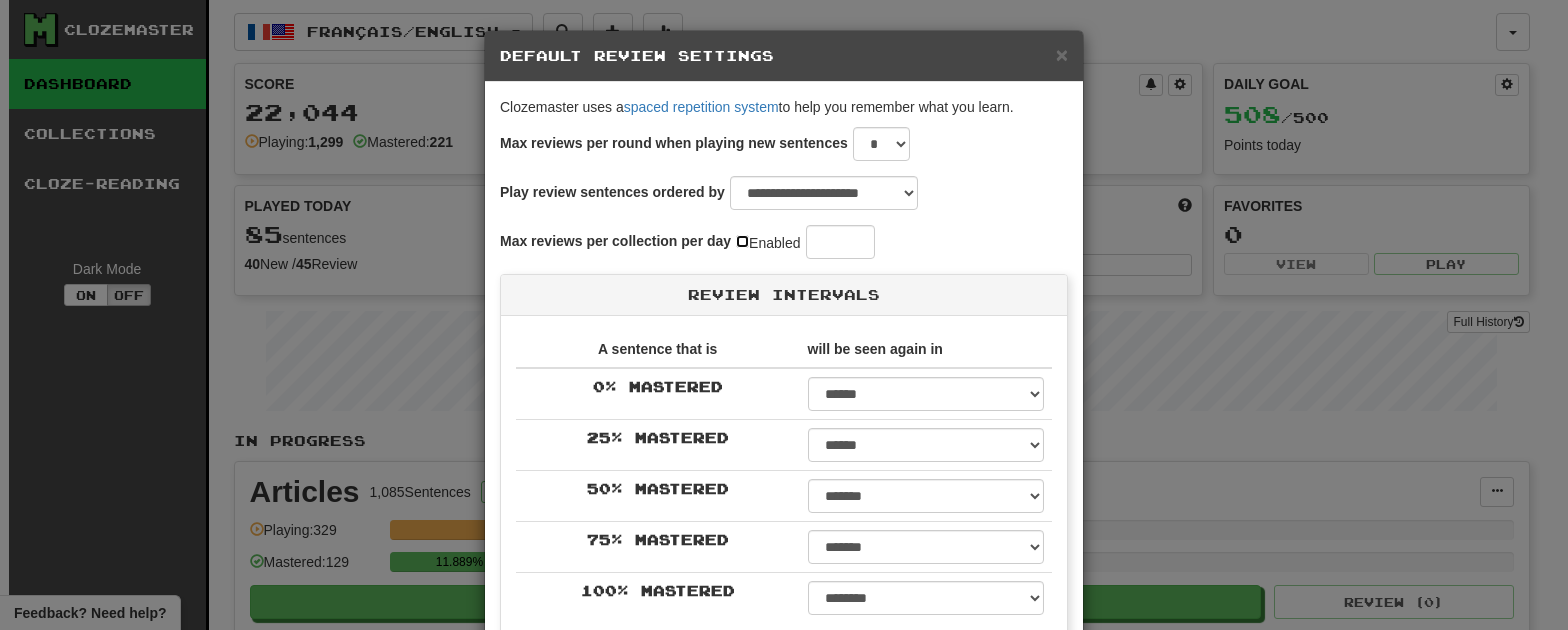type 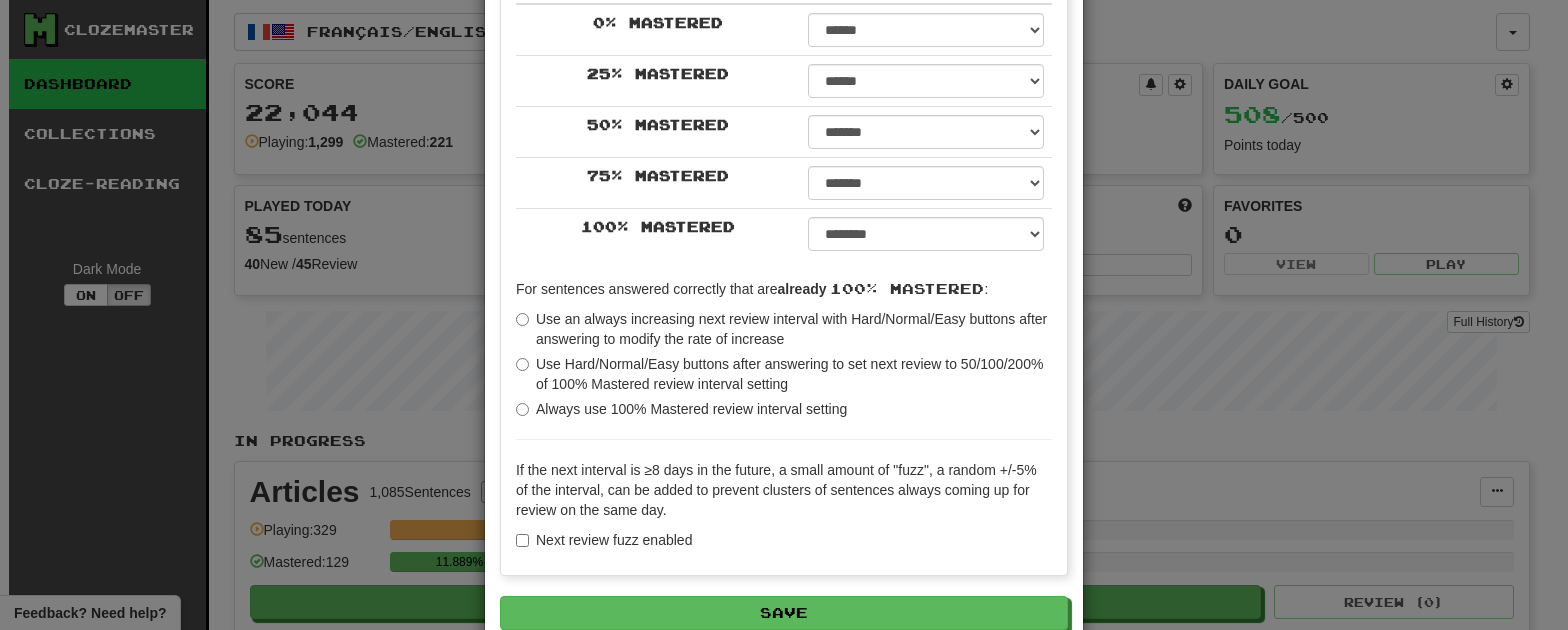 scroll, scrollTop: 475, scrollLeft: 0, axis: vertical 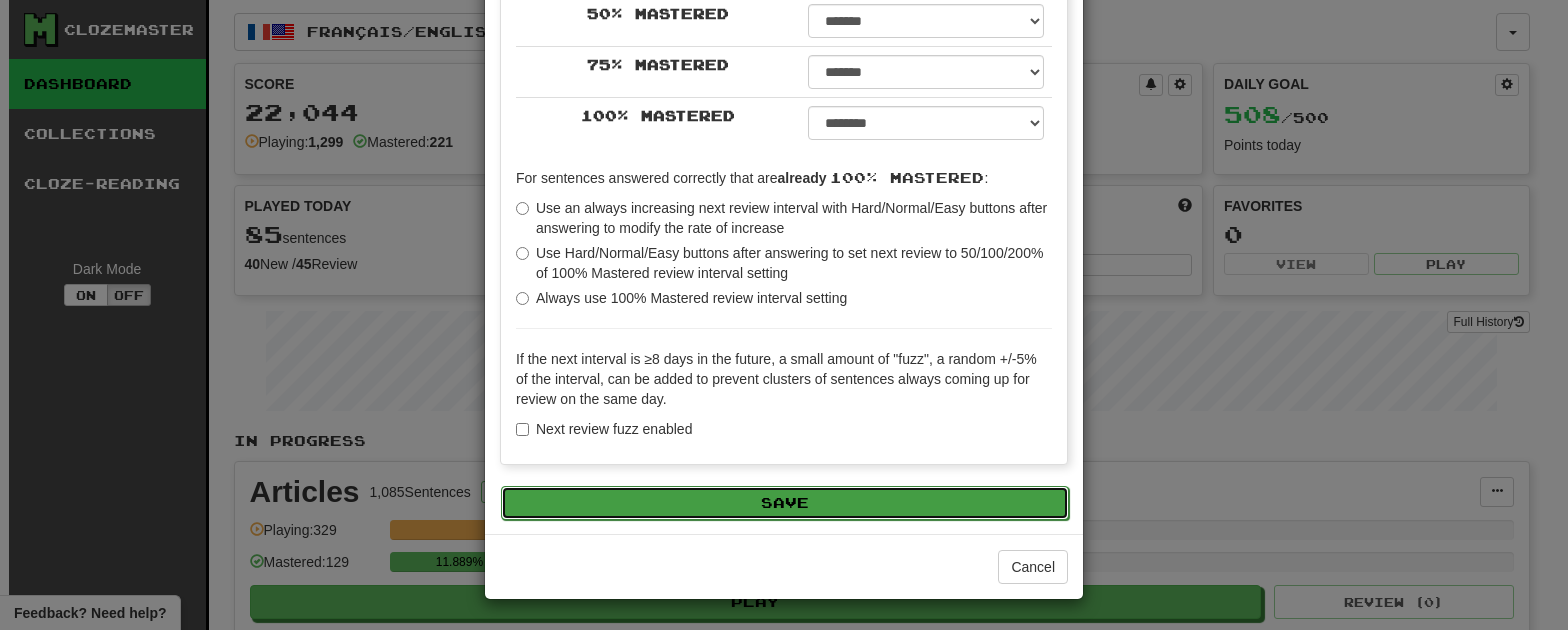 click on "Save" at bounding box center [785, 503] 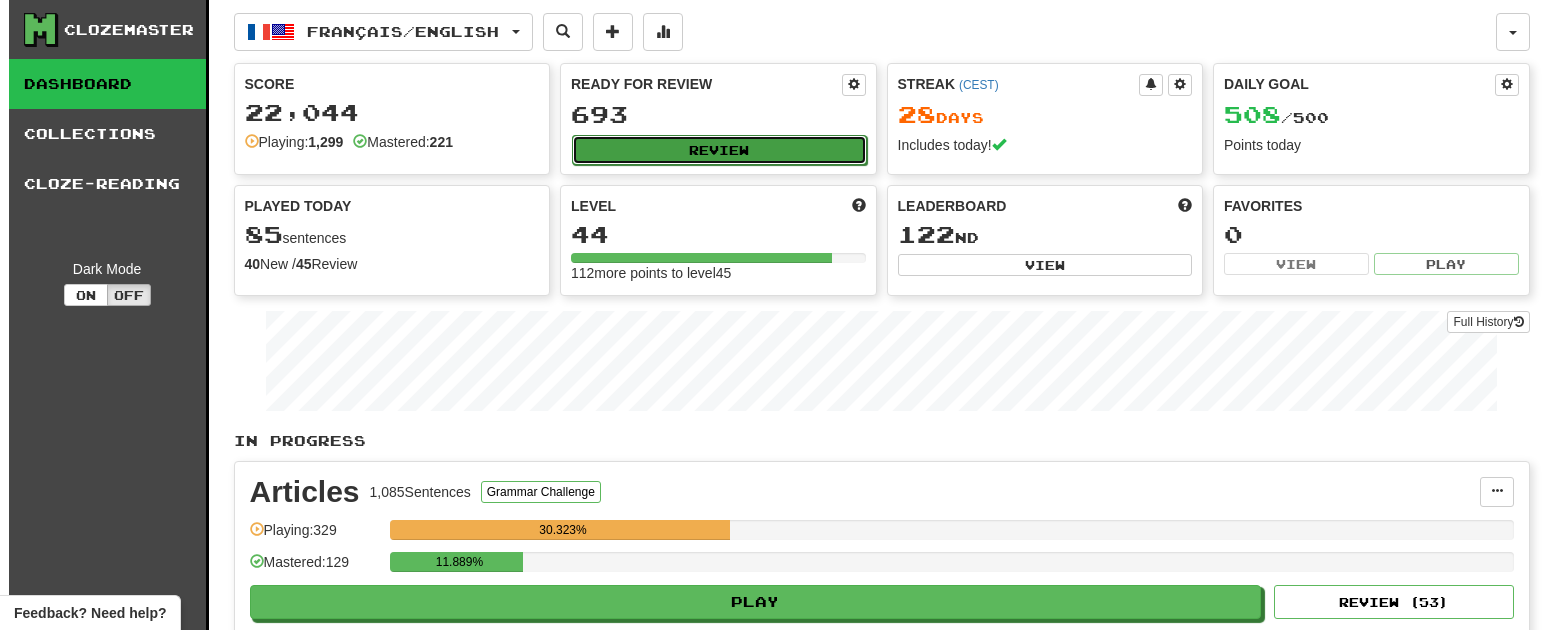 click on "Review" at bounding box center [719, 150] 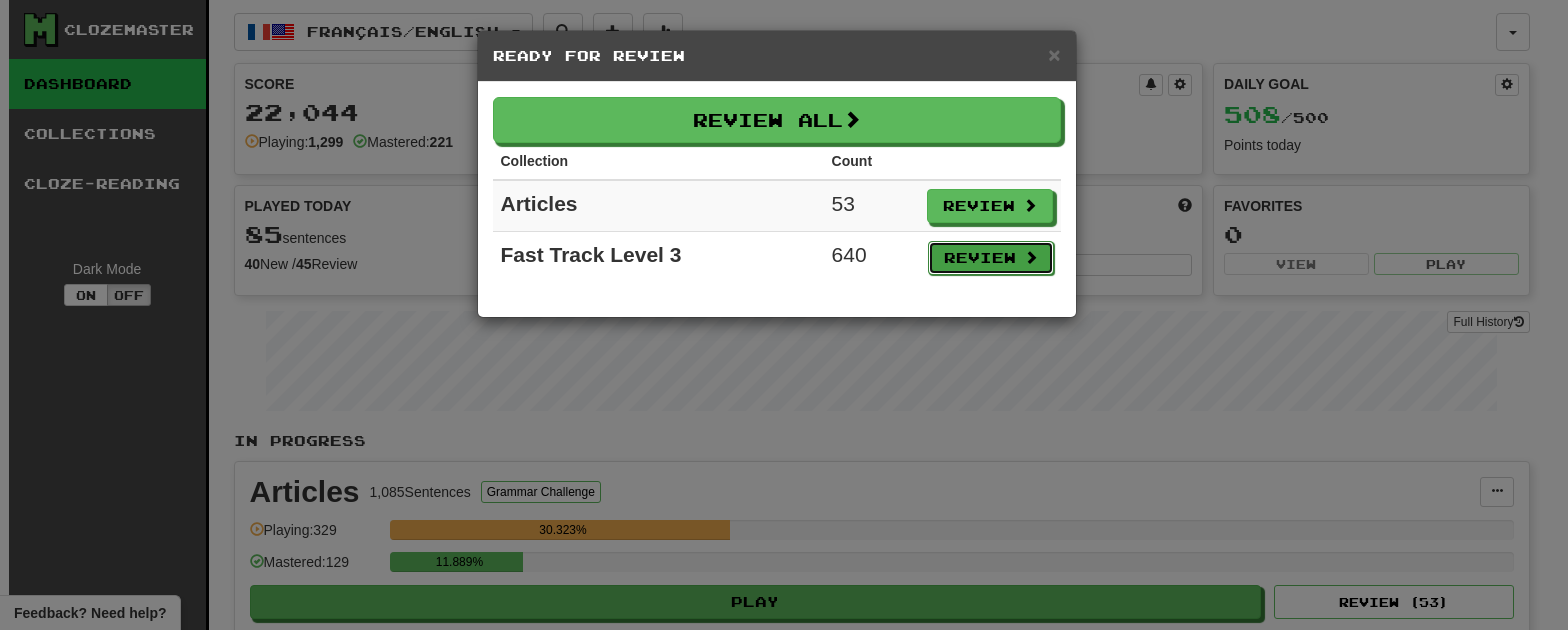 click on "Review" at bounding box center [991, 258] 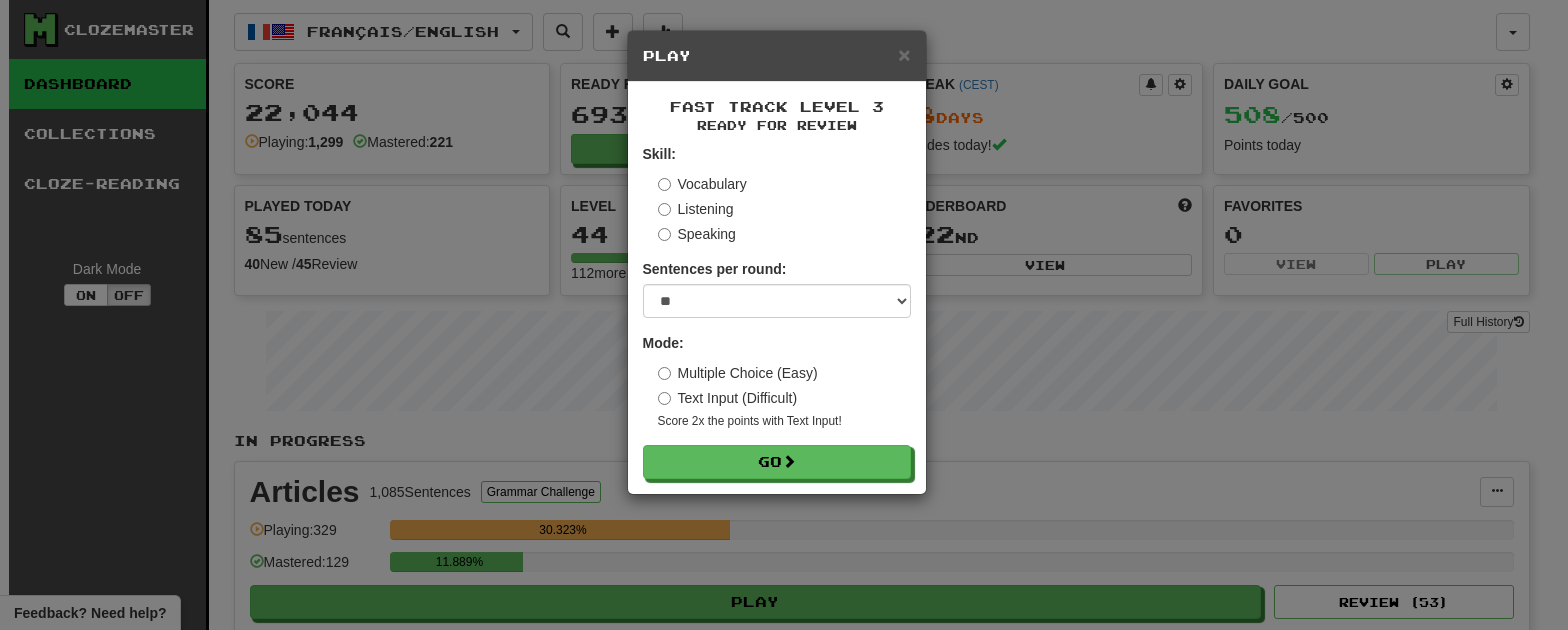 click on "Skill: Vocabulary Listening Speaking Sentences per round: * ** ** ** ** ** *** ******** Mode: Multiple Choice (Easy) Text Input (Difficult) Score 2x the points with Text Input ! Go" at bounding box center [777, 311] 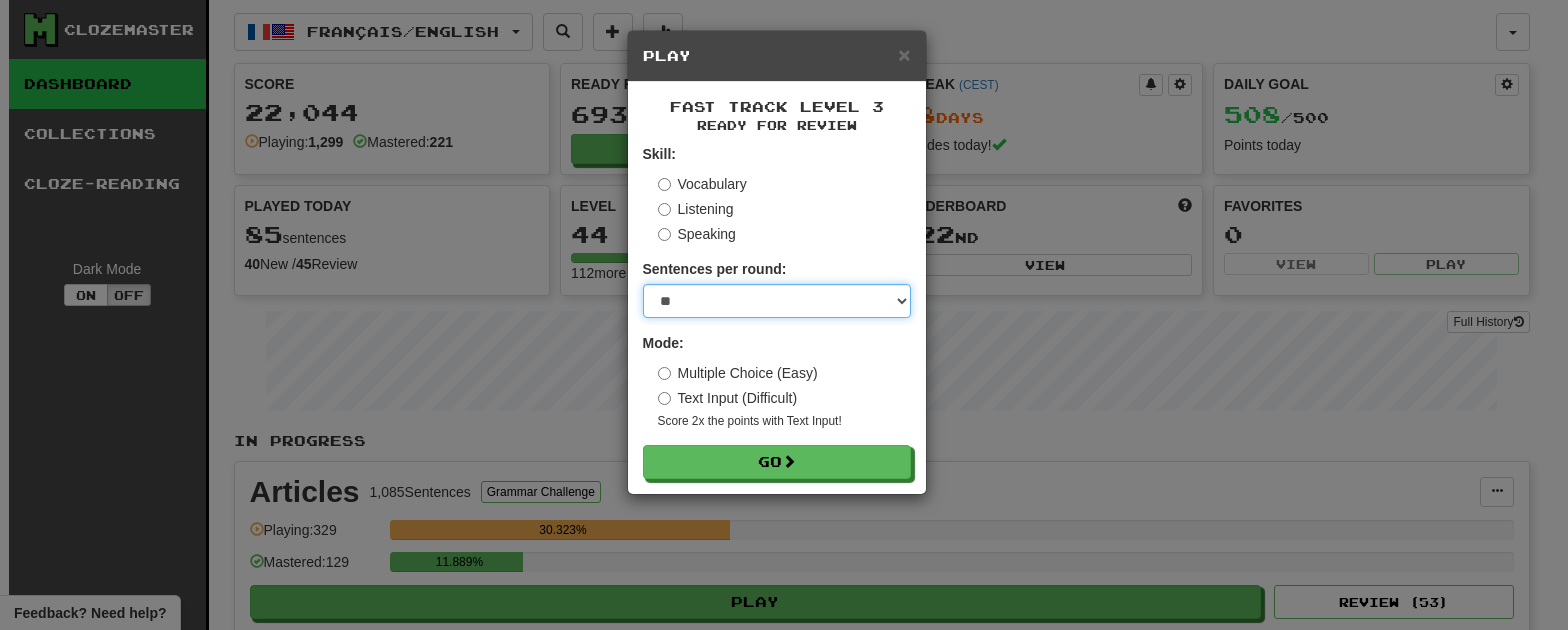 click on "* ** ** ** ** ** *** ********" at bounding box center [777, 301] 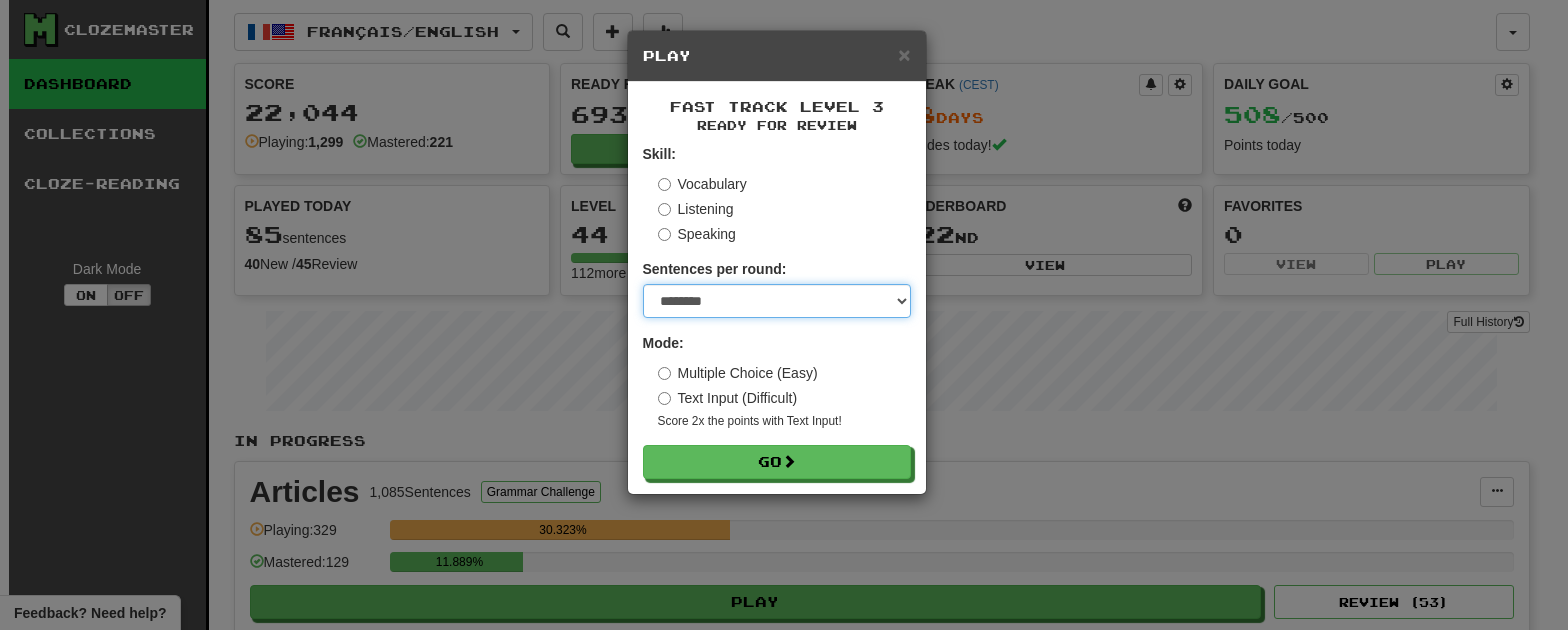click on "* ** ** ** ** ** *** ********" at bounding box center (777, 301) 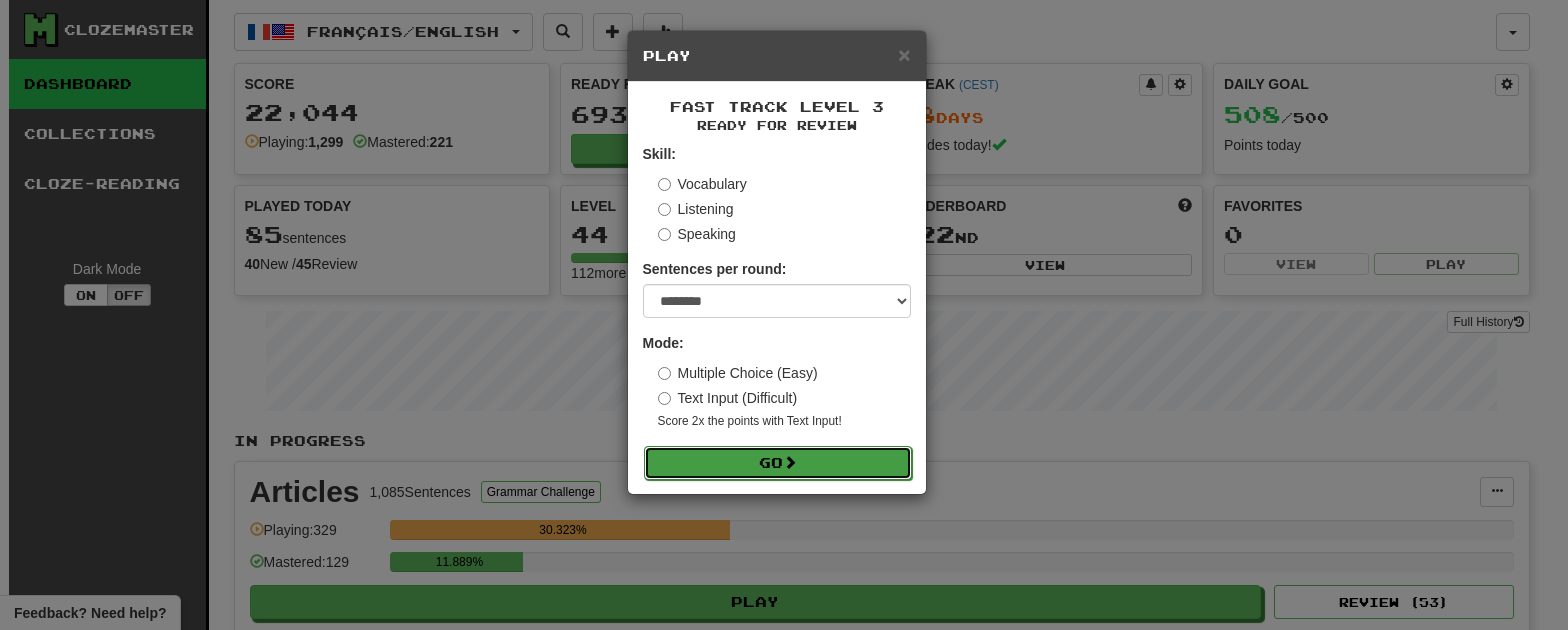 click on "Go" at bounding box center (778, 463) 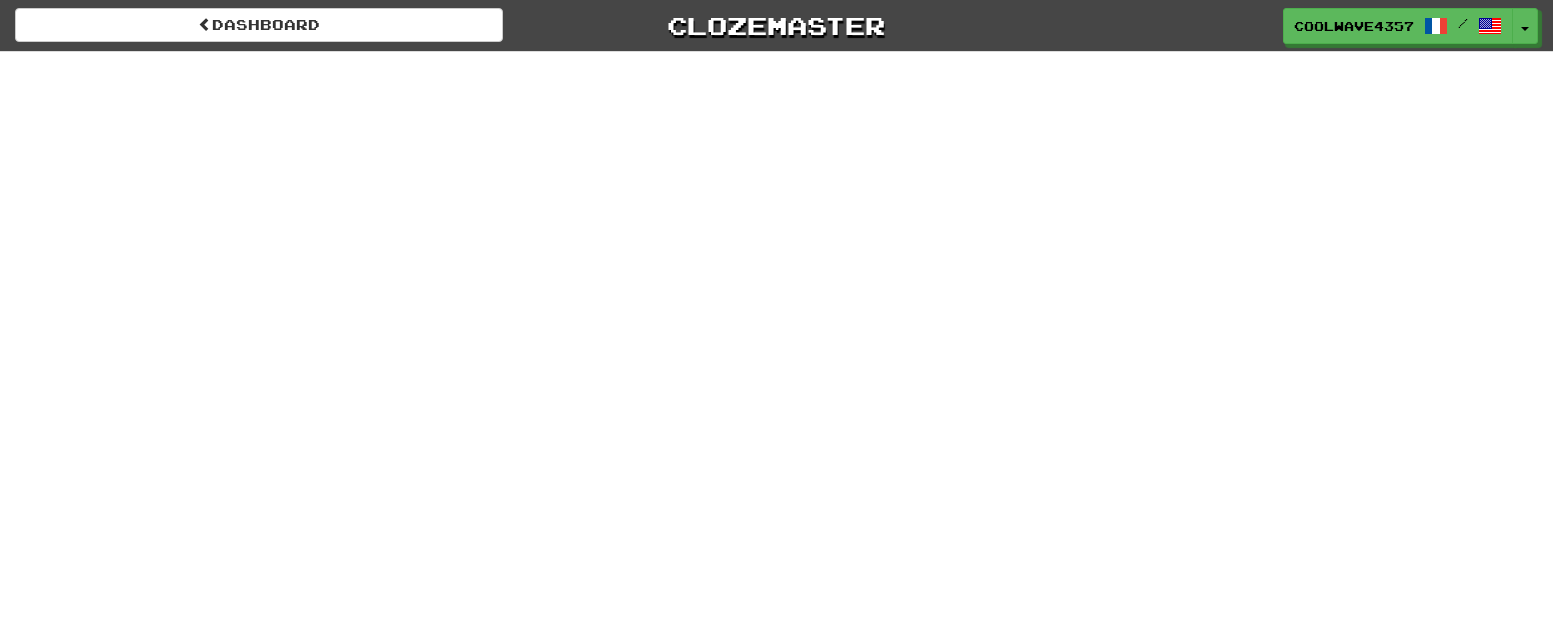 scroll, scrollTop: 0, scrollLeft: 0, axis: both 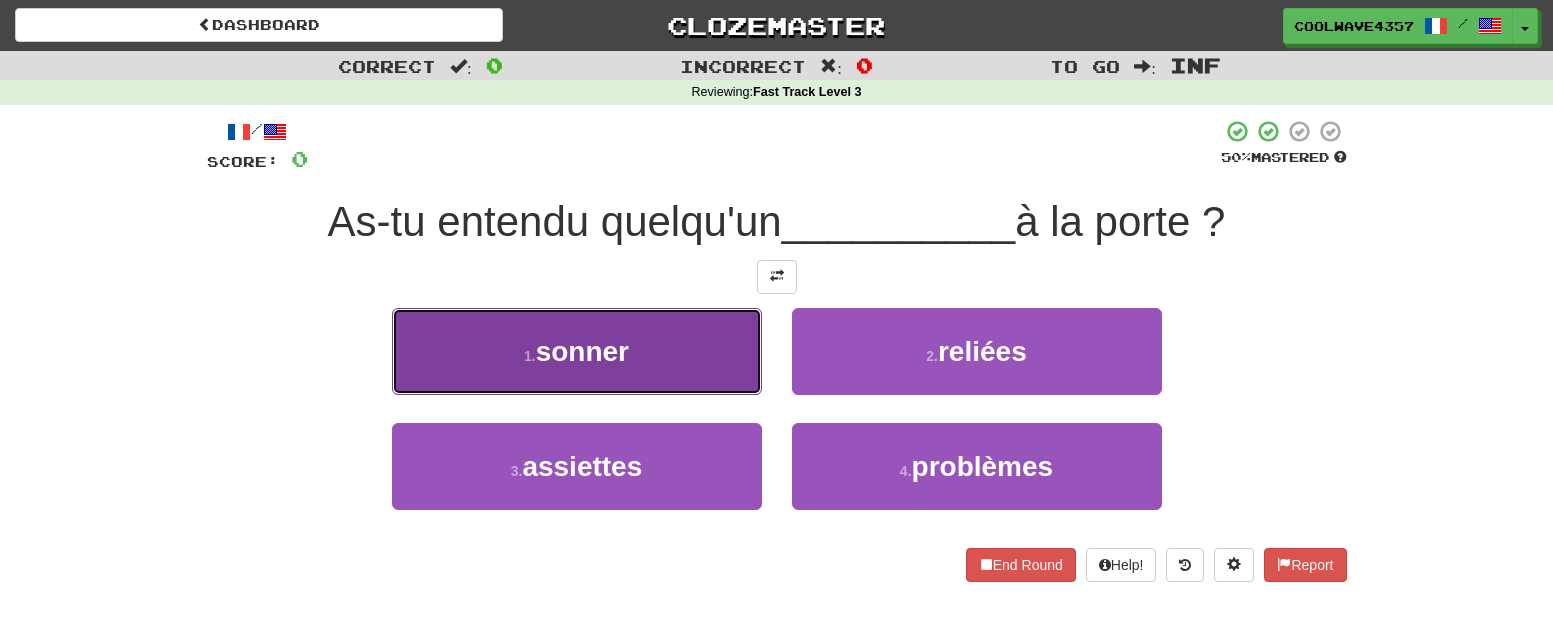 click on "1 .  sonner" at bounding box center [577, 351] 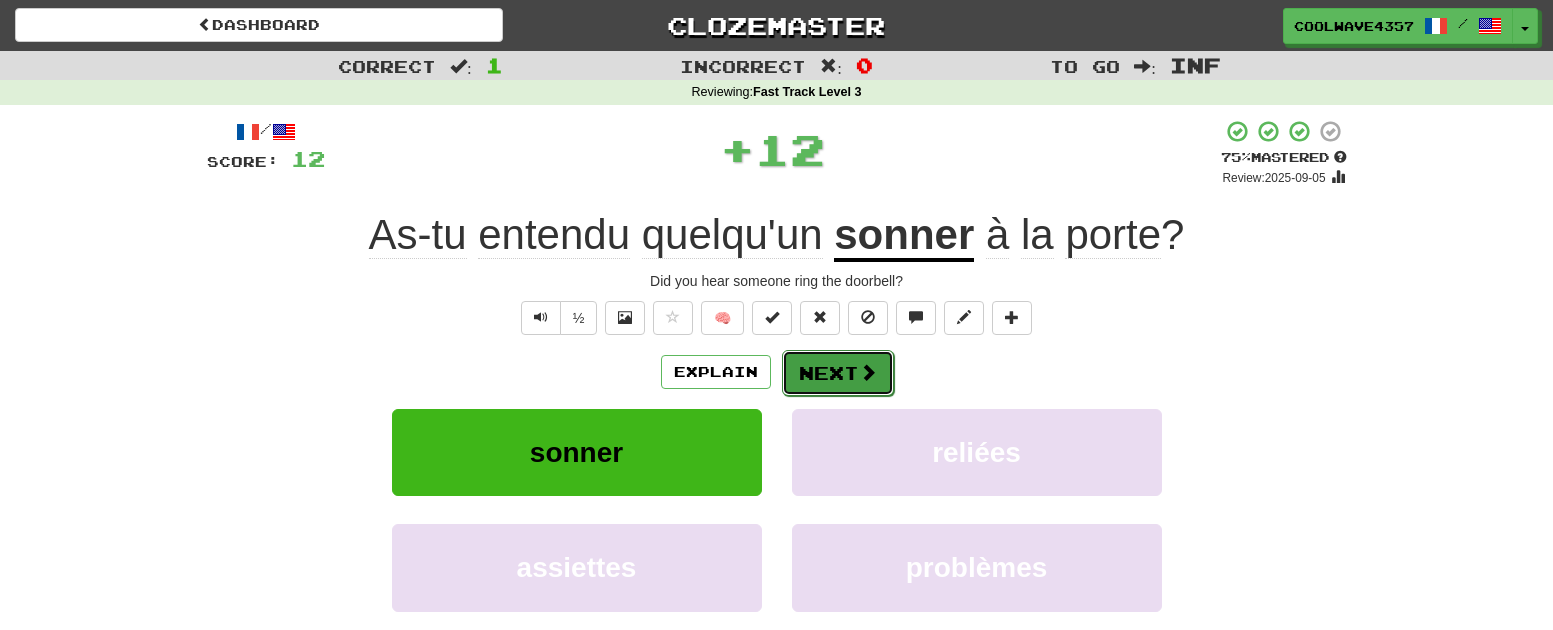 click at bounding box center [868, 372] 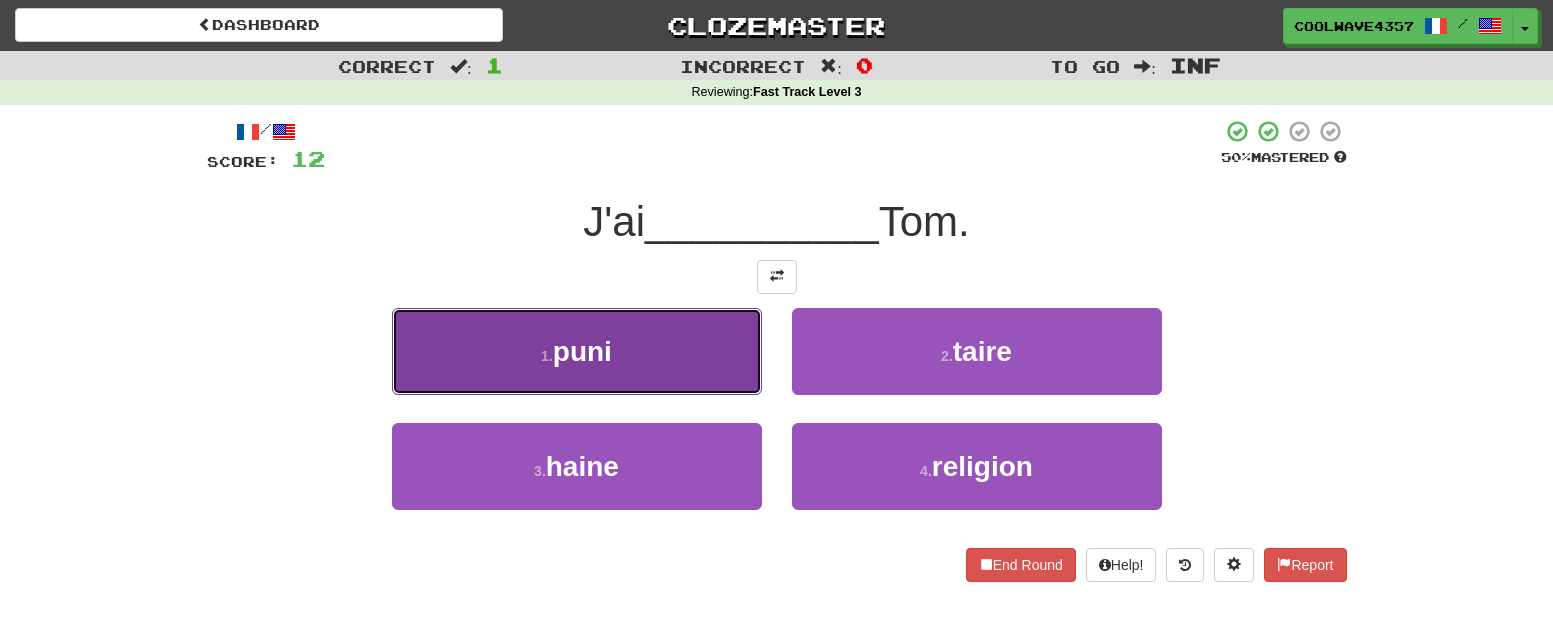 click on "1 .  puni" at bounding box center (577, 351) 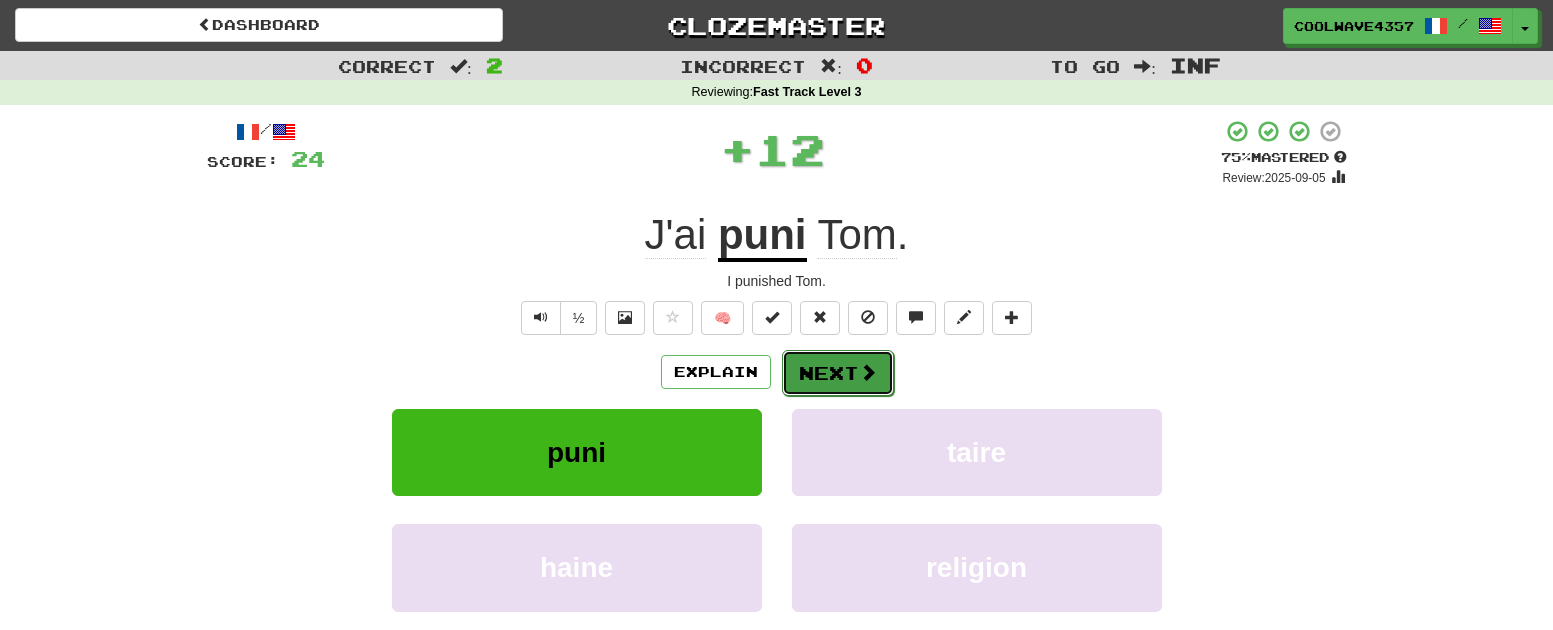 click on "Next" at bounding box center [838, 373] 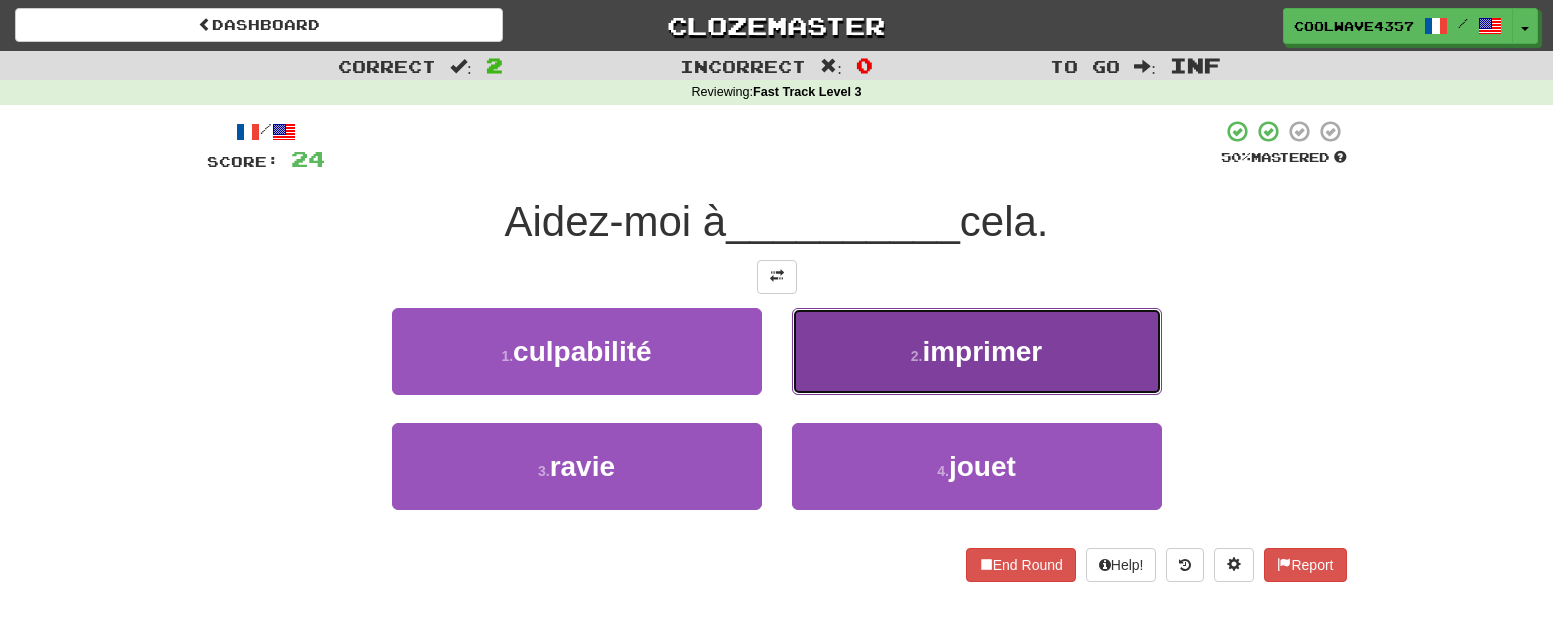 click on "2 .  imprimer" at bounding box center [977, 351] 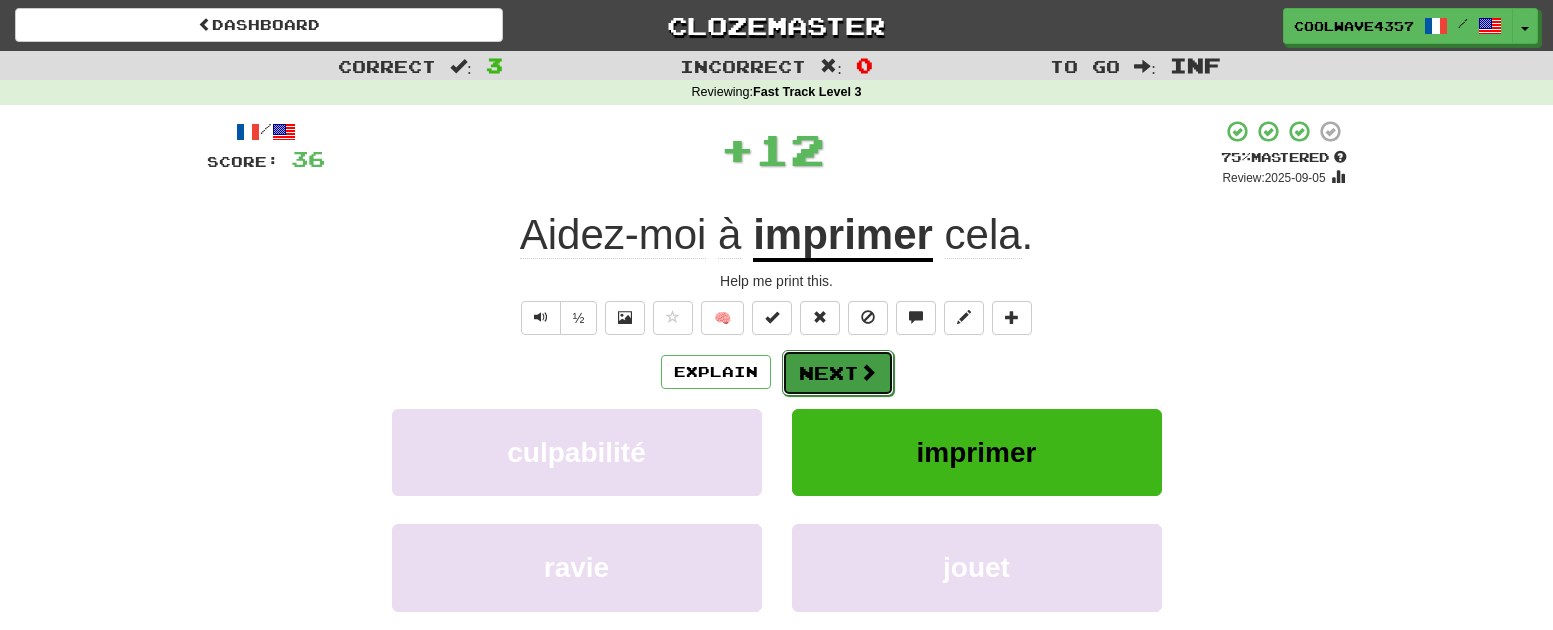 click on "Next" at bounding box center [838, 373] 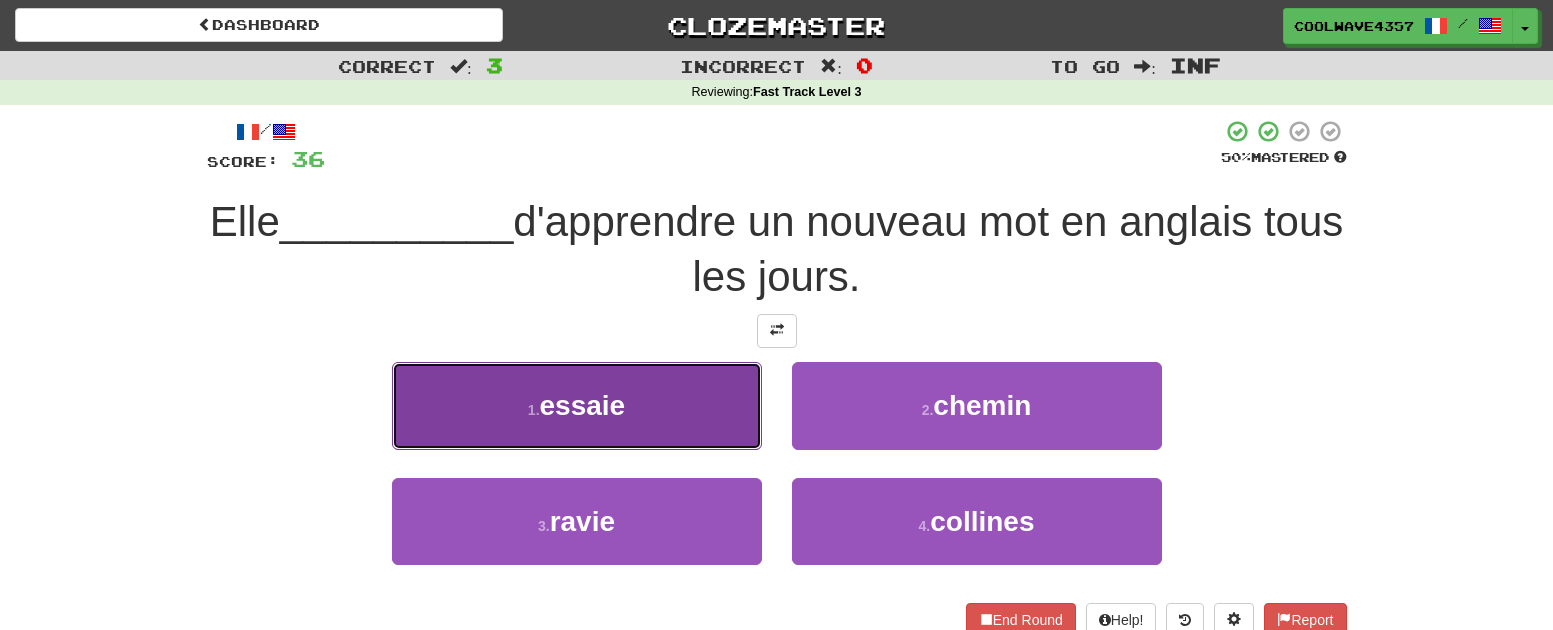 click on "1 .  essaie" at bounding box center (577, 405) 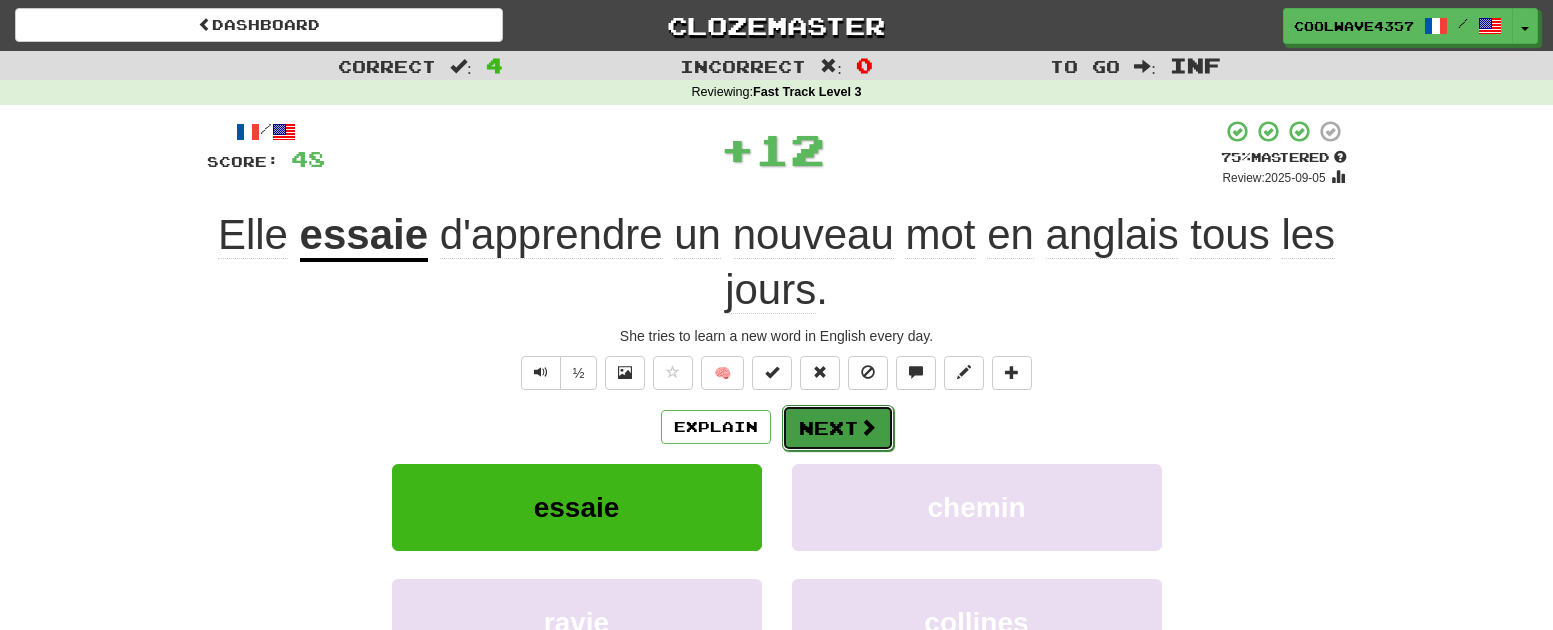 click at bounding box center (868, 427) 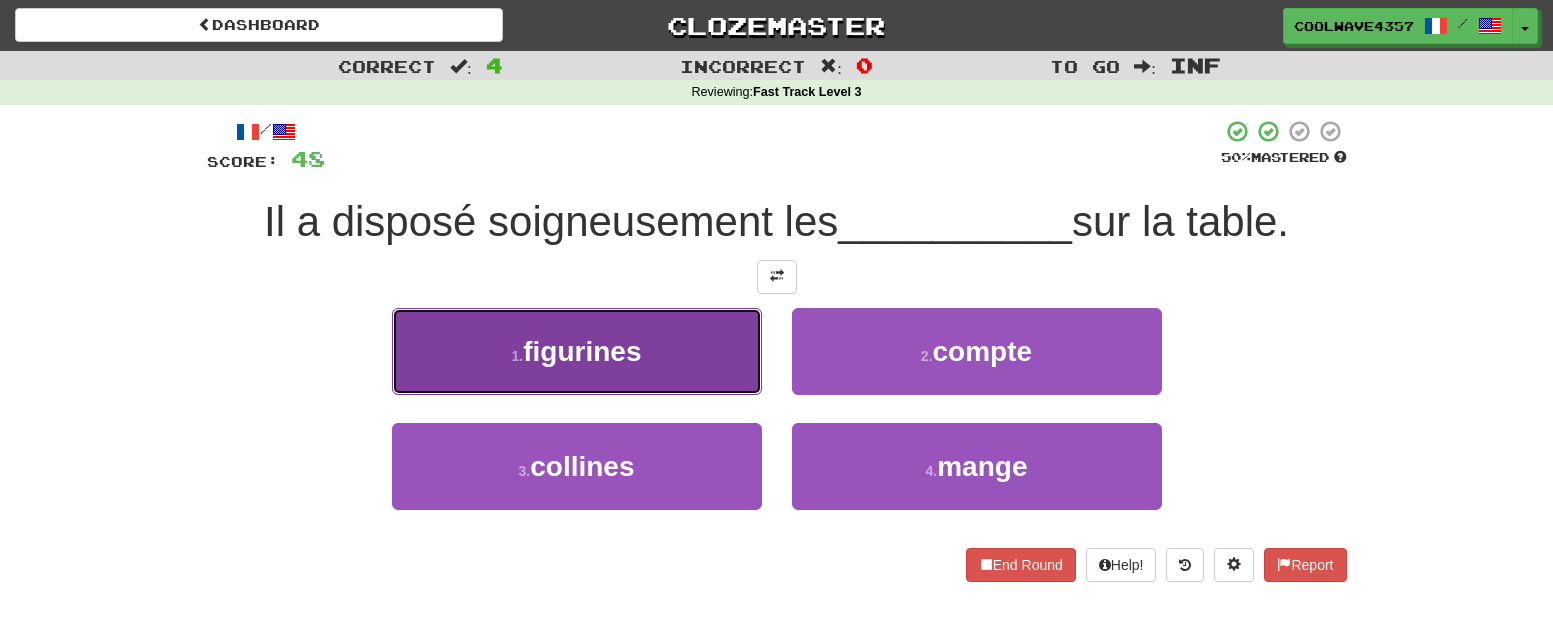 click on "1 .  figurines" at bounding box center (577, 351) 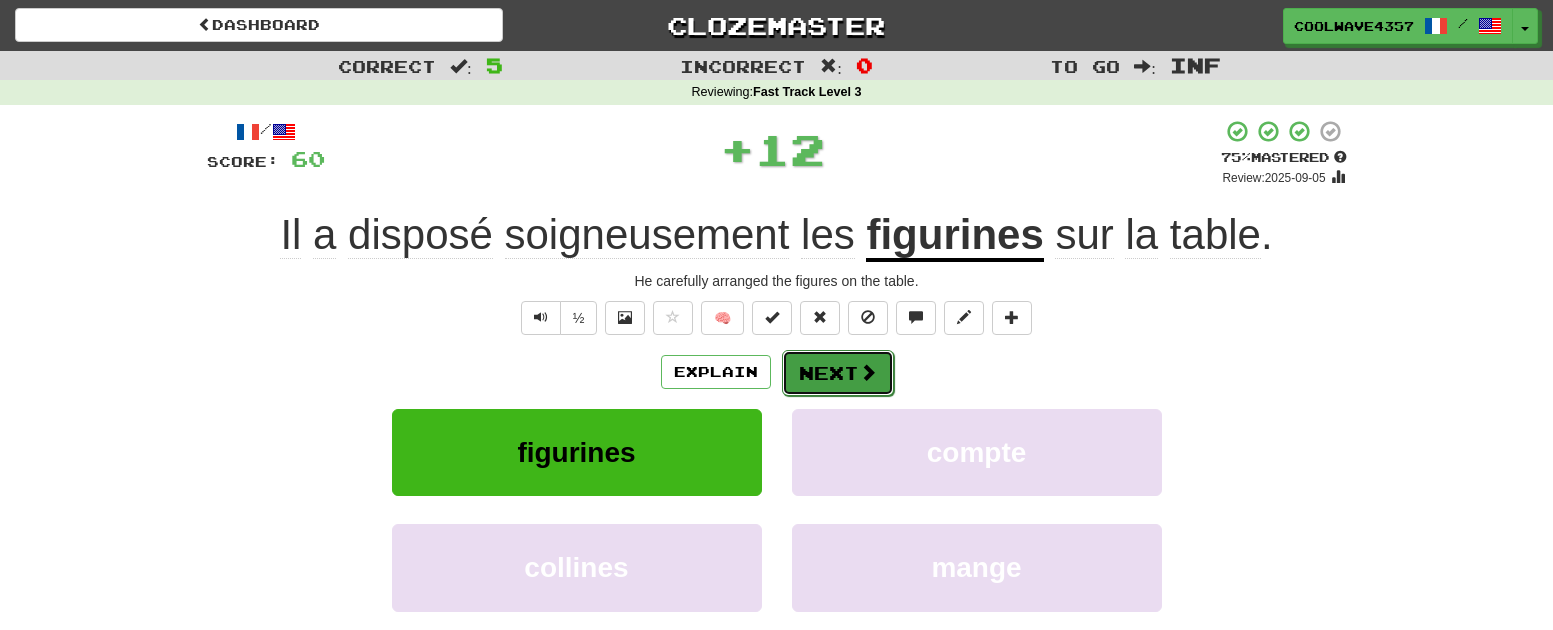 click on "Next" at bounding box center [838, 373] 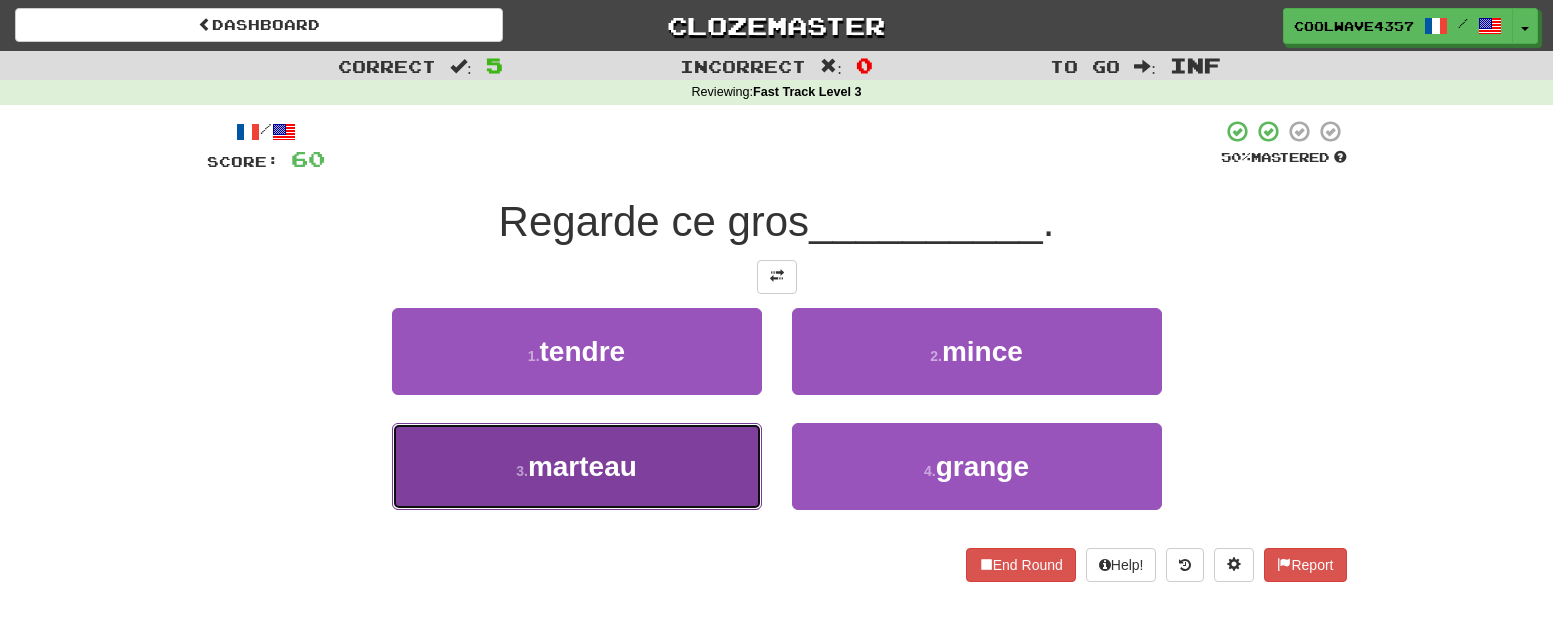 click on "marteau" at bounding box center (582, 466) 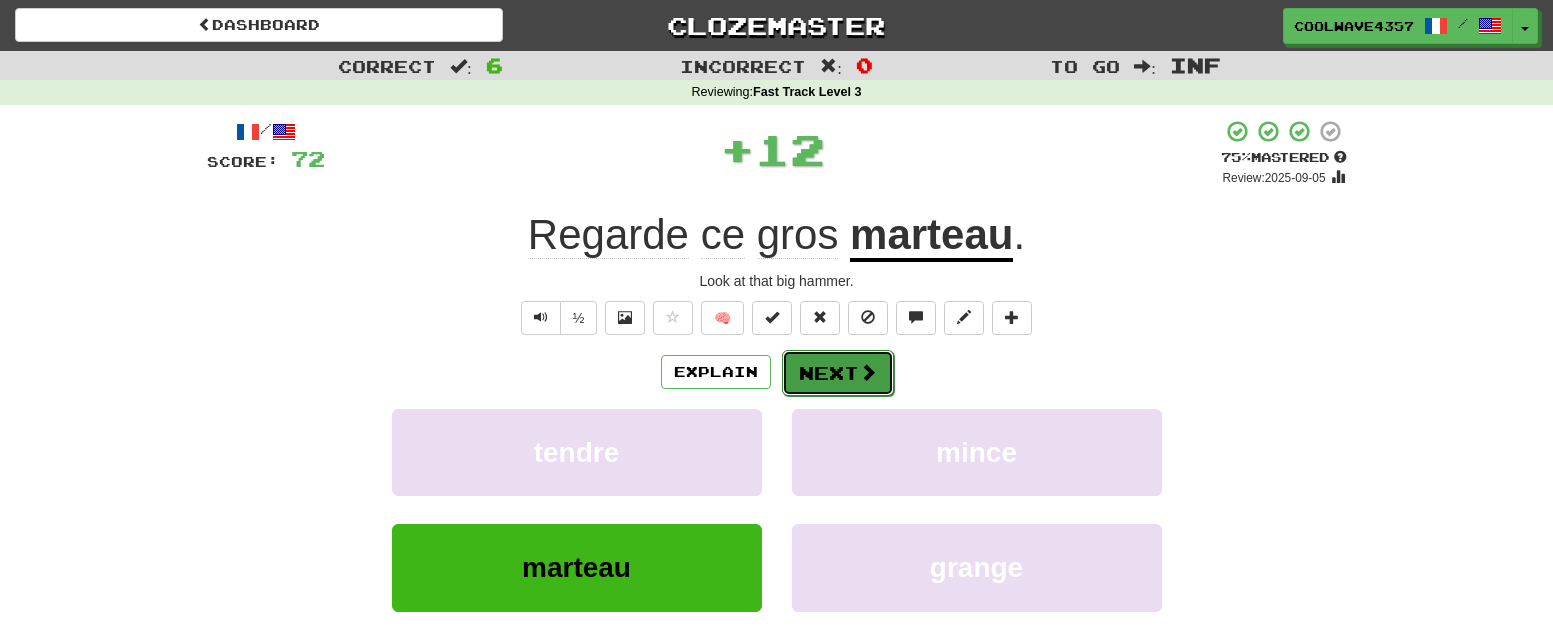 click on "Next" at bounding box center (838, 373) 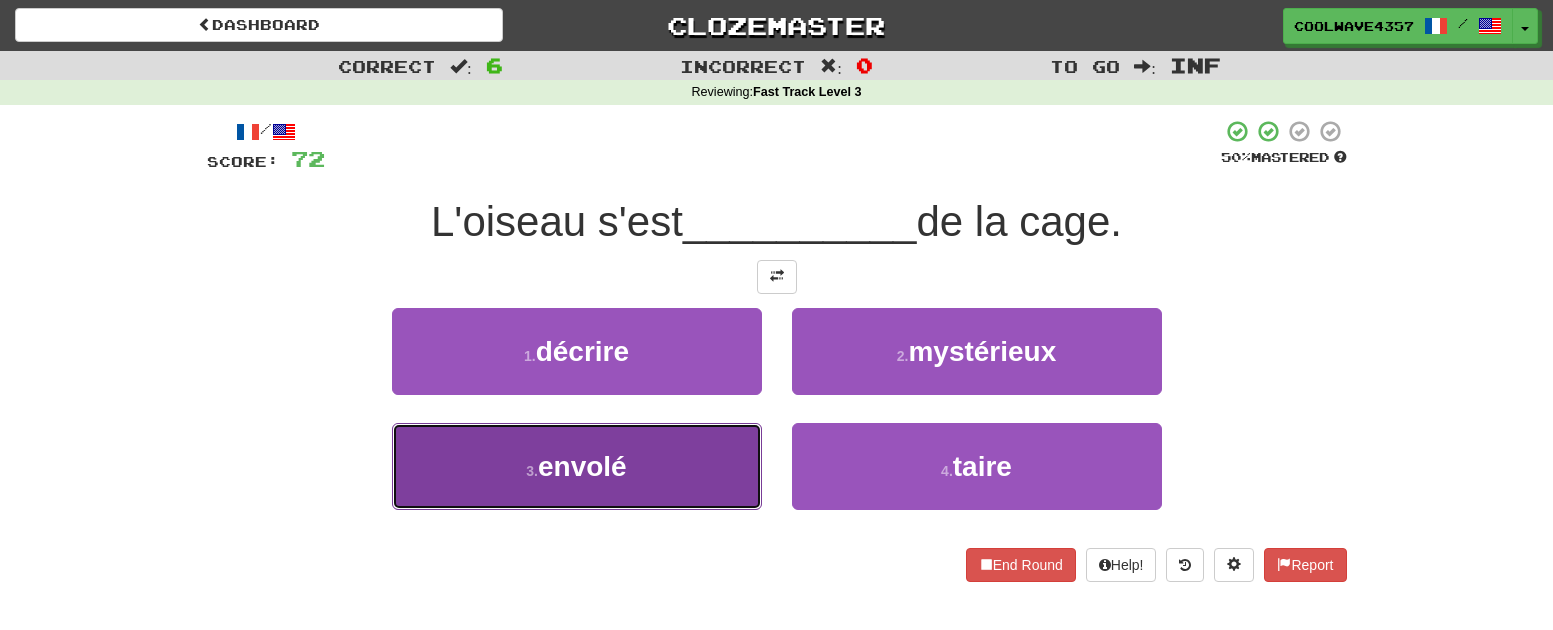 click on "3 .  envolé" at bounding box center (577, 466) 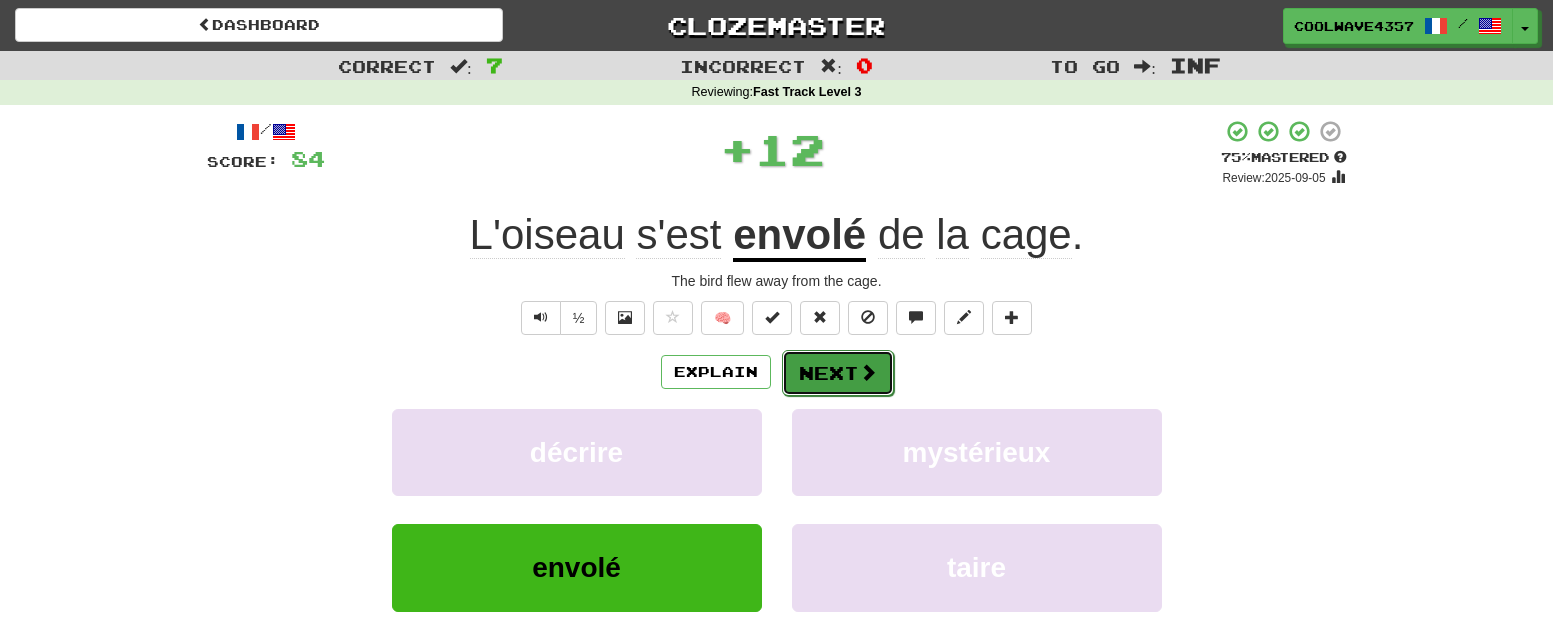 click at bounding box center [868, 372] 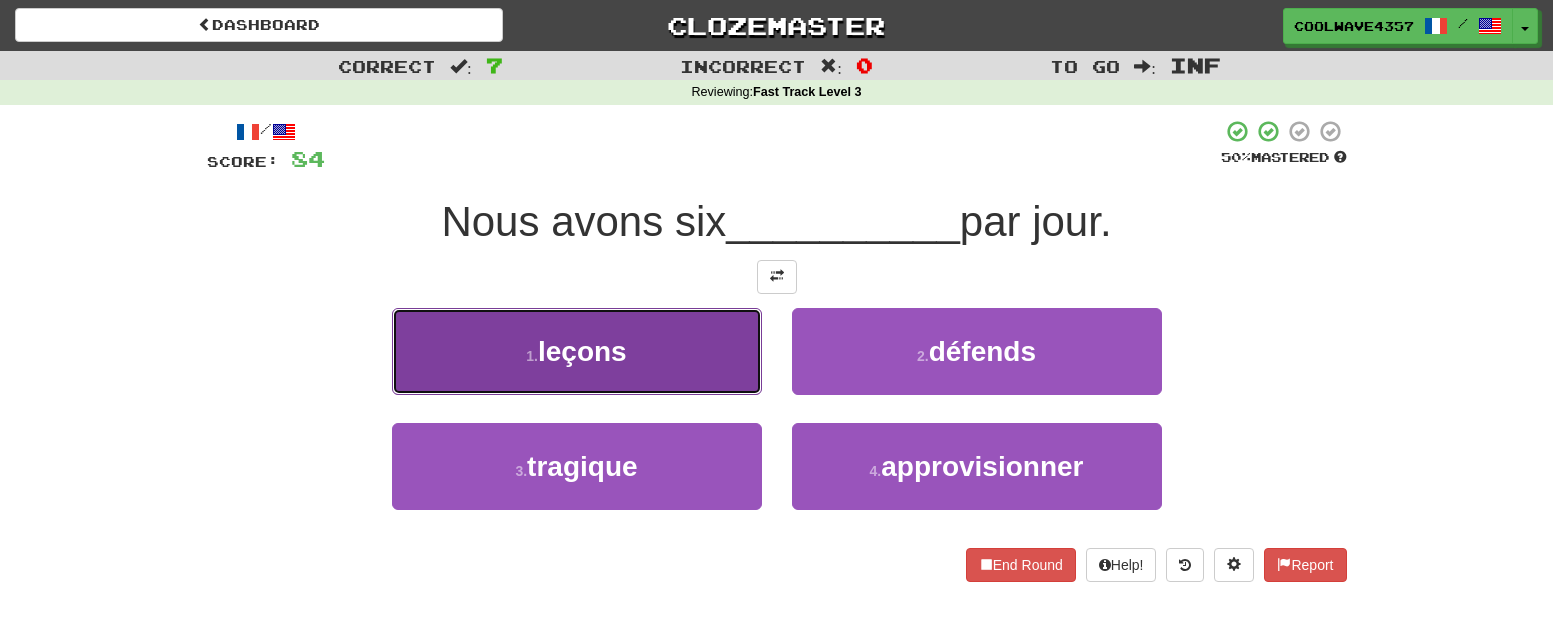 click on "leçons" at bounding box center (582, 351) 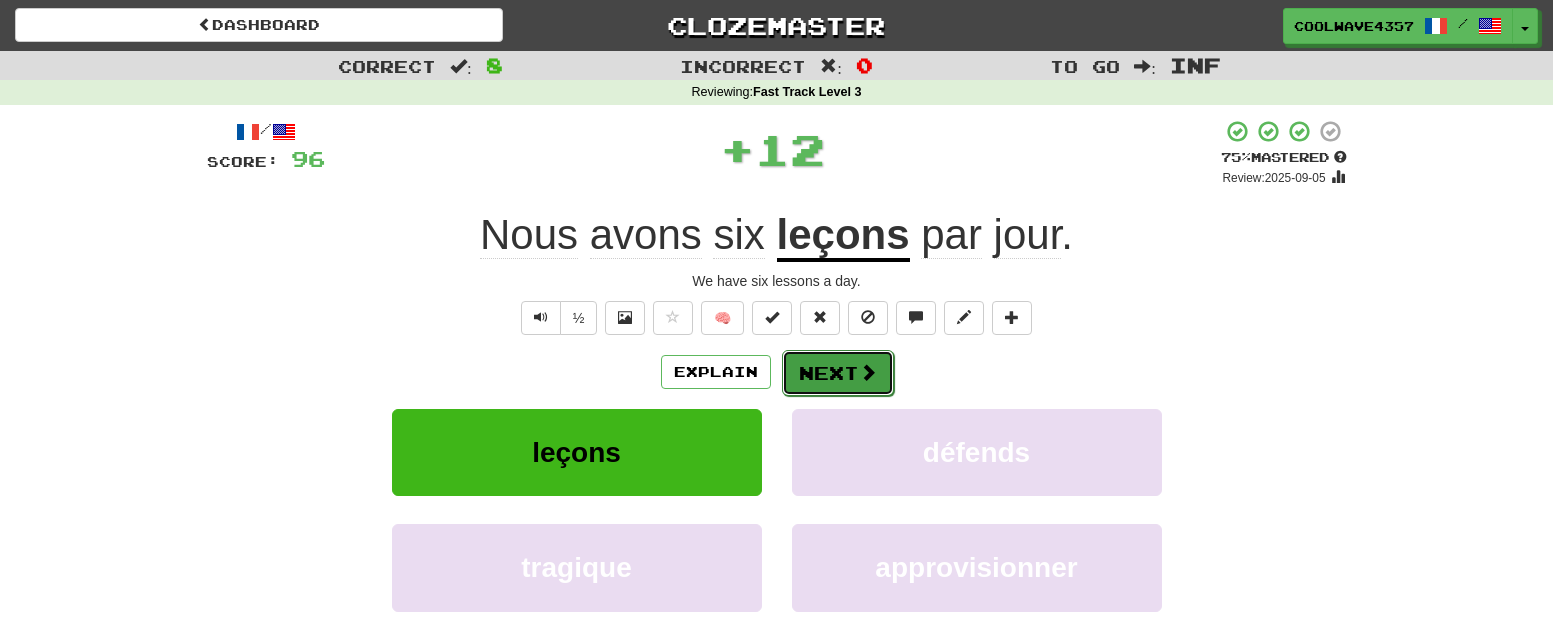 click on "Next" at bounding box center [838, 373] 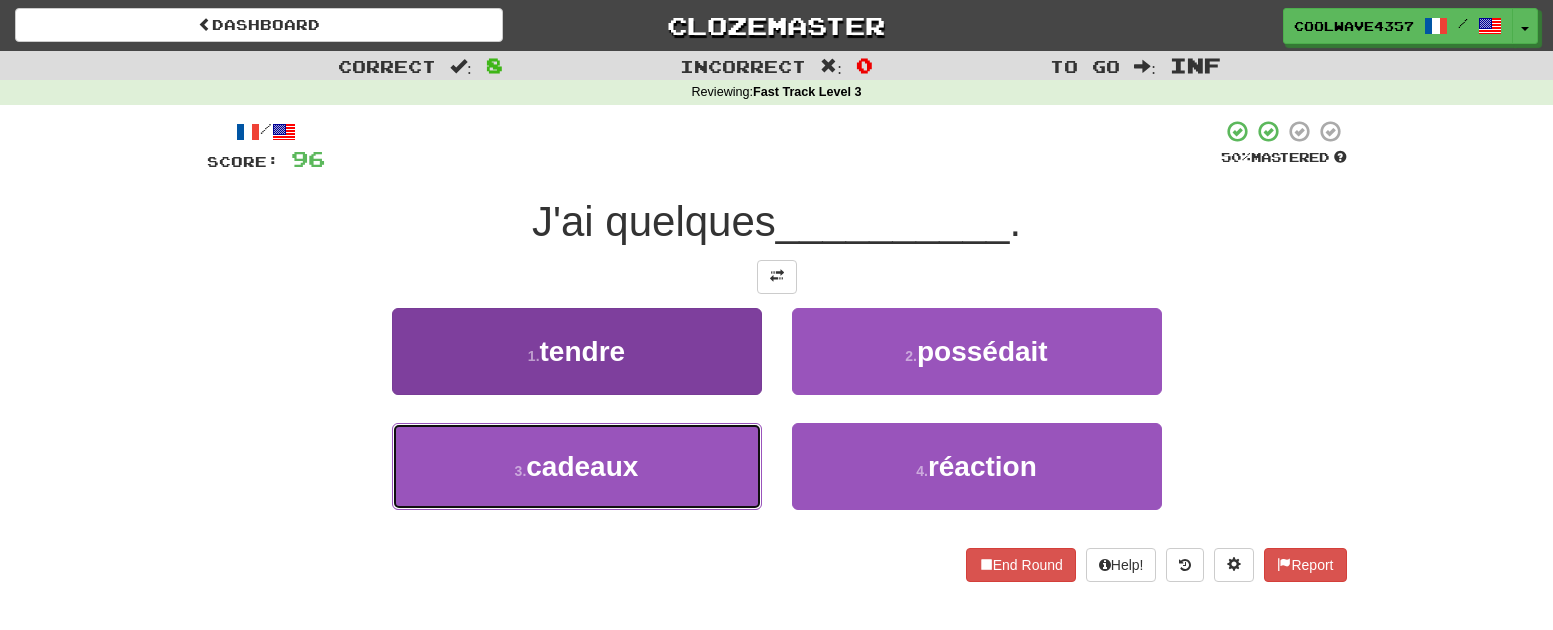 click on "3 .  cadeaux" at bounding box center [577, 466] 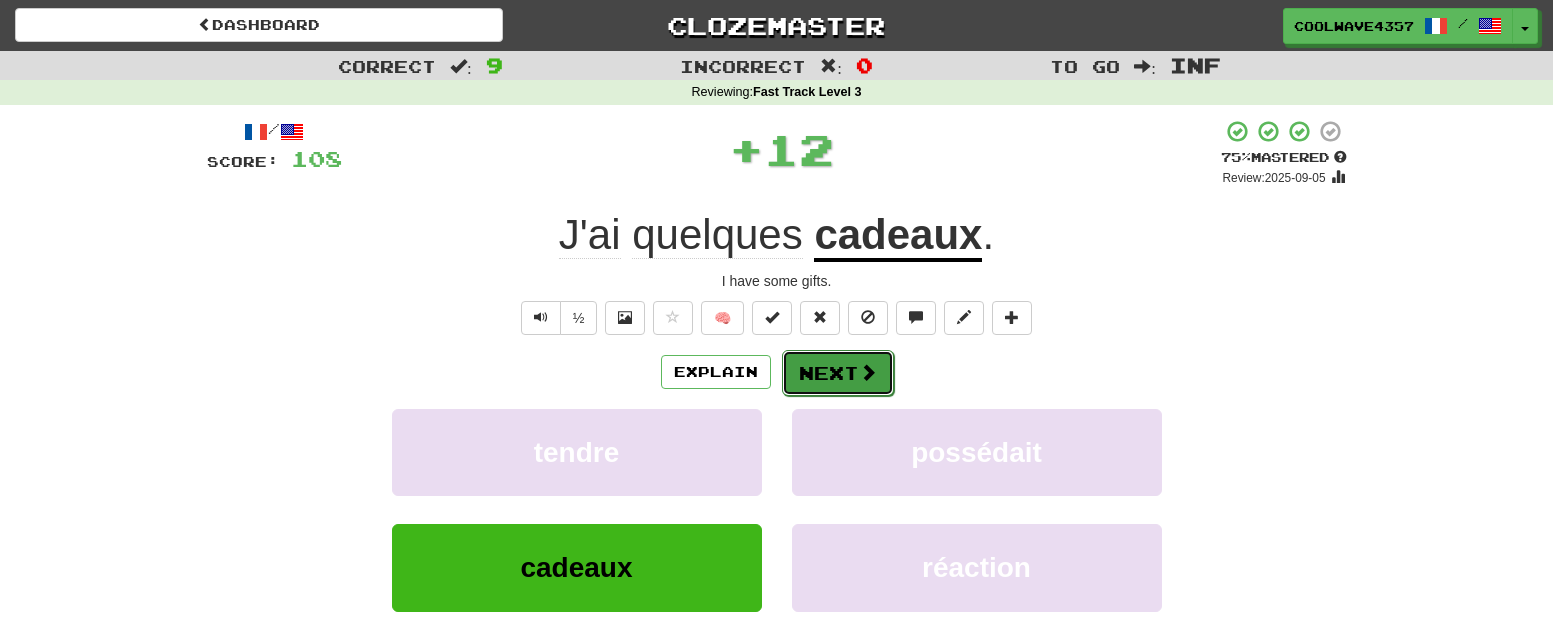 click on "Next" at bounding box center (838, 373) 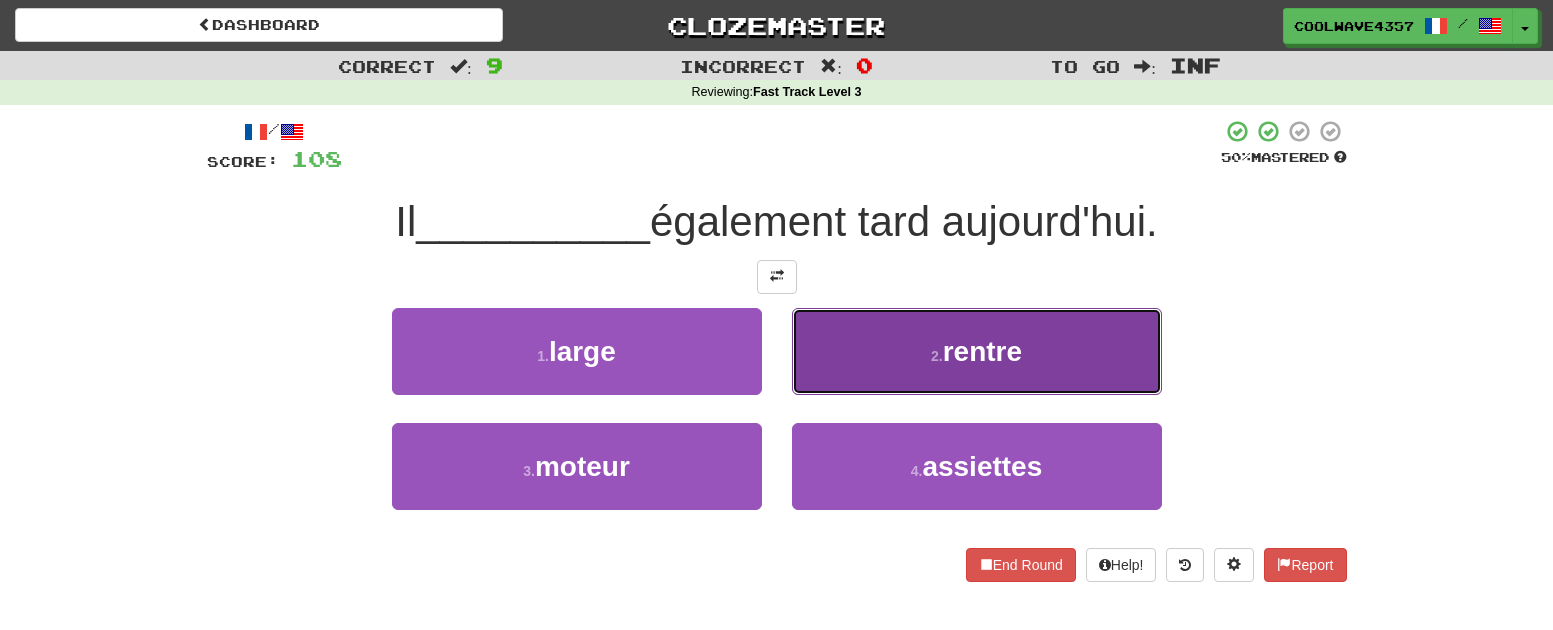 click on "rentre" at bounding box center [982, 351] 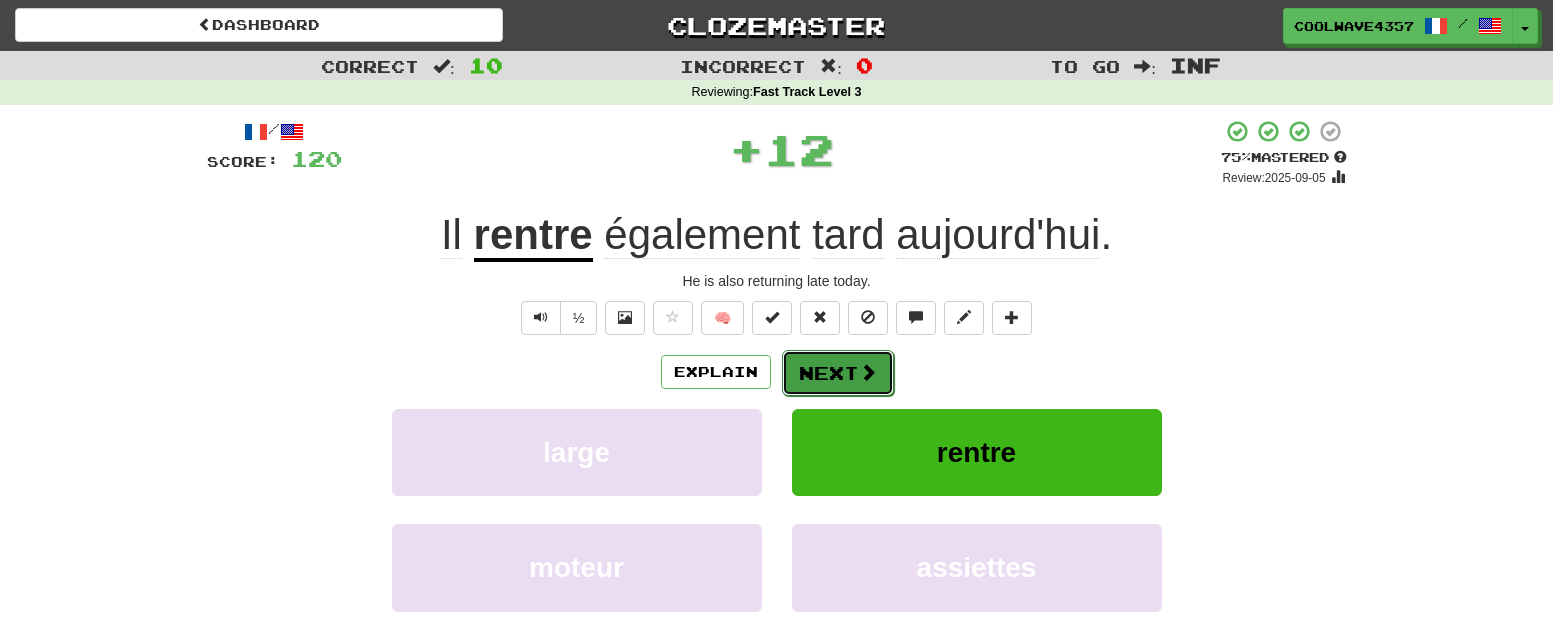 click on "Dashboard
Clozemaster
CoolWave4357
/
Toggle Dropdown
Dashboard
Leaderboard
Activity Feed
Notifications
Profile
Discussions
Français
/
English
Streak:
28
Review:
693
Daily Goal:  508 /500
中文
/
English
Streak:
29
Review:
0
Points Today: 48
日本語
/
English
Streak:
28
Review:
0
Points Today: 12
Languages
Account
Logout
CoolWave4357
/
Toggle Dropdown
Dashboard
Leaderboard
Activity Feed
Notifications
Profile
Discussions
Français
/
English
Streak:
28
Review:
693
Daily Goal:  508 /500
中文
/
English
Streak:
29
Review:
0" at bounding box center (776, 726) 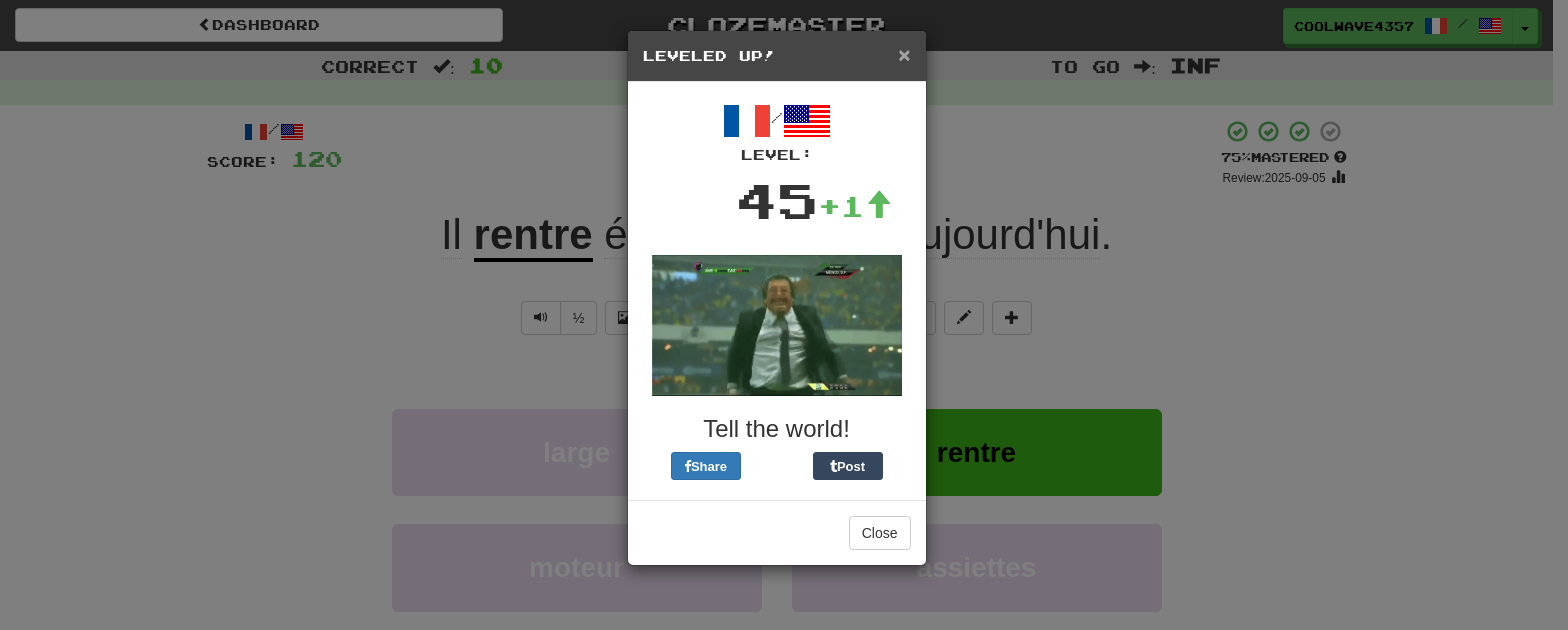 click on "×" at bounding box center (904, 54) 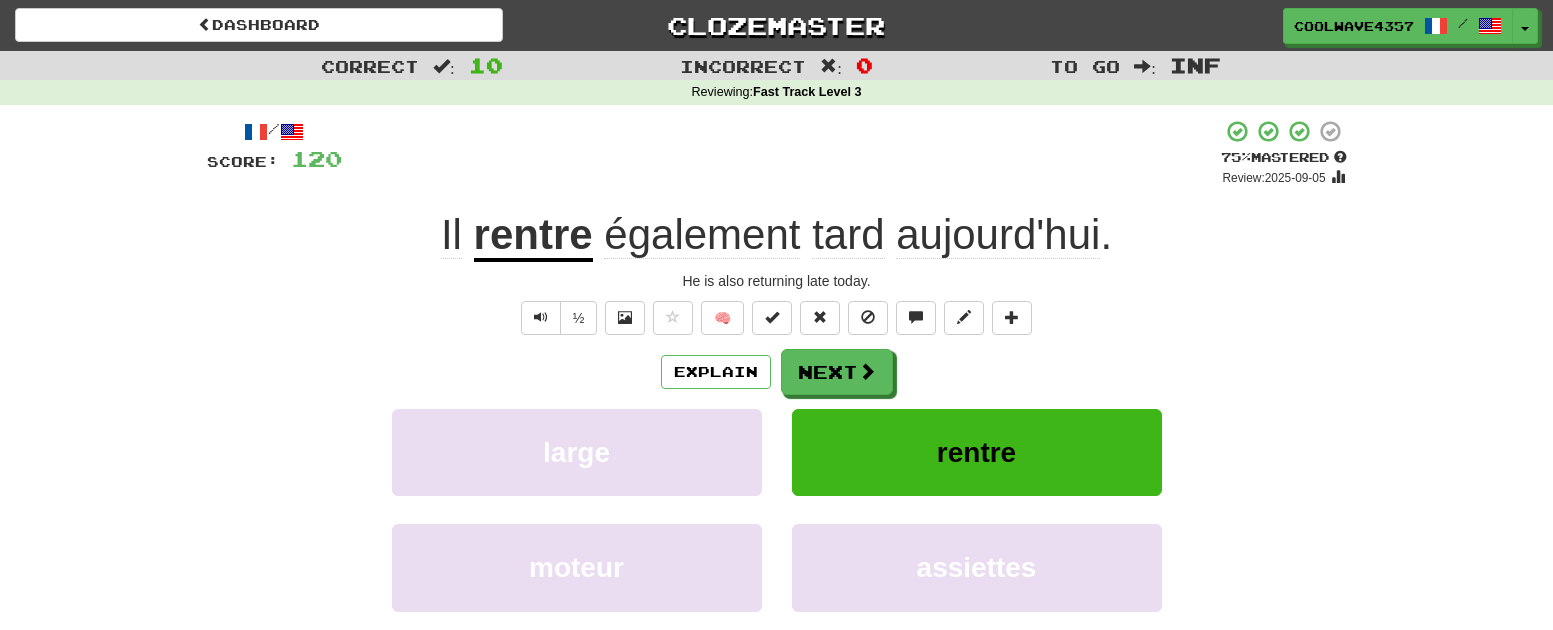 click on "Explain Next" at bounding box center [777, 372] 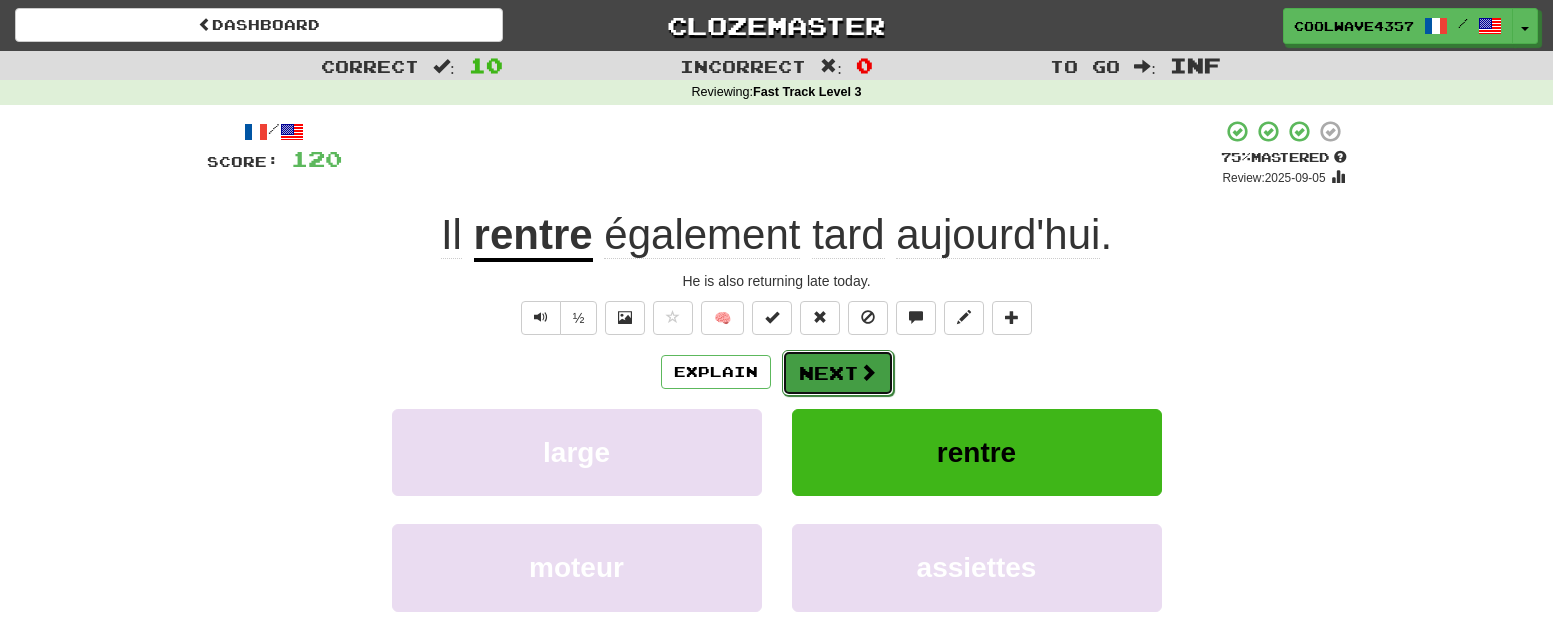 click at bounding box center [868, 372] 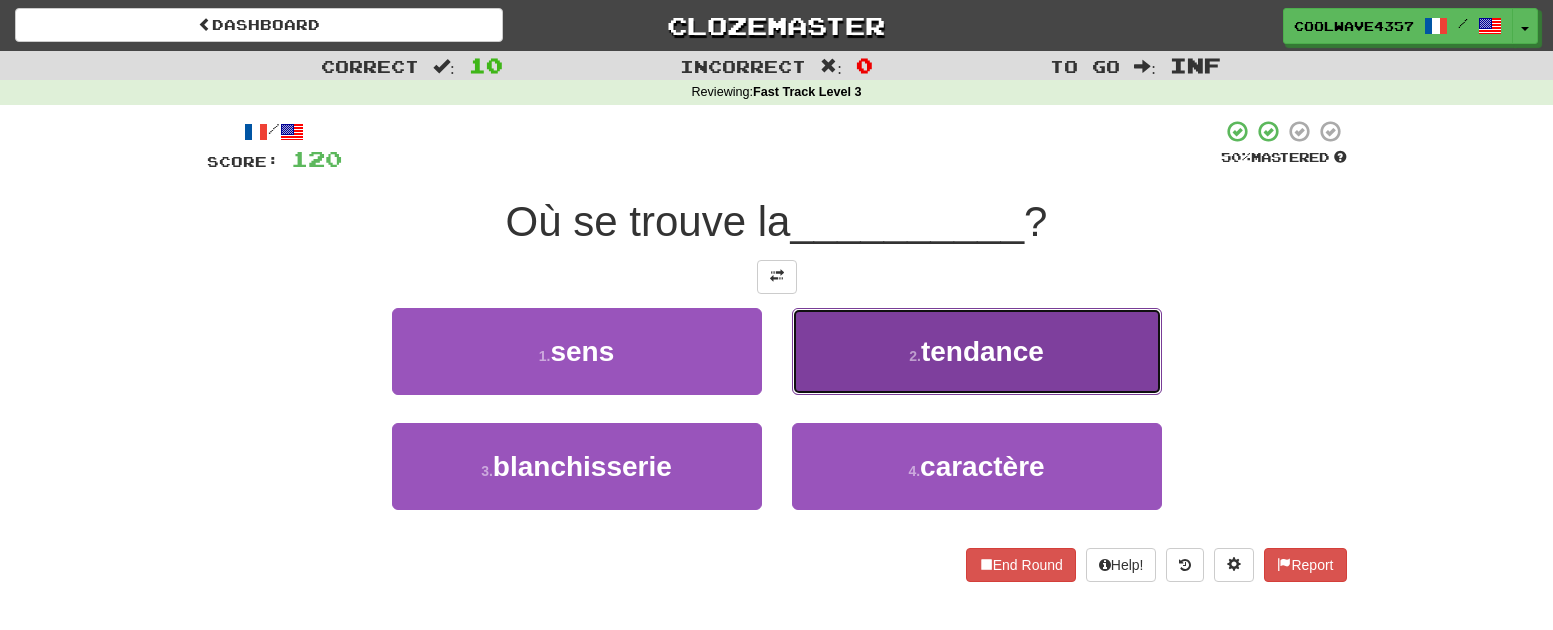 click on "2 ." at bounding box center [915, 356] 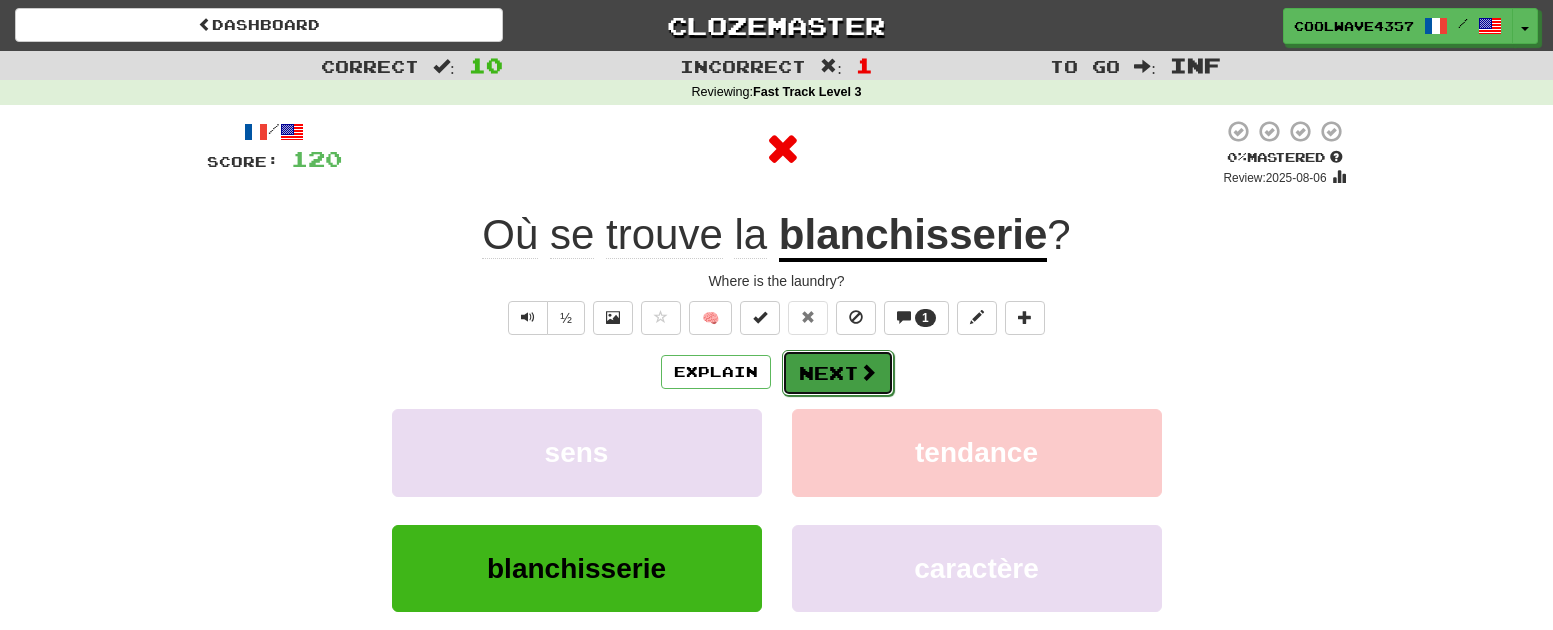 click on "Next" at bounding box center (838, 373) 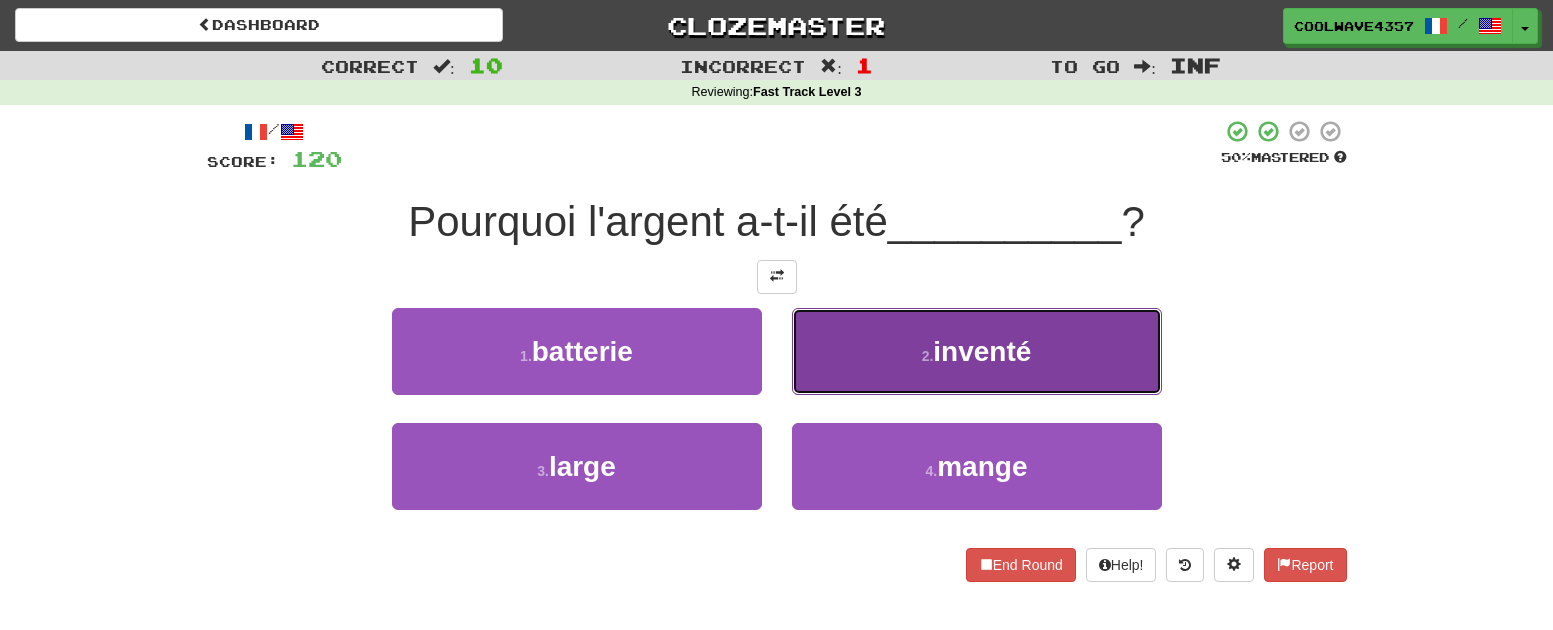 click on "2 .  inventé" at bounding box center (977, 351) 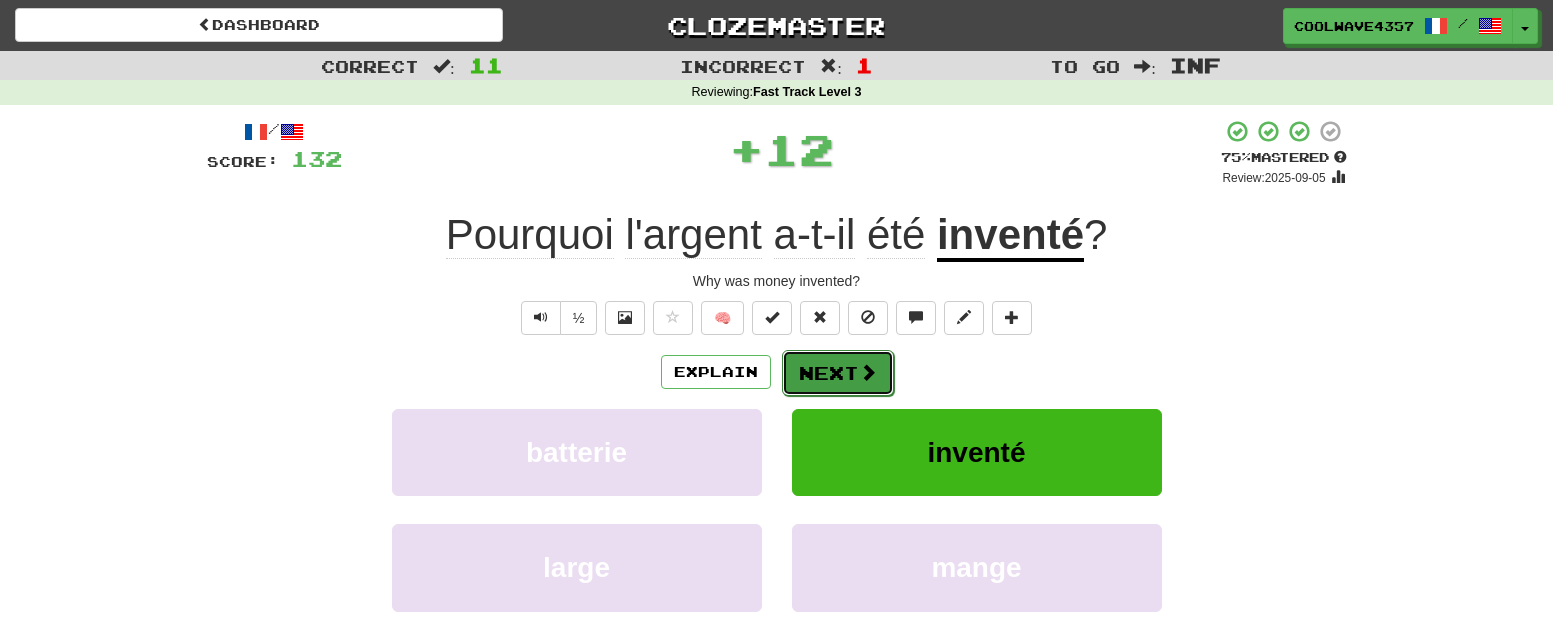 click on "Next" at bounding box center (838, 373) 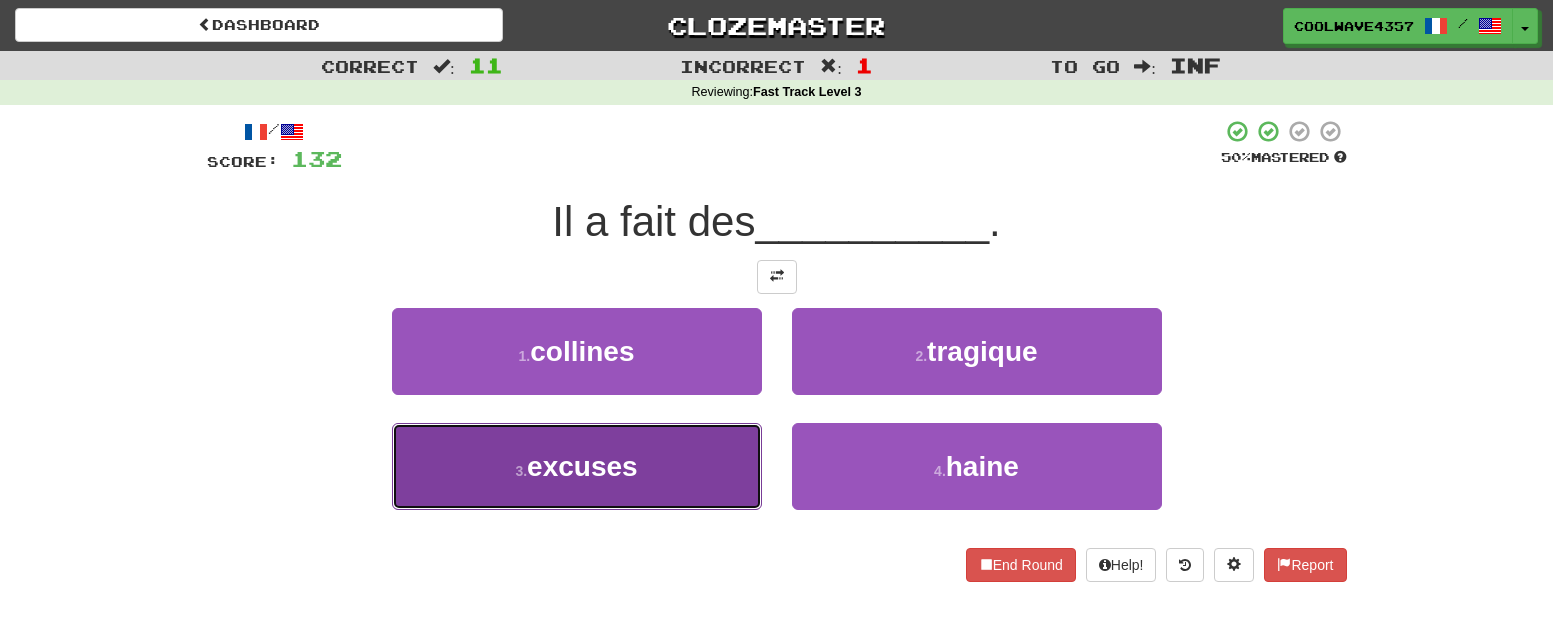 click on "3 .  excuses" at bounding box center [577, 466] 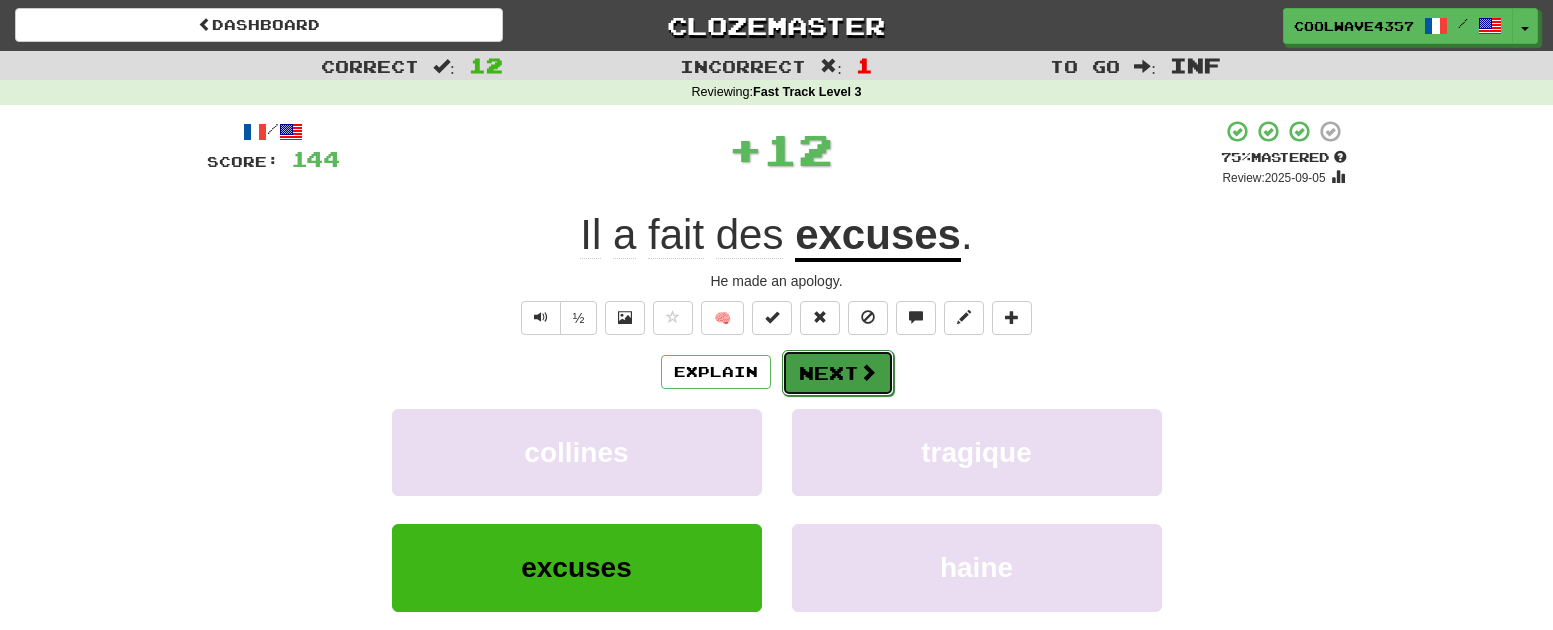click on "Next" at bounding box center [838, 373] 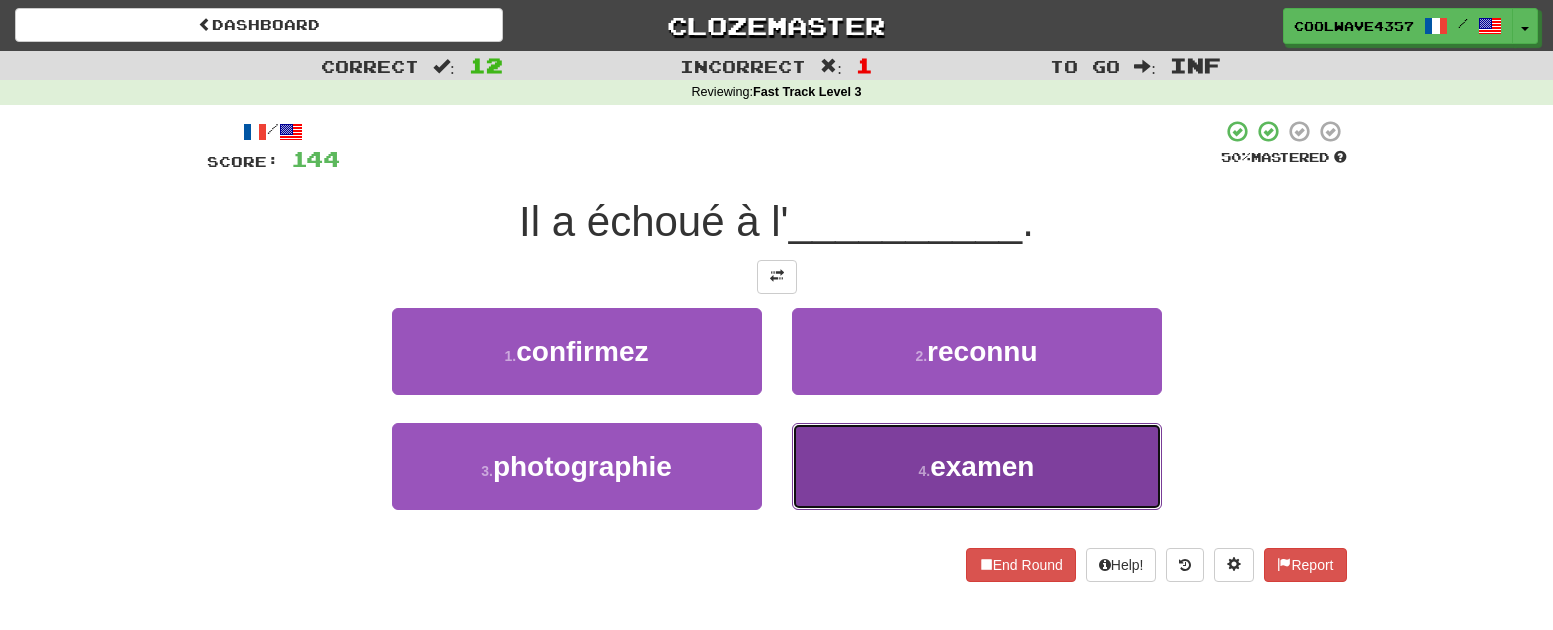 click on "4 .  examen" at bounding box center (977, 466) 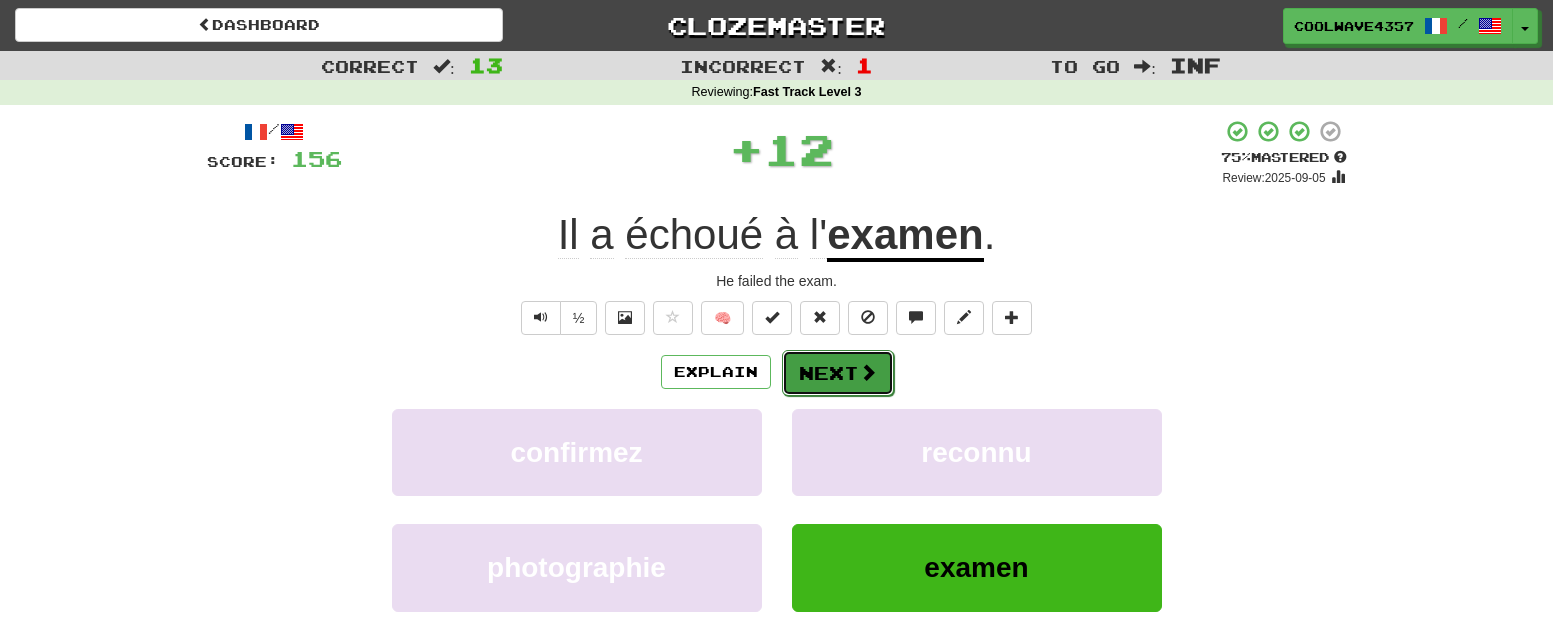 click on "Next" at bounding box center [838, 373] 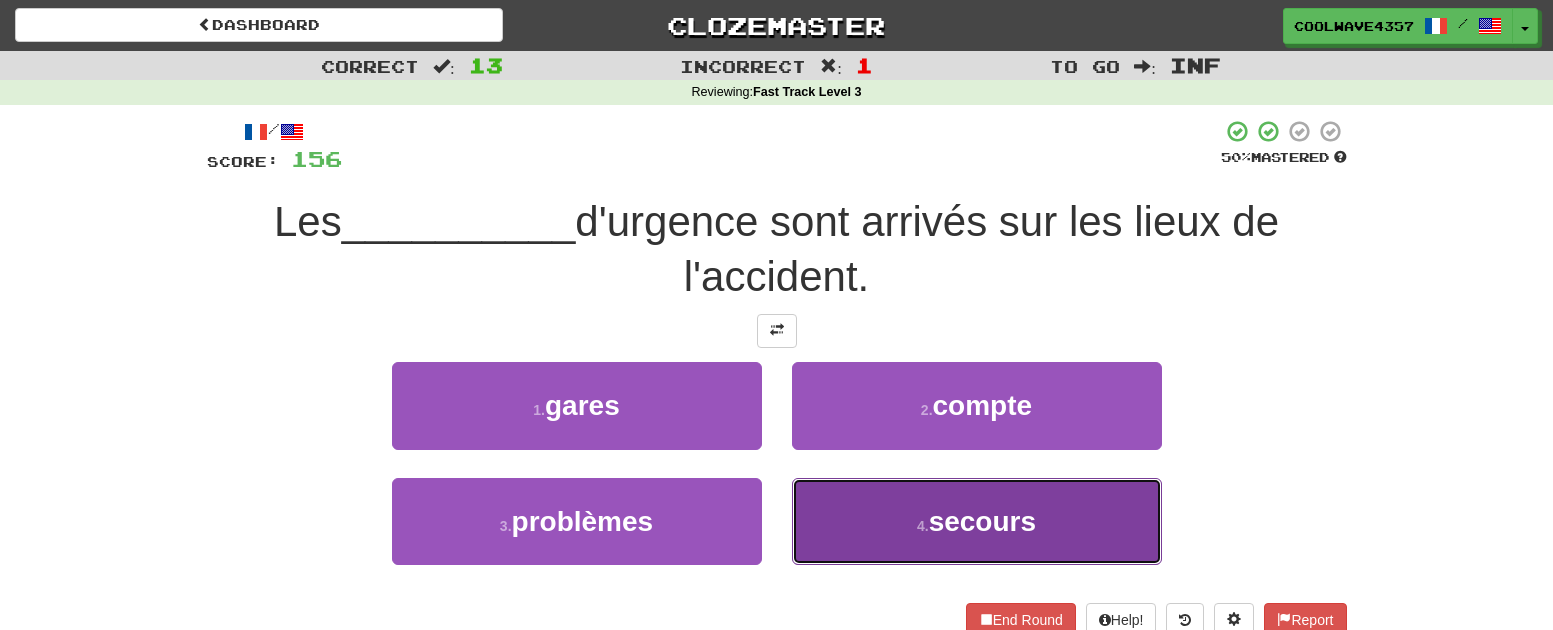 click on "secours" at bounding box center [982, 521] 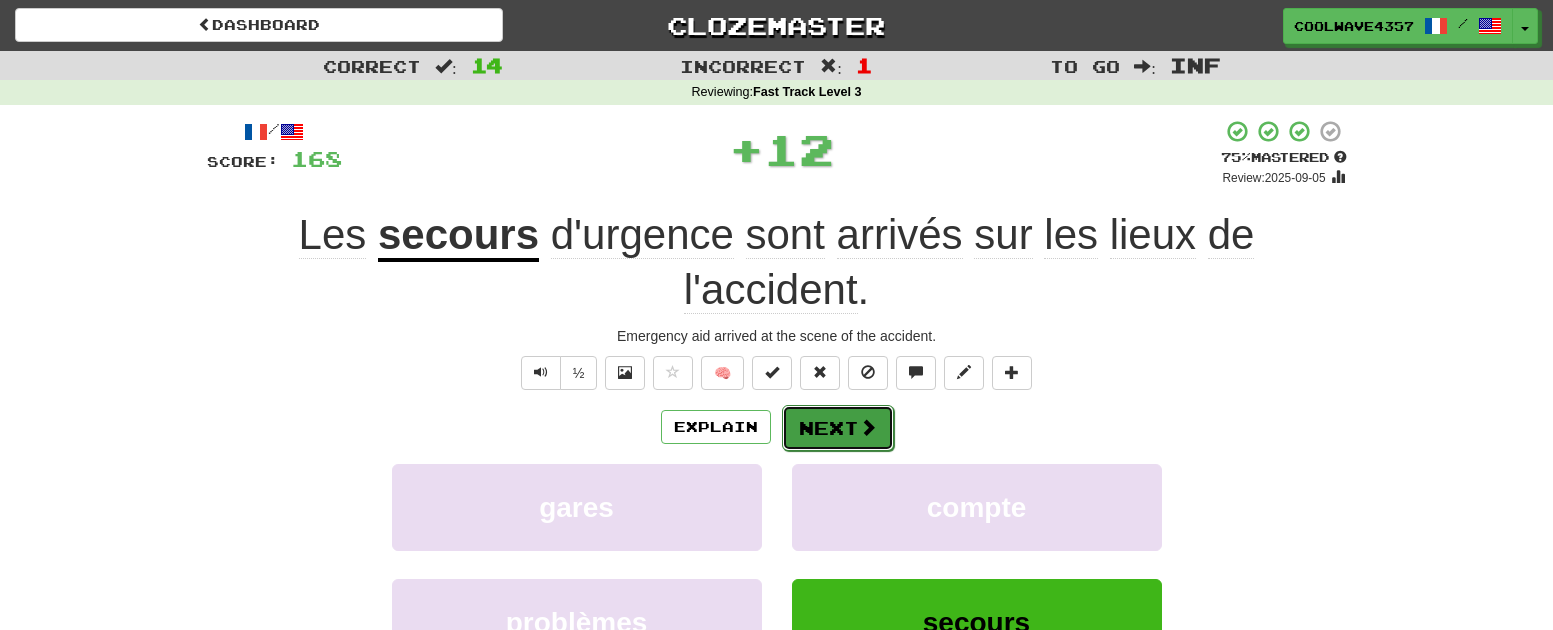 click on "Next" at bounding box center (838, 428) 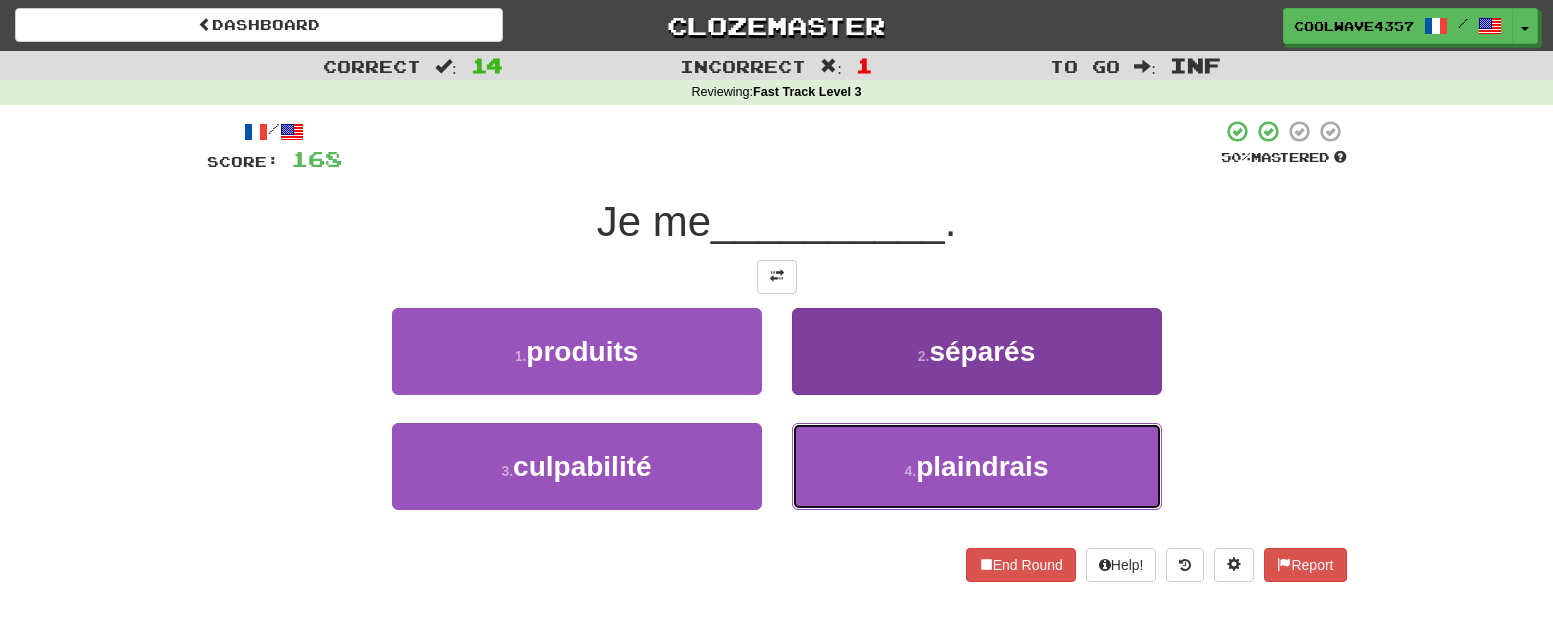 click on "4 .  plaindrais" at bounding box center (977, 466) 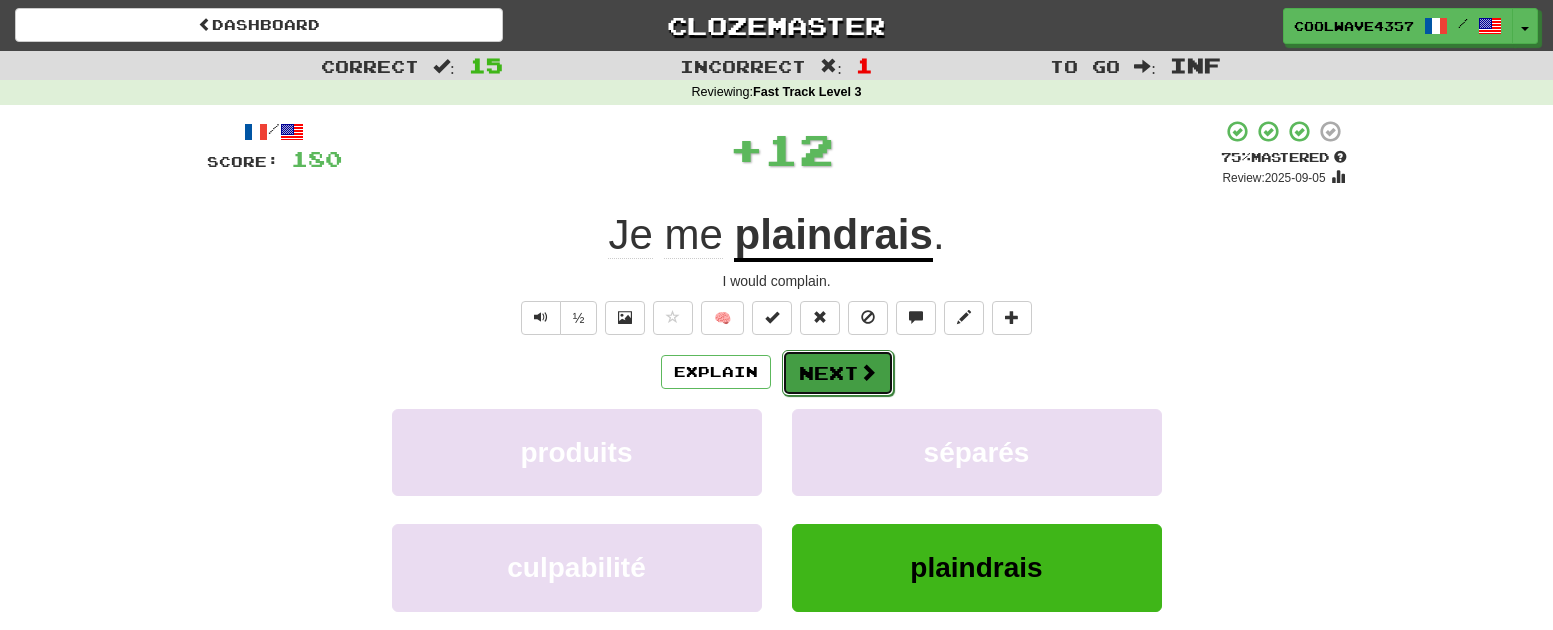 click on "Next" at bounding box center [838, 373] 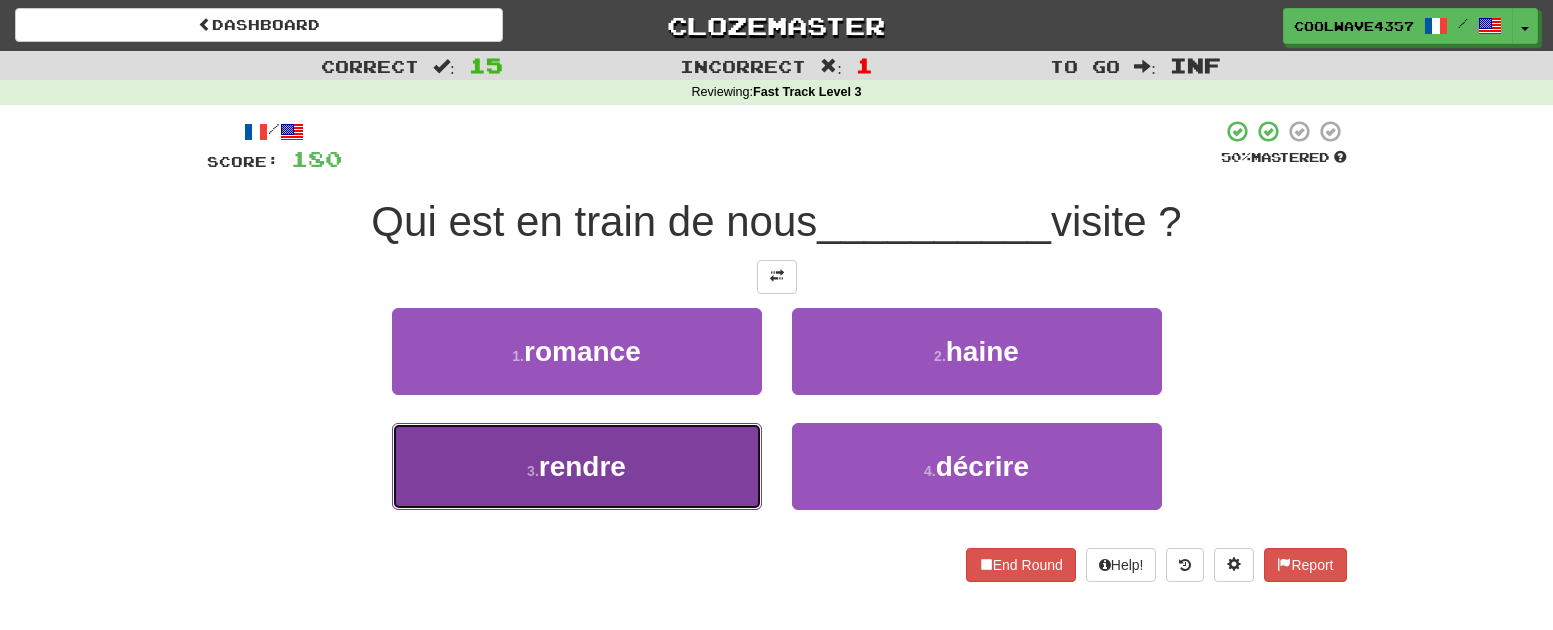 click on "3 .  rendre" at bounding box center [577, 466] 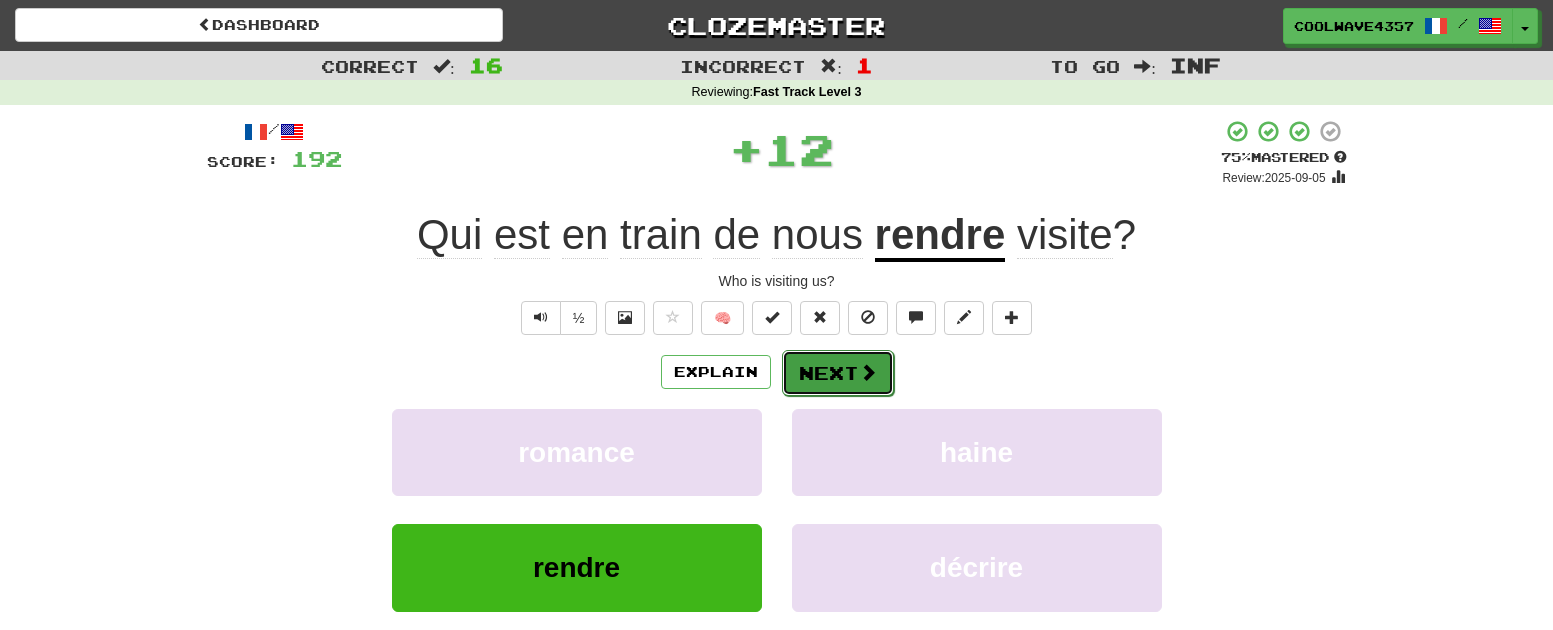 click at bounding box center (868, 372) 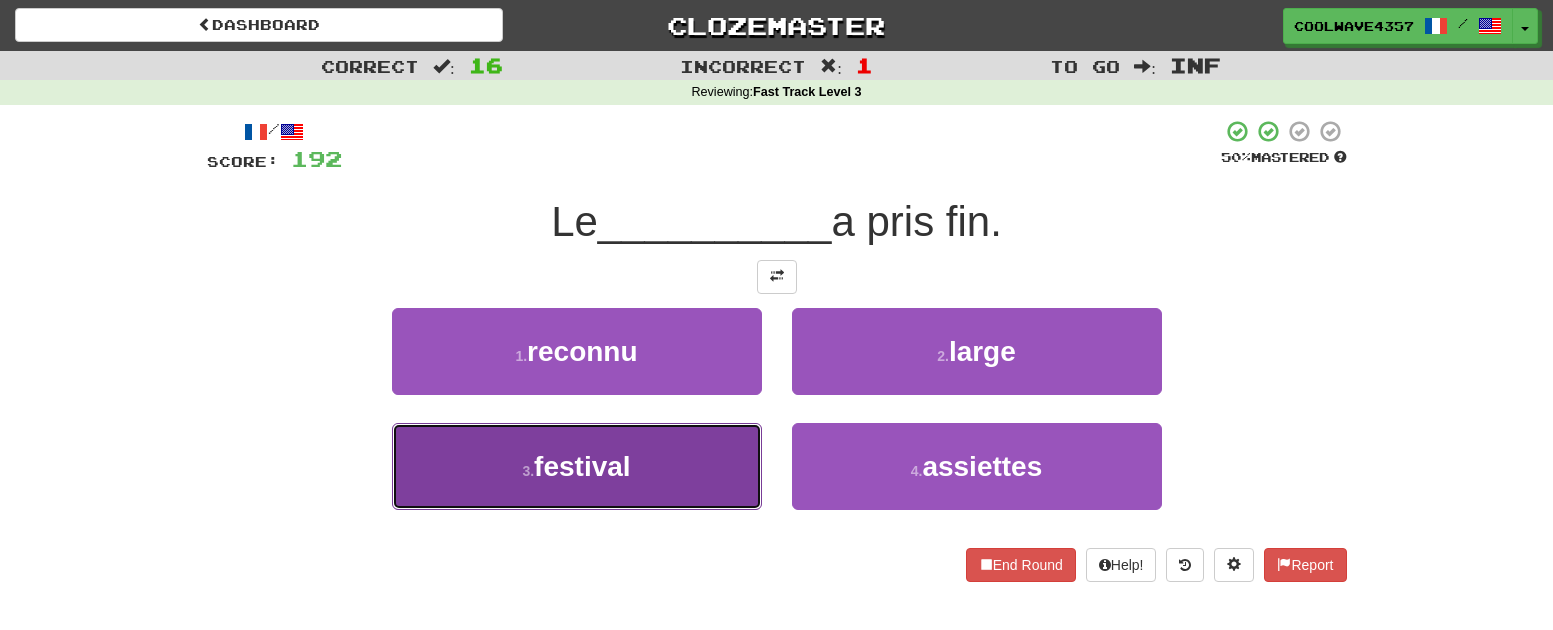 click on "3 .  festival" at bounding box center [577, 466] 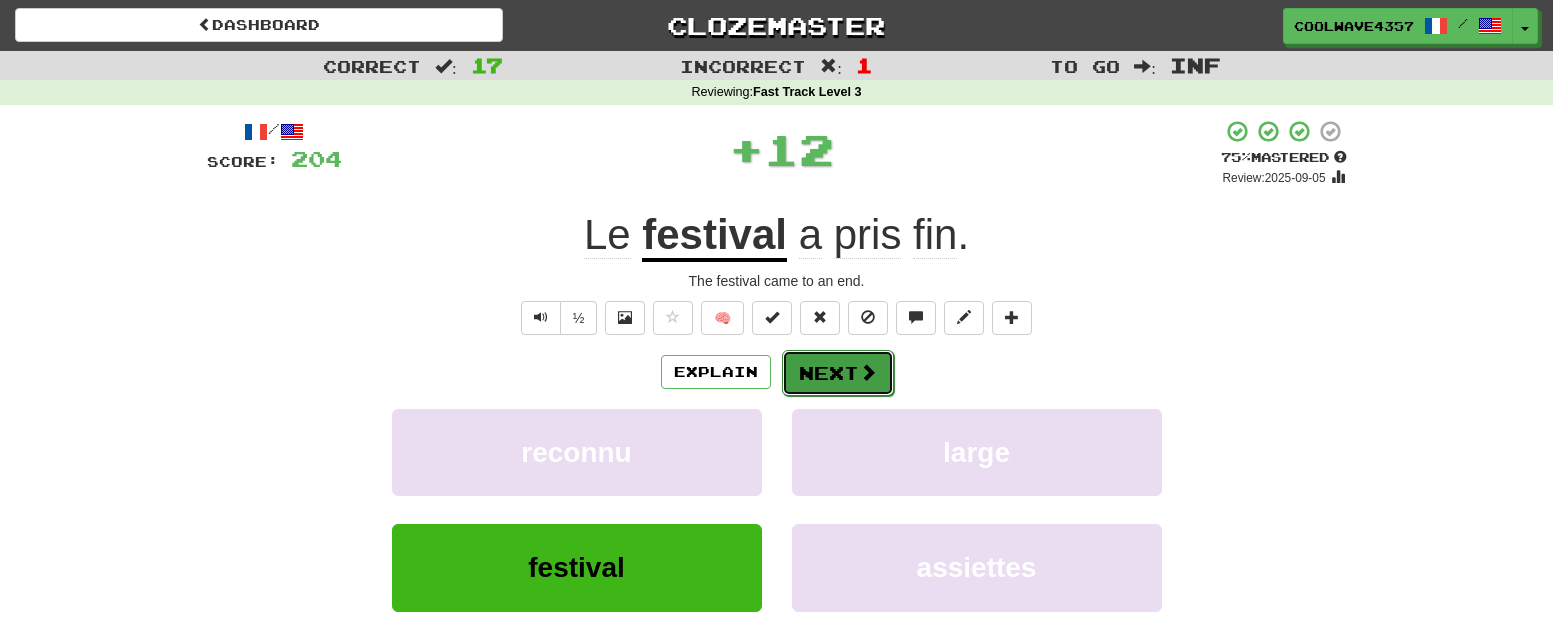 click on "Next" at bounding box center (838, 373) 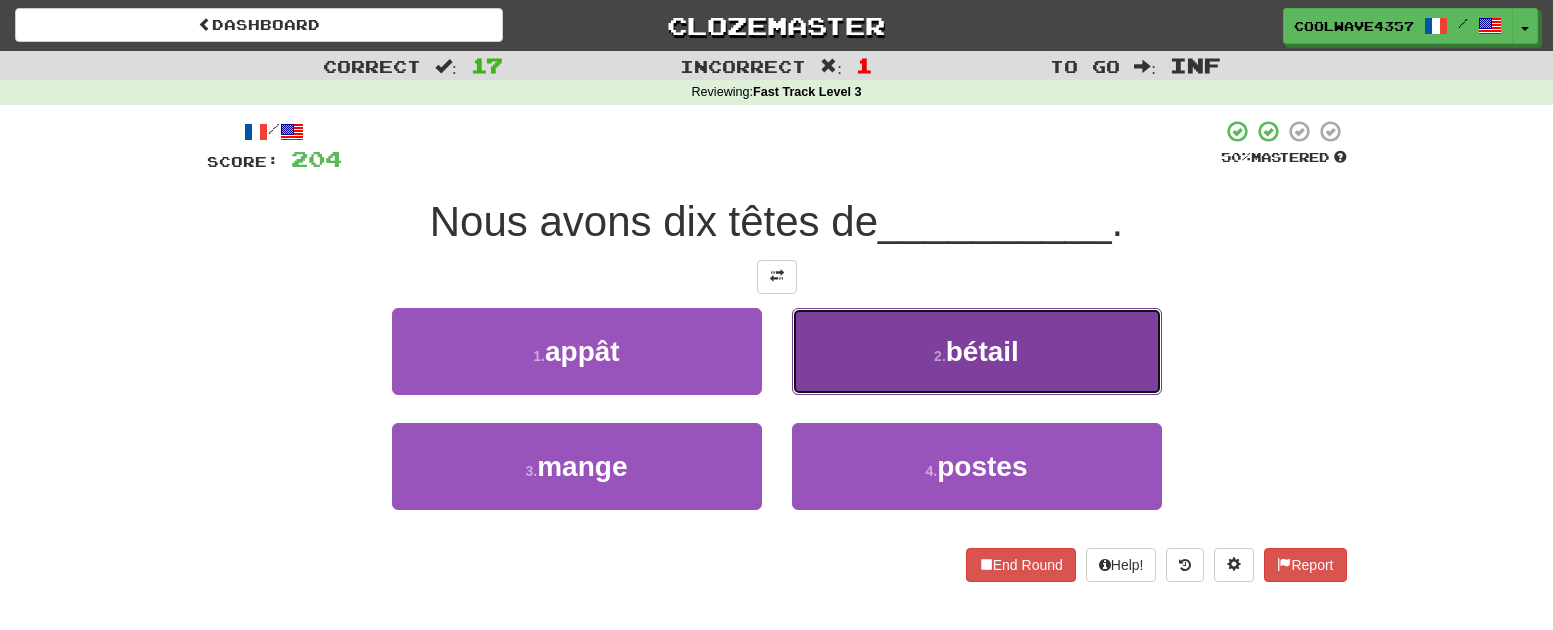 click on "2 .  bétail" at bounding box center (977, 351) 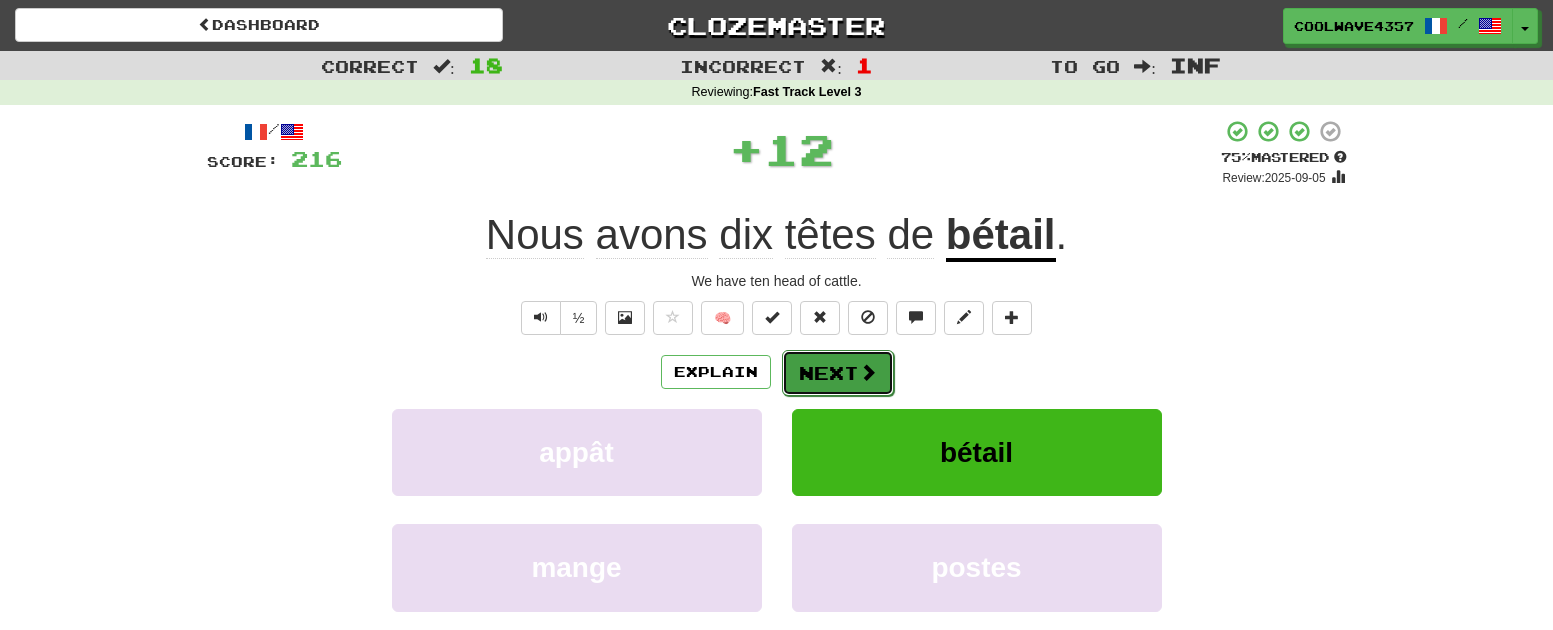 click on "Next" at bounding box center (838, 373) 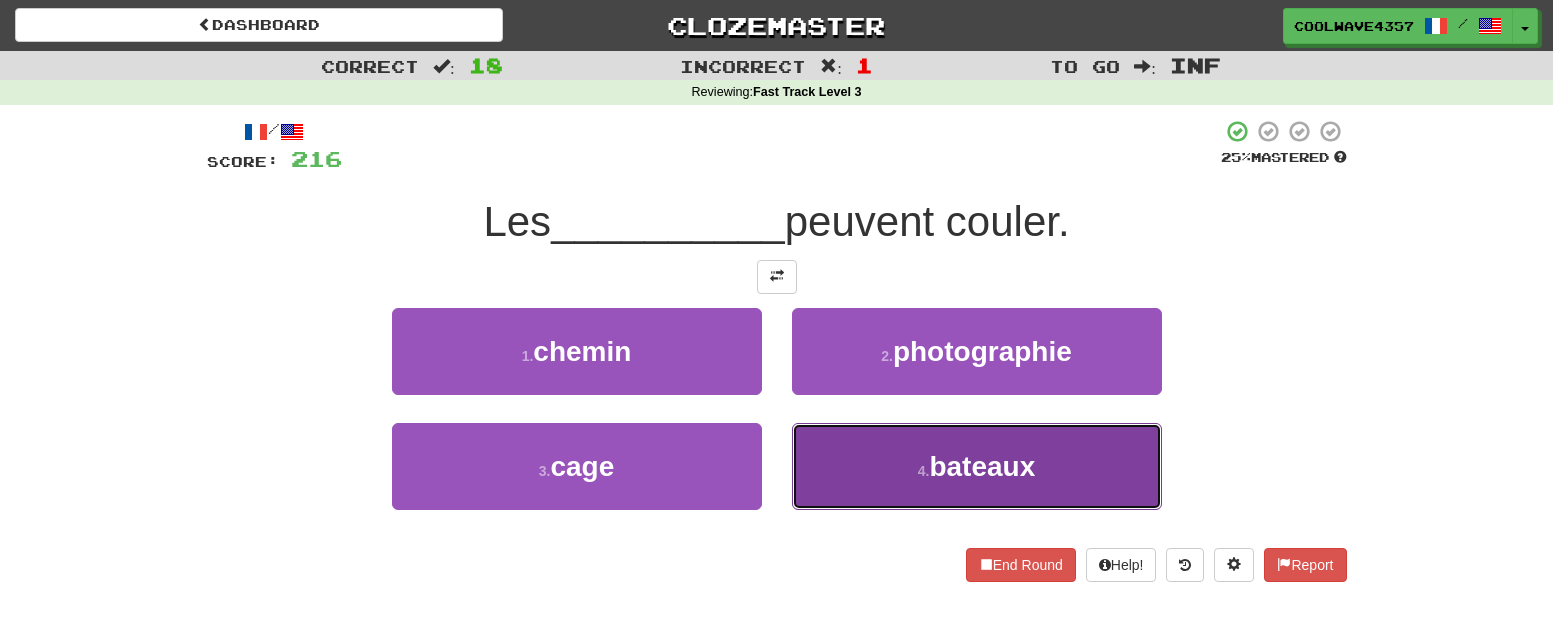 click on "bateaux" at bounding box center [982, 466] 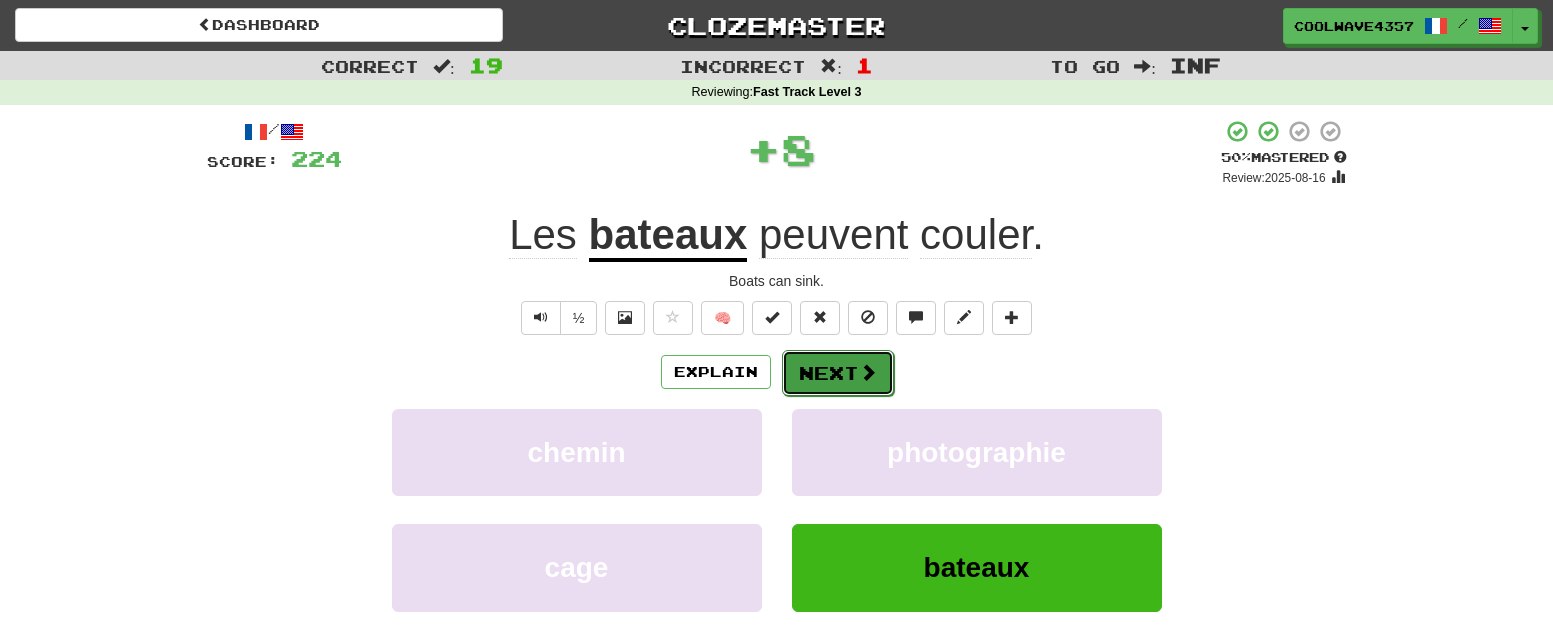 click on "Next" at bounding box center [838, 373] 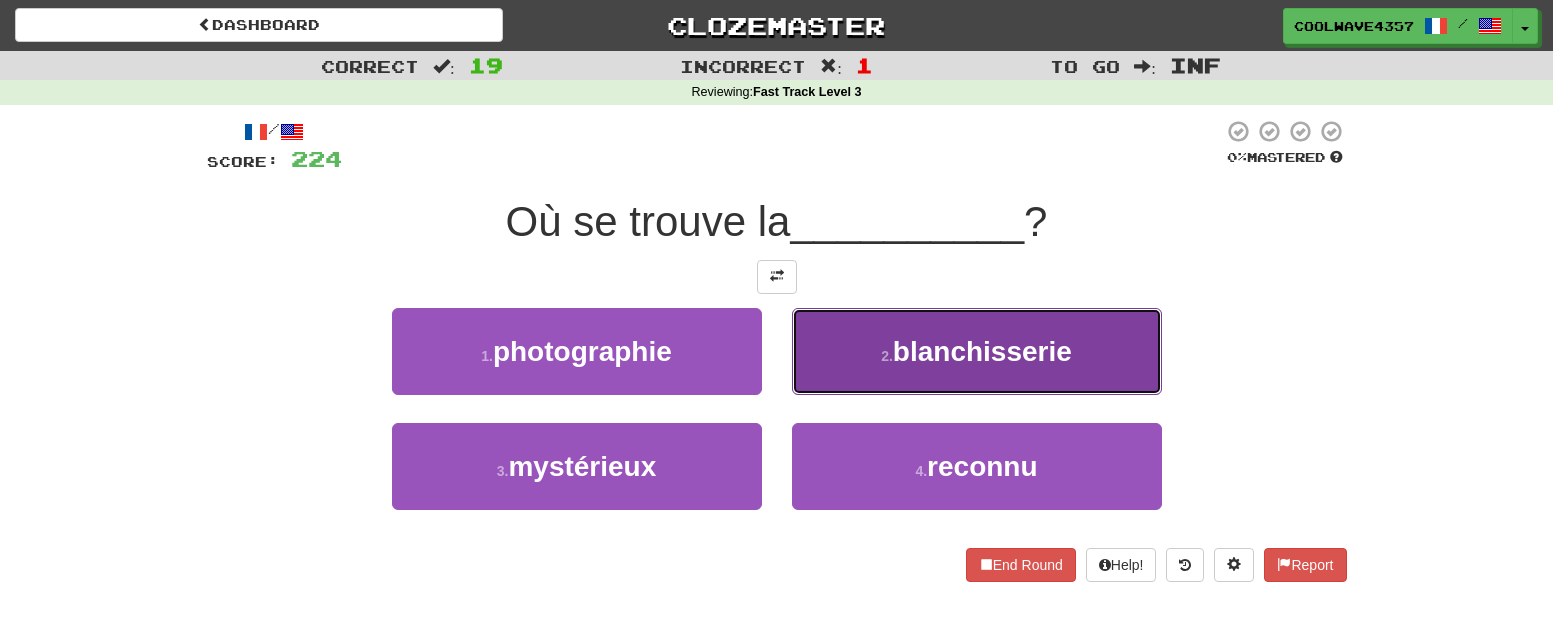 click on "blanchisserie" at bounding box center (982, 351) 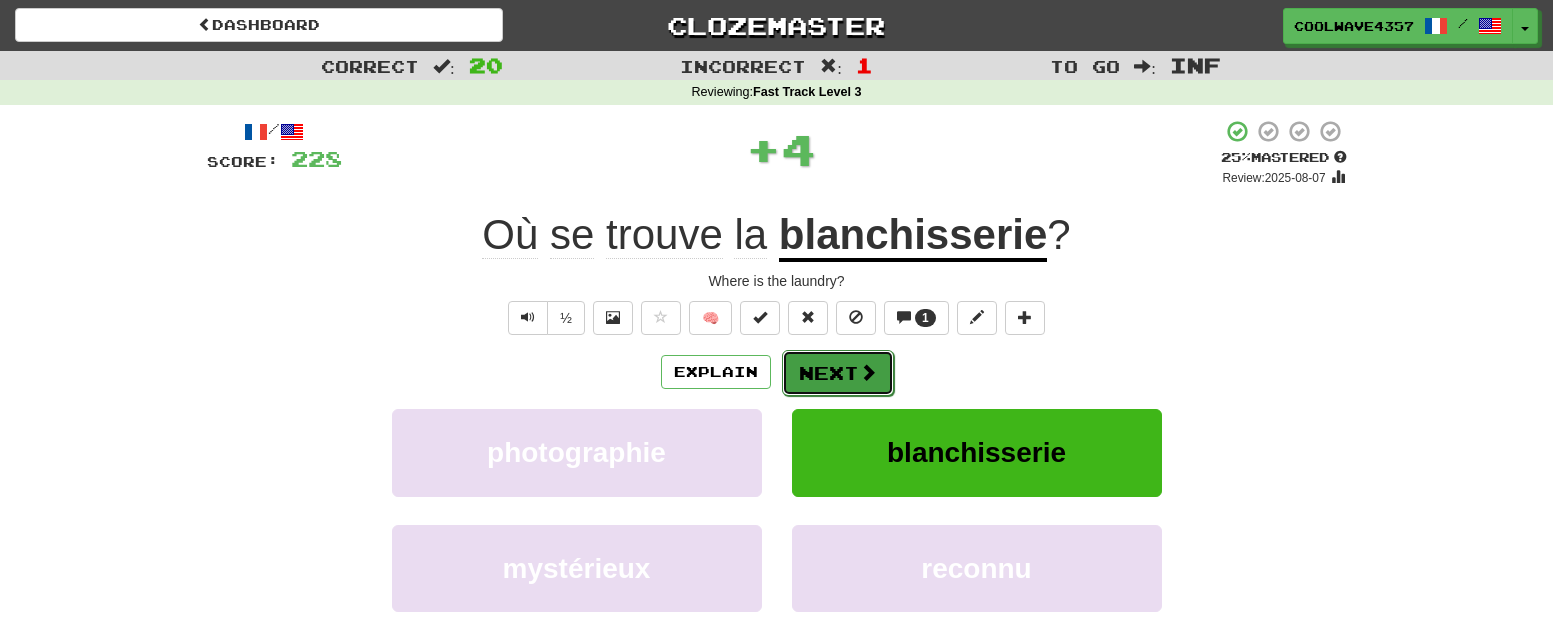 click on "Next" at bounding box center (838, 373) 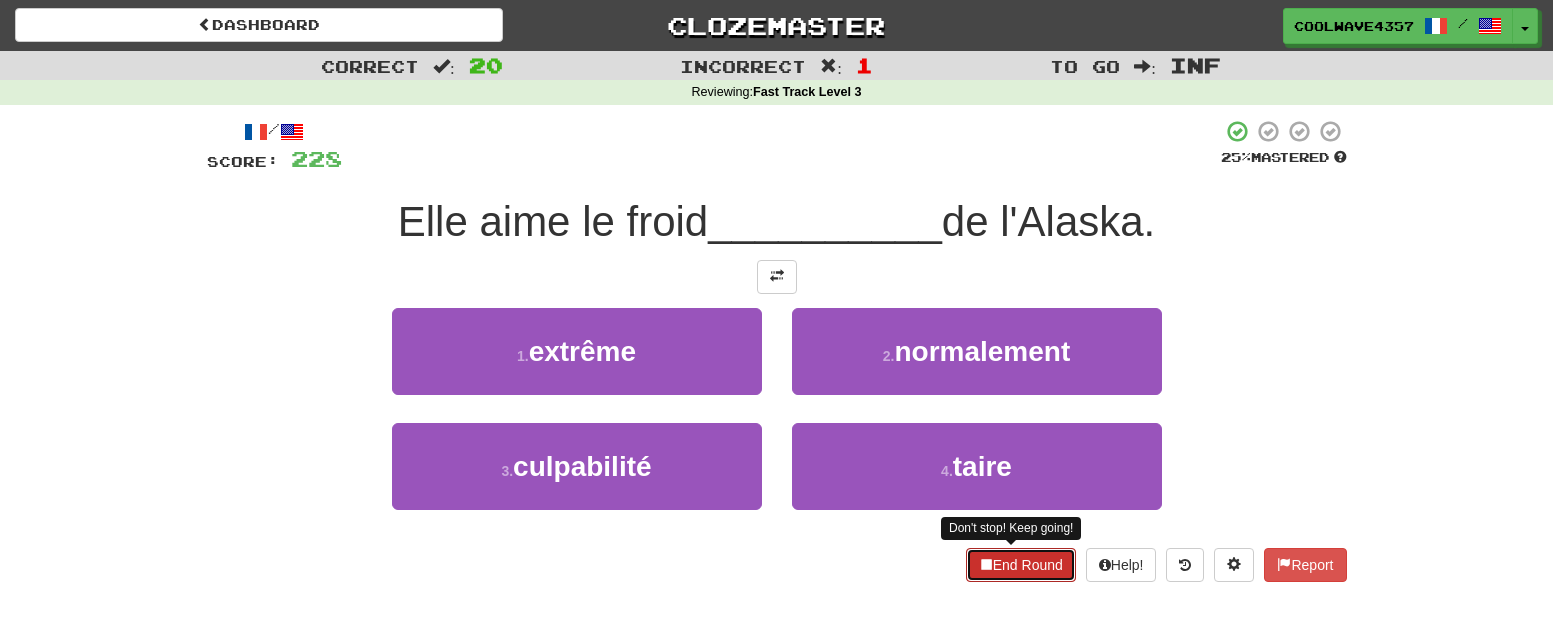 click on "End Round" at bounding box center (1021, 565) 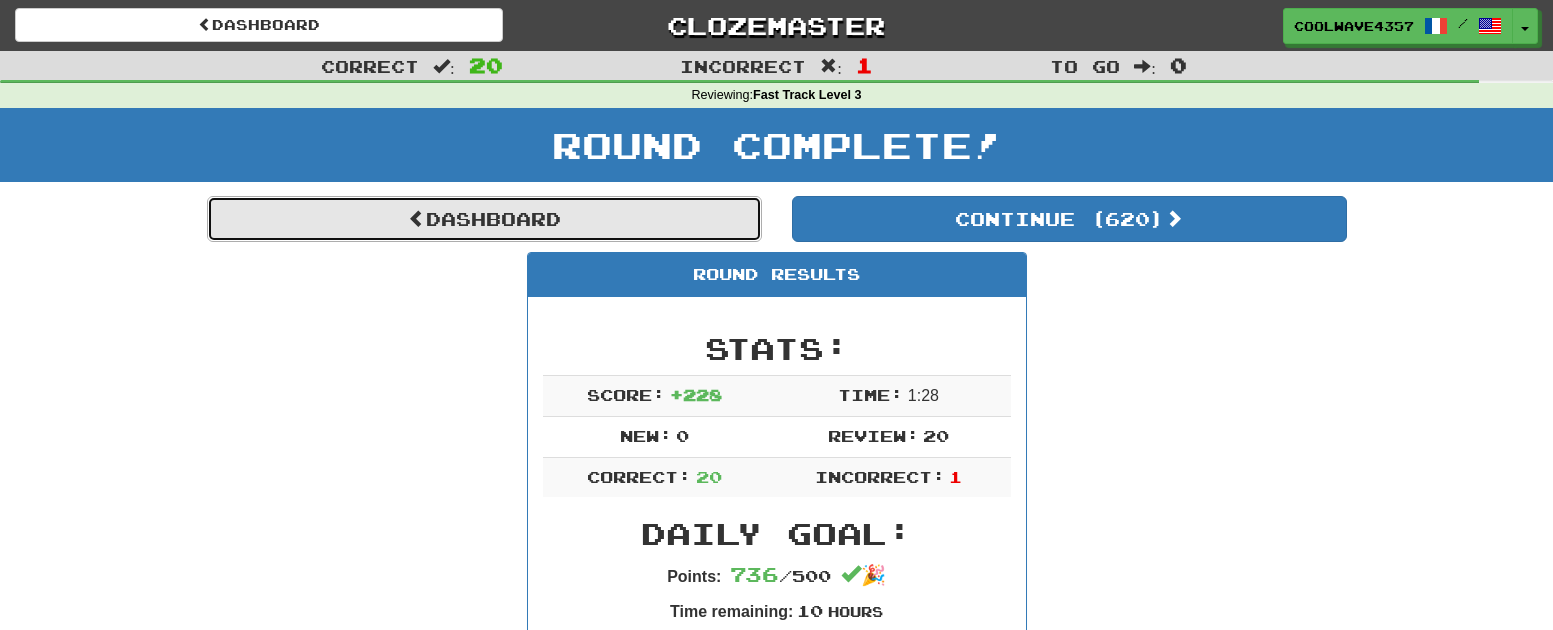 click on "Dashboard" at bounding box center (484, 219) 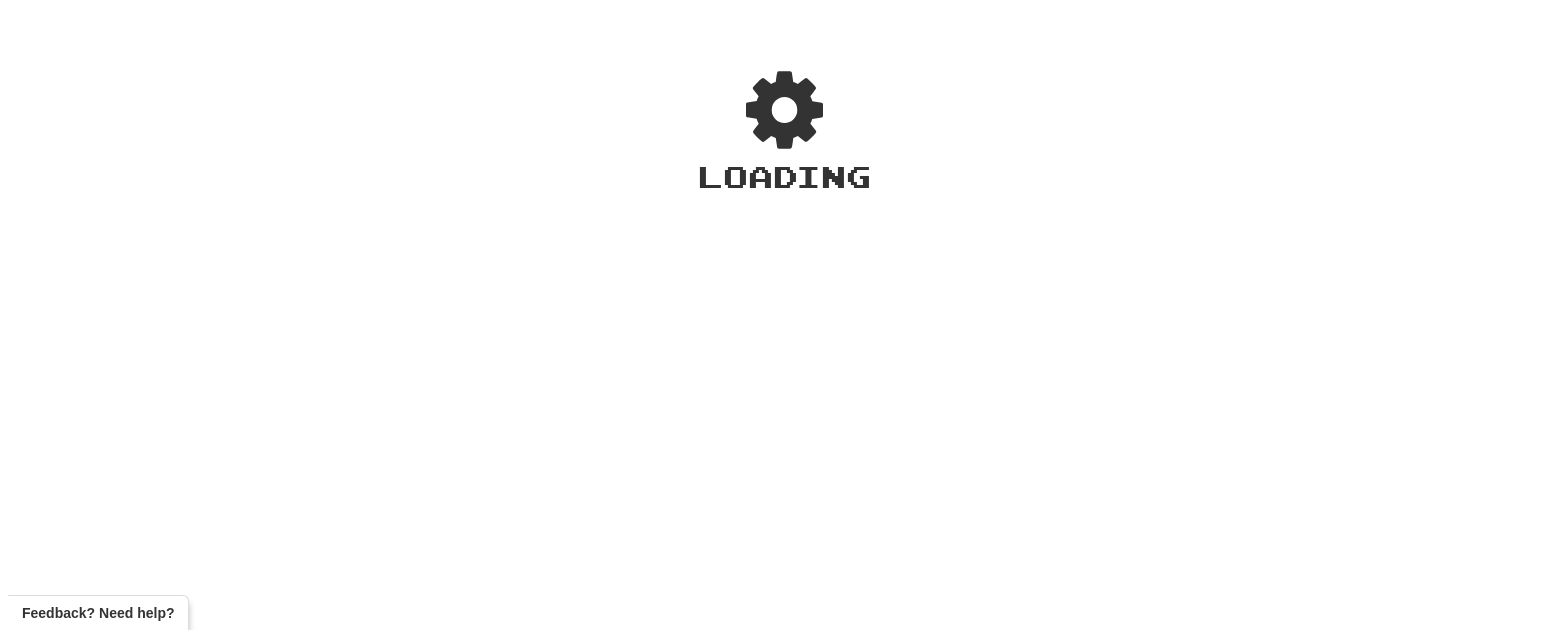 scroll, scrollTop: 0, scrollLeft: 0, axis: both 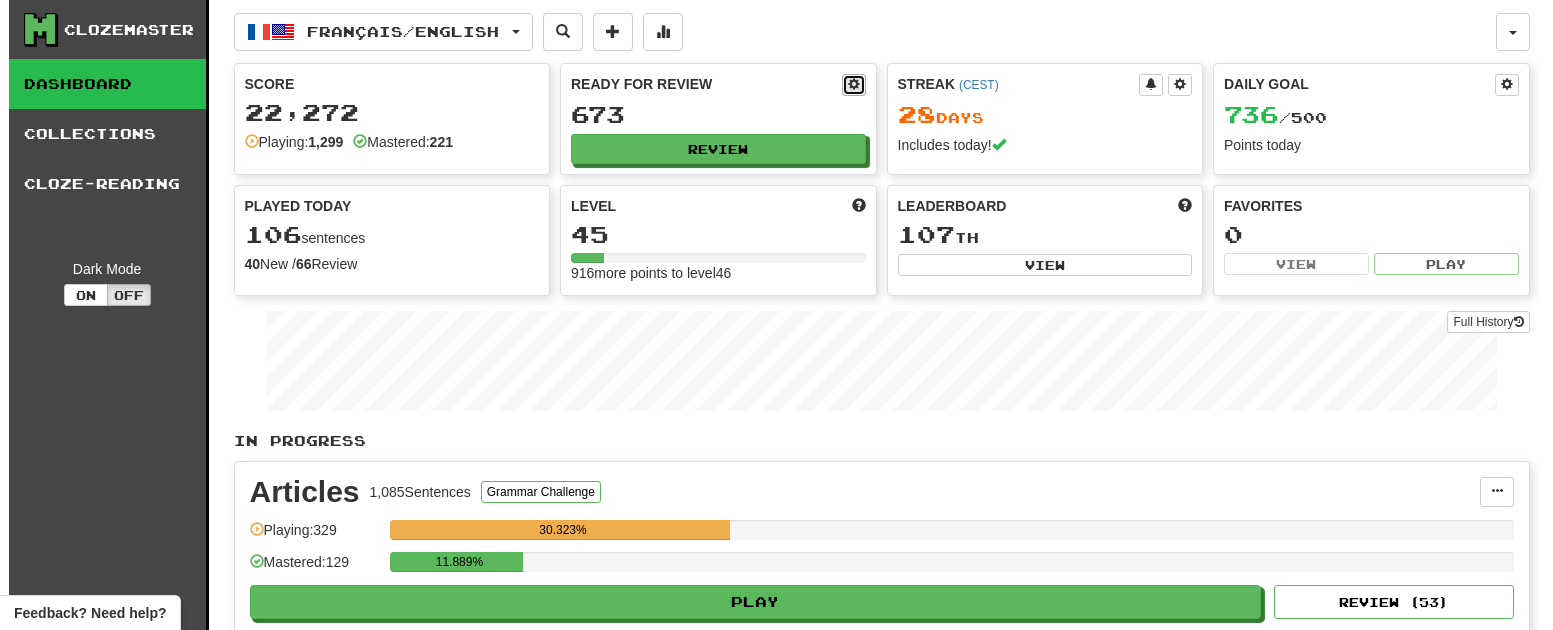click at bounding box center (854, 85) 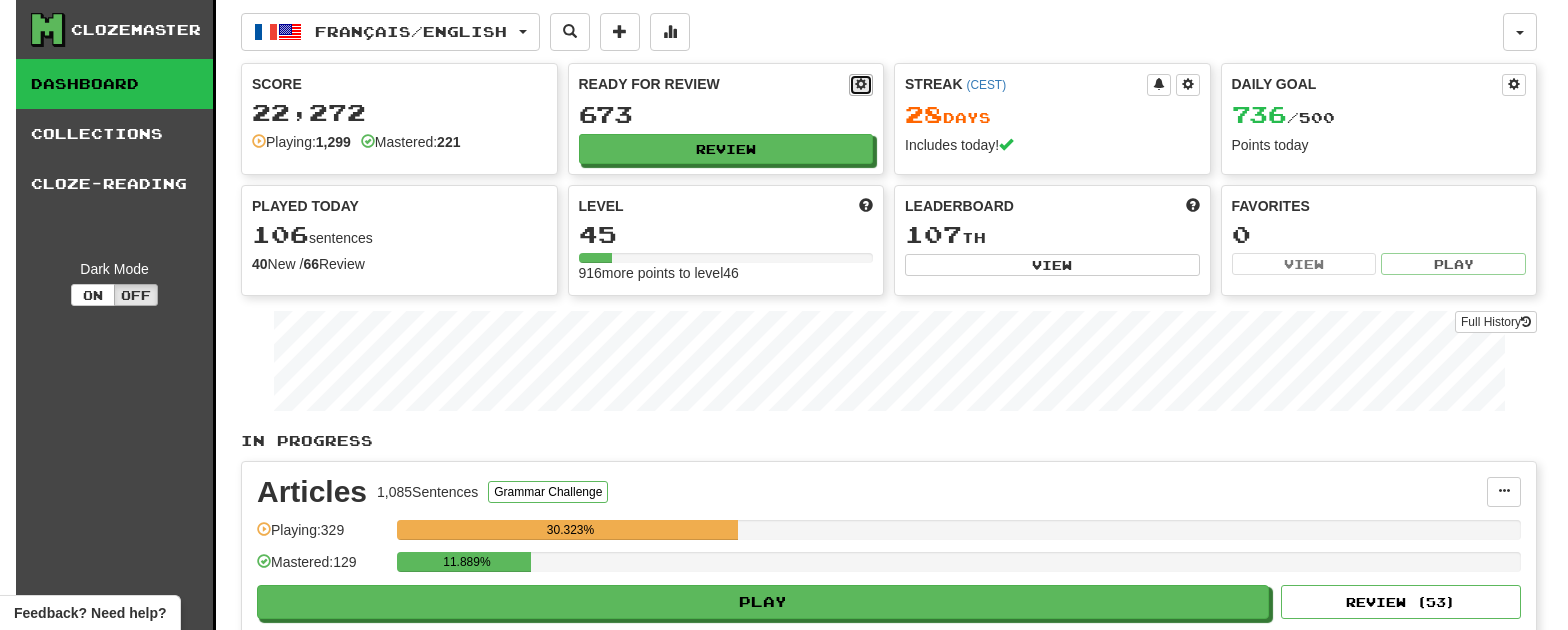 select on "*" 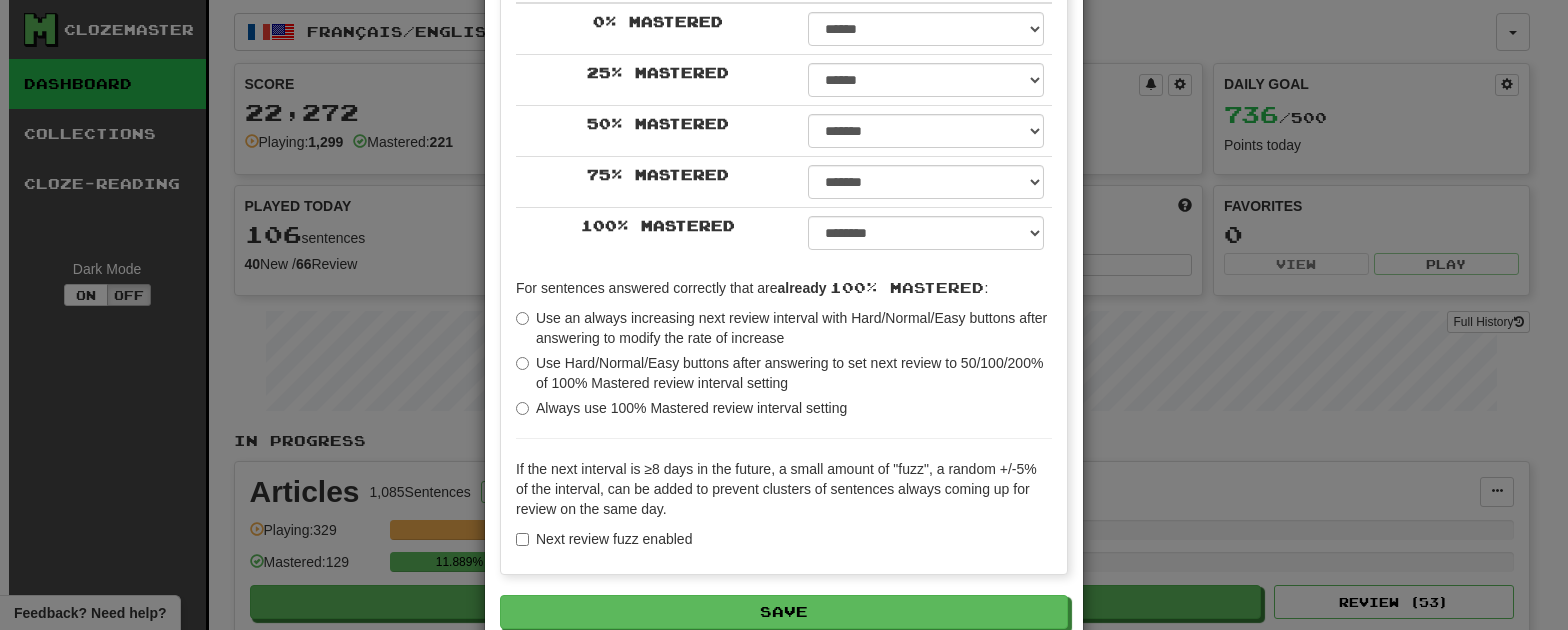 scroll, scrollTop: 475, scrollLeft: 0, axis: vertical 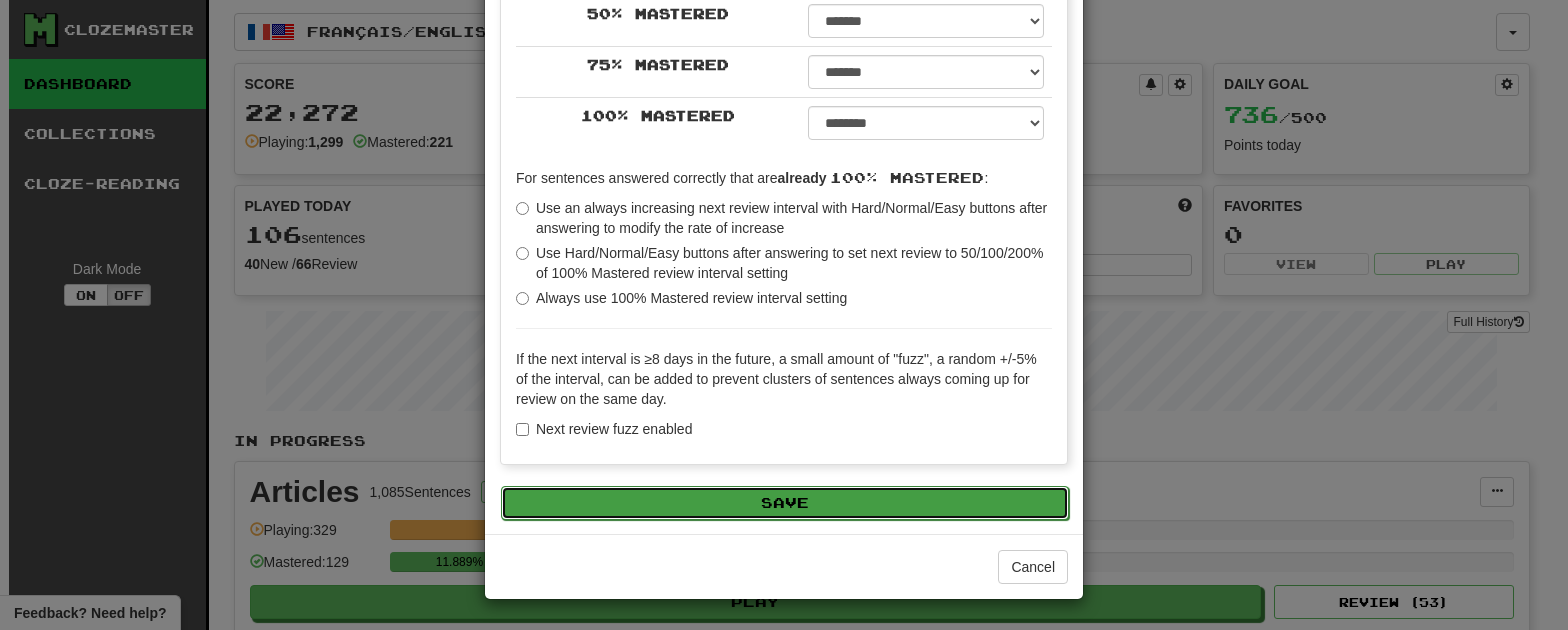 click on "Save" at bounding box center (785, 503) 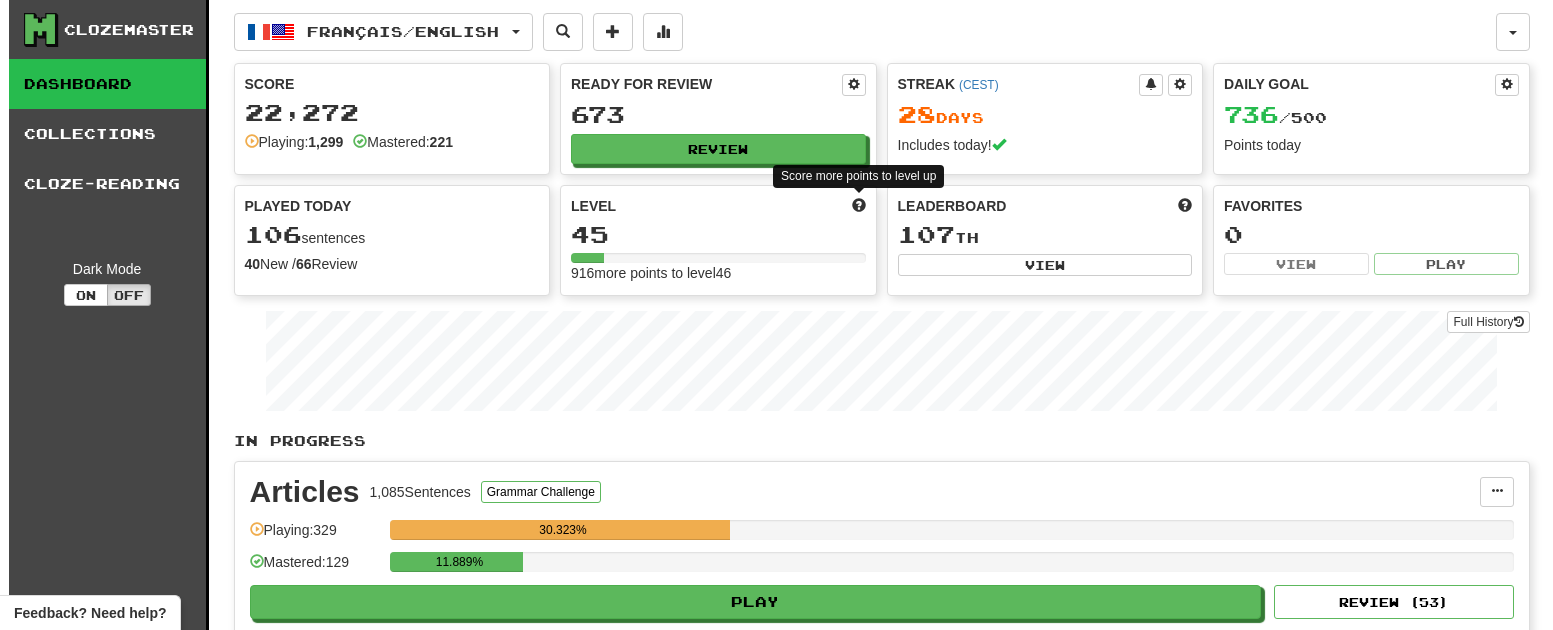 click at bounding box center [859, 205] 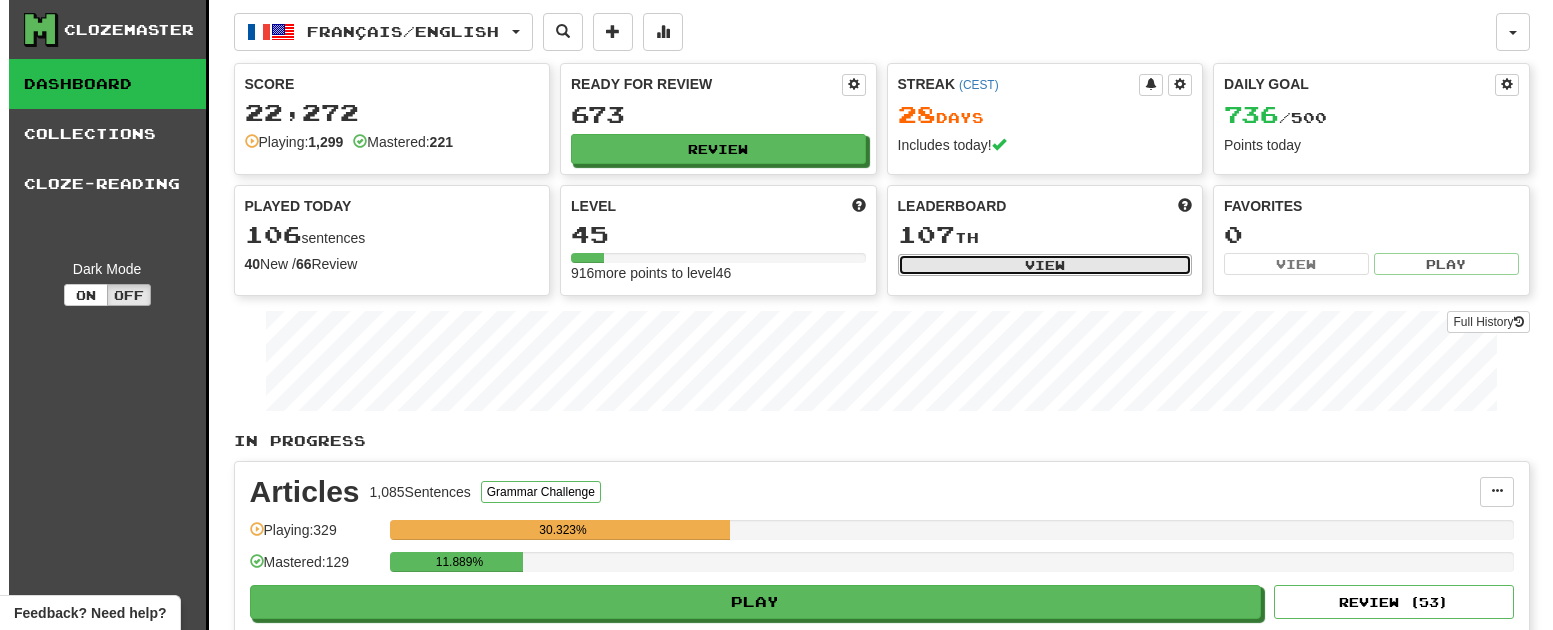 click on "View" at bounding box center [1045, 265] 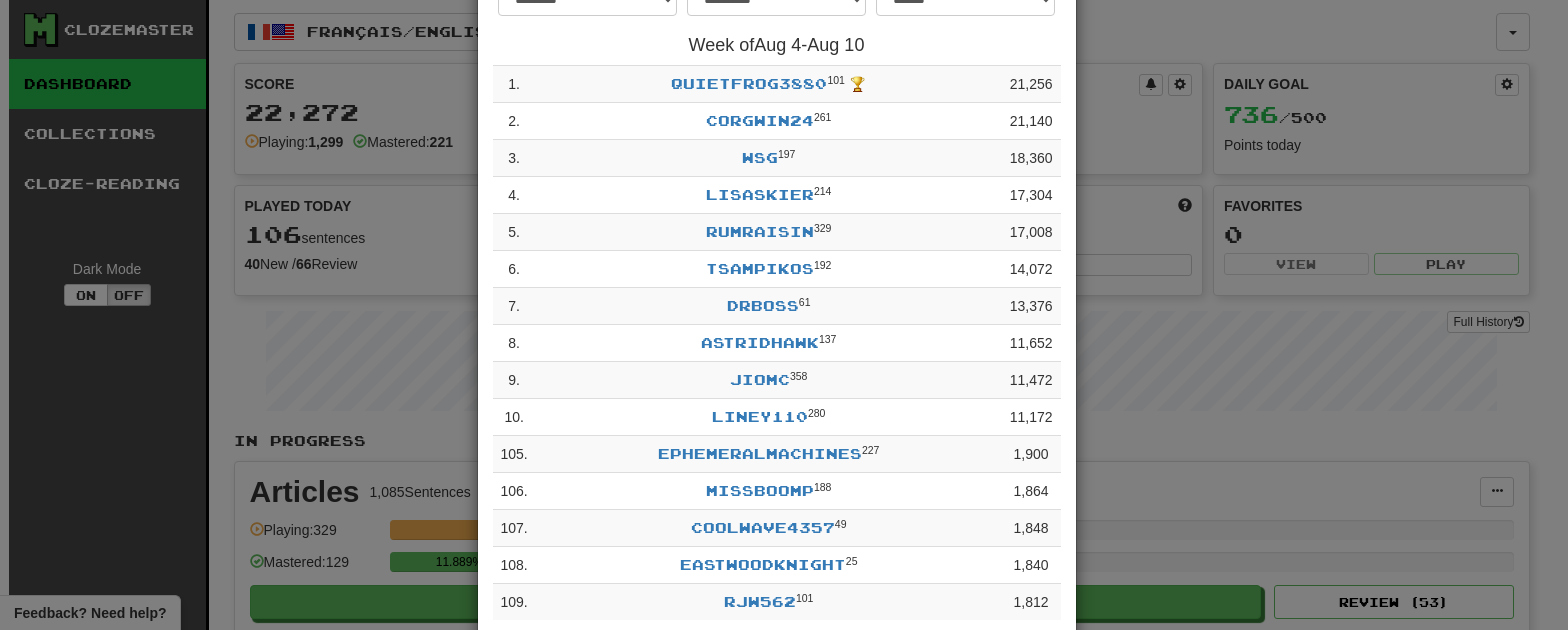 scroll, scrollTop: 231, scrollLeft: 0, axis: vertical 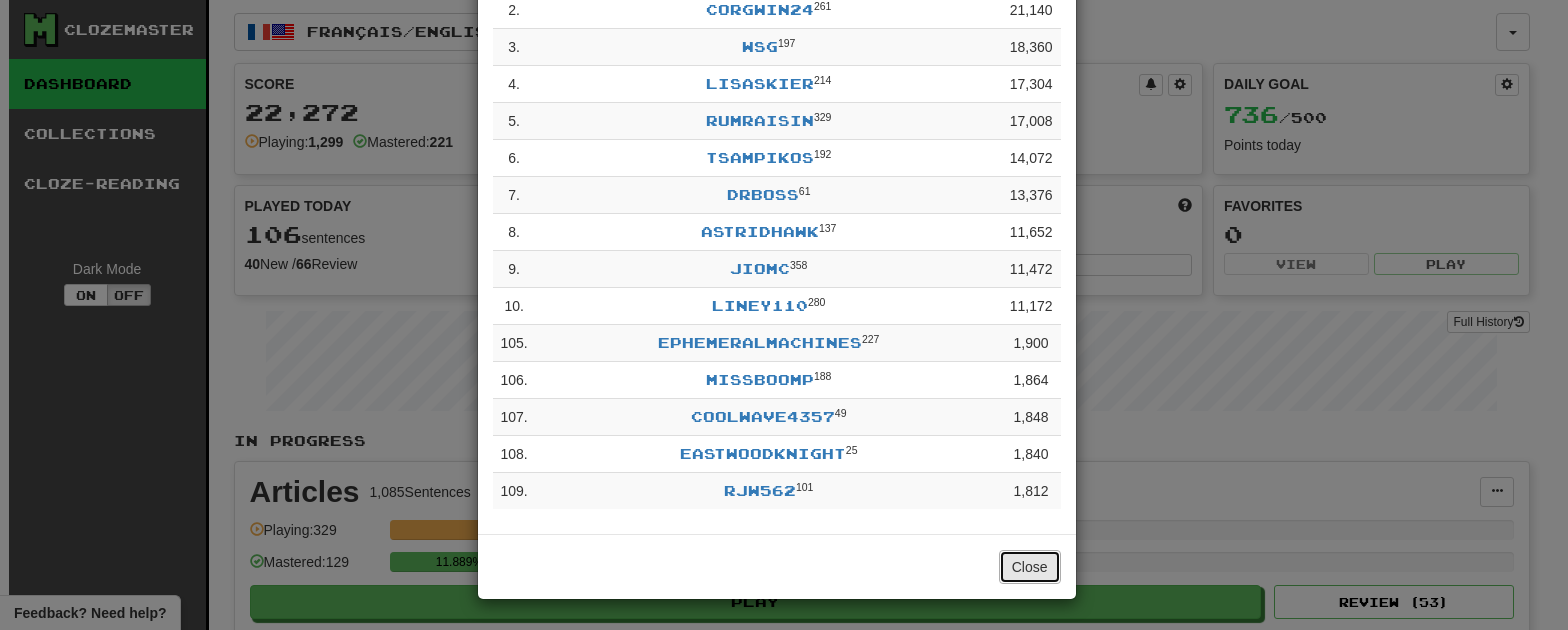 click on "Close" at bounding box center [1030, 567] 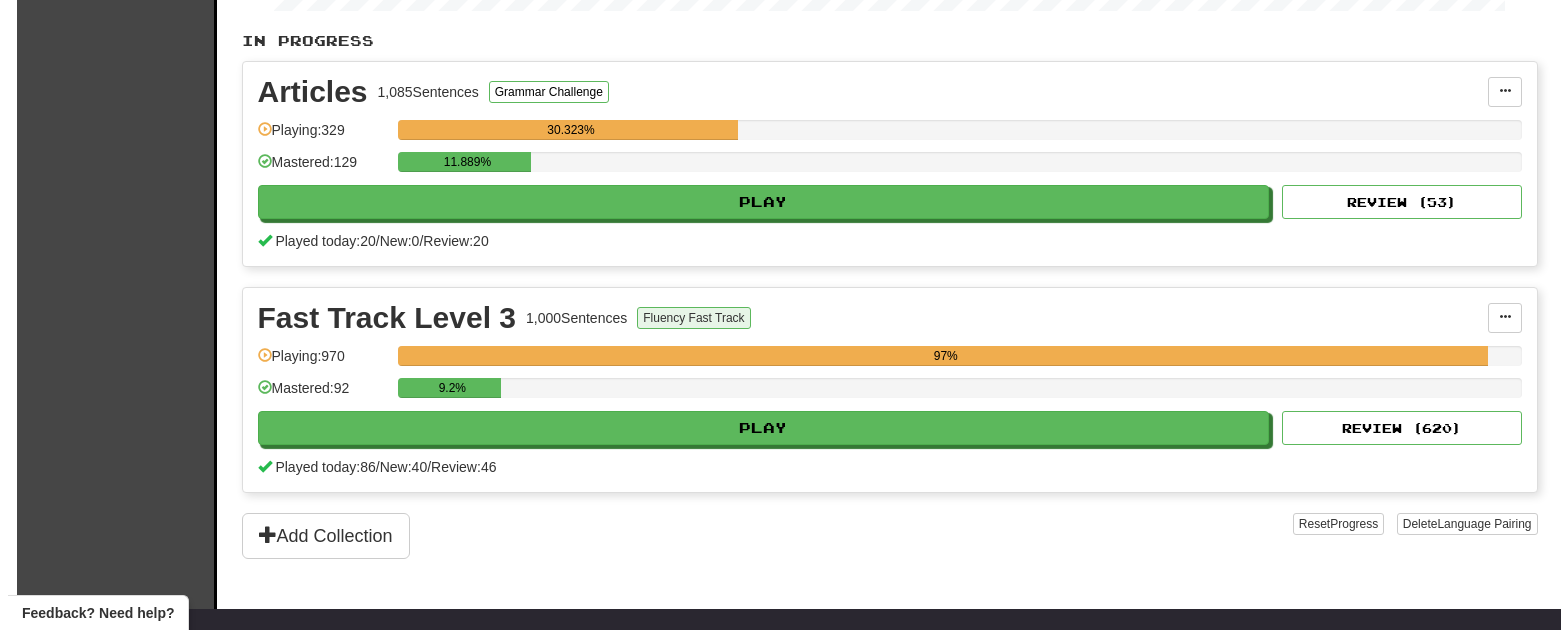 scroll, scrollTop: 0, scrollLeft: 0, axis: both 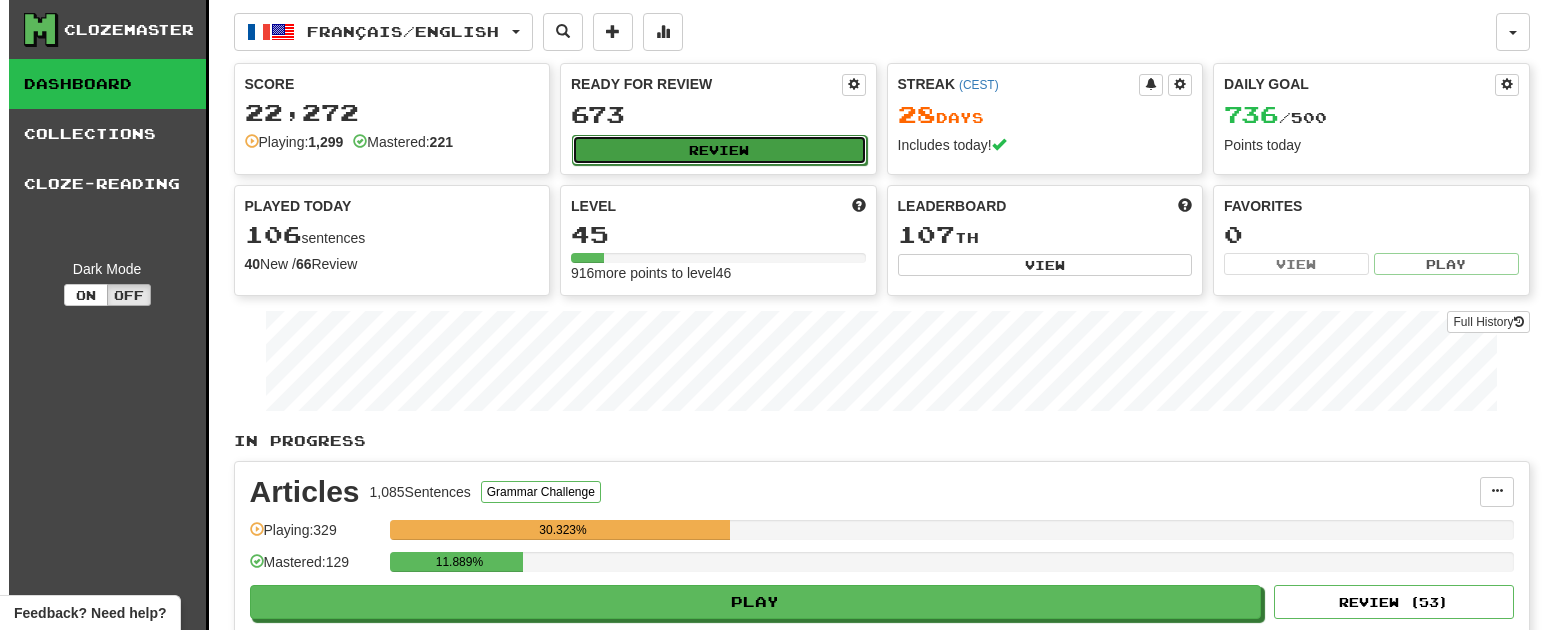 click on "Review" at bounding box center (719, 150) 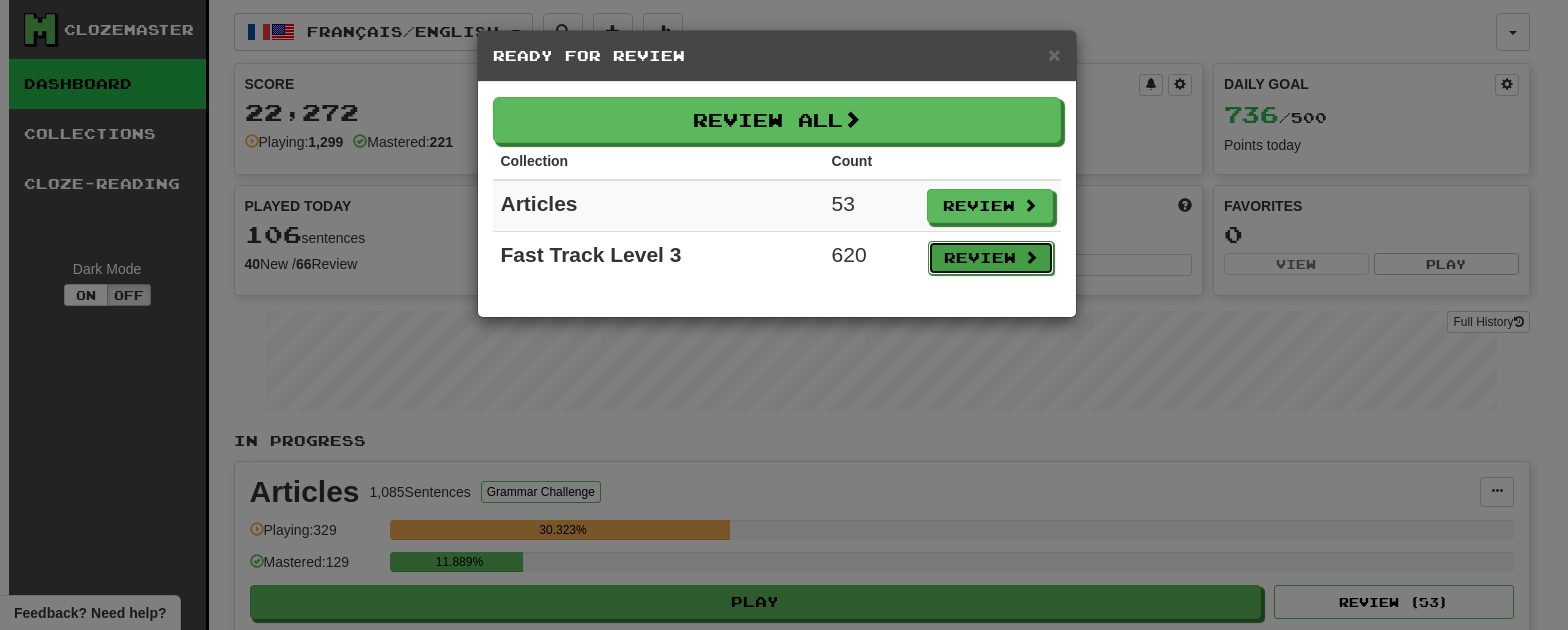 click on "Review" at bounding box center [991, 258] 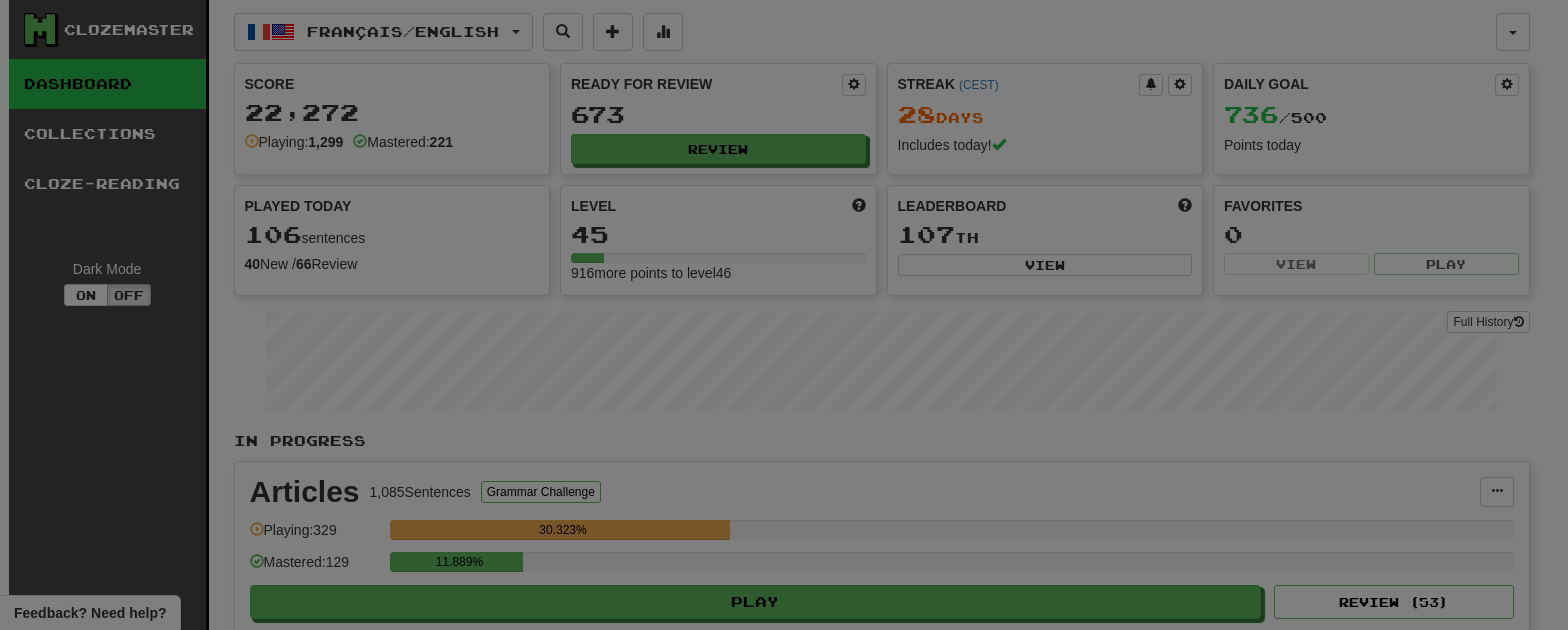 select on "********" 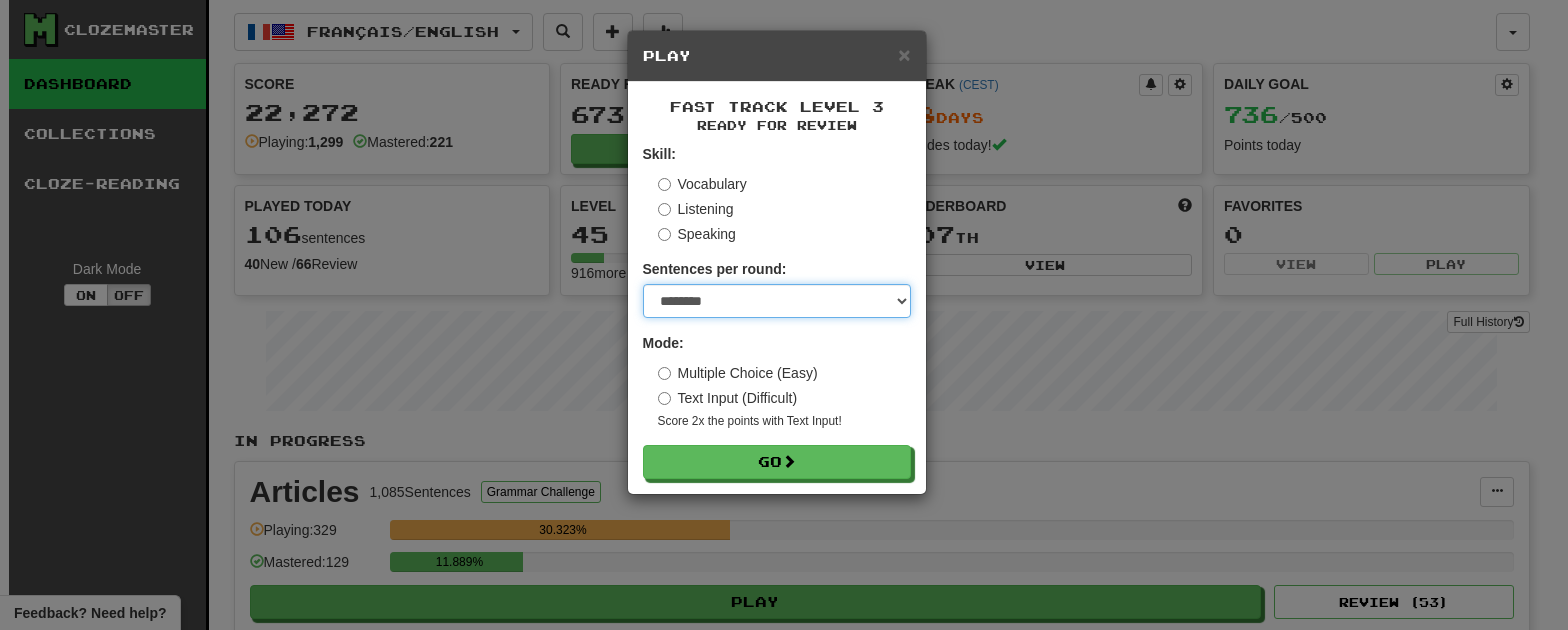 click on "* ** ** ** ** ** *** ********" at bounding box center [777, 301] 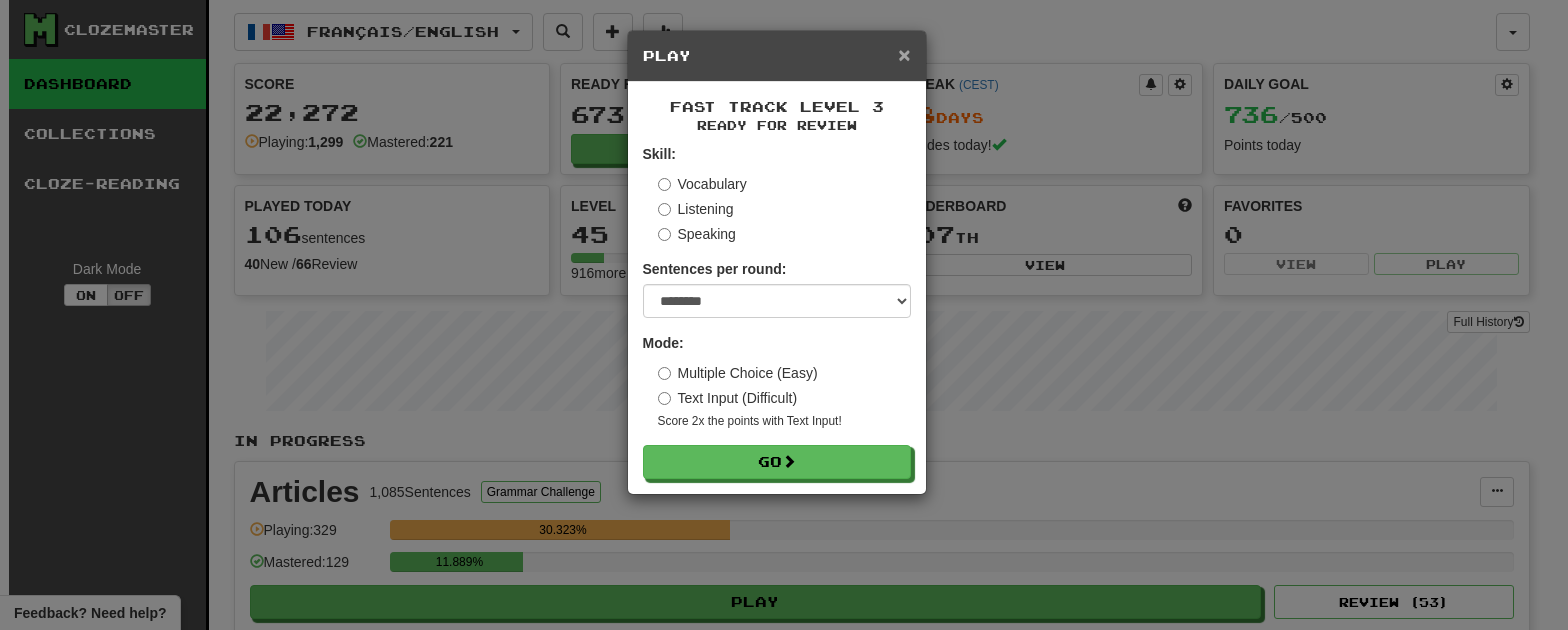click on "×" at bounding box center [904, 54] 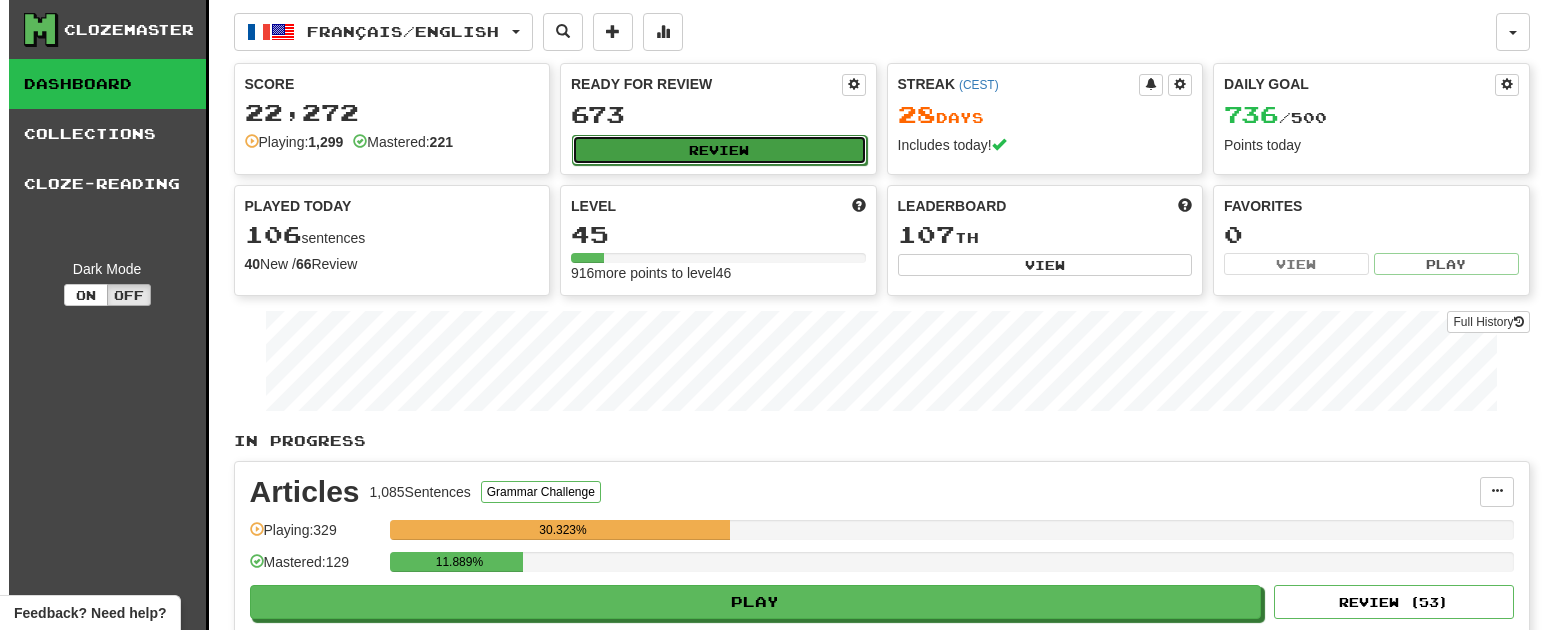 click on "Review" at bounding box center [719, 150] 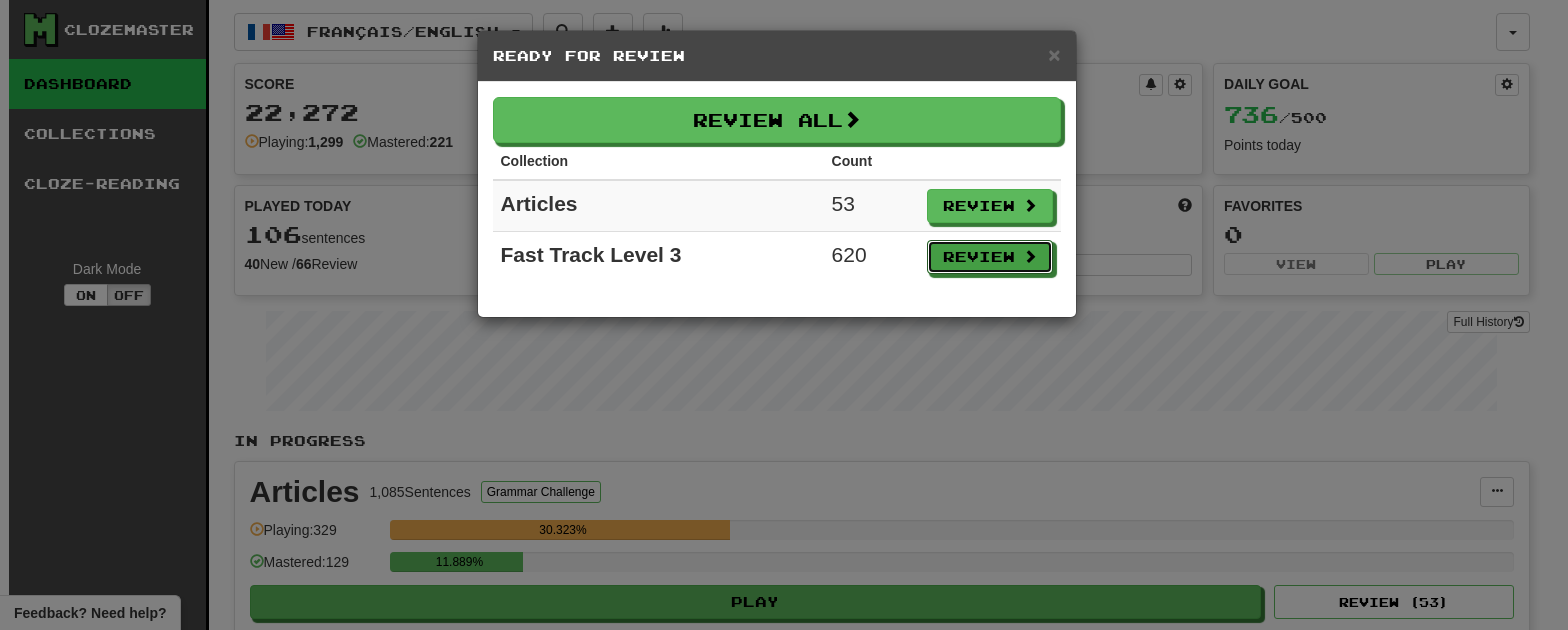 drag, startPoint x: 997, startPoint y: 261, endPoint x: 880, endPoint y: 171, distance: 147.61098 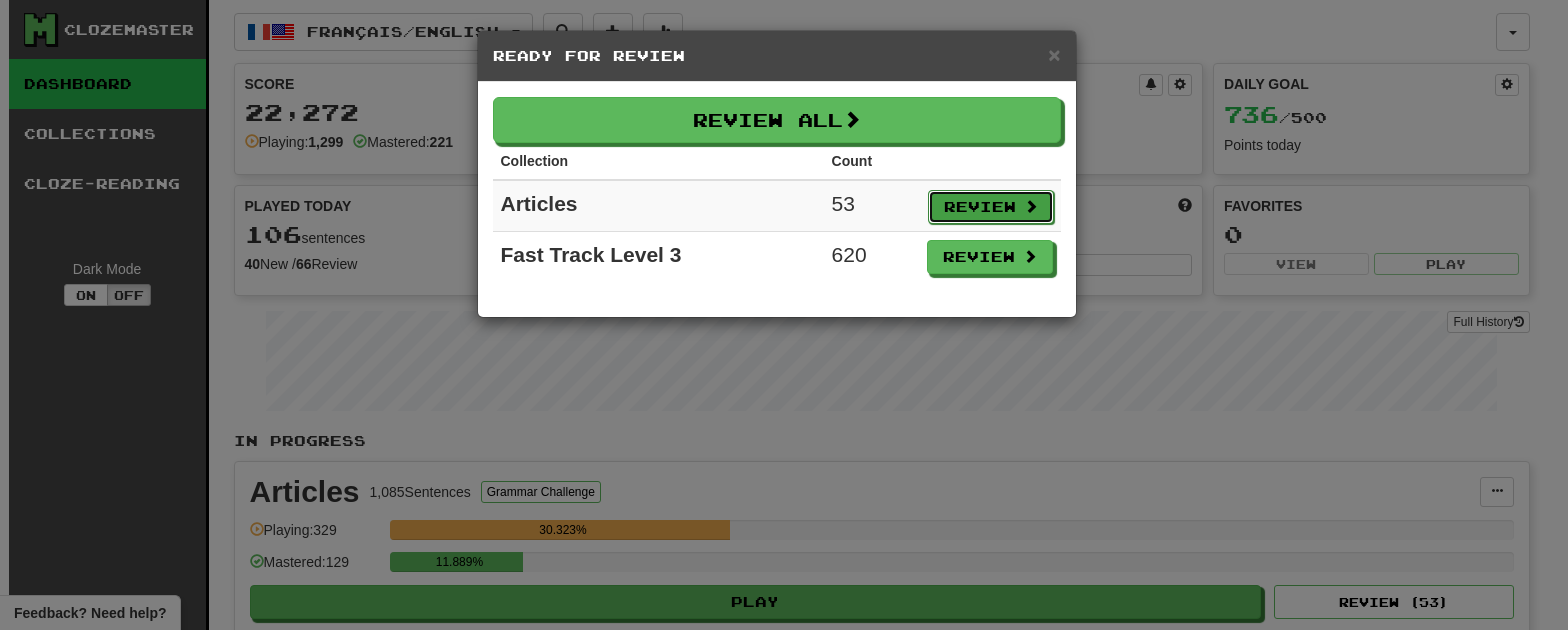 click on "Review" at bounding box center [991, 207] 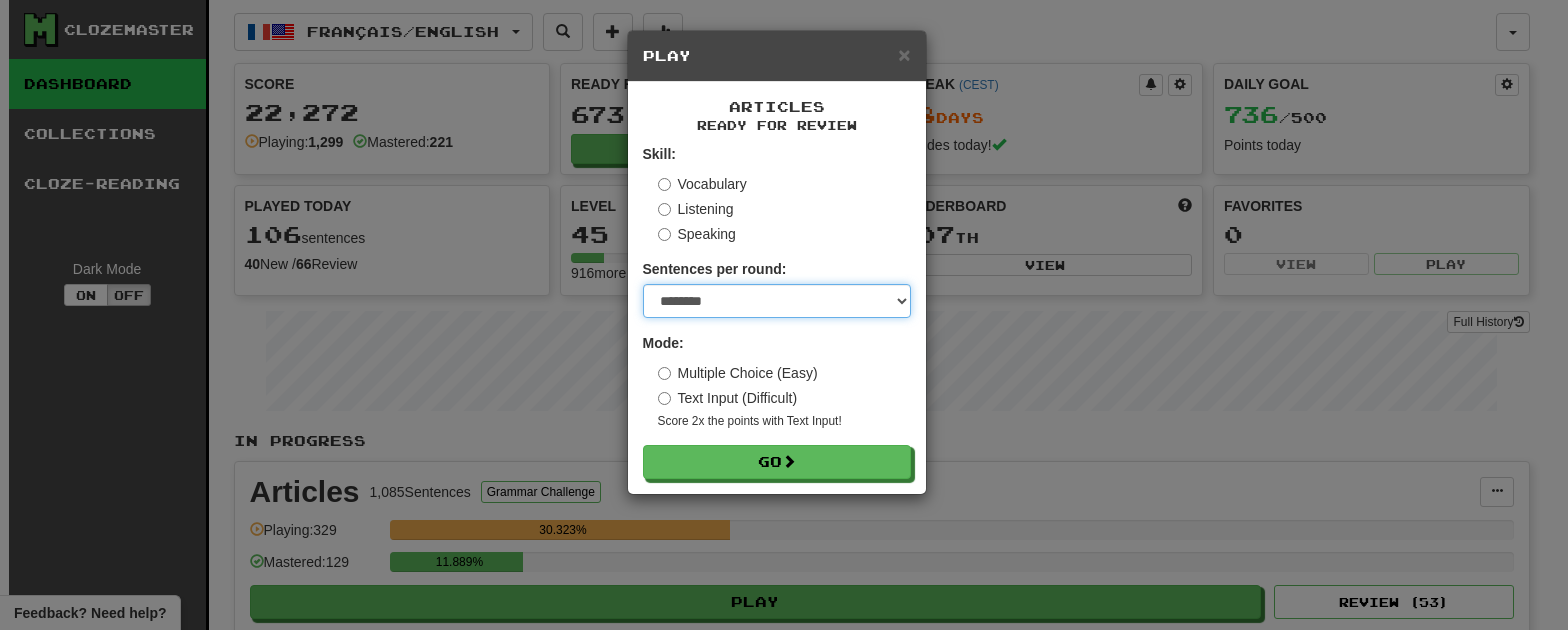 click on "* ** ** ** ** ** *** ********" at bounding box center [777, 301] 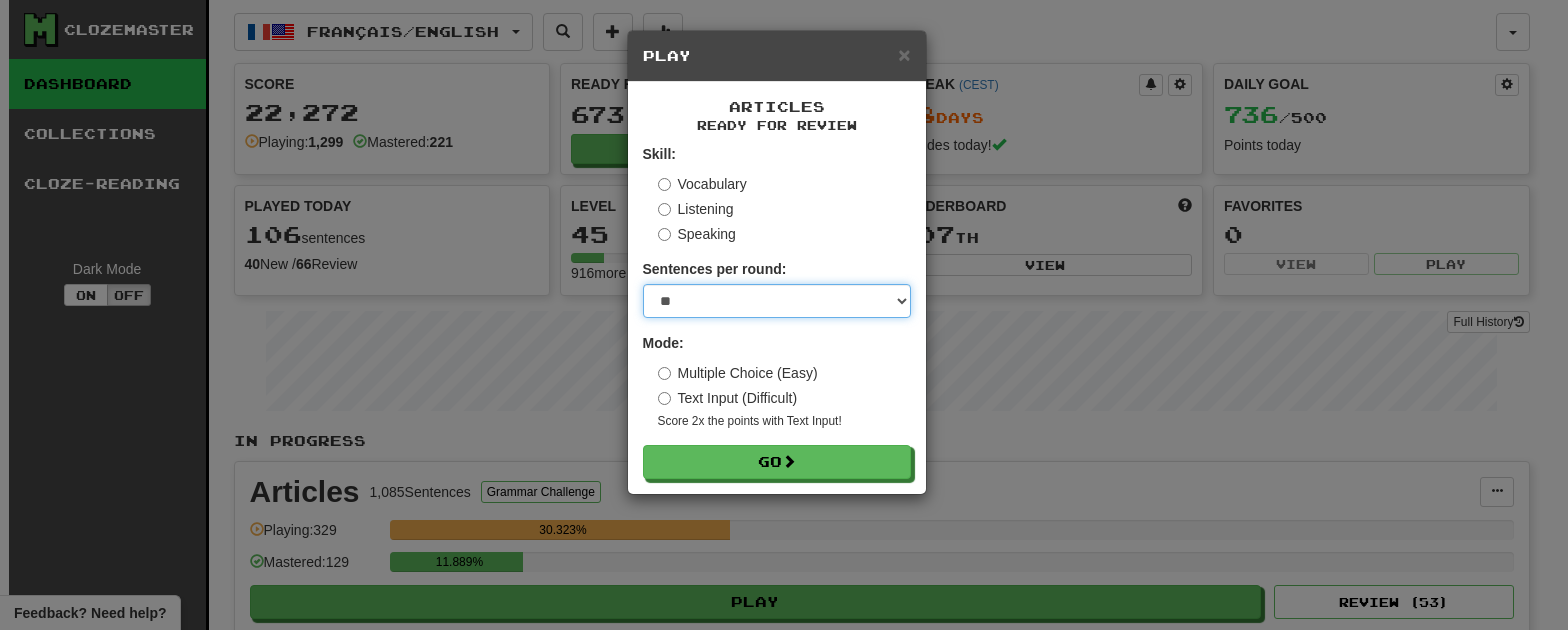 click on "* ** ** ** ** ** *** ********" at bounding box center (777, 301) 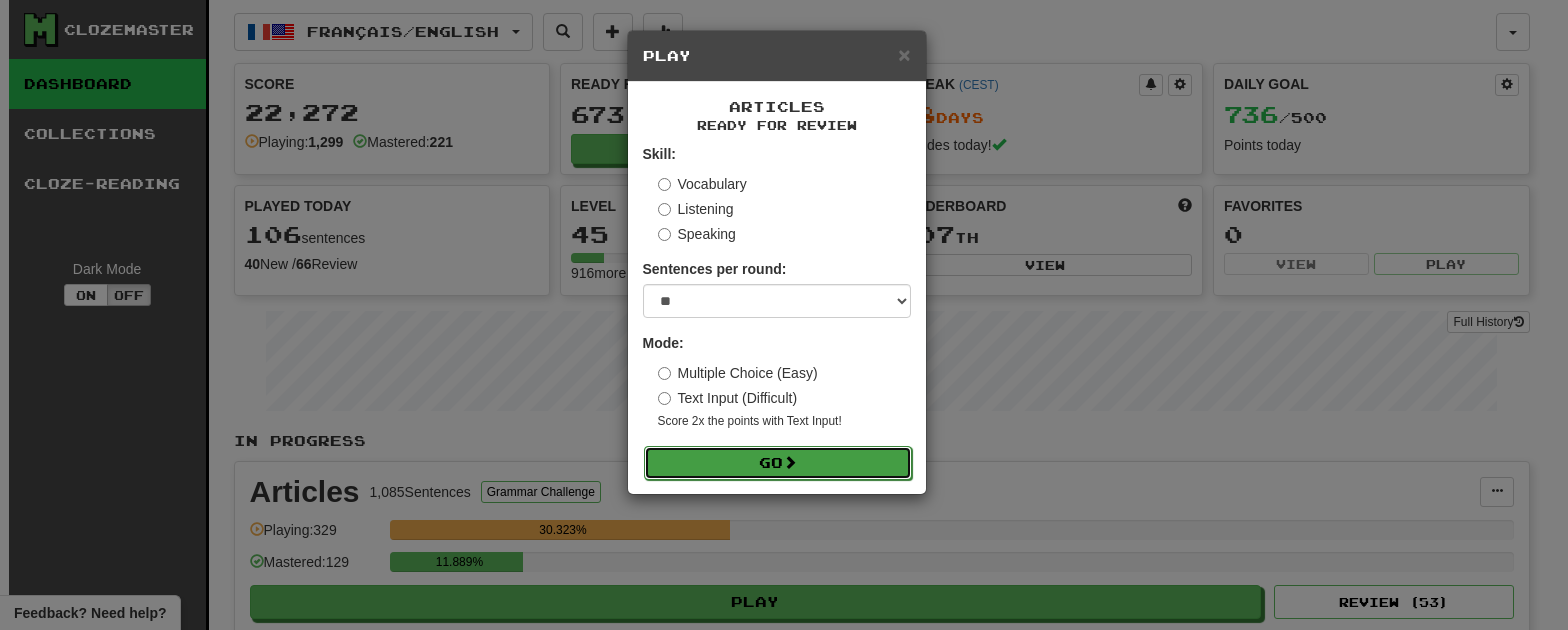 click on "Go" at bounding box center (778, 463) 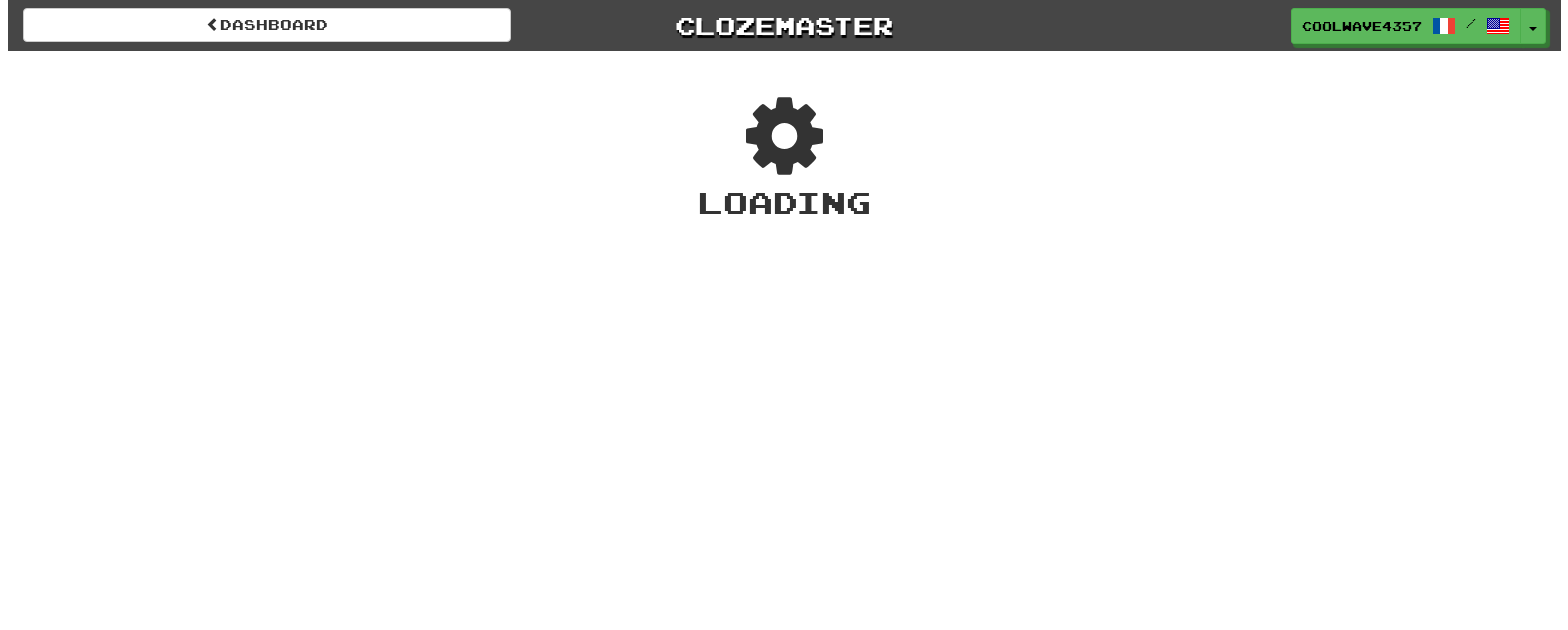 scroll, scrollTop: 0, scrollLeft: 0, axis: both 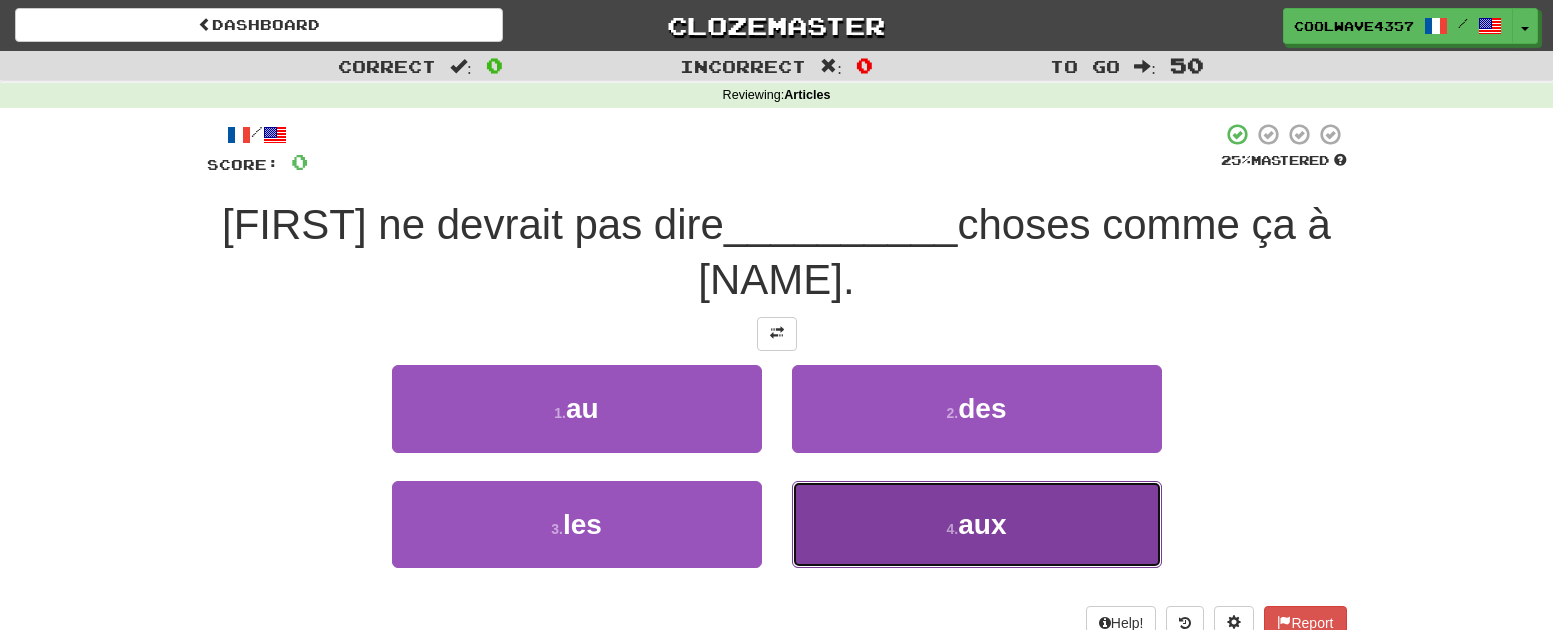 click on "4 ." at bounding box center (953, 529) 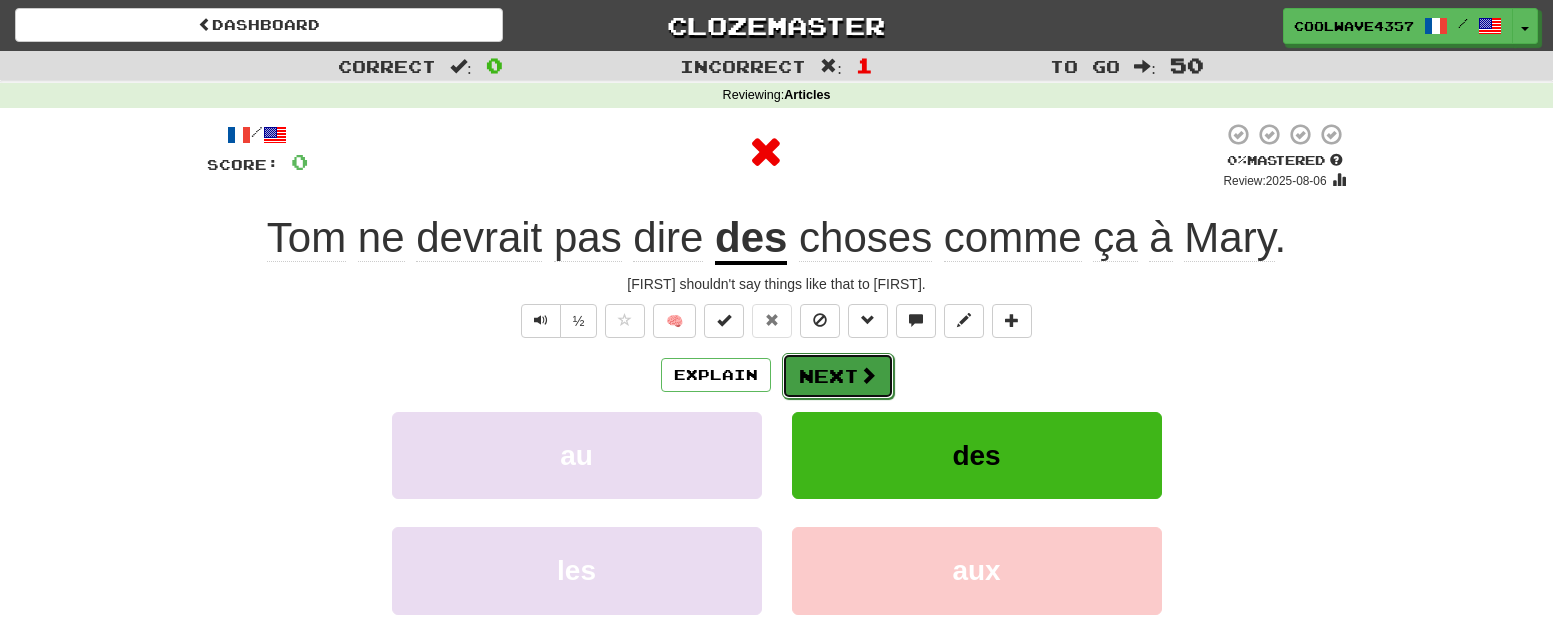 click on "Next" at bounding box center [838, 376] 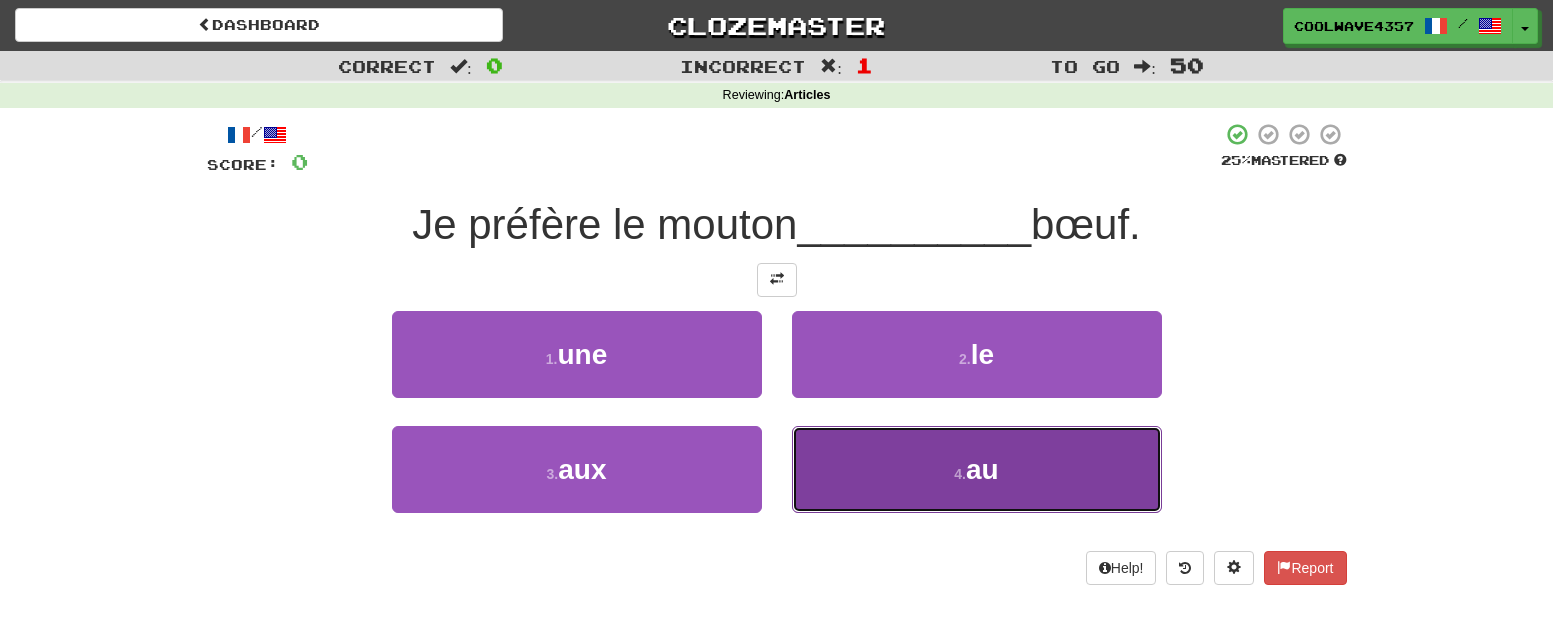 click on "4 .  au" at bounding box center [977, 469] 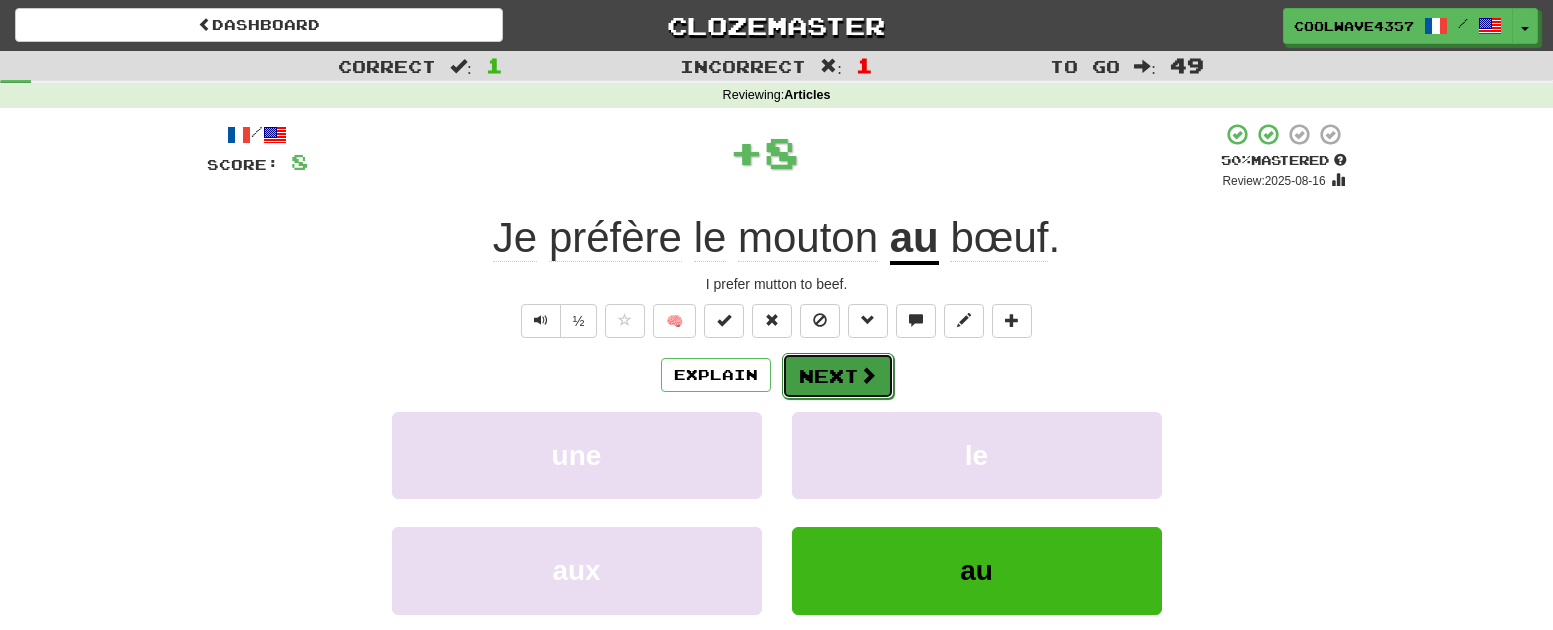 click at bounding box center (868, 375) 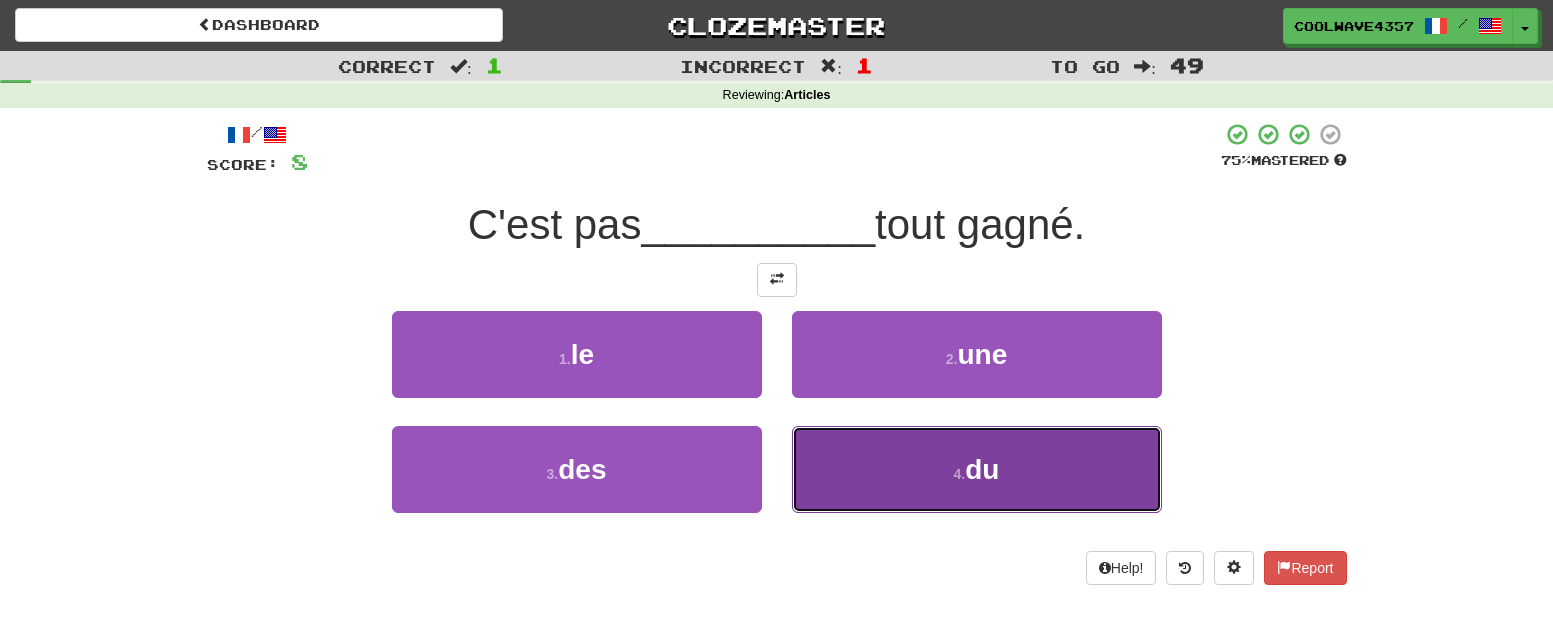 click on "4 .  du" at bounding box center (977, 469) 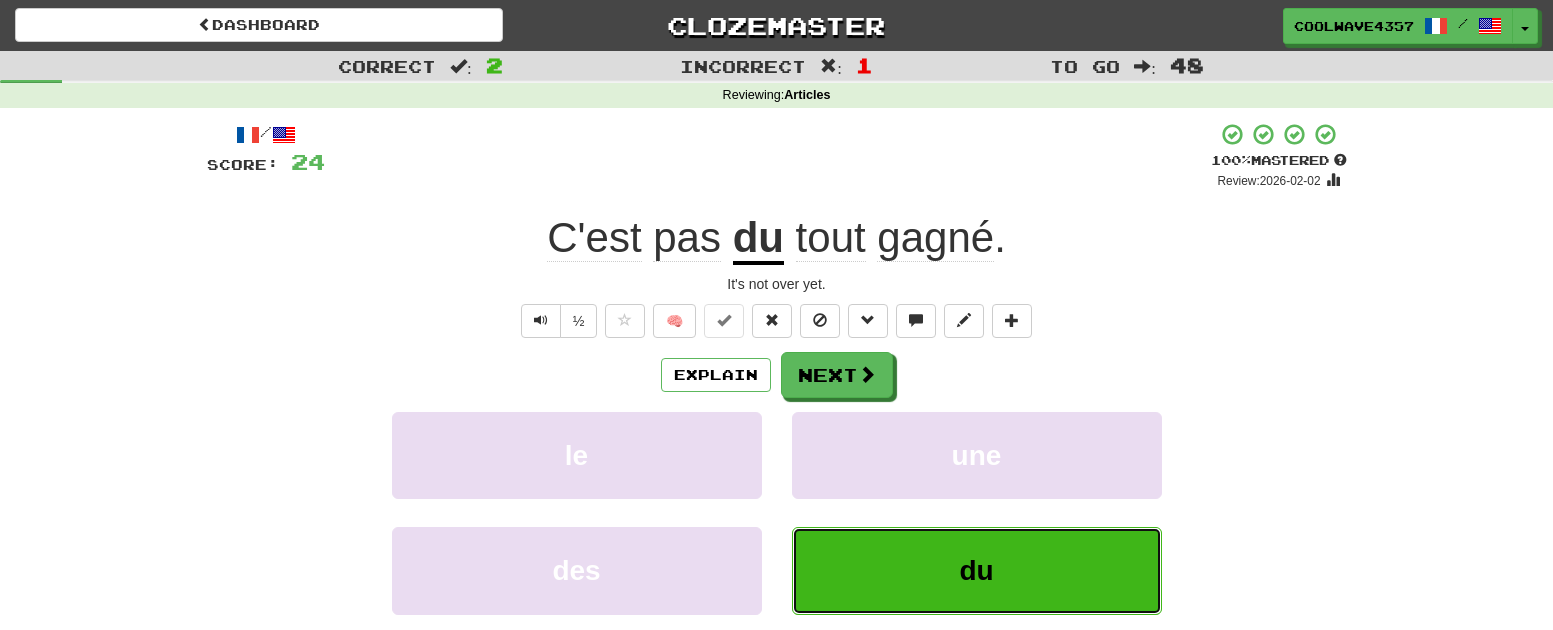 type 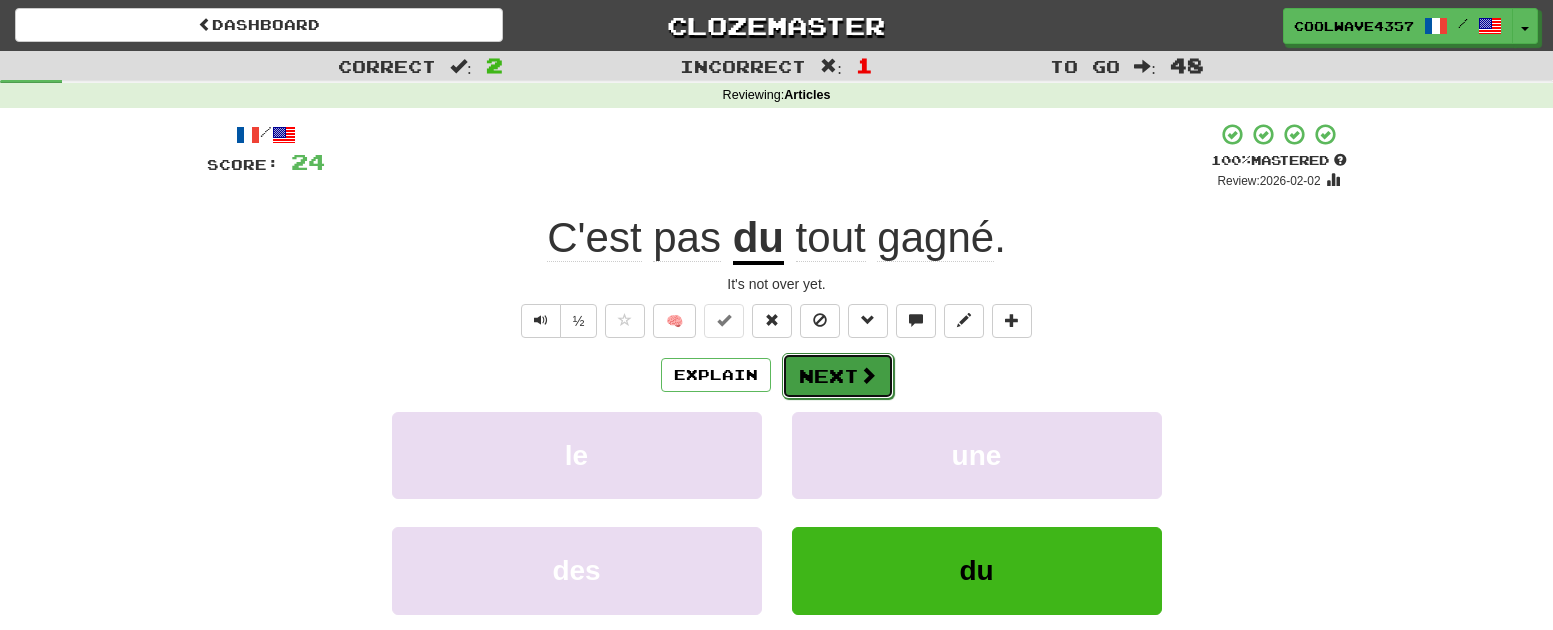 click on "Next" at bounding box center [838, 376] 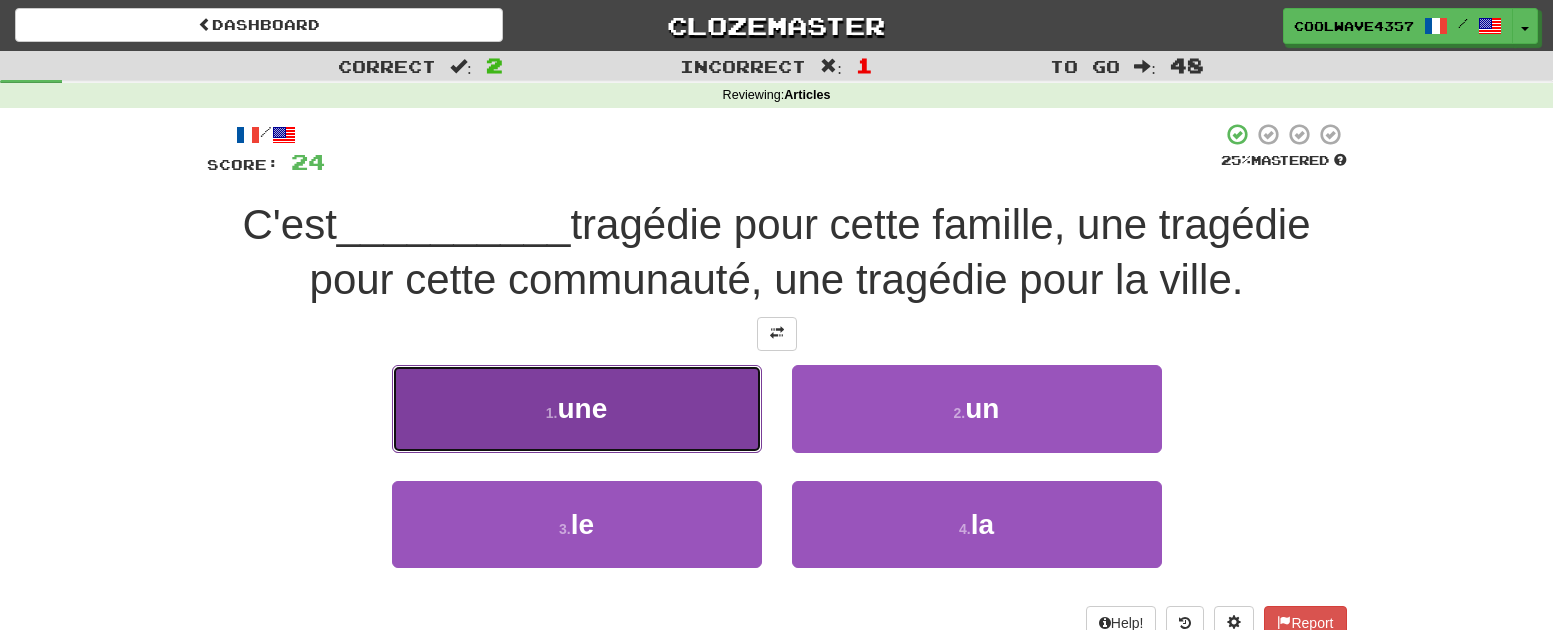 click on "1 .  une" at bounding box center [577, 408] 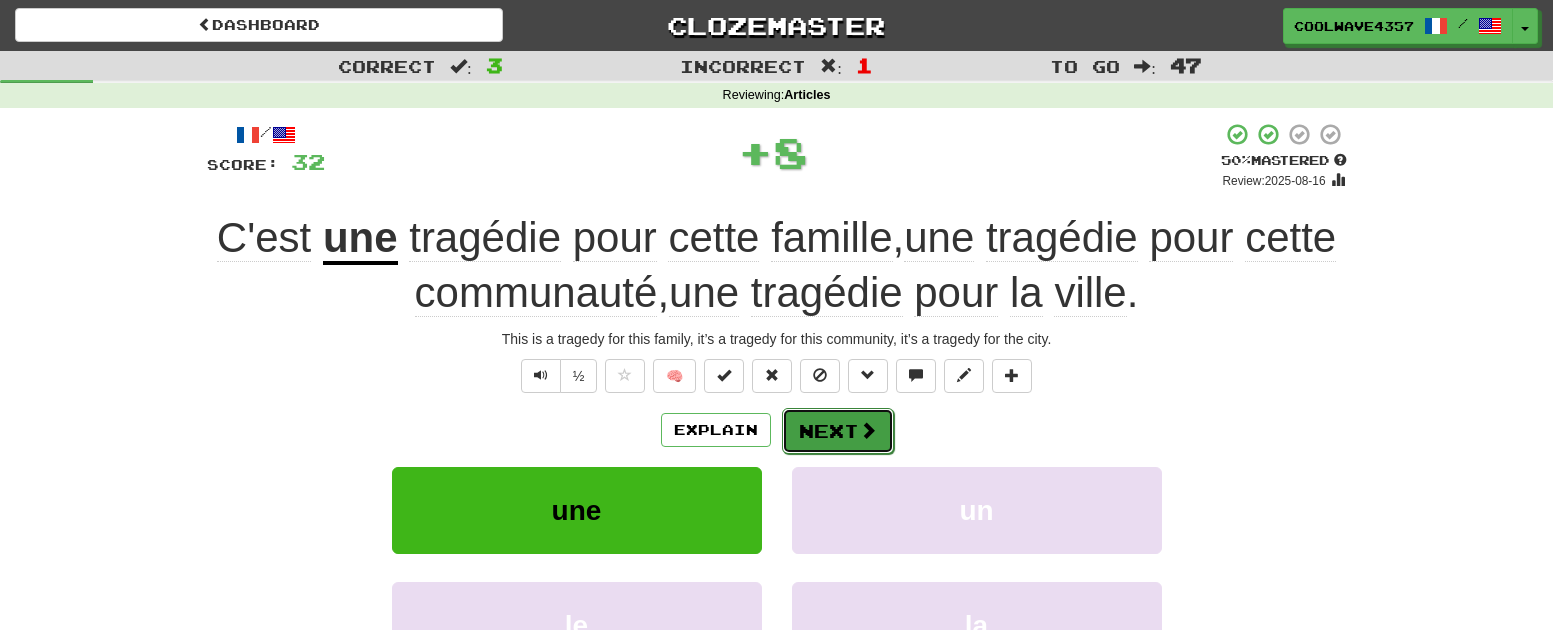 click on "Next" at bounding box center [838, 431] 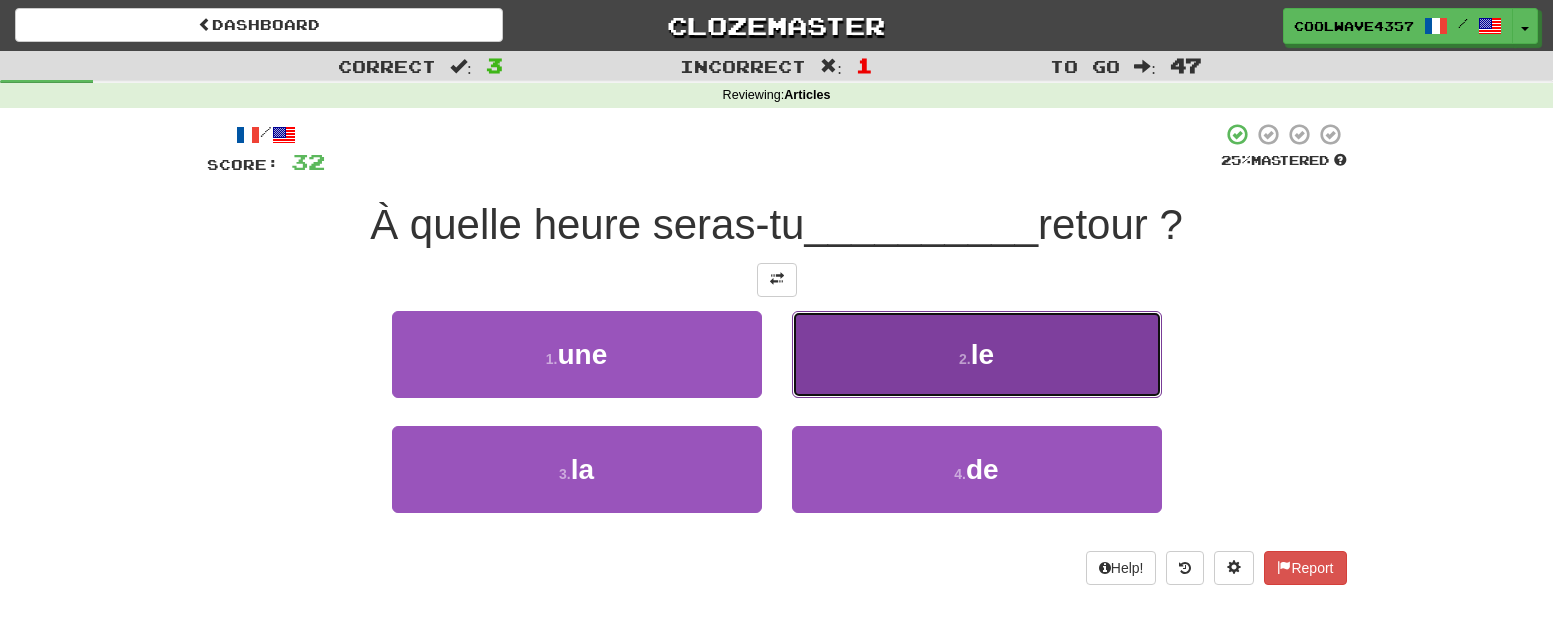 click on "2 .  le" at bounding box center (977, 354) 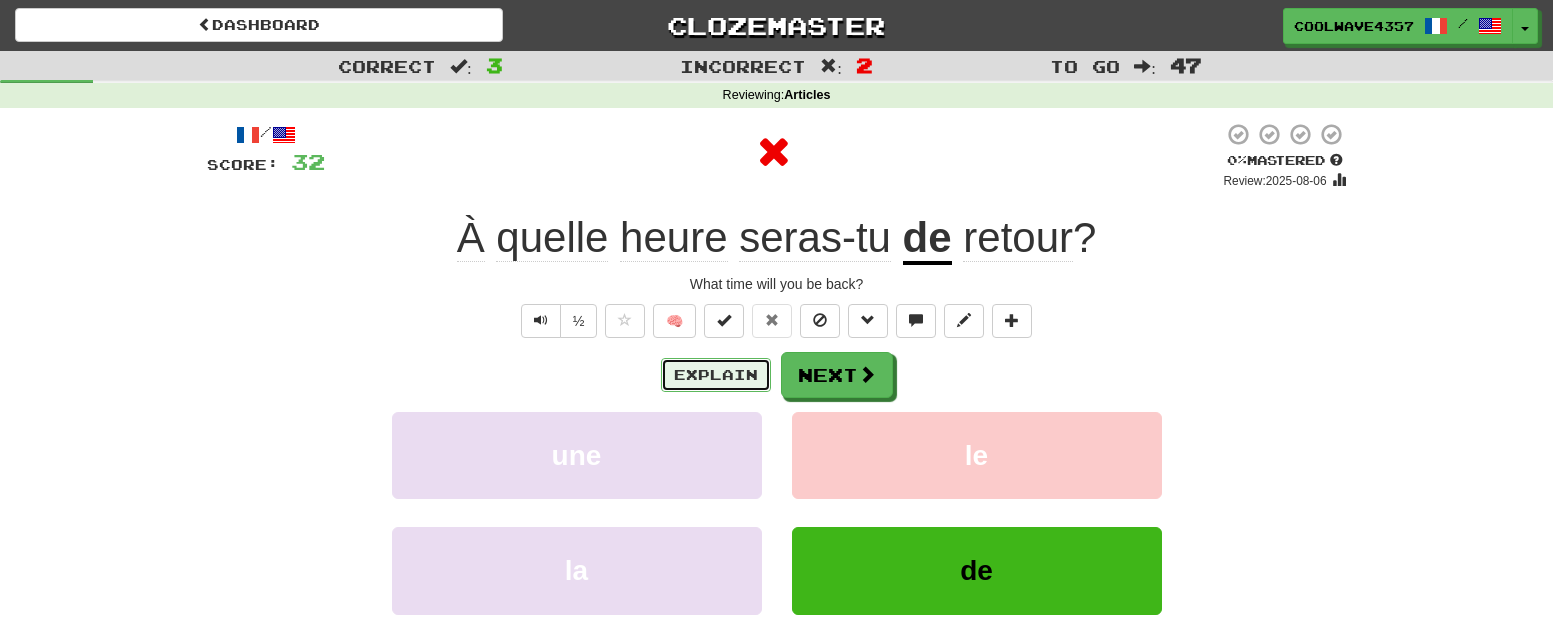 click on "Explain" at bounding box center (716, 375) 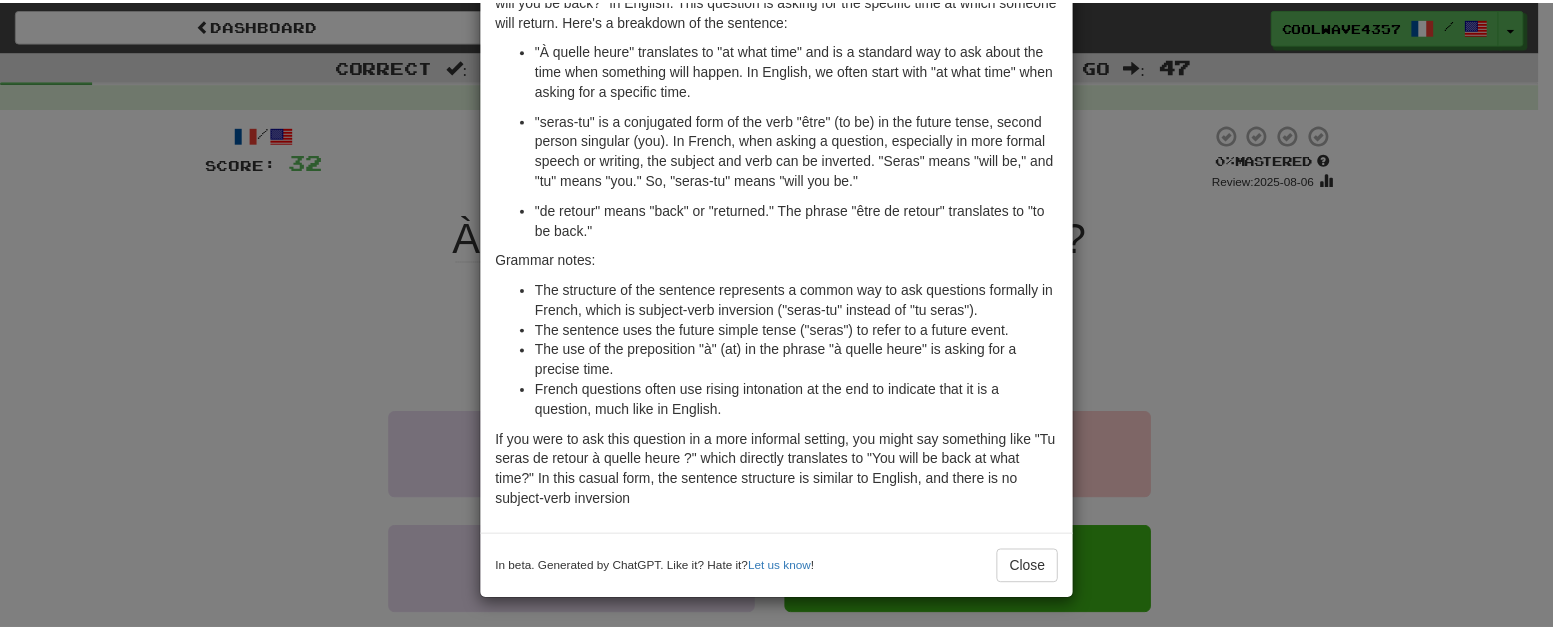 scroll, scrollTop: 128, scrollLeft: 0, axis: vertical 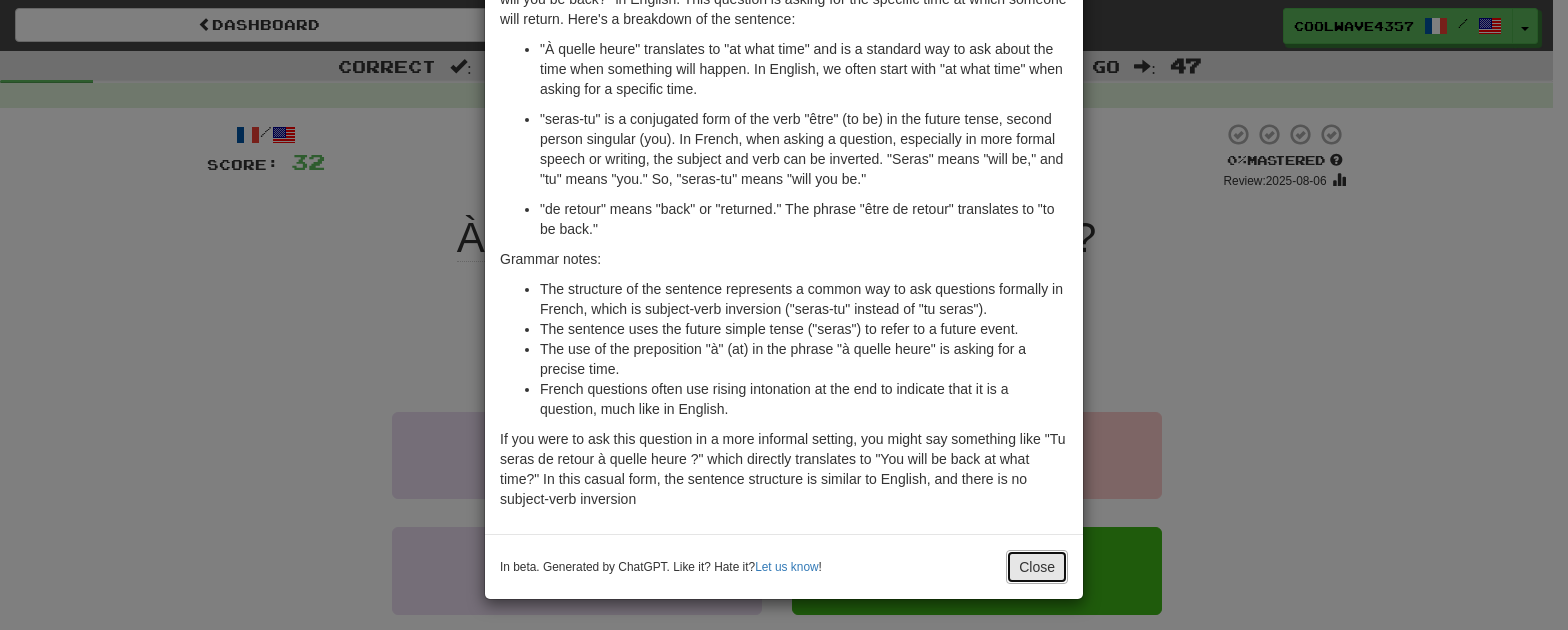 click on "Close" at bounding box center [1037, 567] 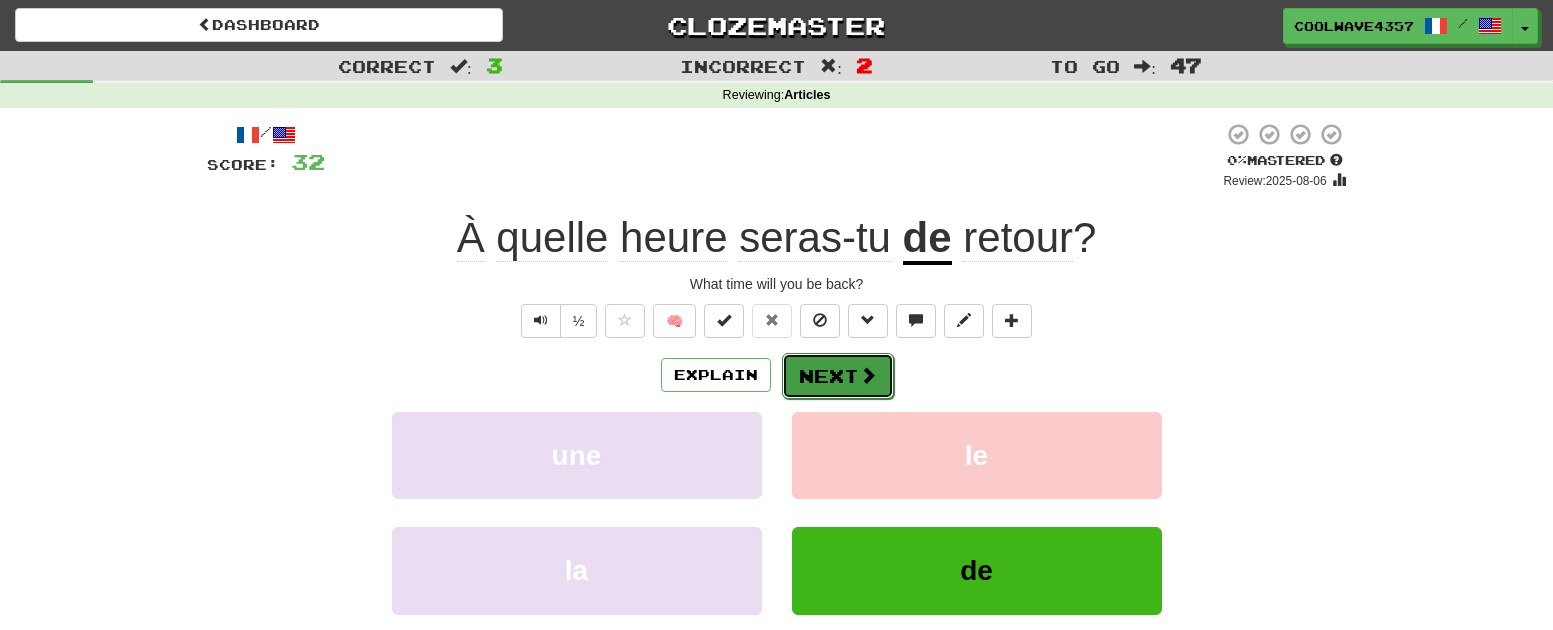 click at bounding box center (868, 375) 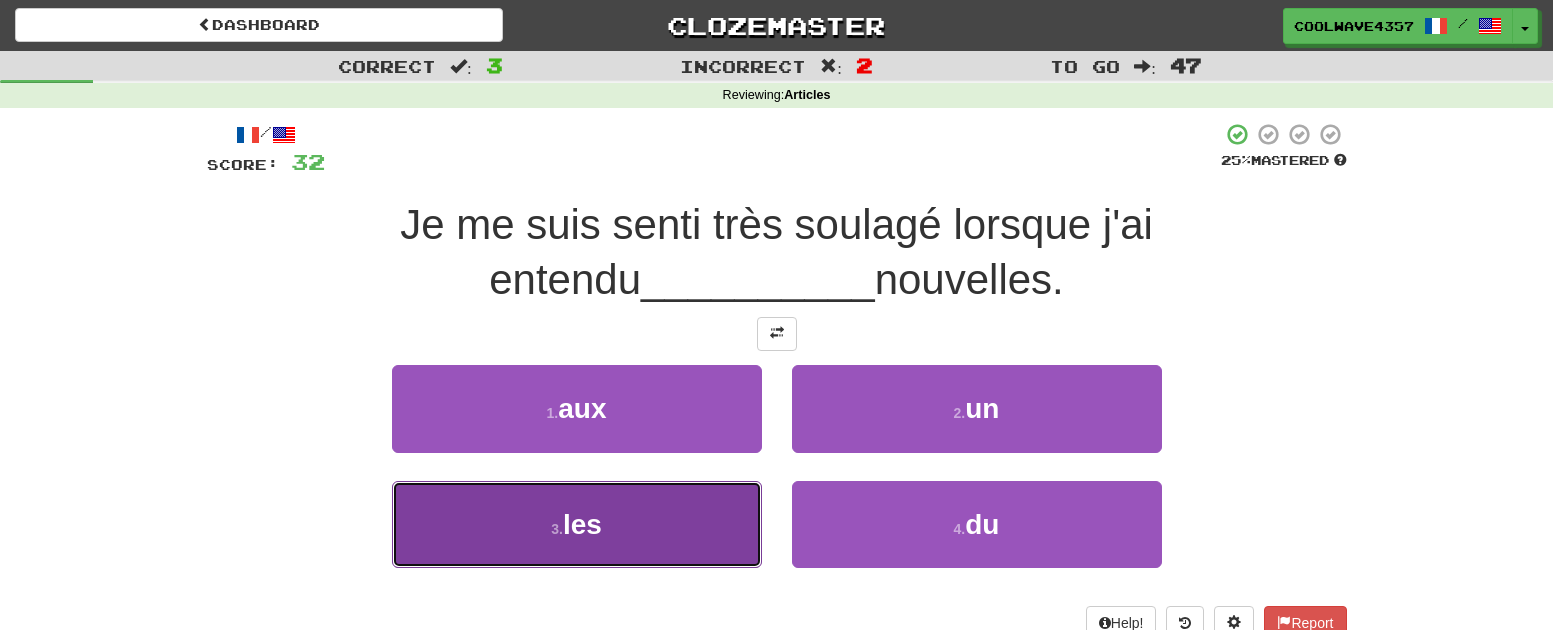 click on "3 .  les" at bounding box center (577, 524) 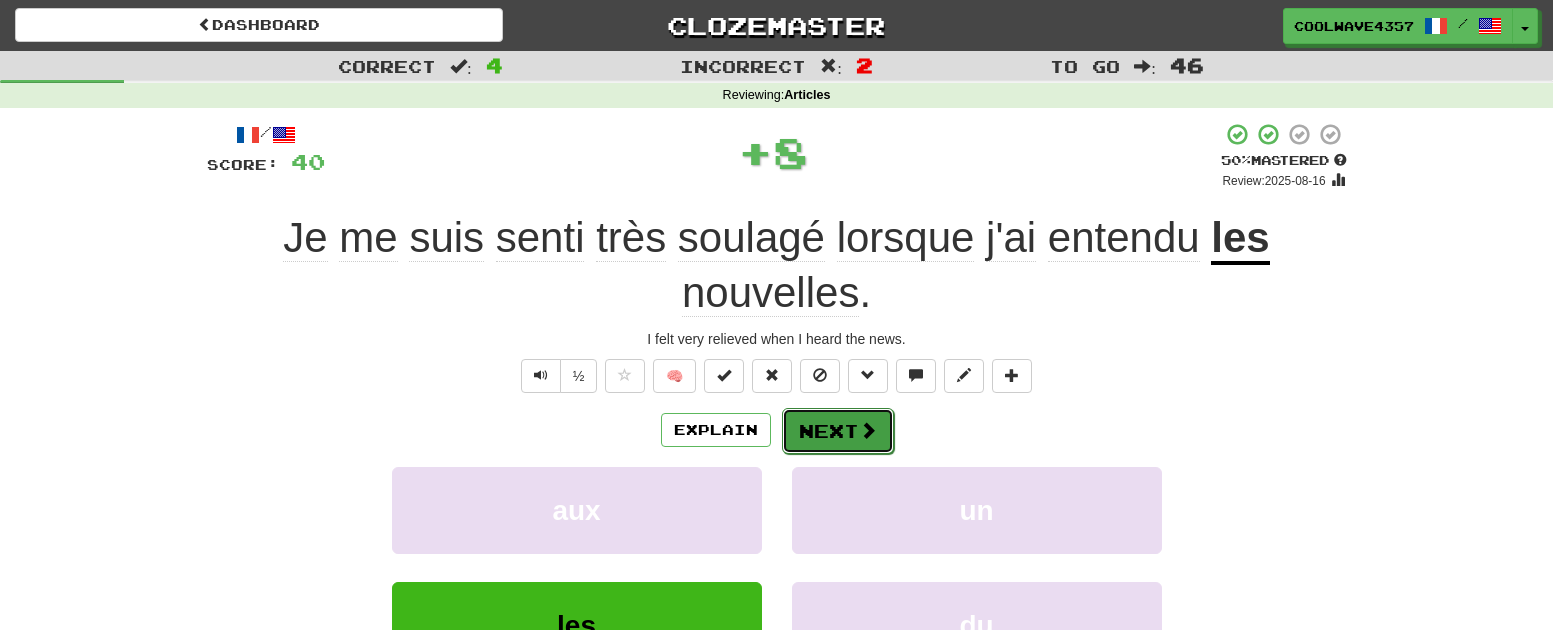 click on "Next" at bounding box center [838, 431] 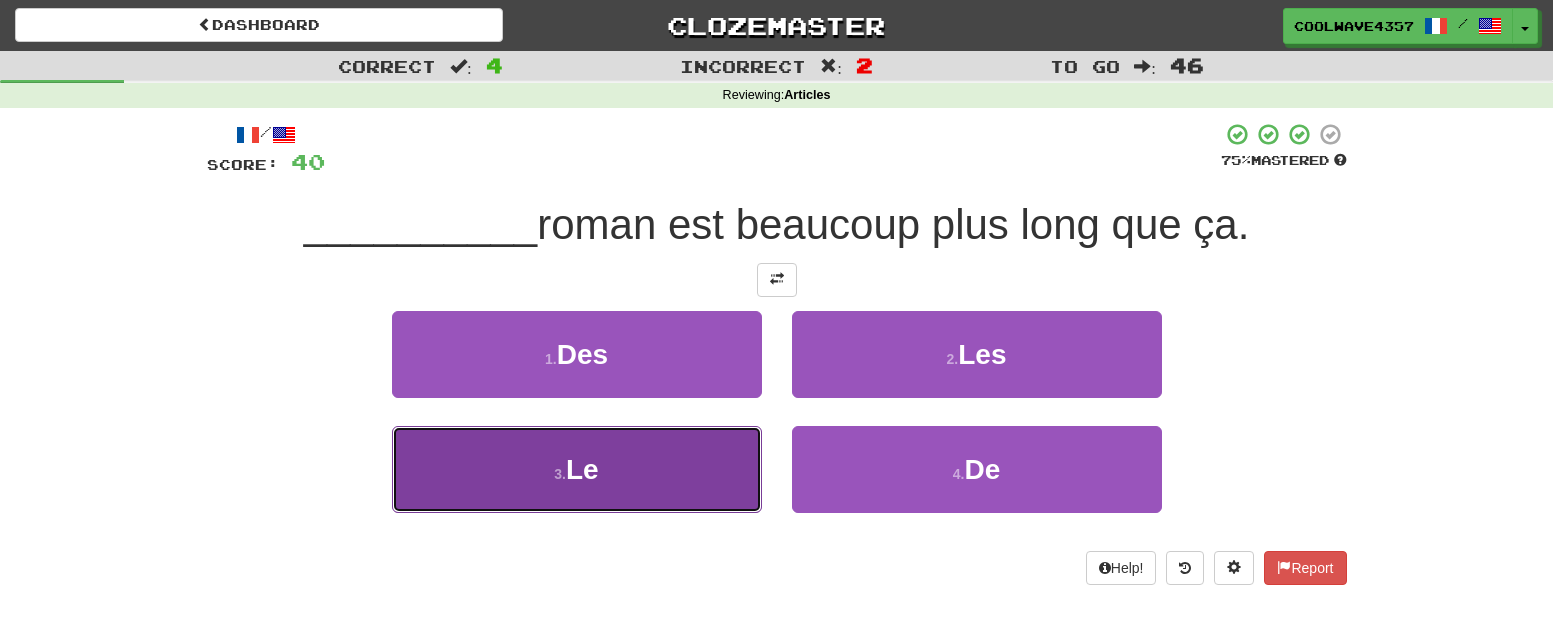 click on "3 .  Le" at bounding box center [577, 469] 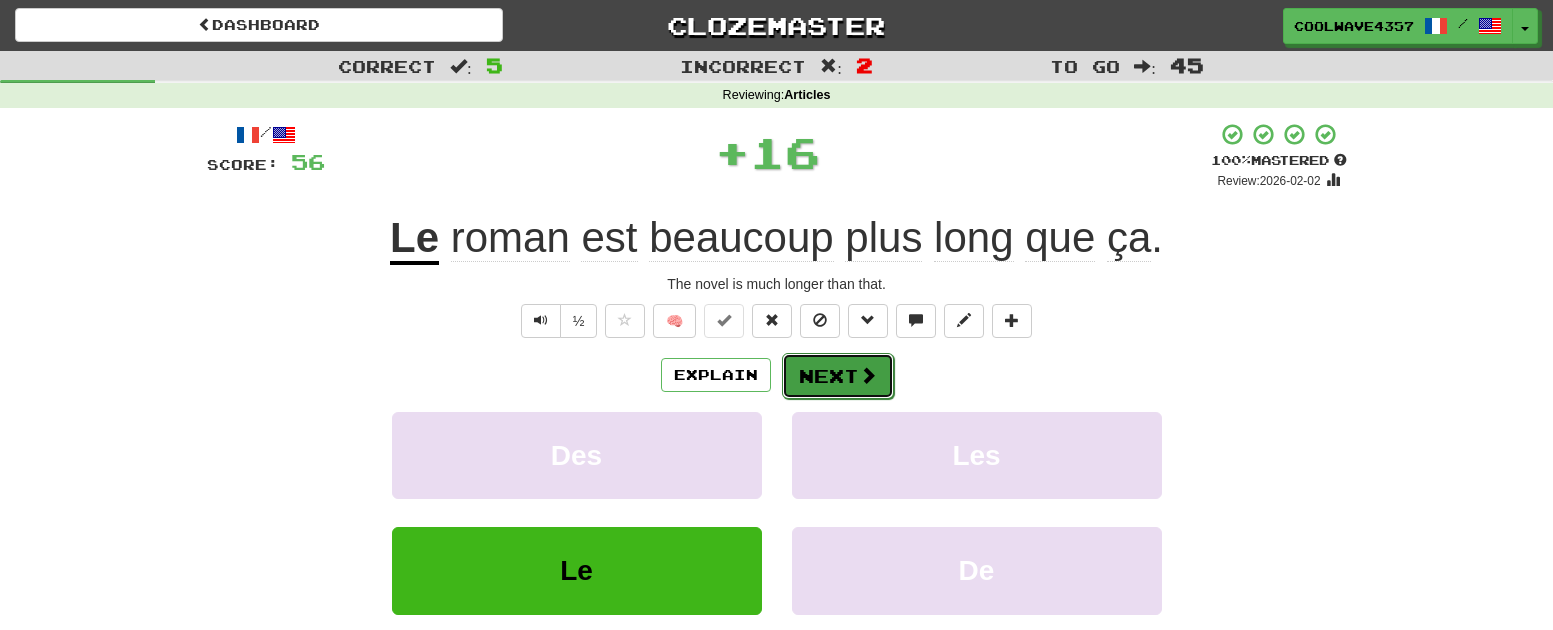 click on "Next" at bounding box center (838, 376) 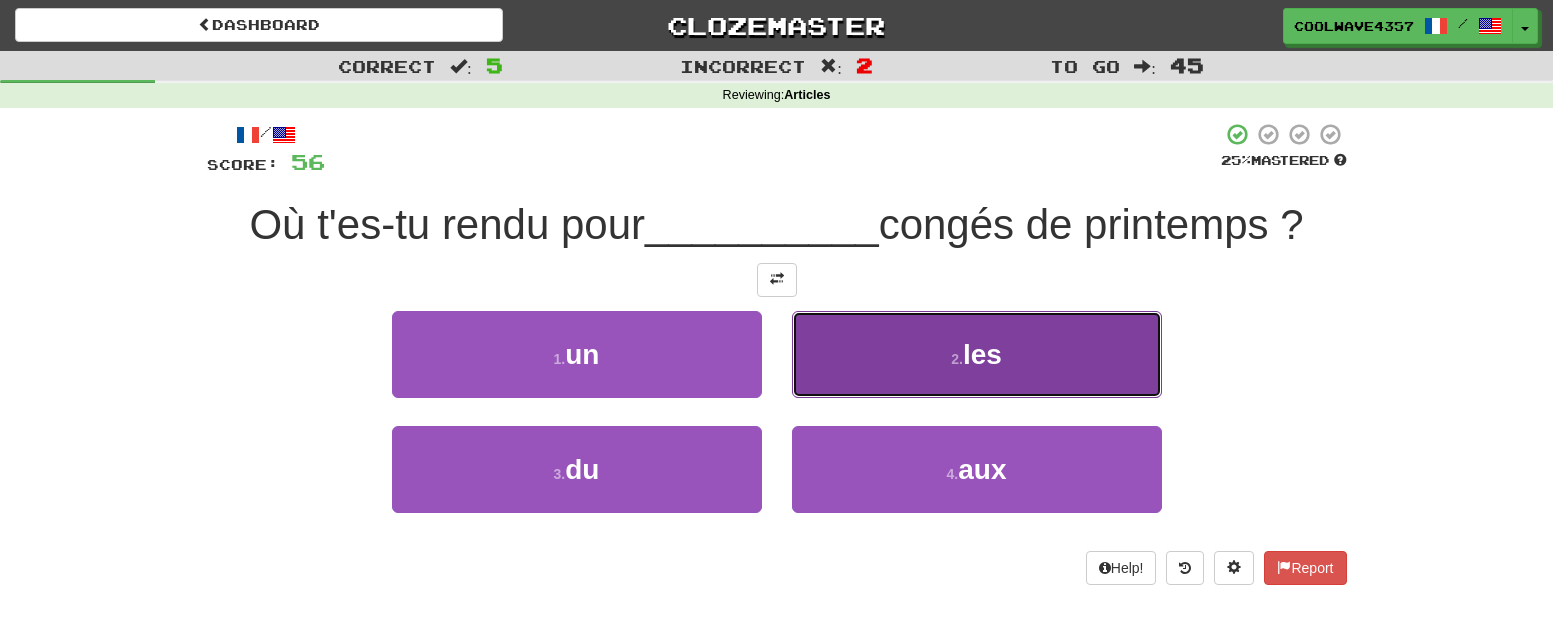 click on "2 .  les" at bounding box center [977, 354] 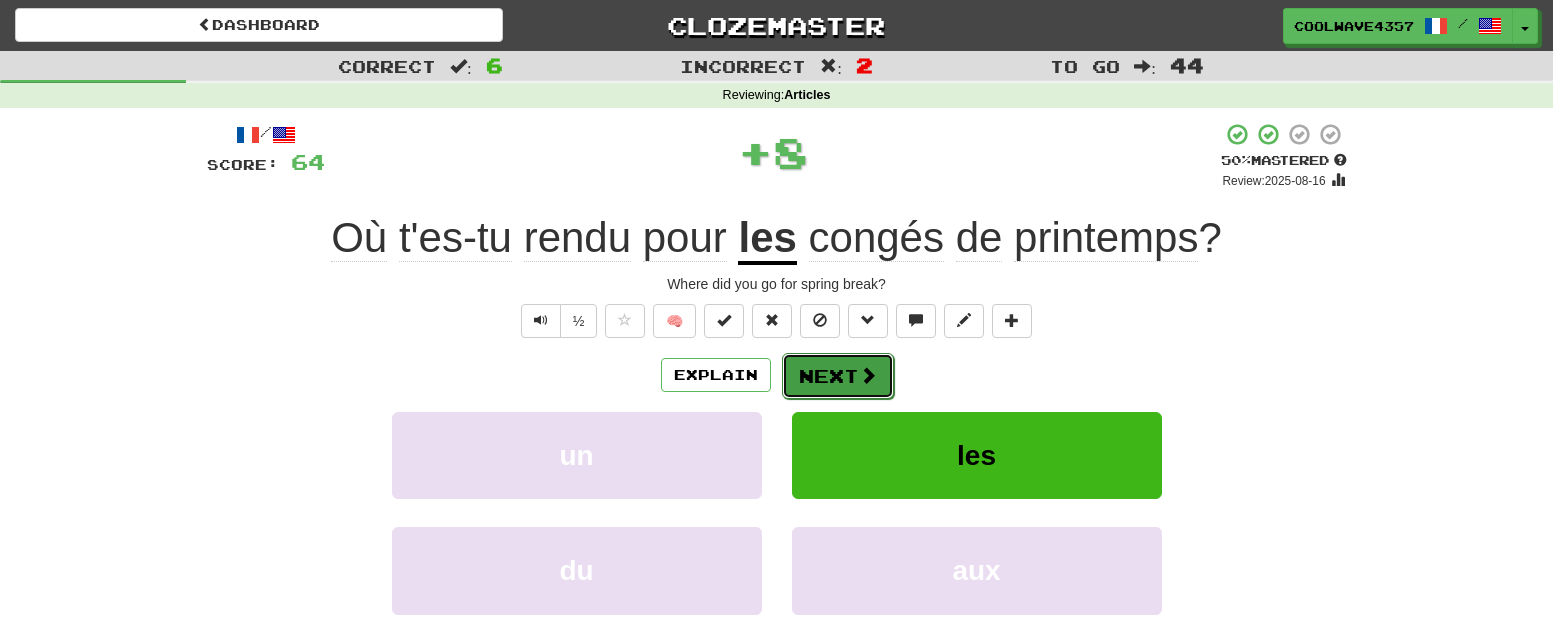 click on "Next" at bounding box center (838, 376) 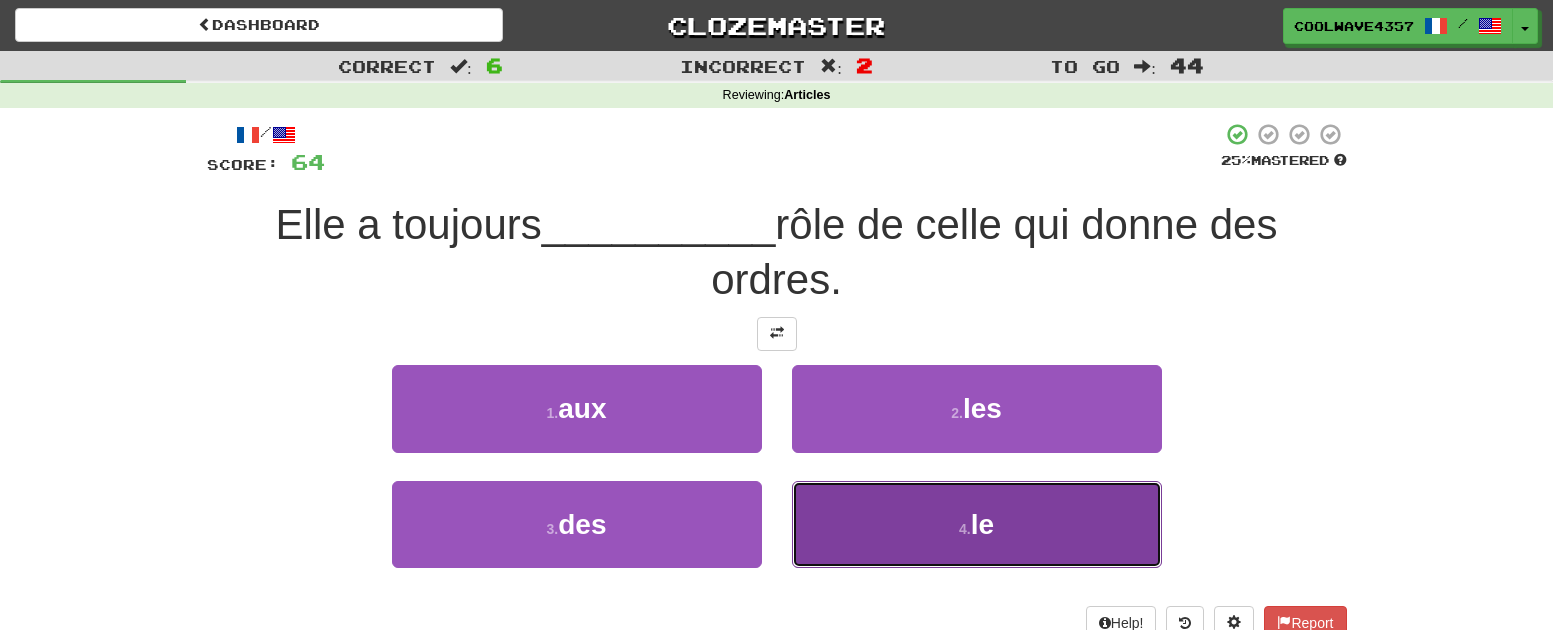 click on "4 .  le" at bounding box center [977, 524] 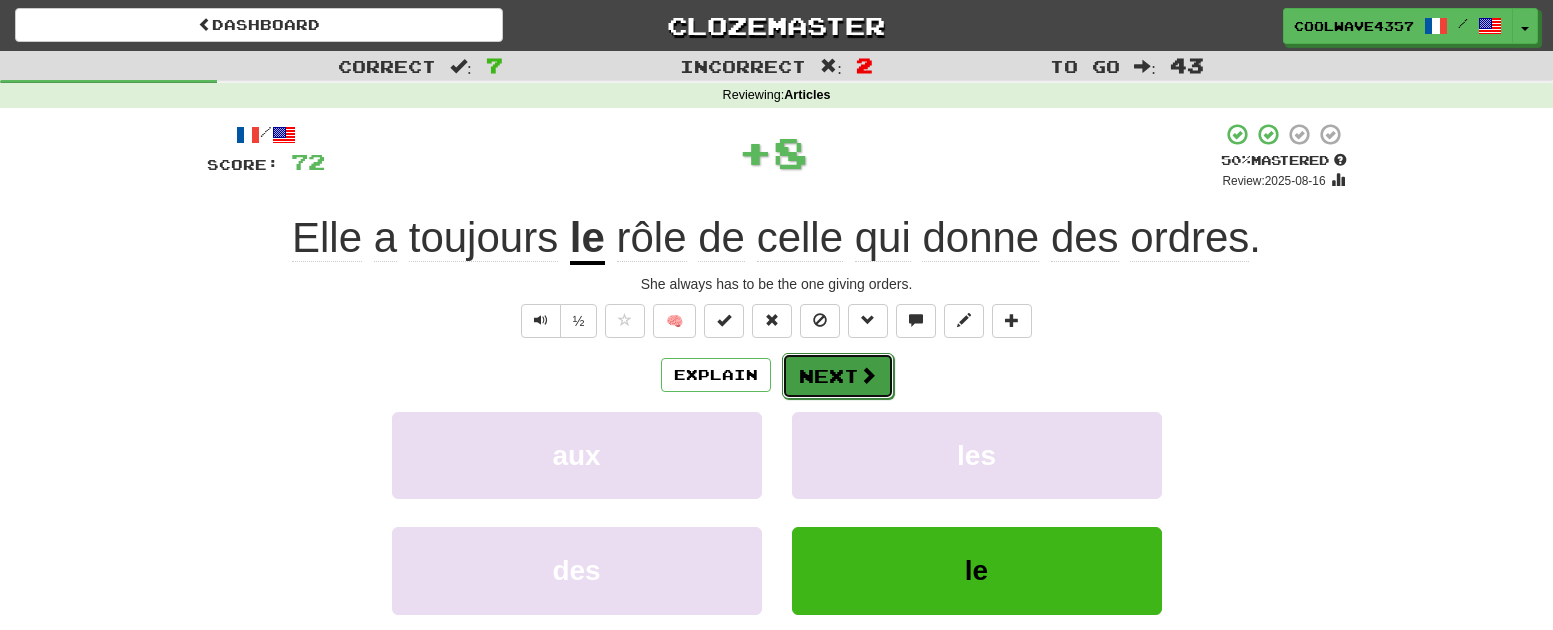 click at bounding box center [868, 375] 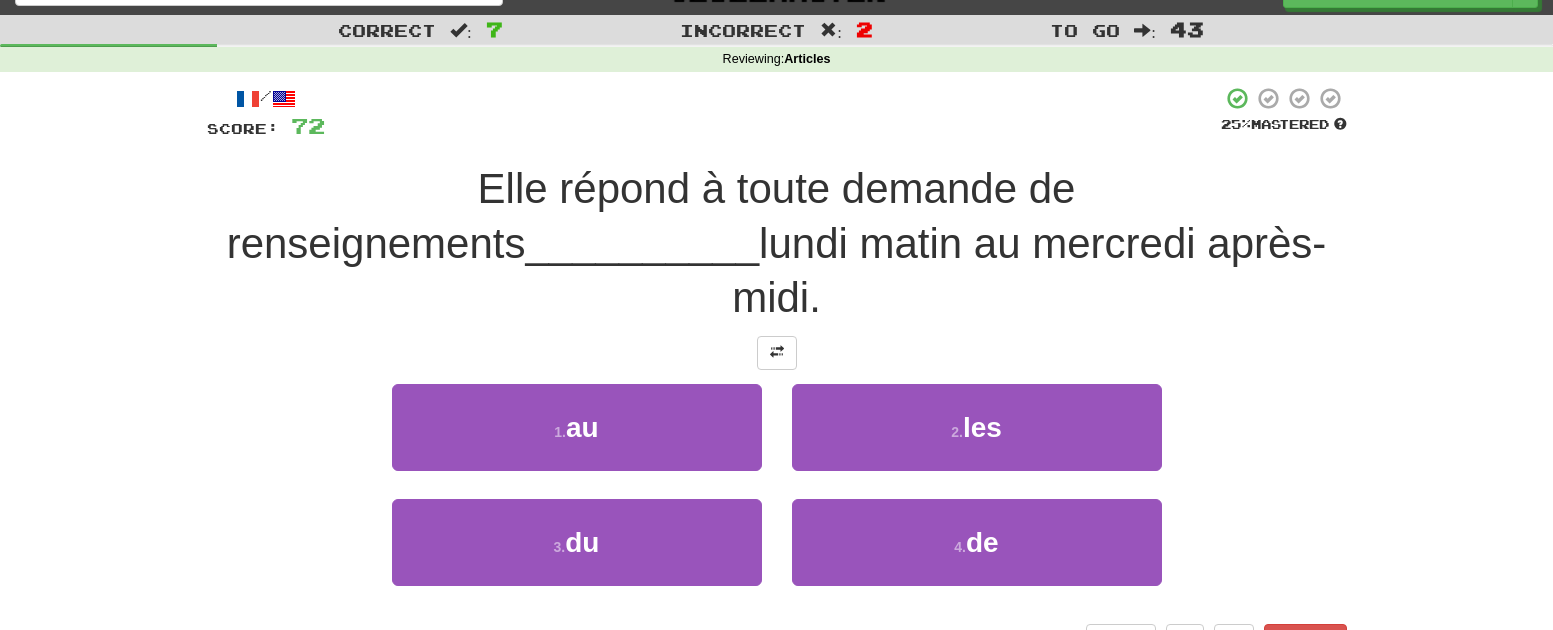 scroll, scrollTop: 0, scrollLeft: 0, axis: both 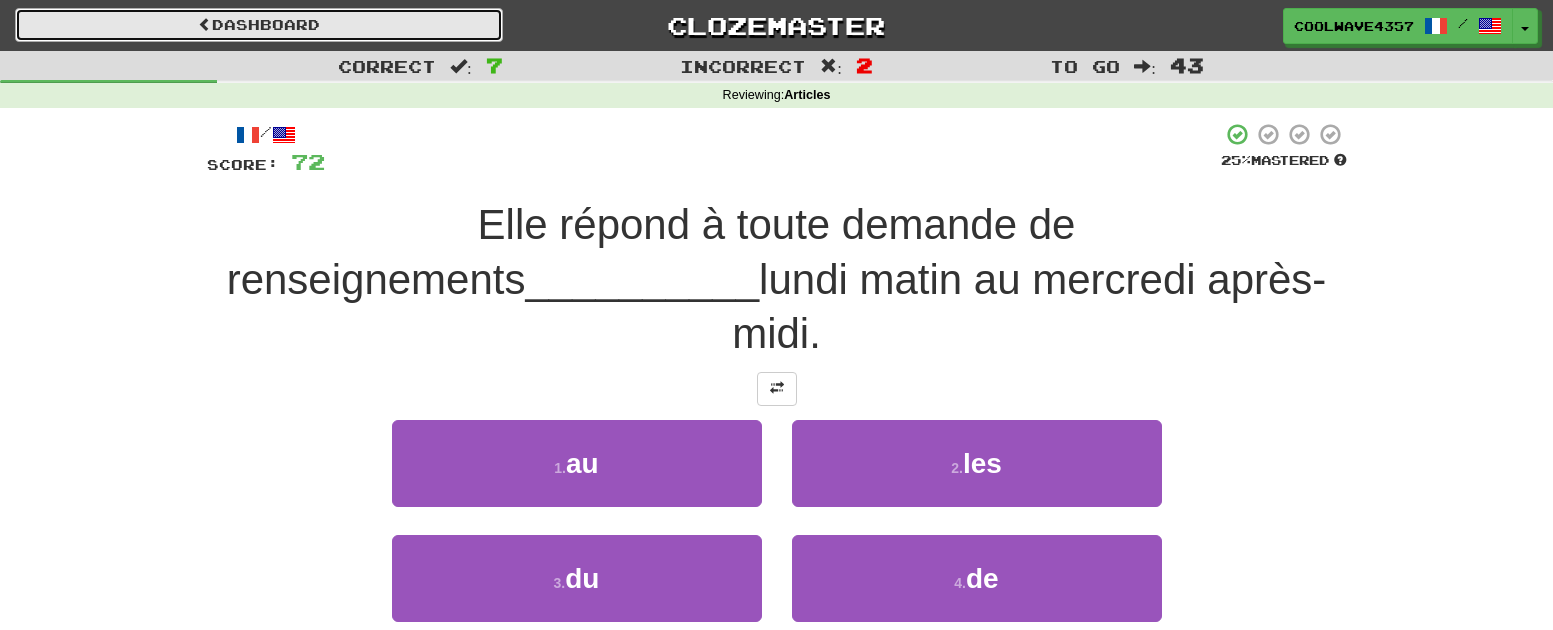 click on "Dashboard" at bounding box center (259, 25) 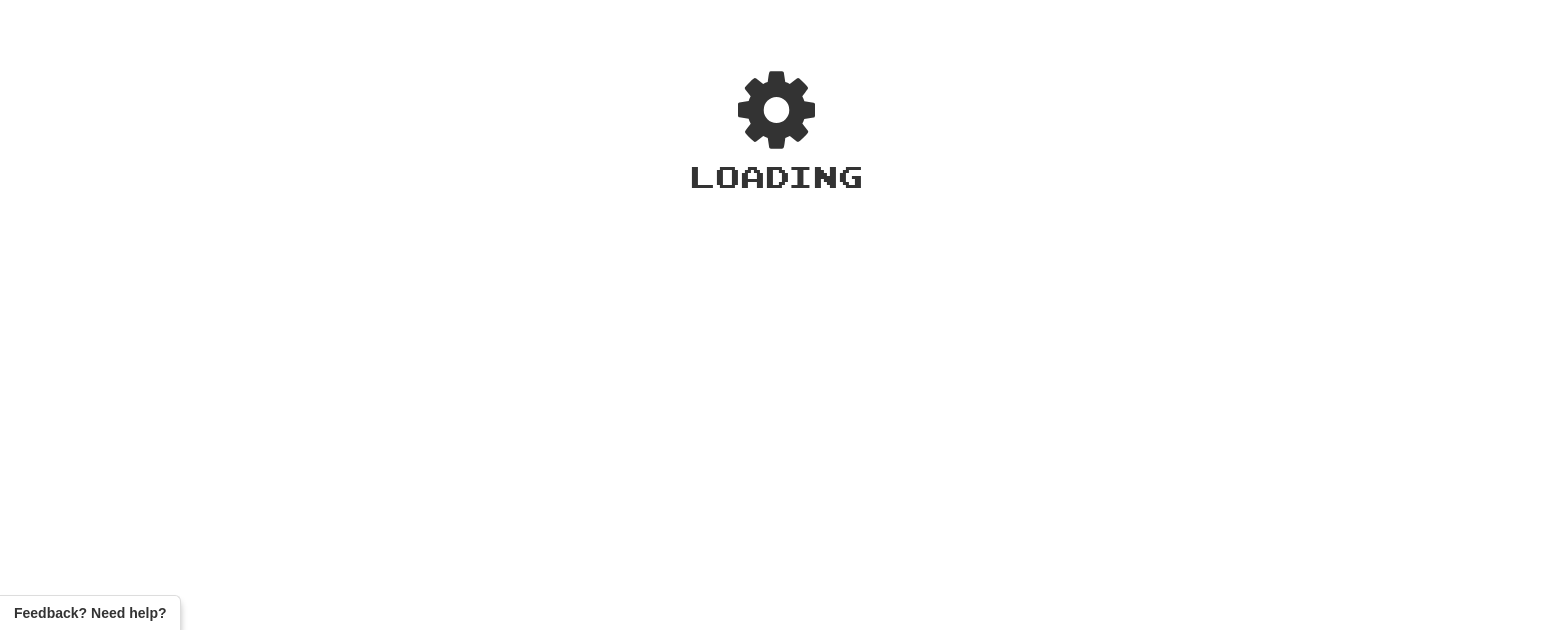 scroll, scrollTop: 0, scrollLeft: 0, axis: both 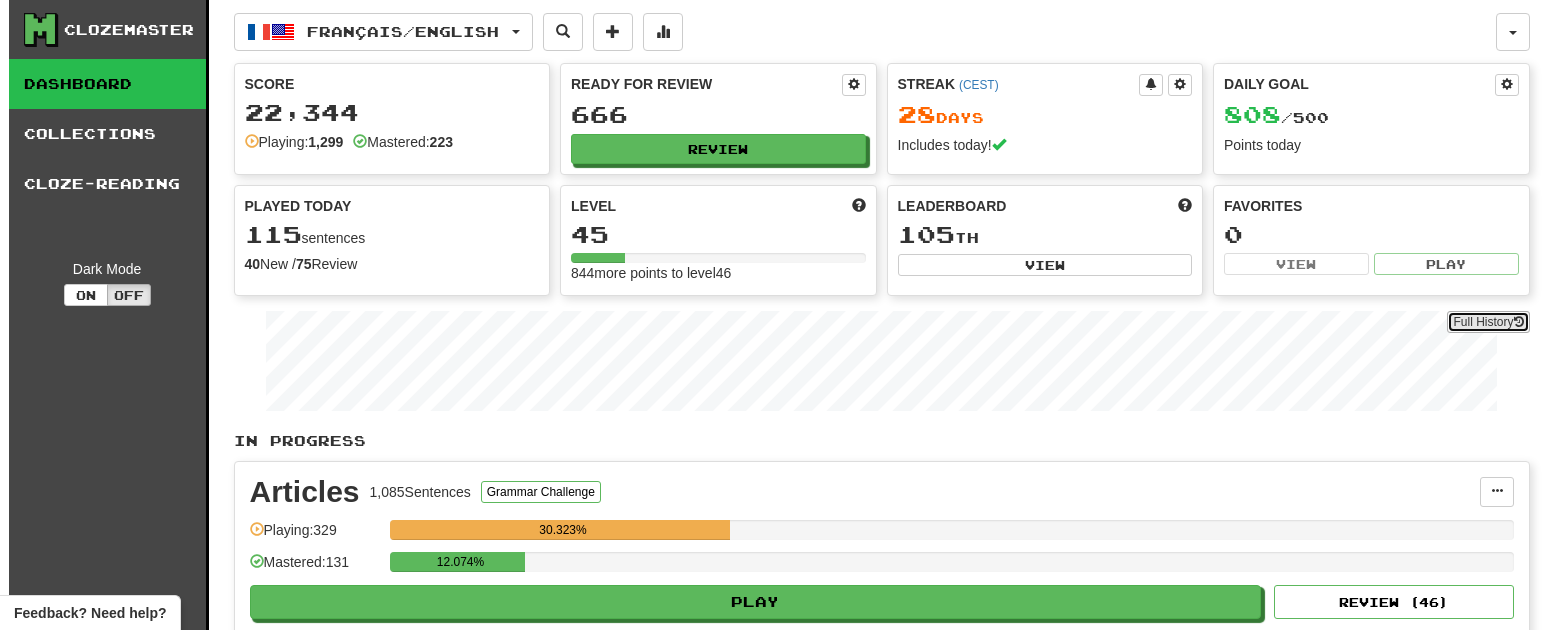 click on "Full History" at bounding box center [1488, 322] 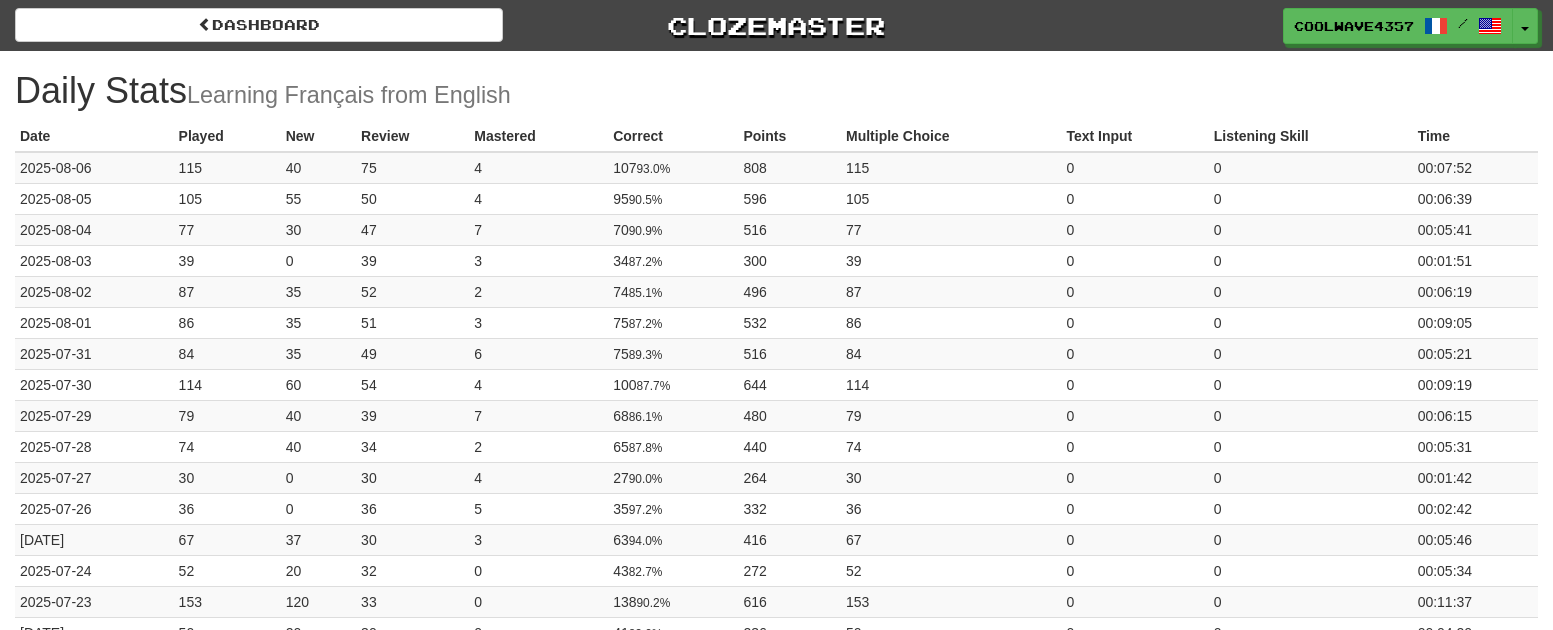 scroll, scrollTop: 0, scrollLeft: 0, axis: both 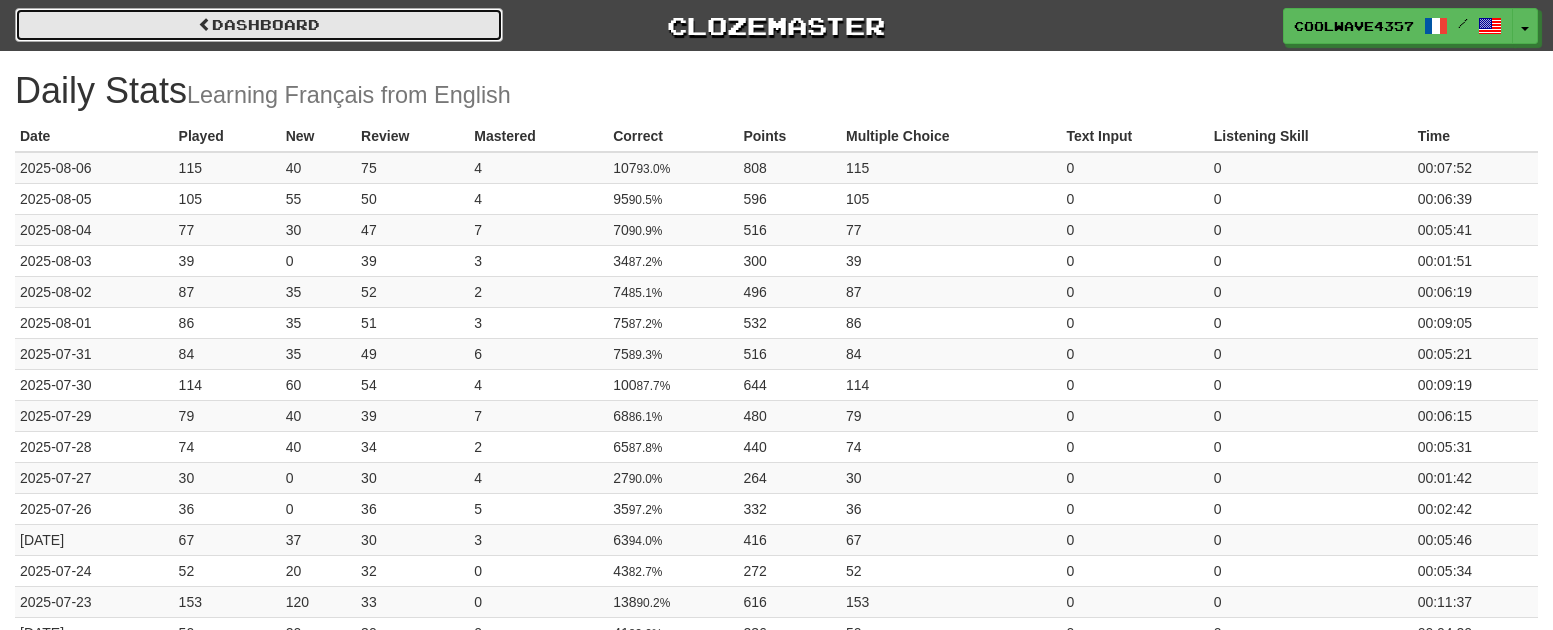 click on "Dashboard" at bounding box center (259, 25) 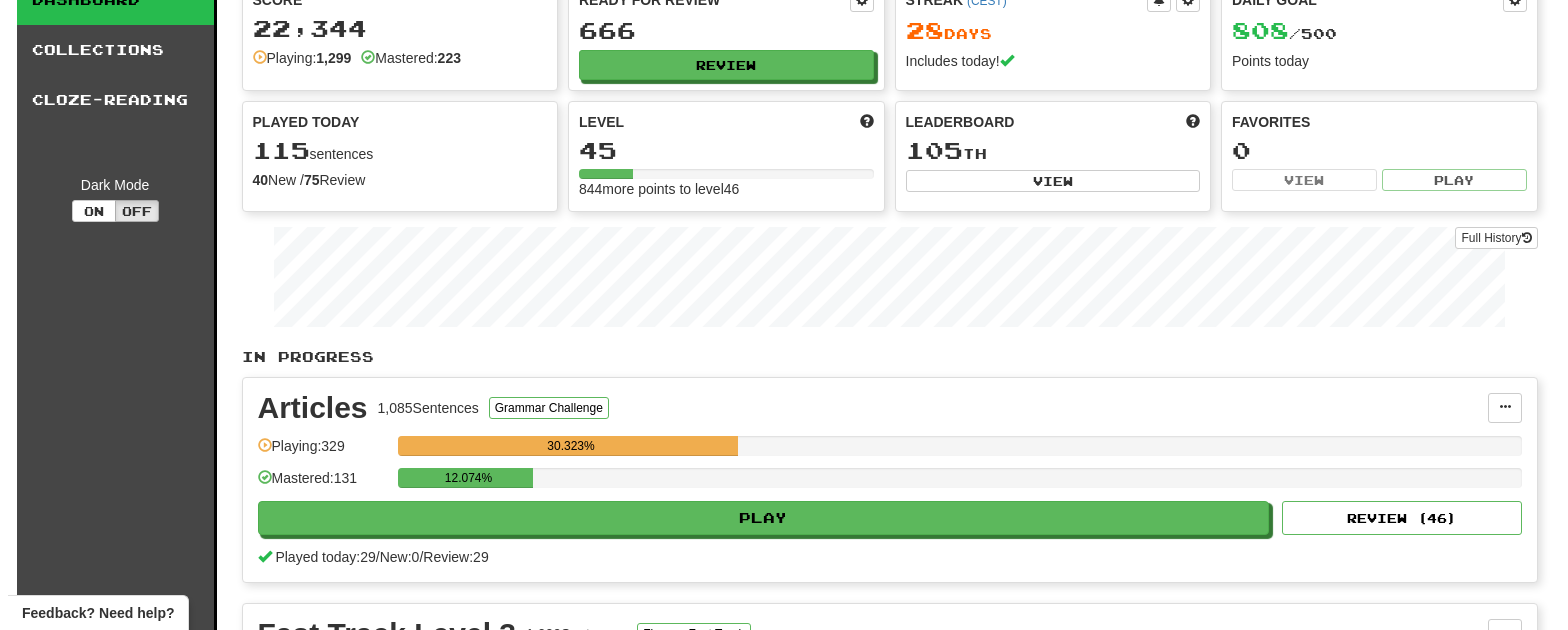 scroll, scrollTop: 0, scrollLeft: 0, axis: both 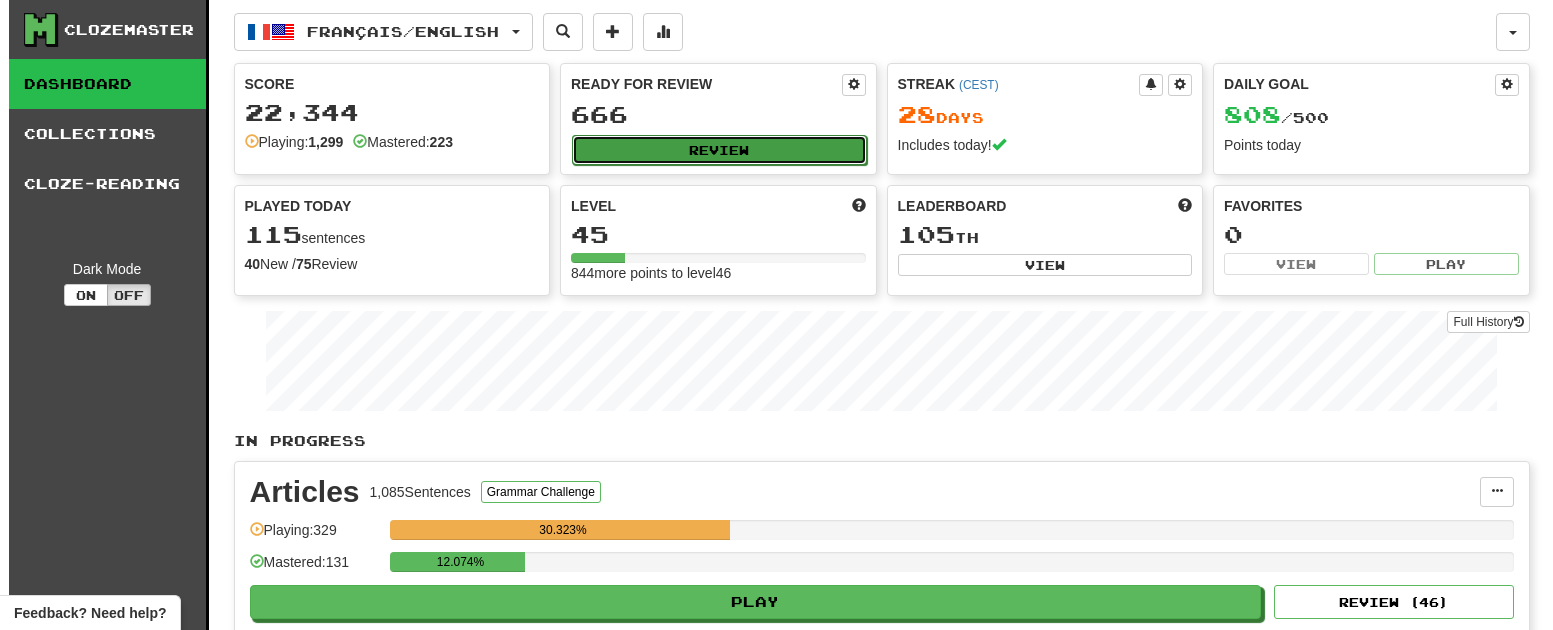 click on "Review" at bounding box center [719, 150] 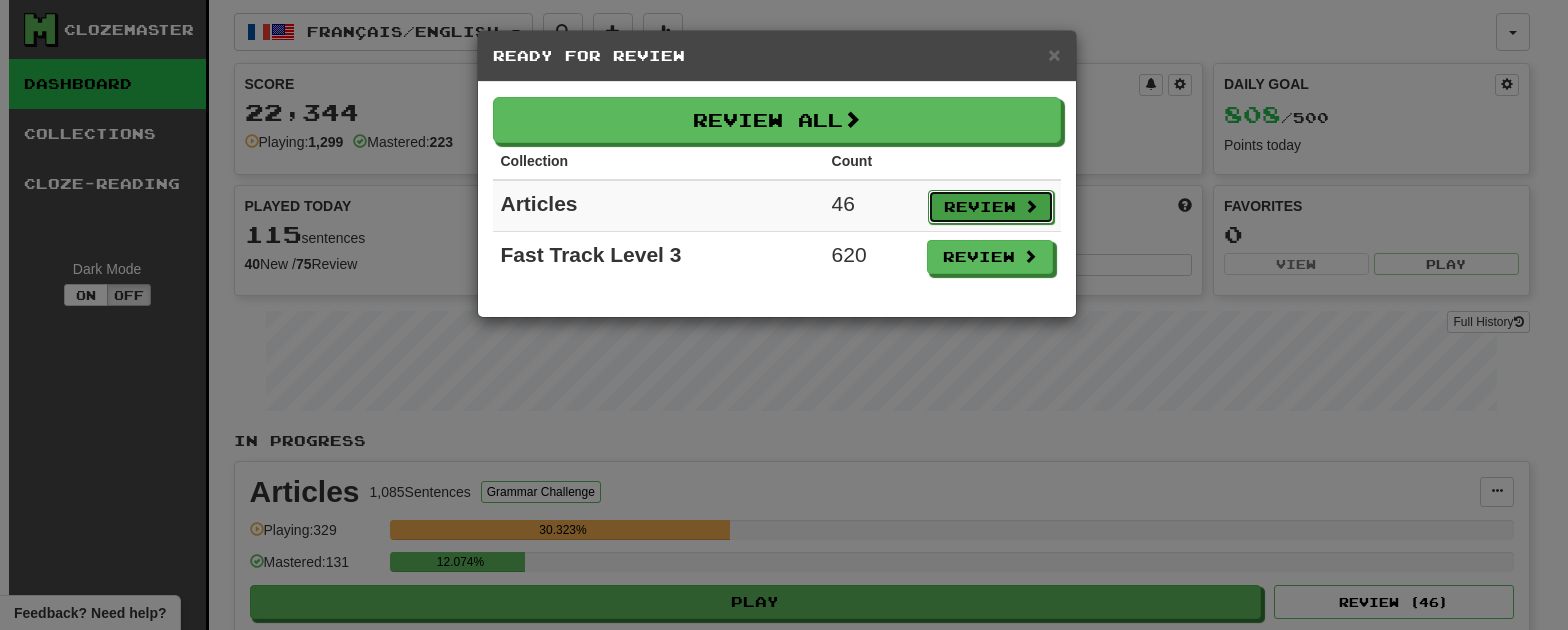 click on "Review" at bounding box center [991, 207] 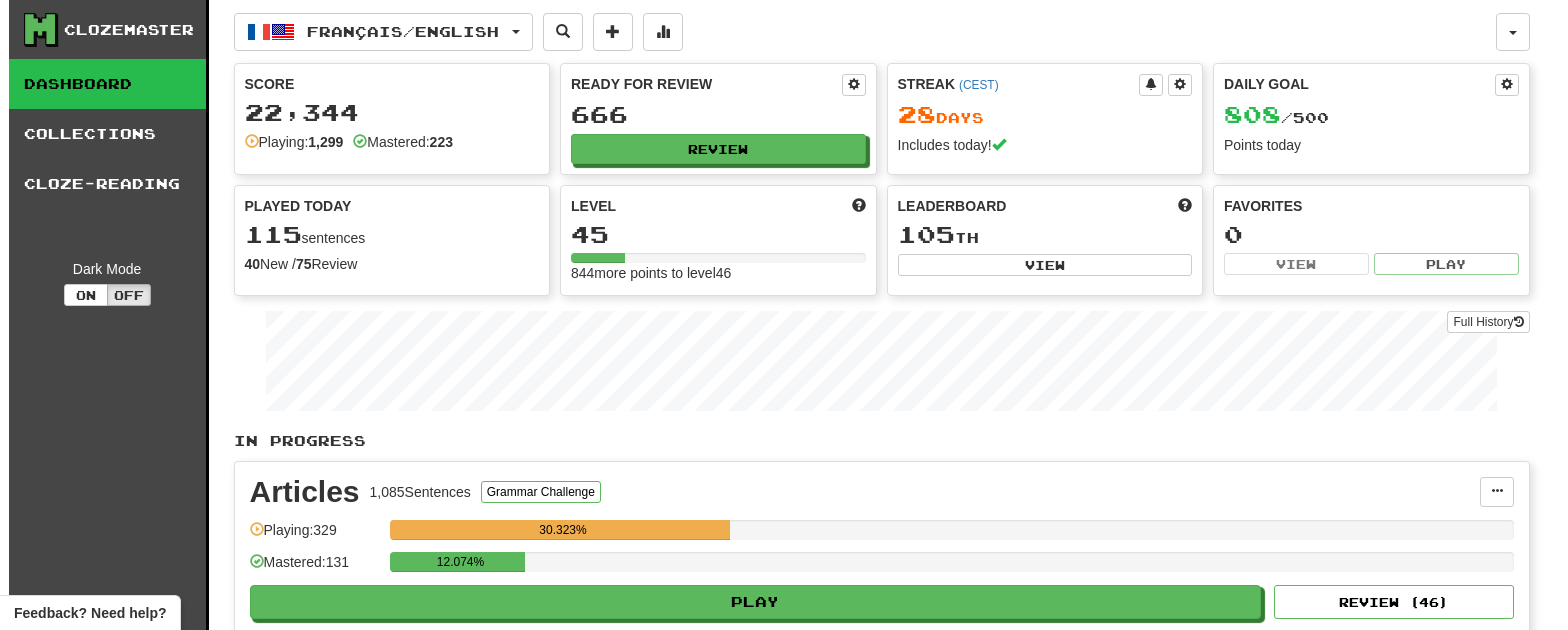select on "**" 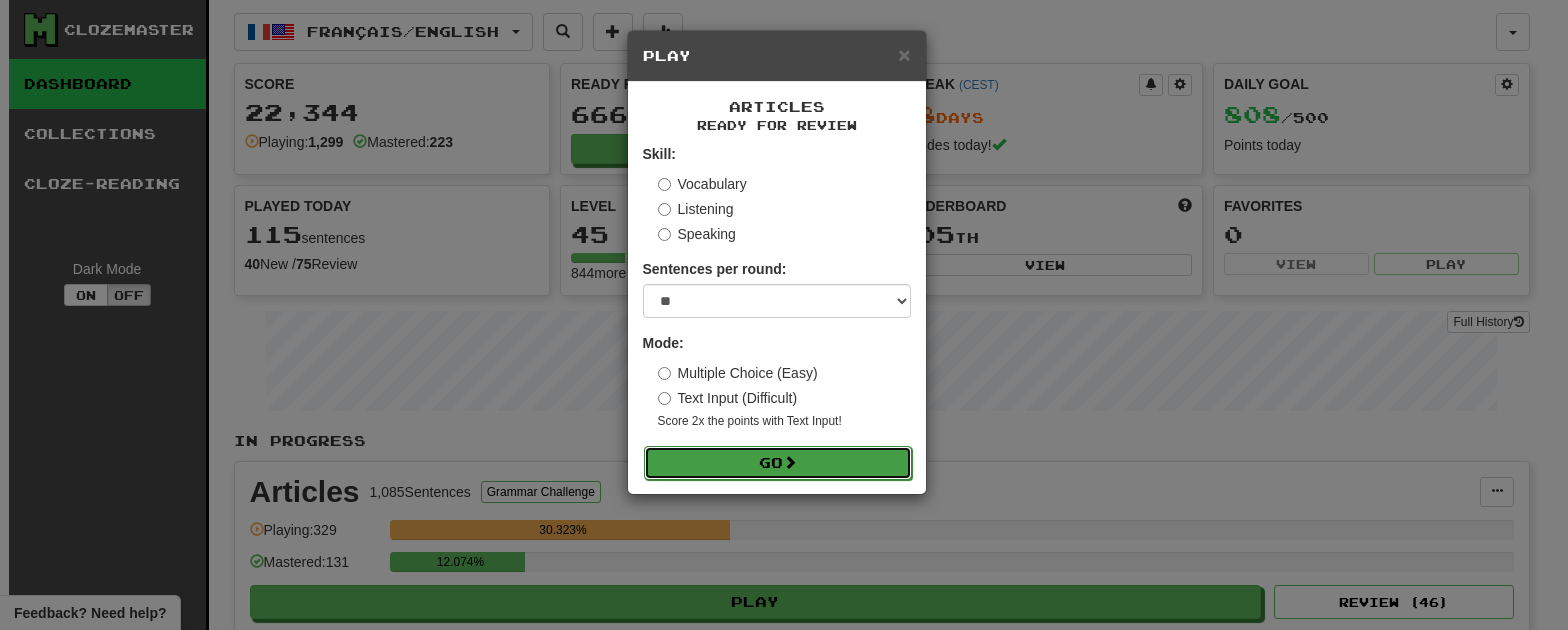 click on "Go" at bounding box center (778, 463) 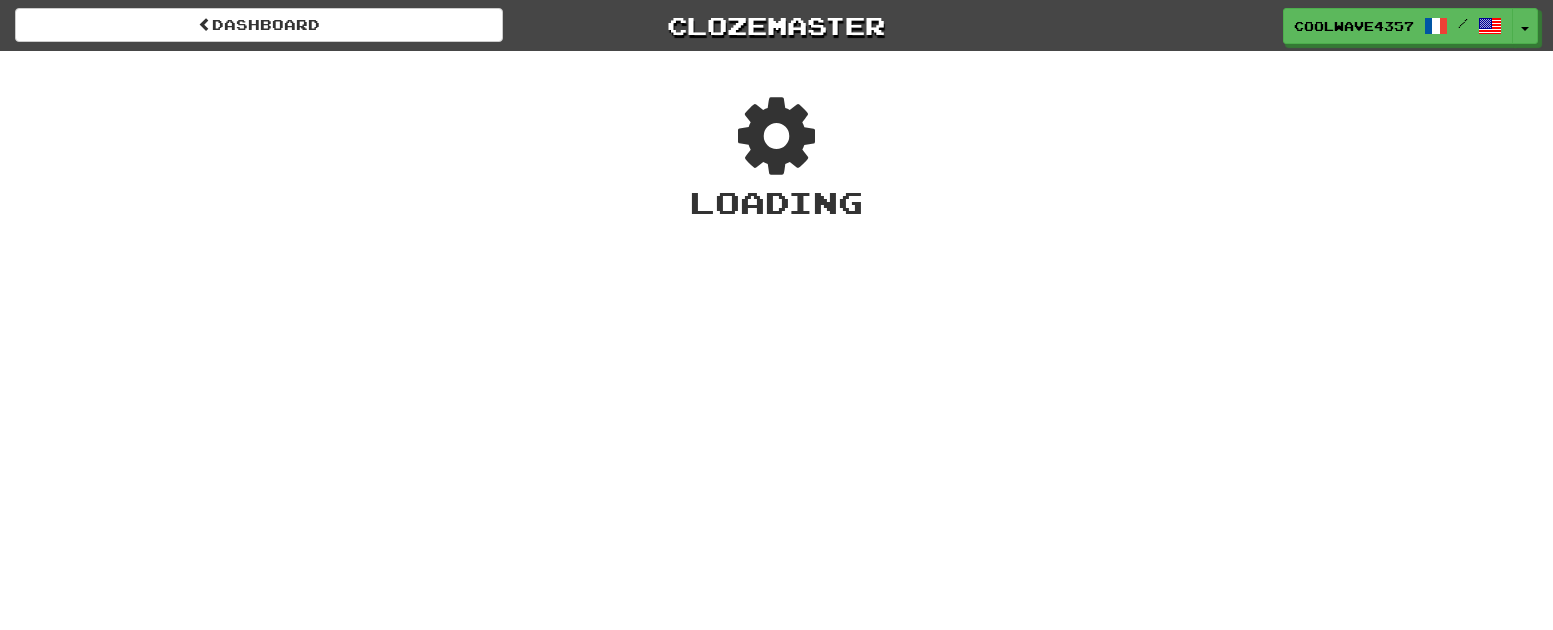 scroll, scrollTop: 0, scrollLeft: 0, axis: both 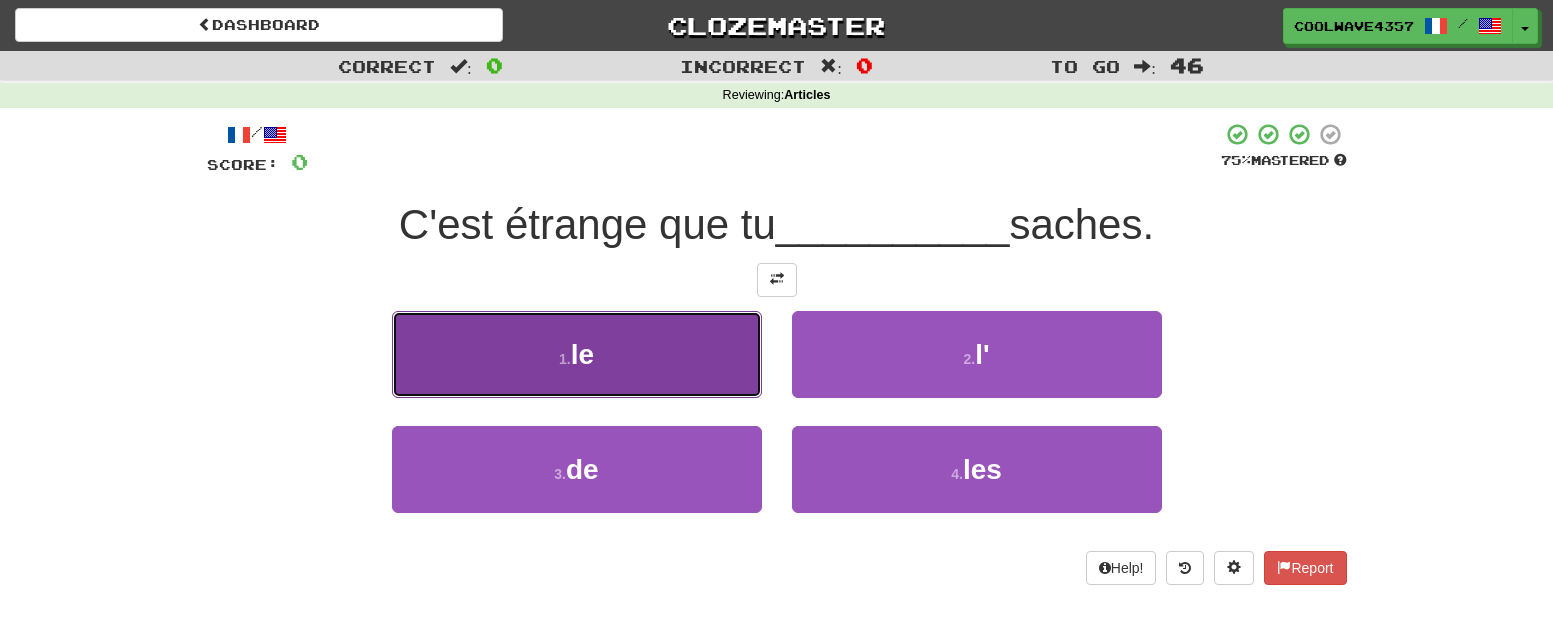 click on "1 .  le" at bounding box center (577, 354) 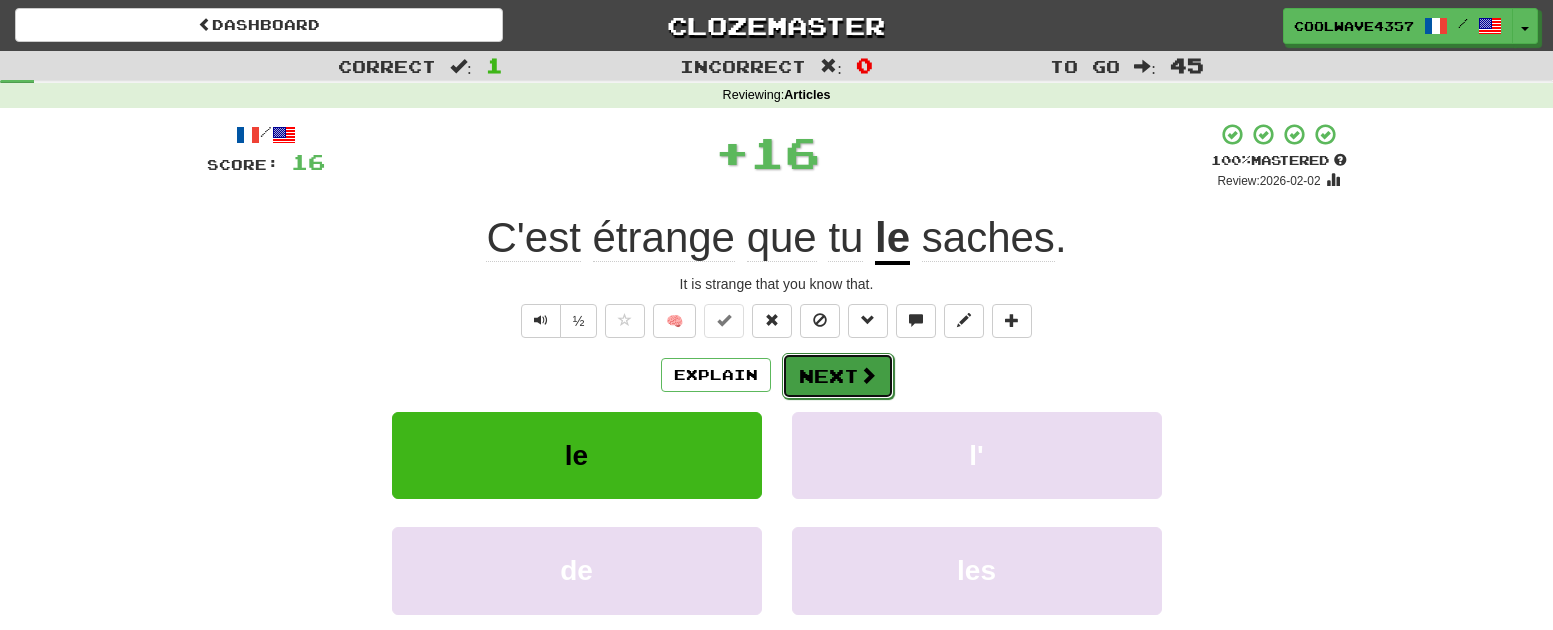 click on "Next" at bounding box center [838, 376] 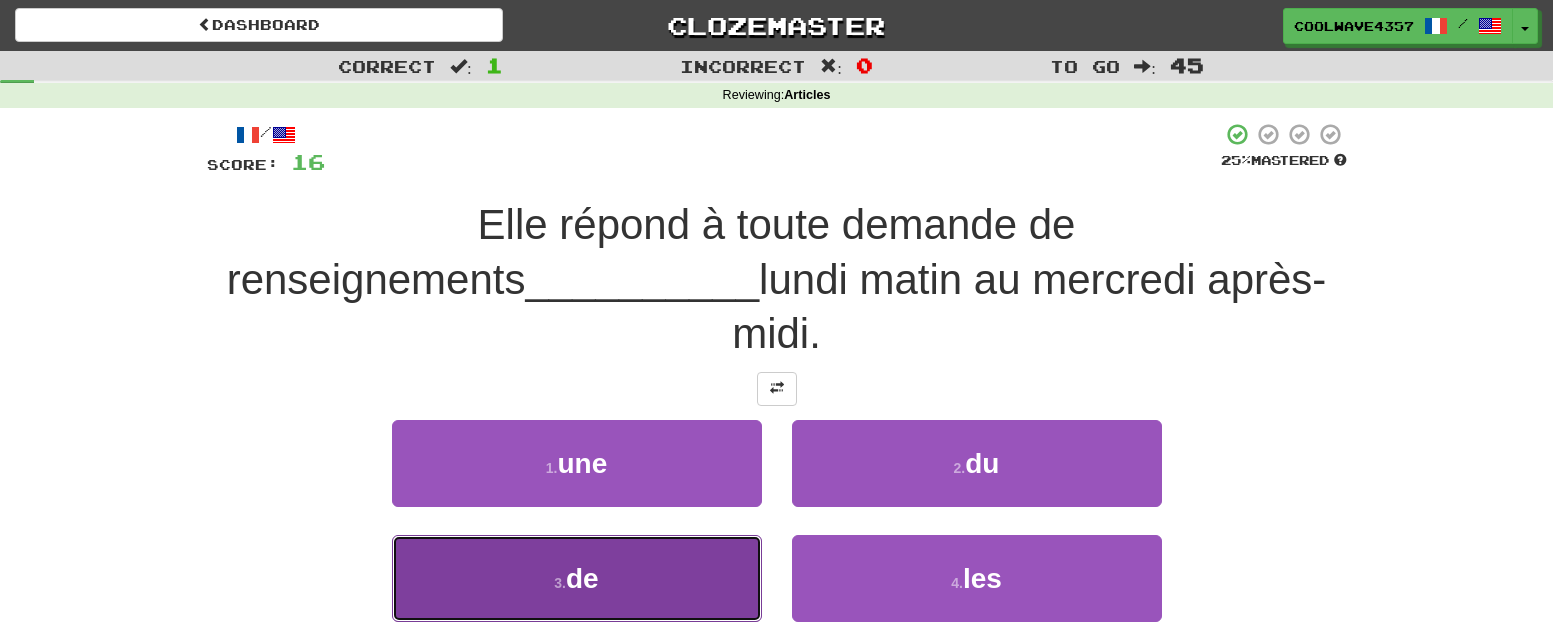 click on "3 .  de" at bounding box center [577, 578] 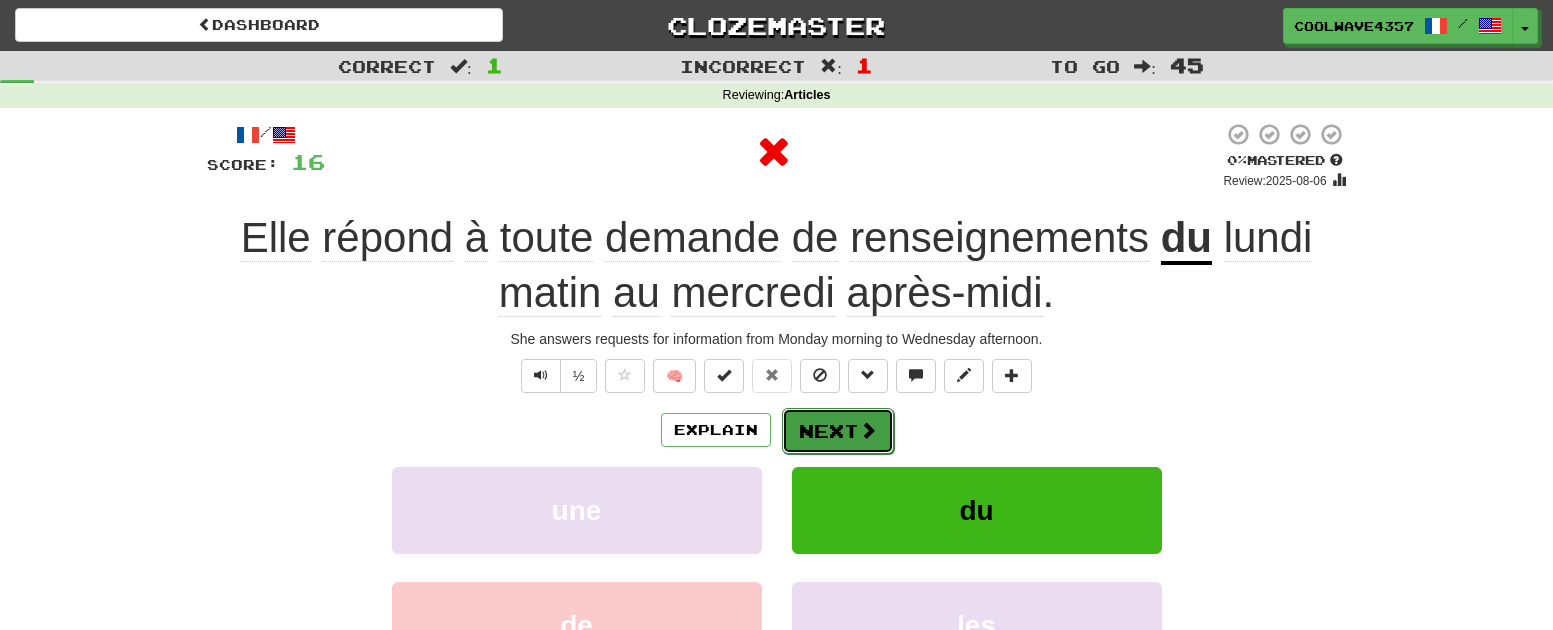 click at bounding box center (868, 430) 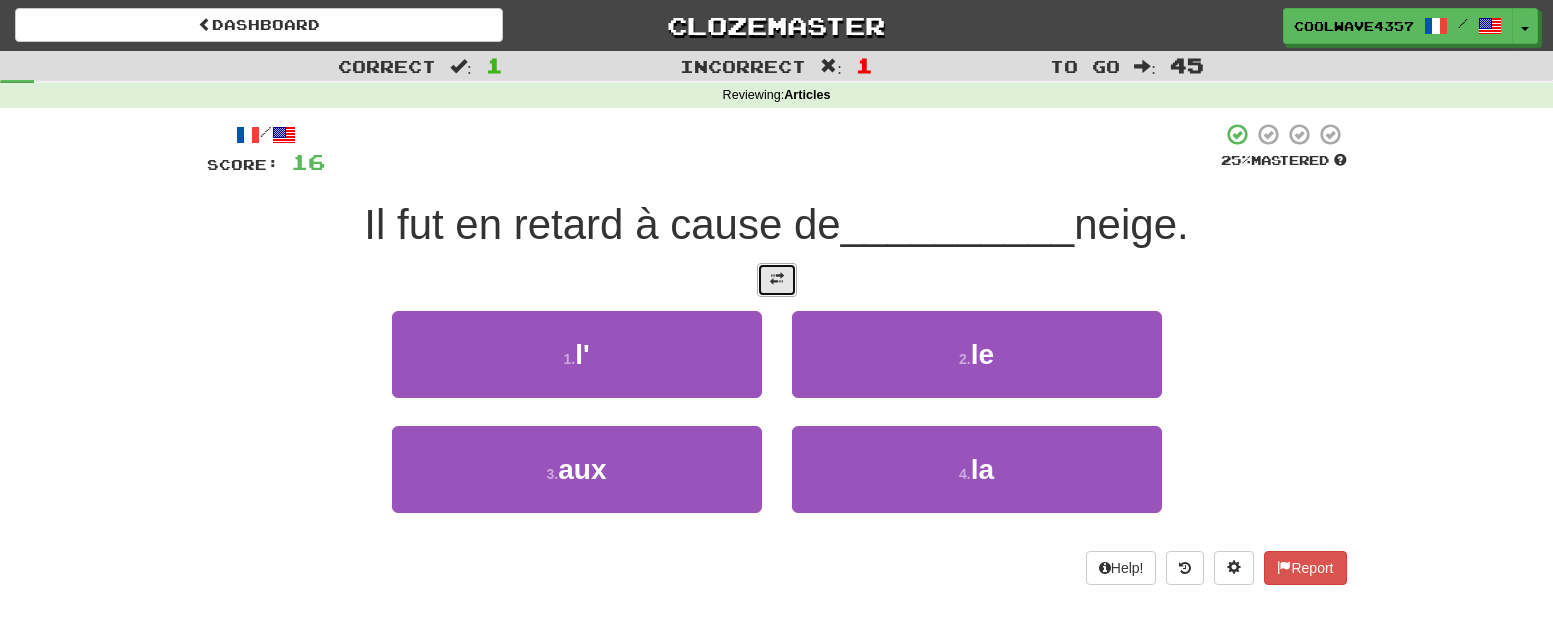 click at bounding box center [777, 279] 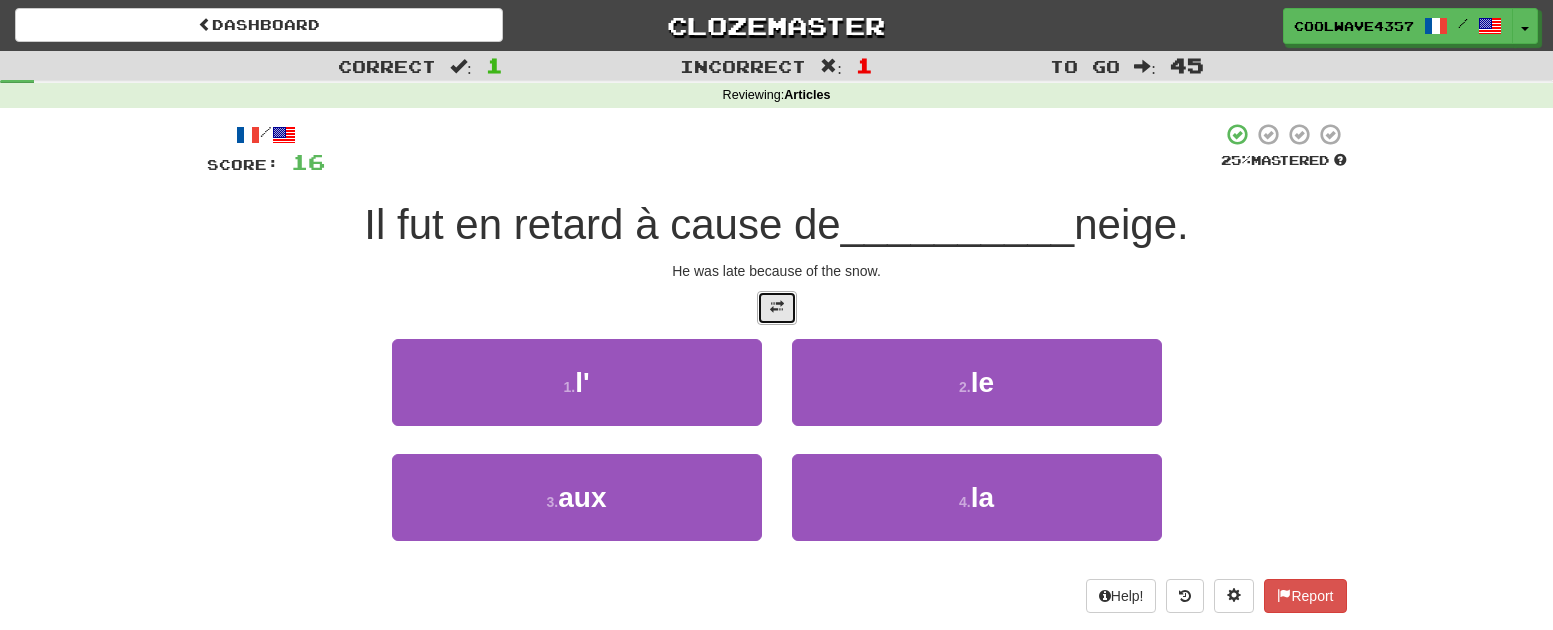 click at bounding box center [777, 307] 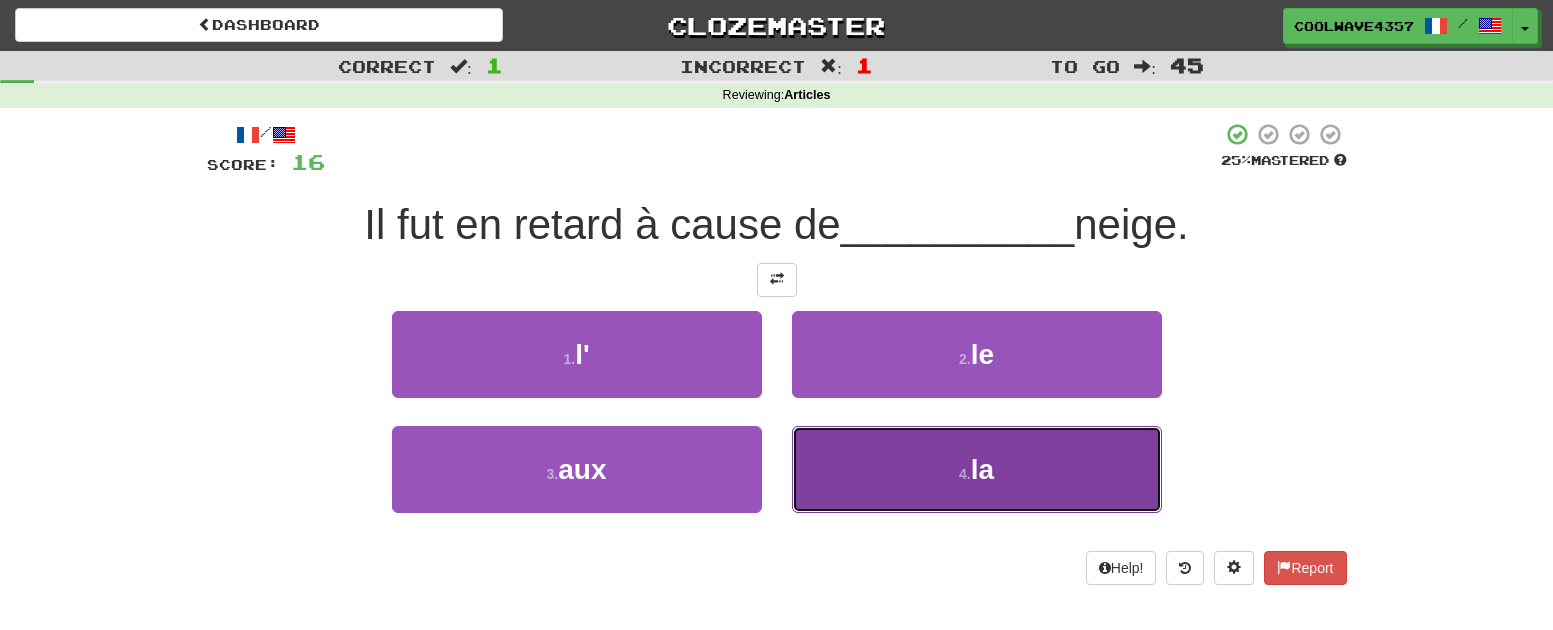 click on "4 .  la" at bounding box center (977, 469) 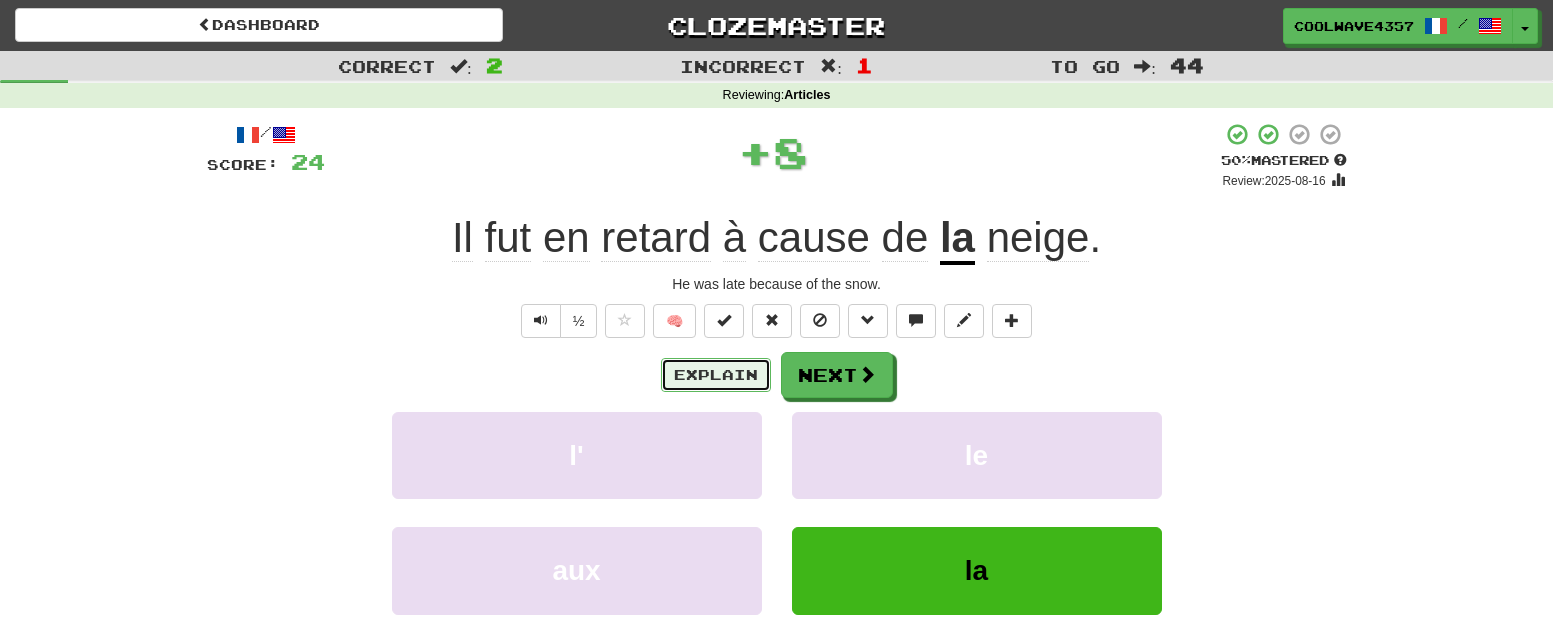 click on "Explain" at bounding box center [716, 375] 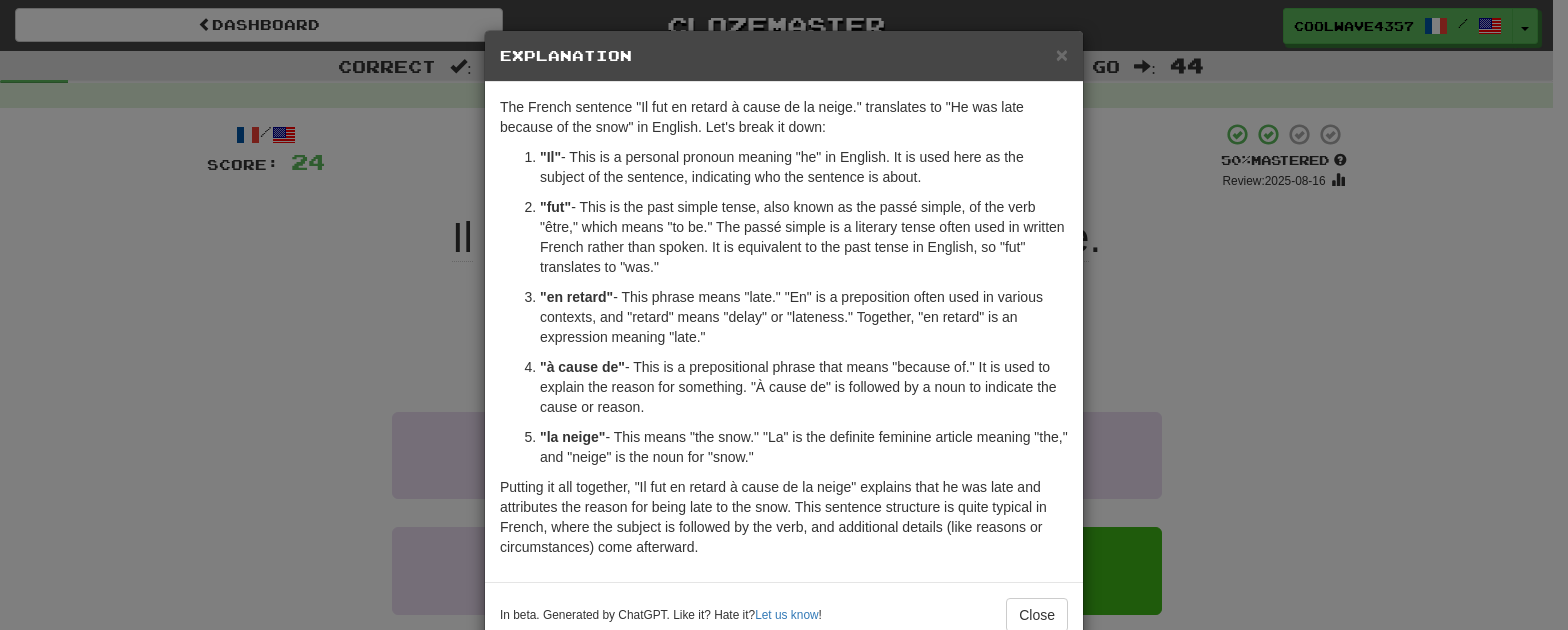 click on "× Explanation" at bounding box center [784, 56] 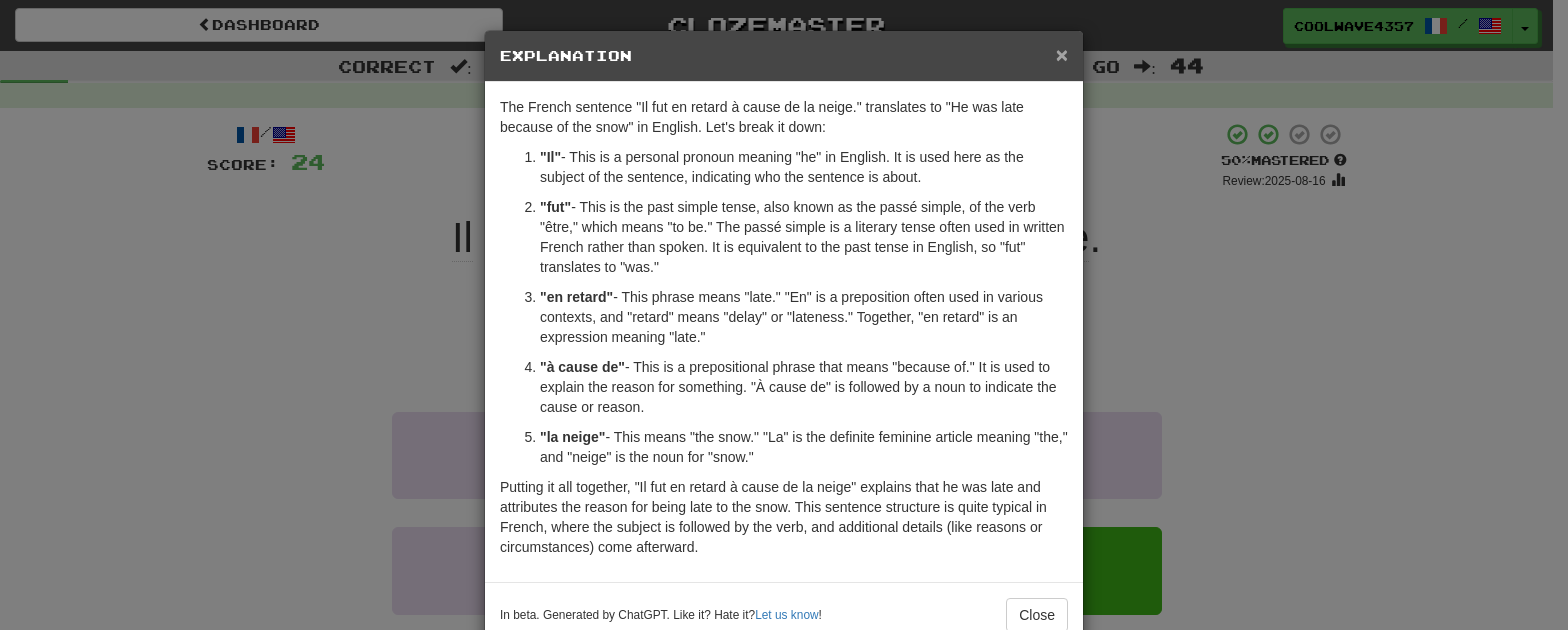 click on "×" at bounding box center (1062, 54) 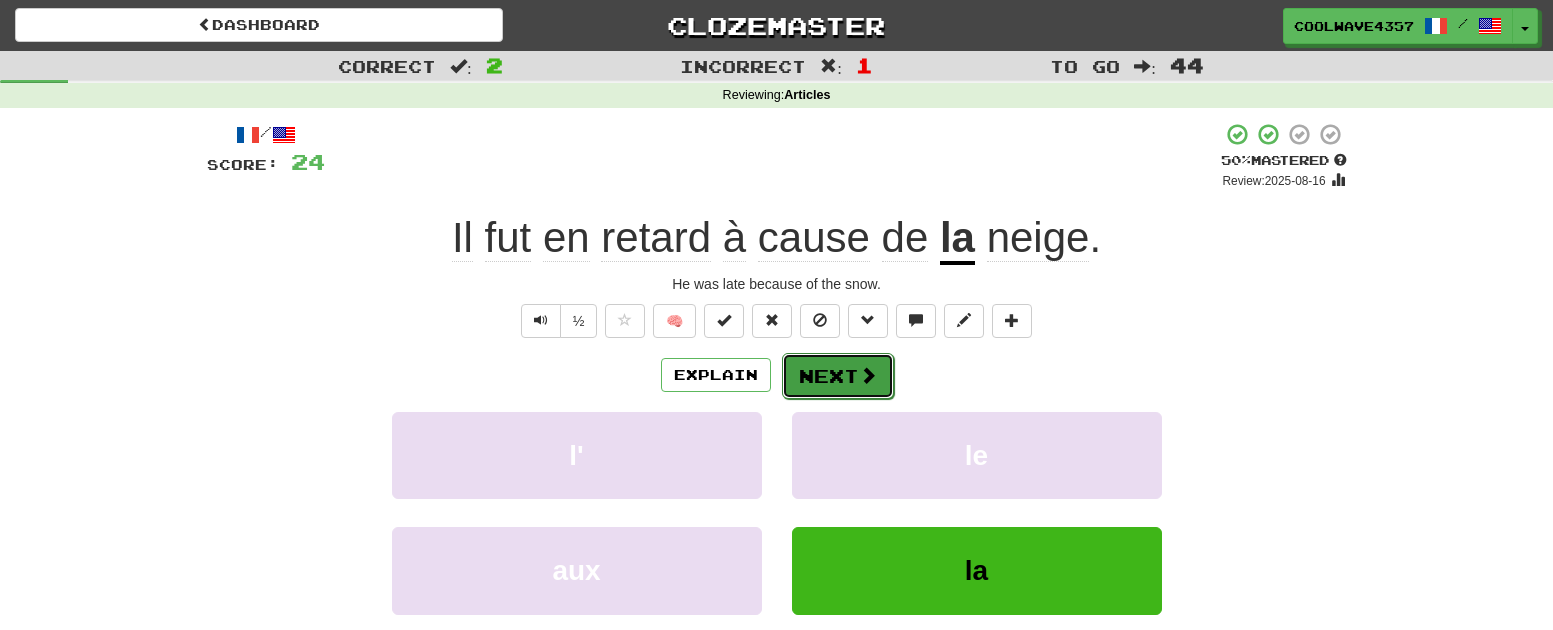 click at bounding box center [868, 375] 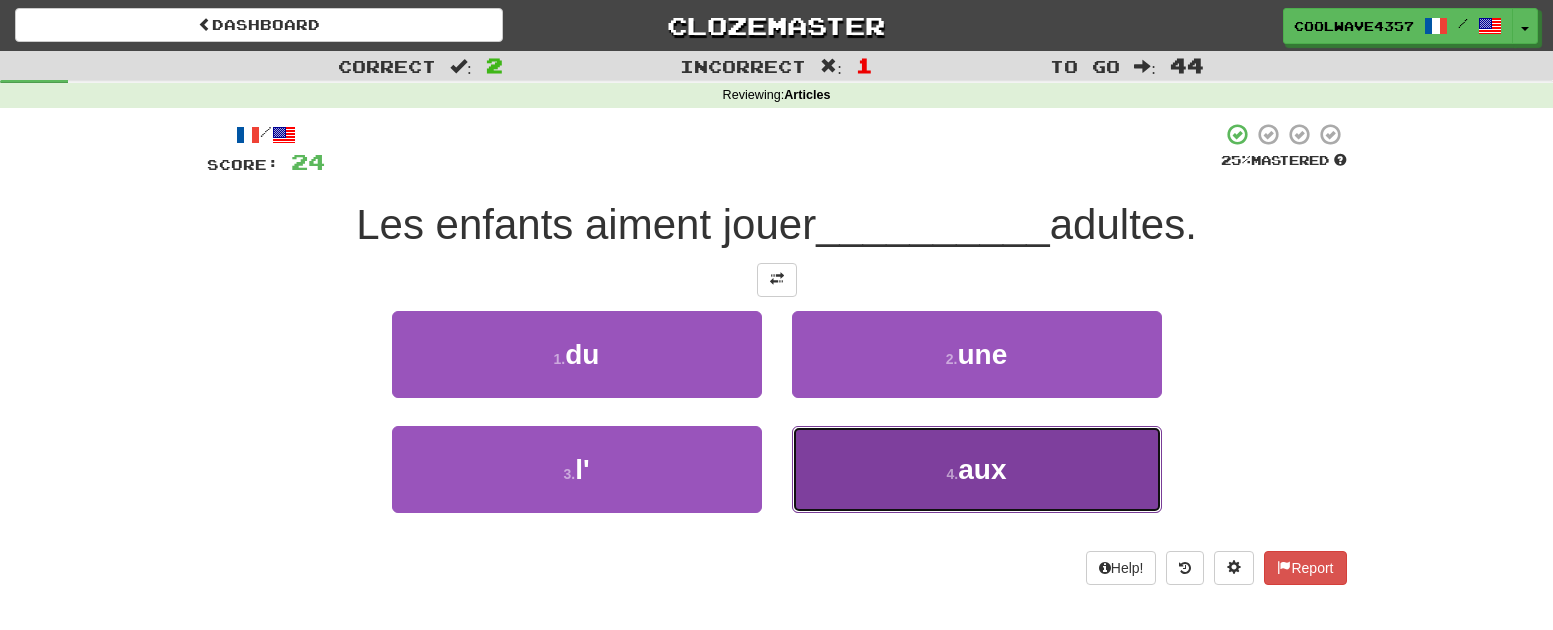 click on "4 .  aux" at bounding box center [977, 469] 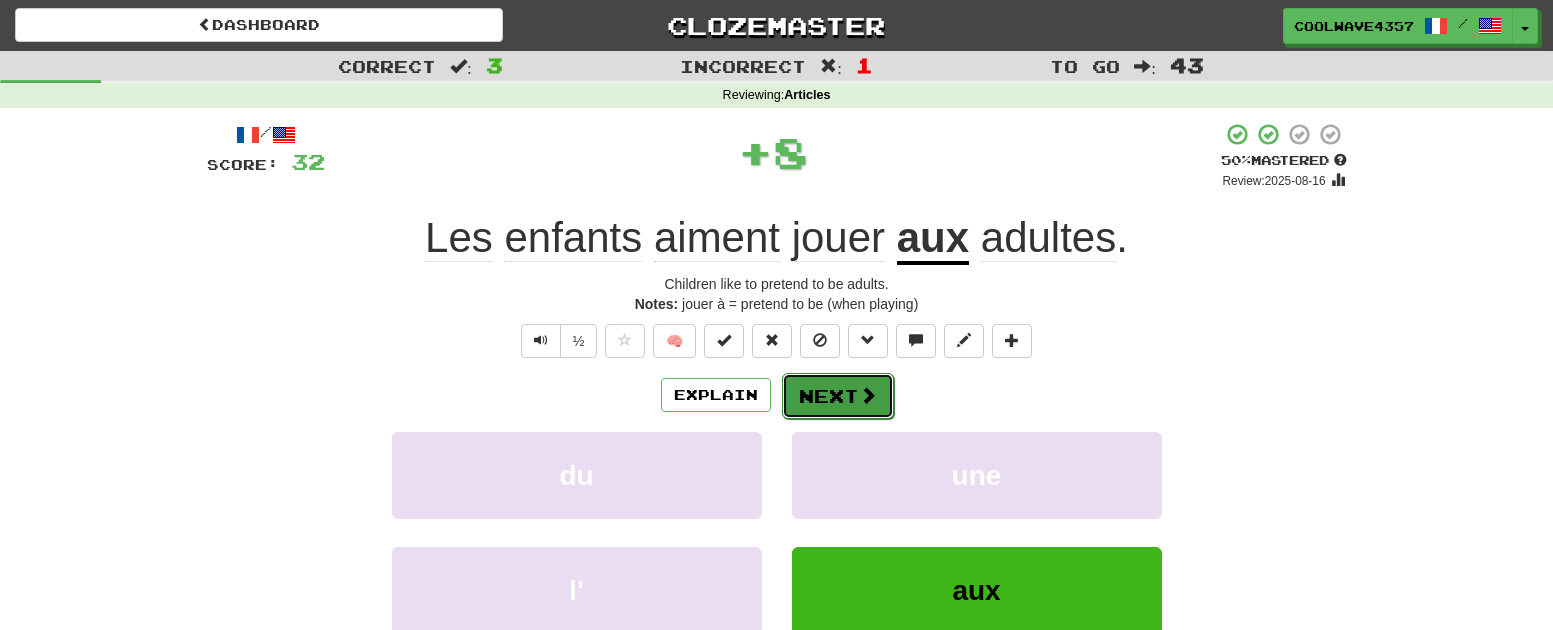 click on "Next" at bounding box center (838, 396) 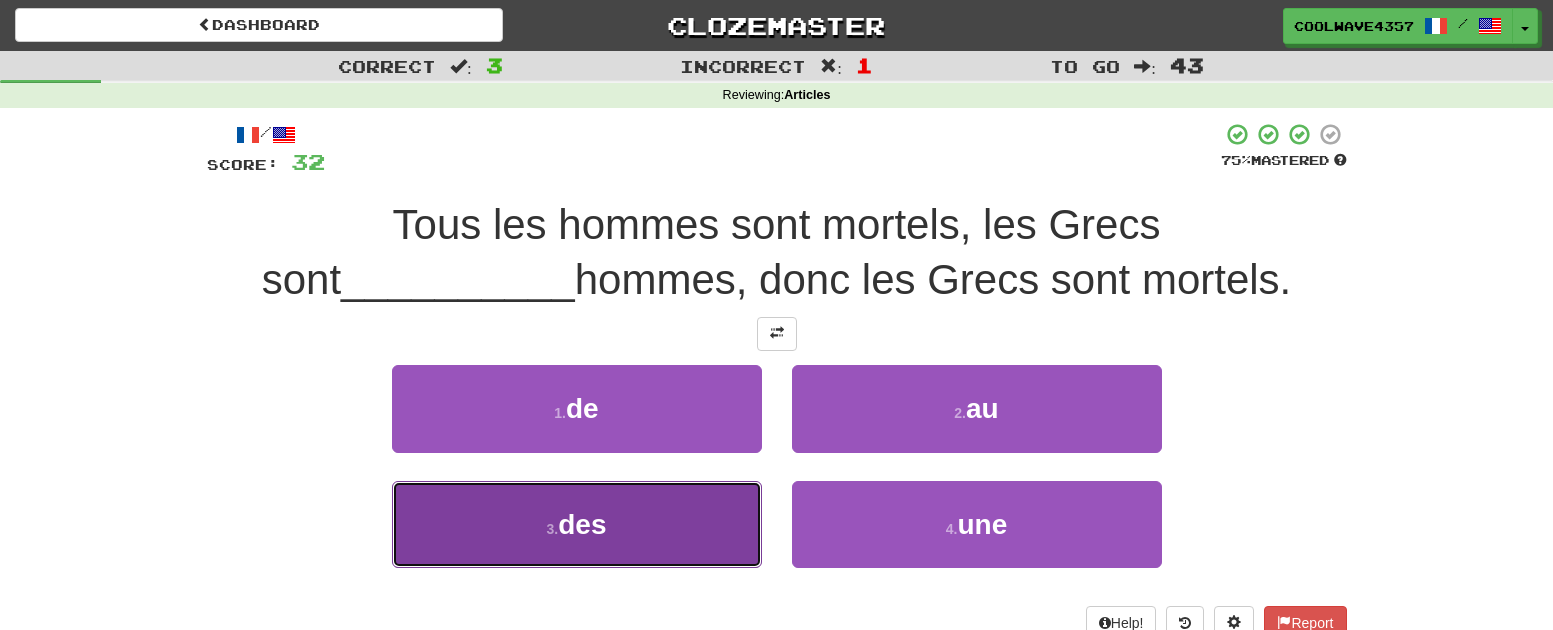 click on "3 .  des" at bounding box center (577, 524) 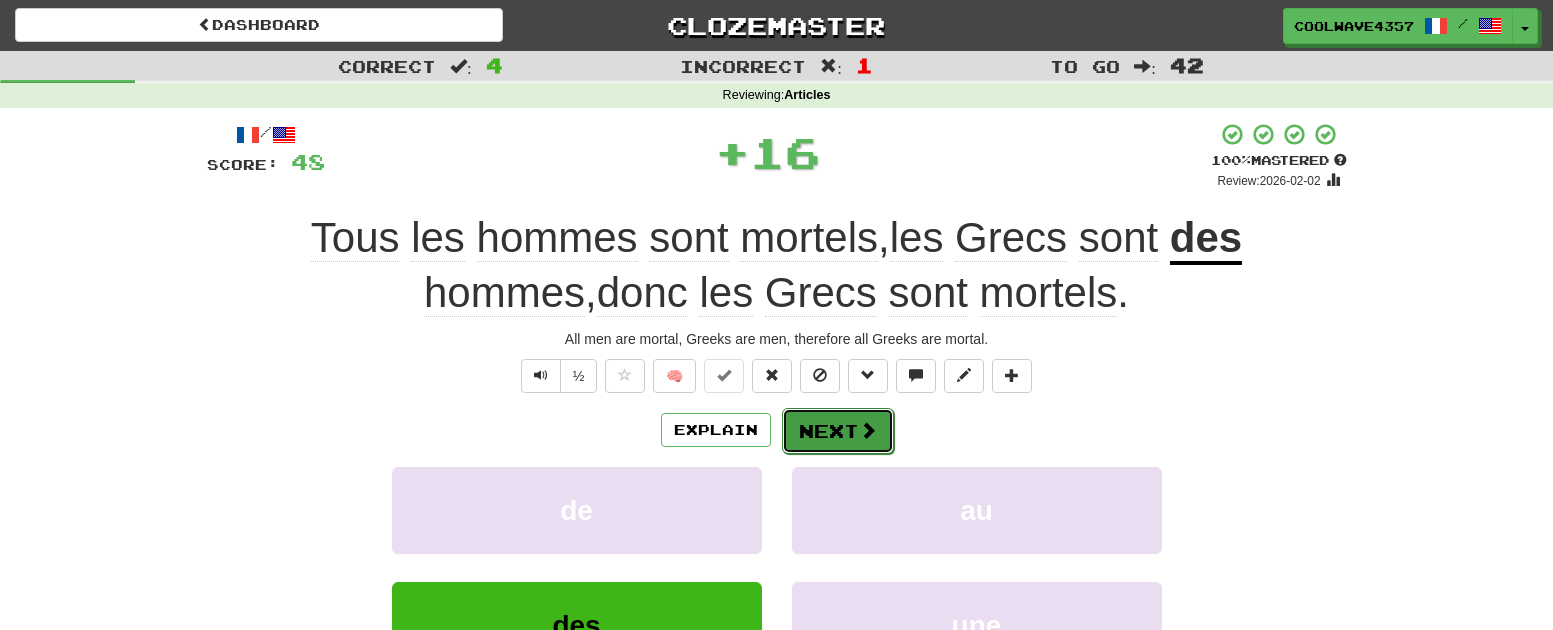 click at bounding box center [868, 430] 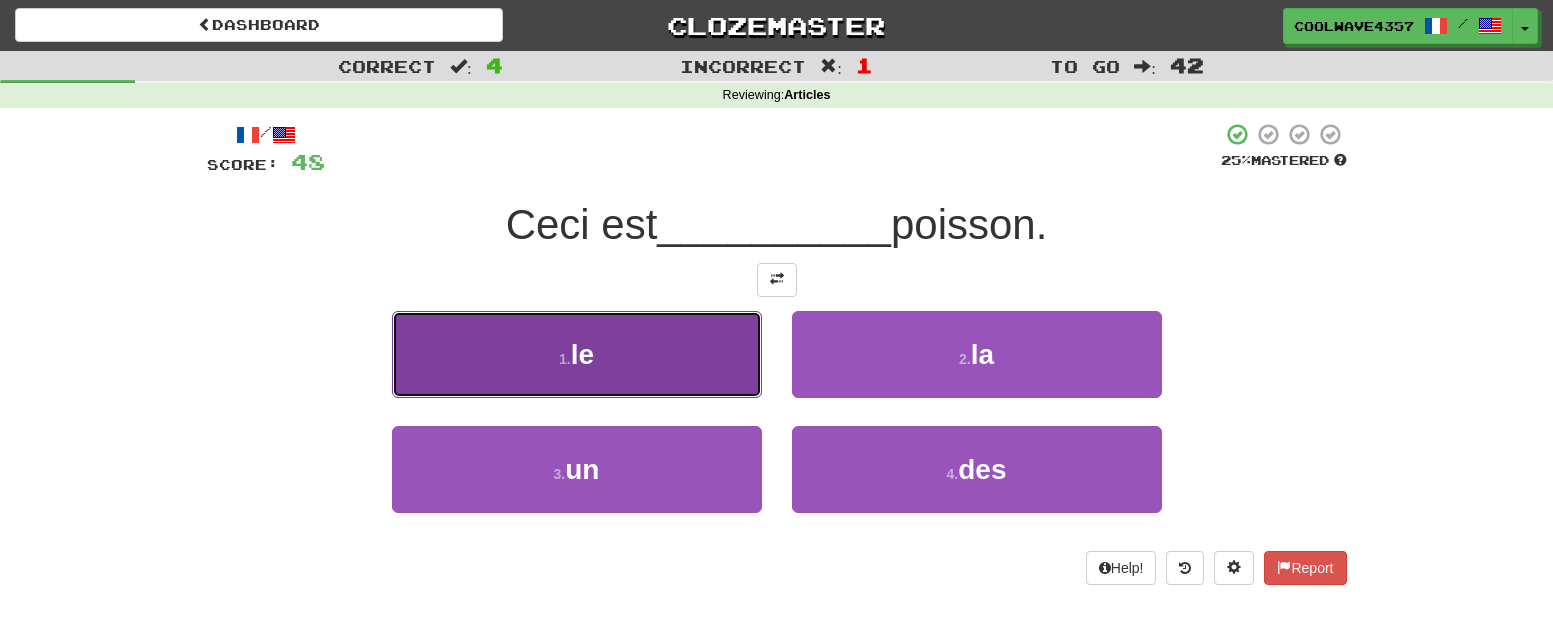 click on "1 .  le" at bounding box center (577, 354) 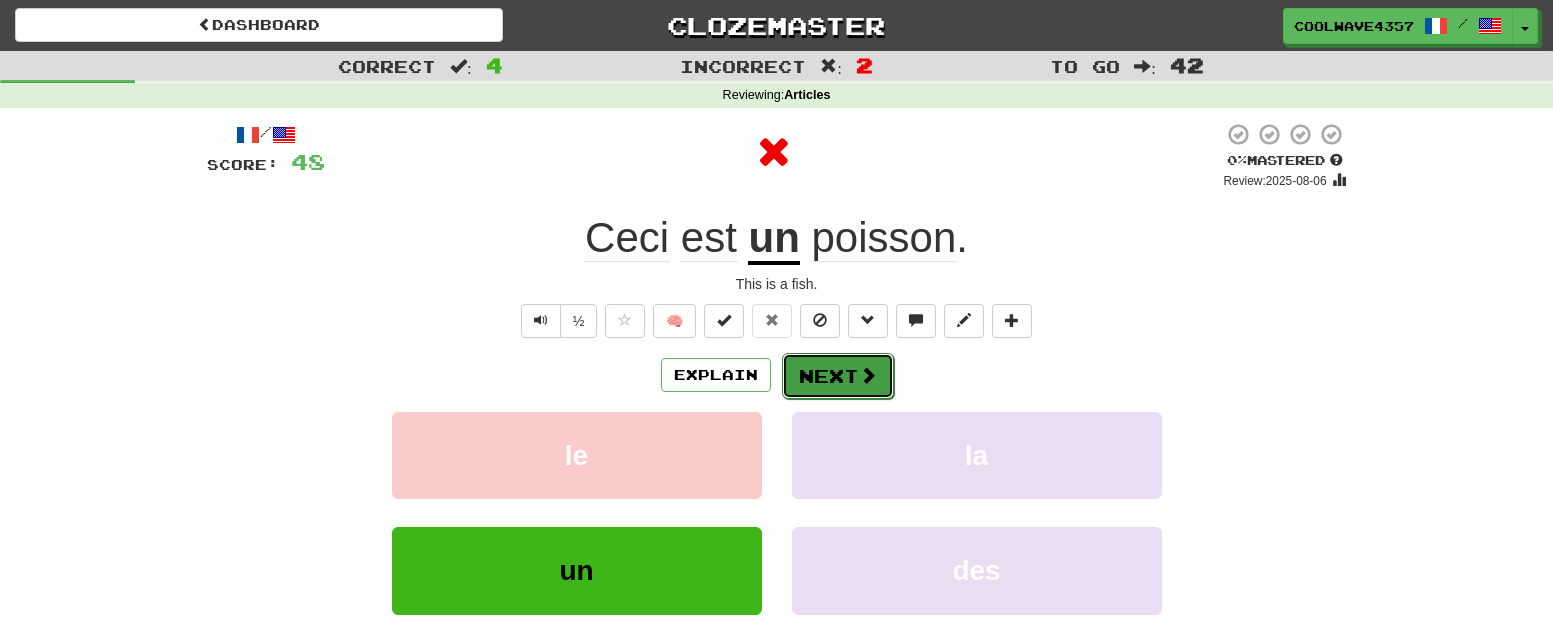 click on "Next" at bounding box center [838, 376] 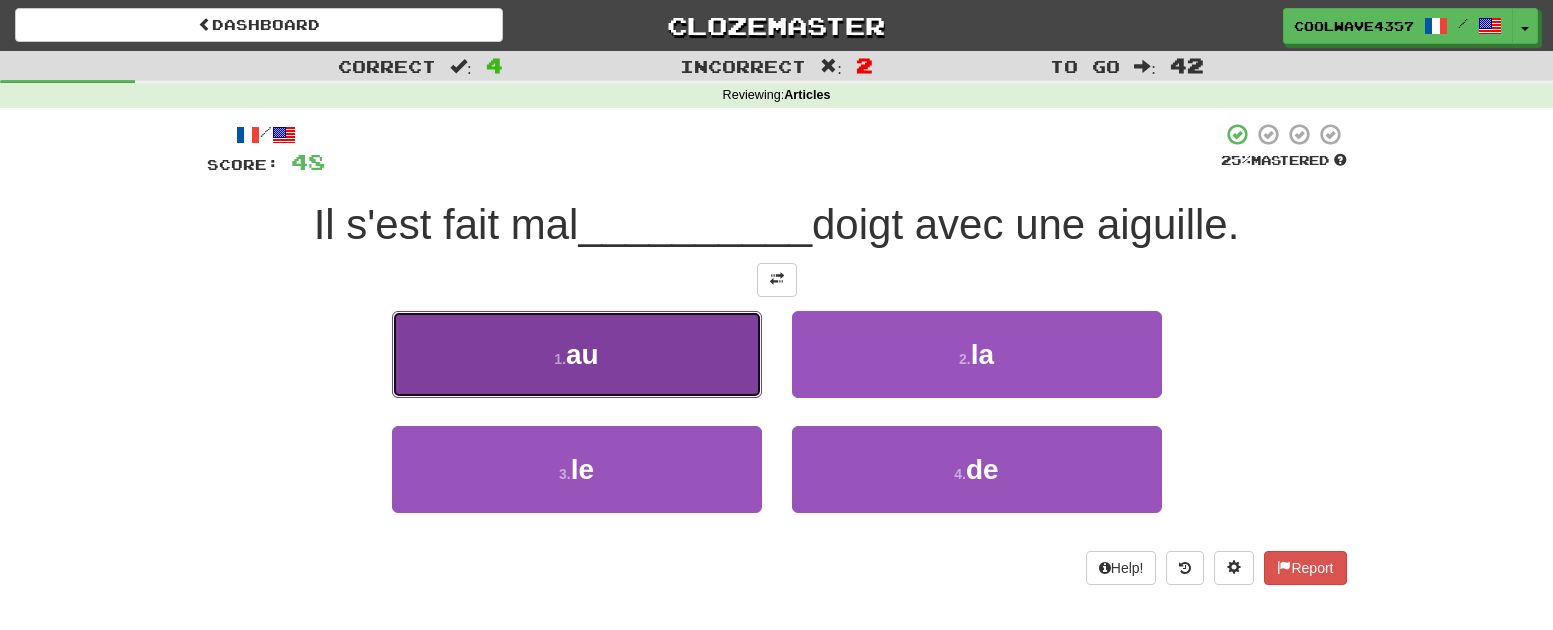 click on "1 .  au" at bounding box center (577, 354) 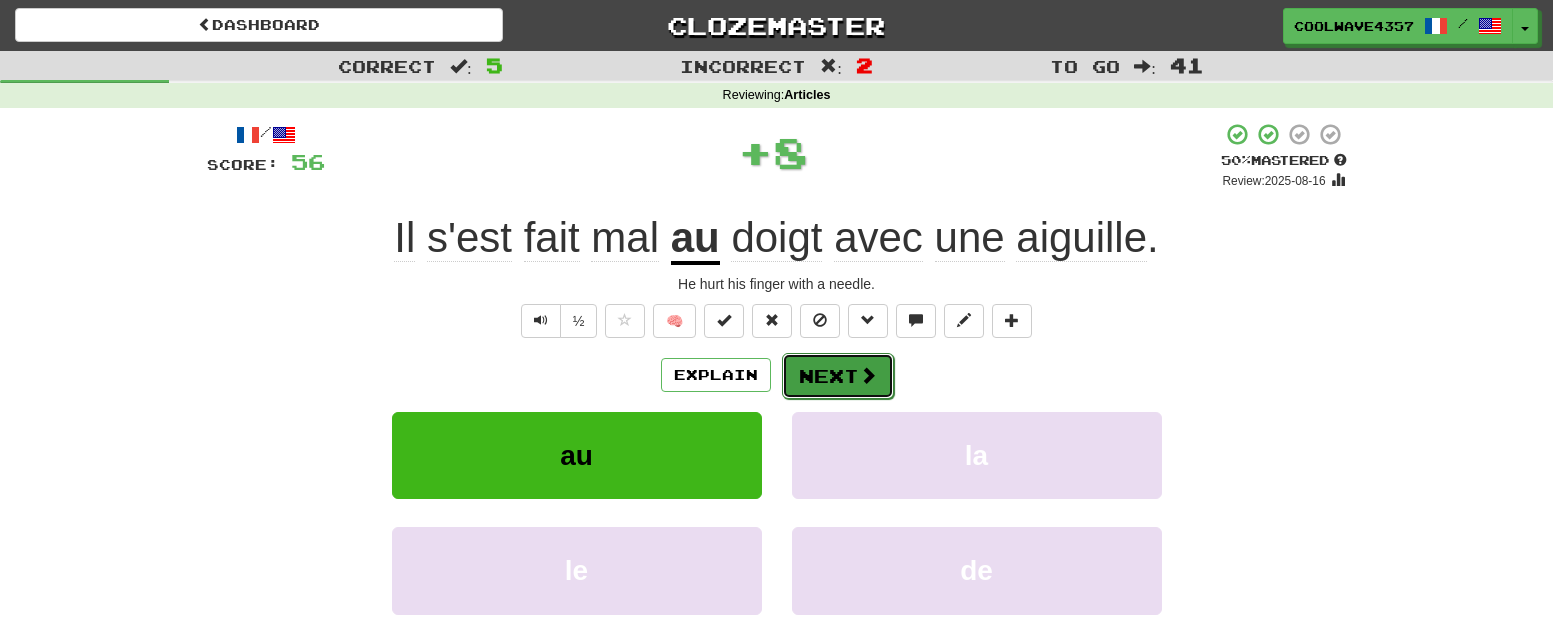 click on "Next" at bounding box center (838, 376) 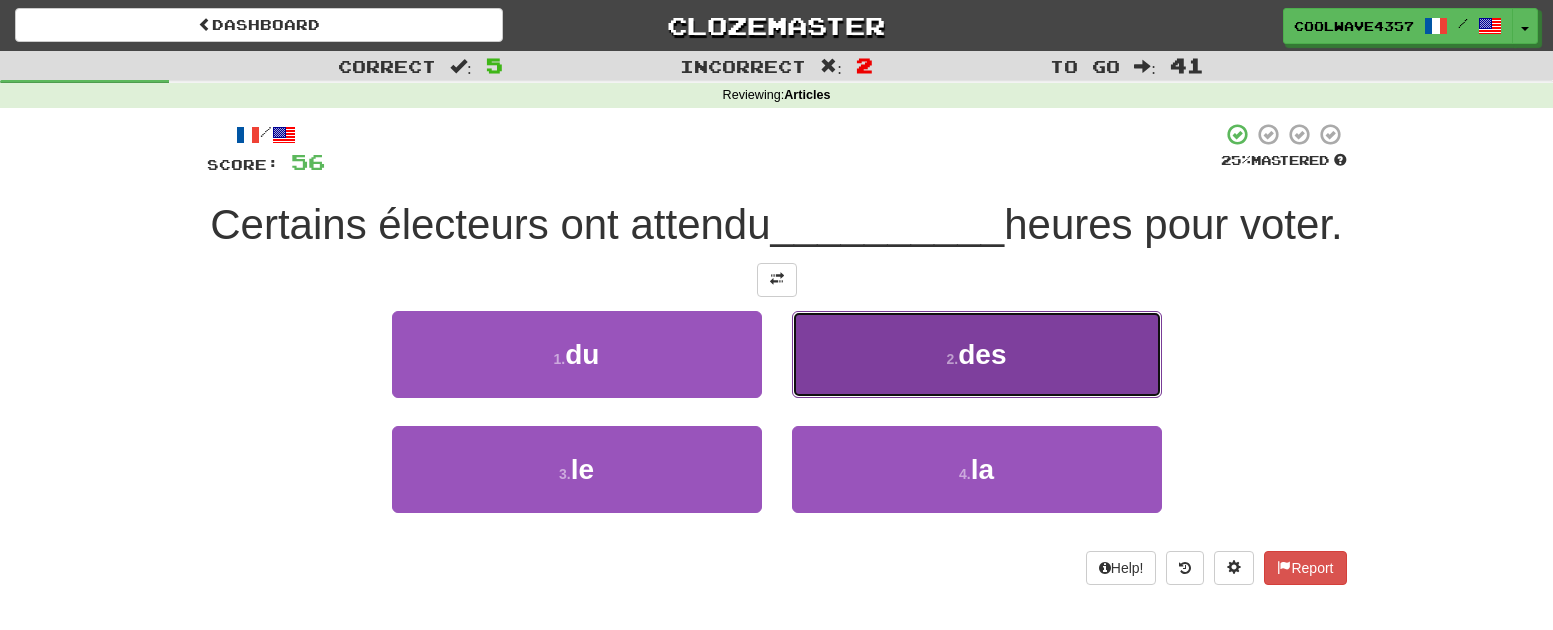 click on "2 .  des" at bounding box center (977, 354) 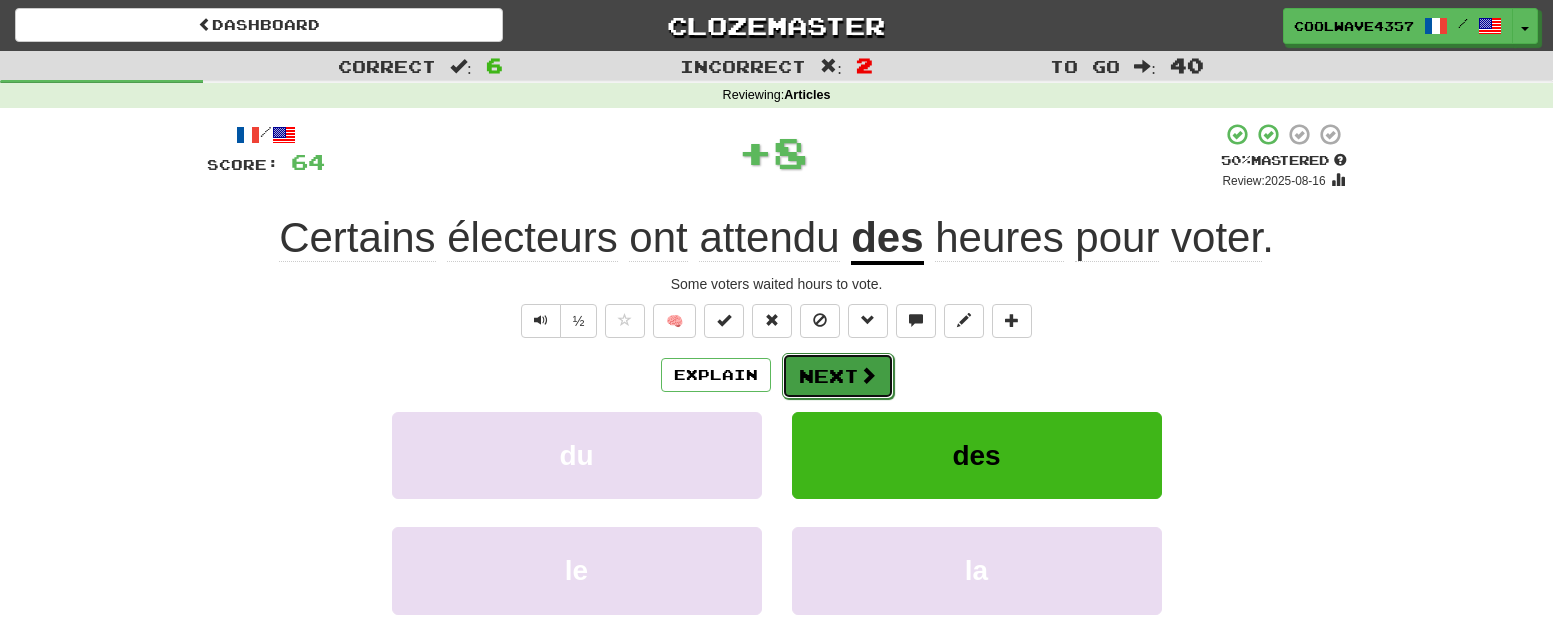 click on "Next" at bounding box center [838, 376] 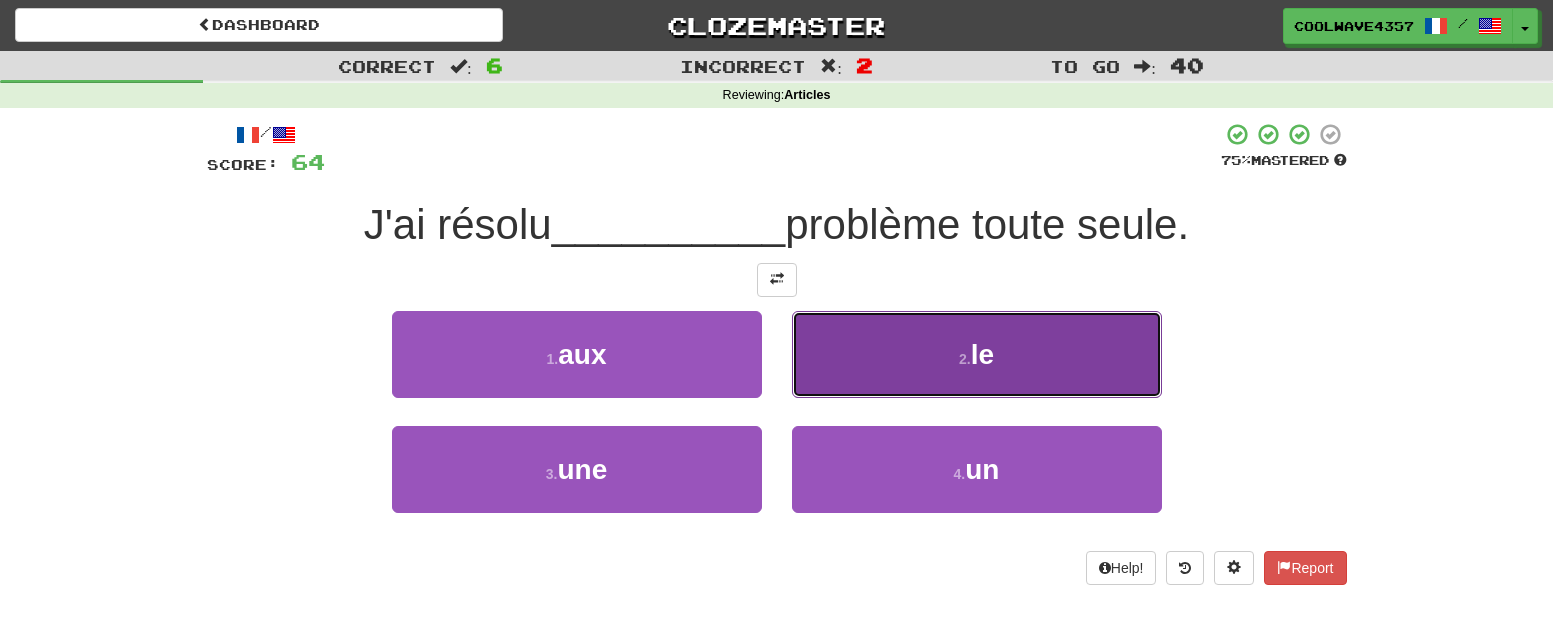click on "2 .  le" at bounding box center (977, 354) 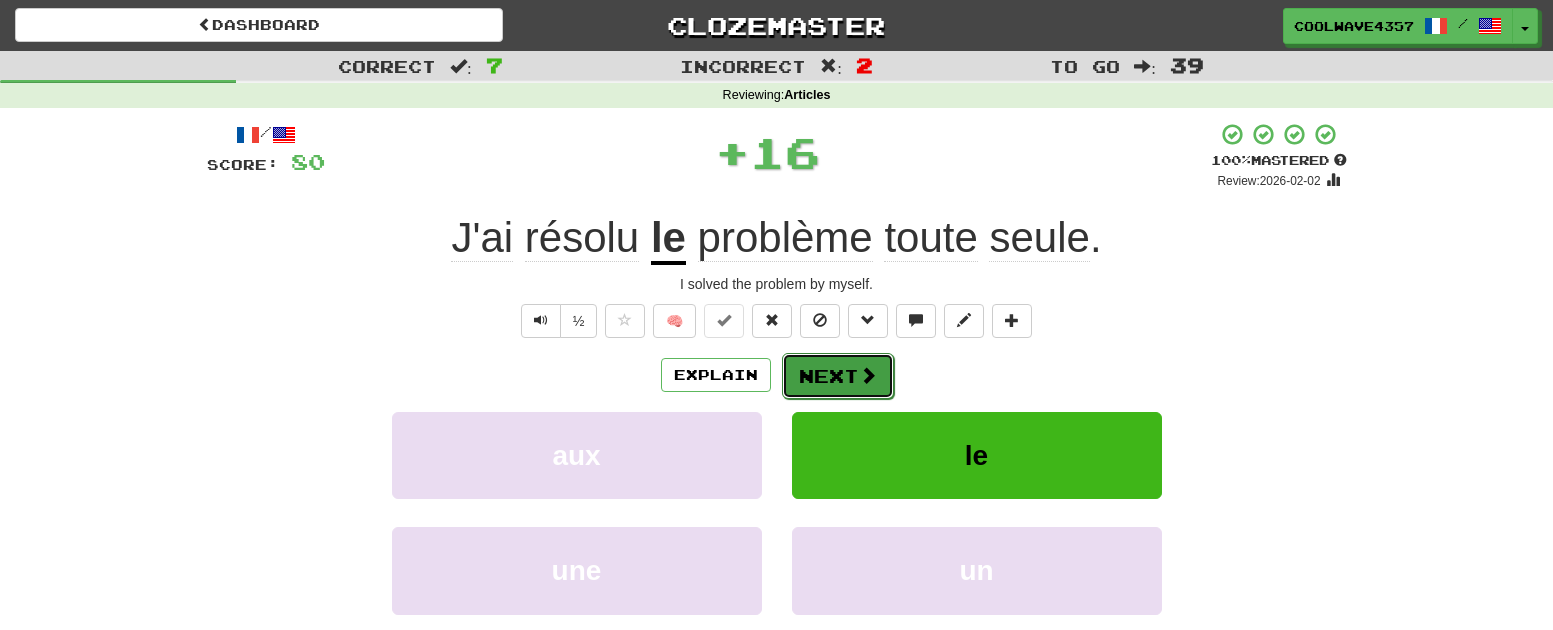 click on "Next" at bounding box center [838, 376] 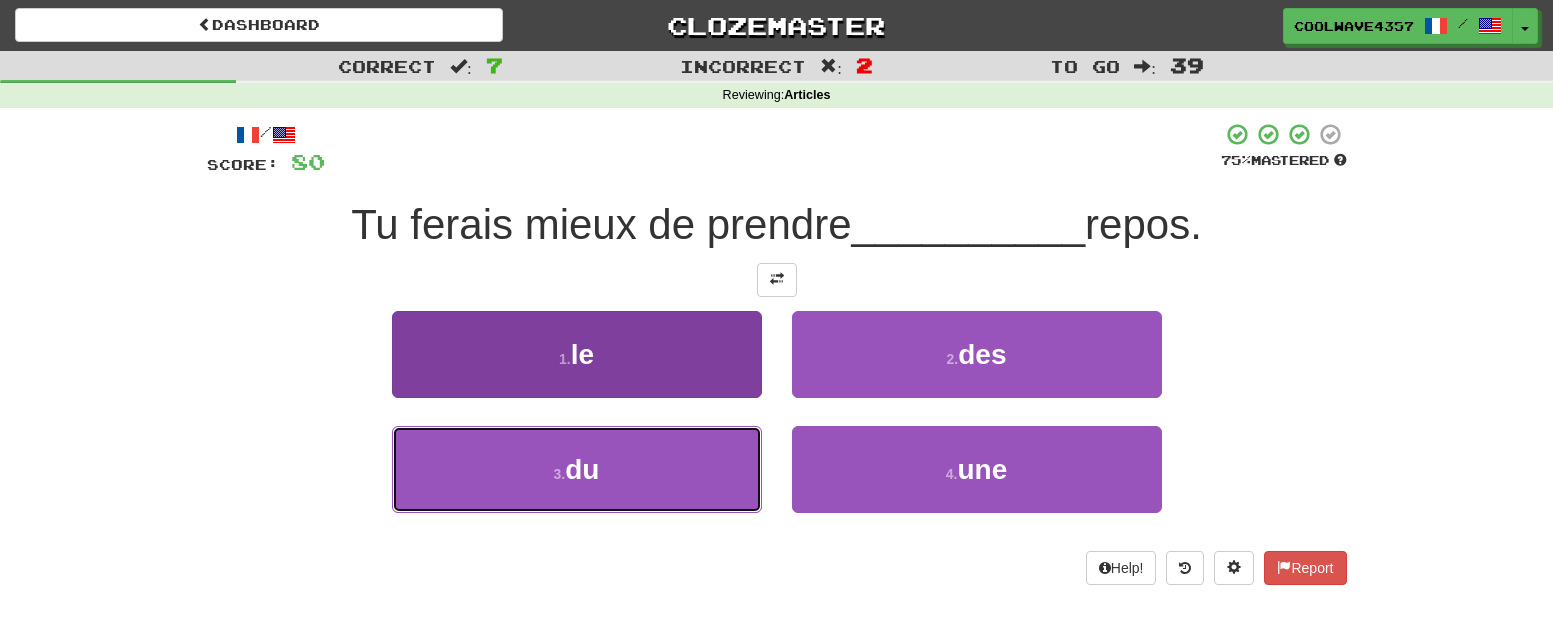 click on "3 .  du" at bounding box center (577, 469) 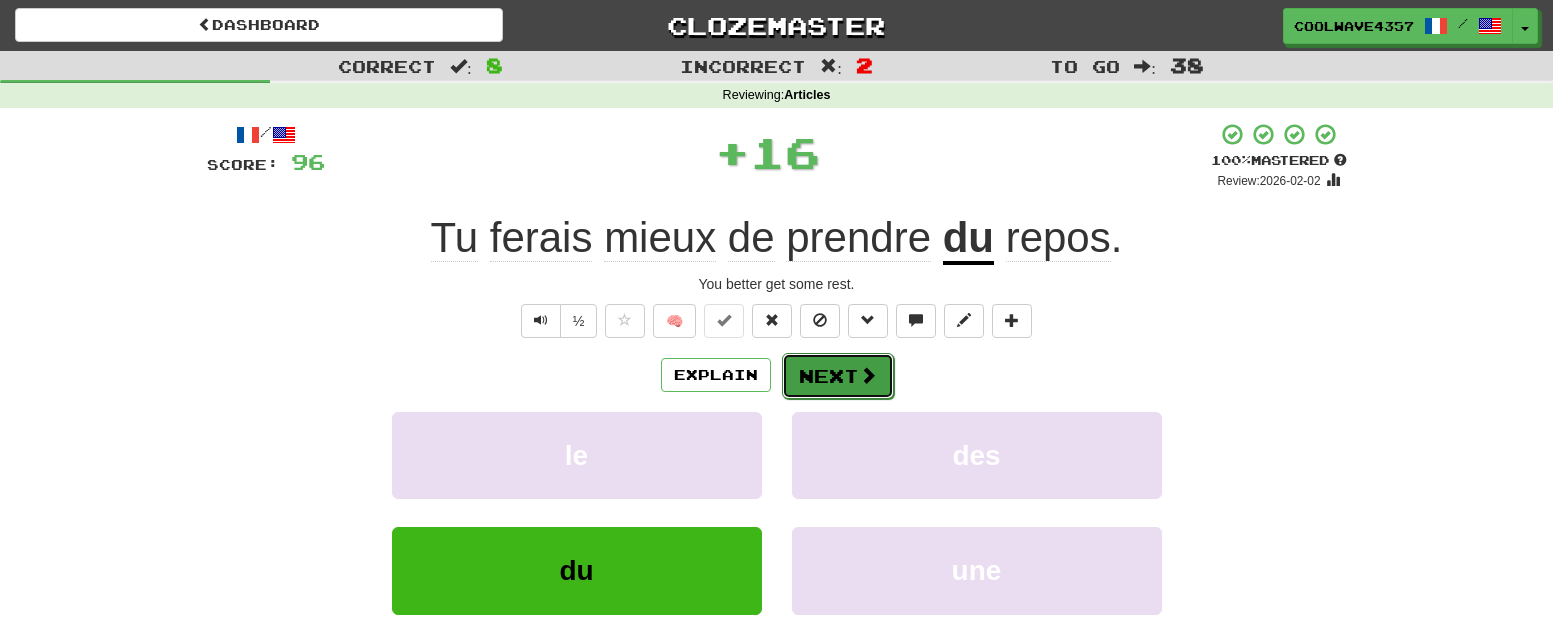 click on "Next" at bounding box center (838, 376) 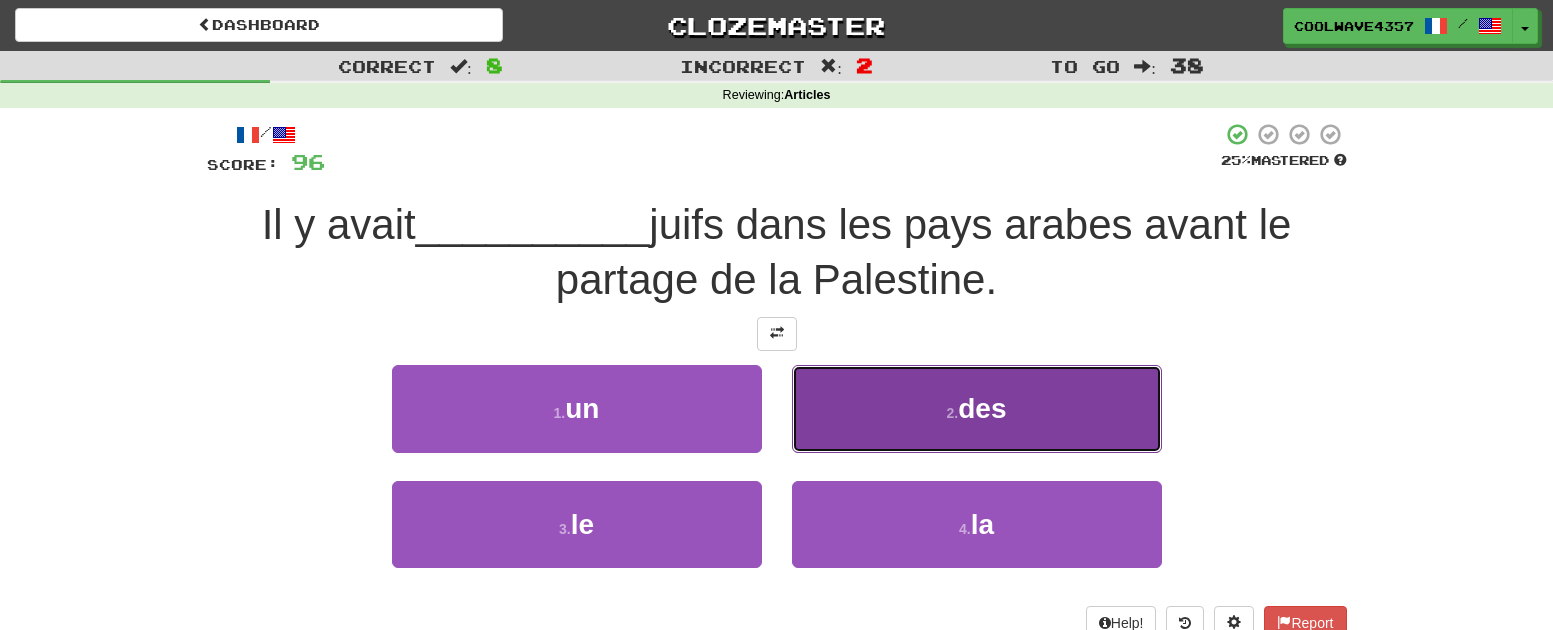 click on "2 .  des" at bounding box center (977, 408) 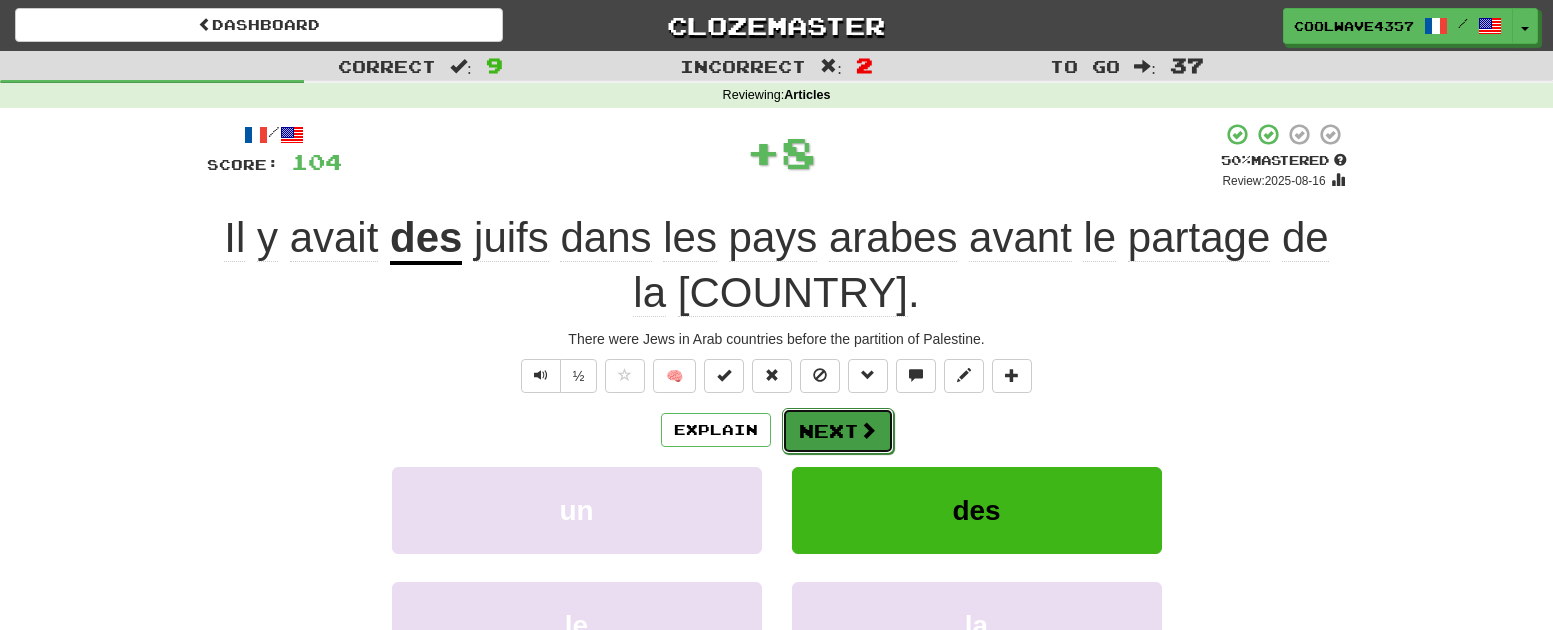 click on "Next" at bounding box center [838, 431] 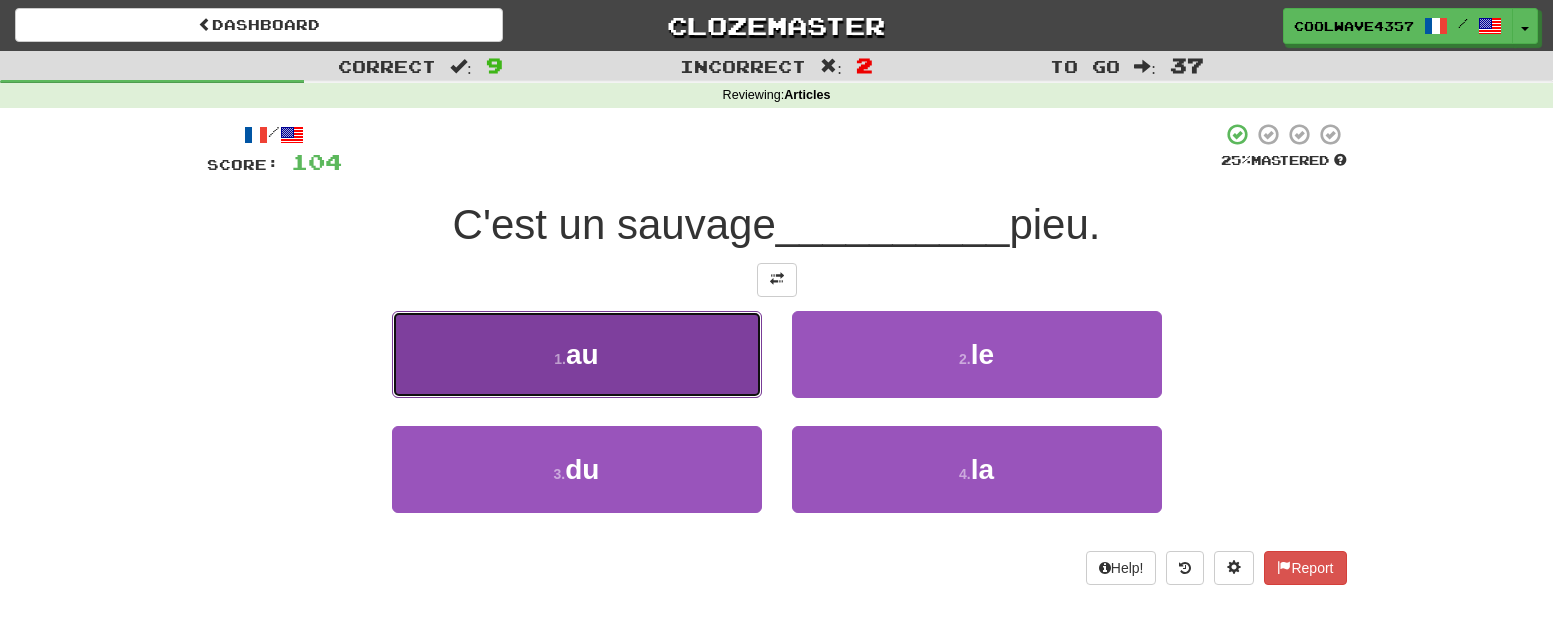 click on "1 .  au" at bounding box center [577, 354] 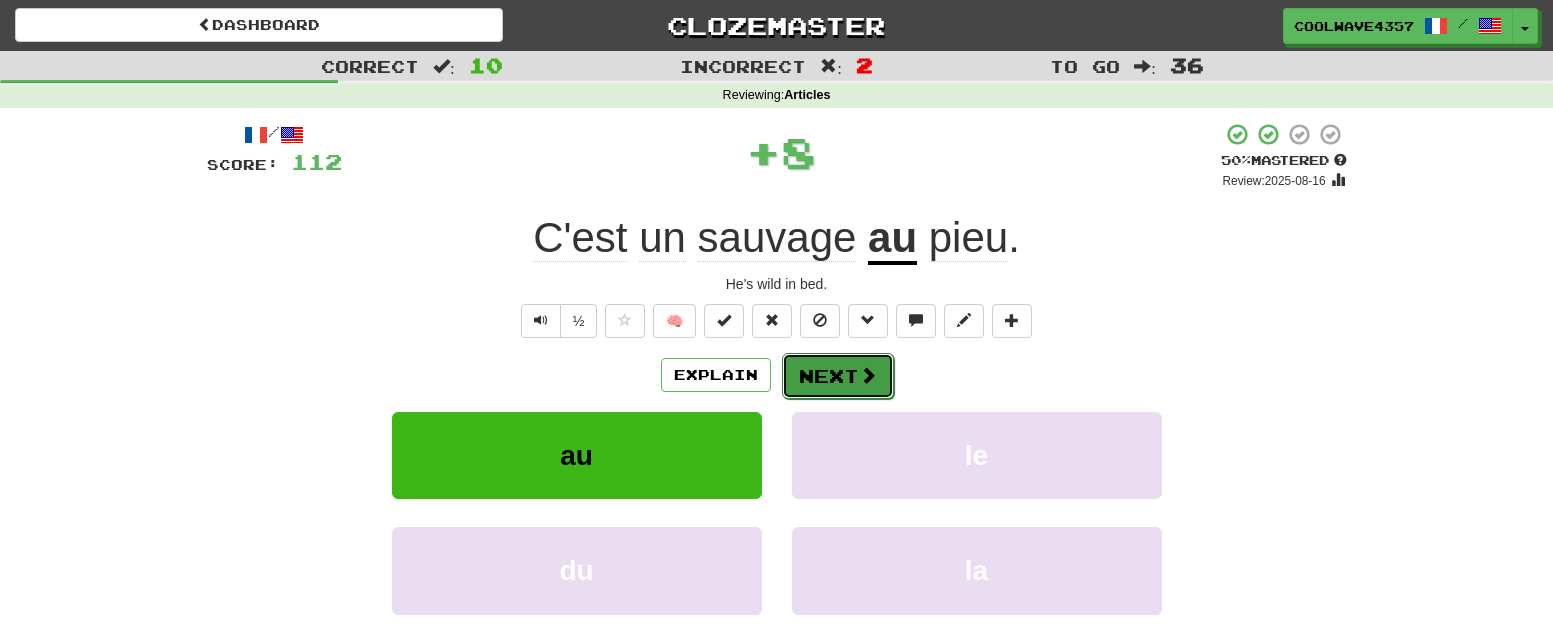 click on "Next" at bounding box center [838, 376] 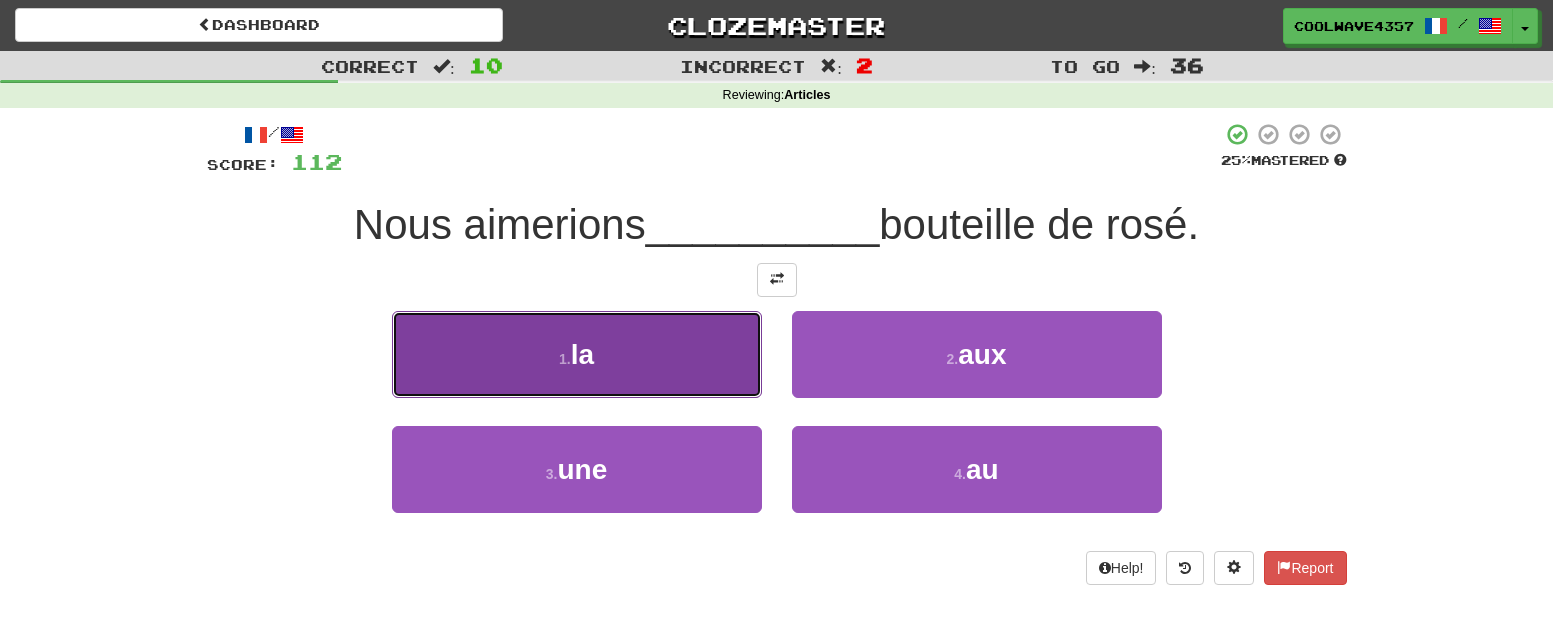 click on "1 .  la" at bounding box center (577, 354) 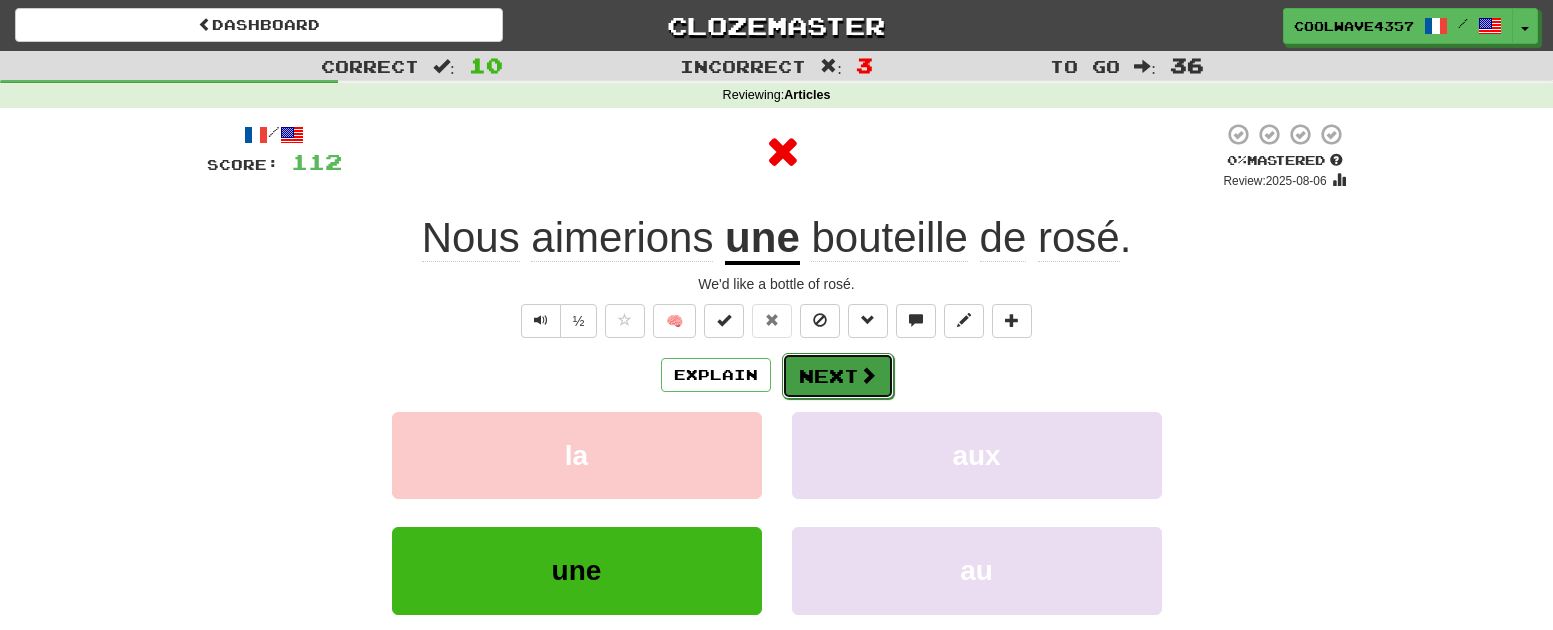 click on "Next" at bounding box center (838, 376) 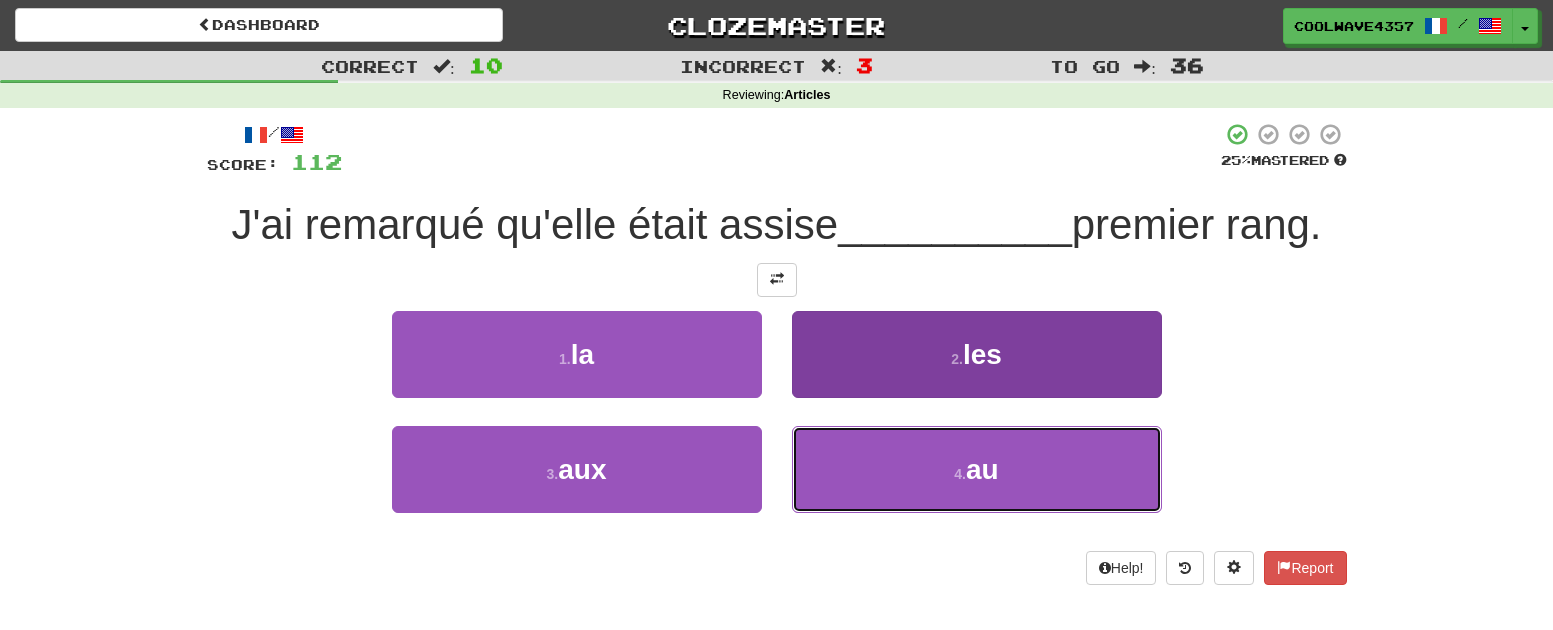 click on "au" at bounding box center (982, 469) 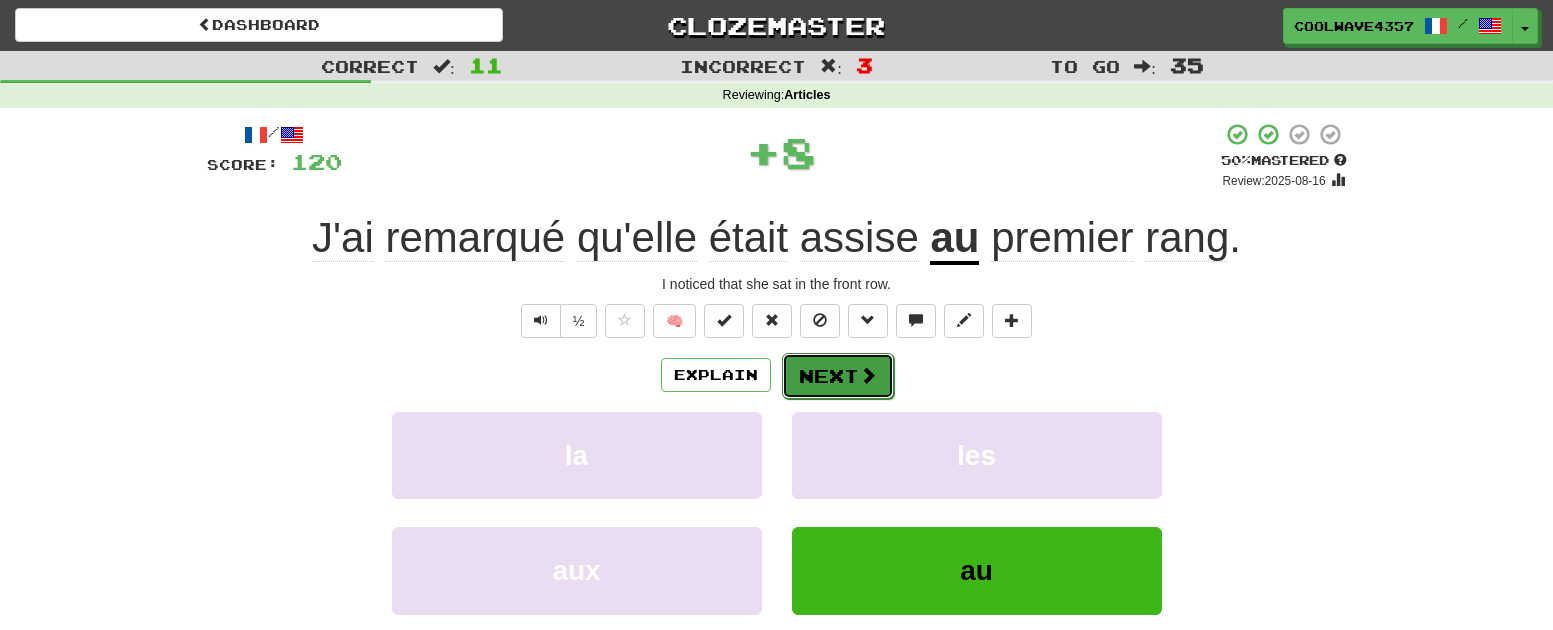click on "Next" at bounding box center [838, 376] 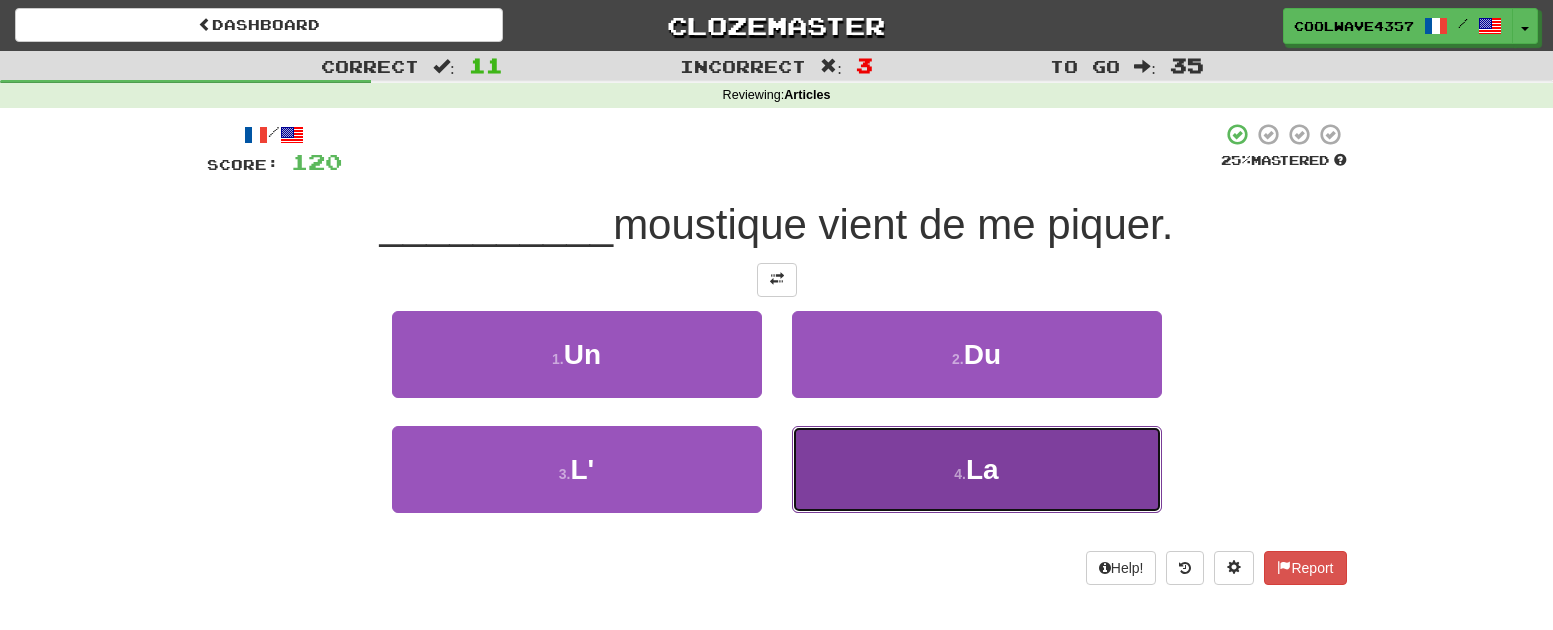 click on "4 .  La" at bounding box center [977, 469] 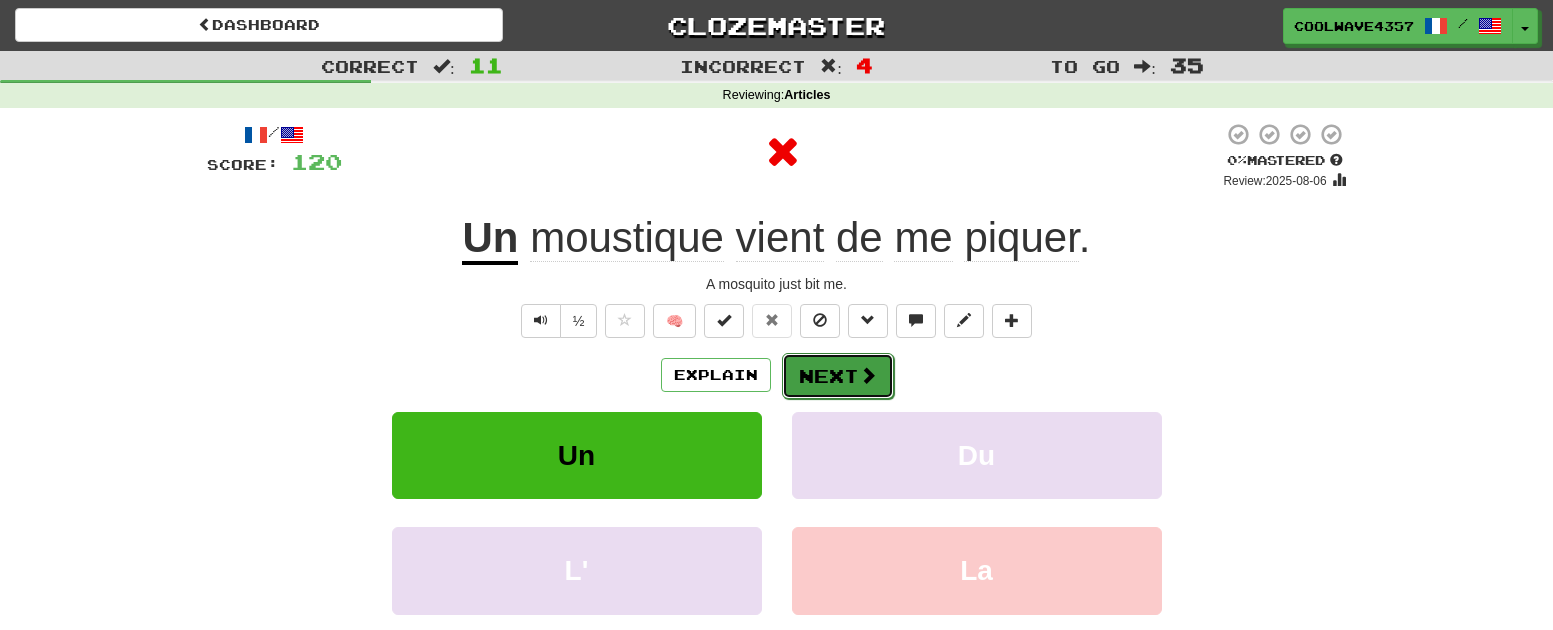 click on "Next" at bounding box center [838, 376] 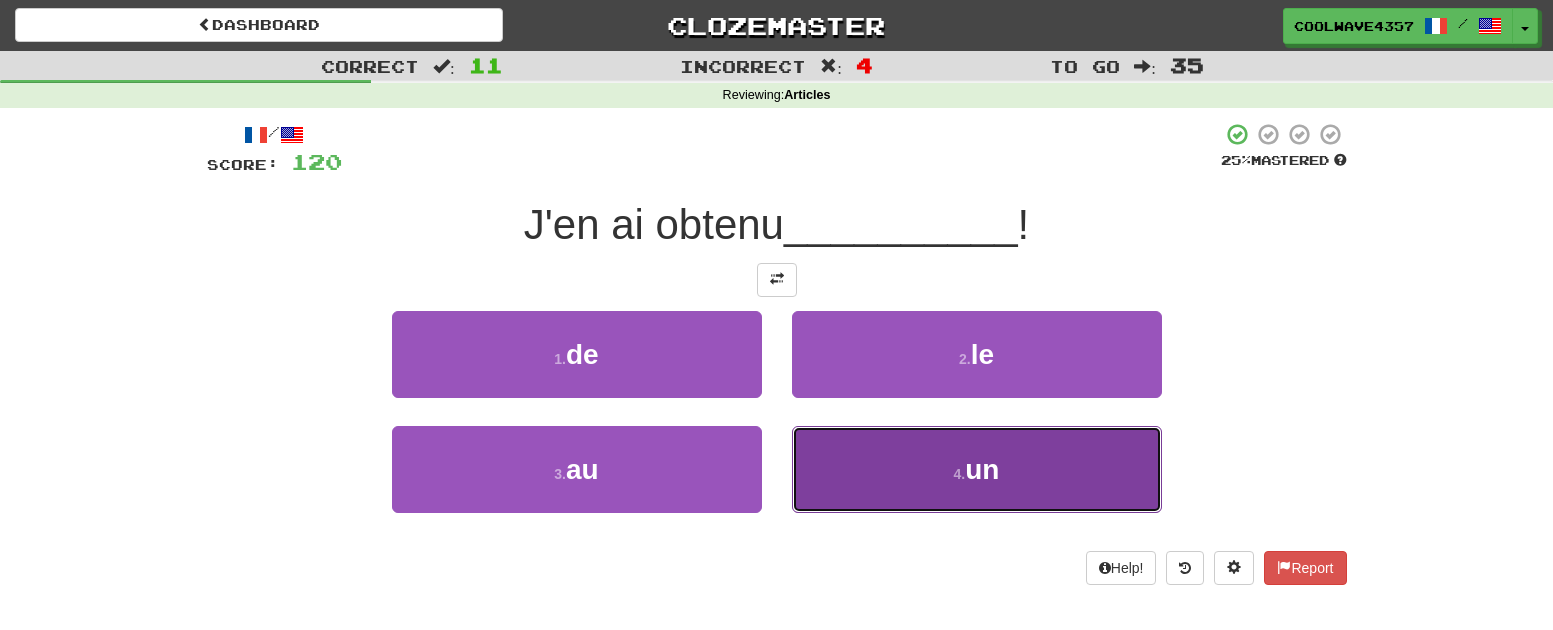 click on "4 .  un" at bounding box center (977, 469) 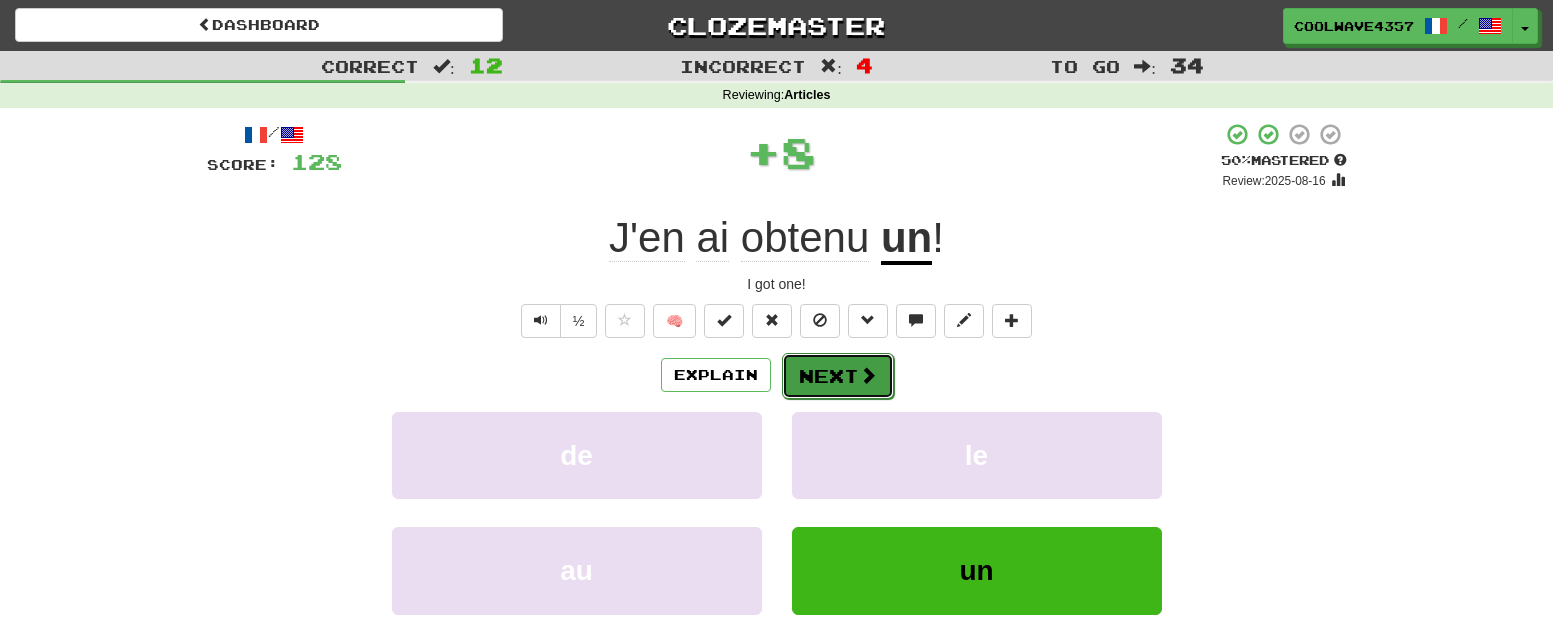 click on "Next" at bounding box center (838, 376) 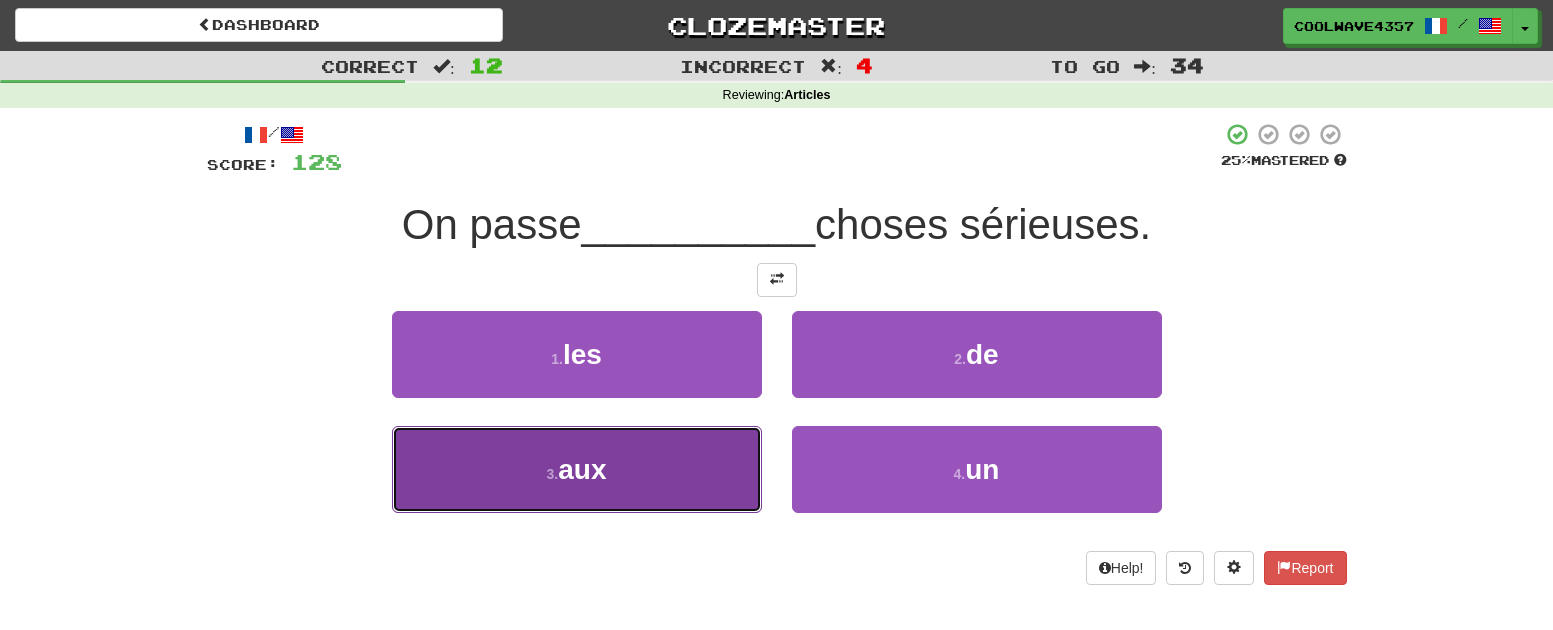 click on "3 .  aux" at bounding box center (577, 469) 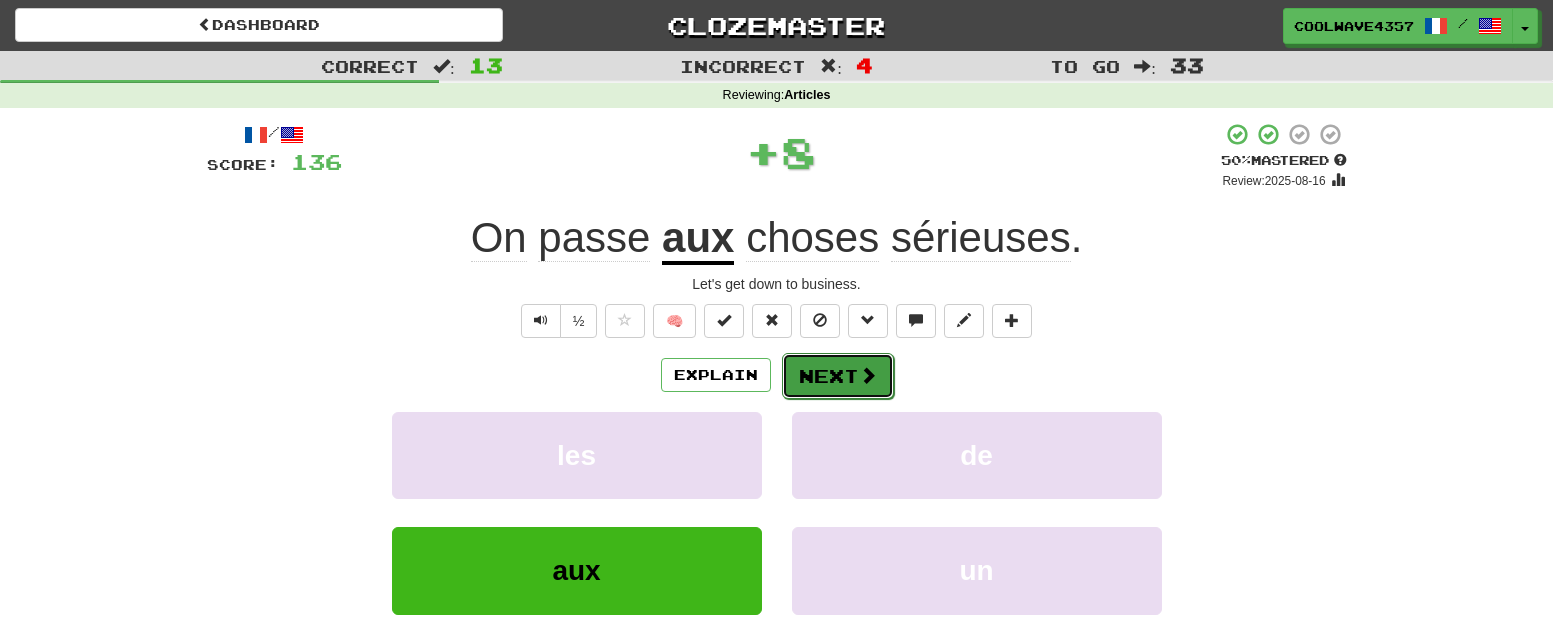 click on "Next" at bounding box center [838, 376] 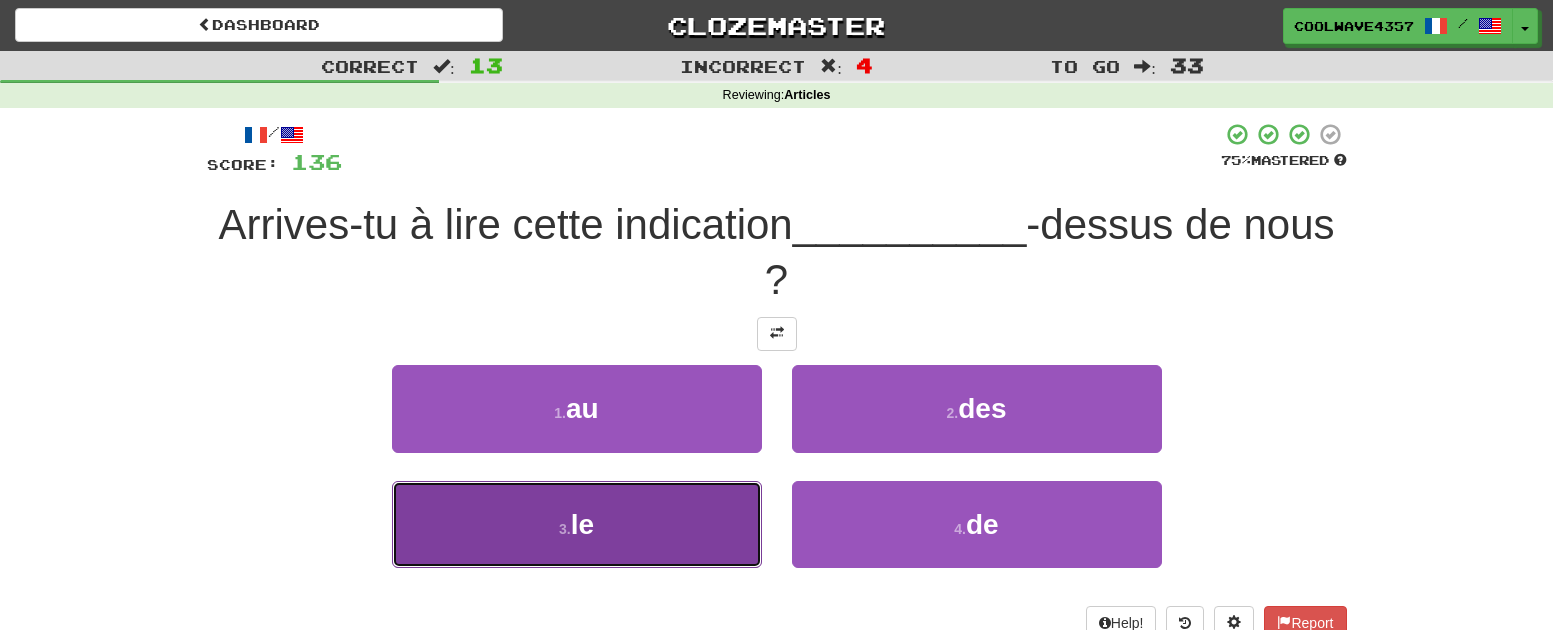 click on "3 .  le" at bounding box center [577, 524] 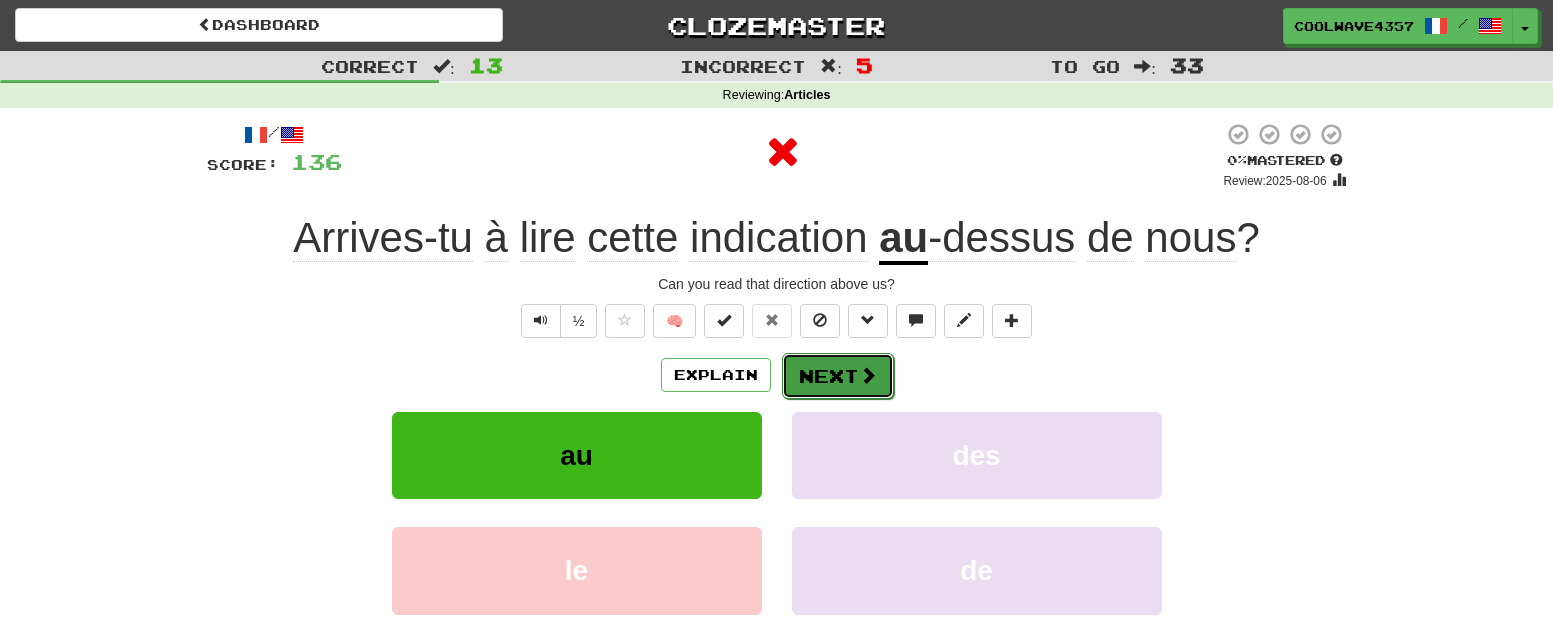 click on "Next" at bounding box center [838, 376] 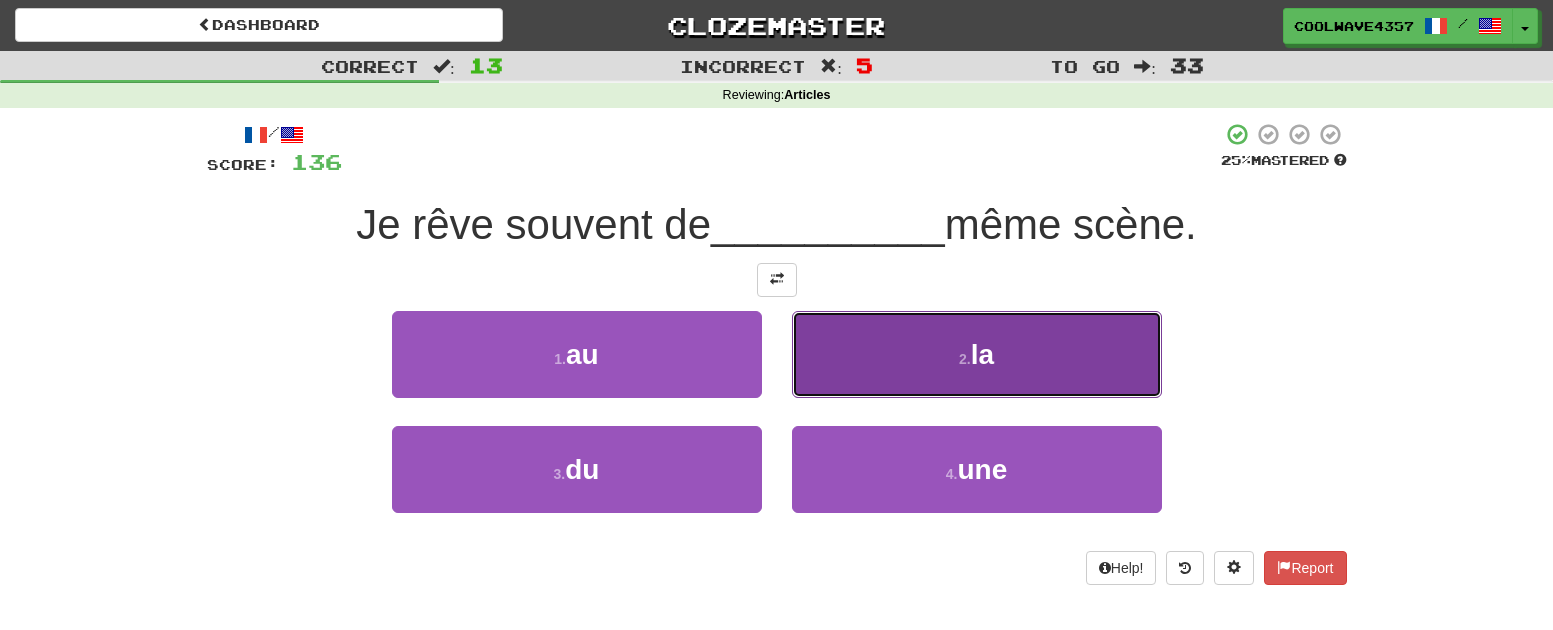 click on "2 .  la" at bounding box center (977, 354) 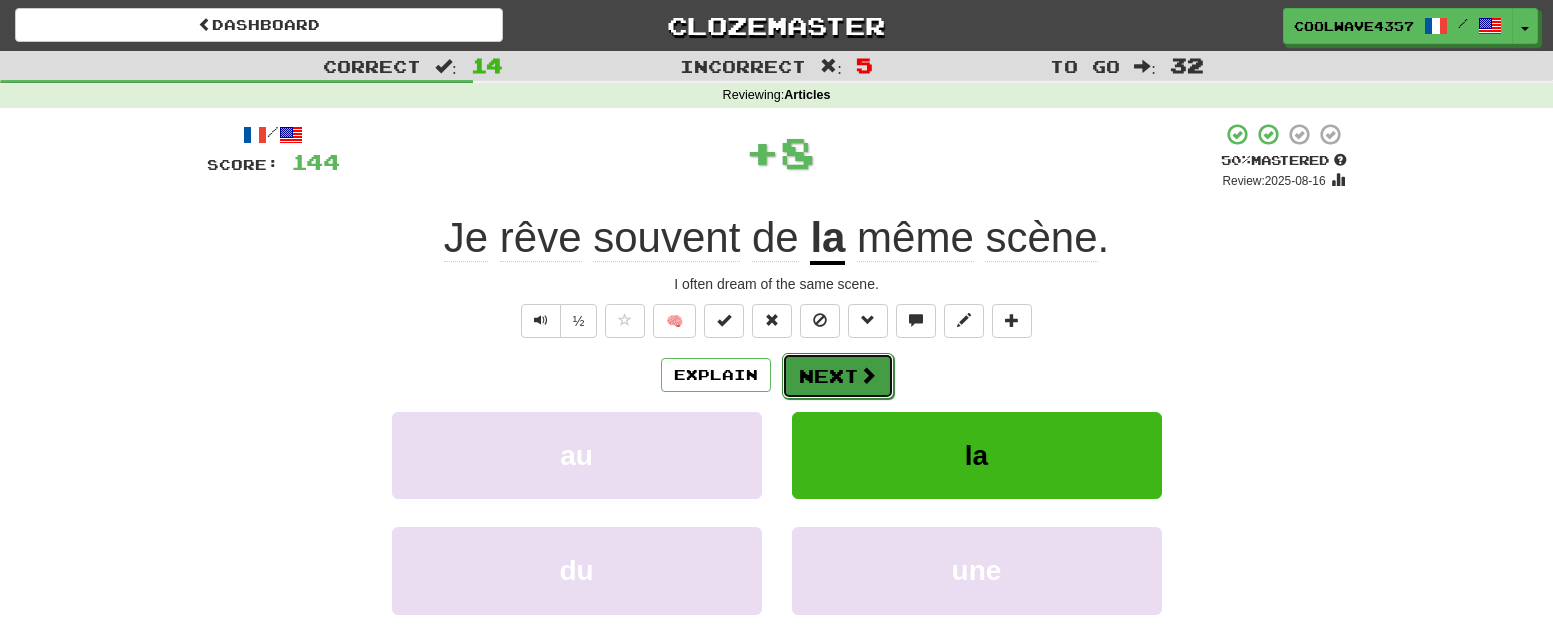 click at bounding box center (868, 375) 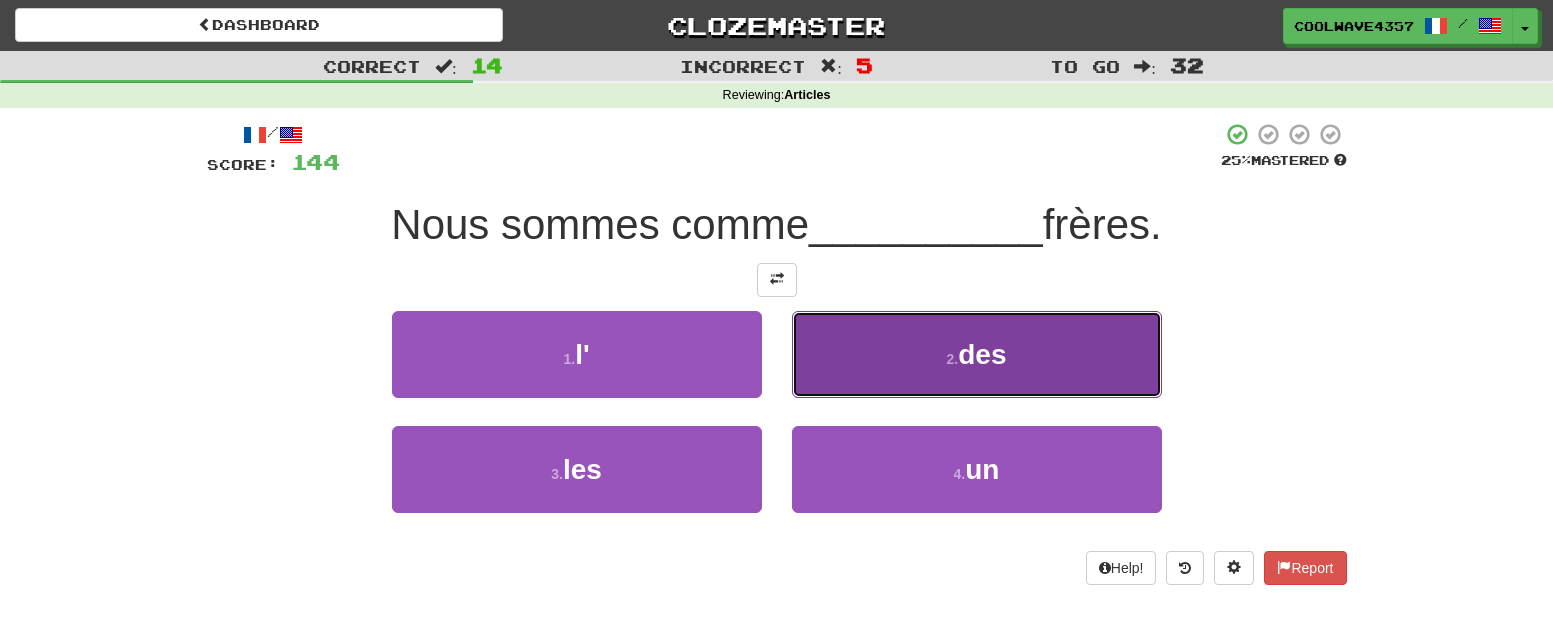click on "2 .  des" at bounding box center [977, 354] 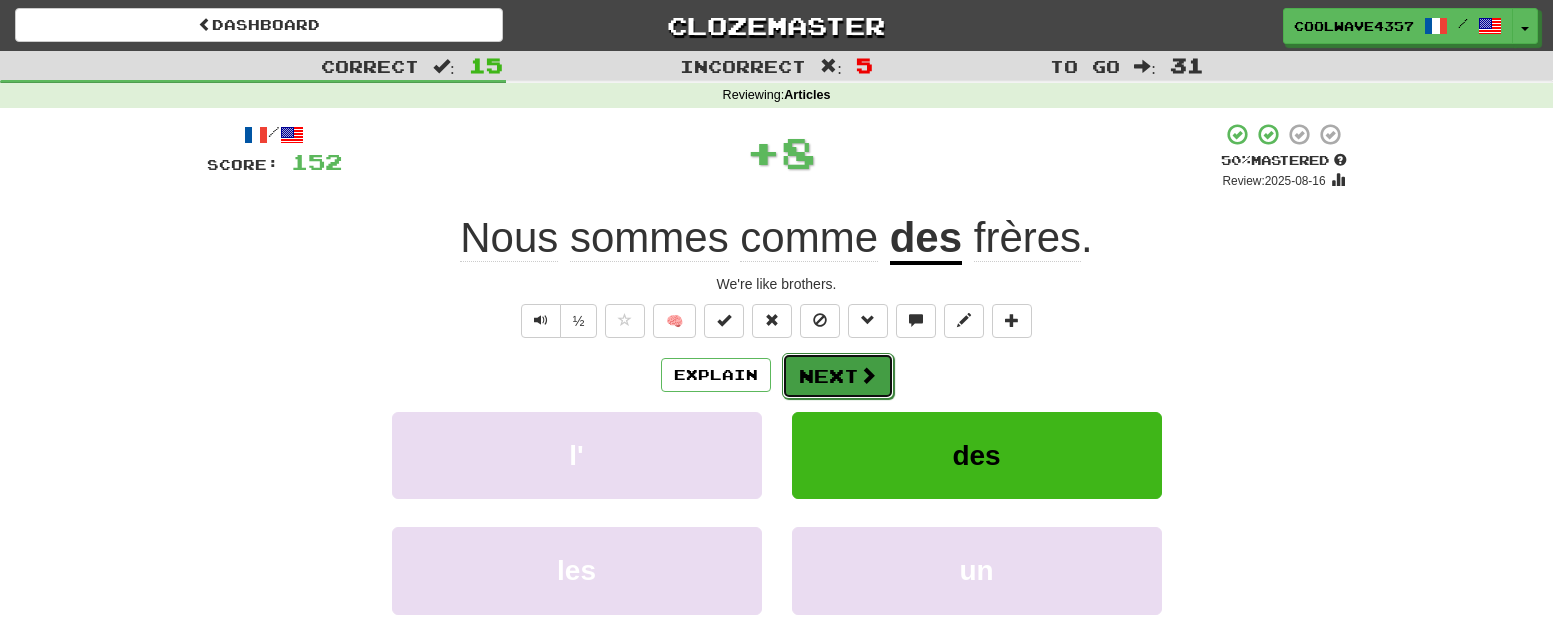 click on "Next" at bounding box center (838, 376) 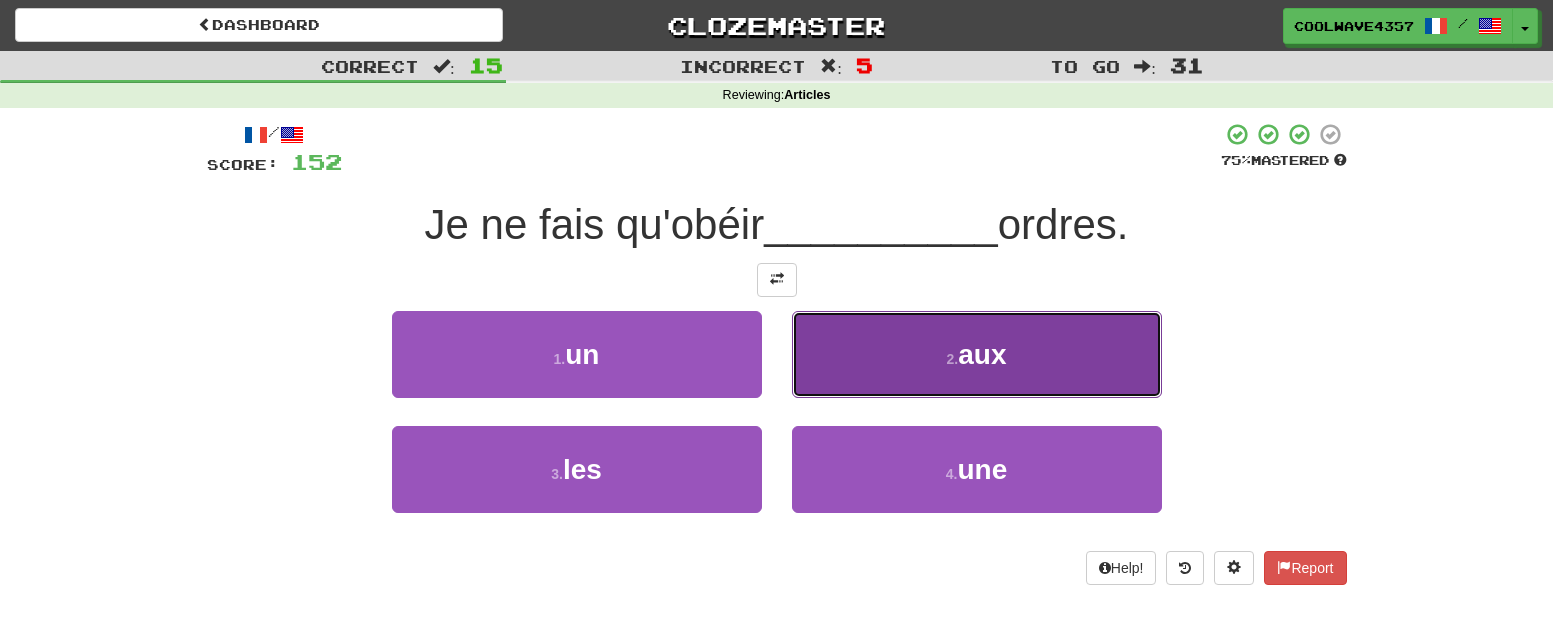 click on "2 .  aux" at bounding box center [977, 354] 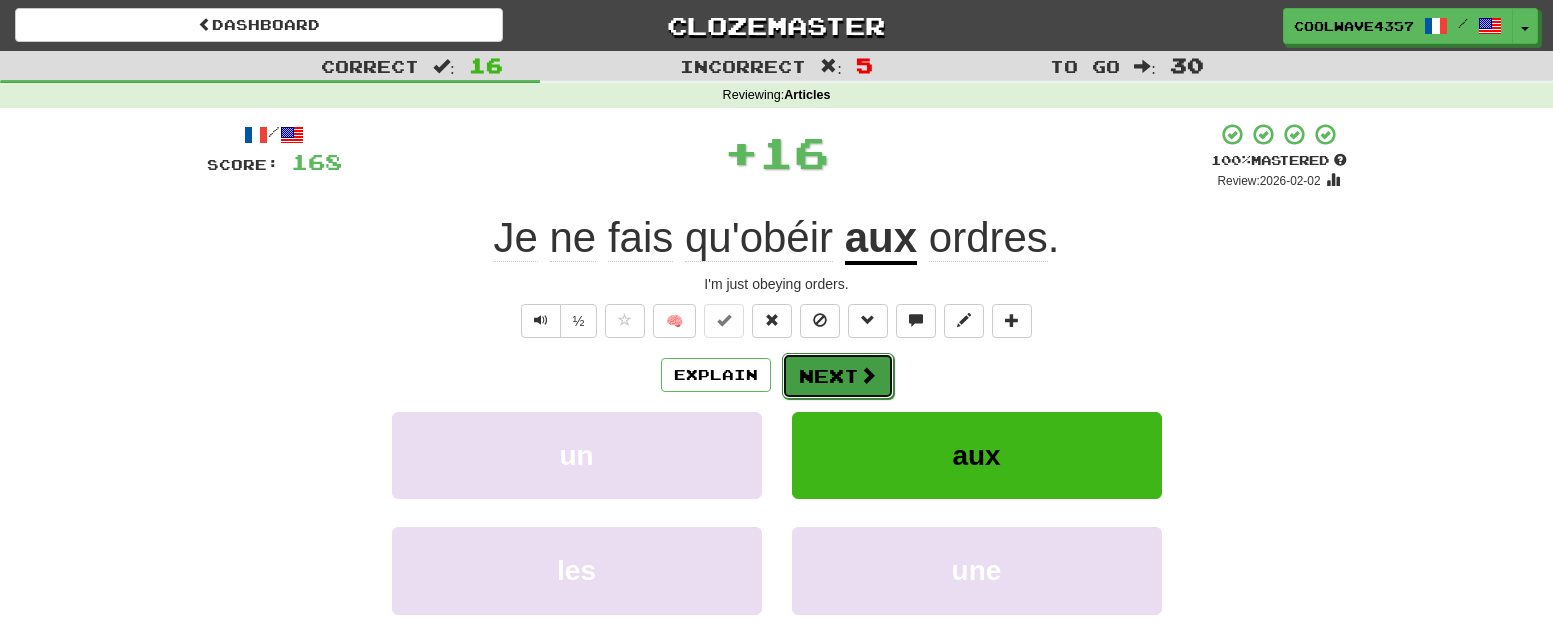 click on "Next" at bounding box center (838, 376) 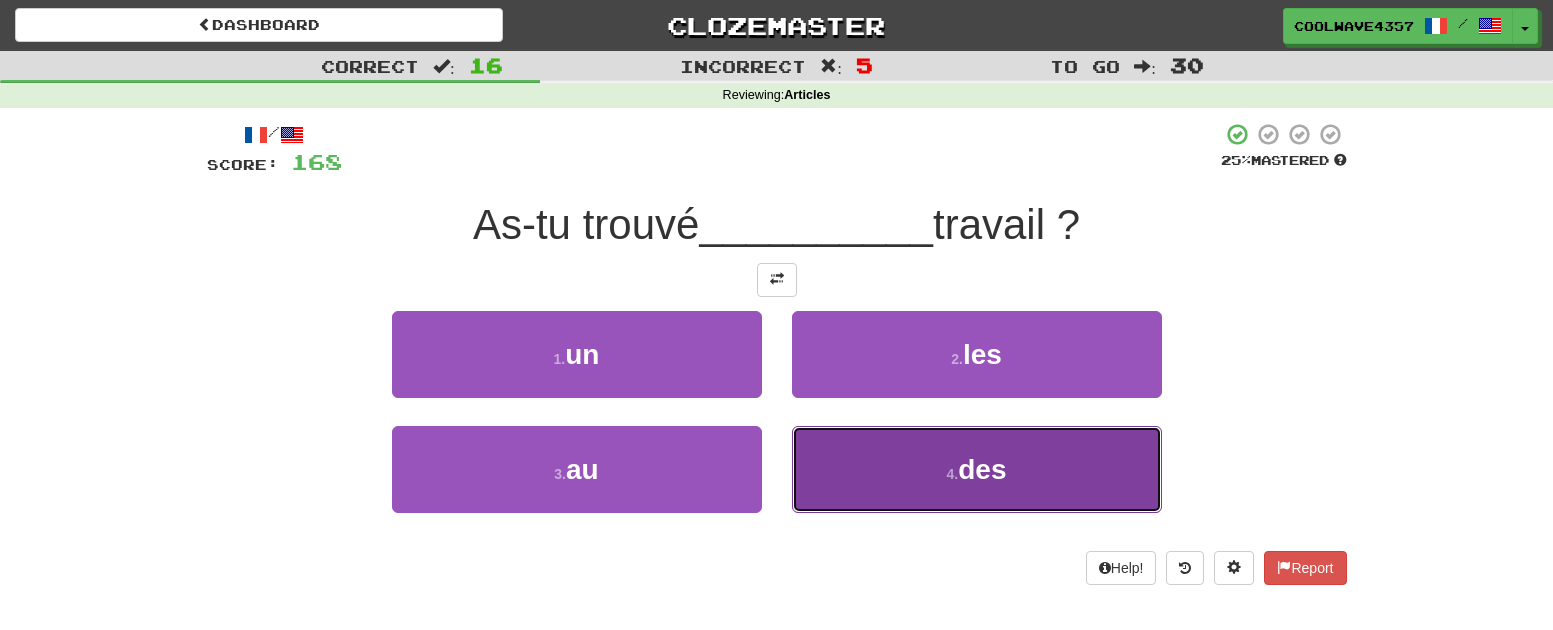 click on "4 .  des" at bounding box center [977, 469] 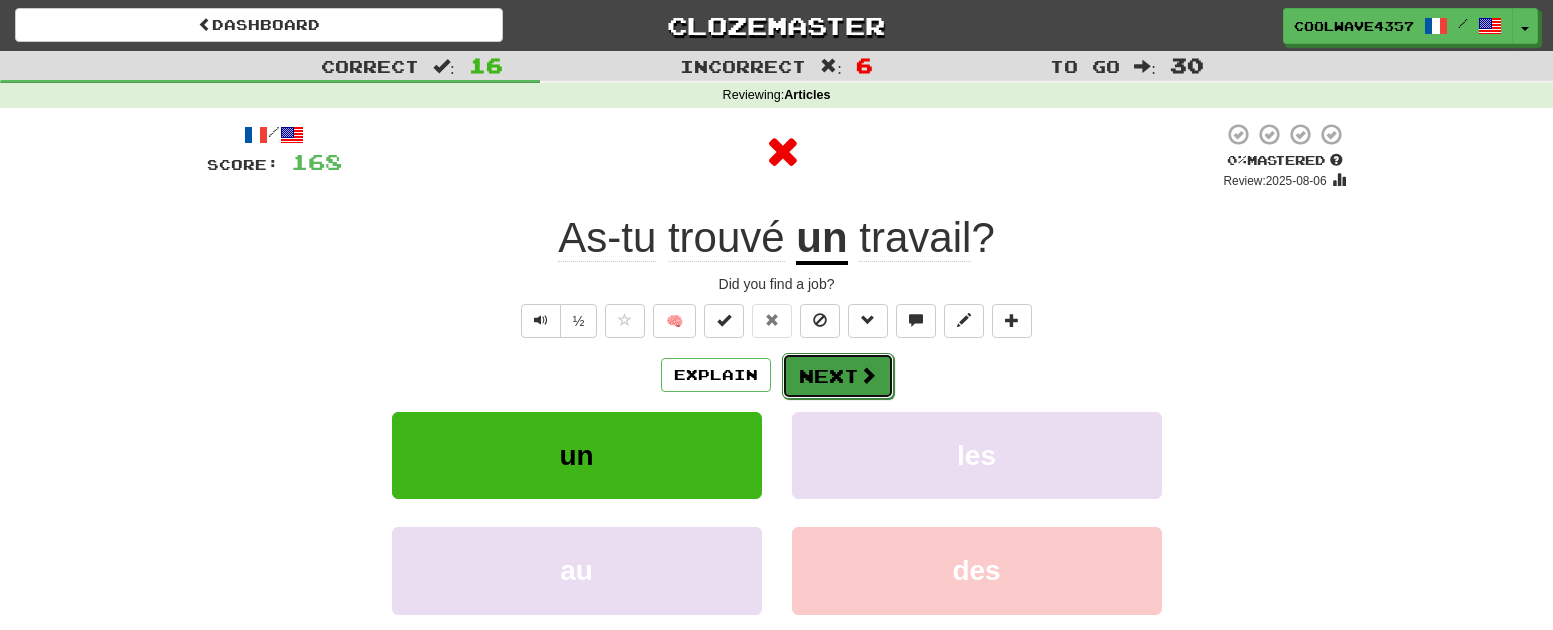 click at bounding box center [868, 375] 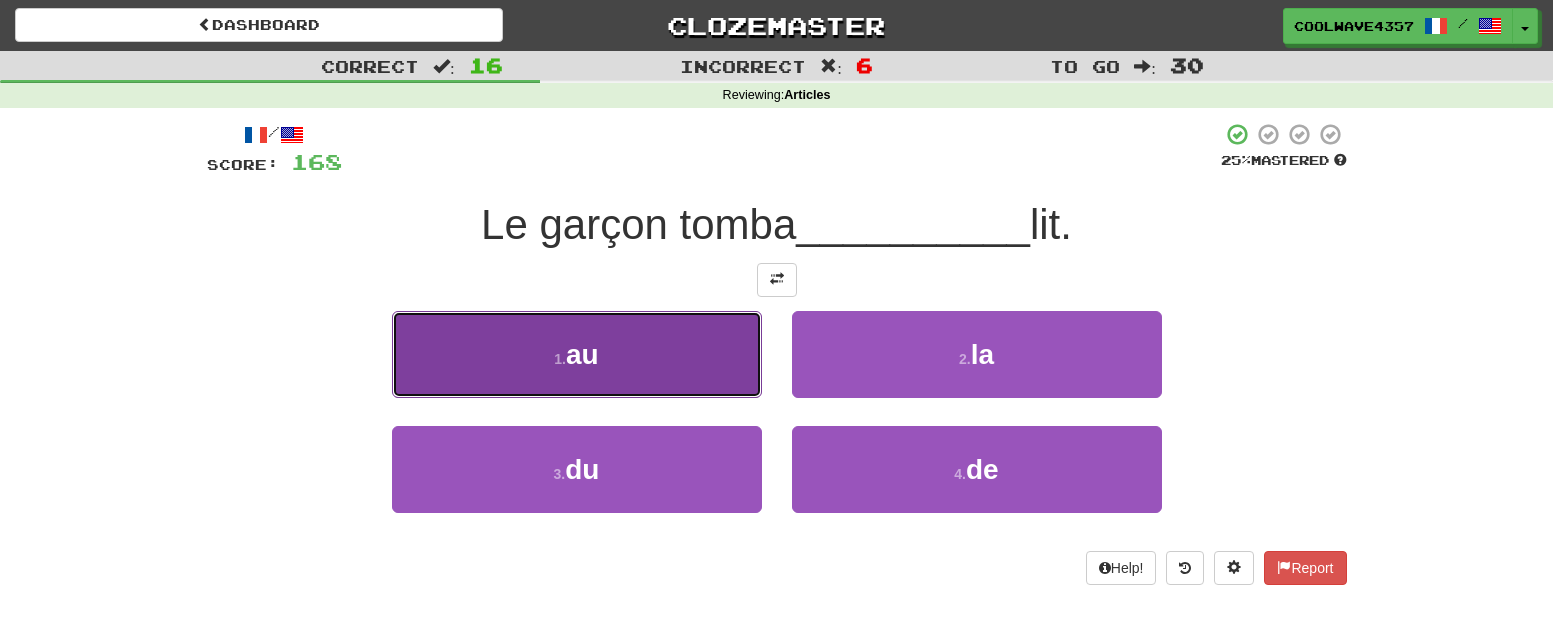 click on "1 .  au" at bounding box center [577, 354] 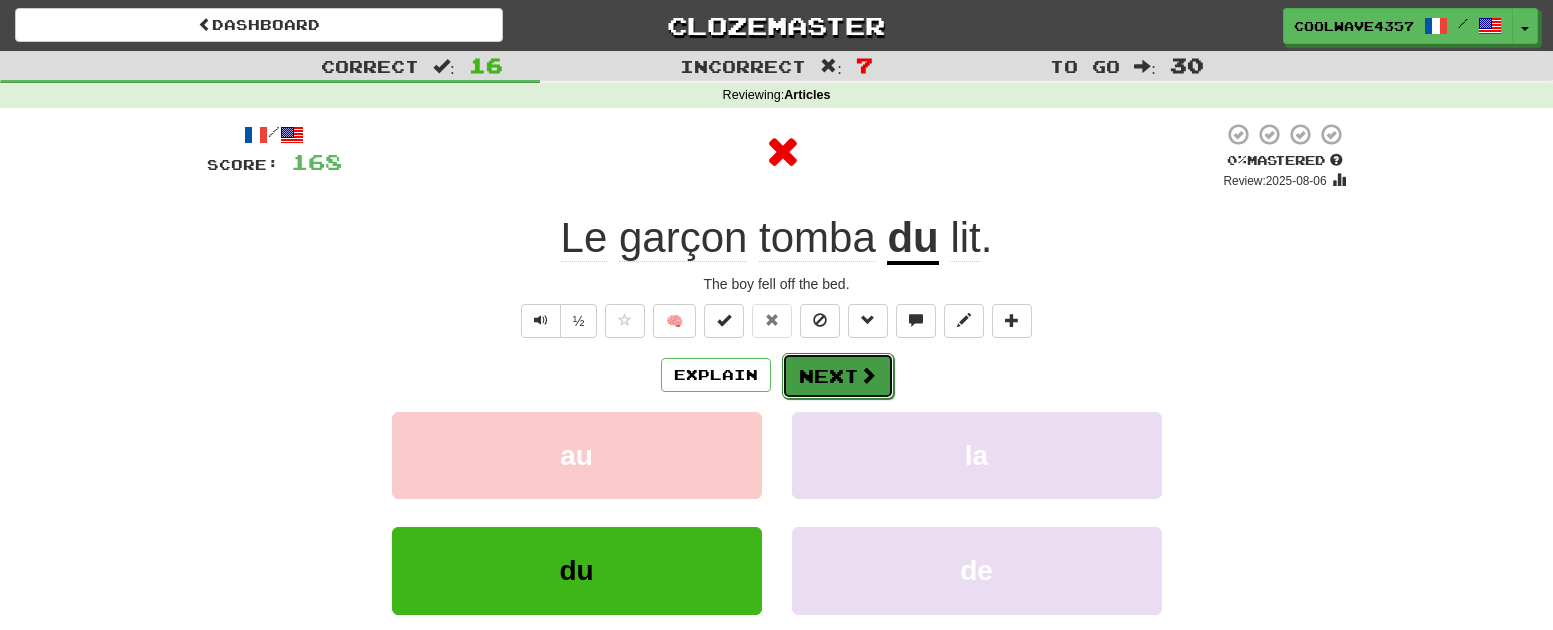 click on "Next" at bounding box center (838, 376) 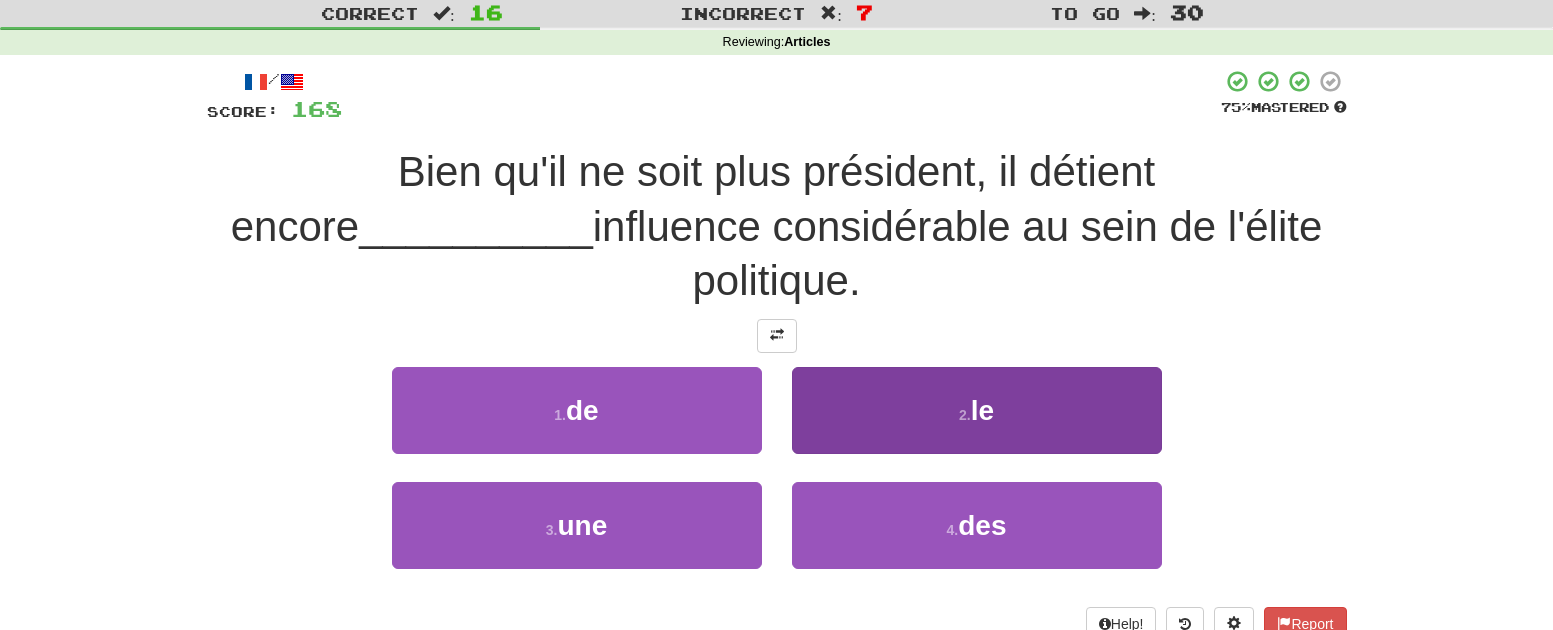 scroll, scrollTop: 100, scrollLeft: 0, axis: vertical 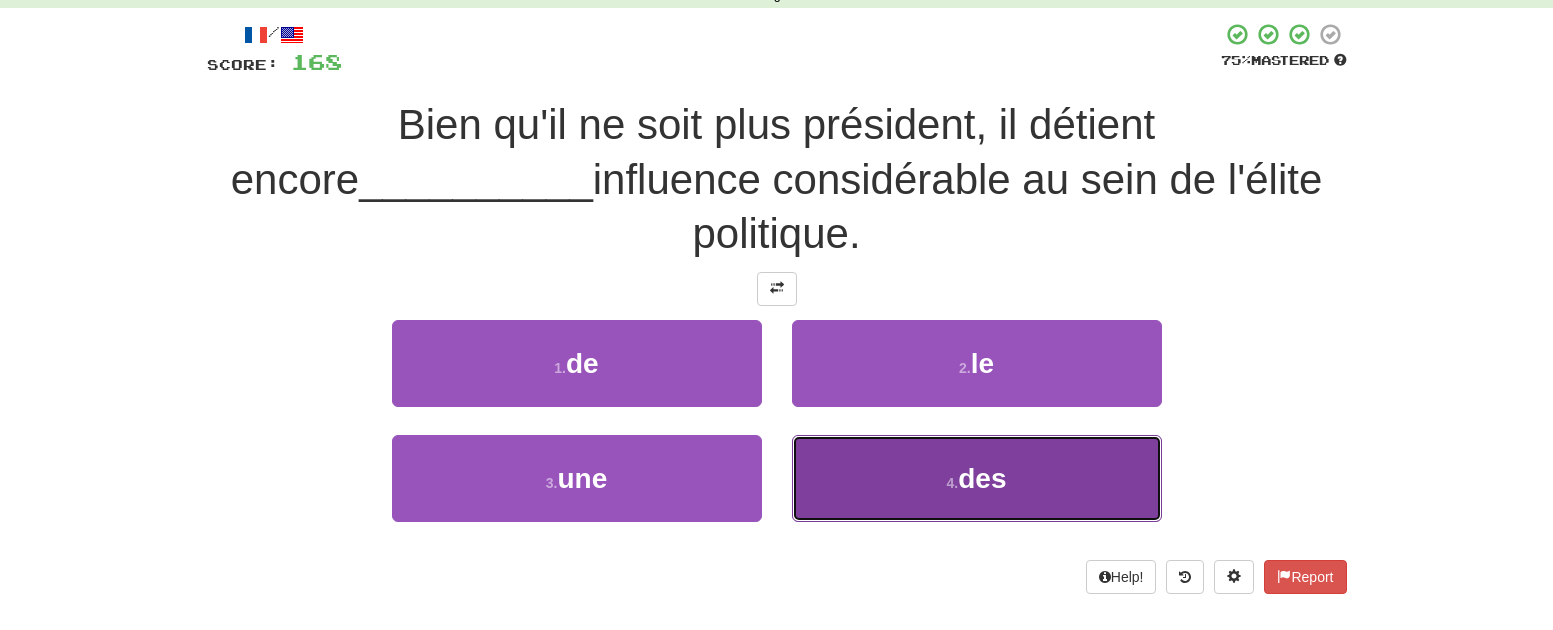click on "4 .  des" at bounding box center (977, 478) 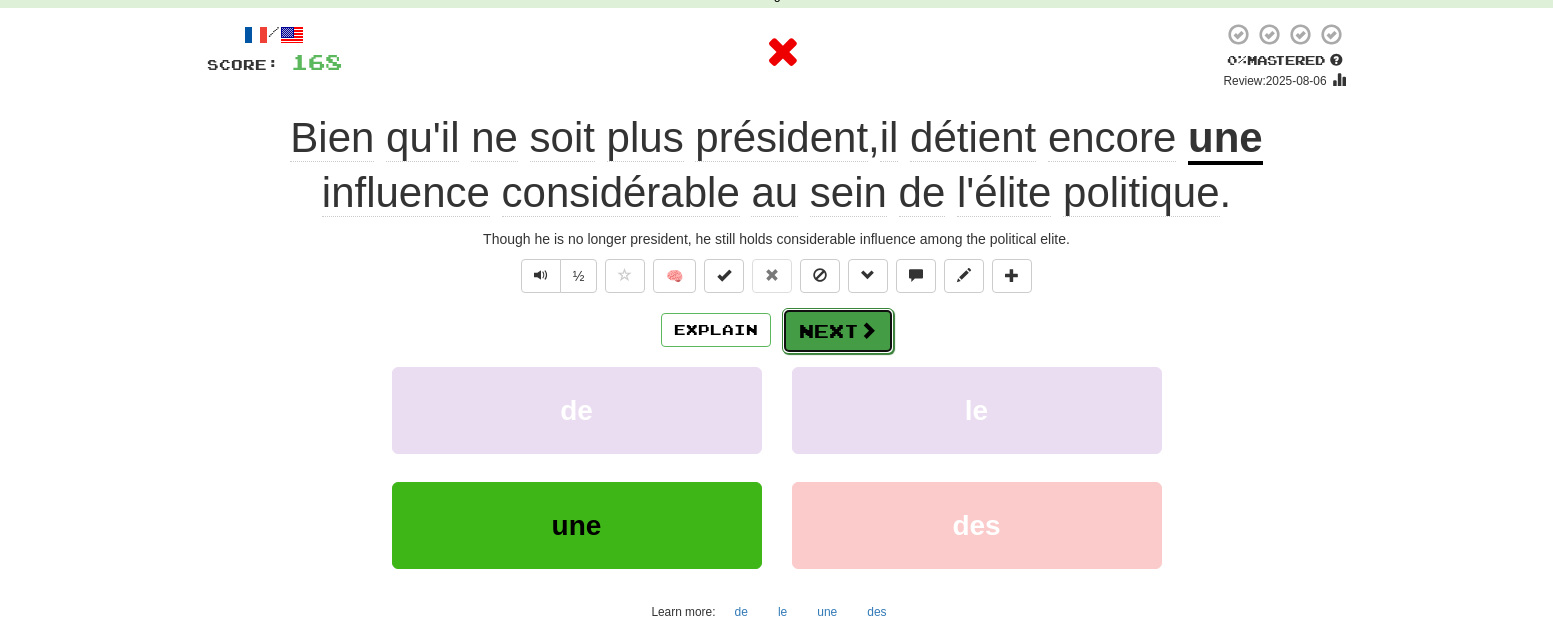click on "Next" at bounding box center [838, 331] 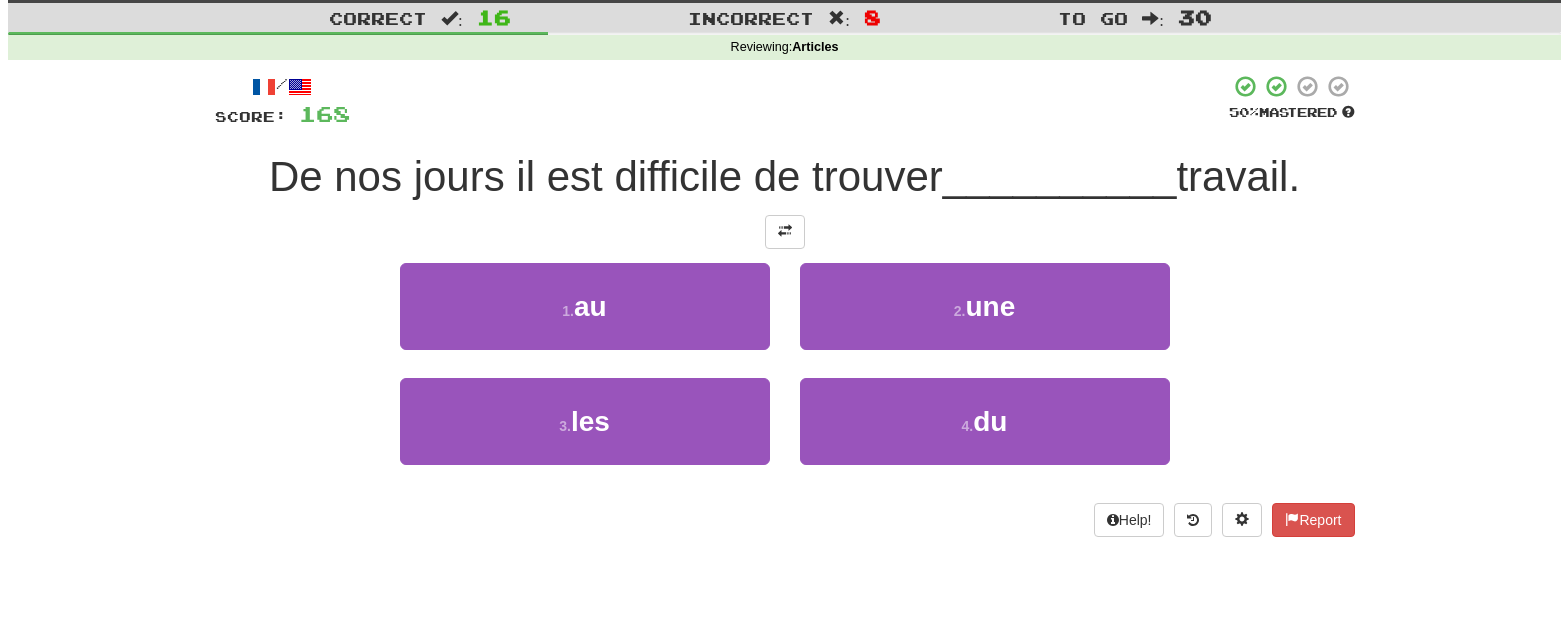 scroll, scrollTop: 0, scrollLeft: 0, axis: both 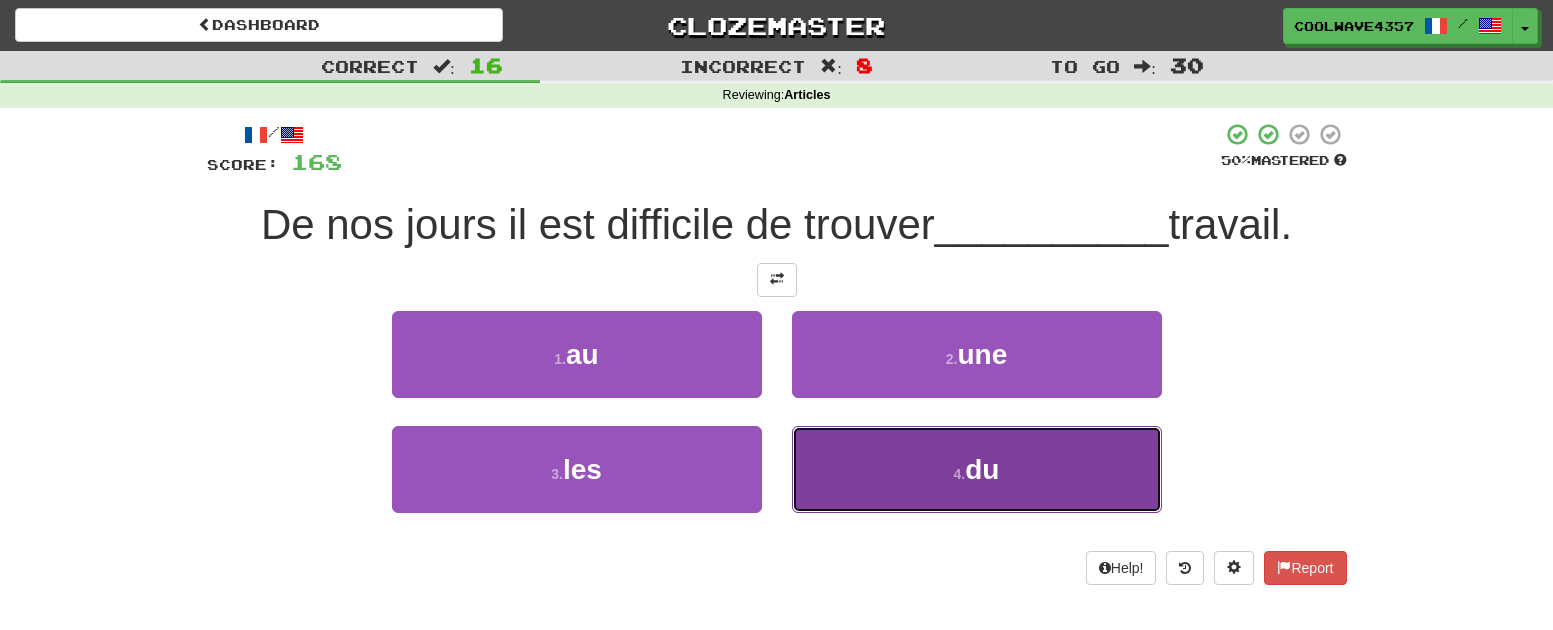 click on "4 .  du" at bounding box center (977, 469) 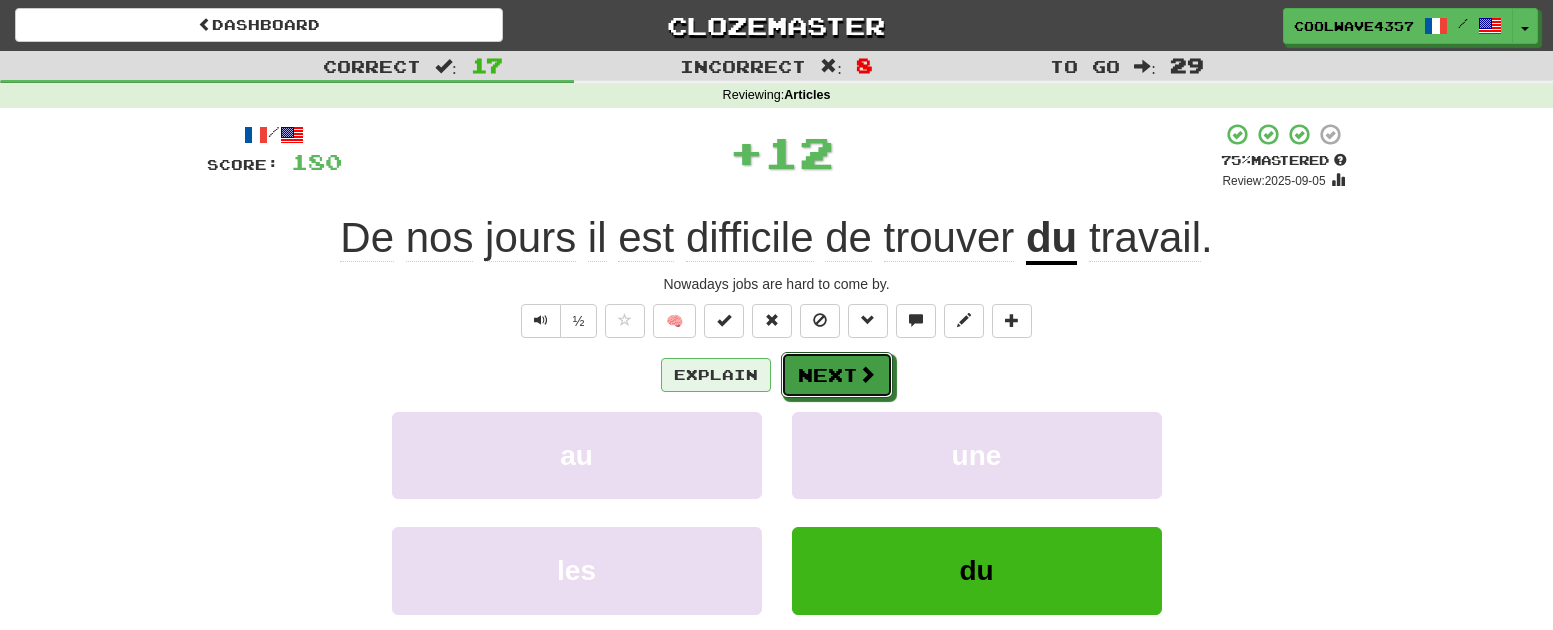 drag, startPoint x: 838, startPoint y: 371, endPoint x: 722, endPoint y: 371, distance: 116 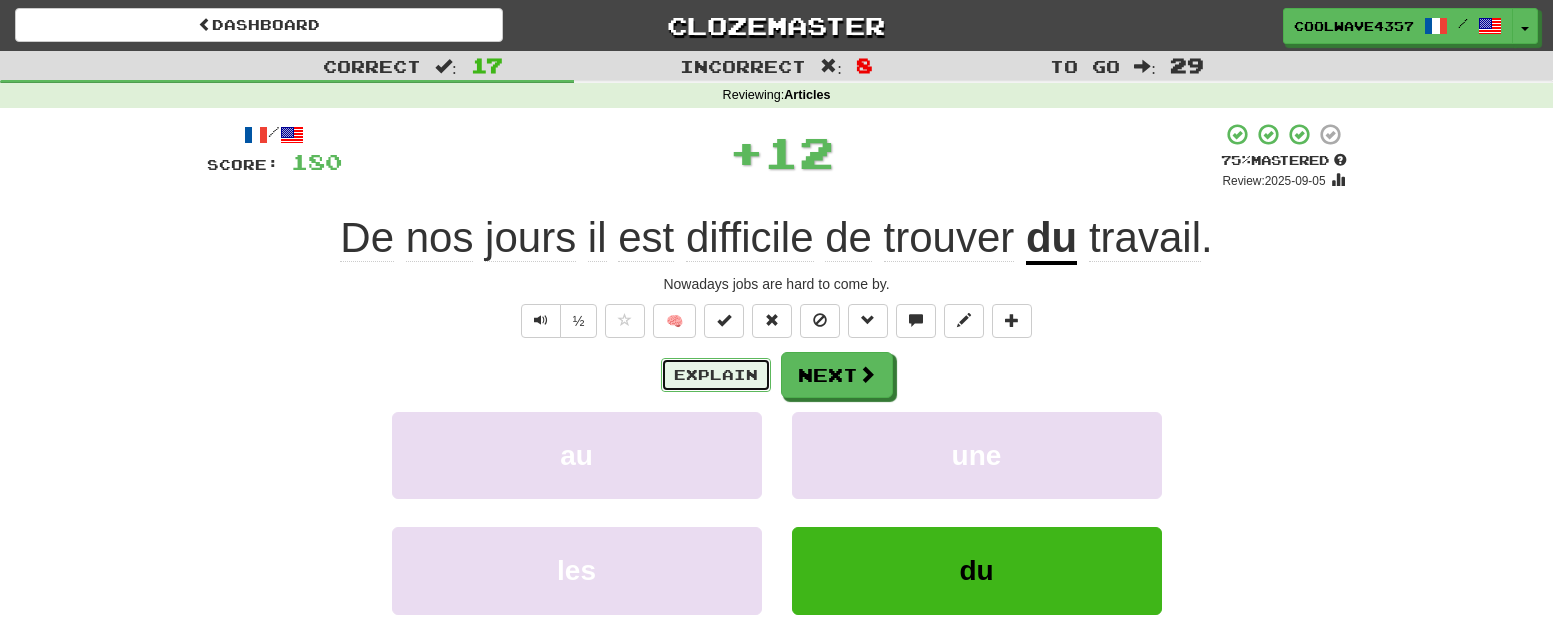 click on "Explain" at bounding box center (716, 375) 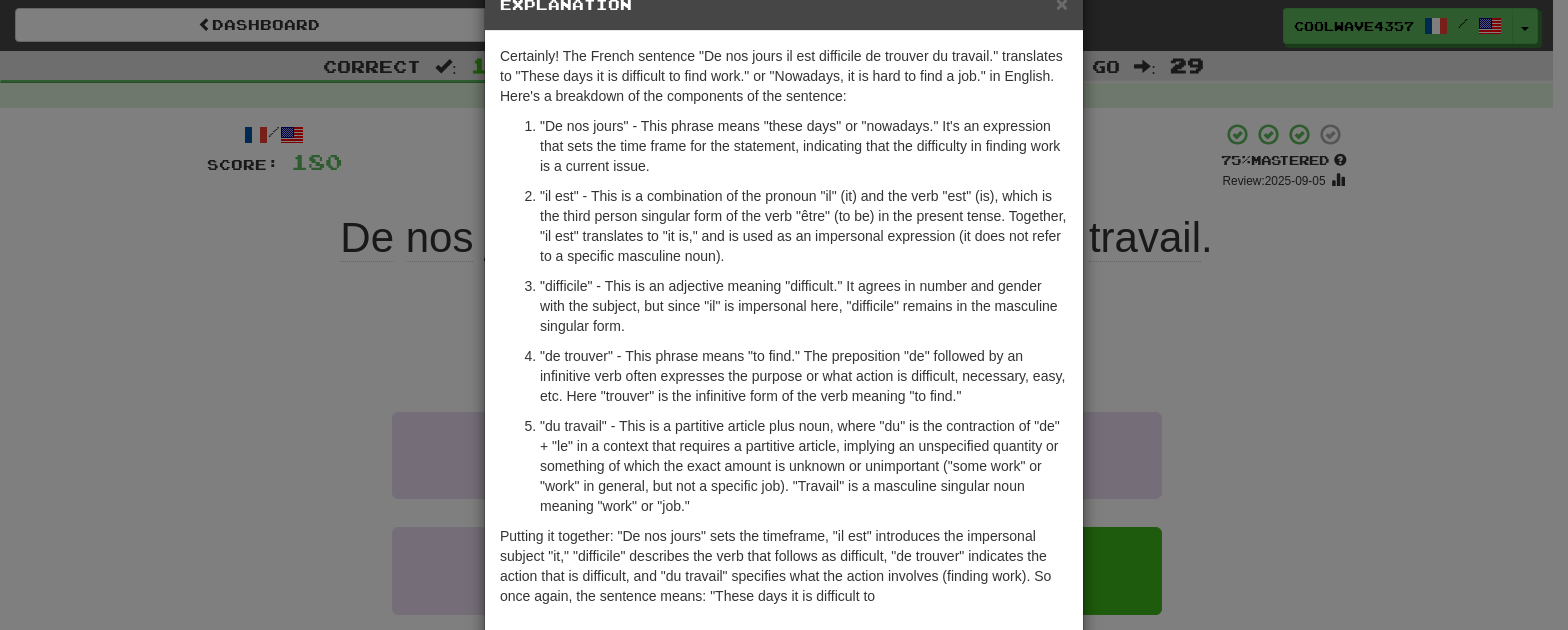 scroll, scrollTop: 100, scrollLeft: 0, axis: vertical 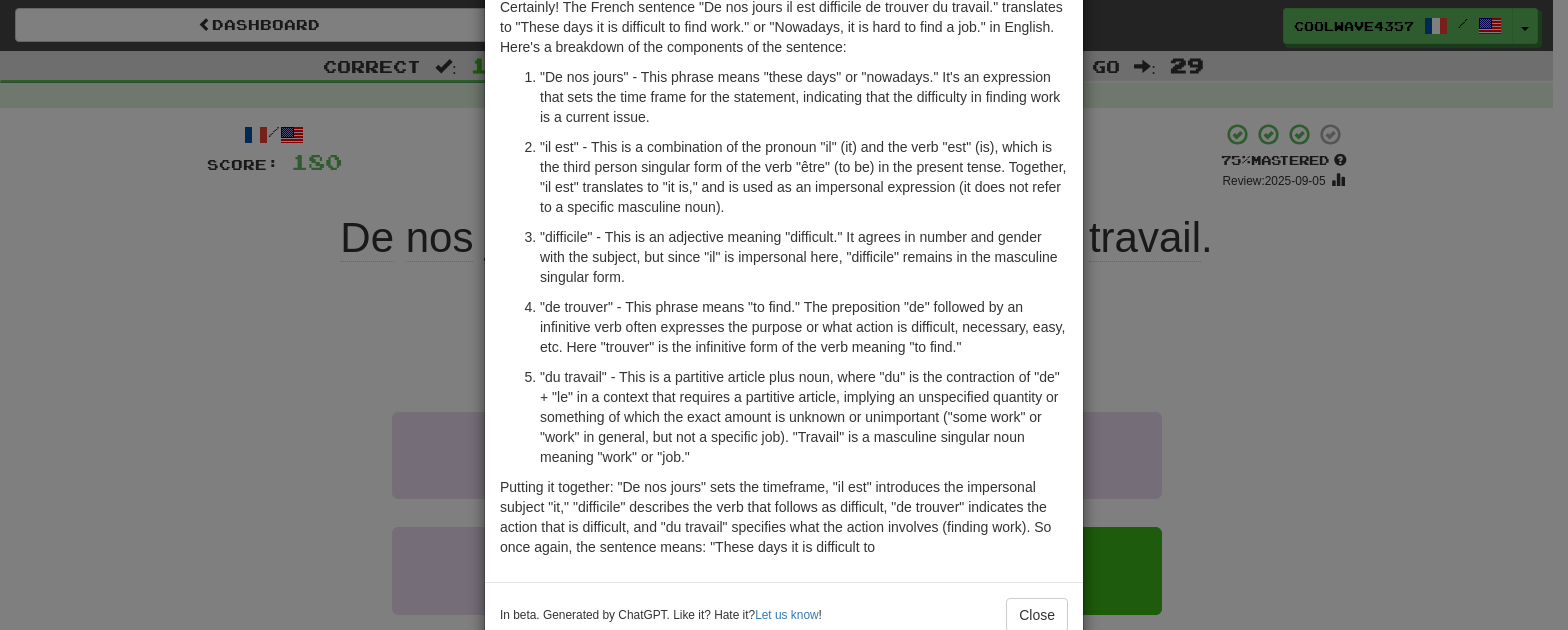 click on "In beta. Generated by ChatGPT. Like it? Hate it?  Let us know ! Close" at bounding box center (784, 614) 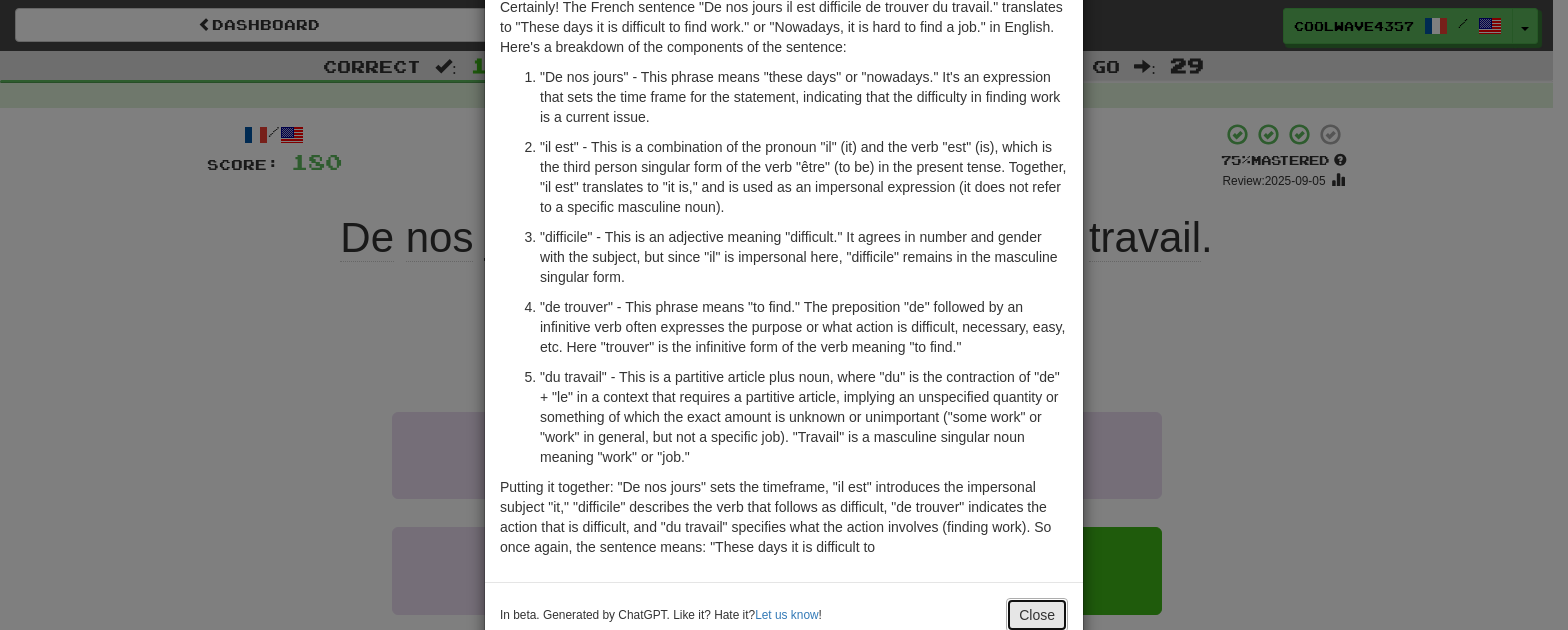 click on "Close" at bounding box center [1037, 615] 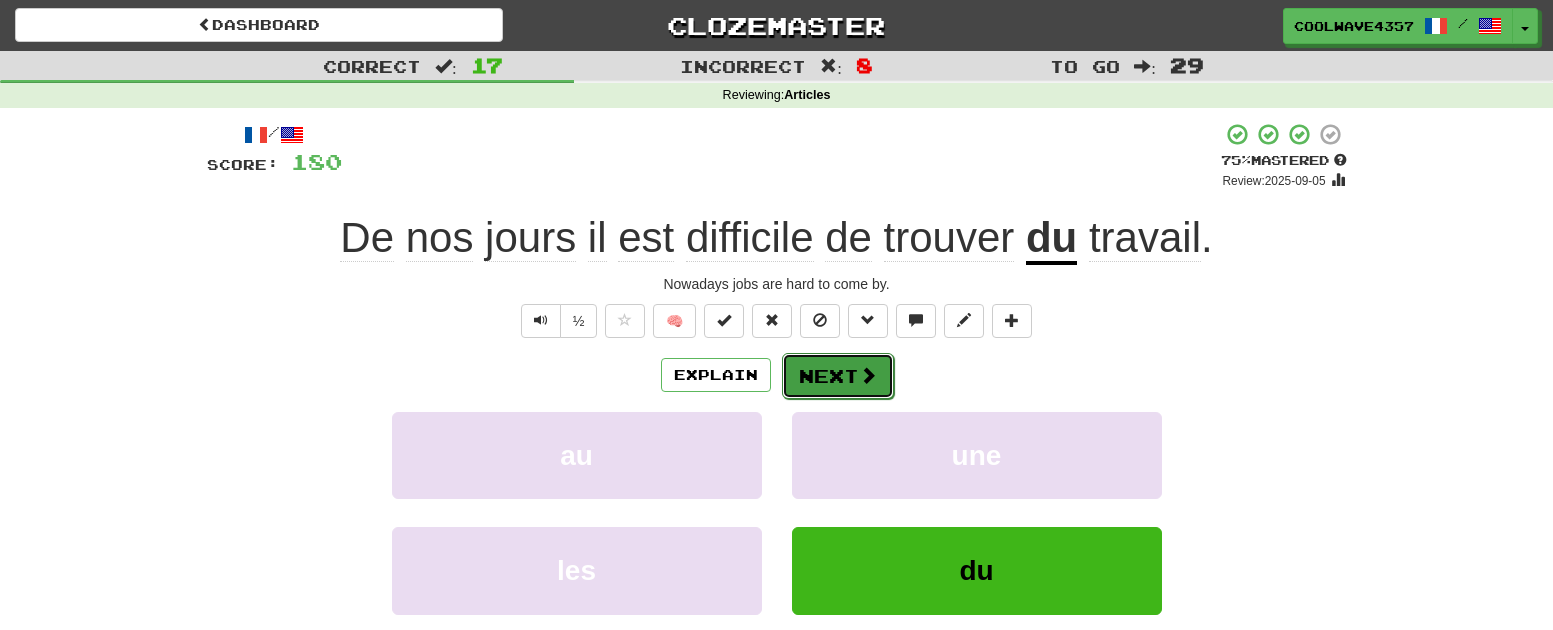 click on "Next" at bounding box center (838, 376) 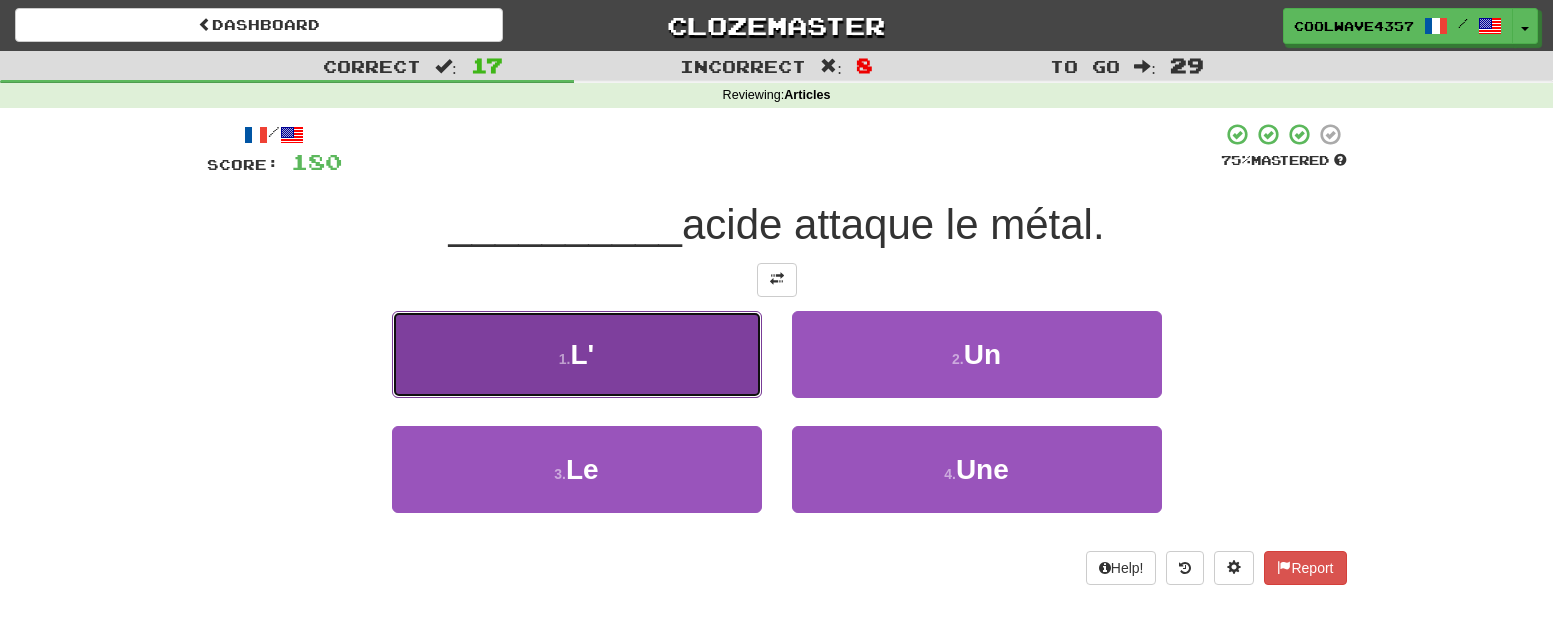 click on "1 .  L'" at bounding box center (577, 354) 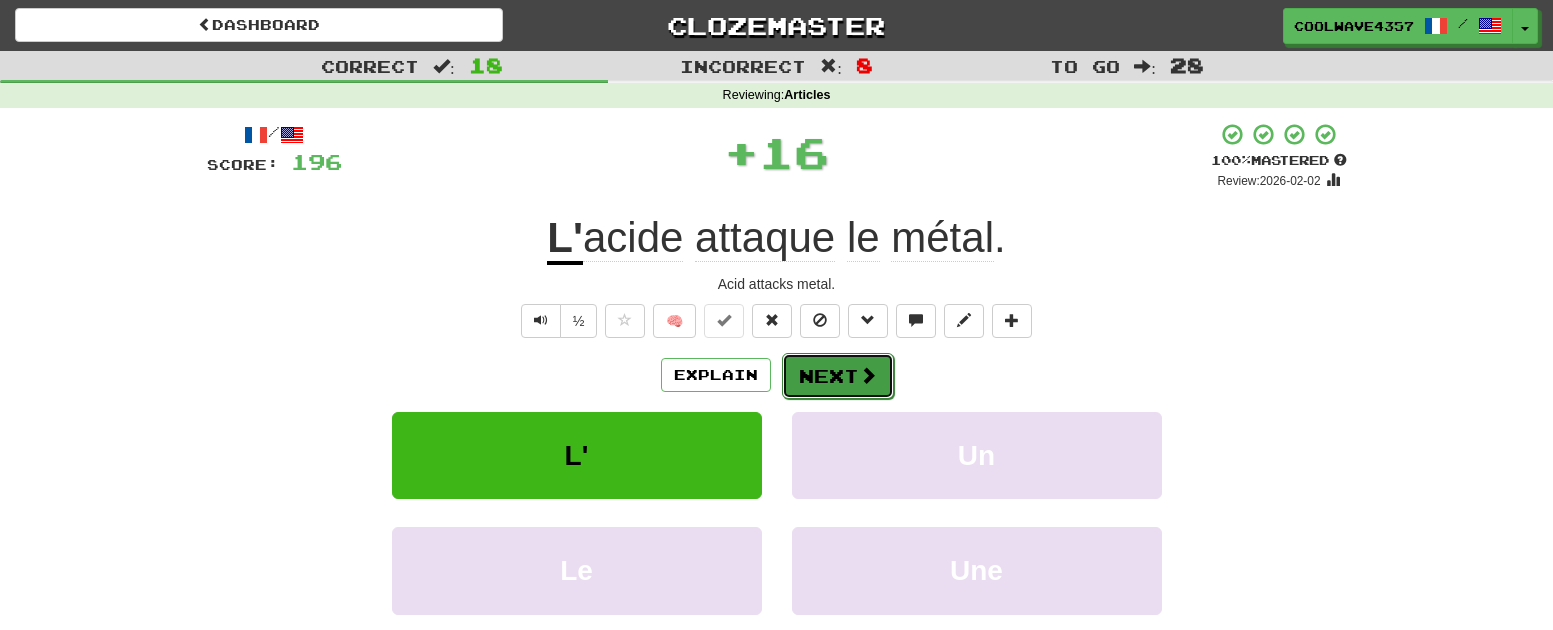 click on "Next" at bounding box center (838, 376) 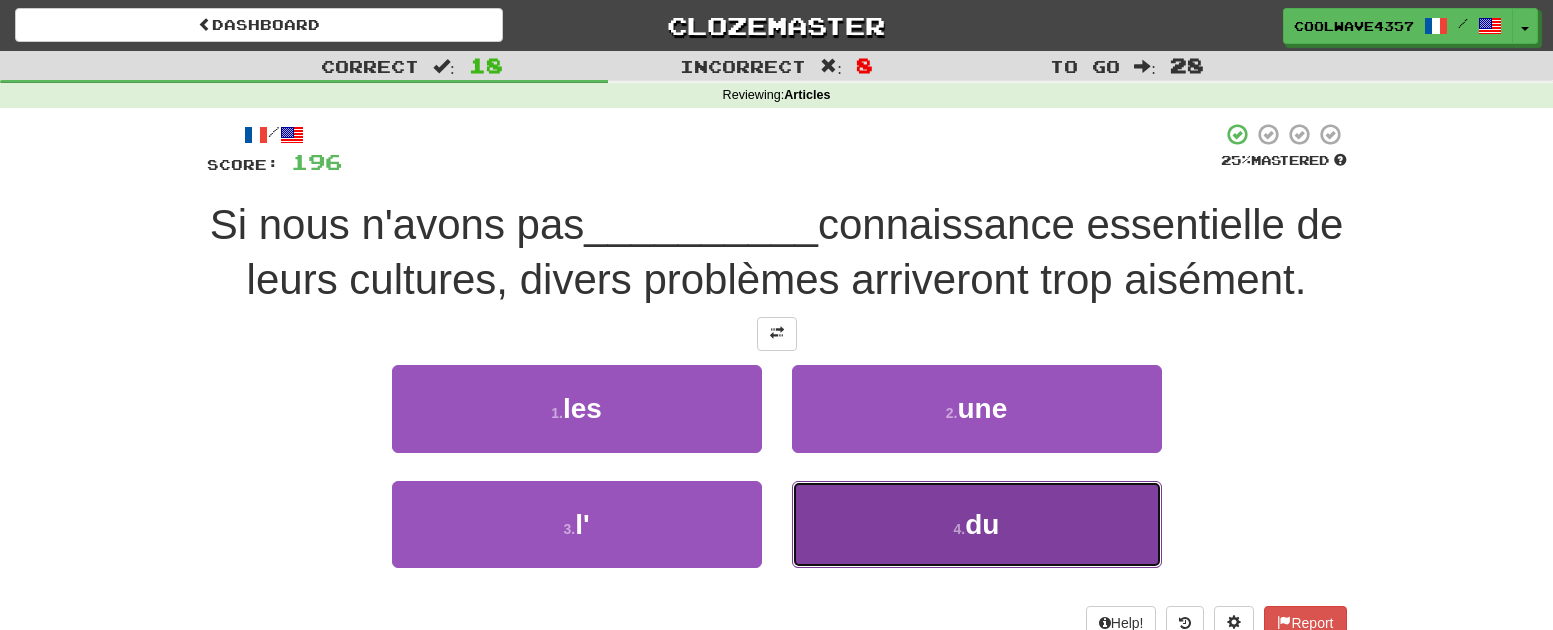 click on "4 .  du" at bounding box center (977, 524) 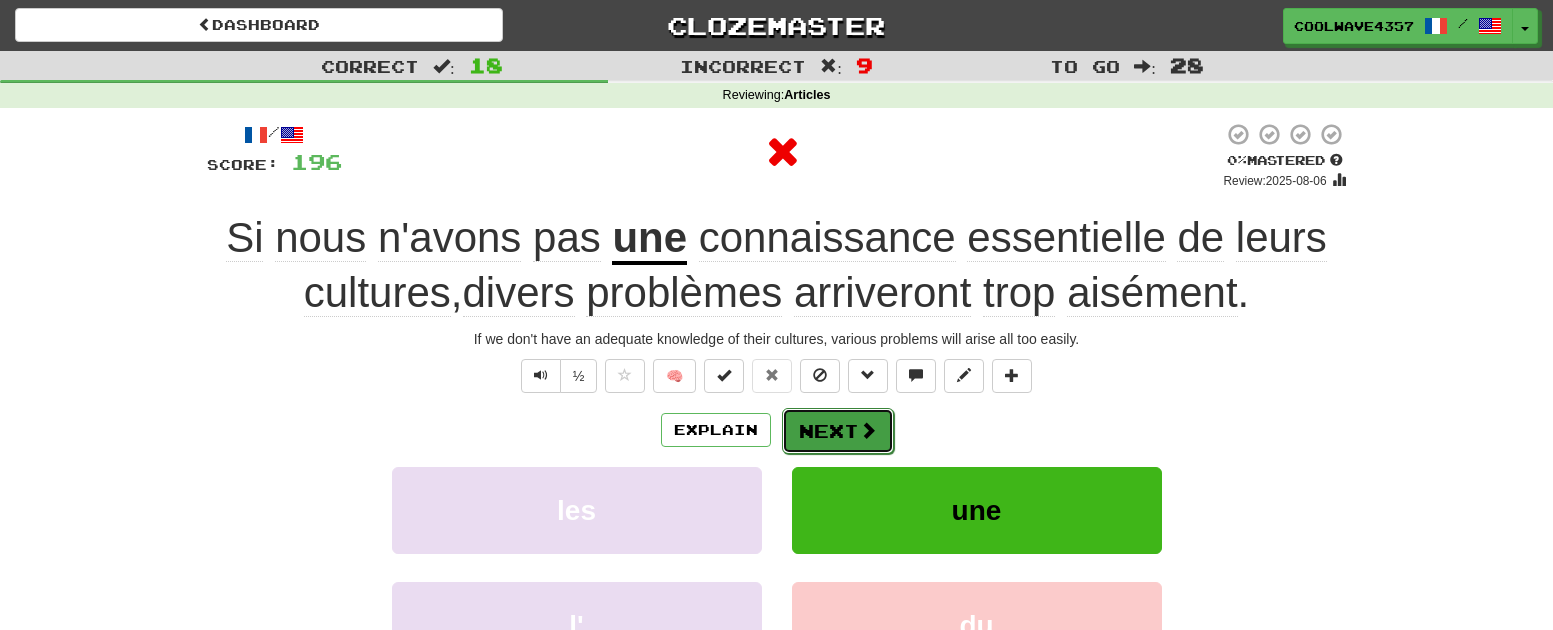 click on "Next" at bounding box center (838, 431) 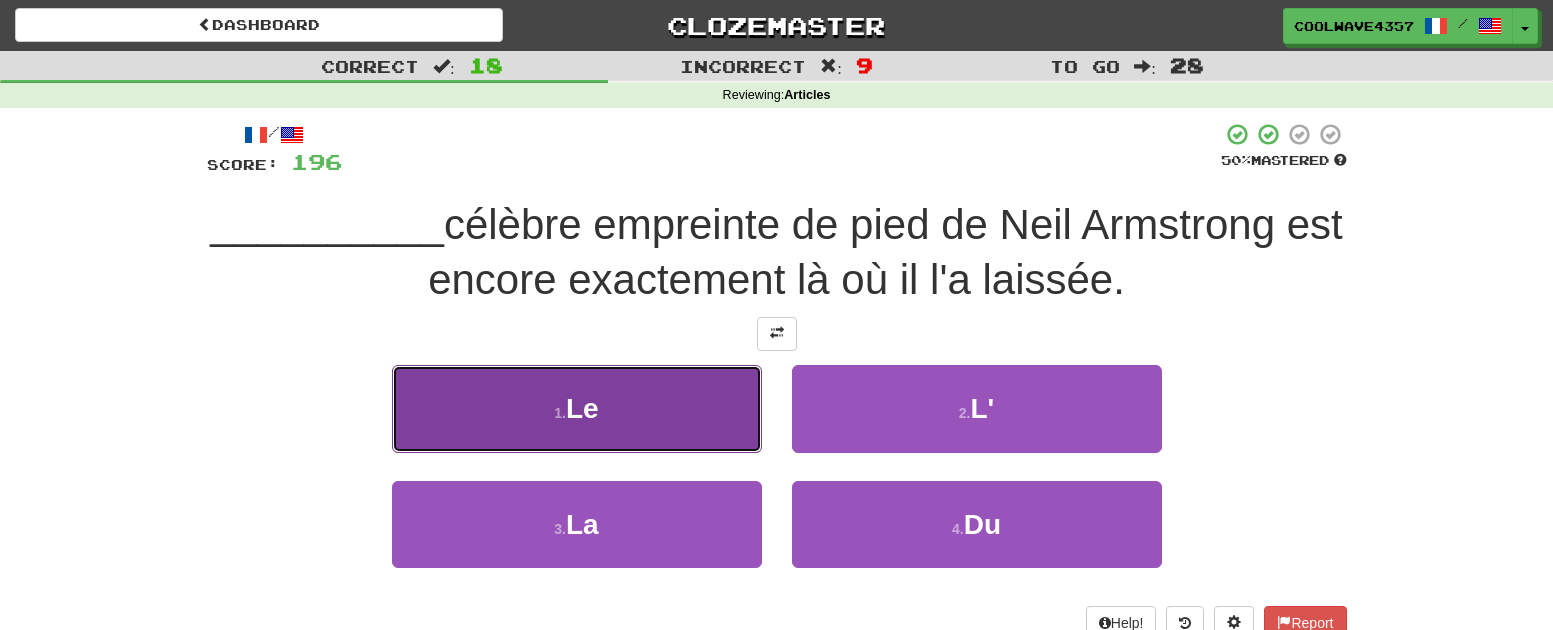 click on "1 .  Le" at bounding box center [577, 408] 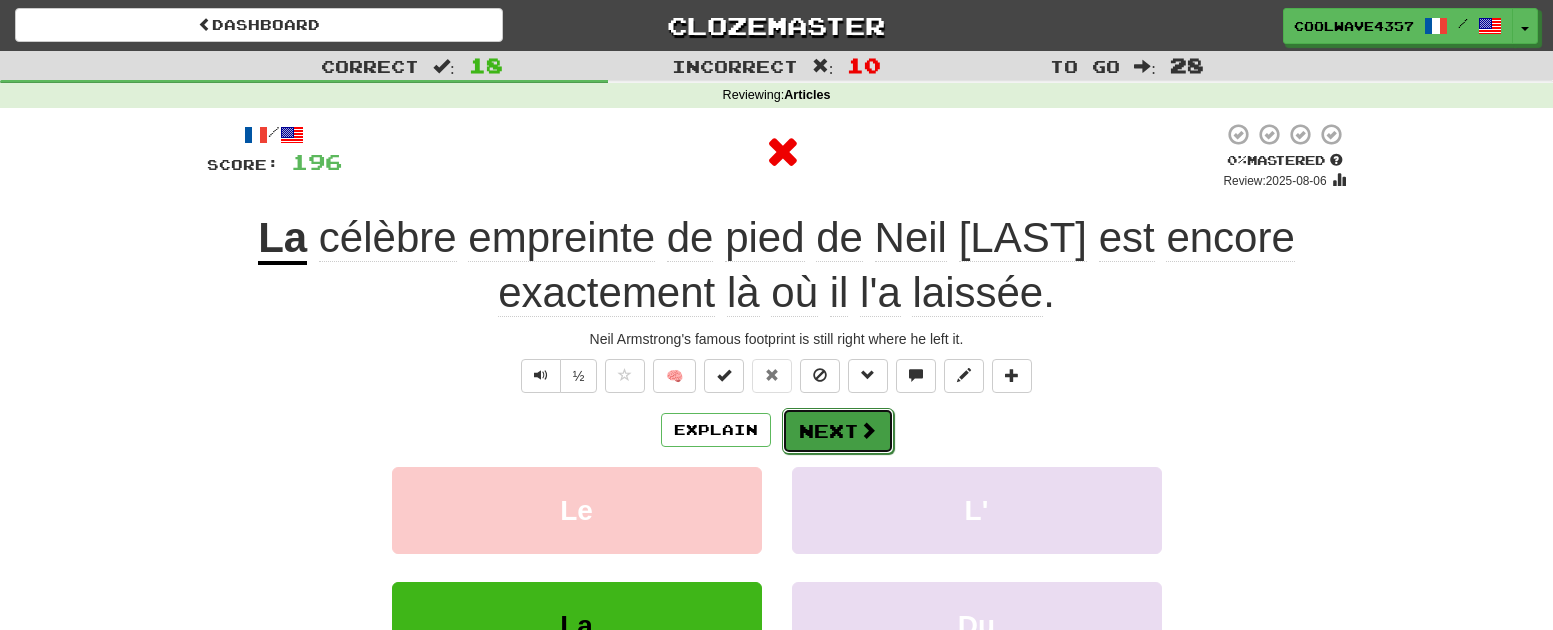click at bounding box center [868, 430] 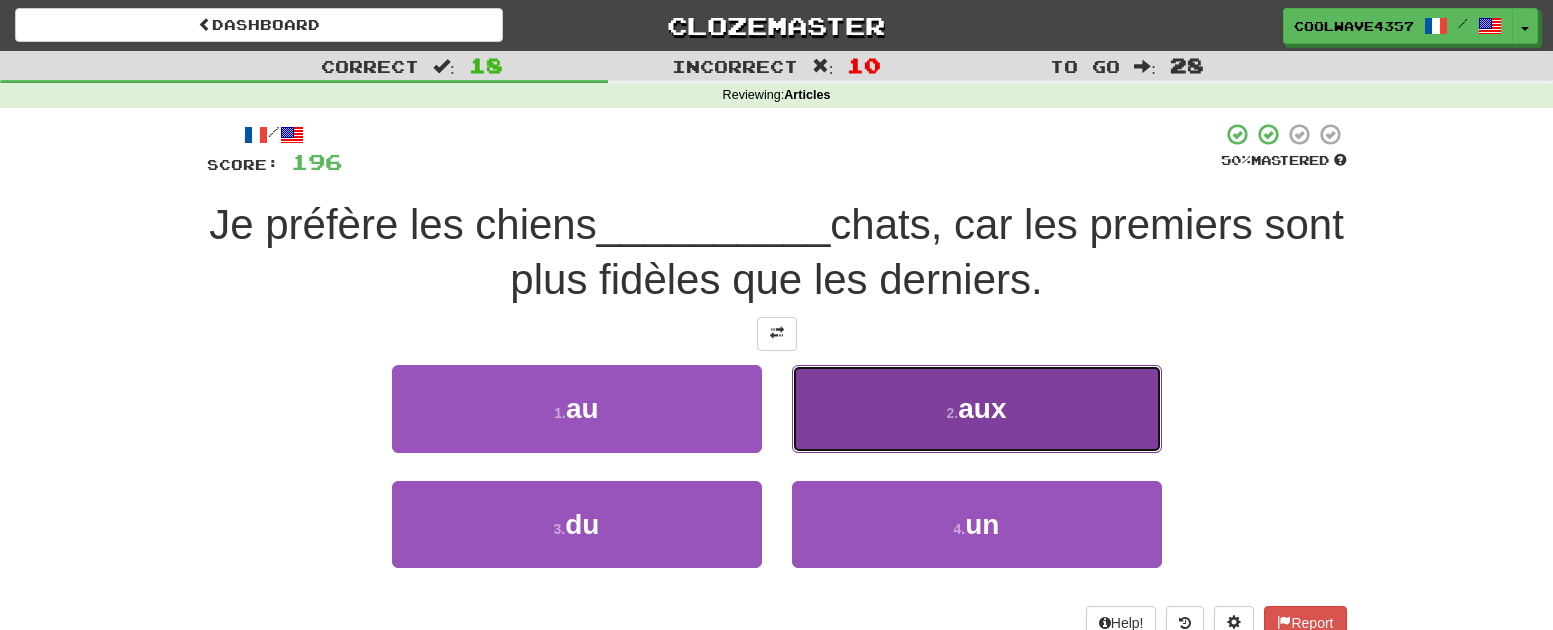 click on "2 ." at bounding box center (953, 413) 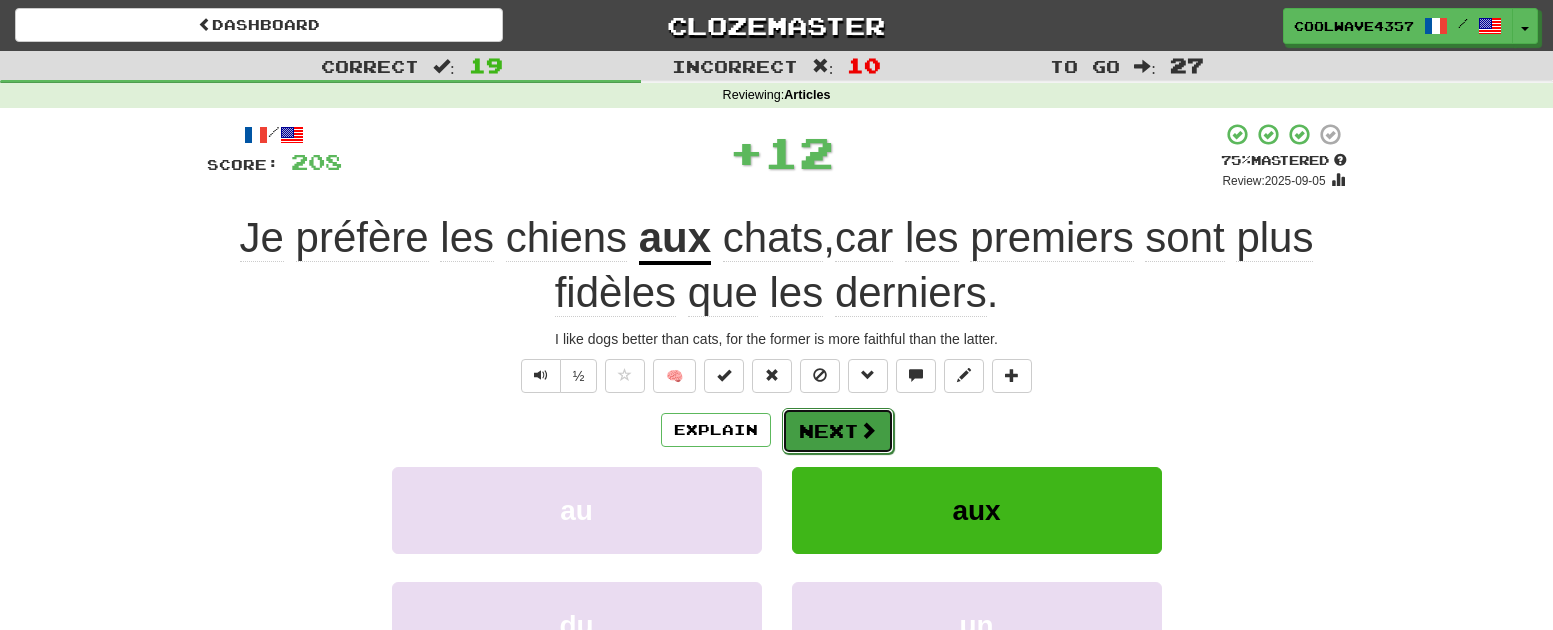 click on "Next" at bounding box center (838, 431) 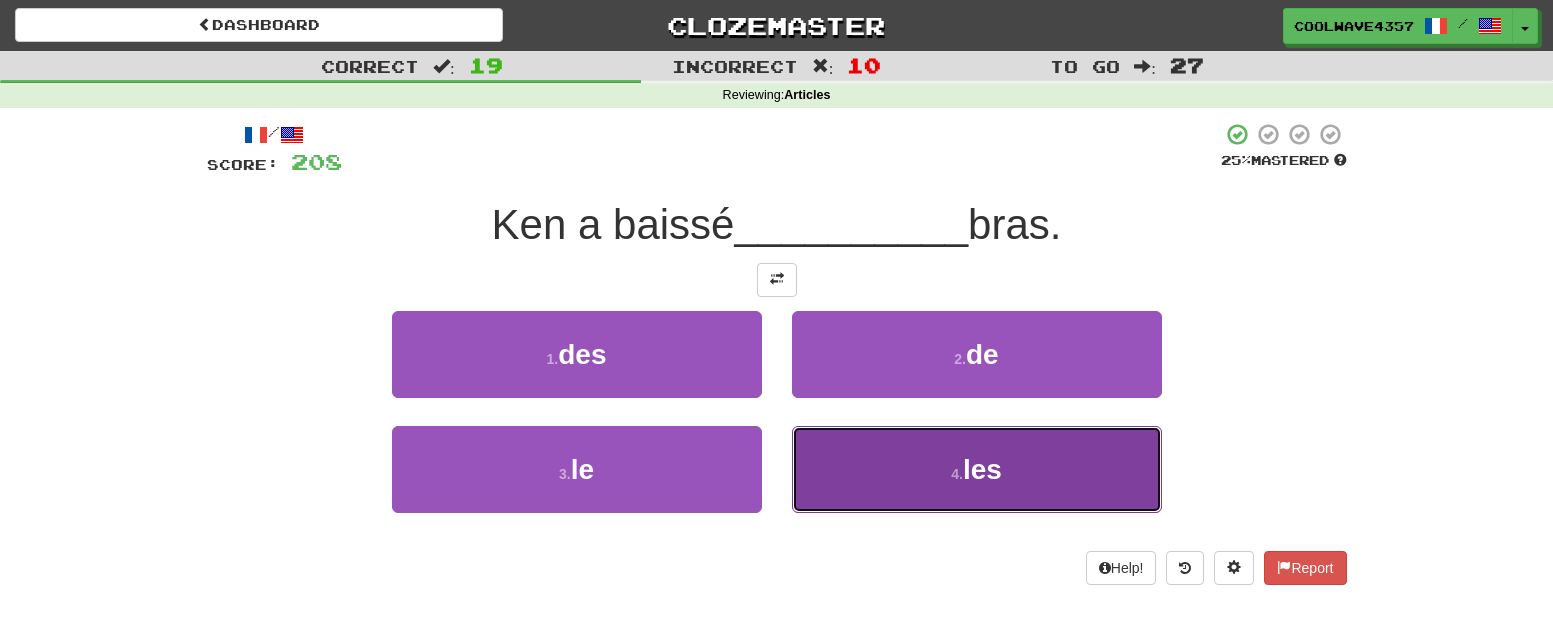 click on "les" at bounding box center [982, 469] 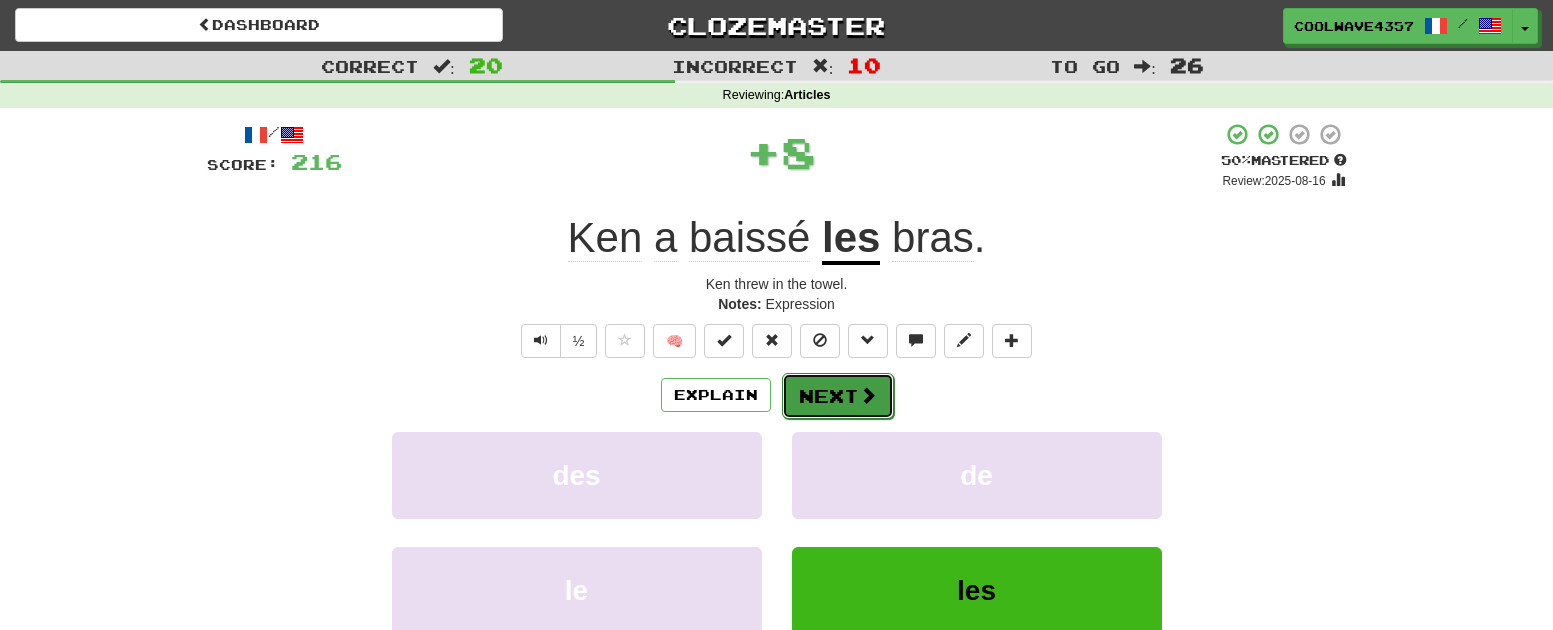 click on "Next" at bounding box center (838, 396) 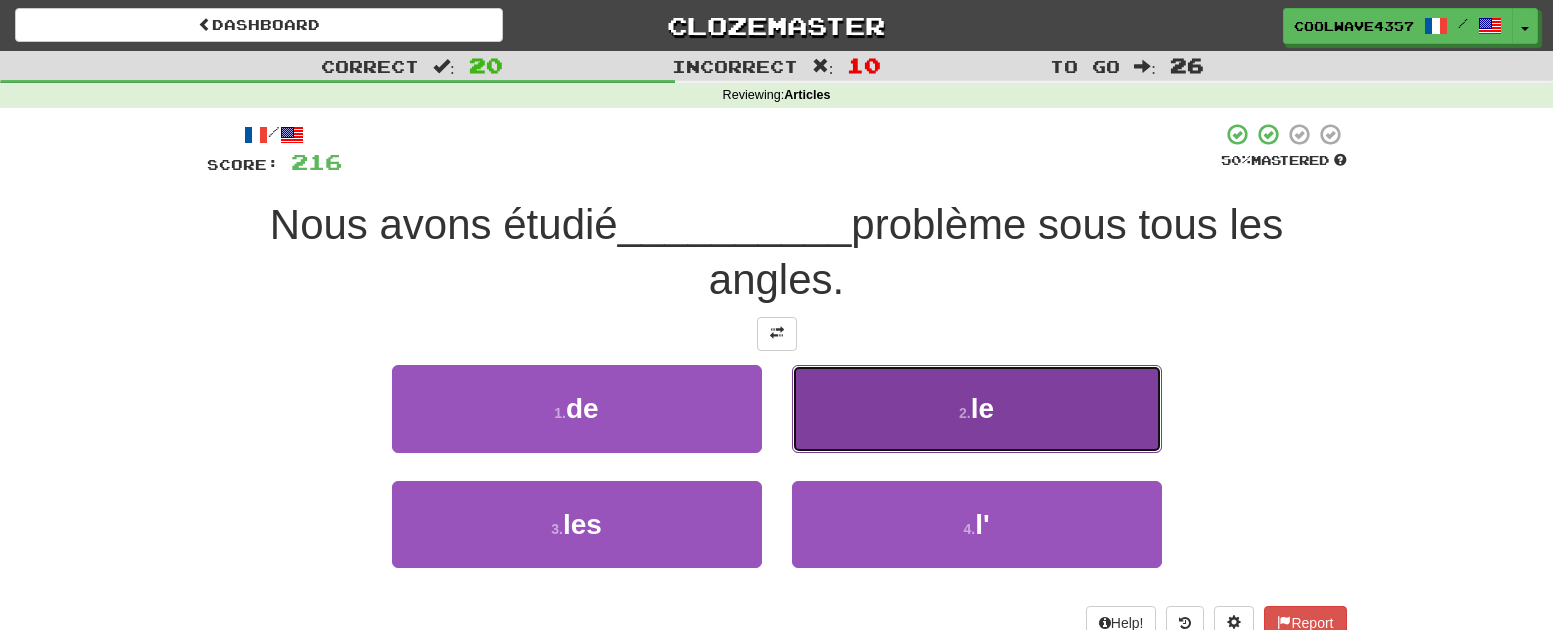 click on "le" at bounding box center (982, 408) 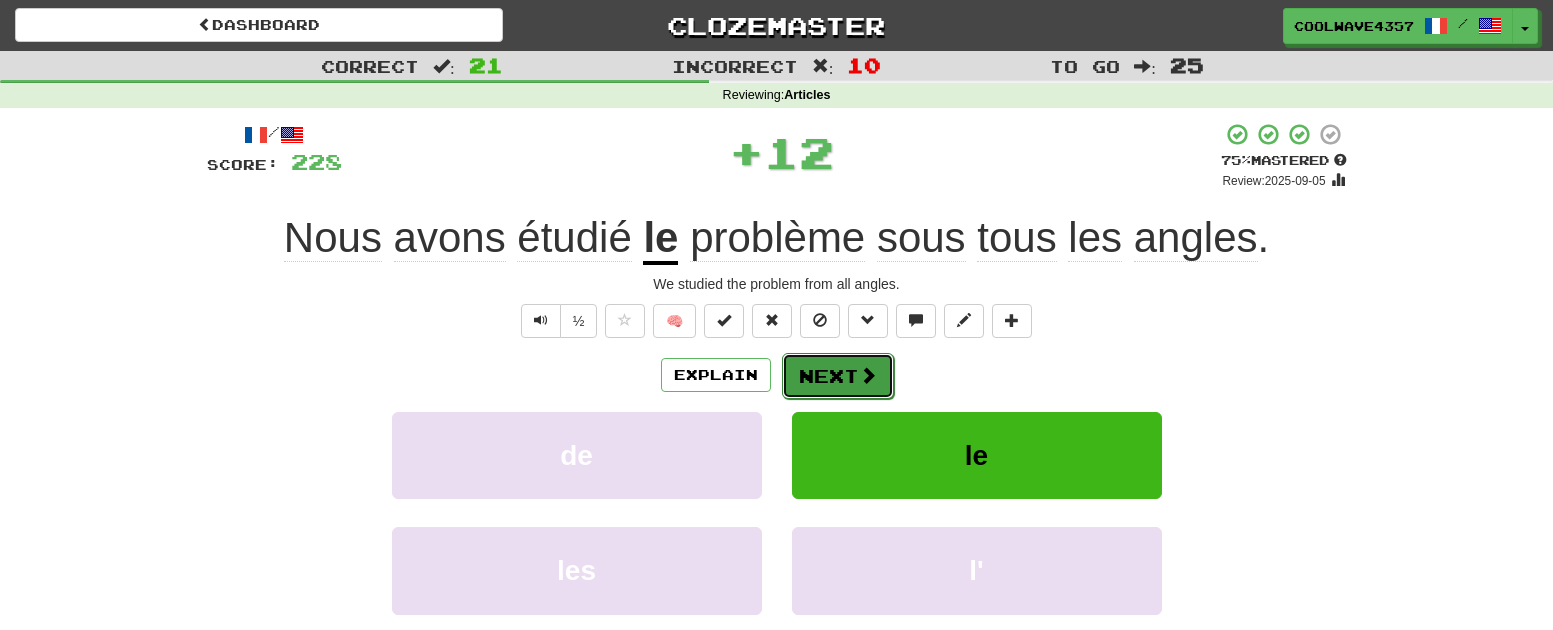 click on "Next" at bounding box center (838, 376) 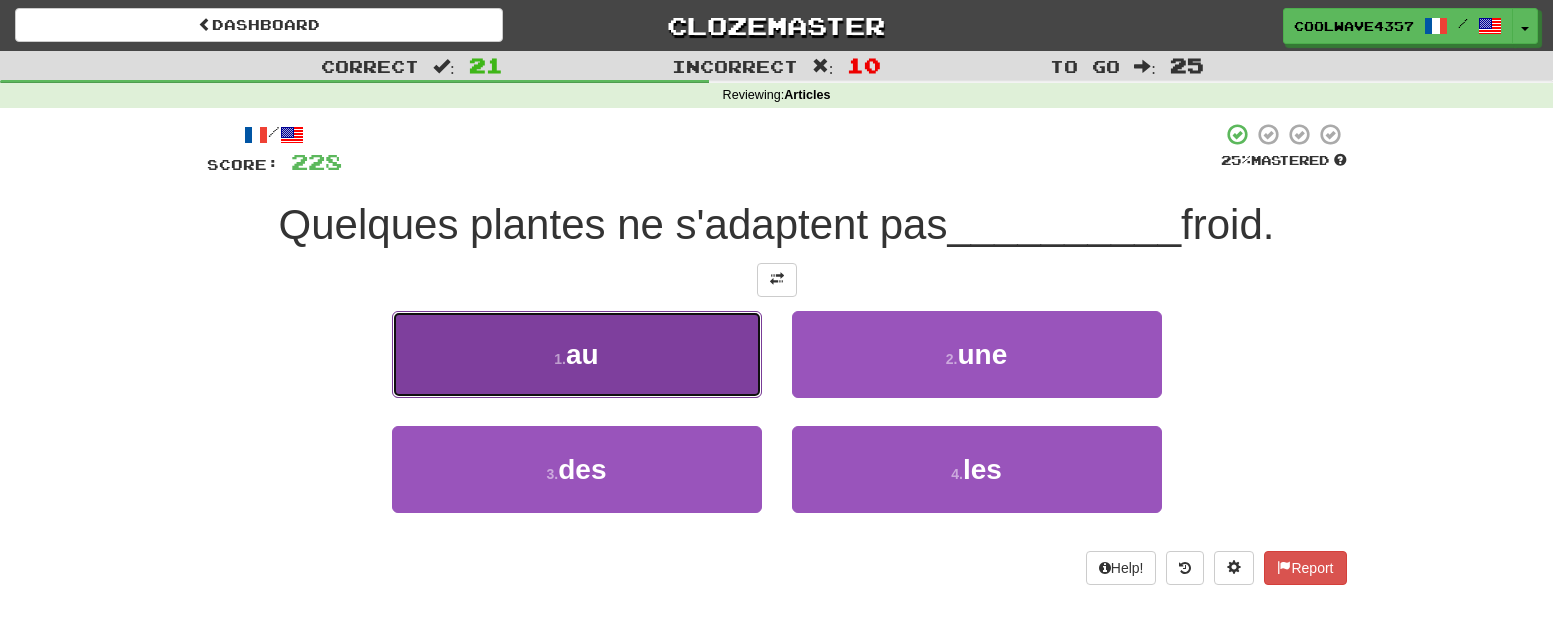 click on "1 .  au" at bounding box center [577, 354] 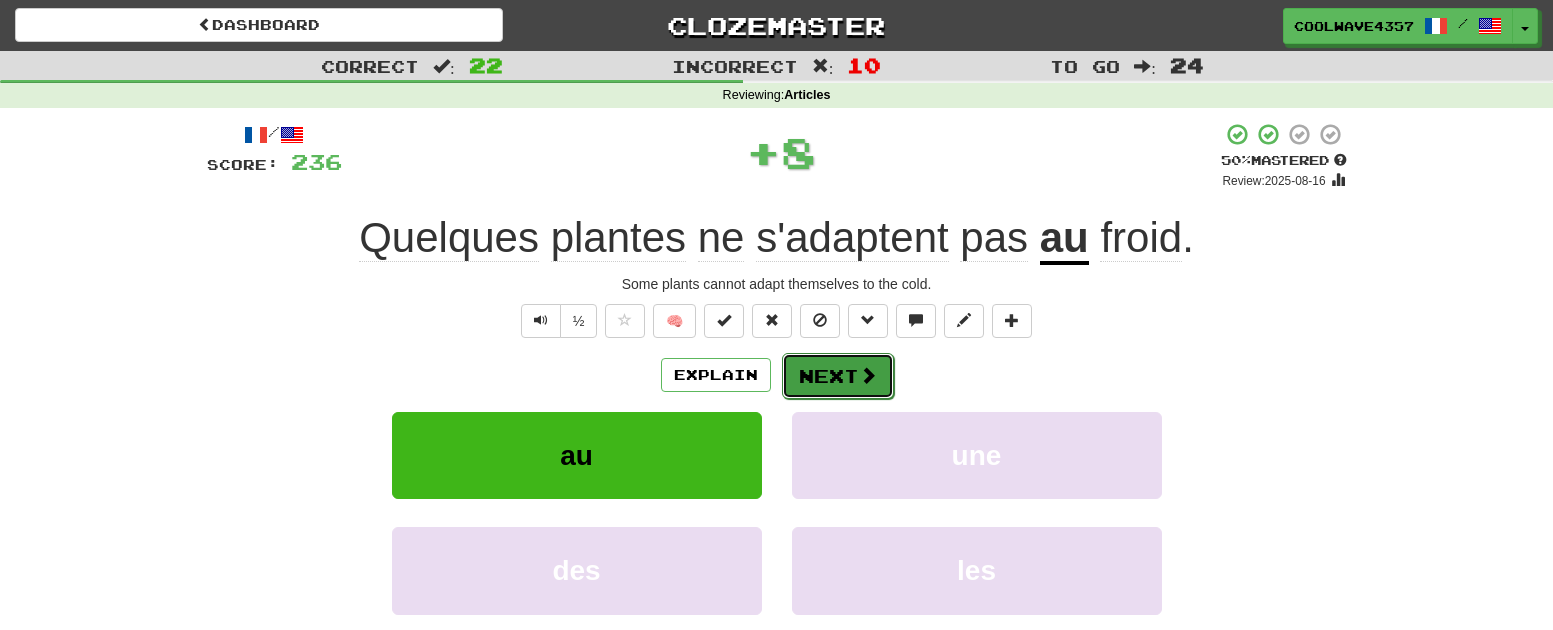 click on "Next" at bounding box center (838, 376) 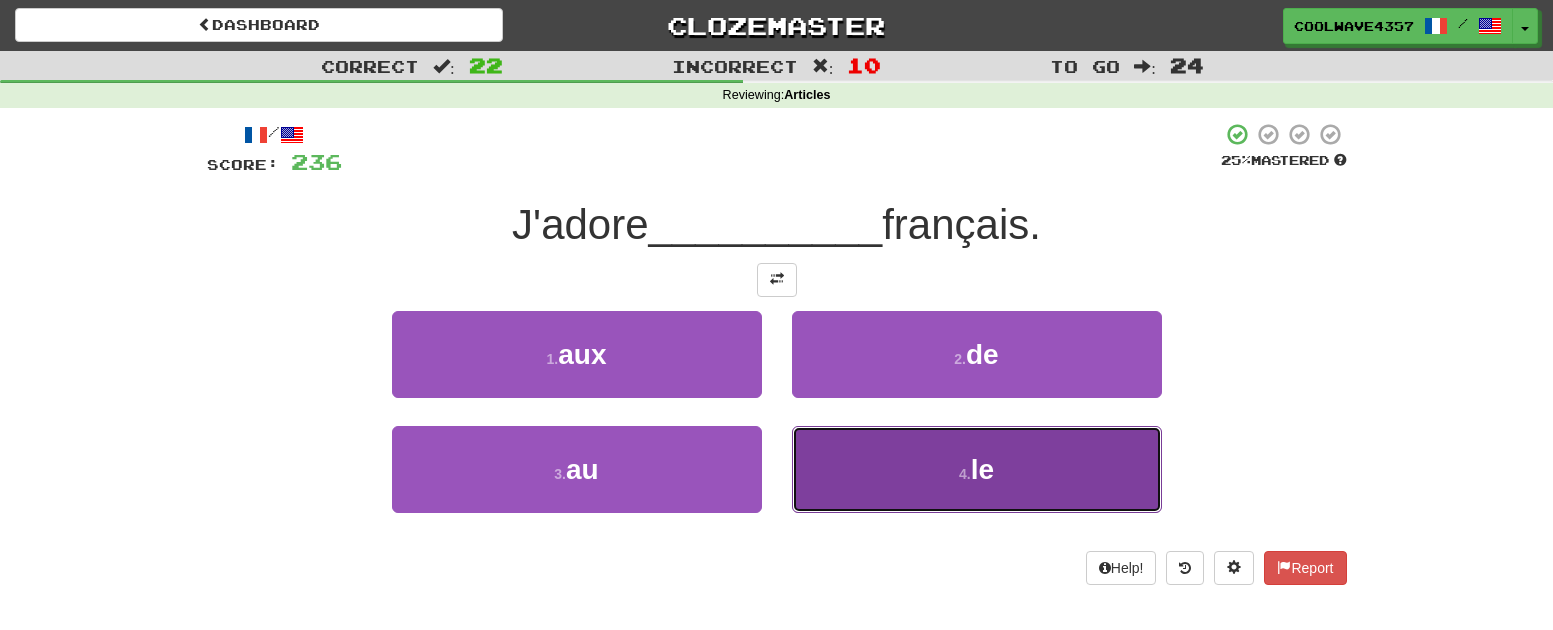 click on "4 .  le" at bounding box center (977, 469) 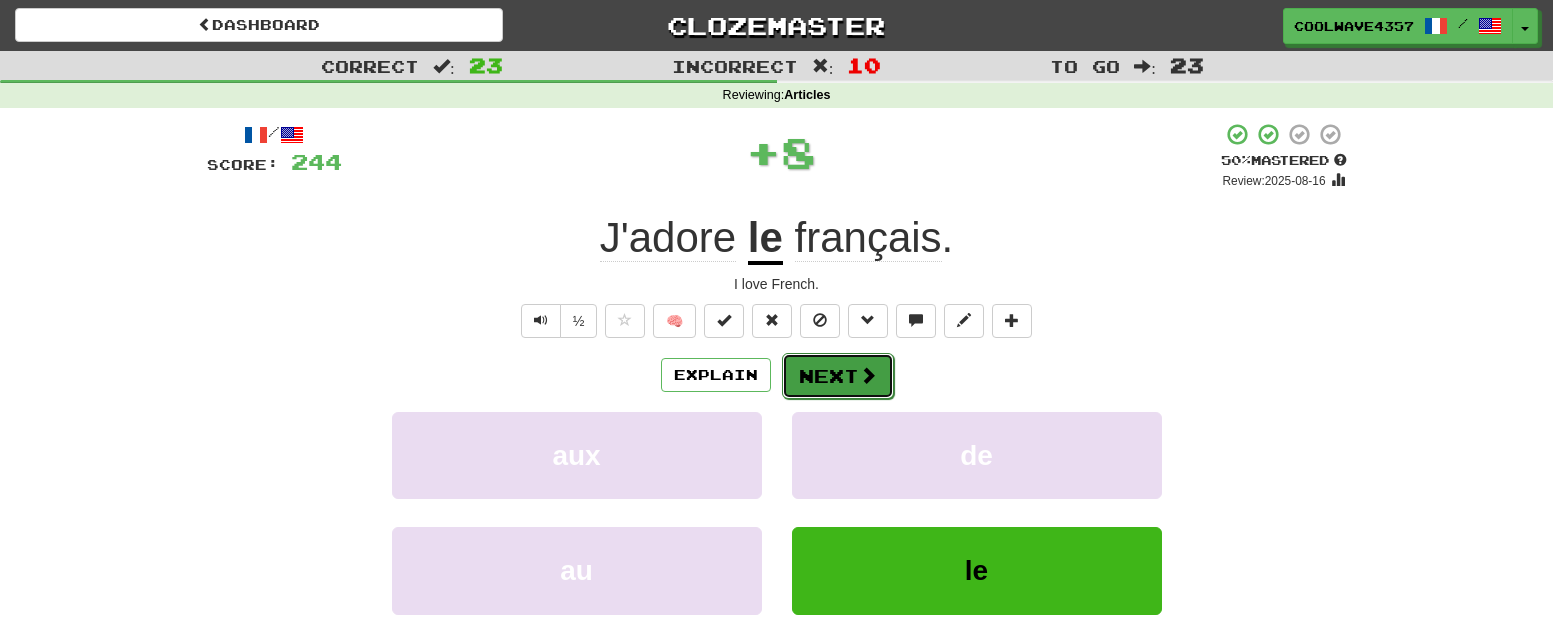 click on "Next" at bounding box center (838, 376) 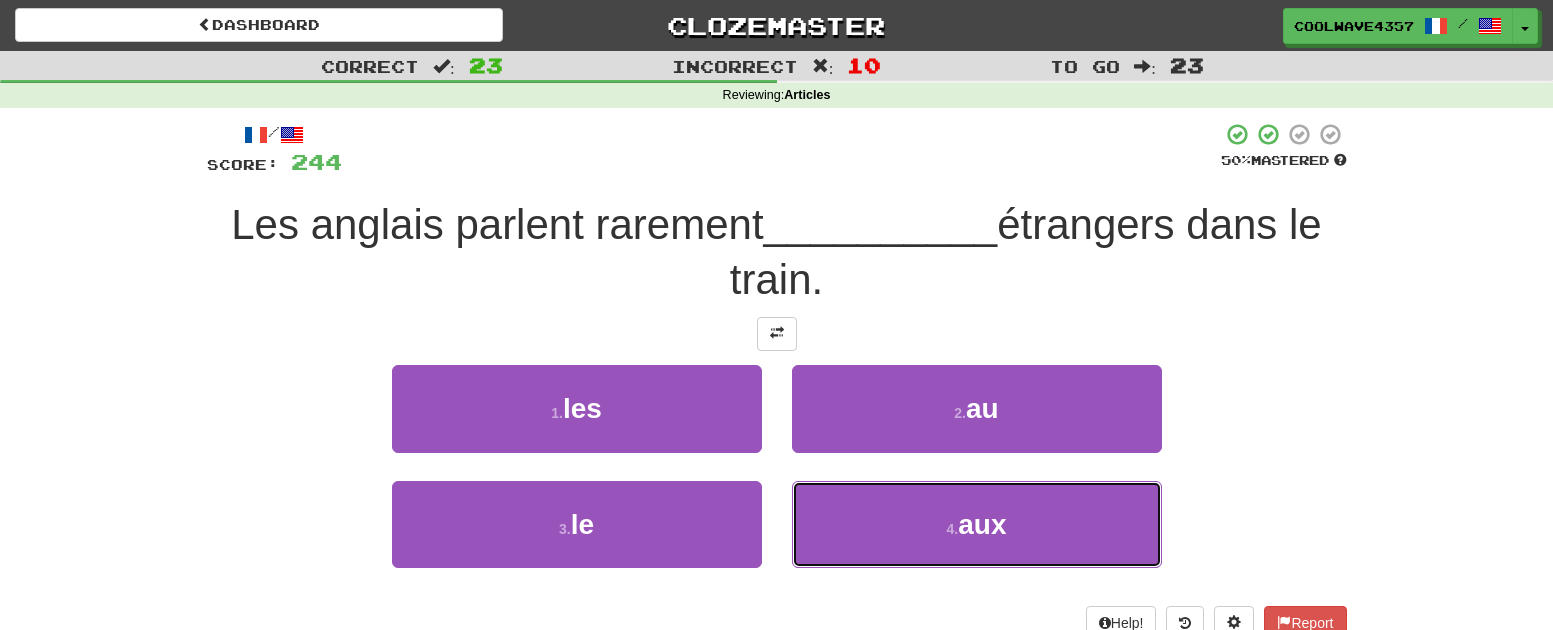 click on "4 .  aux" at bounding box center [977, 524] 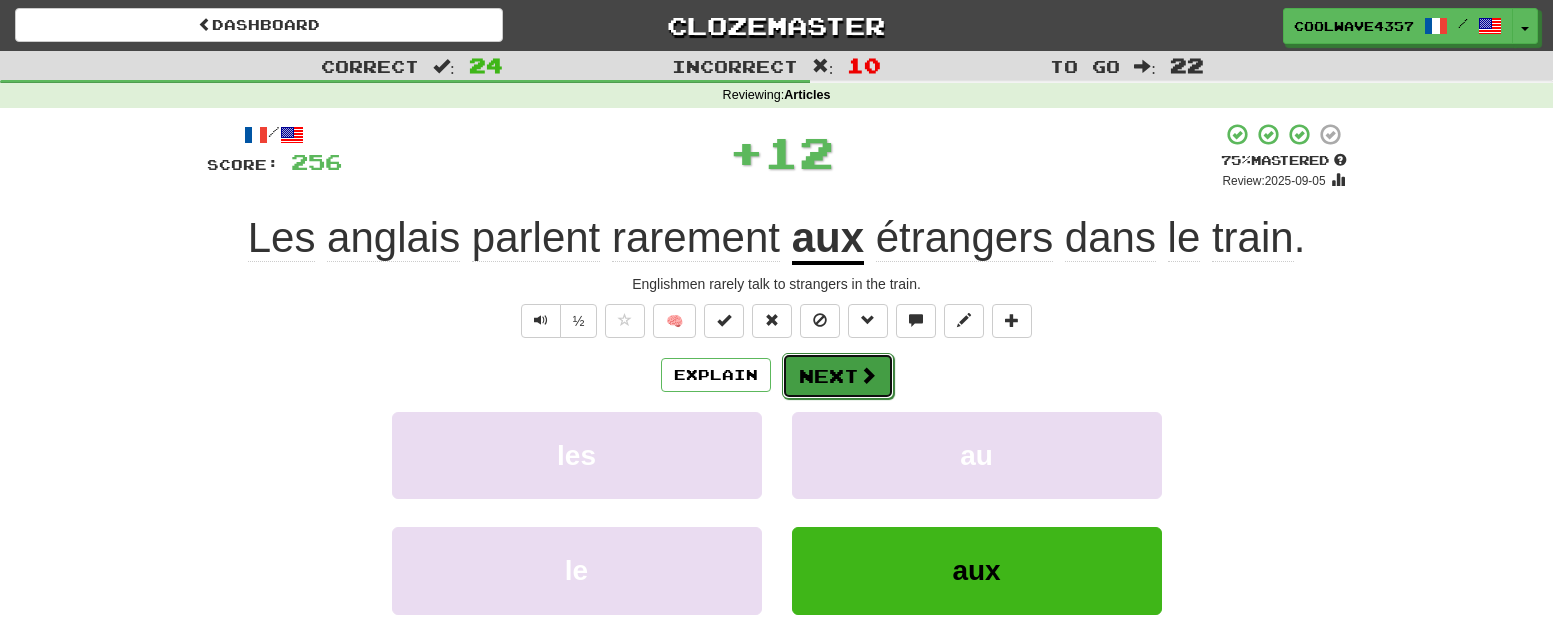 click on "Next" at bounding box center (838, 376) 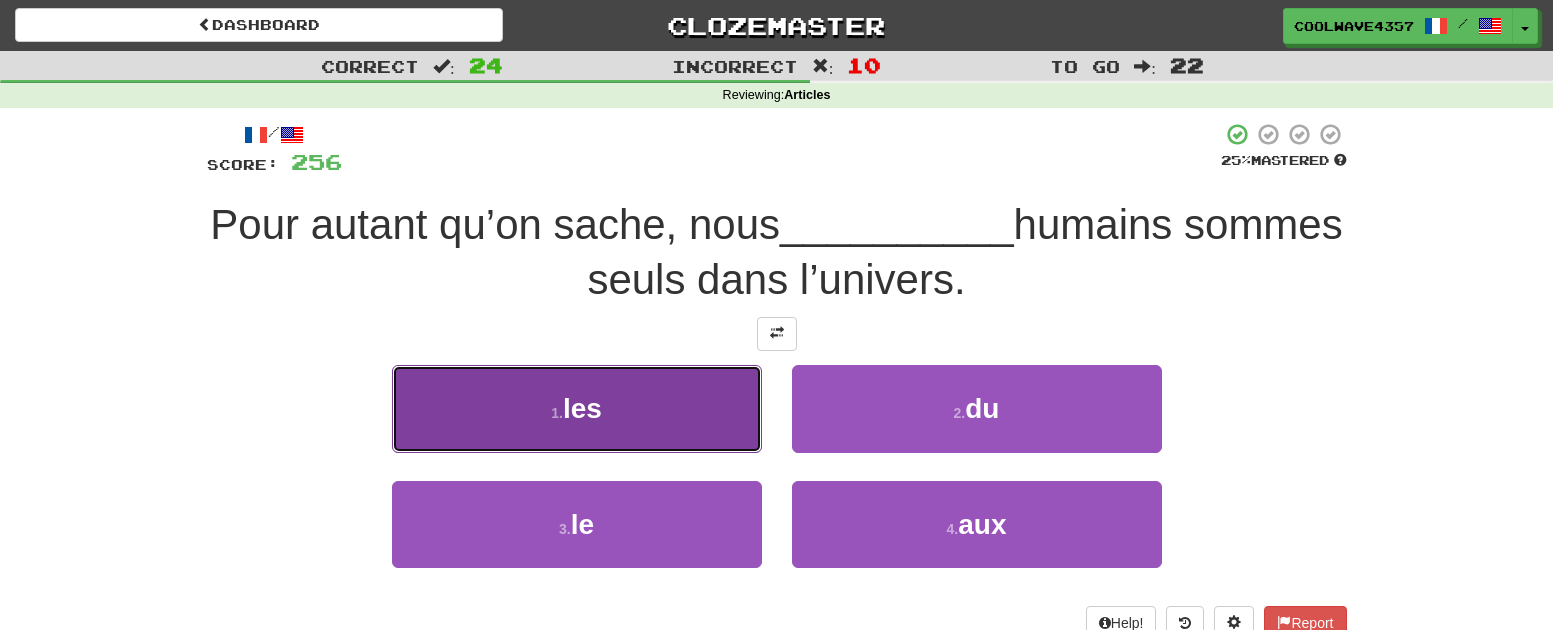 click on "1 .  les" at bounding box center (577, 408) 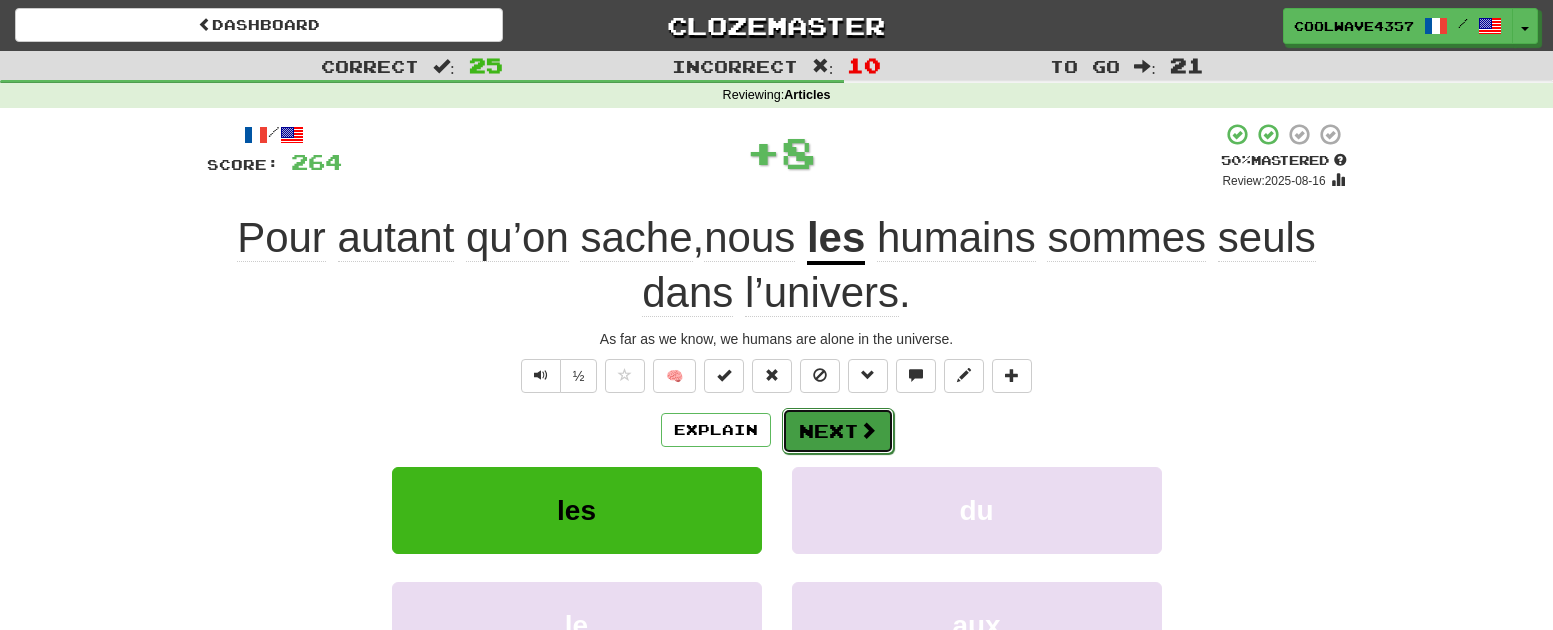 click at bounding box center (868, 430) 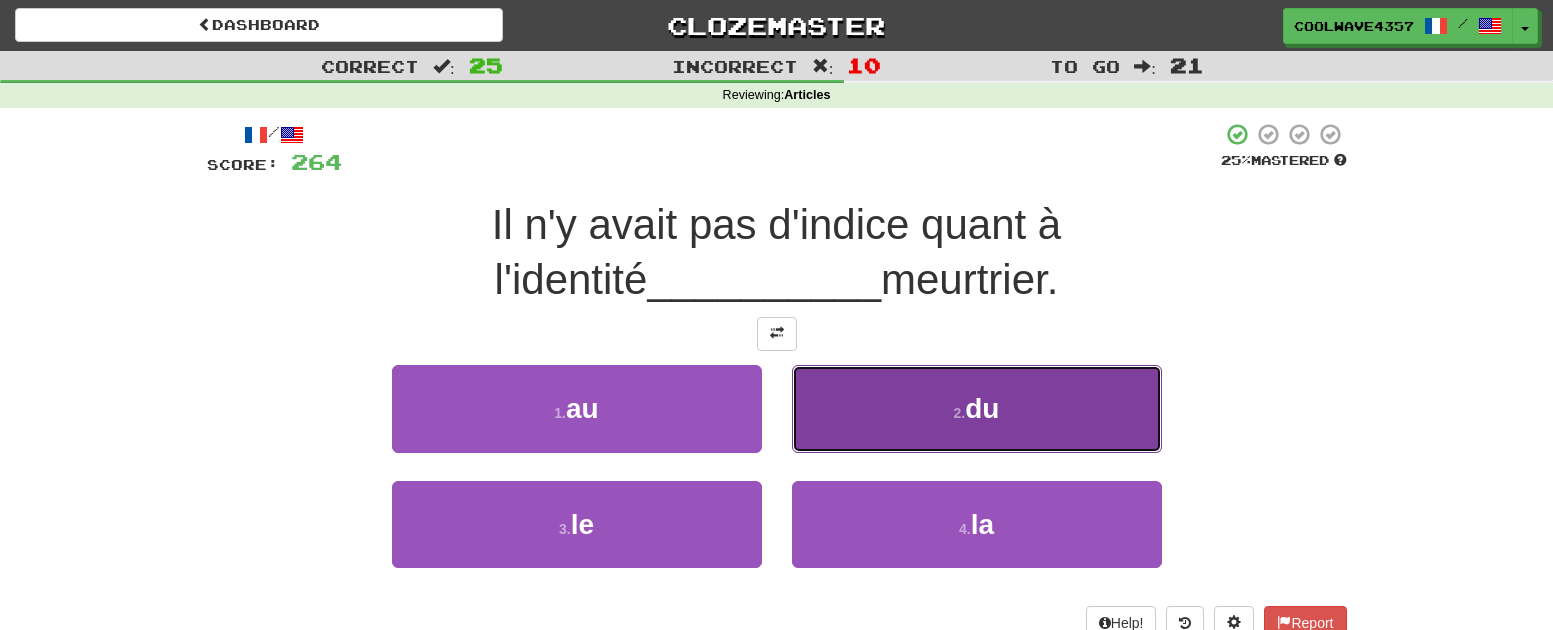 click on "2 .  du" at bounding box center (977, 408) 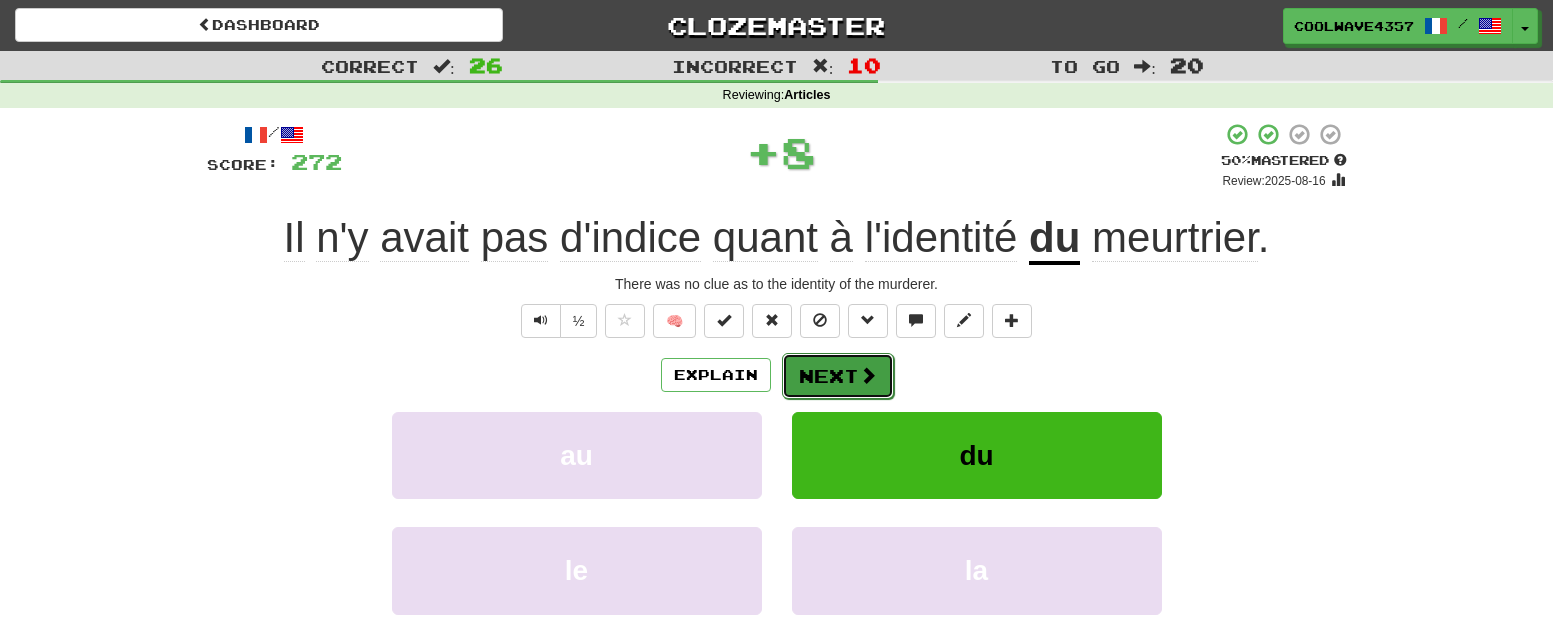 click on "Next" at bounding box center [838, 376] 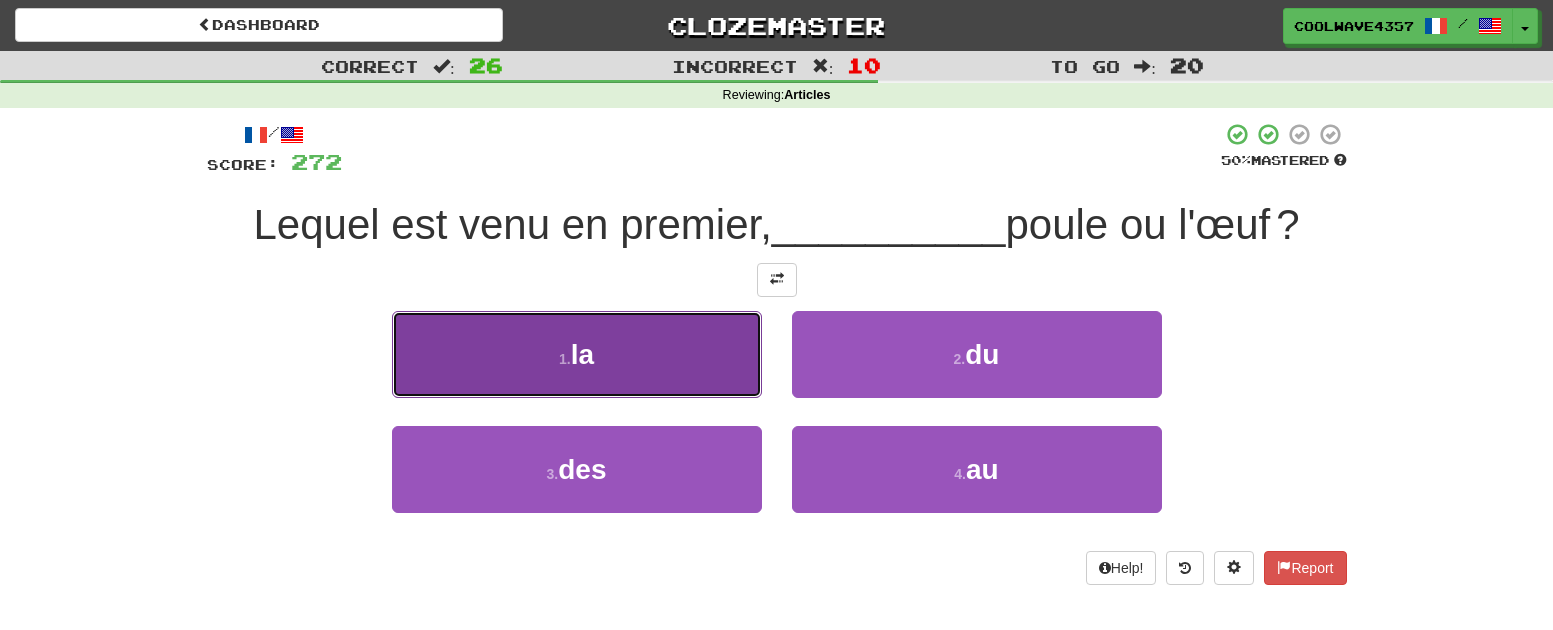 click on "1 .  la" at bounding box center (577, 354) 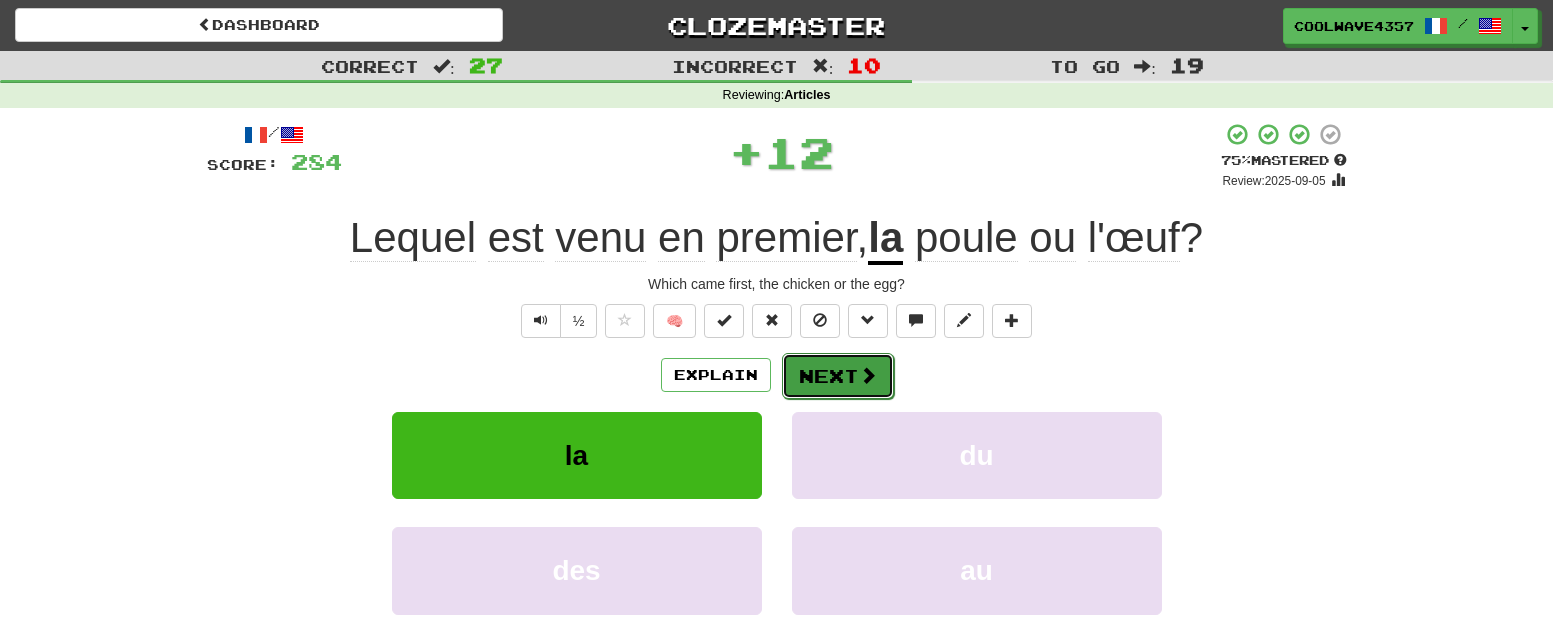 click on "Next" at bounding box center [838, 376] 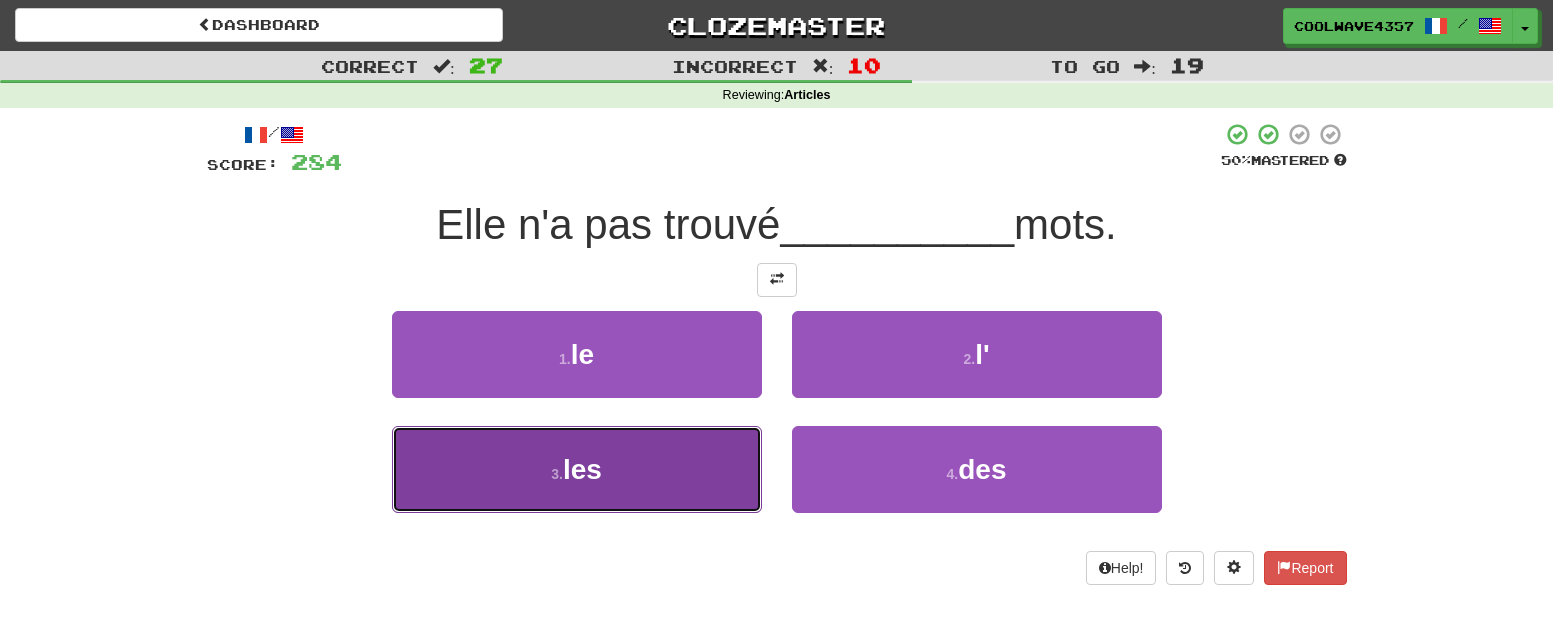 click on "3 .  les" at bounding box center [577, 469] 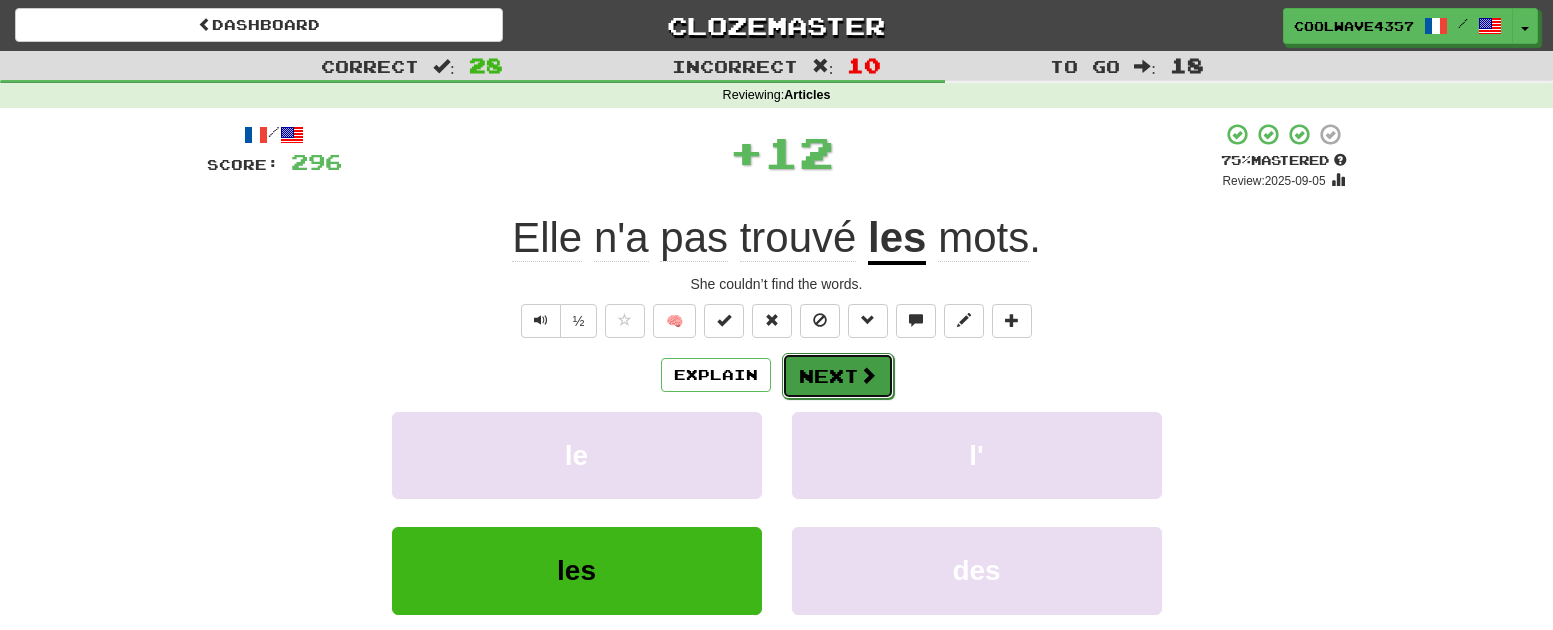 click on "Next" at bounding box center [838, 376] 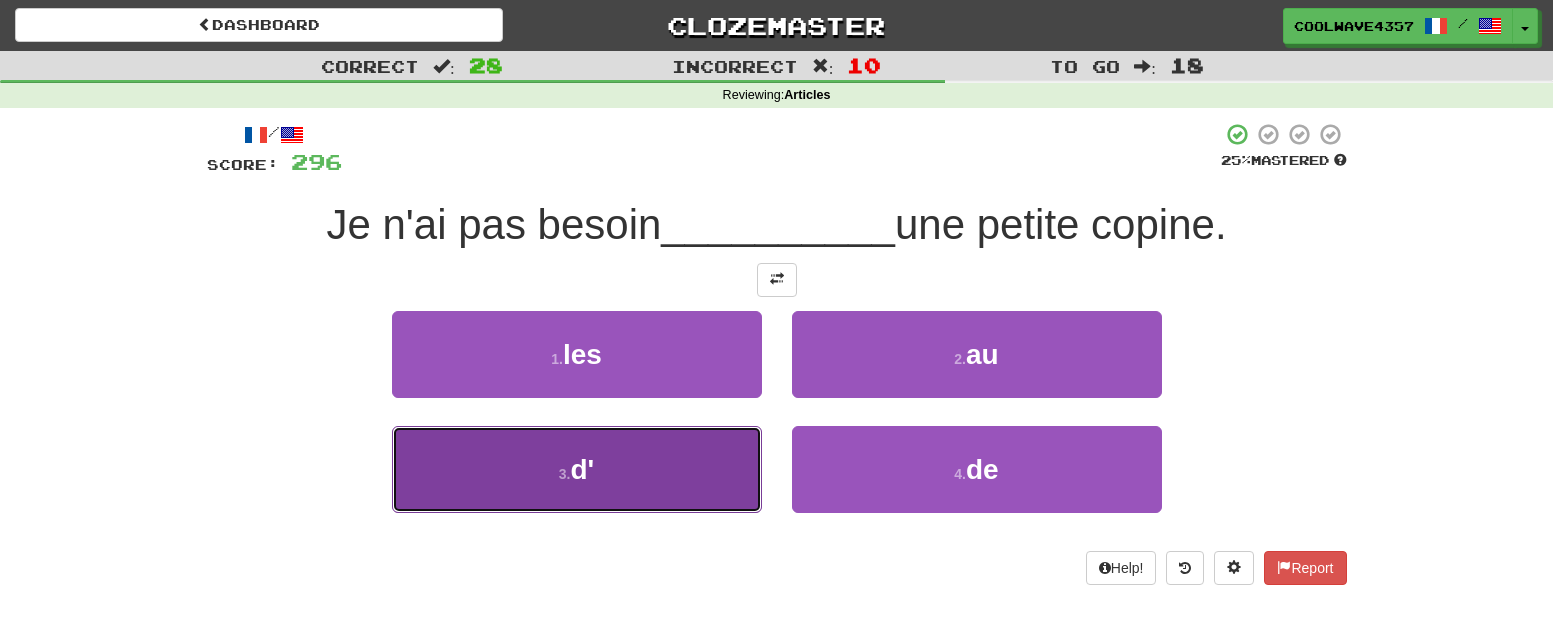 click on "3 .  d'" at bounding box center (577, 469) 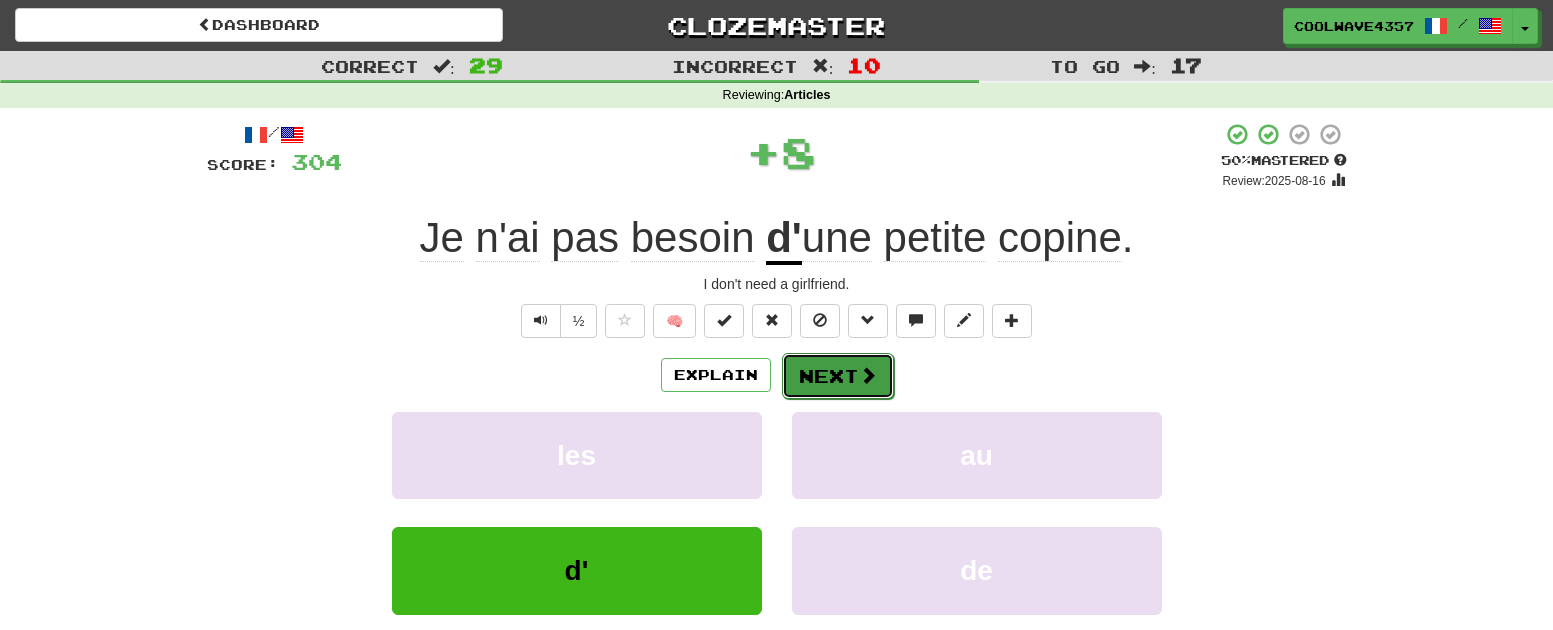 click on "Next" at bounding box center [838, 376] 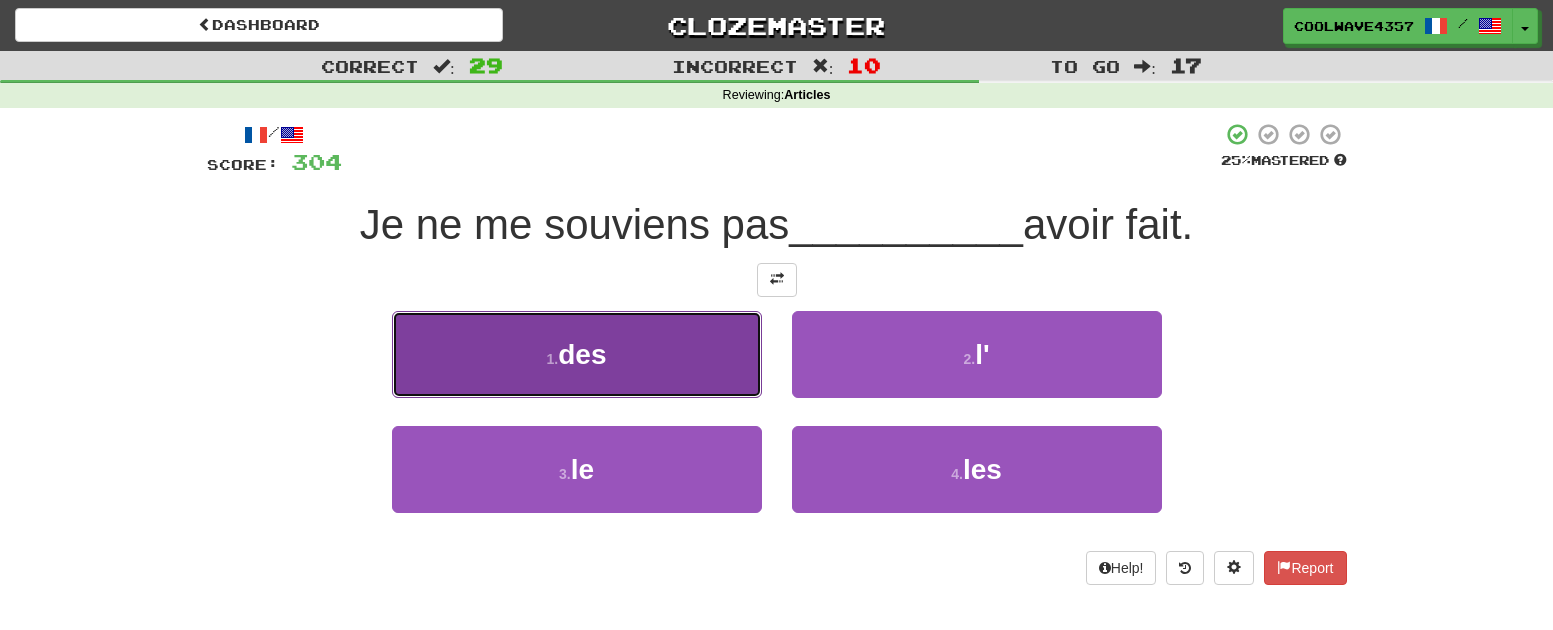 click on "1 .  des" at bounding box center [577, 354] 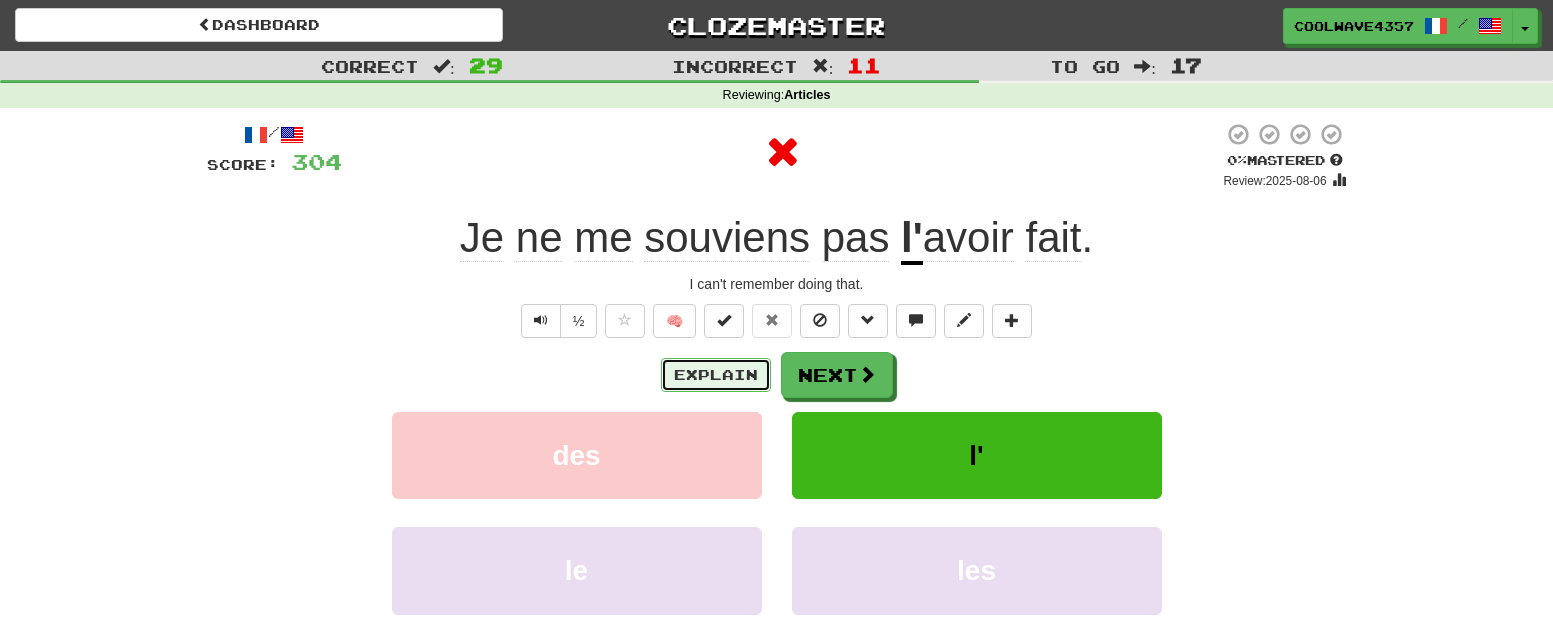 click on "Explain" at bounding box center (716, 375) 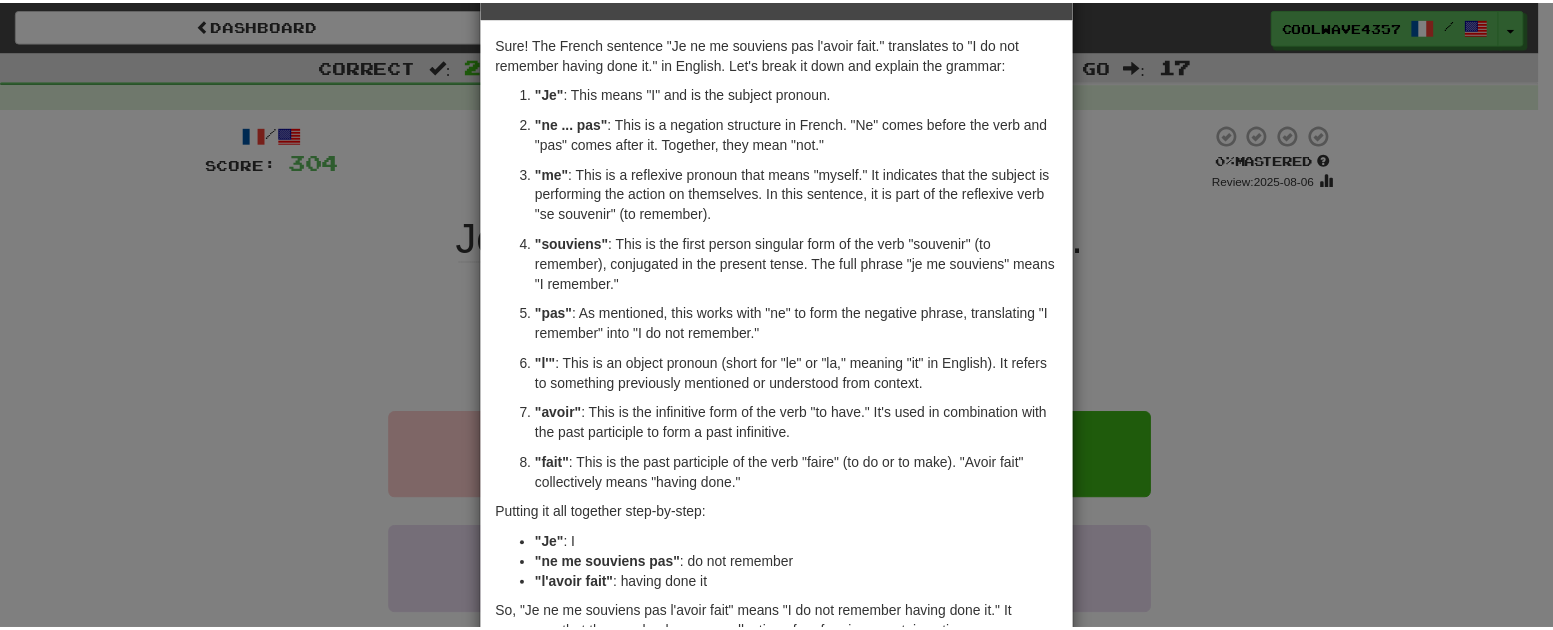 scroll, scrollTop: 198, scrollLeft: 0, axis: vertical 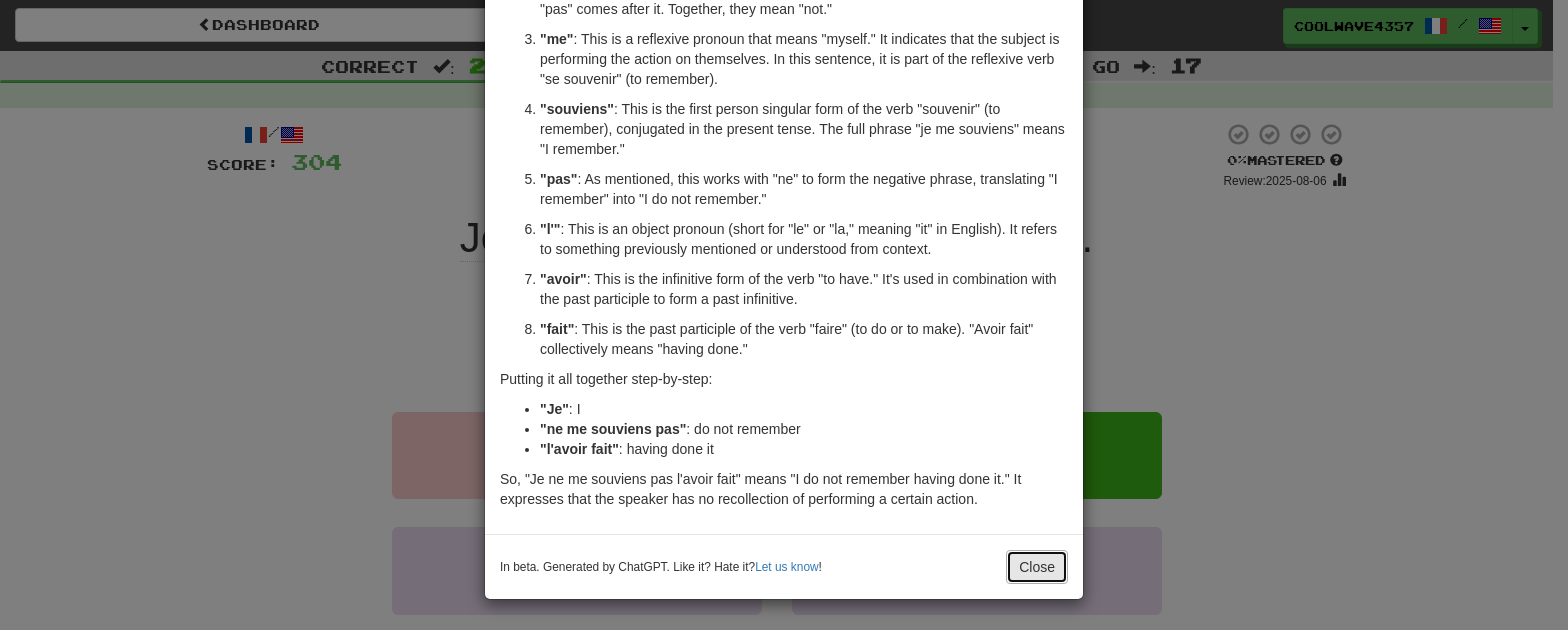 click on "Close" at bounding box center [1037, 567] 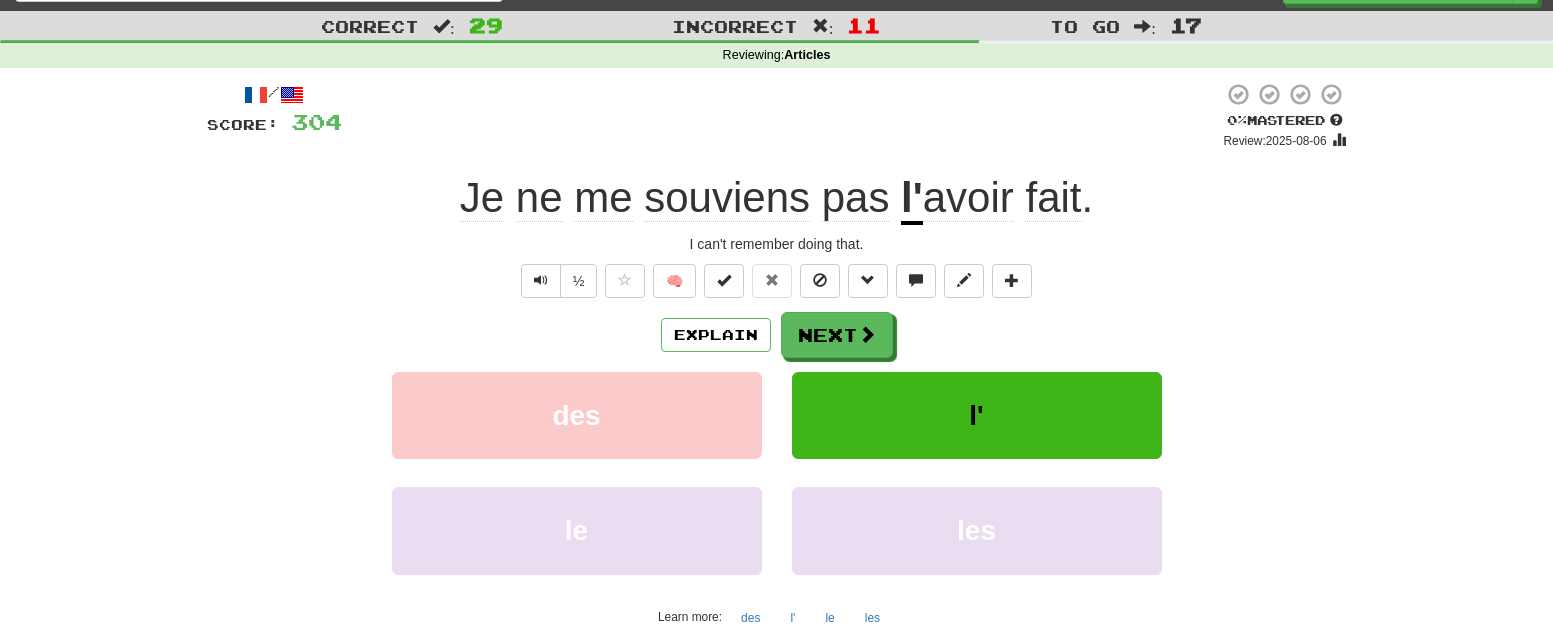scroll, scrollTop: 200, scrollLeft: 0, axis: vertical 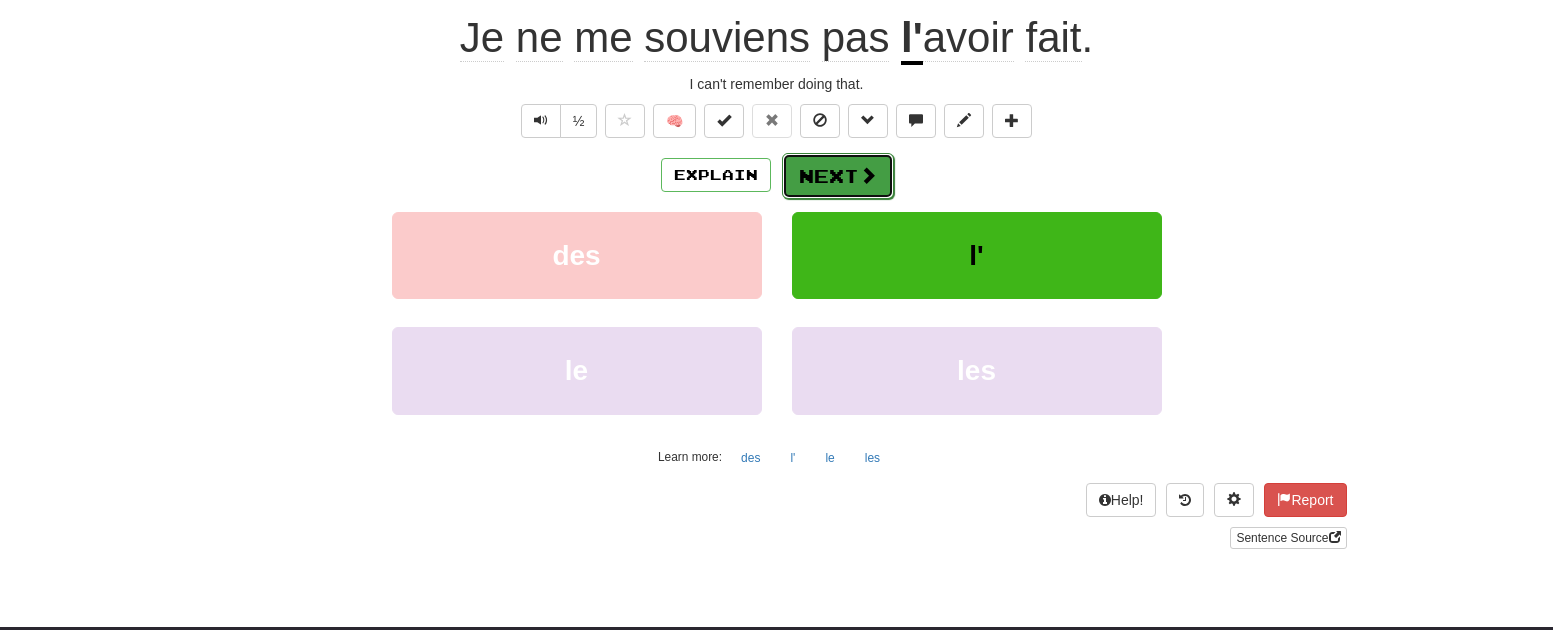 click on "Next" at bounding box center [838, 176] 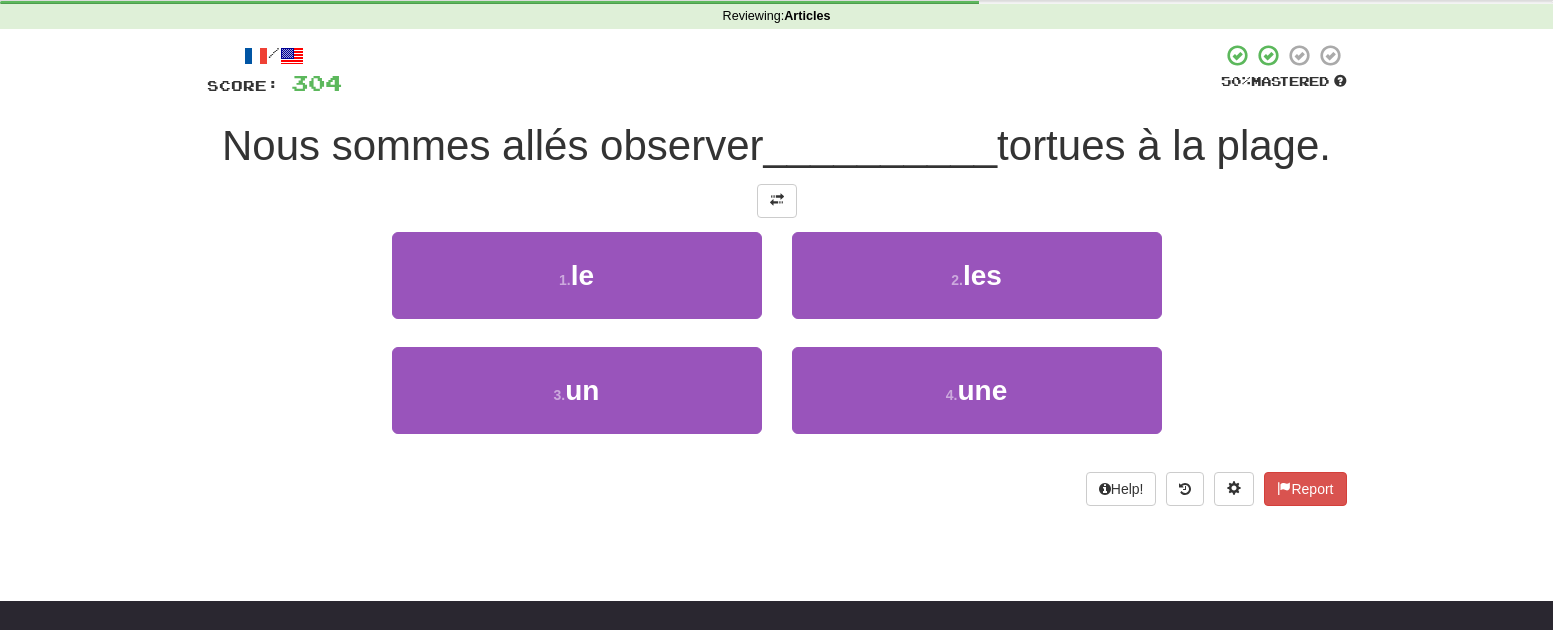 scroll, scrollTop: 0, scrollLeft: 0, axis: both 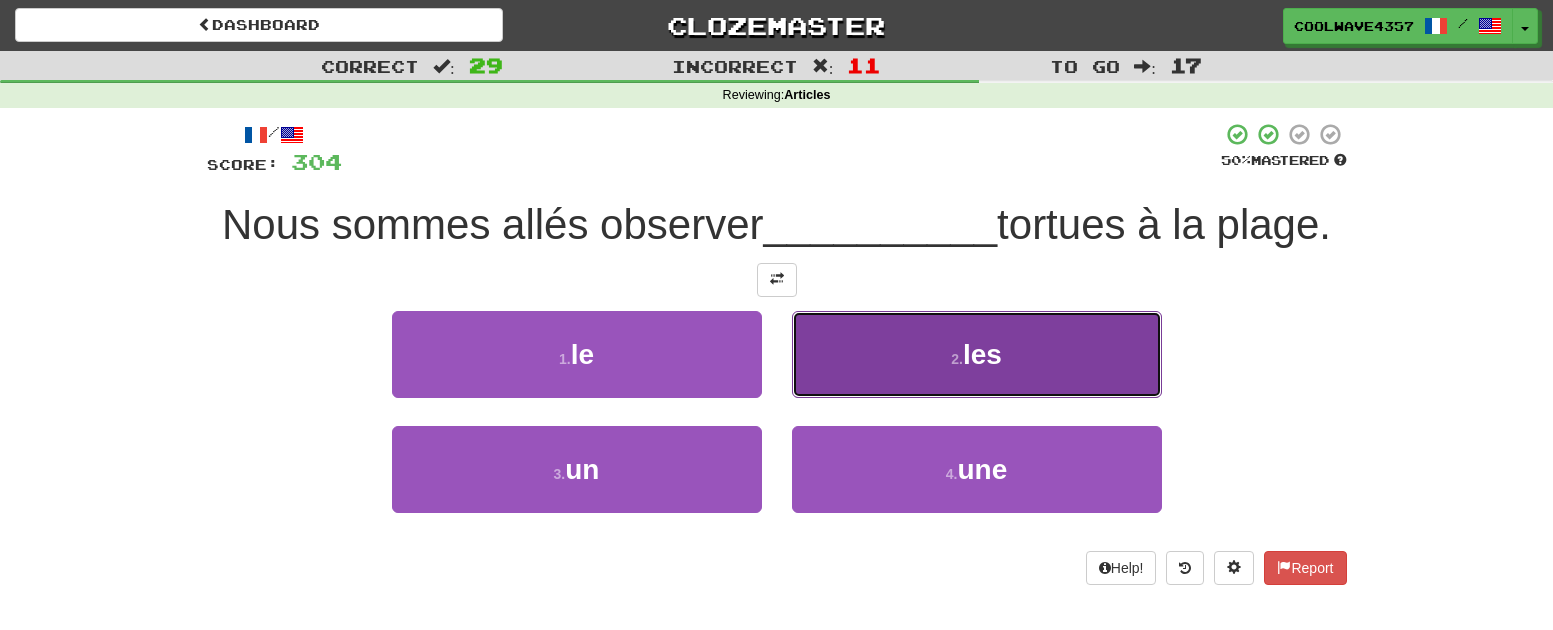 click on "les" at bounding box center [982, 354] 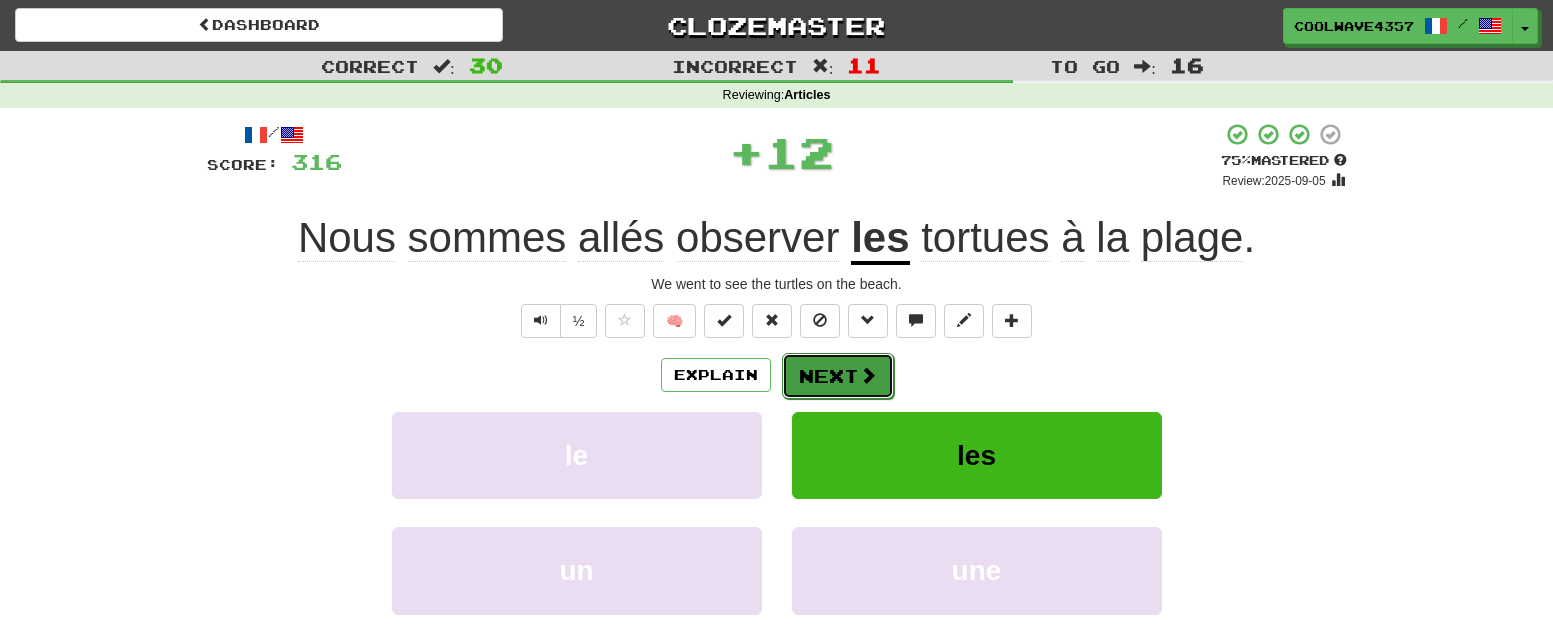 click on "Next" at bounding box center (838, 376) 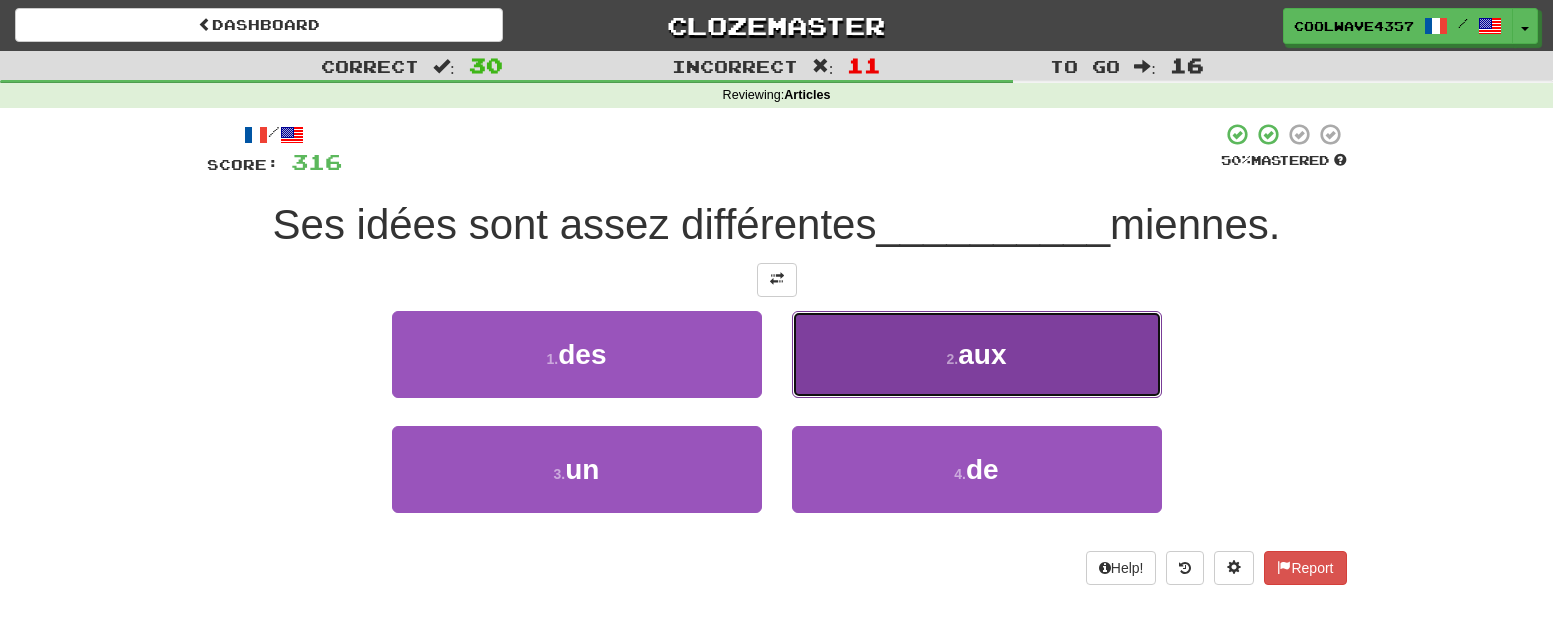 click on "2 .  aux" at bounding box center [977, 354] 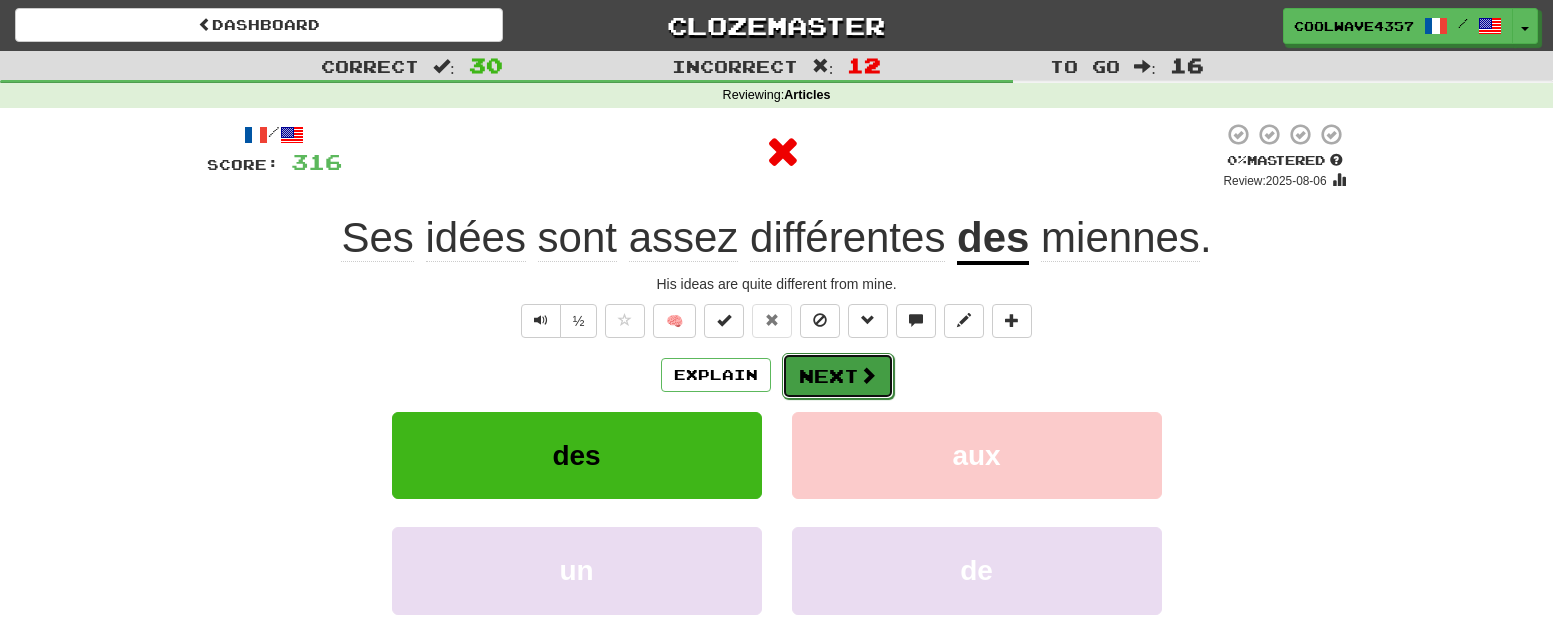 click on "Next" at bounding box center [838, 376] 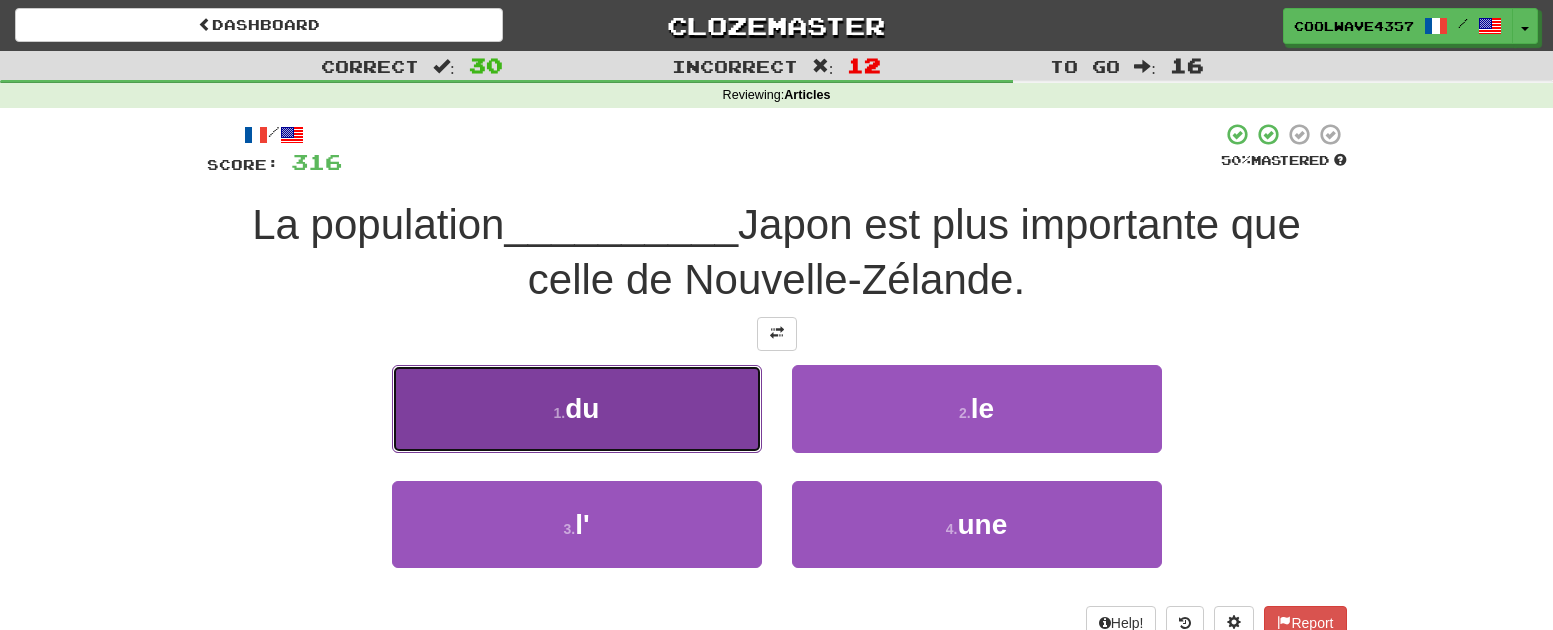 click on "1 .  du" at bounding box center [577, 408] 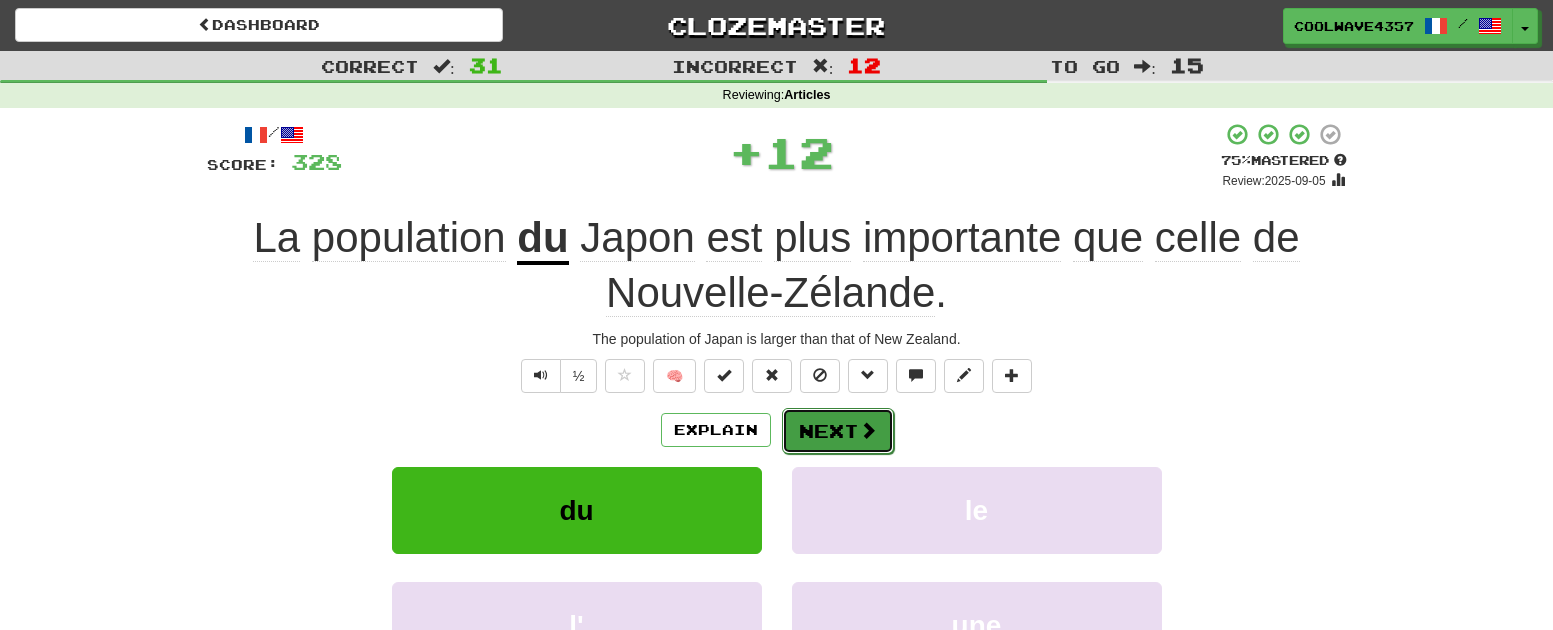 click on "Next" at bounding box center [838, 431] 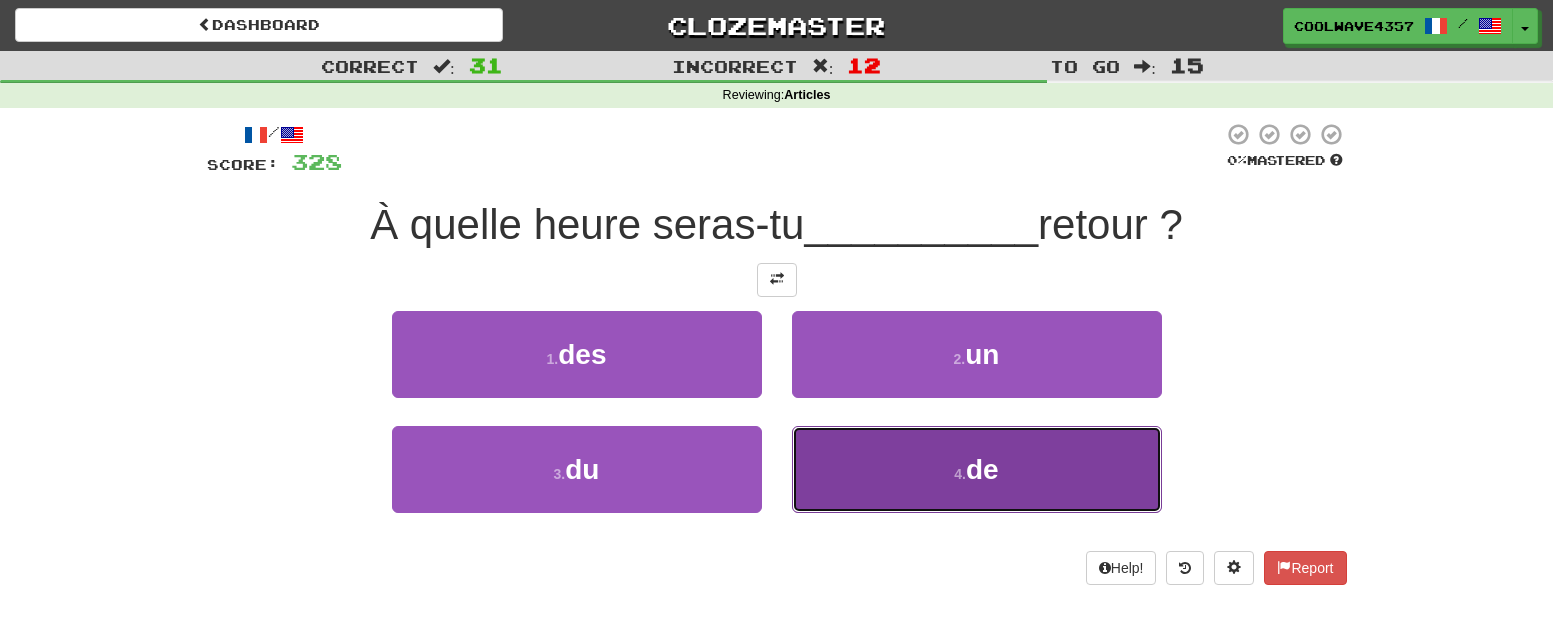 click on "4 .  de" at bounding box center (977, 469) 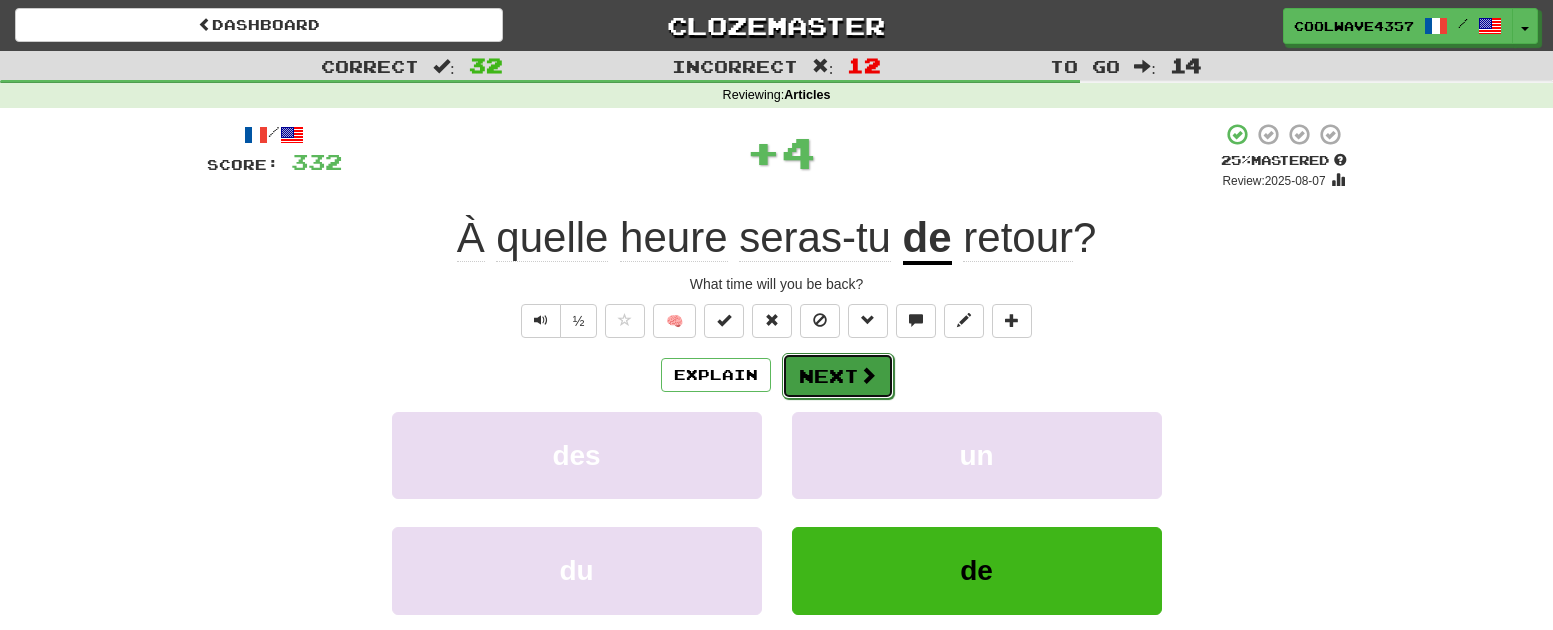 click on "Next" at bounding box center [838, 376] 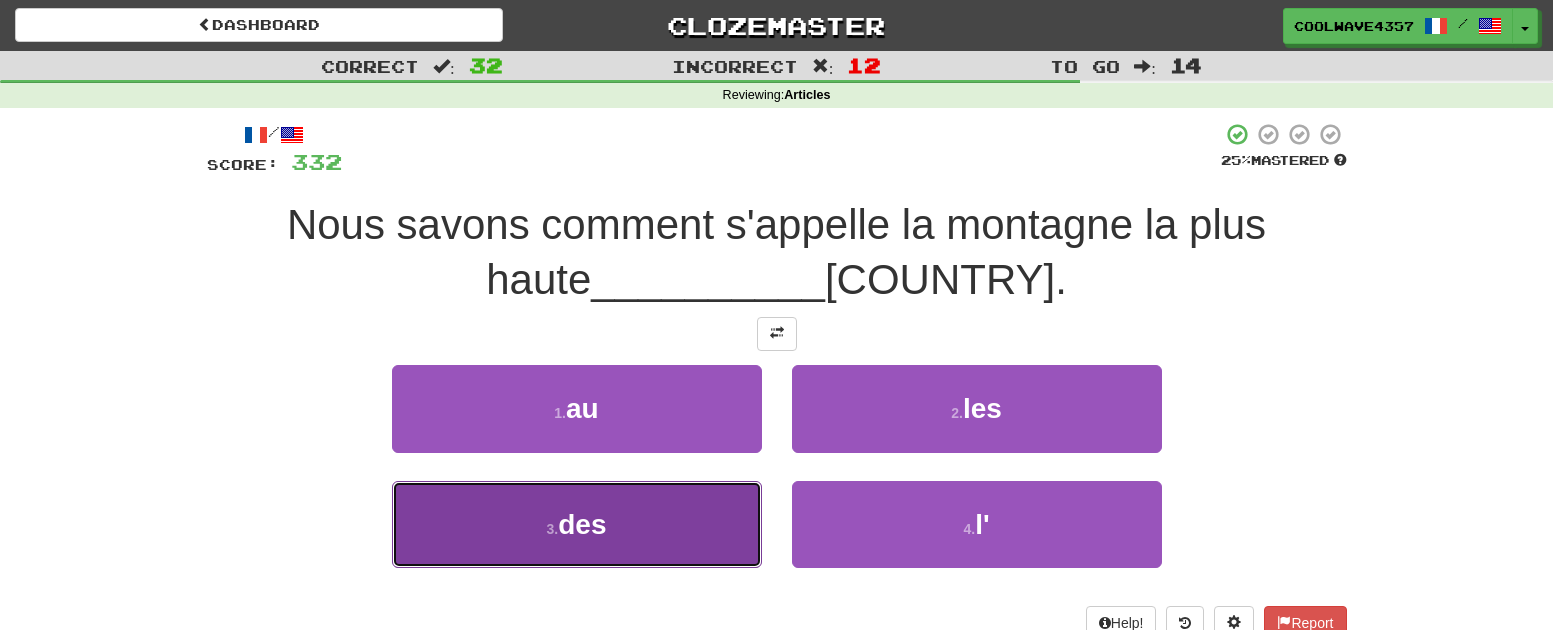 click on "3 .  des" at bounding box center (577, 524) 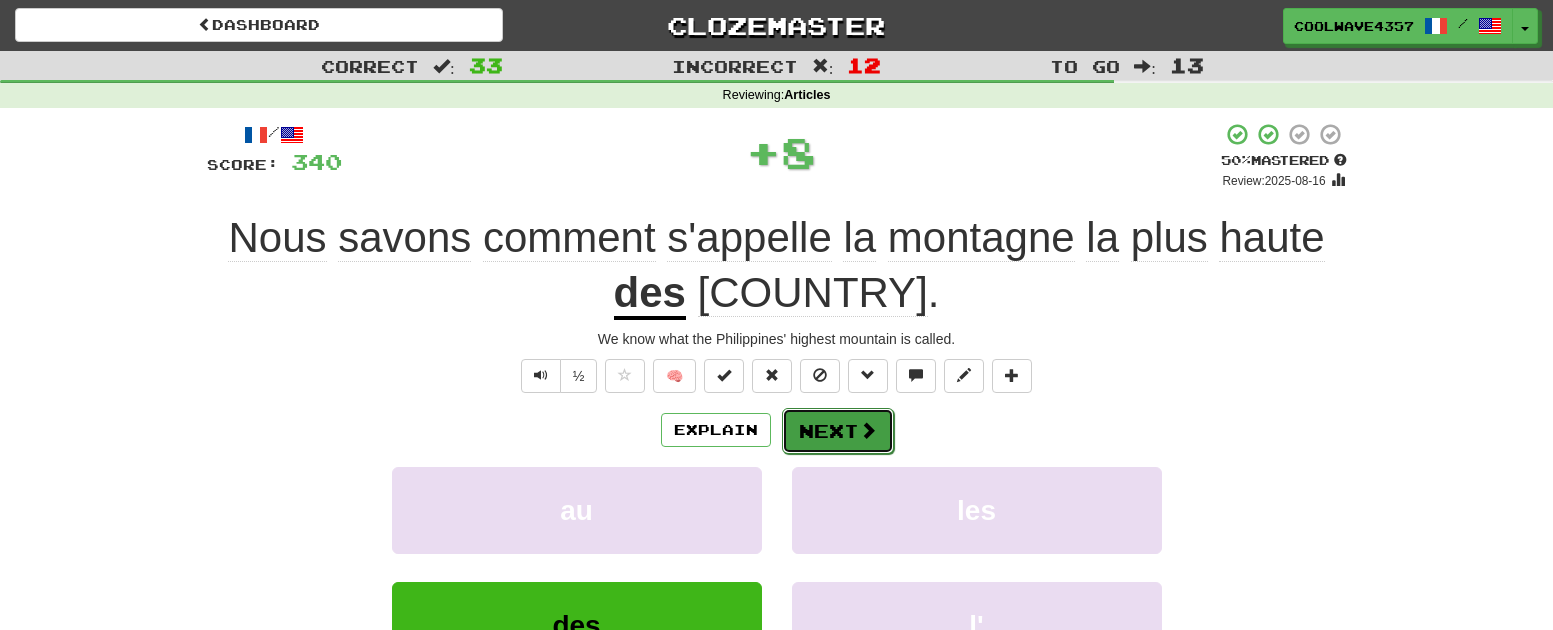 click on "Next" at bounding box center (838, 431) 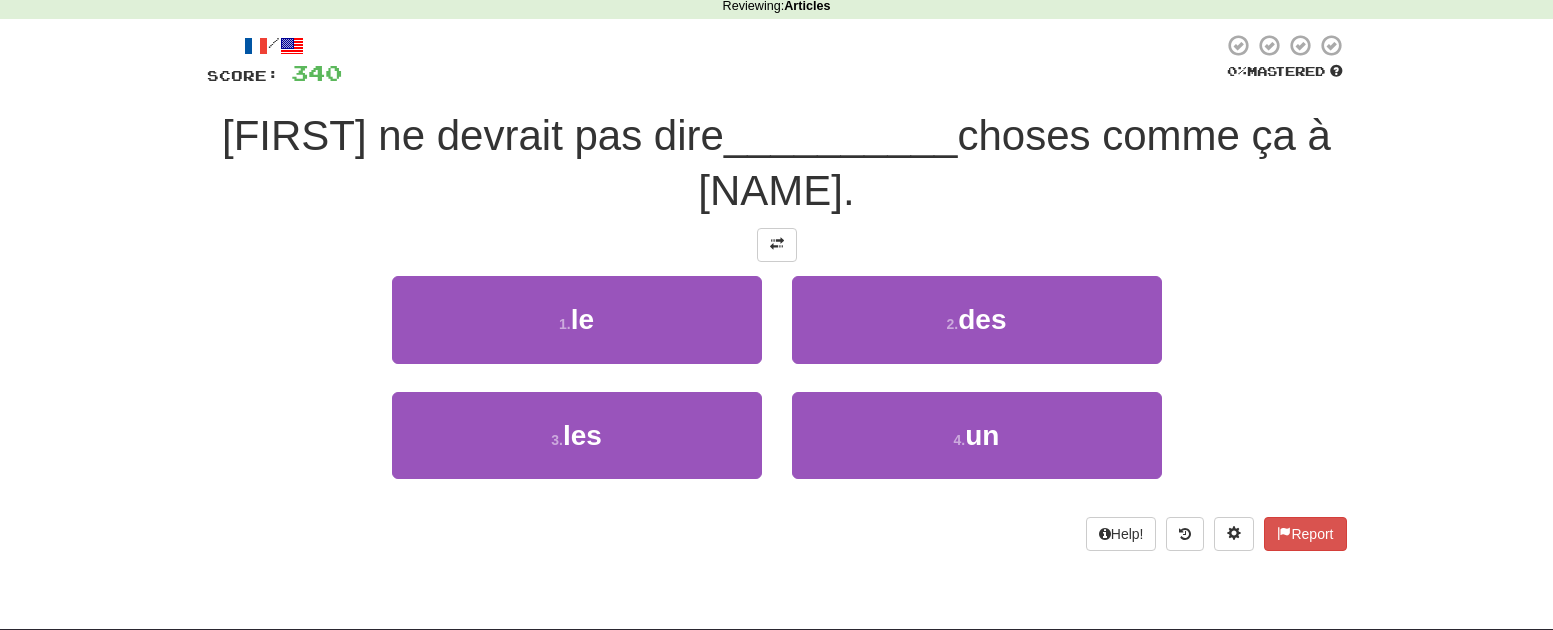 scroll, scrollTop: 100, scrollLeft: 0, axis: vertical 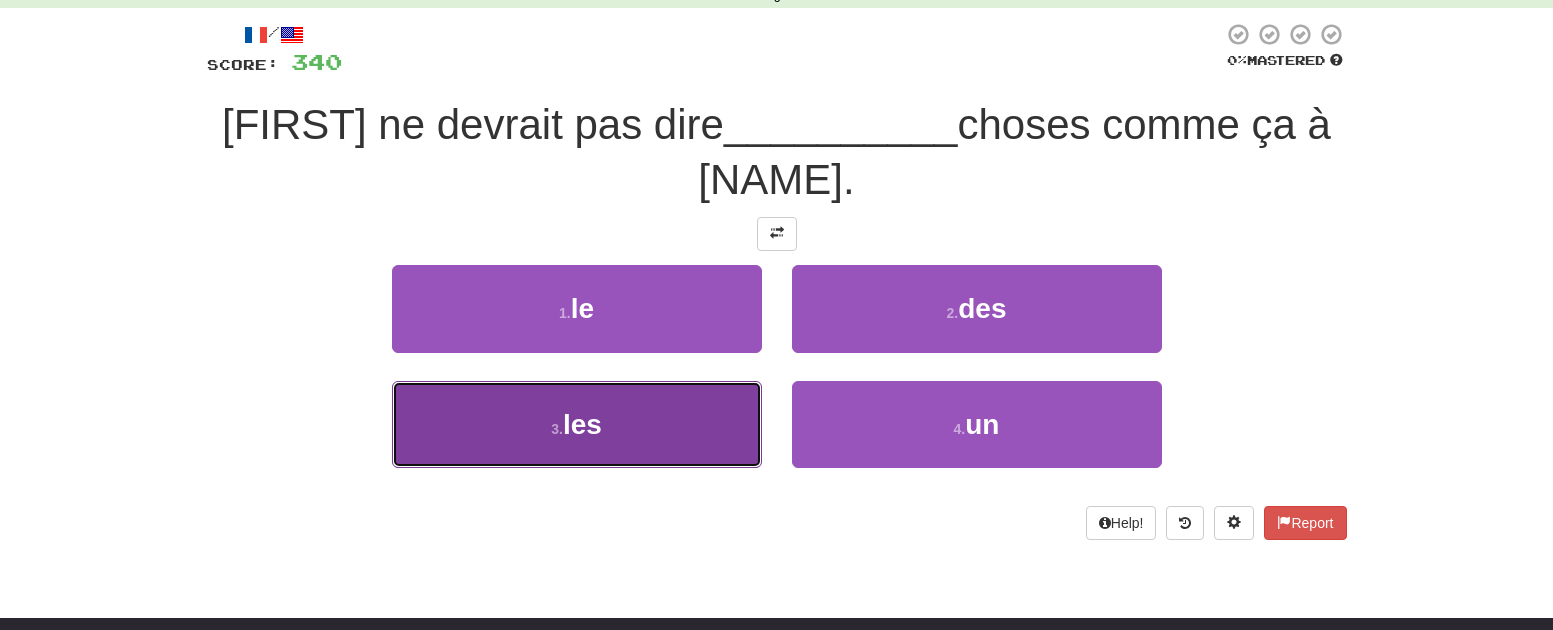 click on "3 .  les" at bounding box center [577, 424] 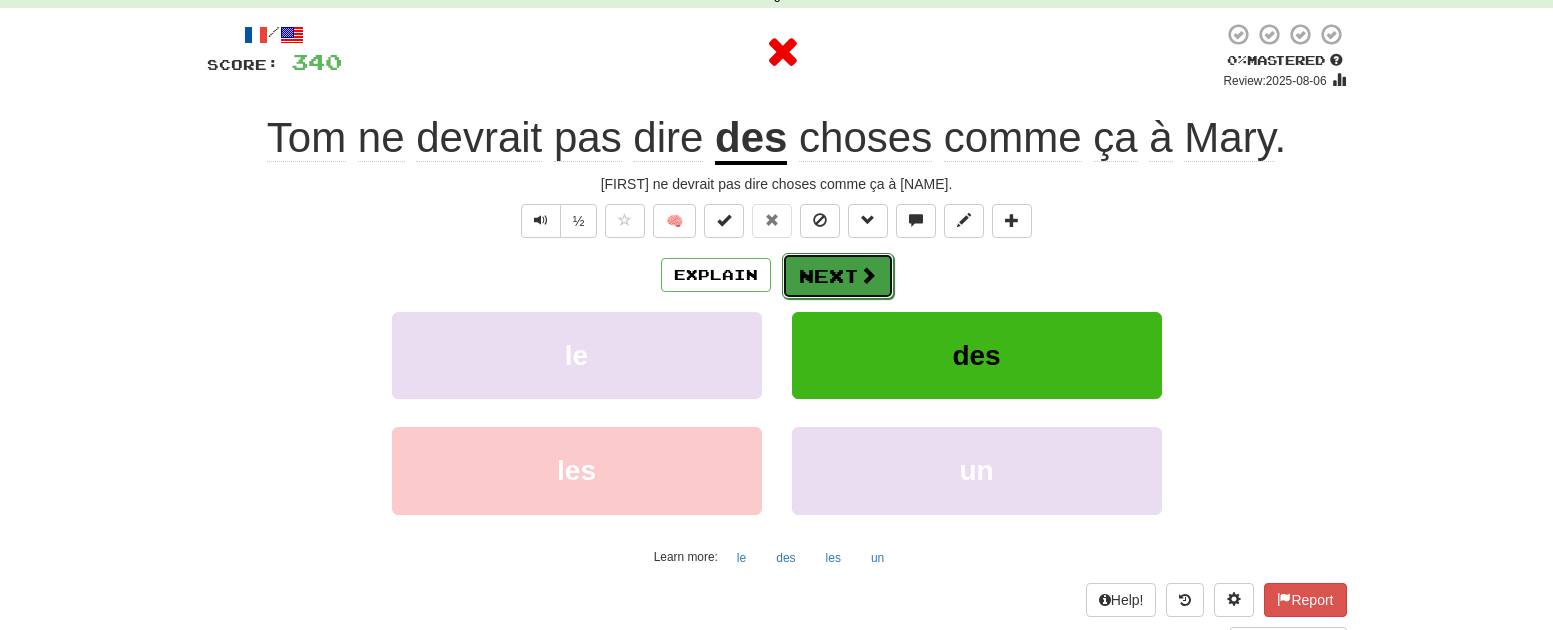 click on "Next" at bounding box center (838, 276) 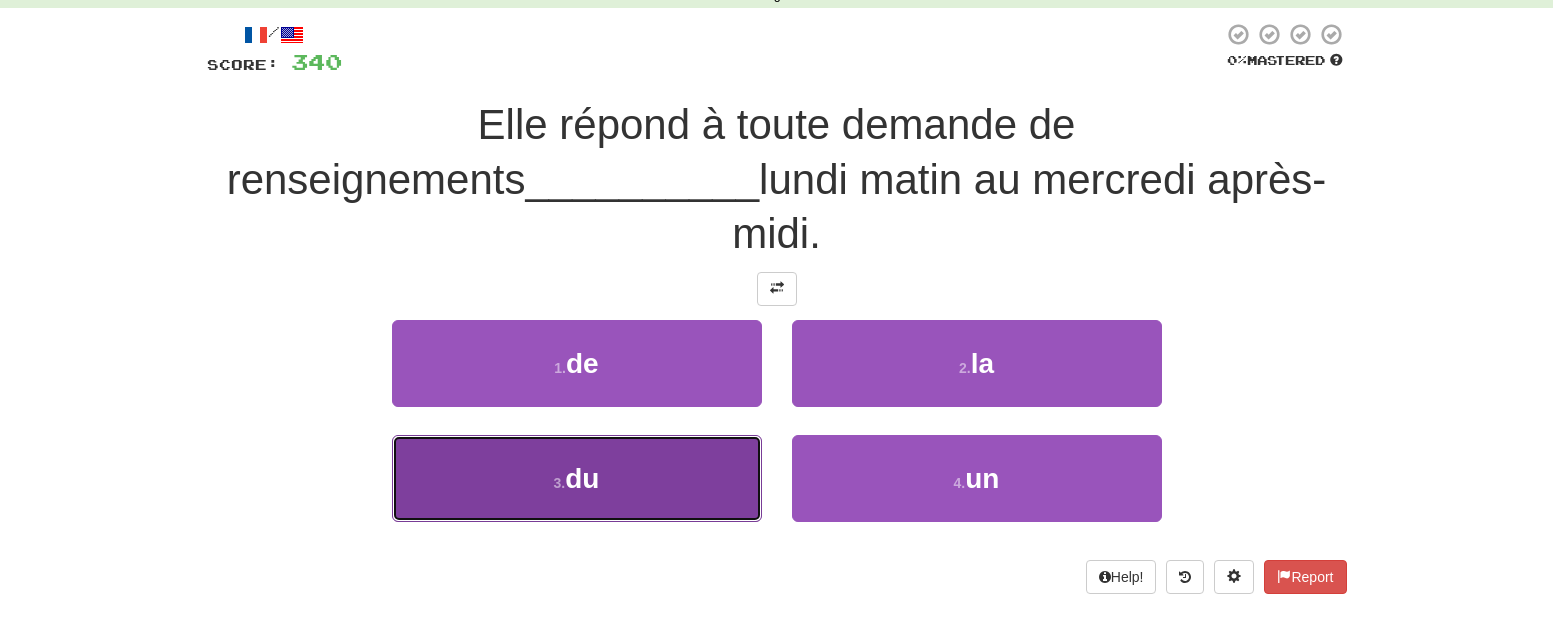 click on "3 .  du" at bounding box center [577, 478] 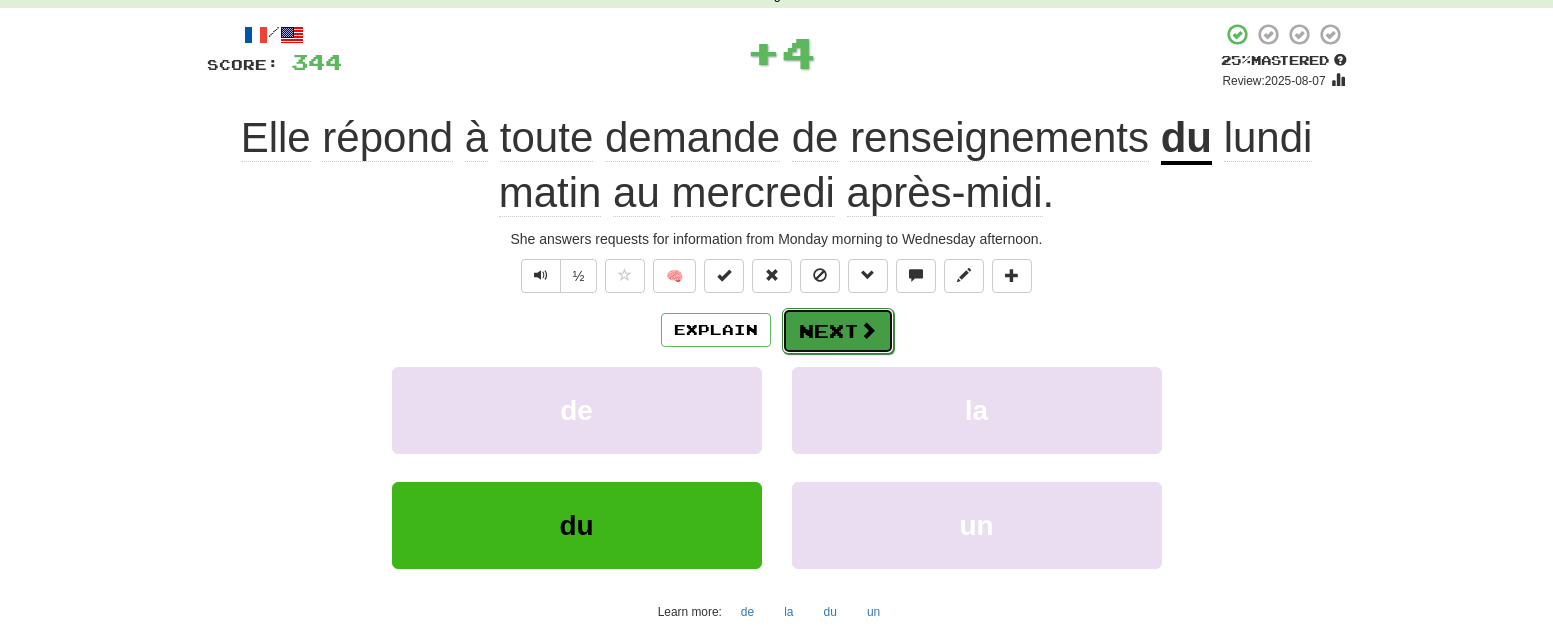 click on "Next" at bounding box center [838, 331] 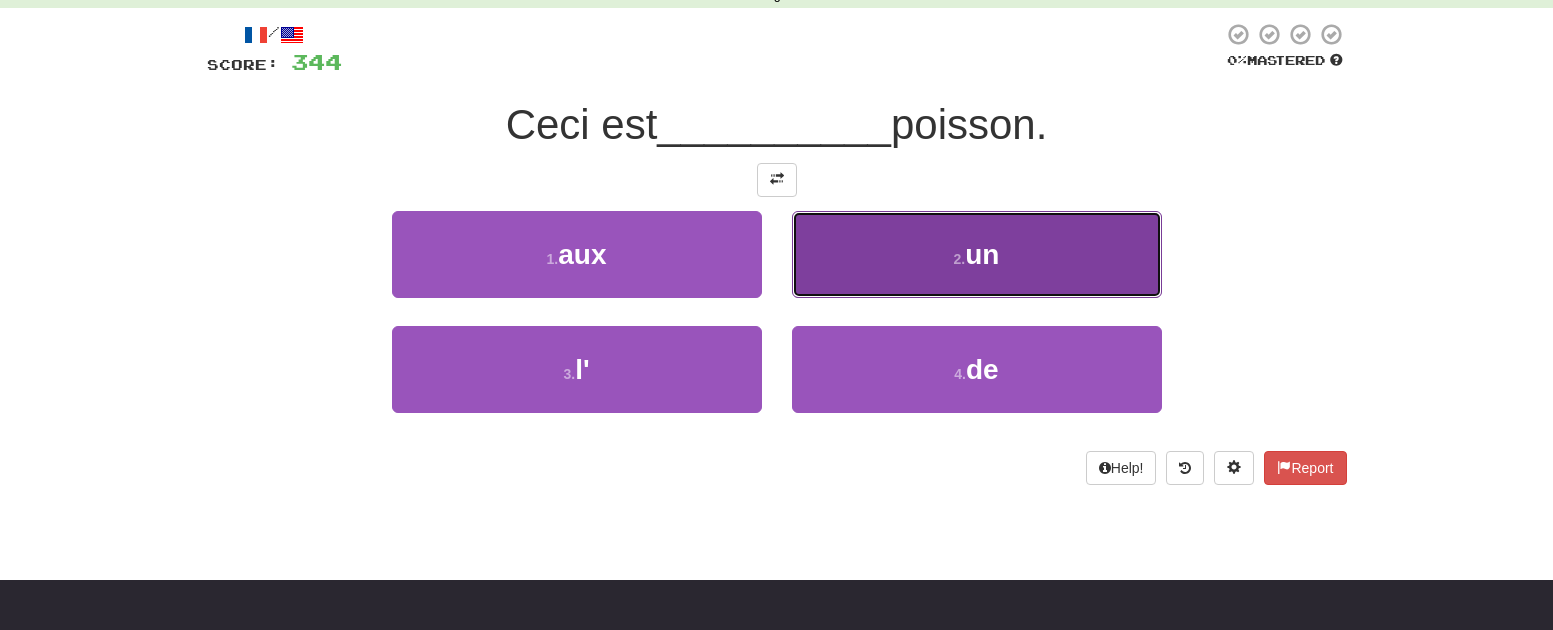 click on "un" at bounding box center (982, 254) 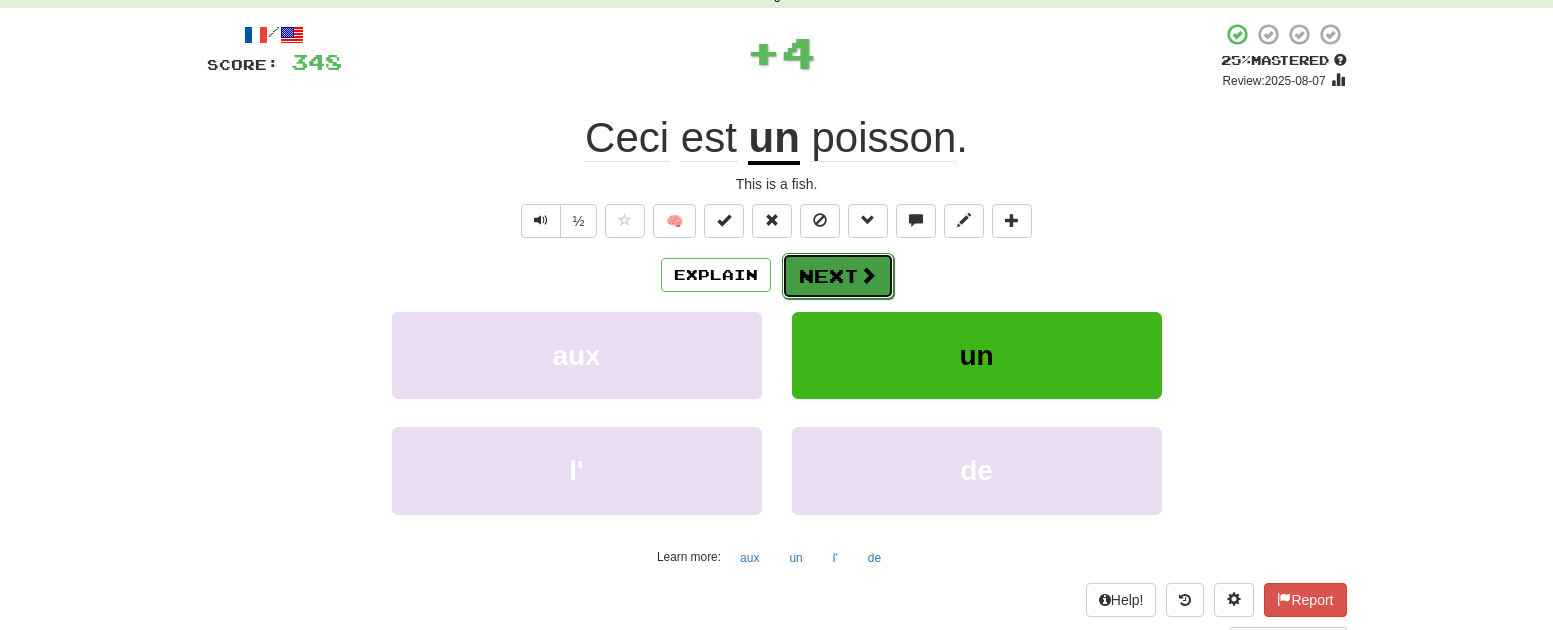 click on "Next" at bounding box center (838, 276) 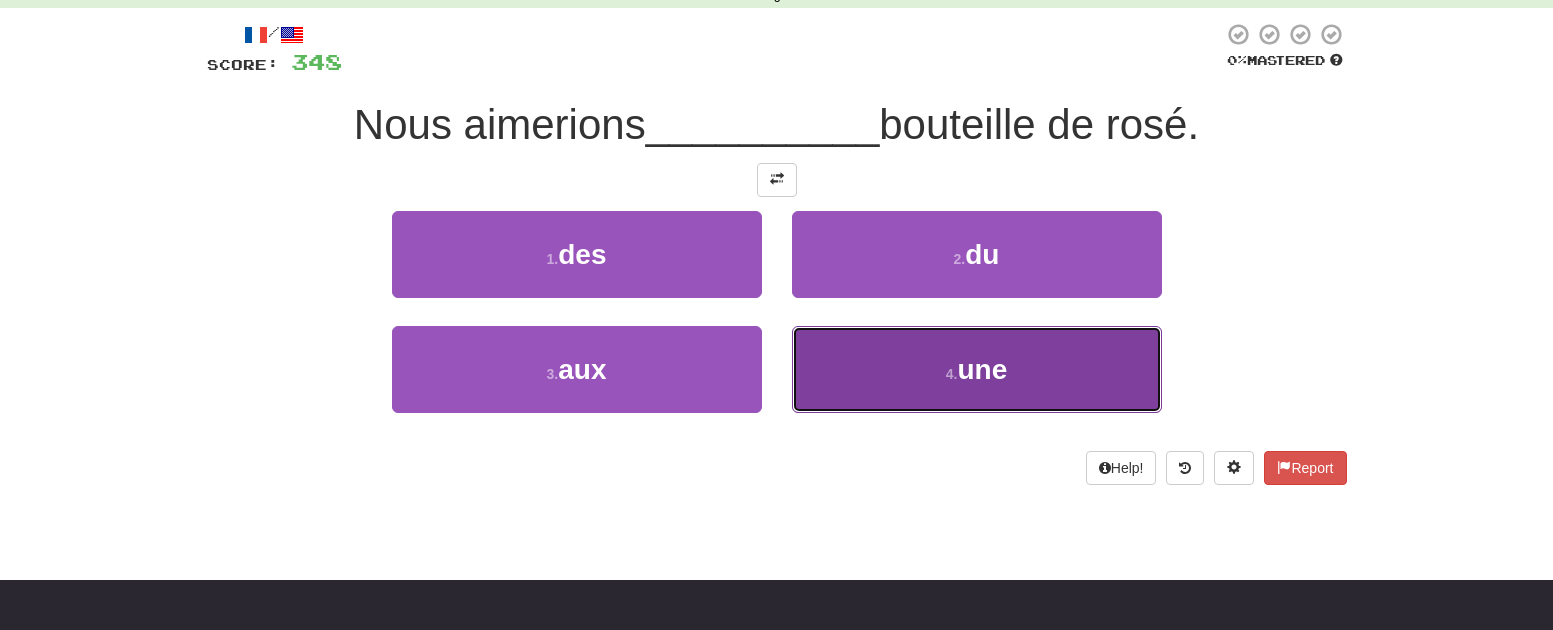 click on "4 .  une" at bounding box center [977, 369] 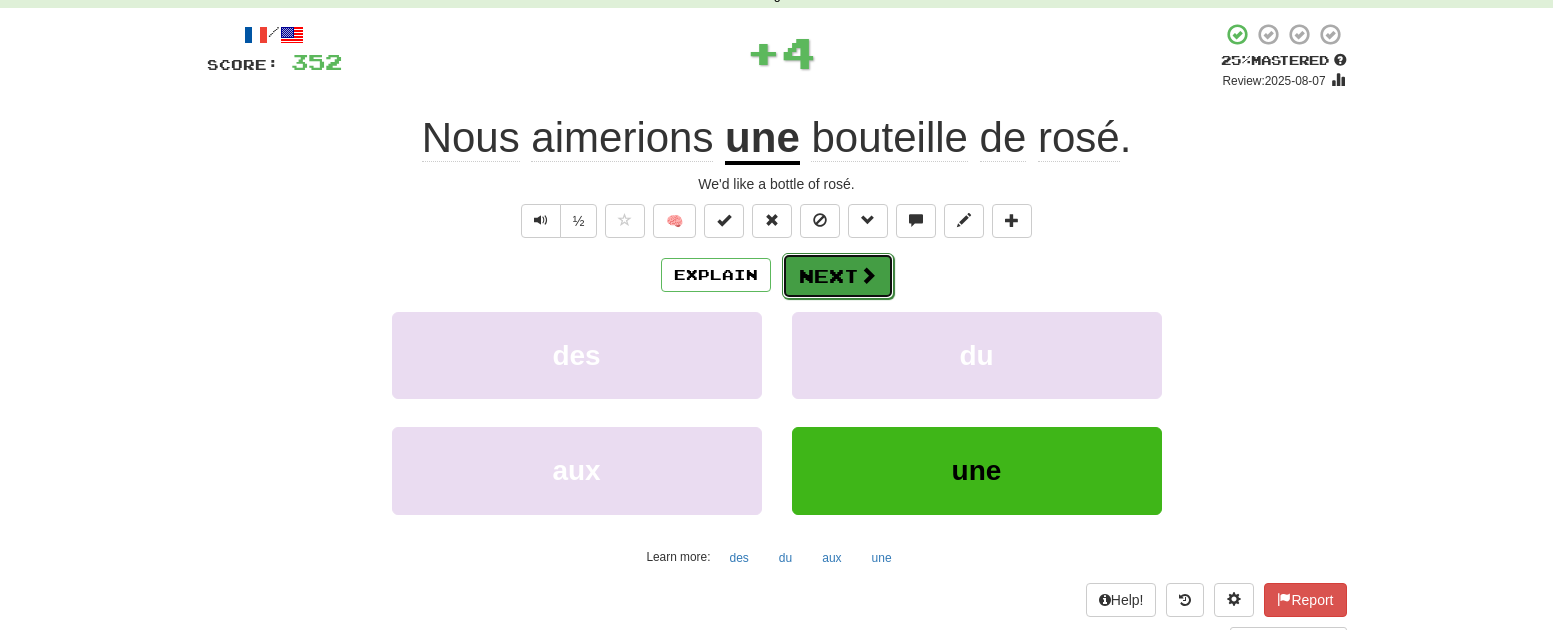 click on "Next" at bounding box center [838, 276] 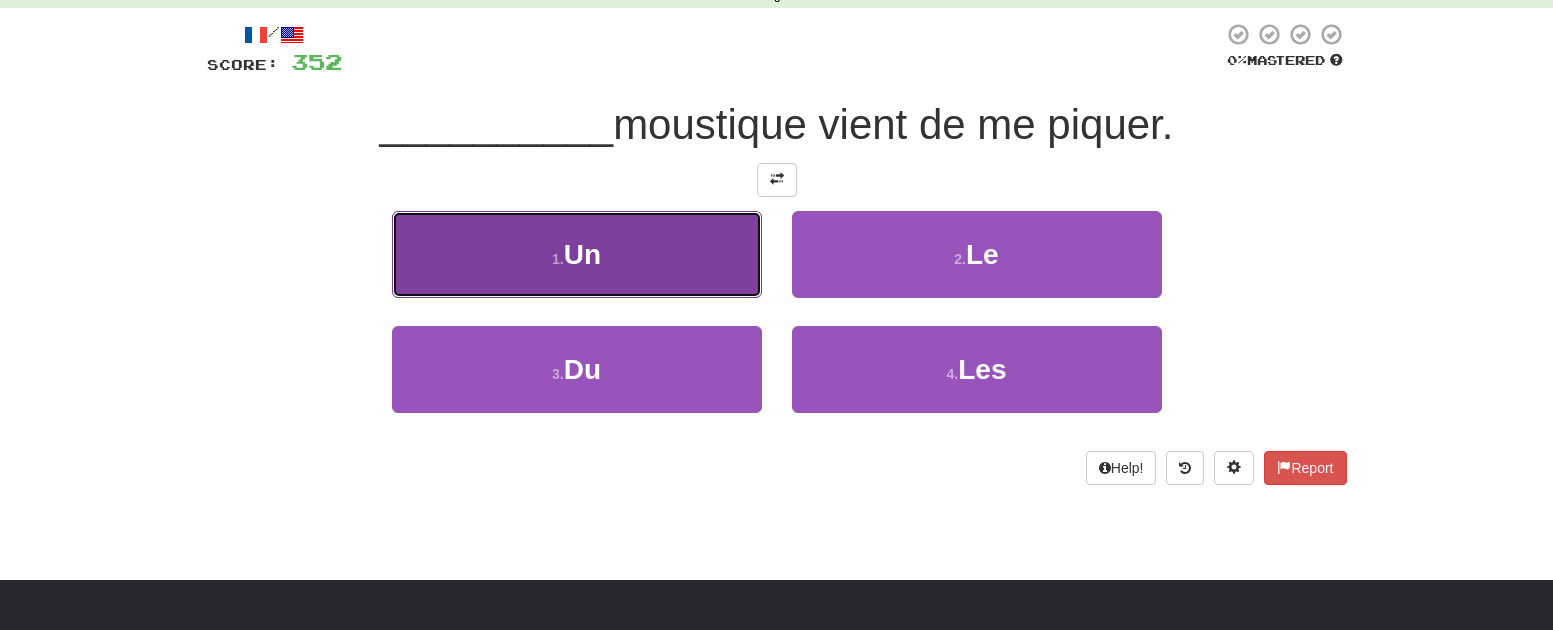 click on "1 .  Un" at bounding box center (577, 254) 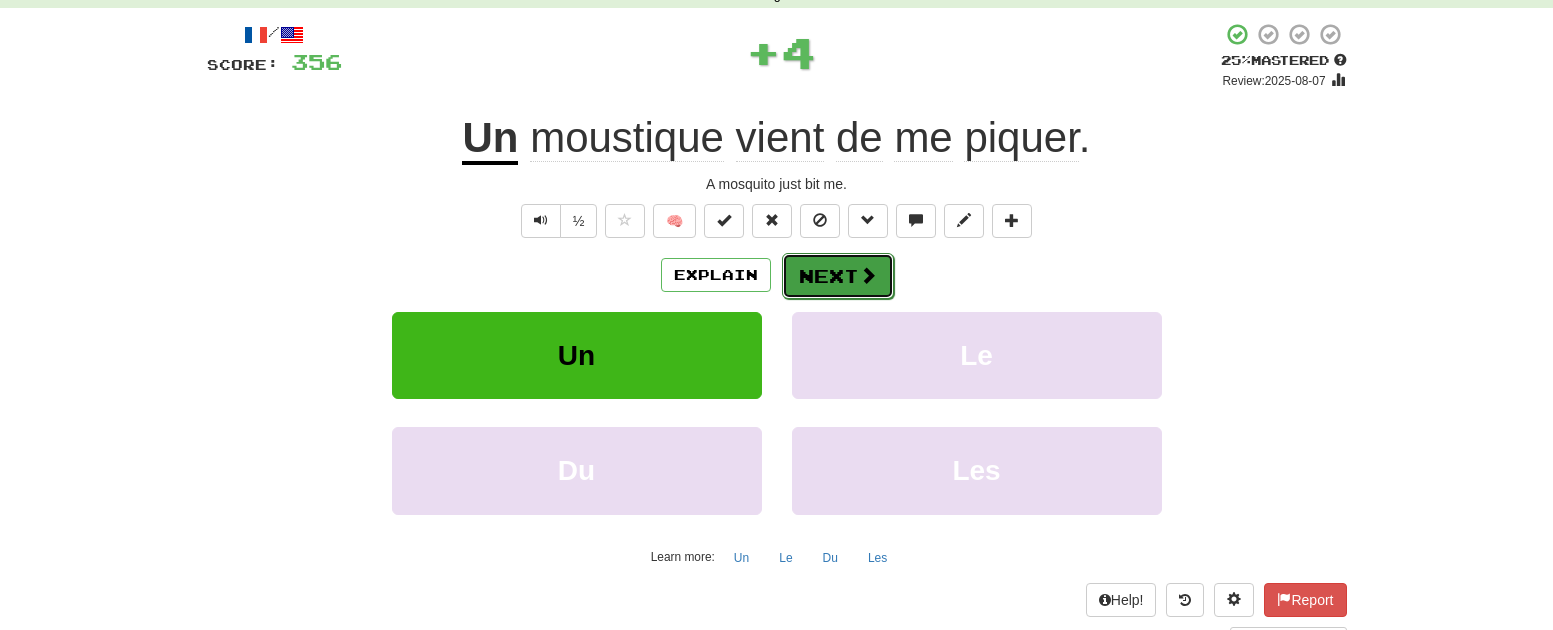 click on "Next" at bounding box center [838, 276] 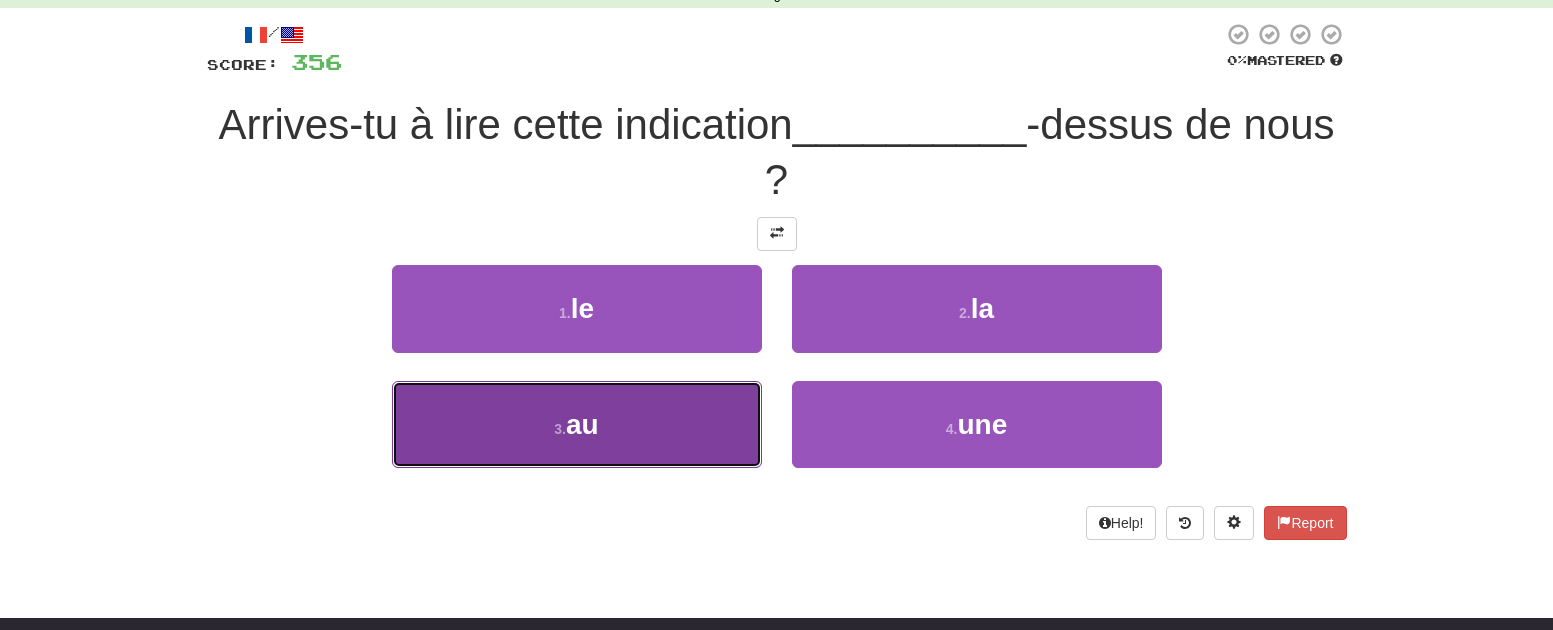 click on "3 .  au" at bounding box center [577, 424] 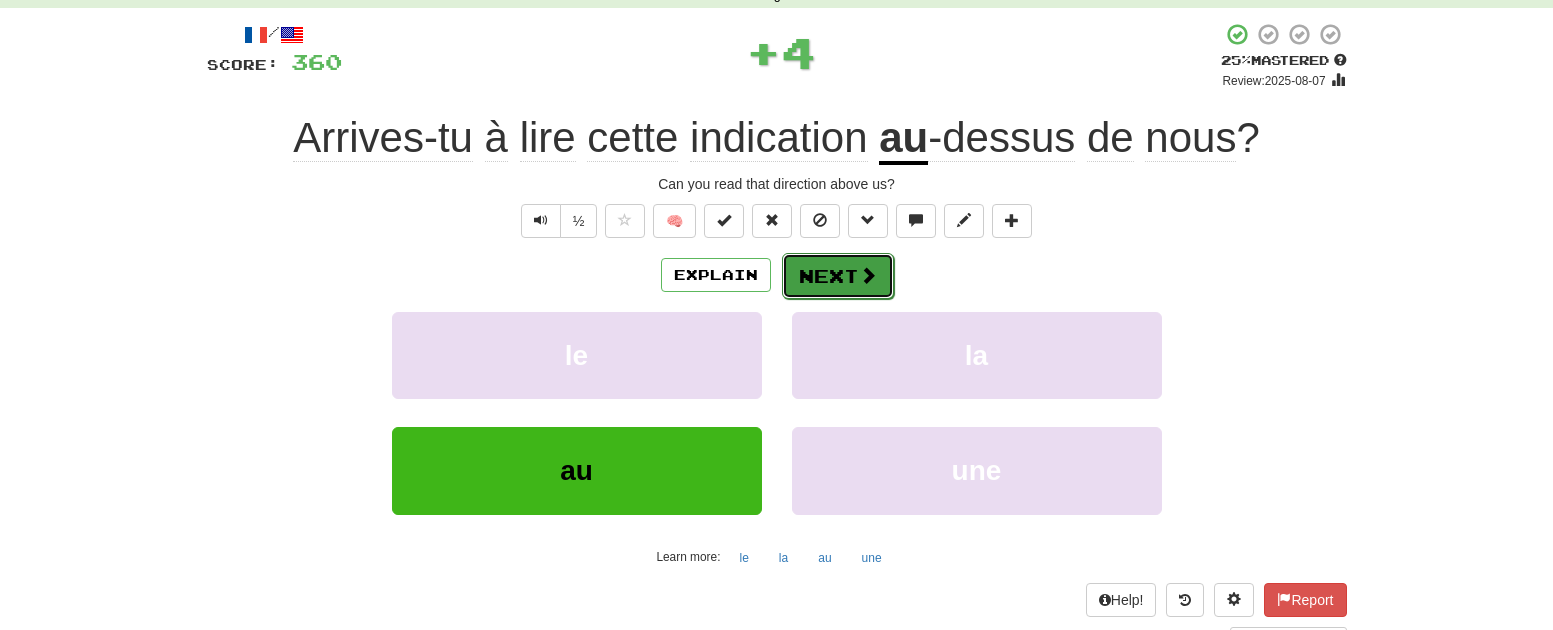 click on "Next" at bounding box center [838, 276] 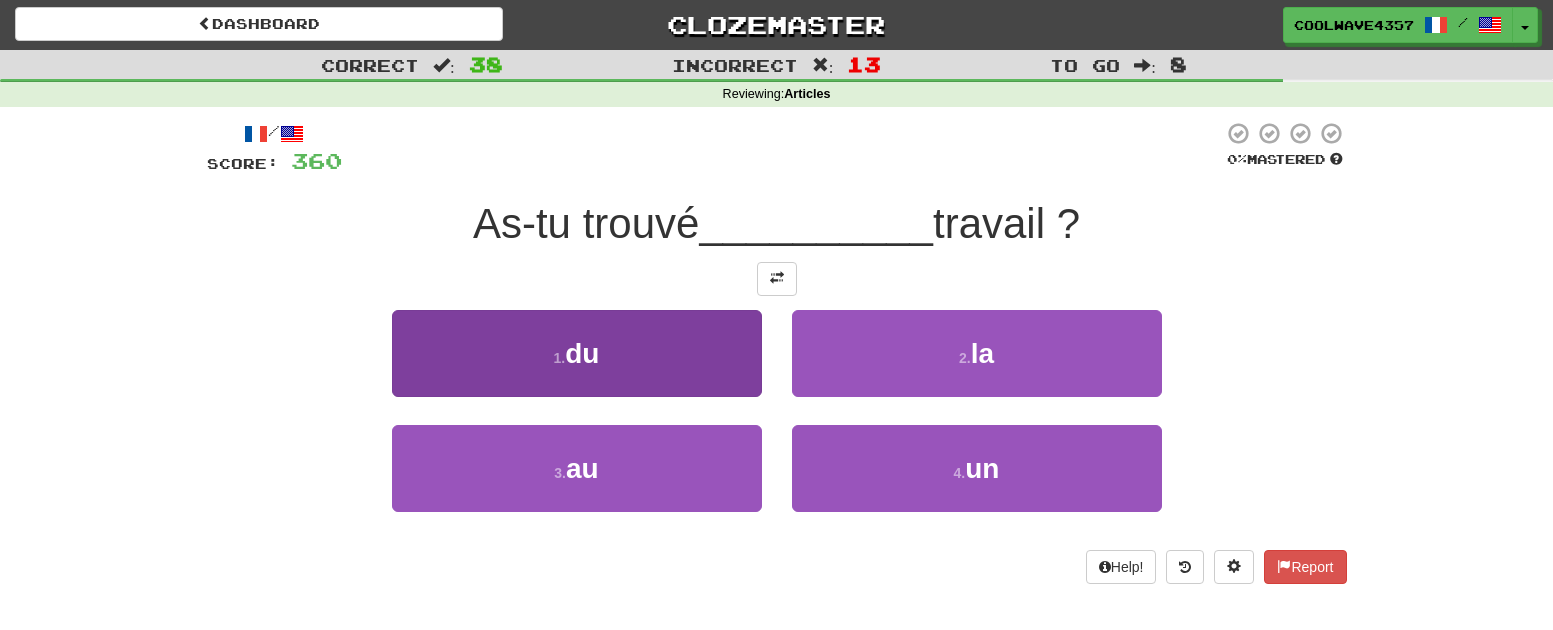 scroll, scrollTop: 0, scrollLeft: 0, axis: both 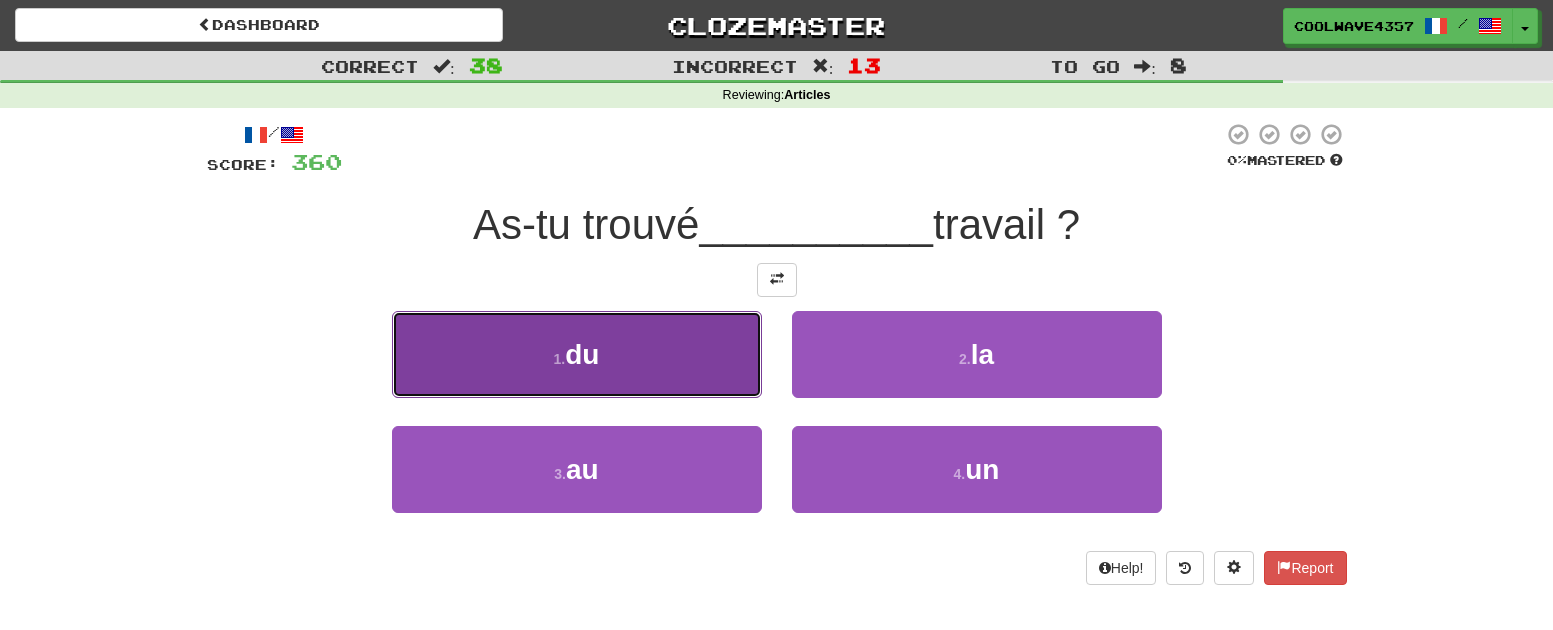 click on "1 .  du" at bounding box center (577, 354) 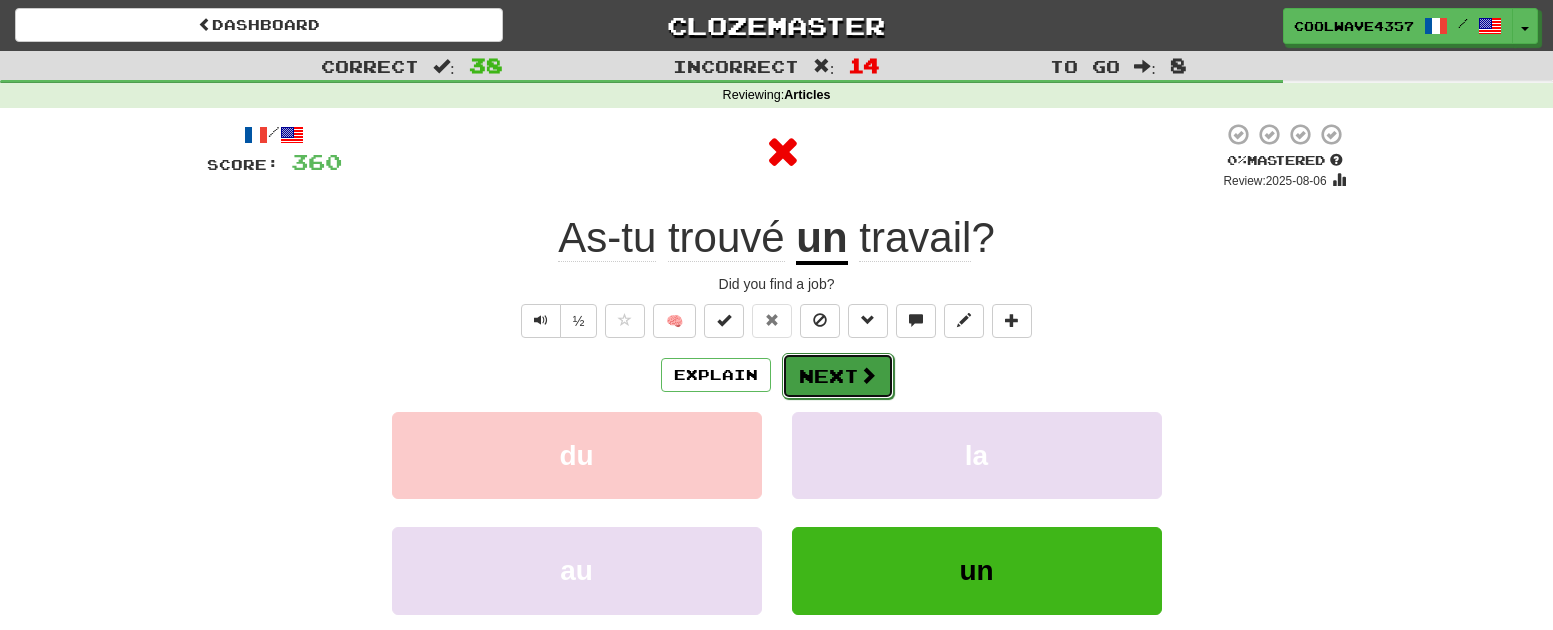 click on "Next" at bounding box center [838, 376] 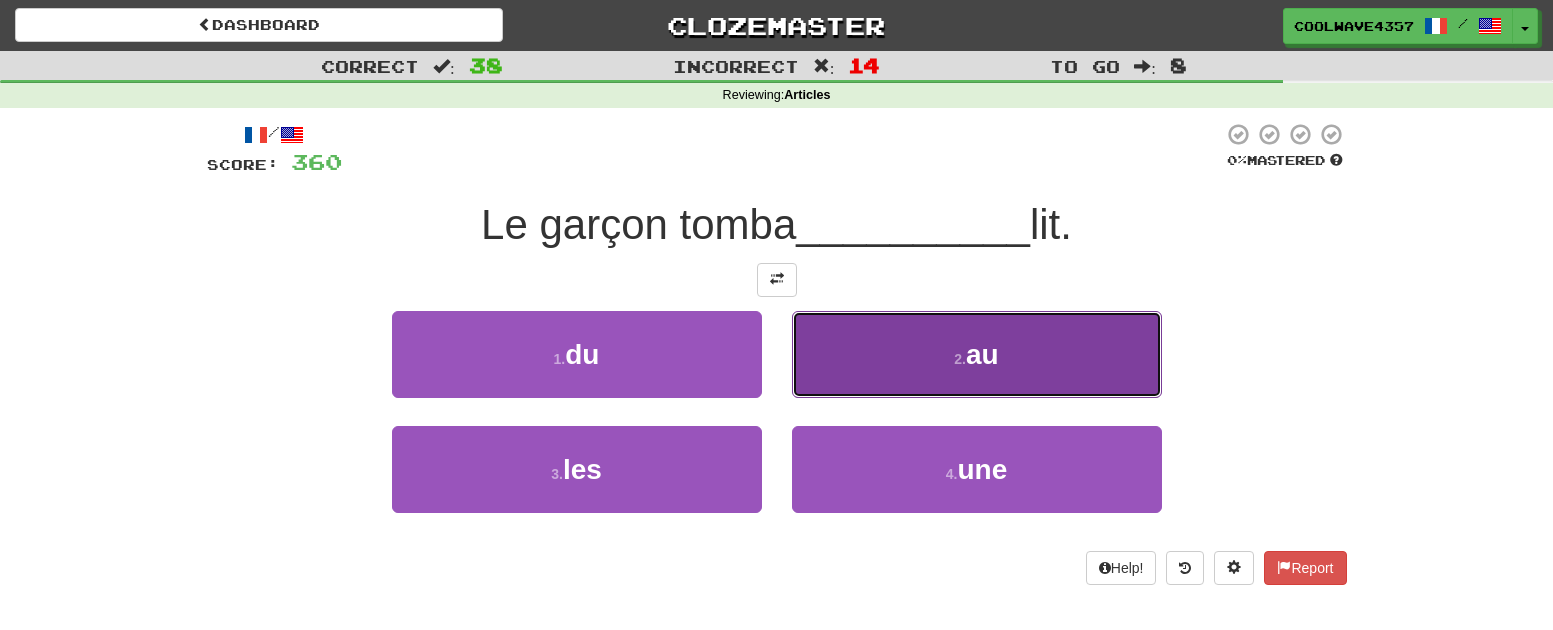 click on "2 .  au" at bounding box center [977, 354] 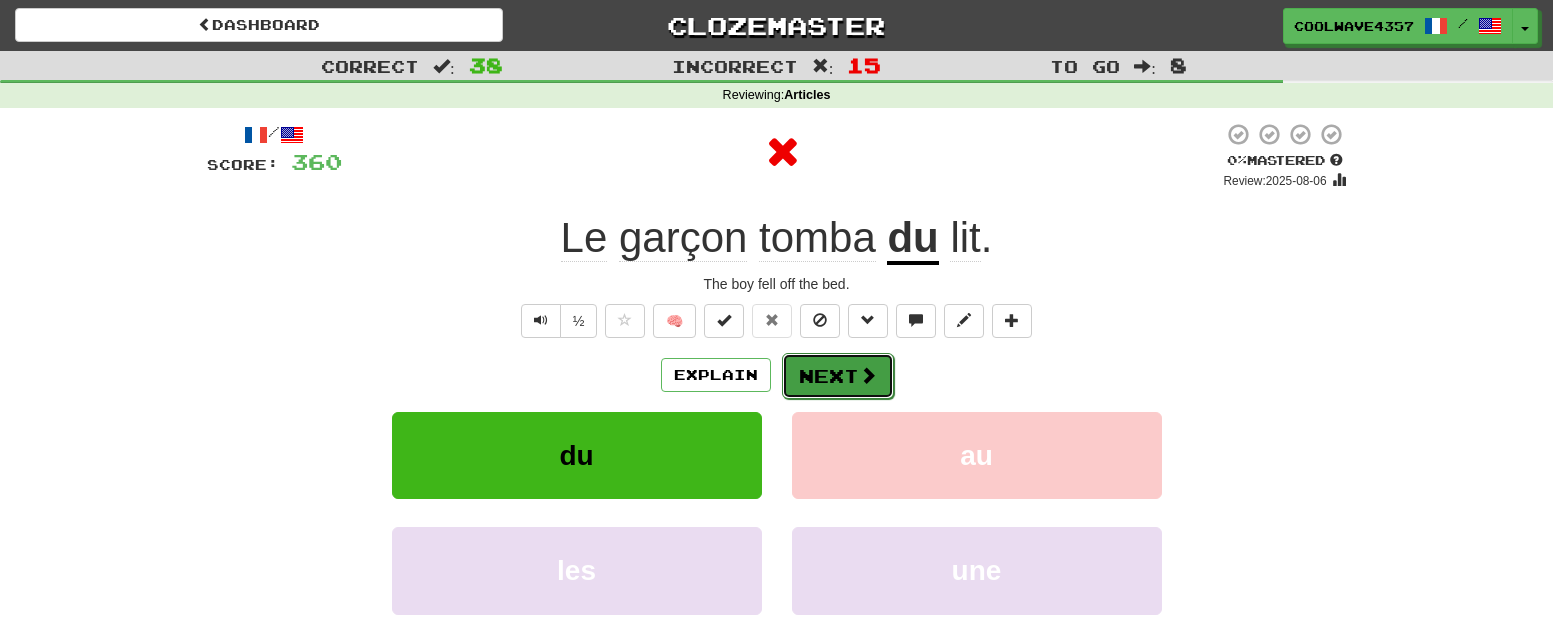click on "Next" at bounding box center [838, 376] 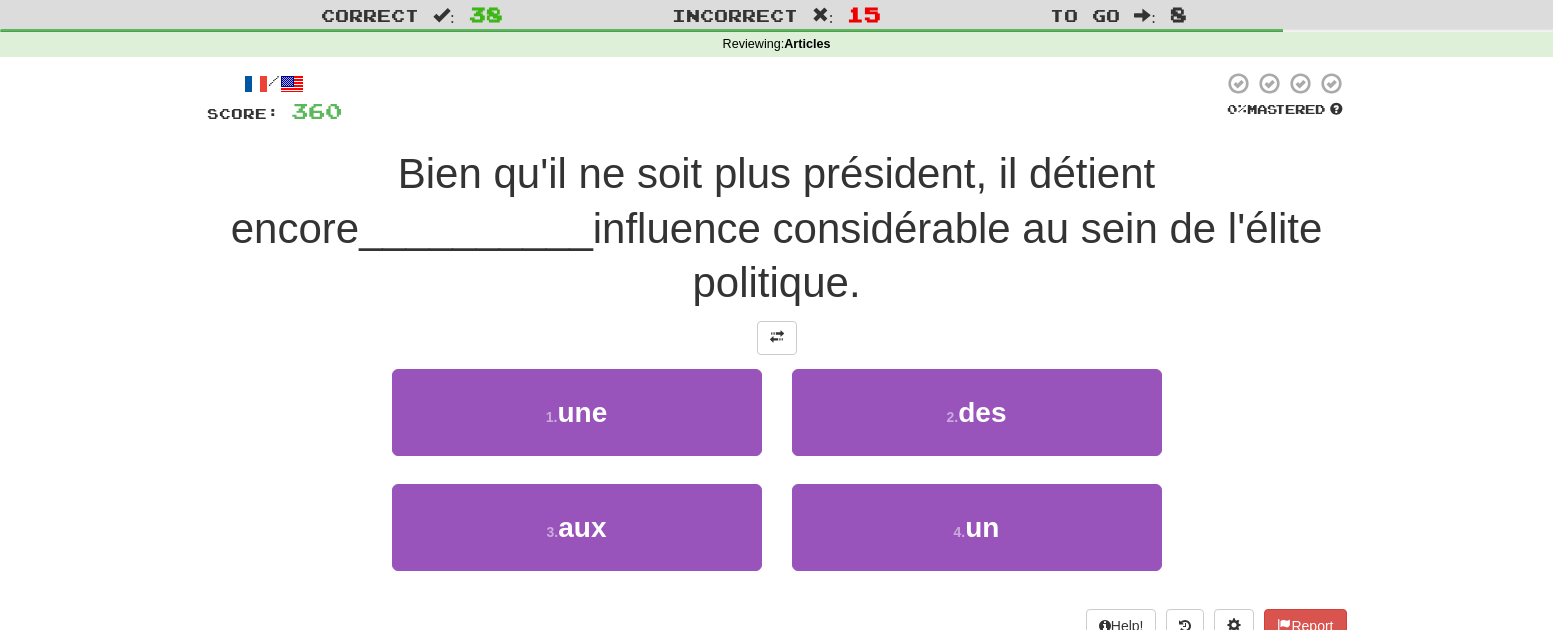 scroll, scrollTop: 100, scrollLeft: 0, axis: vertical 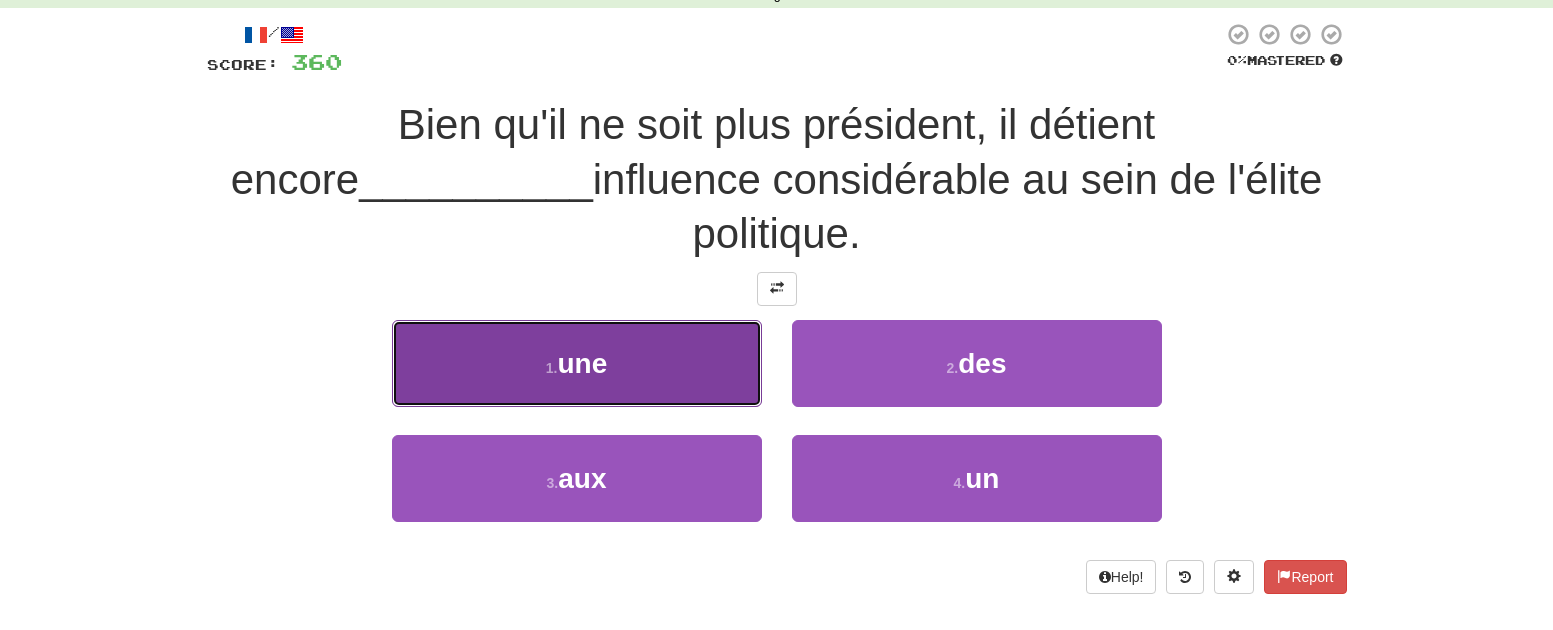 click on "1 .  une" at bounding box center (577, 363) 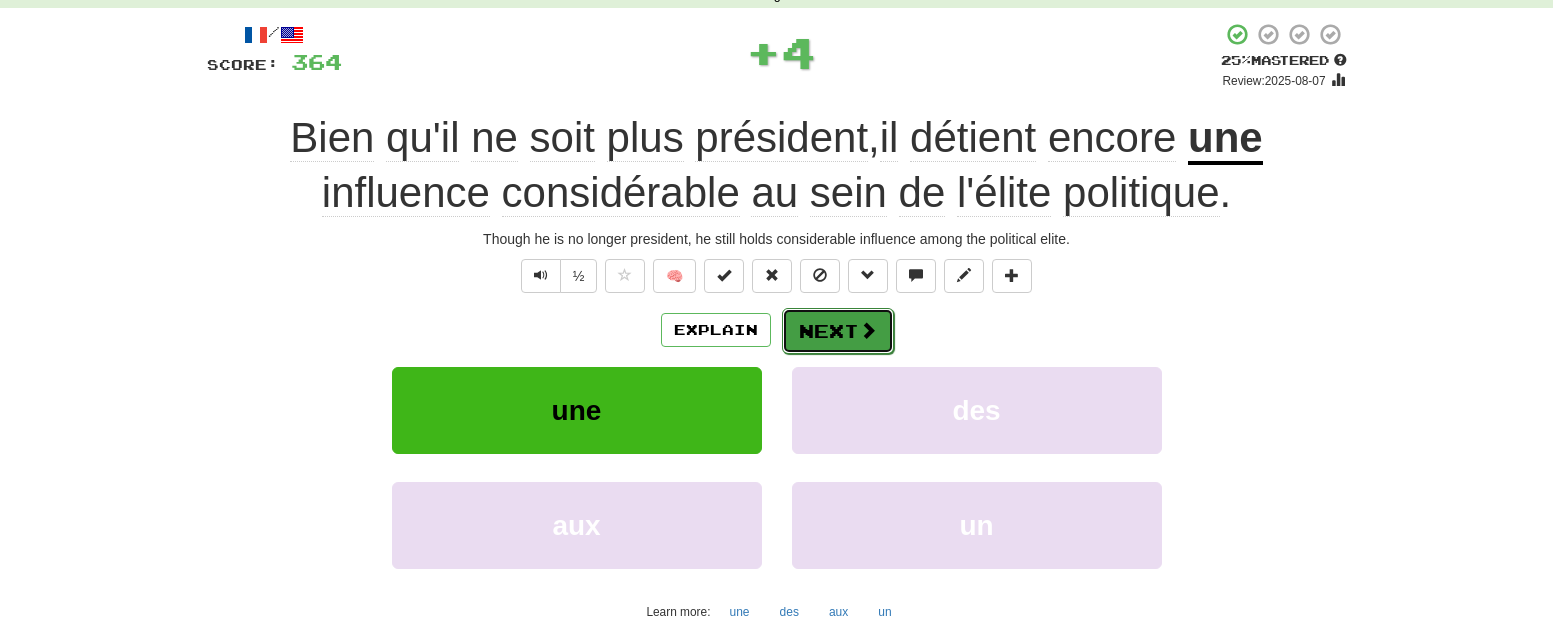 click on "Next" at bounding box center (838, 331) 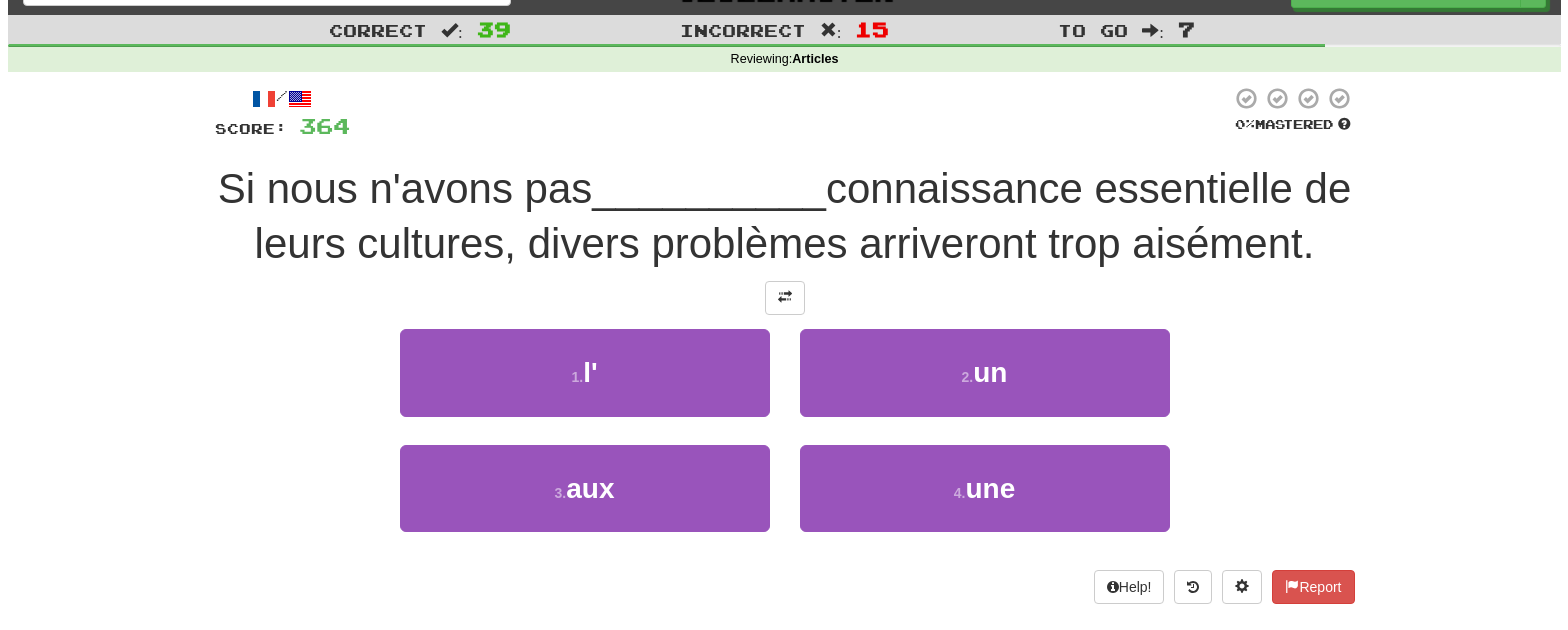 scroll, scrollTop: 0, scrollLeft: 0, axis: both 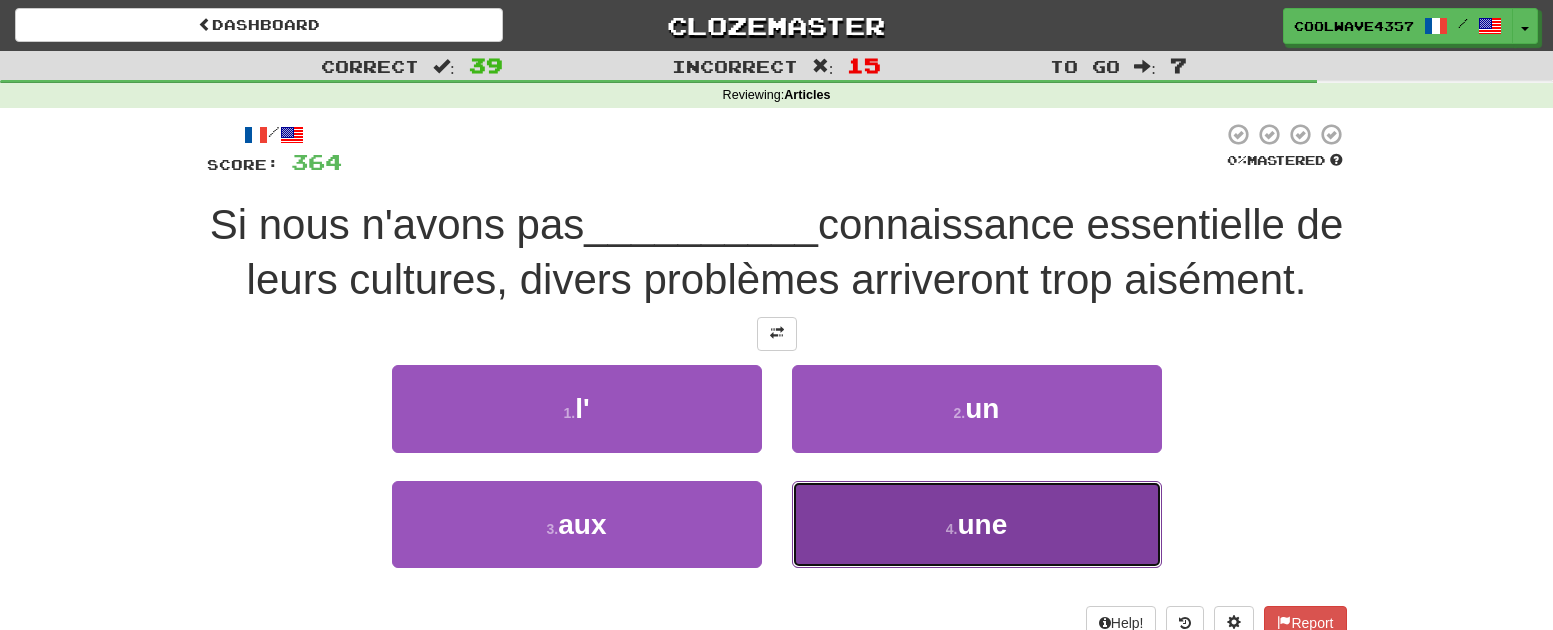 click on "une" at bounding box center (982, 524) 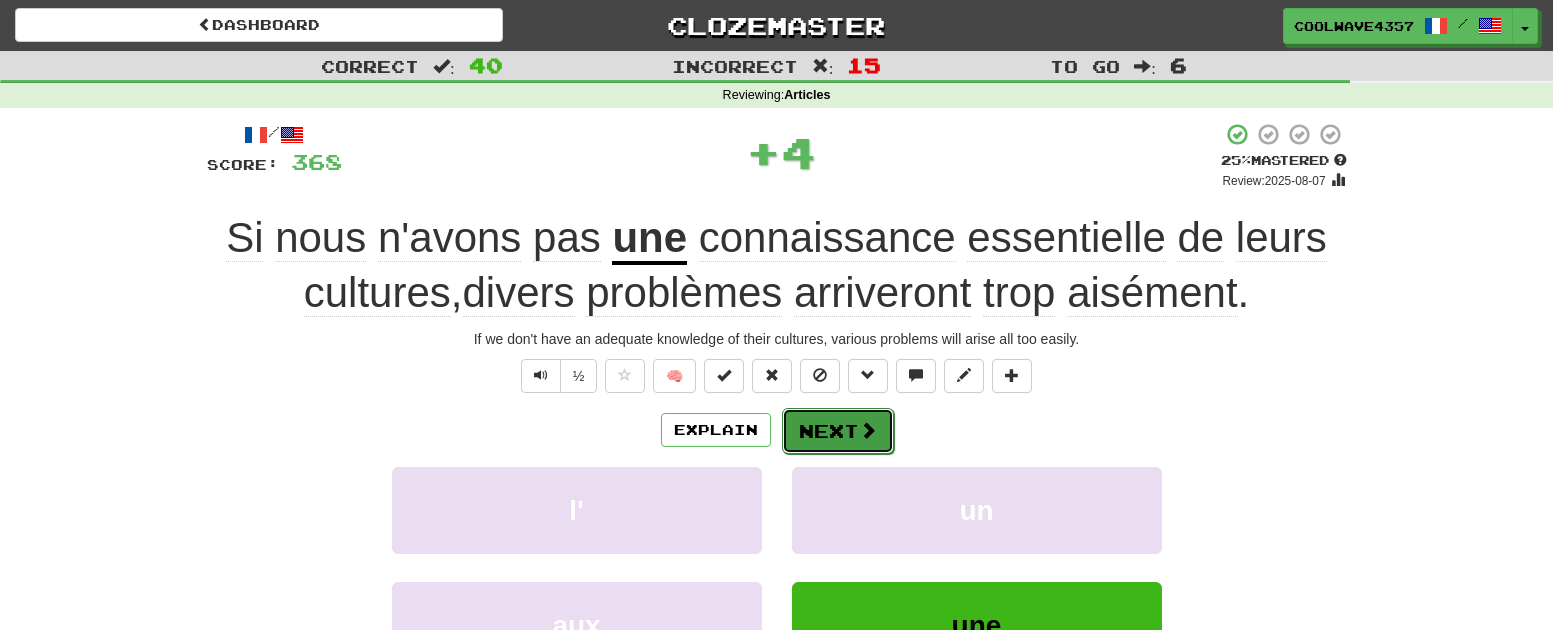 click on "Next" at bounding box center (838, 431) 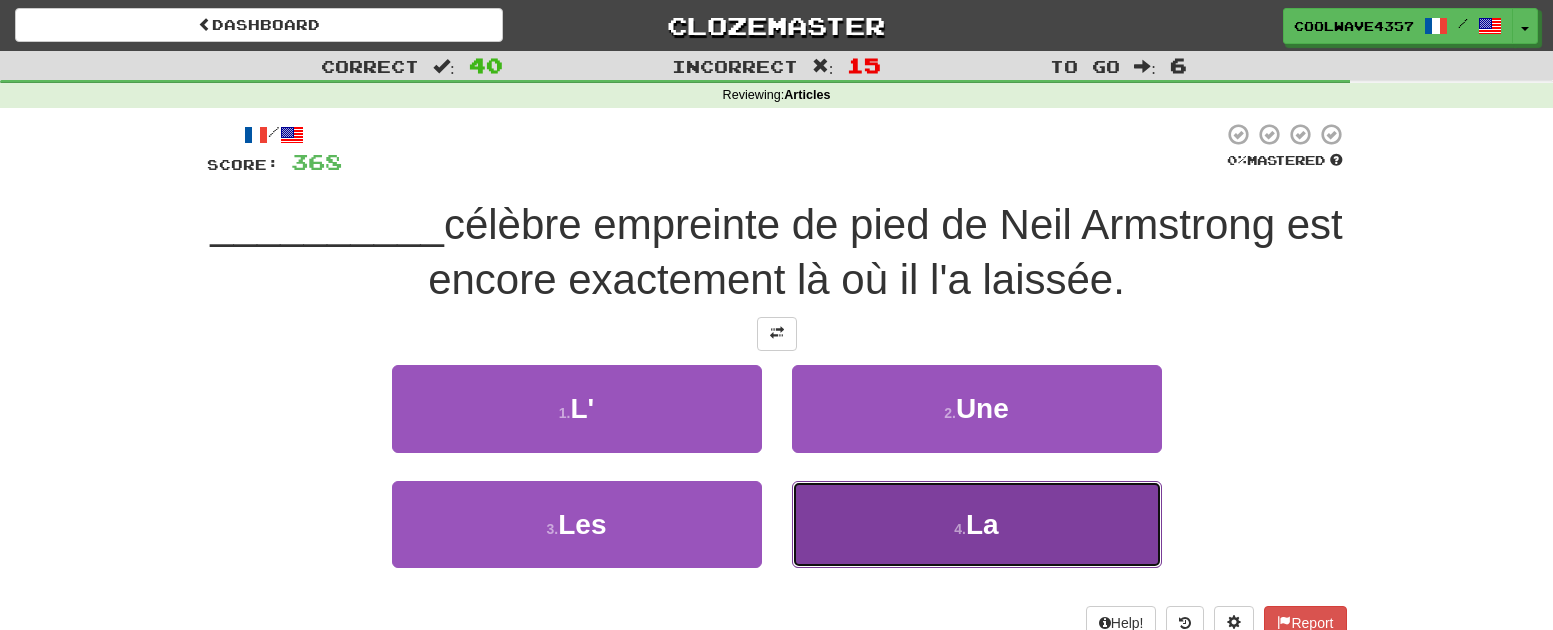 click on "4 .  La" at bounding box center [977, 524] 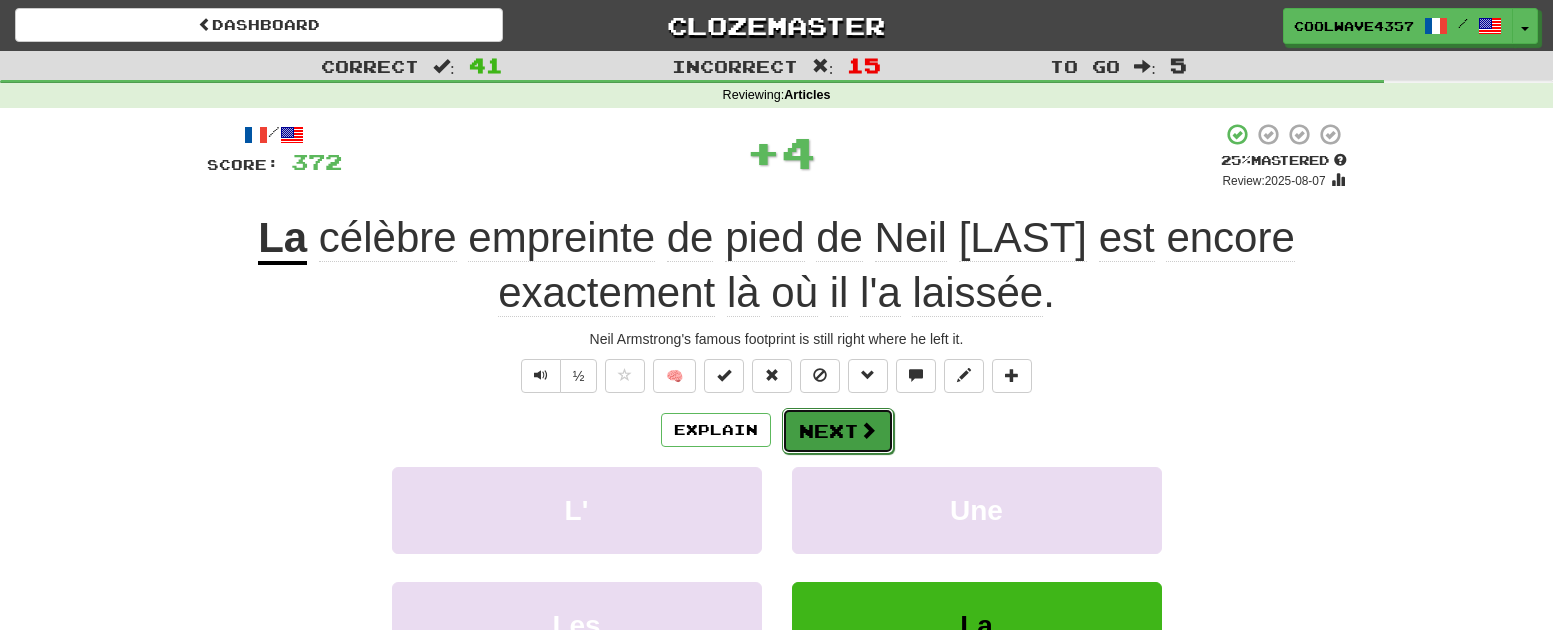 click at bounding box center [868, 430] 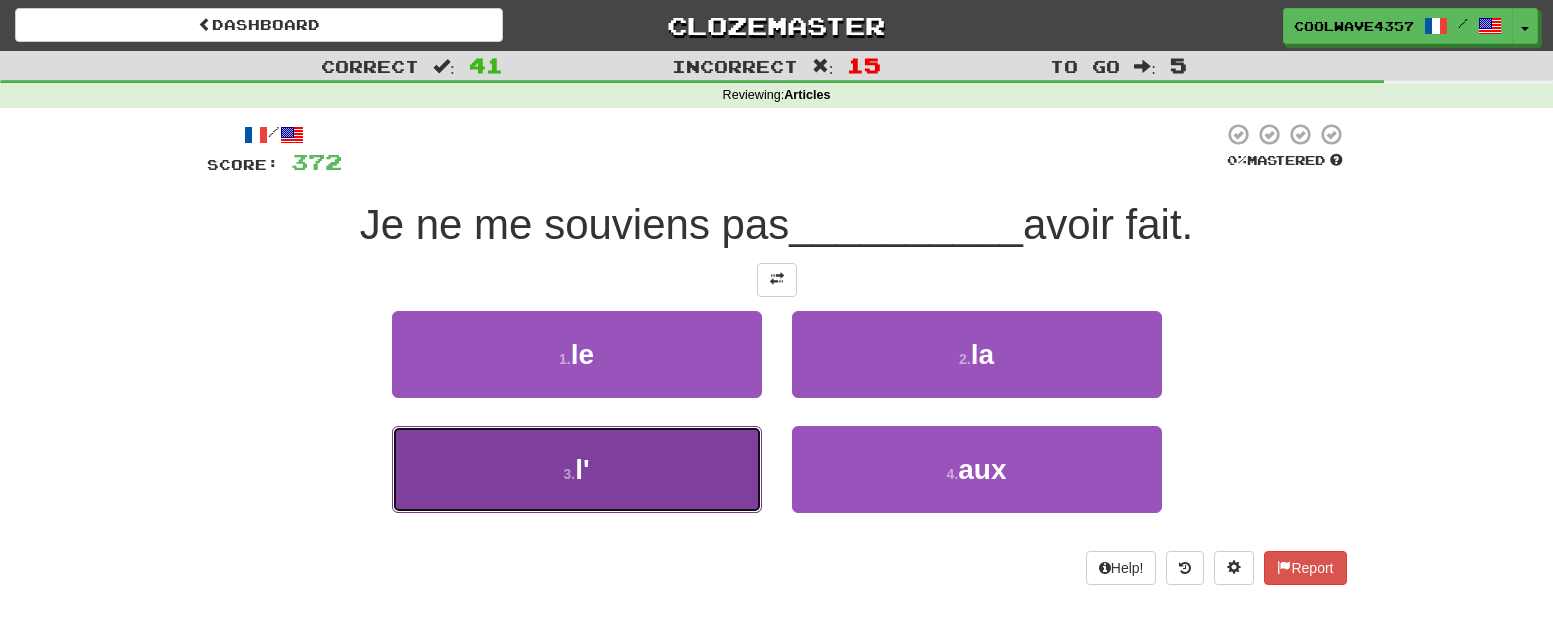click on "3 .  l'" at bounding box center (577, 469) 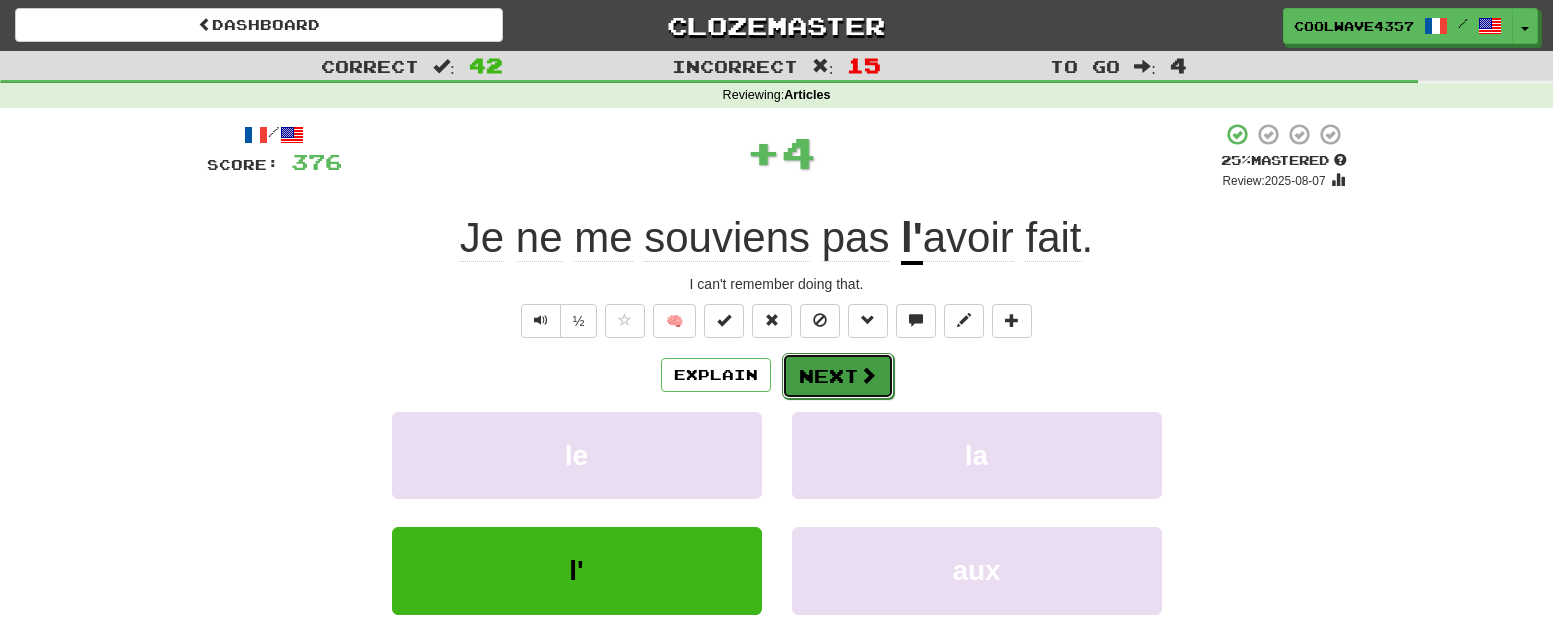 click on "Next" at bounding box center (838, 376) 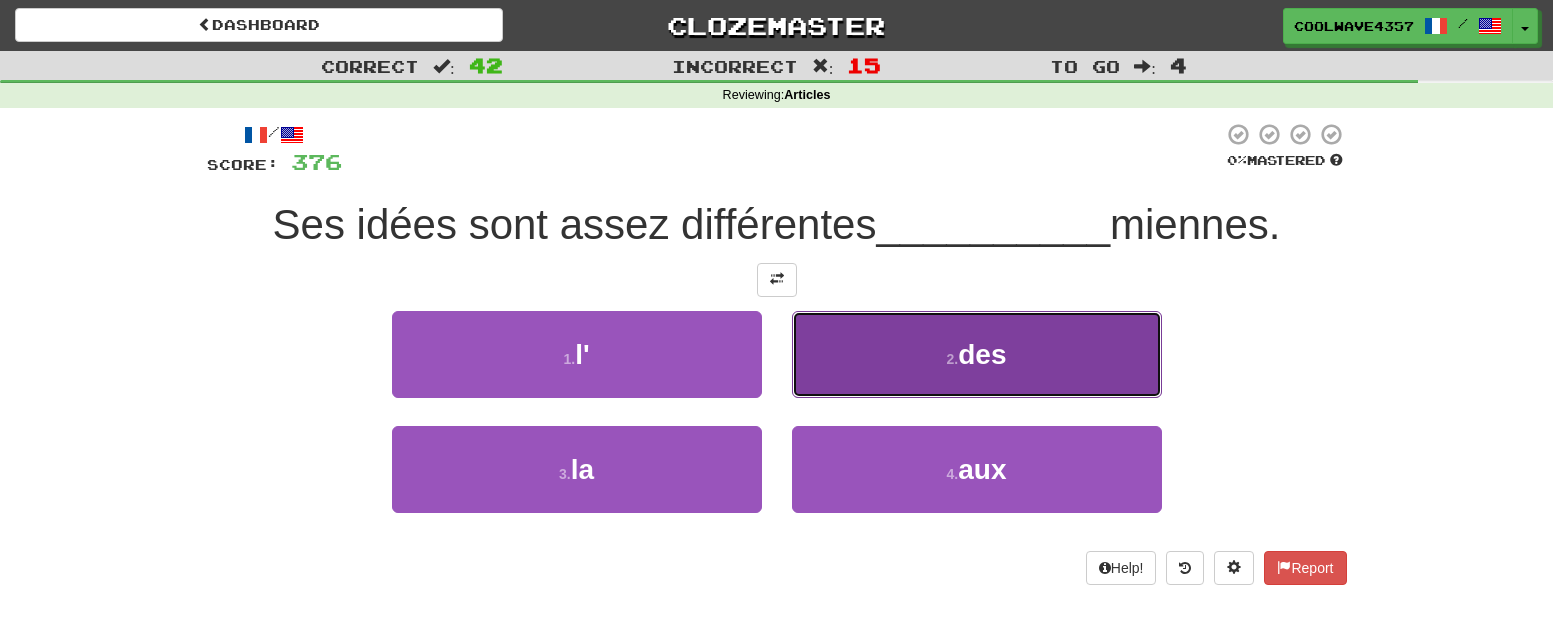 click on "2 .  des" at bounding box center [977, 354] 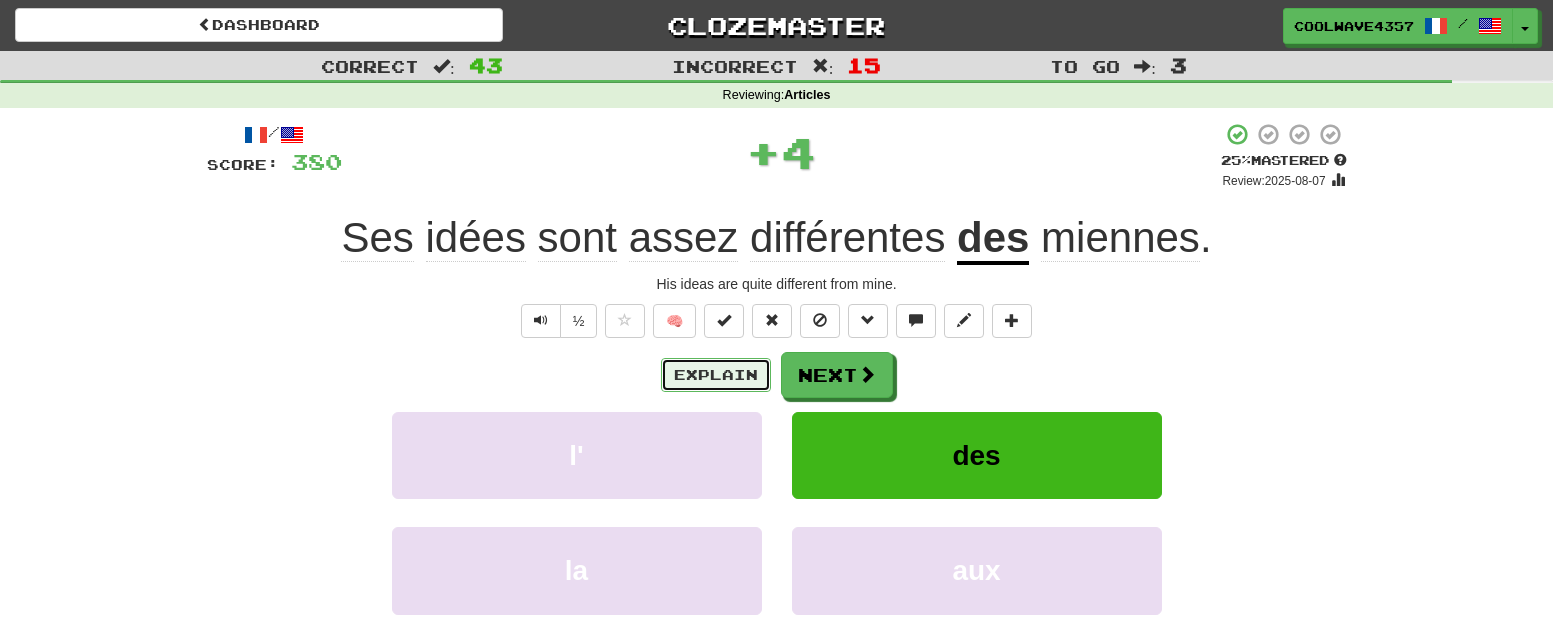 click on "Explain" at bounding box center (716, 375) 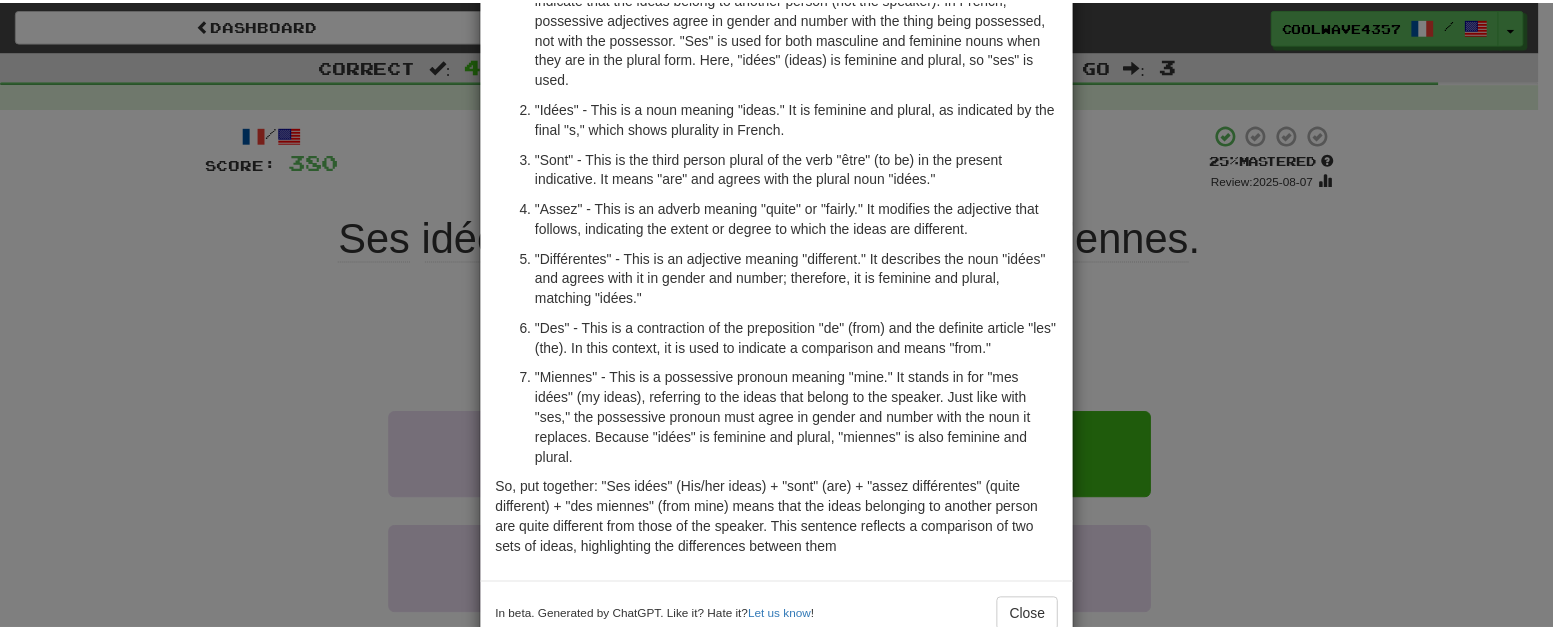 scroll, scrollTop: 200, scrollLeft: 0, axis: vertical 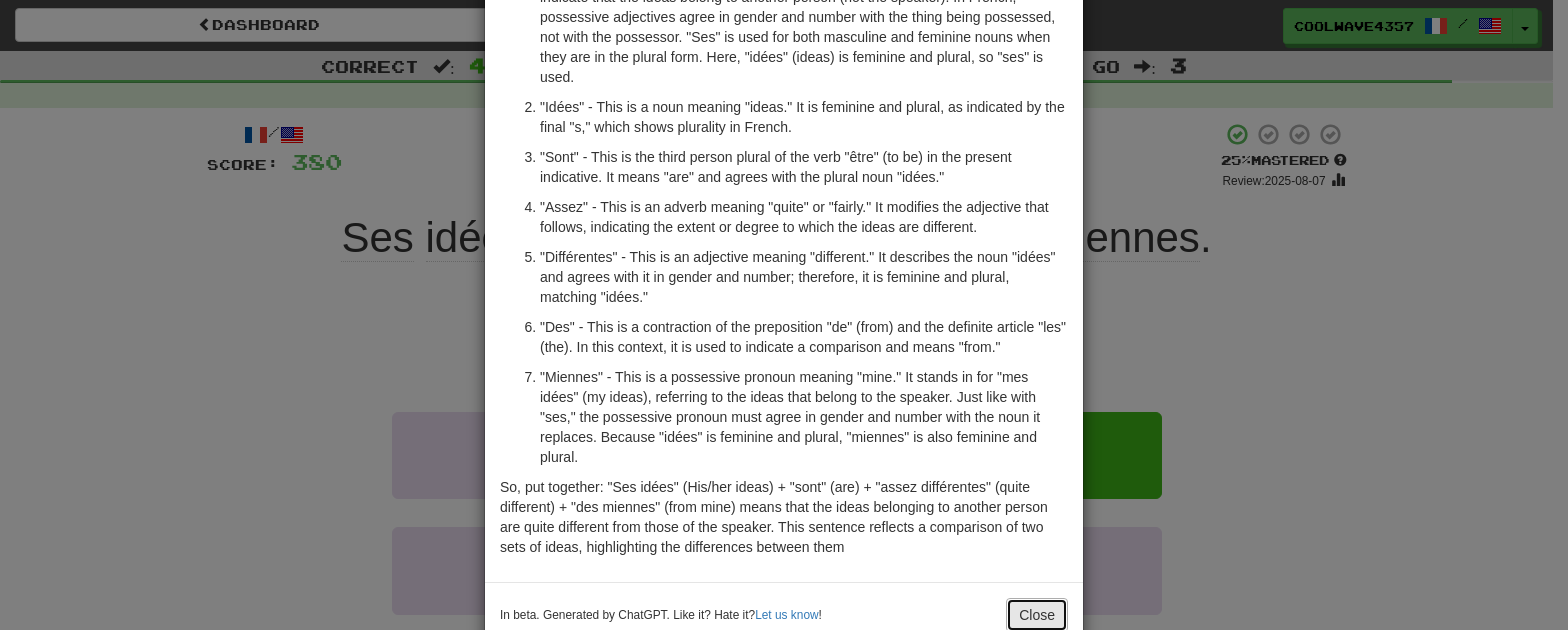 click on "Close" at bounding box center (1037, 615) 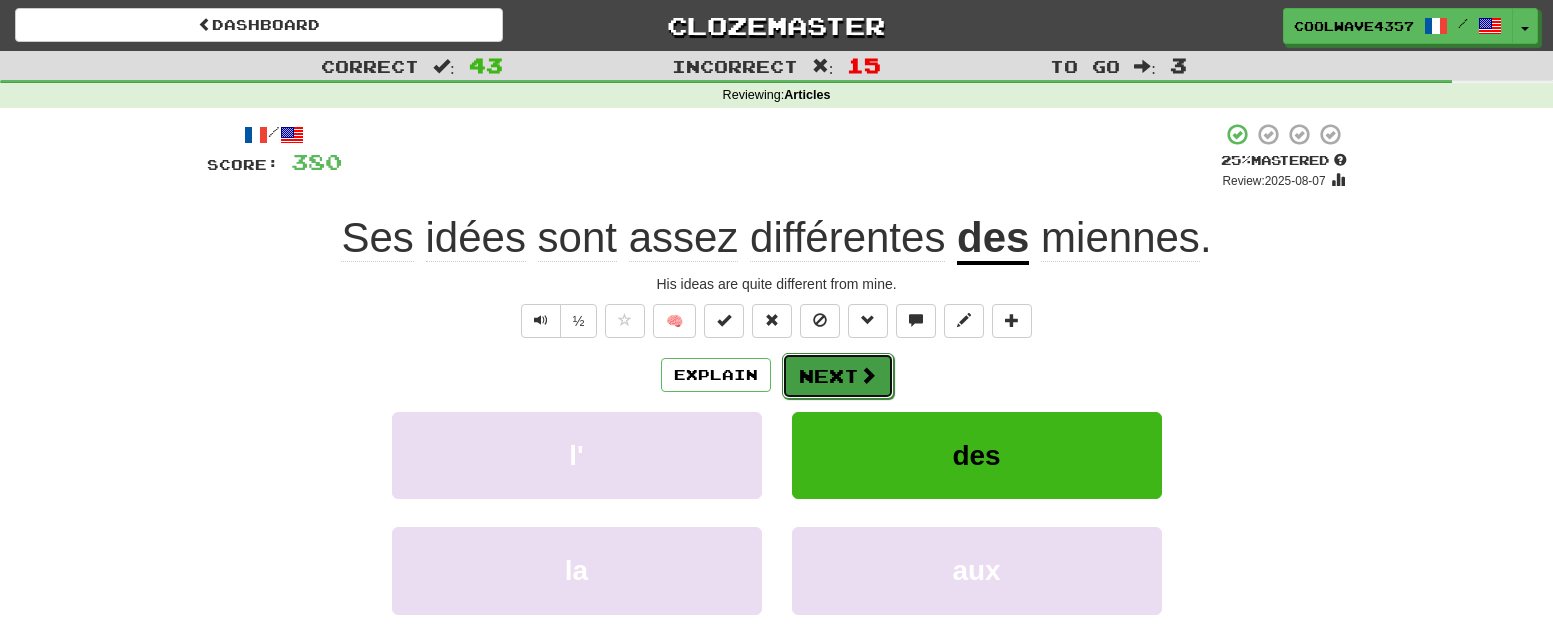 click on "Next" at bounding box center (838, 376) 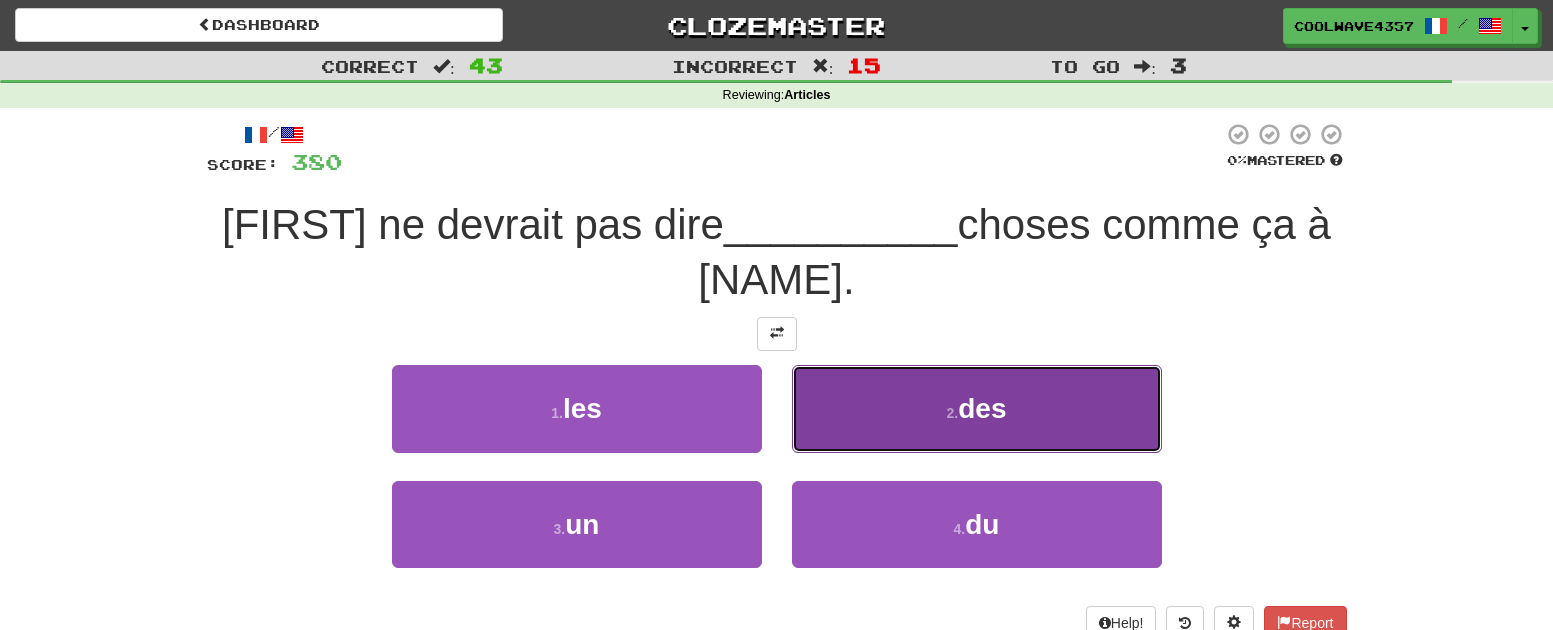 click on "2 .  des" at bounding box center (977, 408) 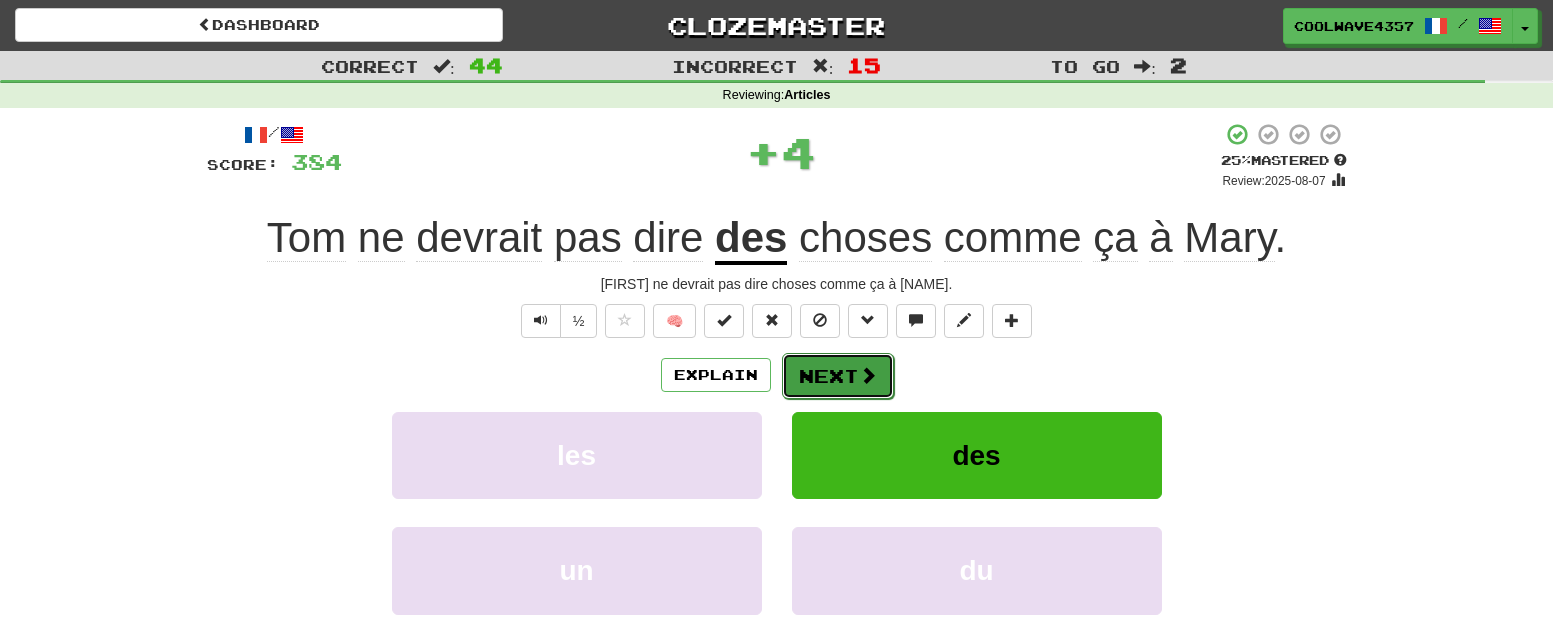 click on "Next" at bounding box center (838, 376) 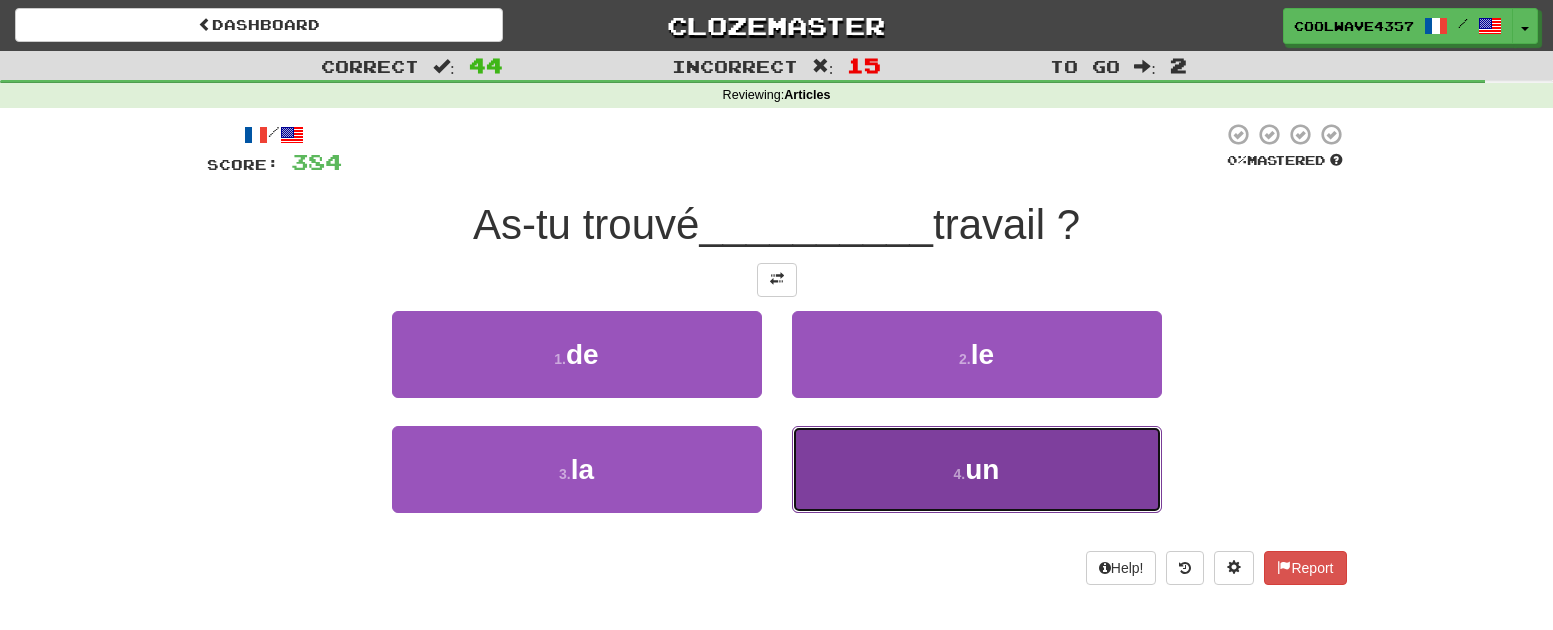 click on "4 .  un" at bounding box center (977, 469) 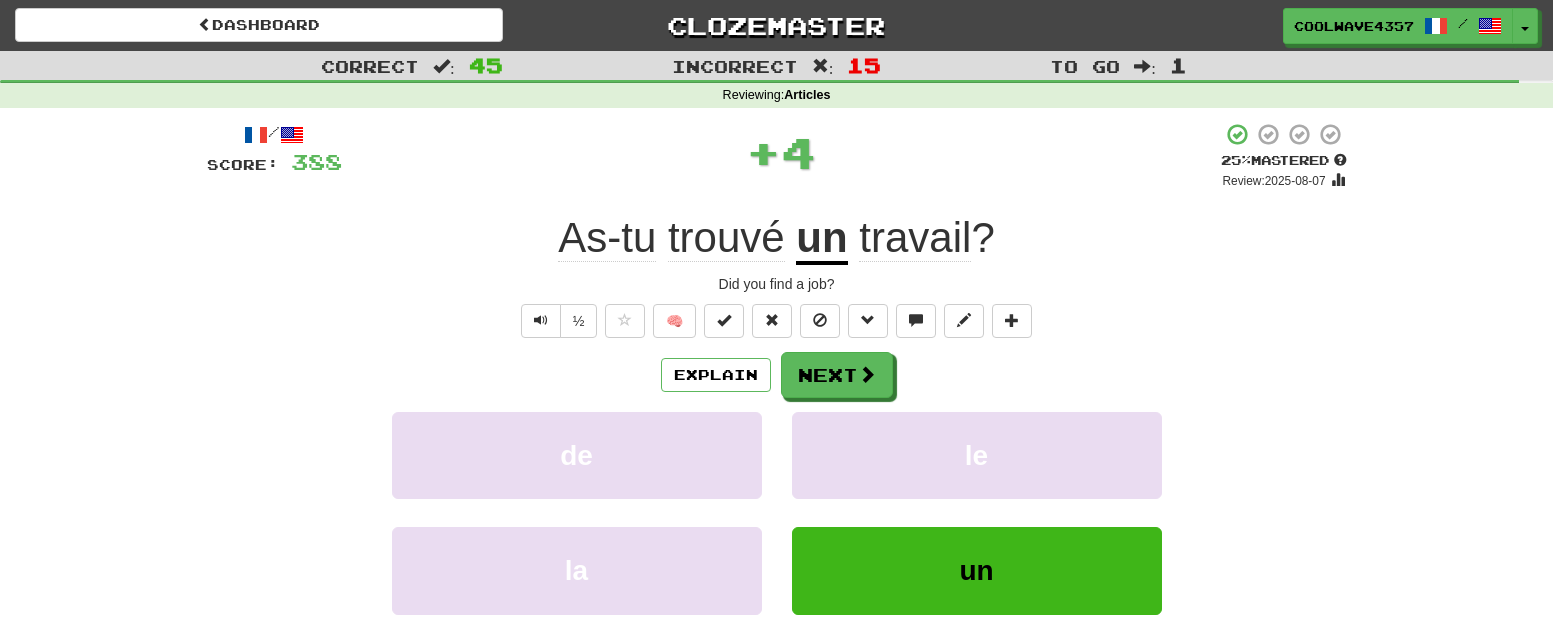 click on "Explain Next" at bounding box center (777, 375) 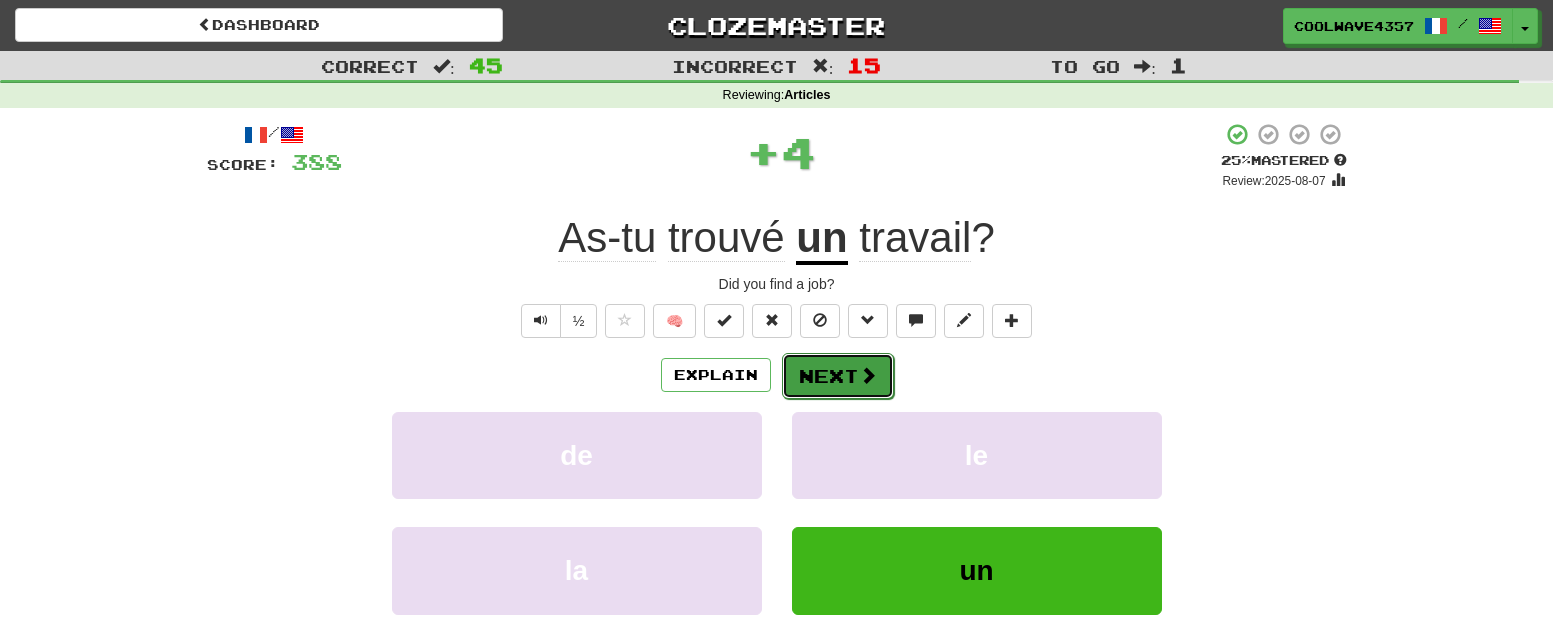click at bounding box center [868, 375] 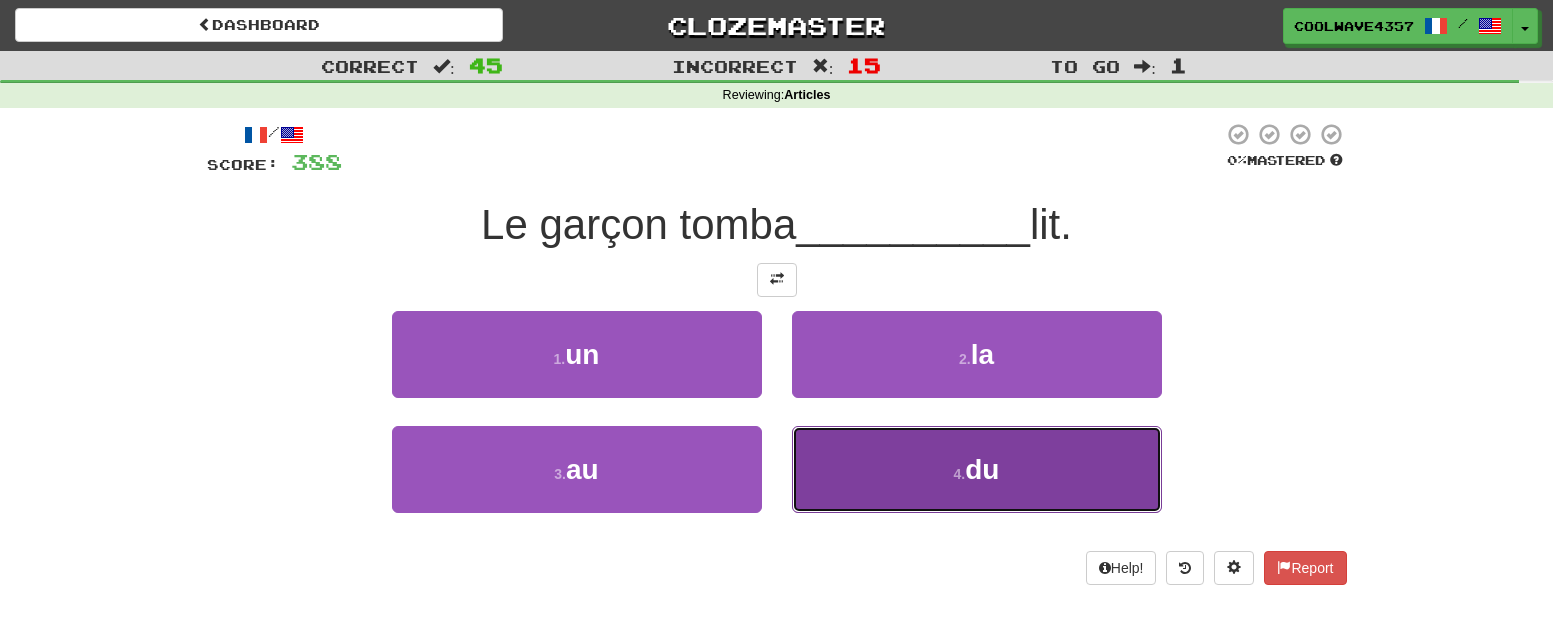 click on "4 .  du" at bounding box center (977, 469) 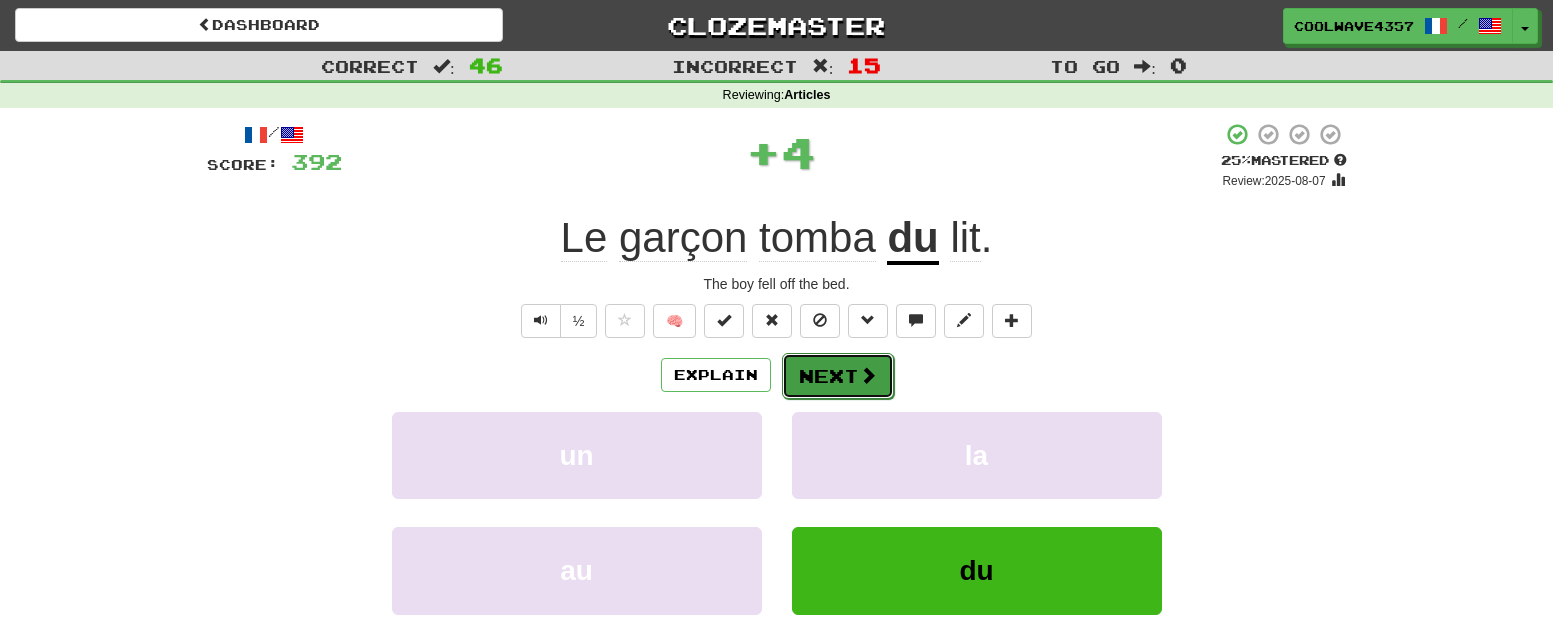 click on "Next" at bounding box center (838, 376) 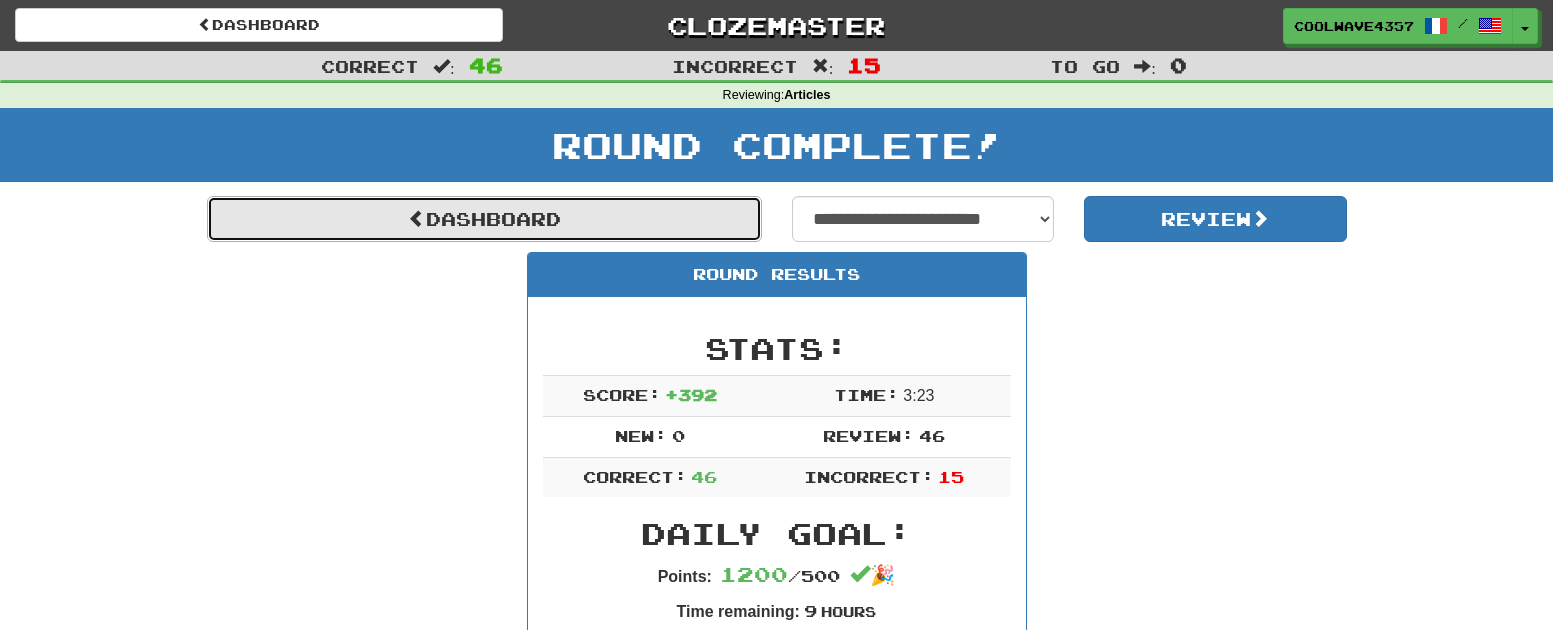 click on "Dashboard" at bounding box center [484, 219] 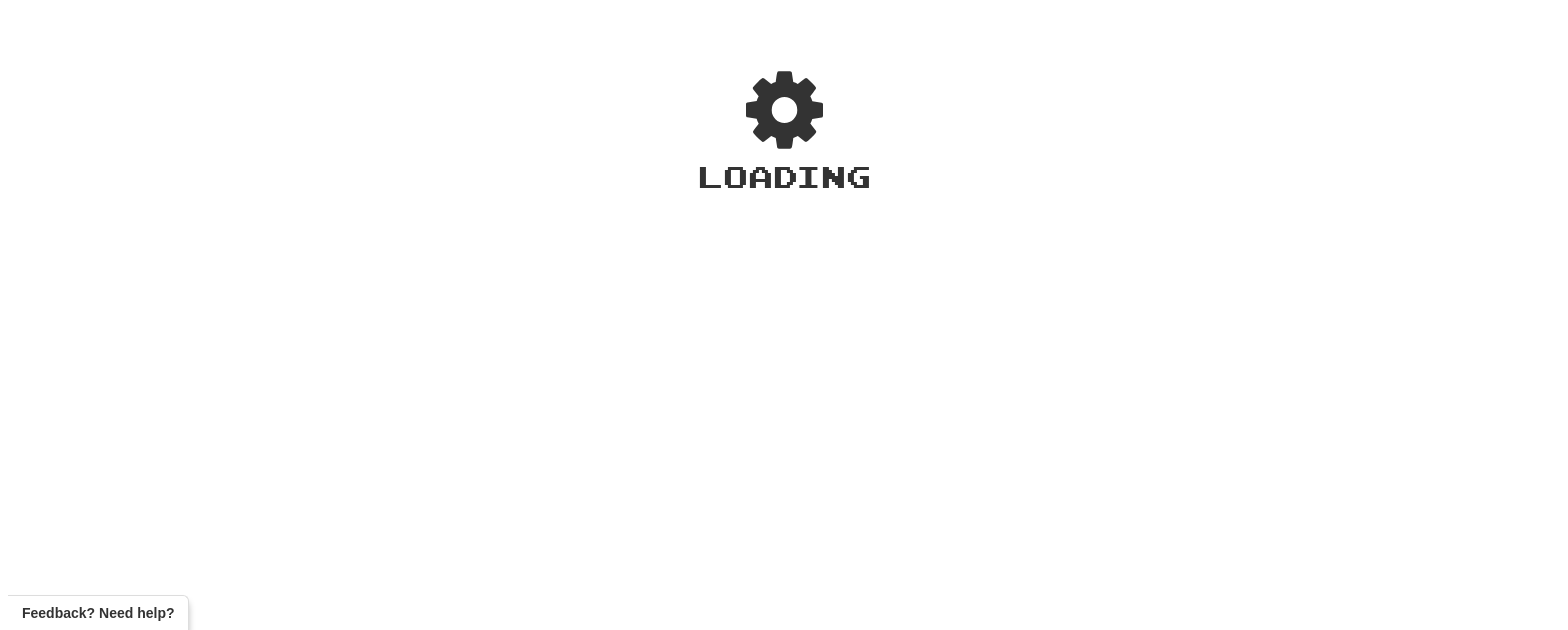 scroll, scrollTop: 0, scrollLeft: 0, axis: both 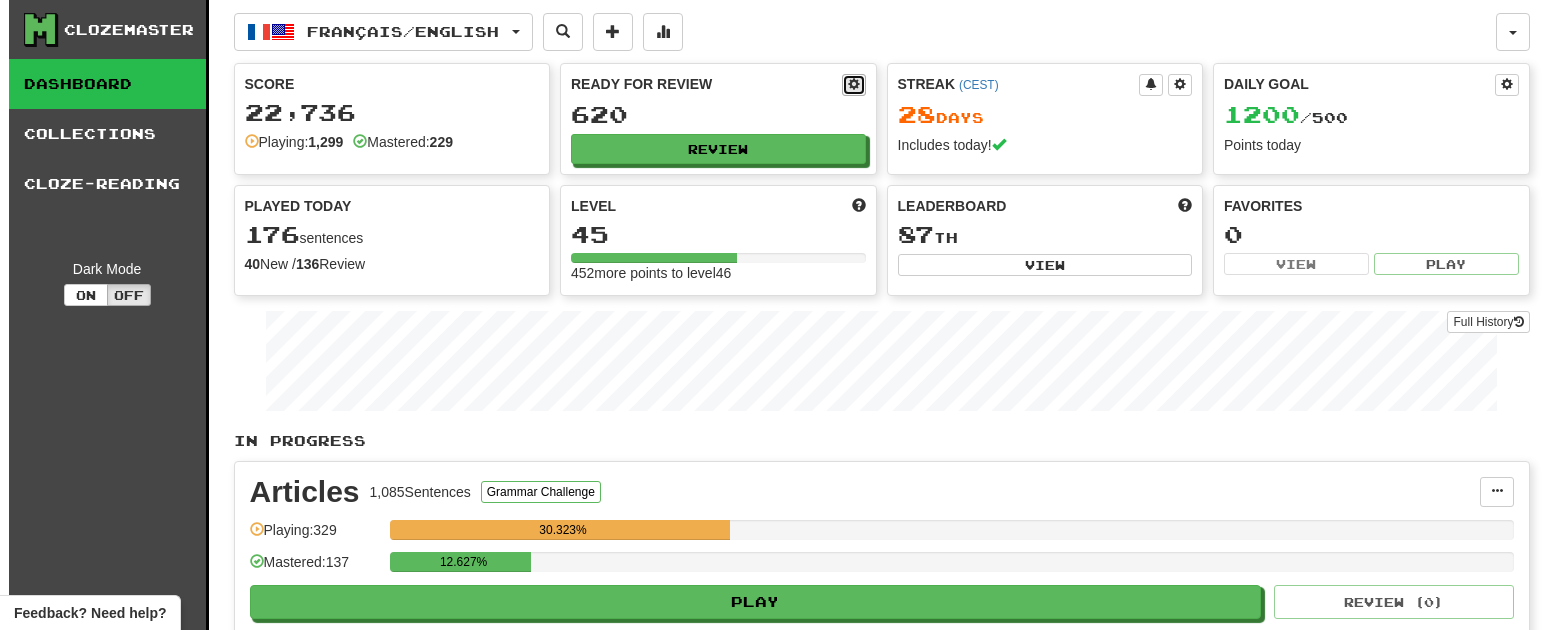 click at bounding box center [854, 85] 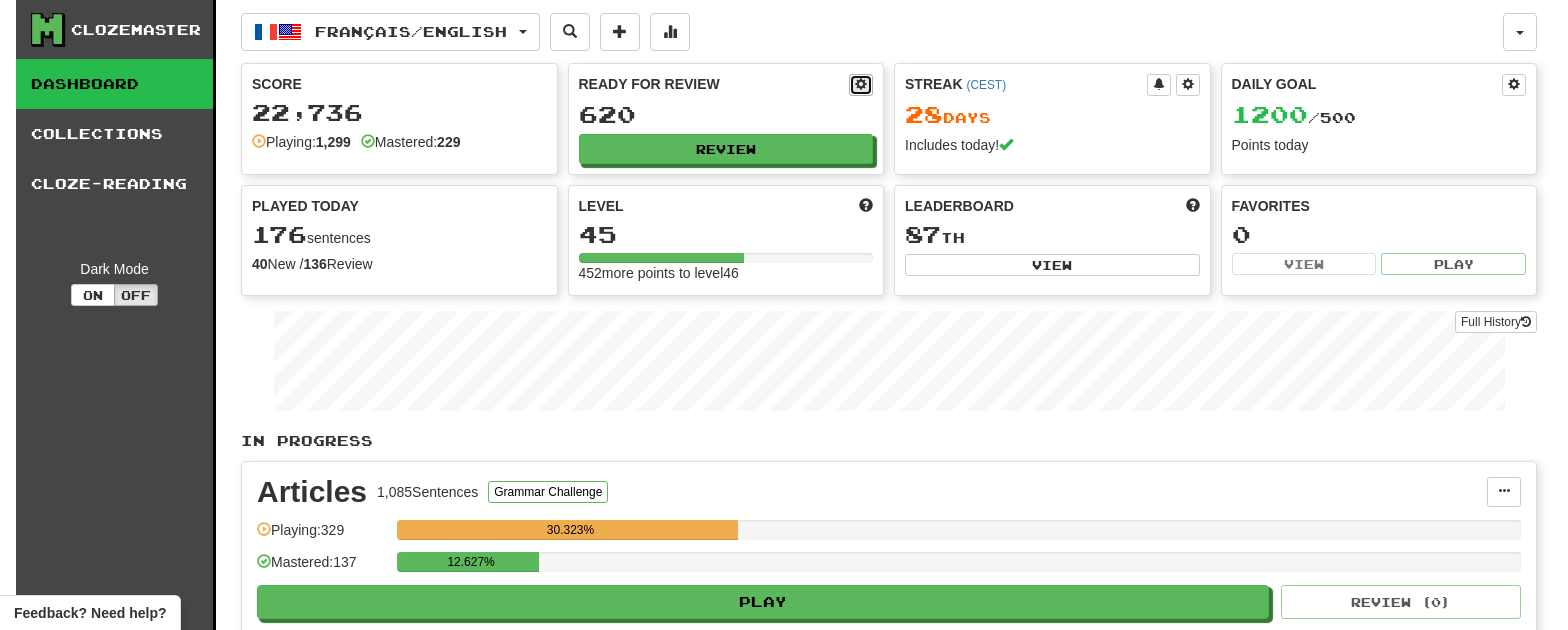 select on "*" 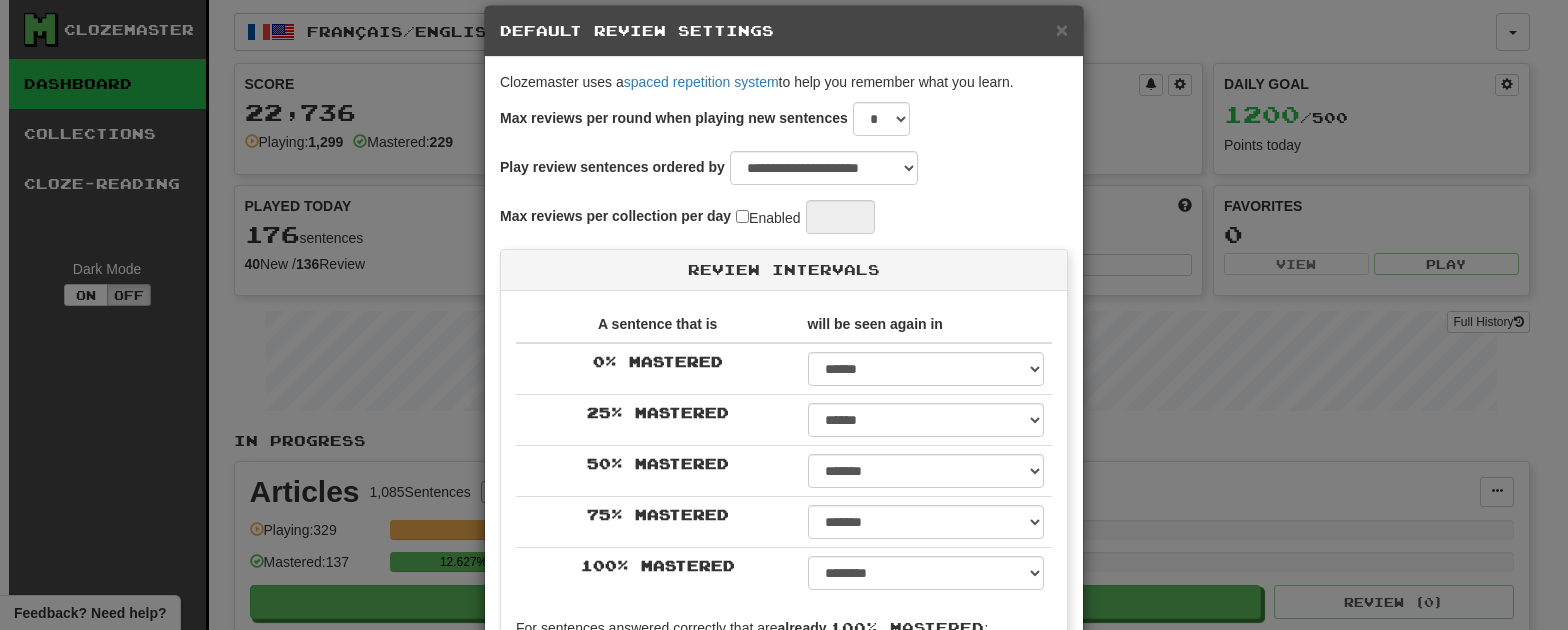 scroll, scrollTop: 0, scrollLeft: 0, axis: both 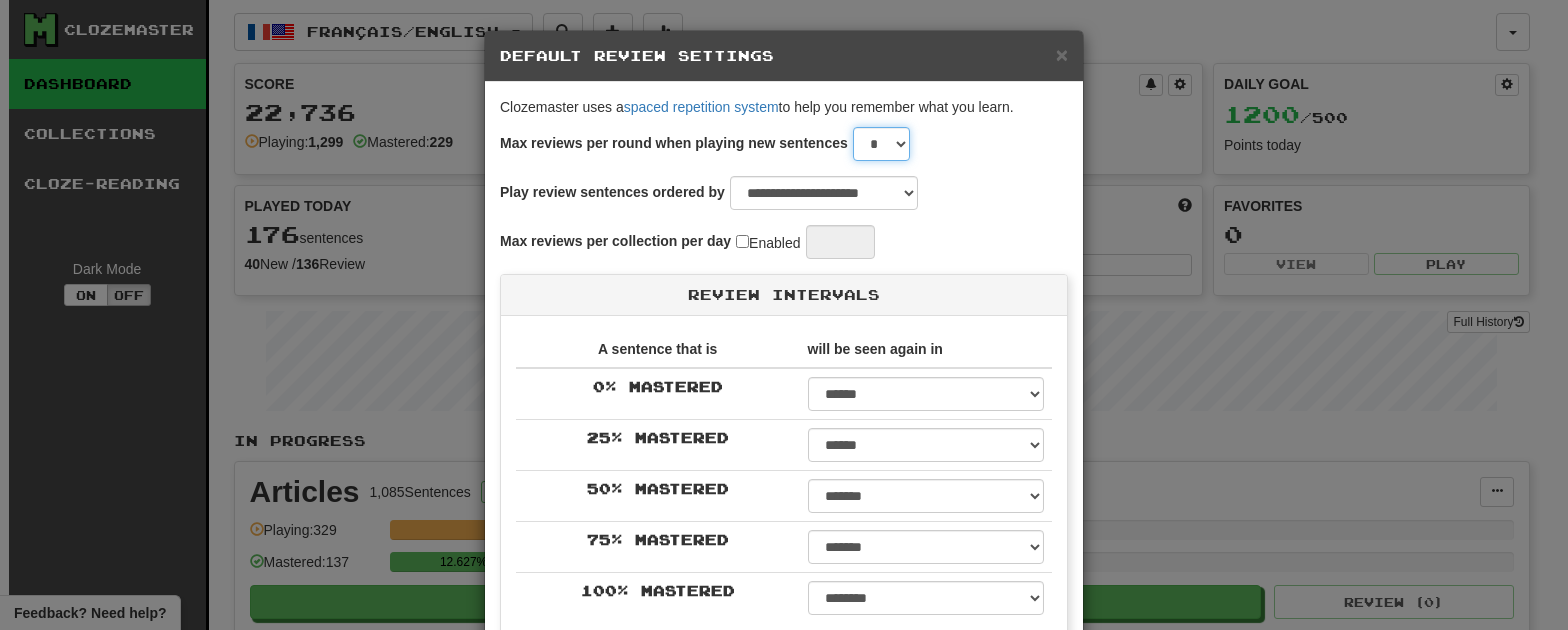 click on "* * * * * * * * * * ** ** ** ** ** ** ** ** ** ** ** ** ** ** ** ** ** ** ** ** ** ** ** ** ** ** ** ** ** ** ** ** ** ** ** ** ** ** ** ** **" at bounding box center [881, 144] 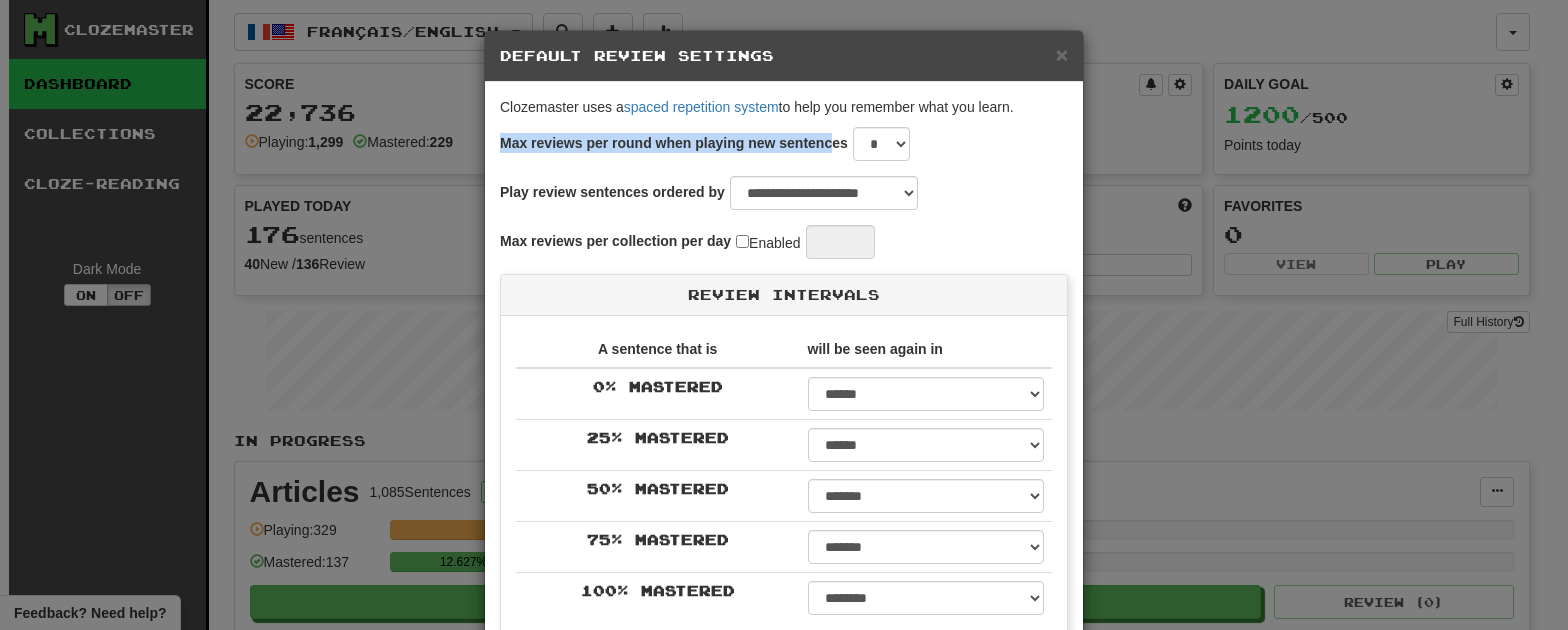 drag, startPoint x: 489, startPoint y: 138, endPoint x: 823, endPoint y: 145, distance: 334.07333 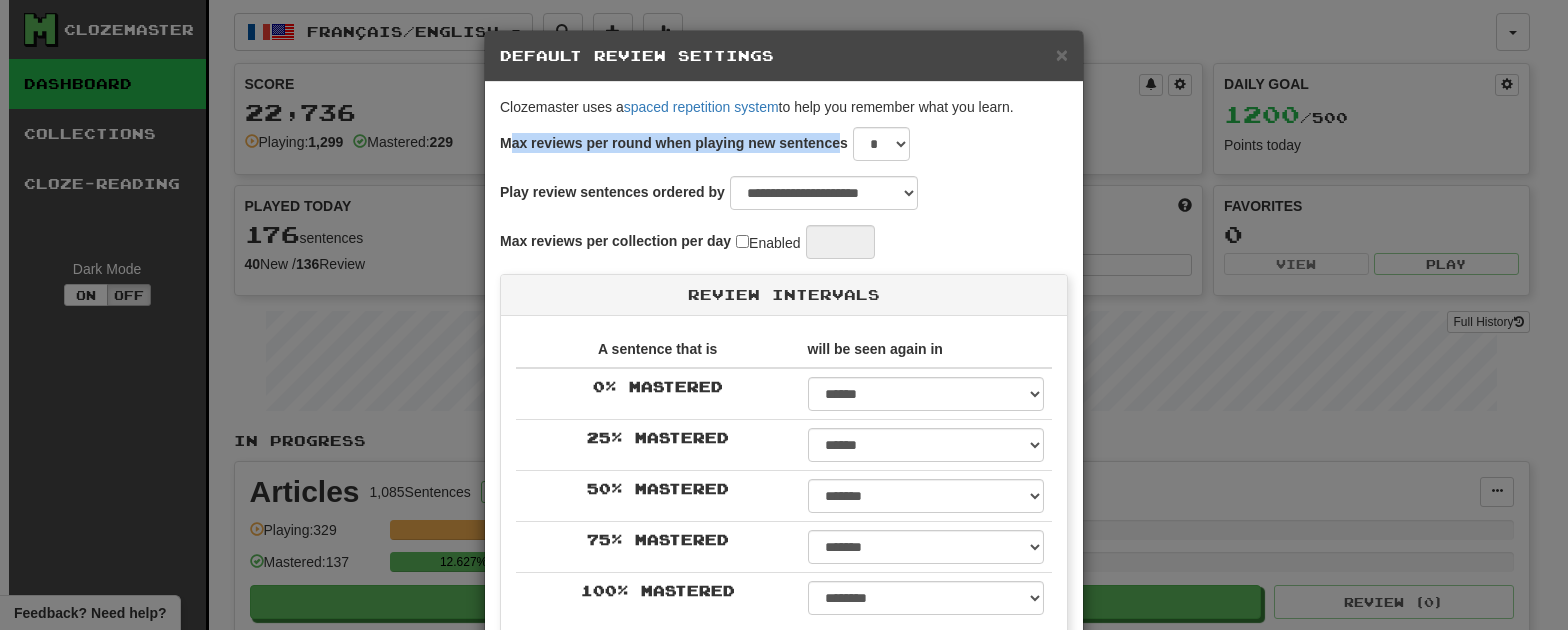 drag, startPoint x: 836, startPoint y: 142, endPoint x: 505, endPoint y: 143, distance: 331.0015 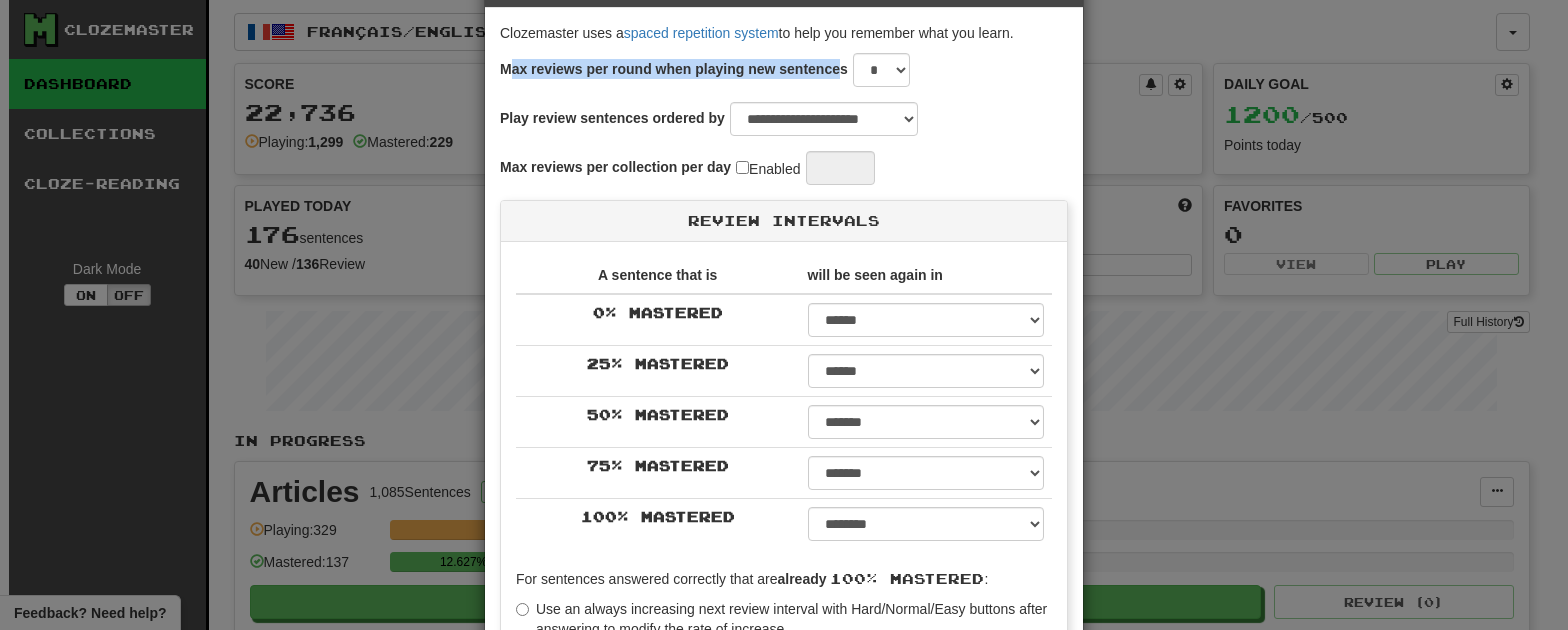 scroll, scrollTop: 0, scrollLeft: 0, axis: both 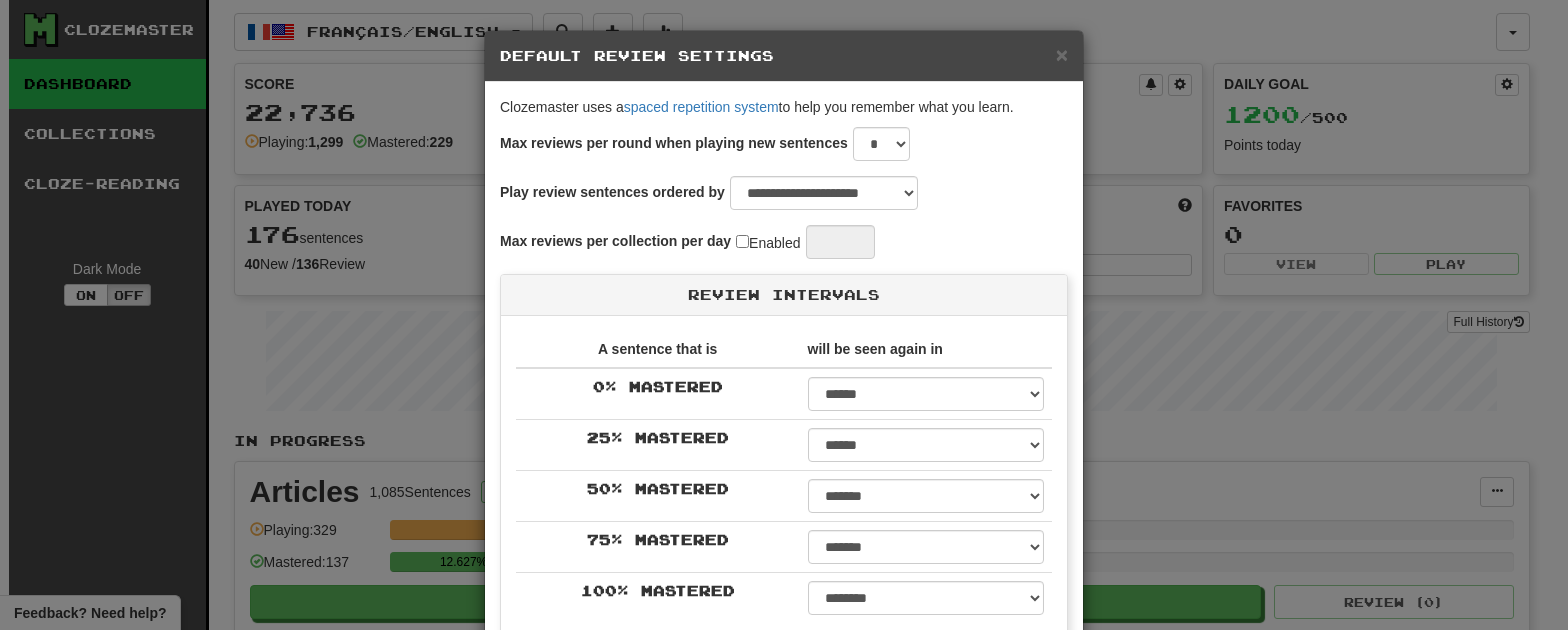 click on "Max reviews per round when playing new sentences * * * * * * * * * * ** ** ** ** ** ** ** ** ** ** ** ** ** ** ** ** ** ** ** ** ** ** ** ** ** ** ** ** ** ** ** ** ** ** ** ** ** ** ** ** **" at bounding box center [705, 144] 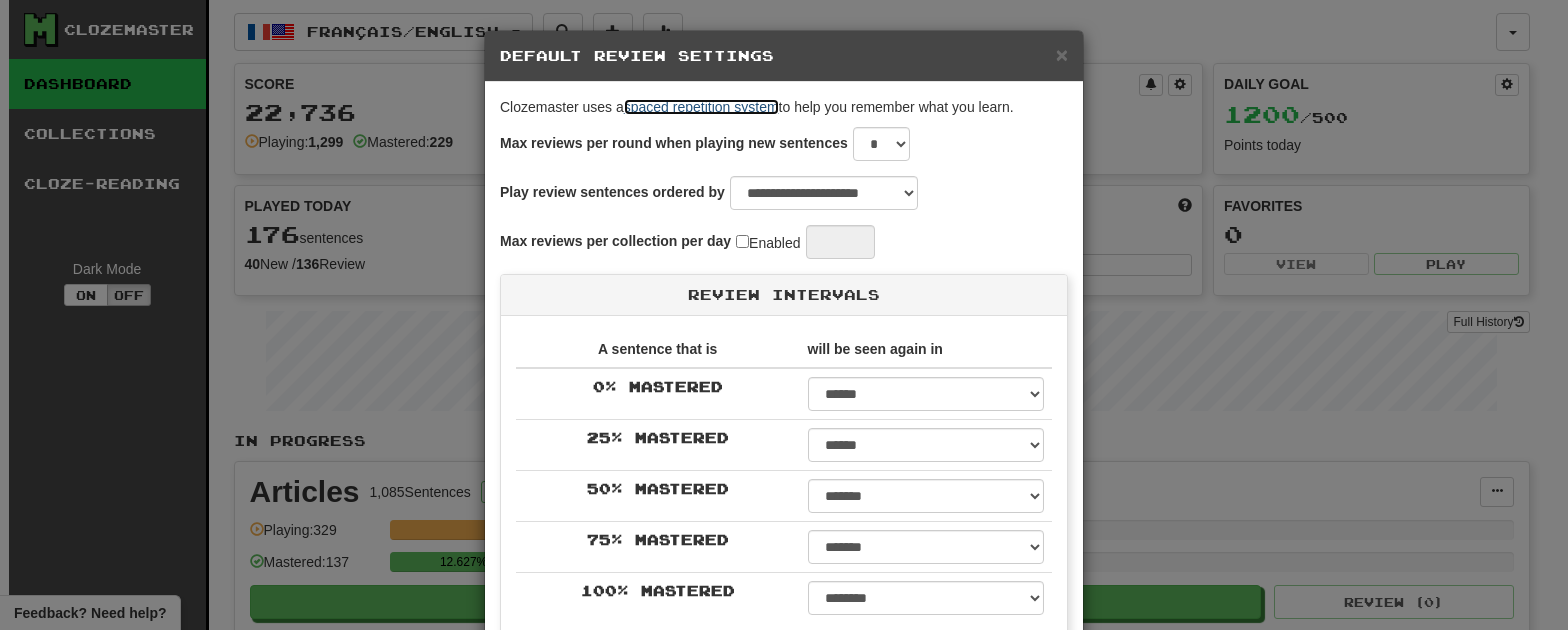 click on "spaced repetition system" at bounding box center (701, 107) 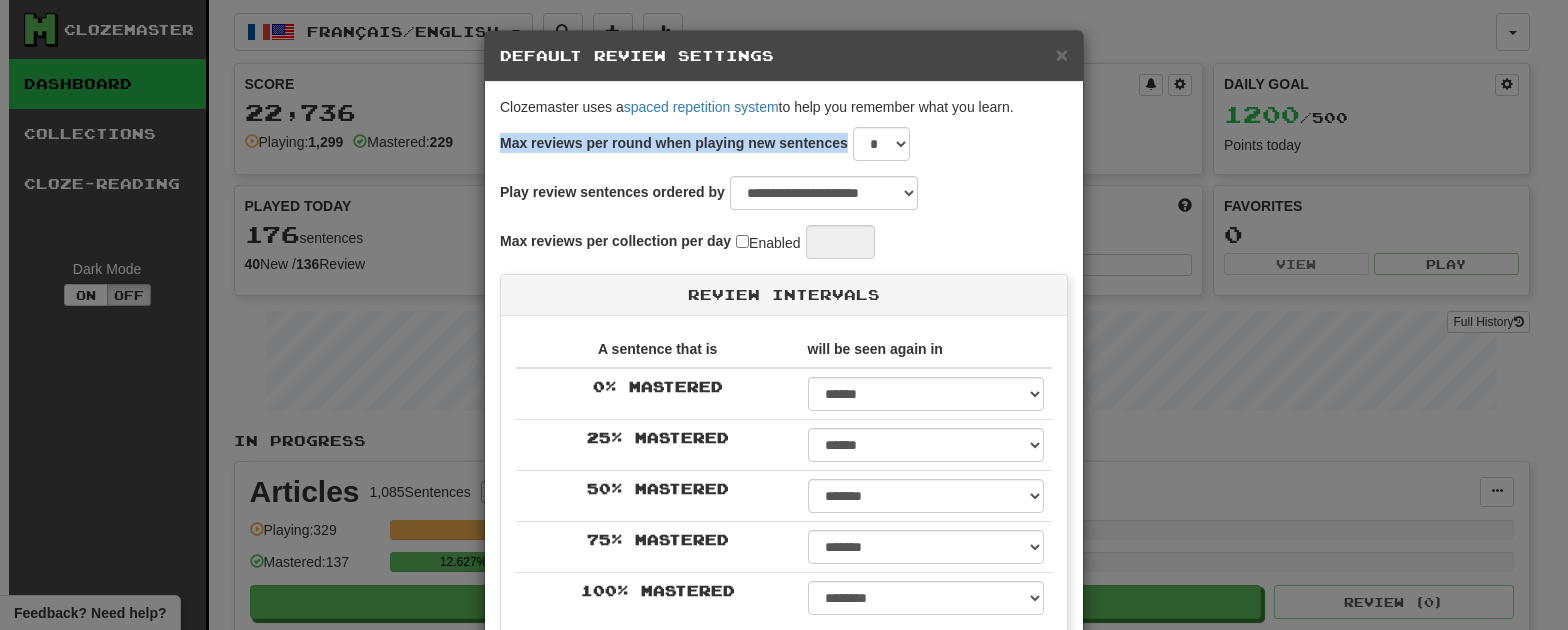 drag, startPoint x: 841, startPoint y: 145, endPoint x: 488, endPoint y: 149, distance: 353.02267 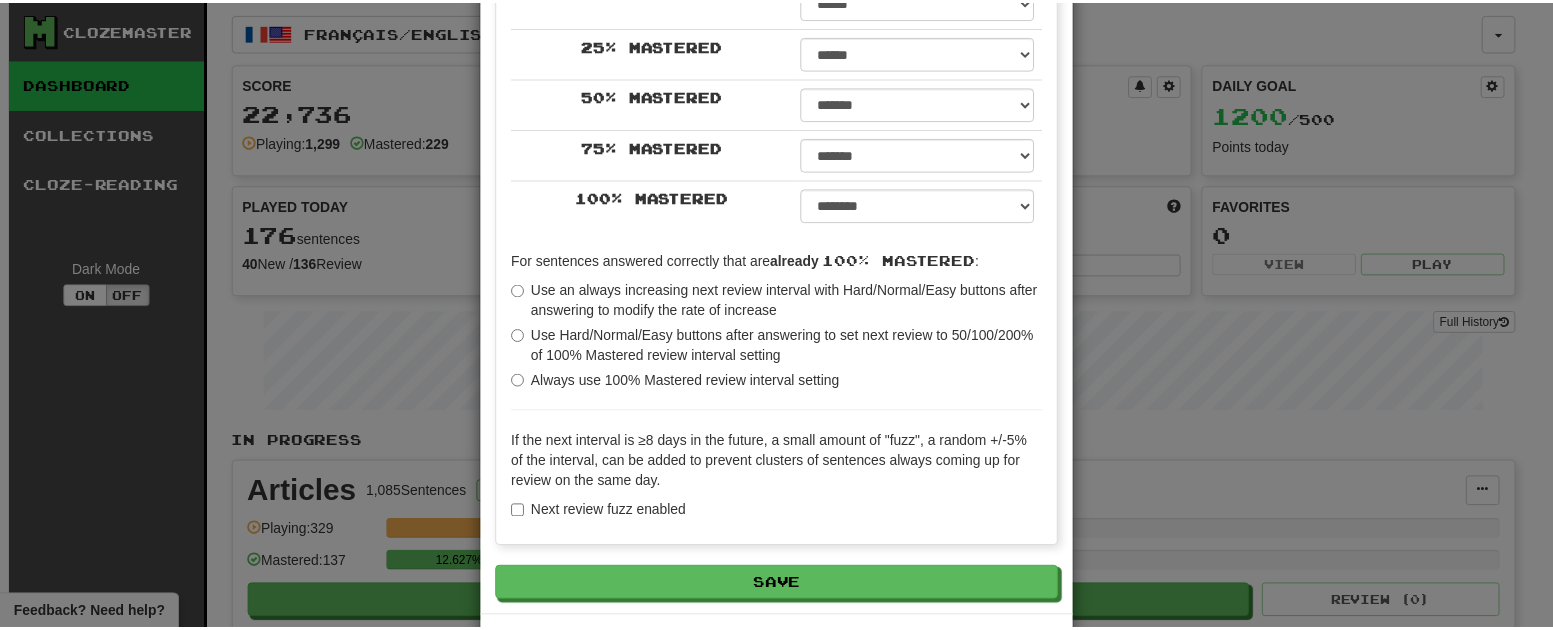 scroll, scrollTop: 475, scrollLeft: 0, axis: vertical 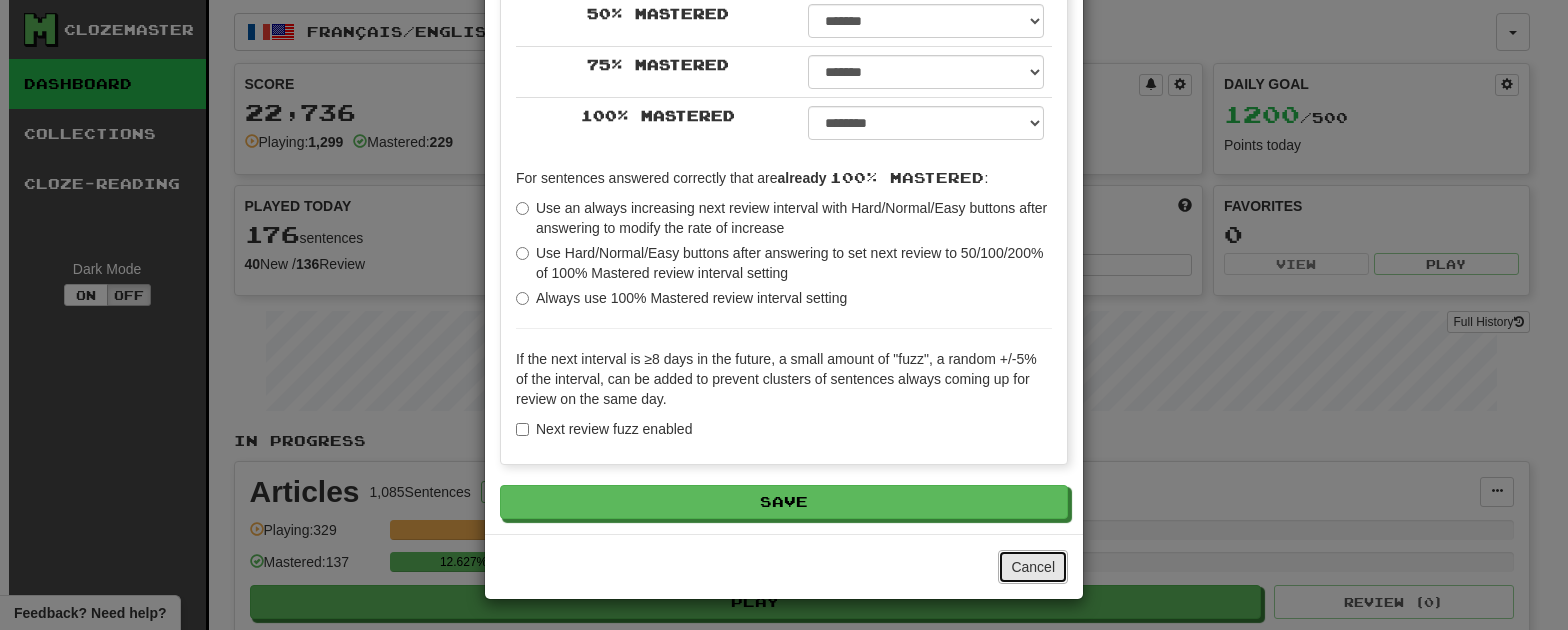 click on "Cancel" at bounding box center [1033, 567] 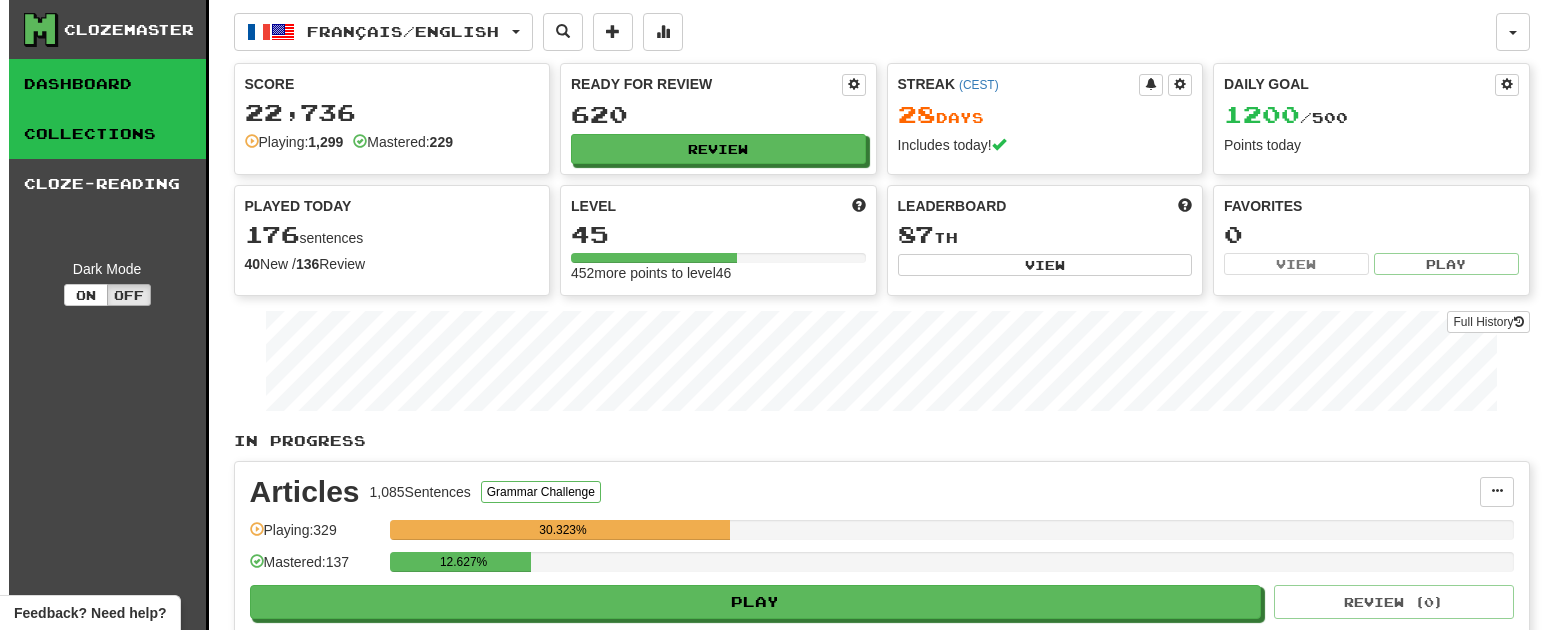 click on "Collections" at bounding box center (107, 134) 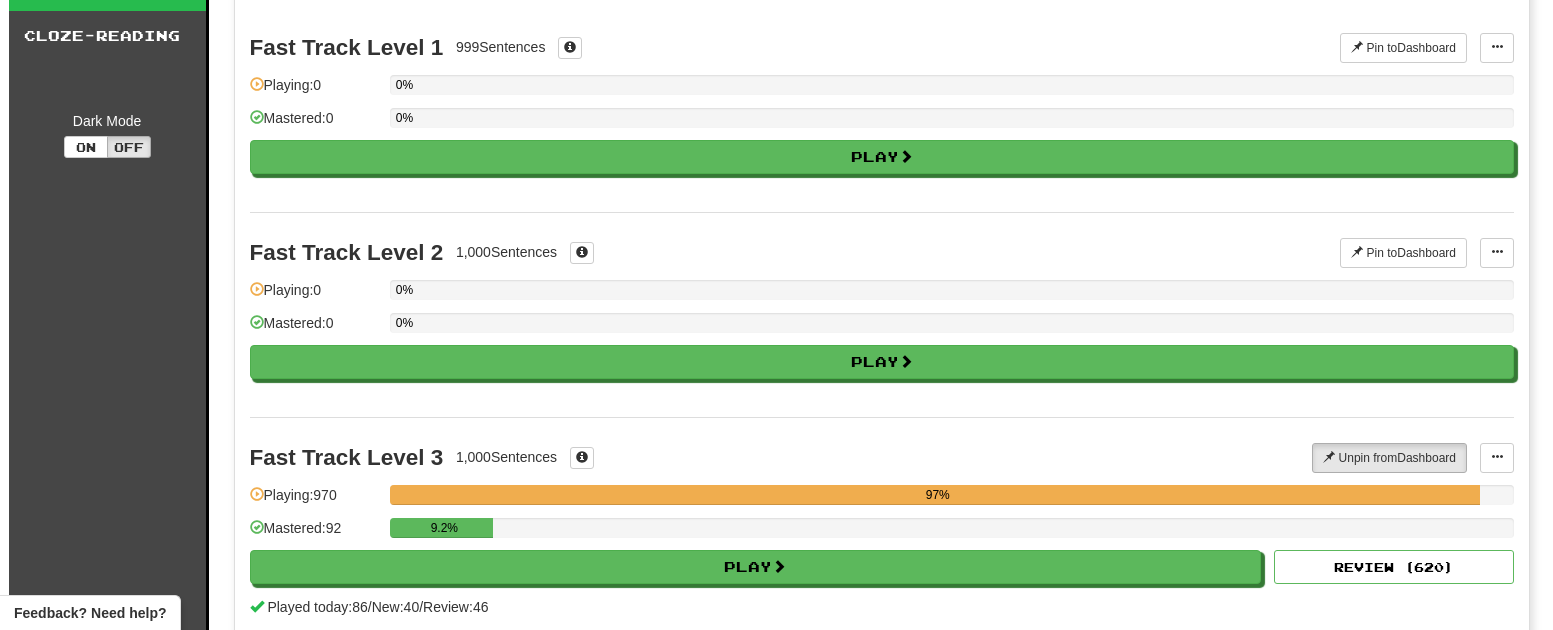 scroll, scrollTop: 0, scrollLeft: 0, axis: both 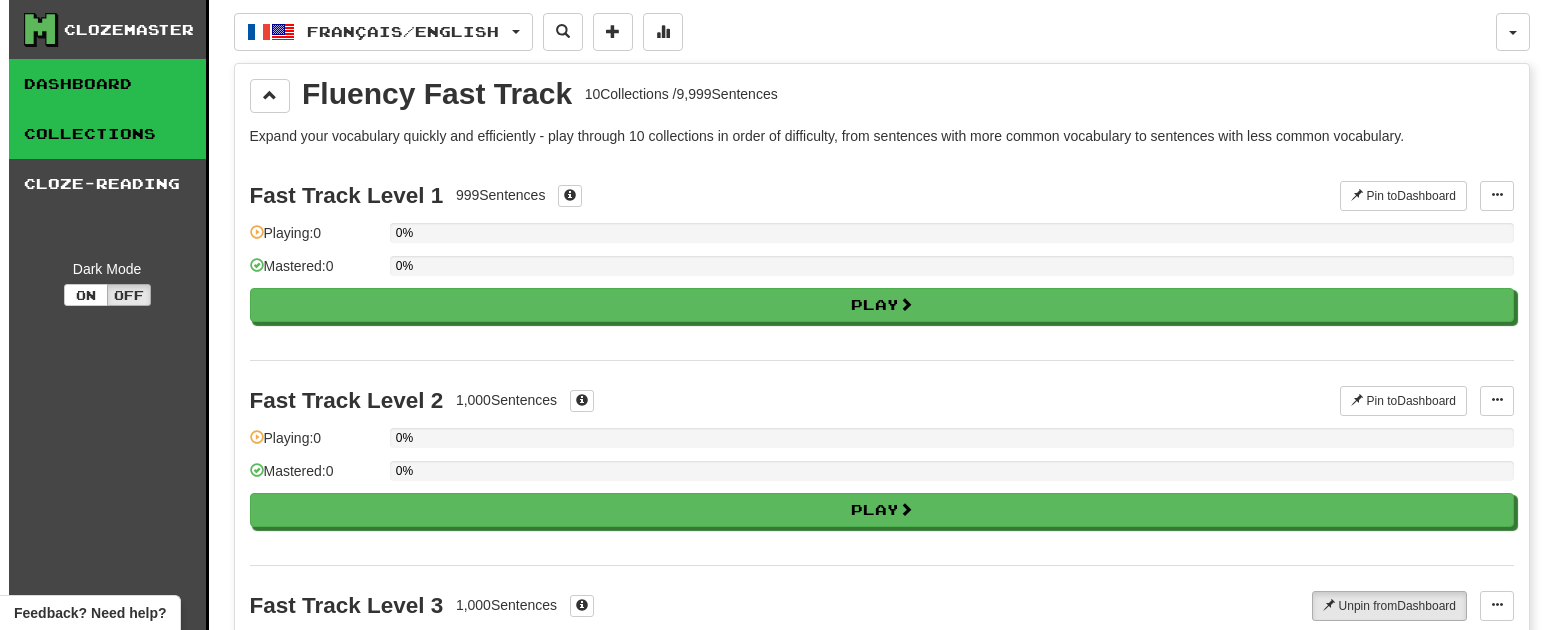 click on "Dashboard" at bounding box center (107, 84) 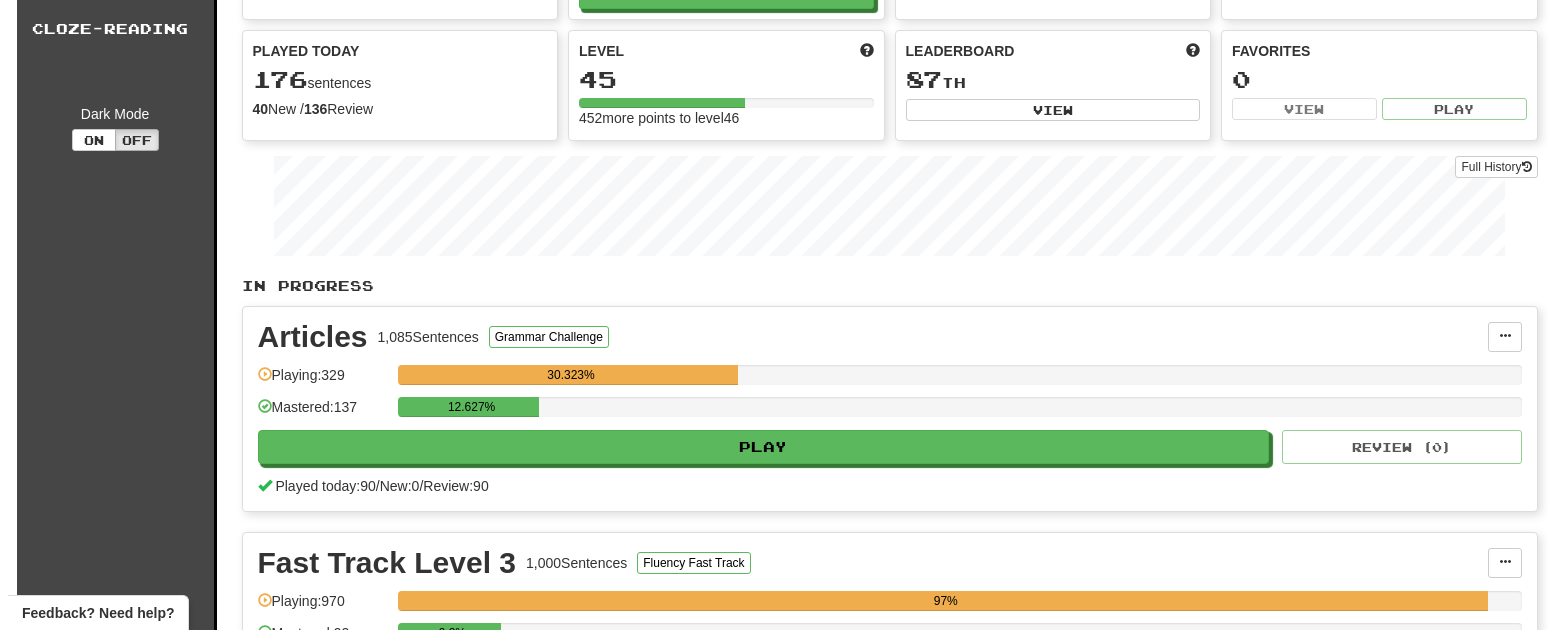 scroll, scrollTop: 0, scrollLeft: 0, axis: both 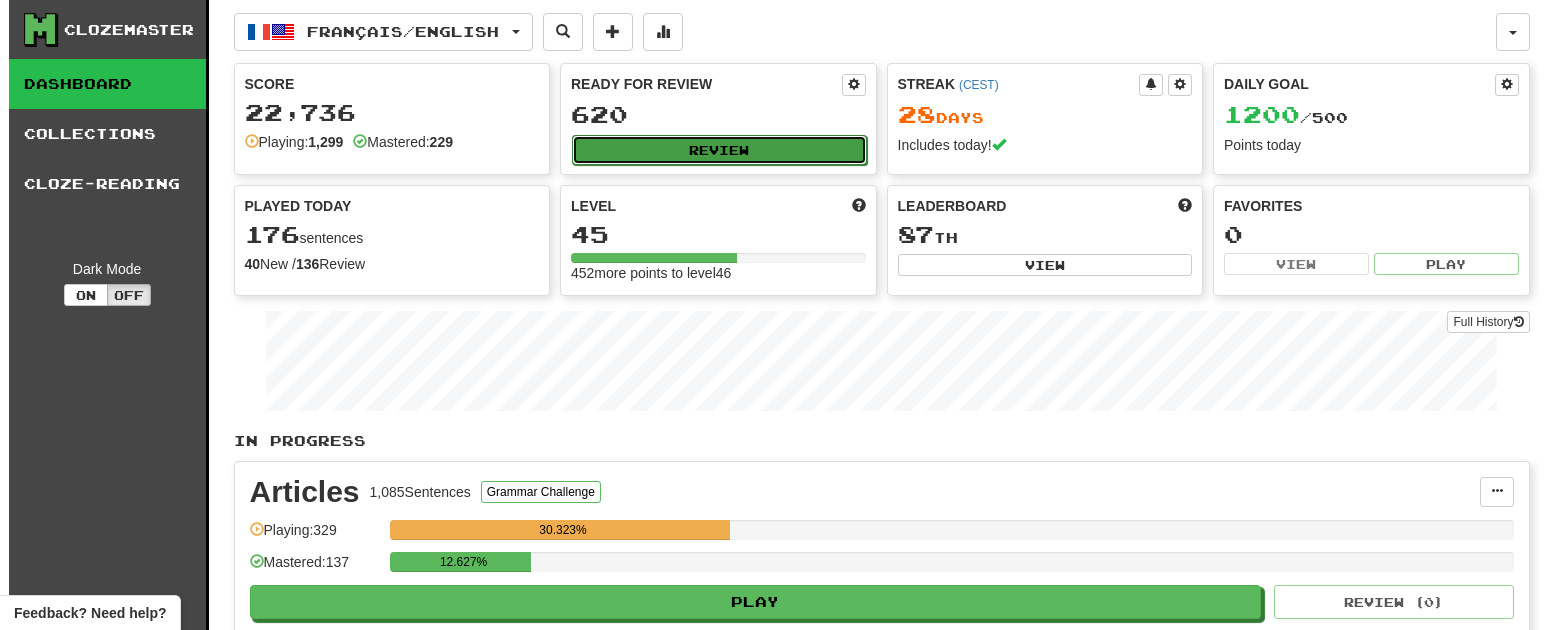 click on "Review" at bounding box center [719, 150] 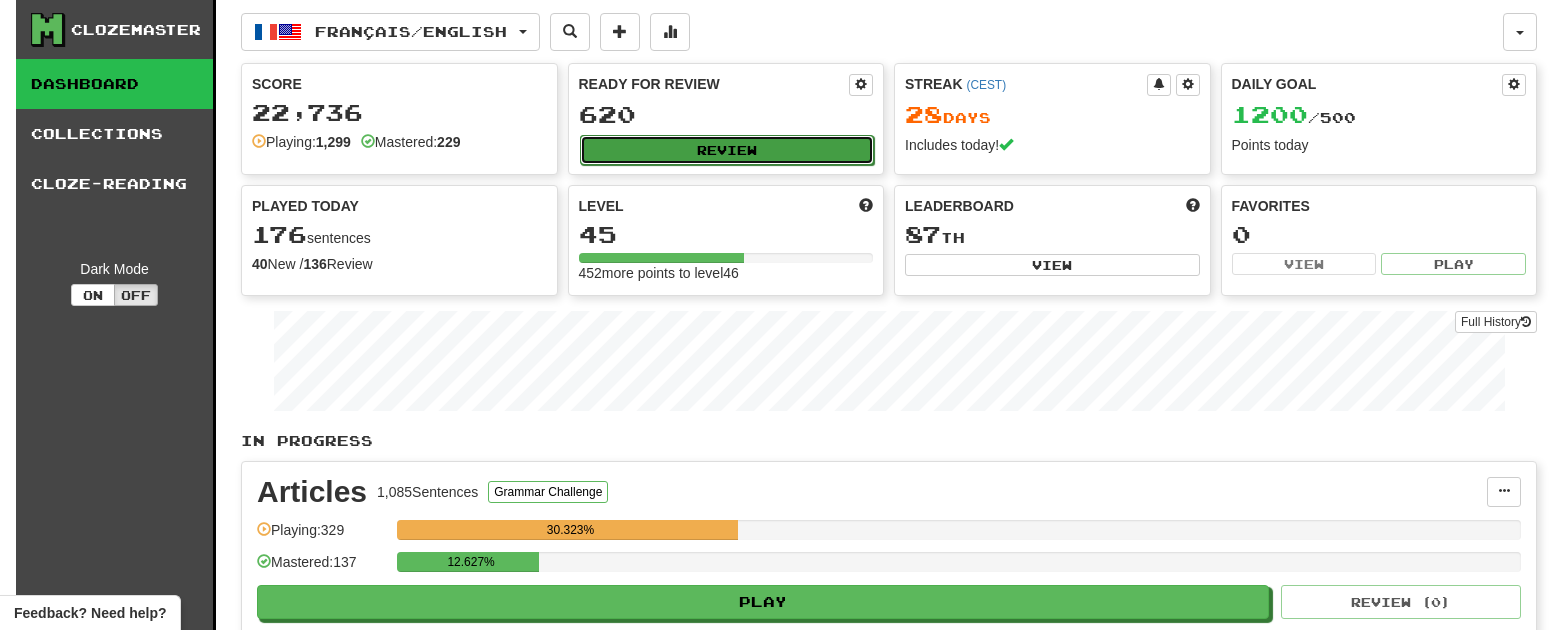 select on "**" 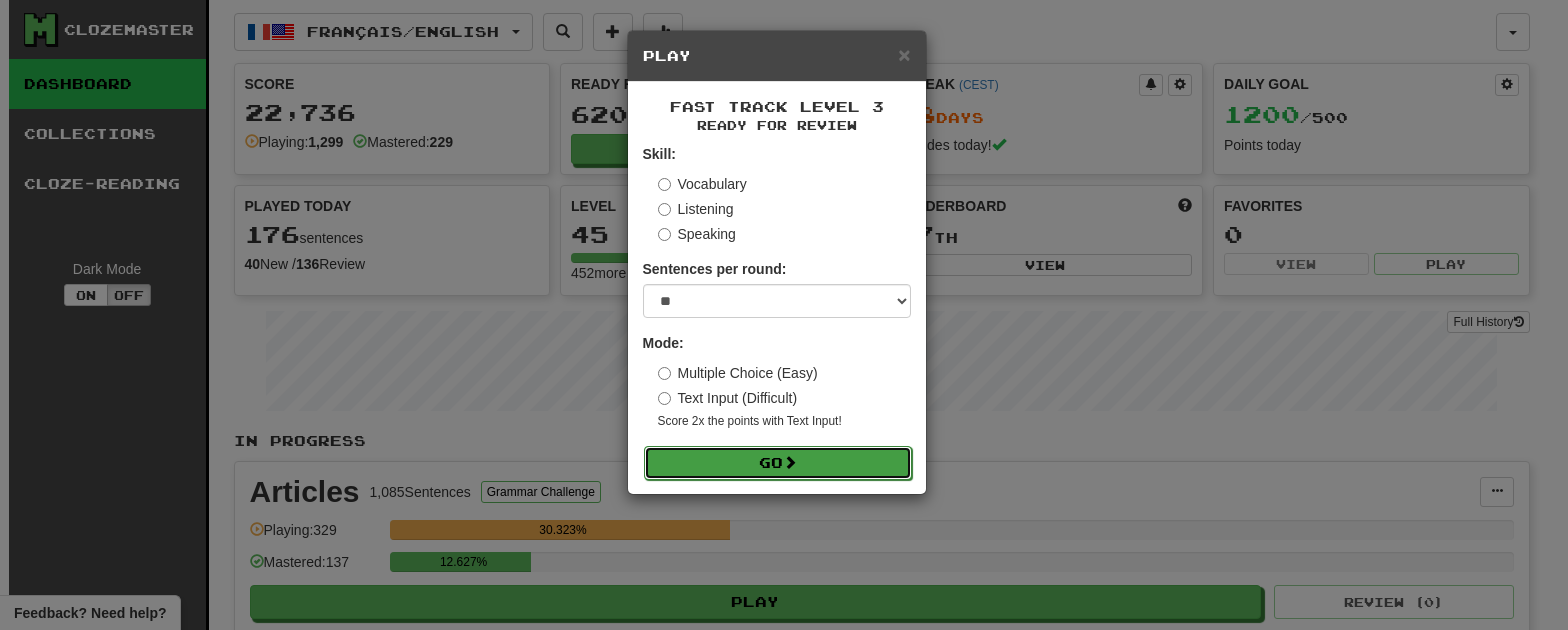 click on "Go" at bounding box center [778, 463] 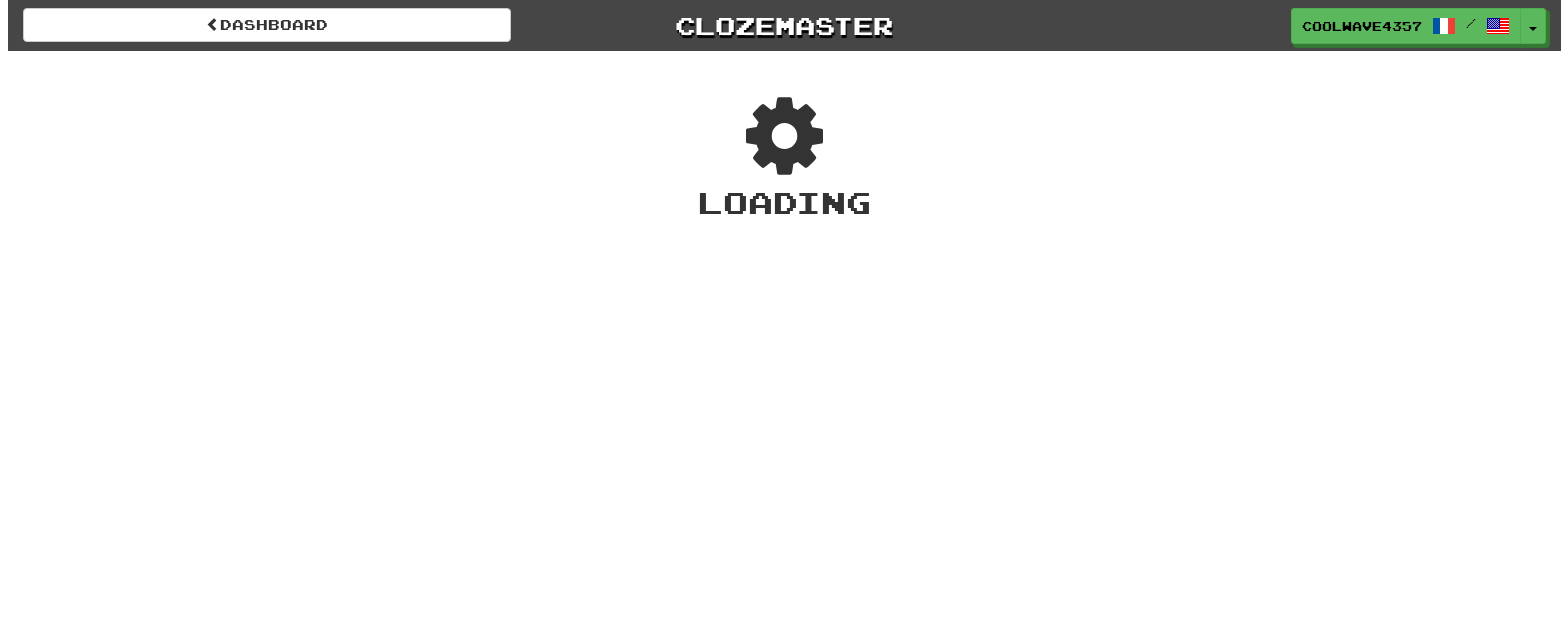 scroll, scrollTop: 0, scrollLeft: 0, axis: both 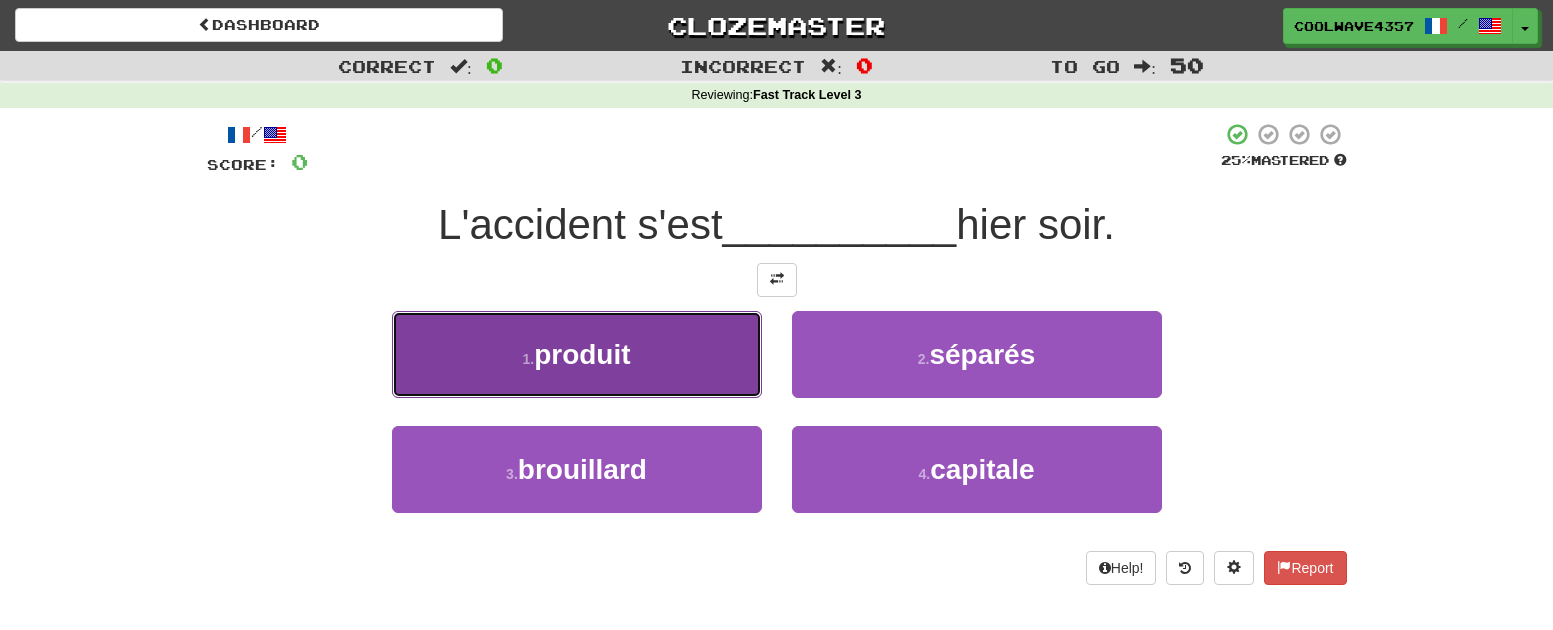 click on "1 .  produit" at bounding box center [577, 354] 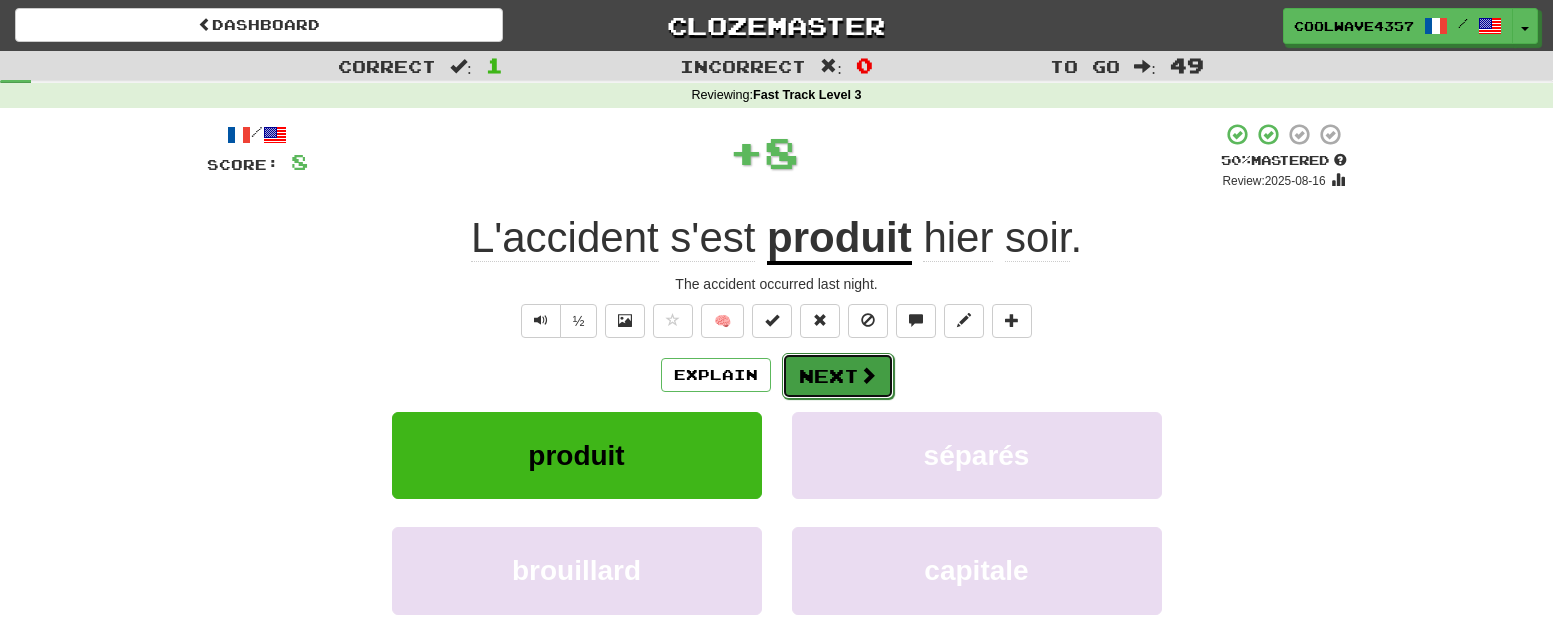 click on "Next" at bounding box center [838, 376] 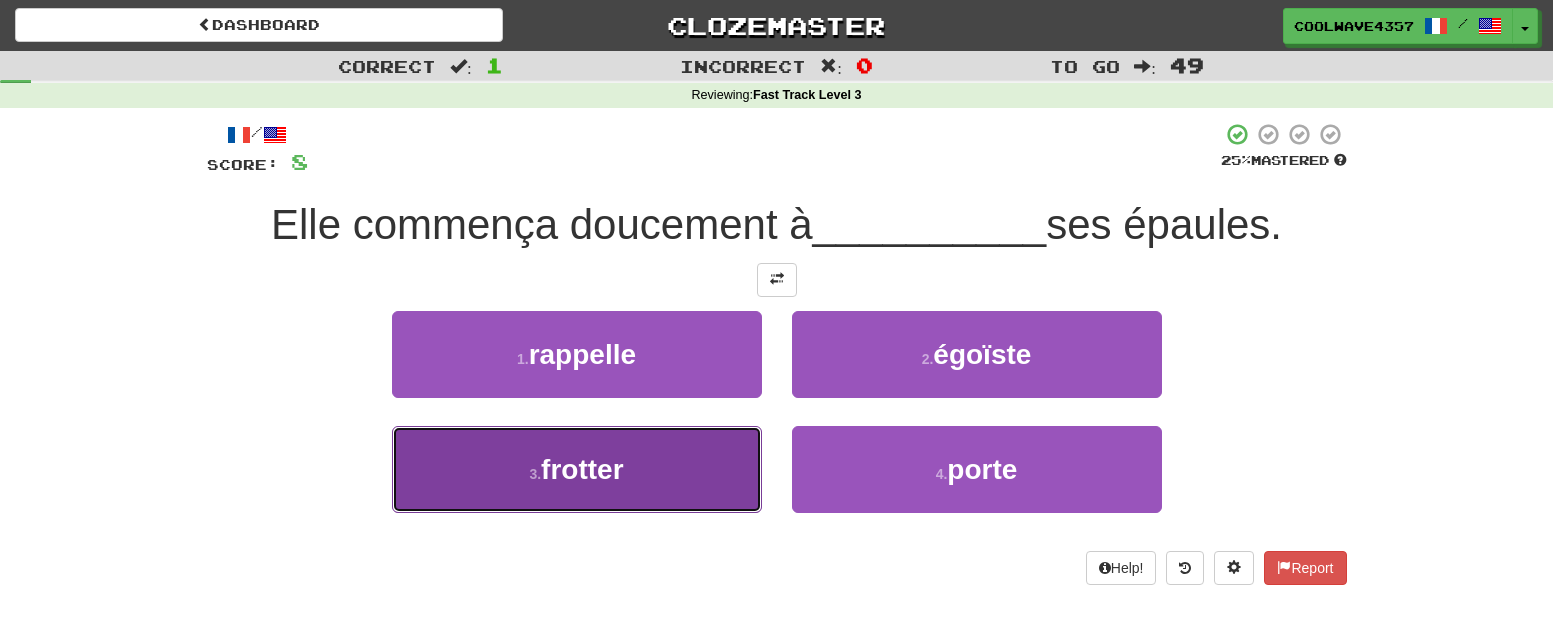 click on "3 .  frotter" at bounding box center [577, 469] 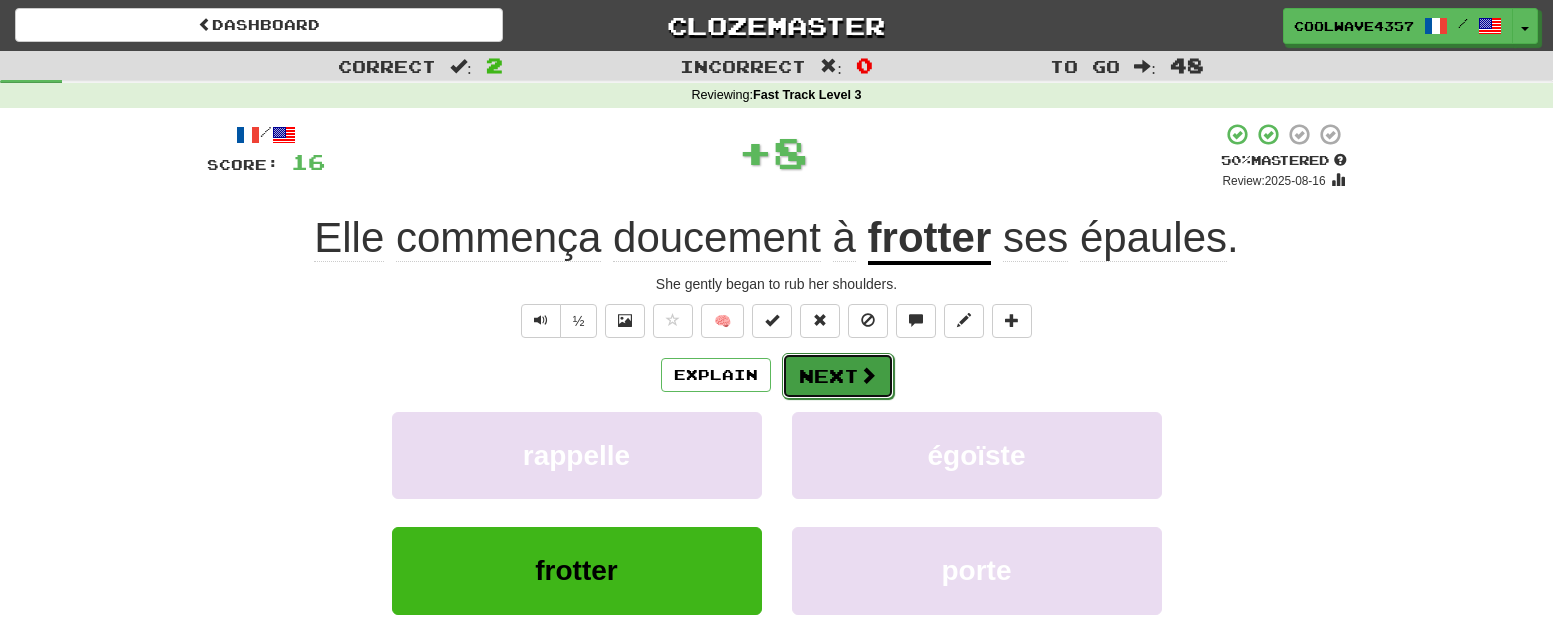 click on "Next" at bounding box center [838, 376] 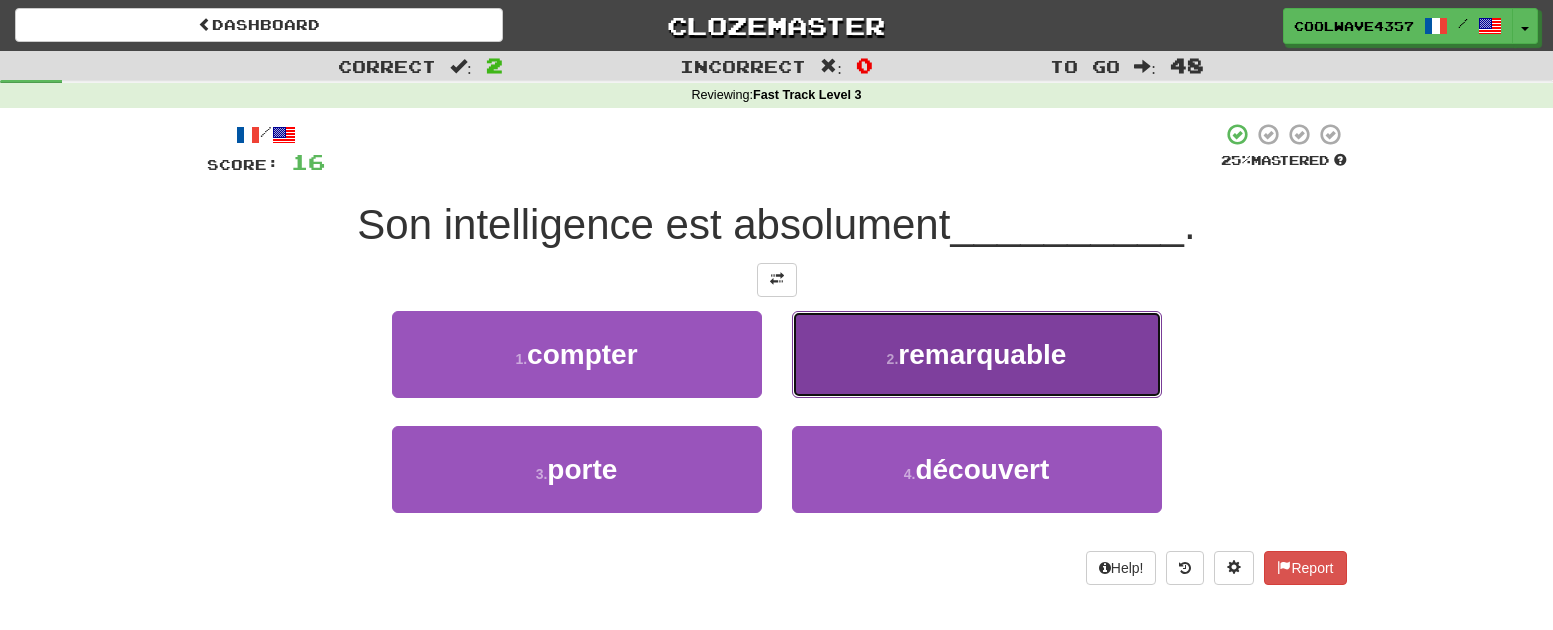 click on "2 .  remarquable" at bounding box center [977, 354] 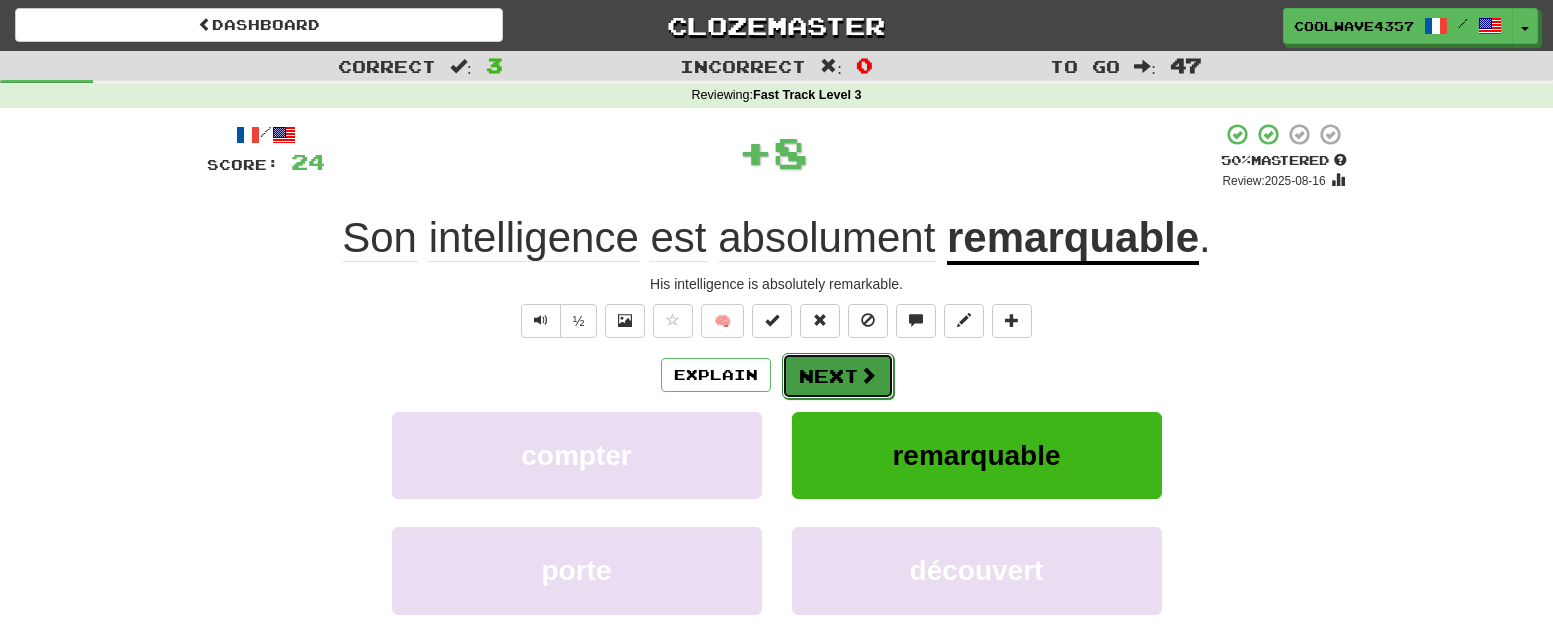 click on "Next" at bounding box center [838, 376] 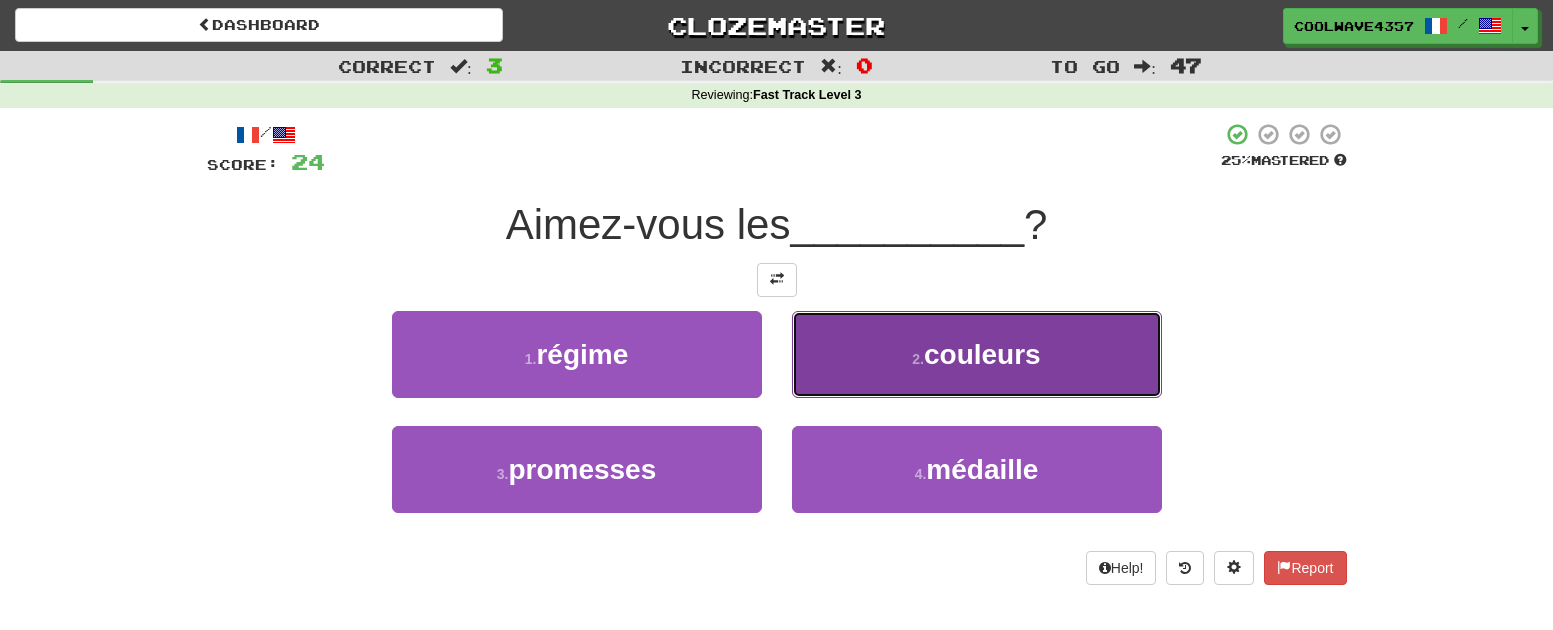 click on "couleurs" at bounding box center (982, 354) 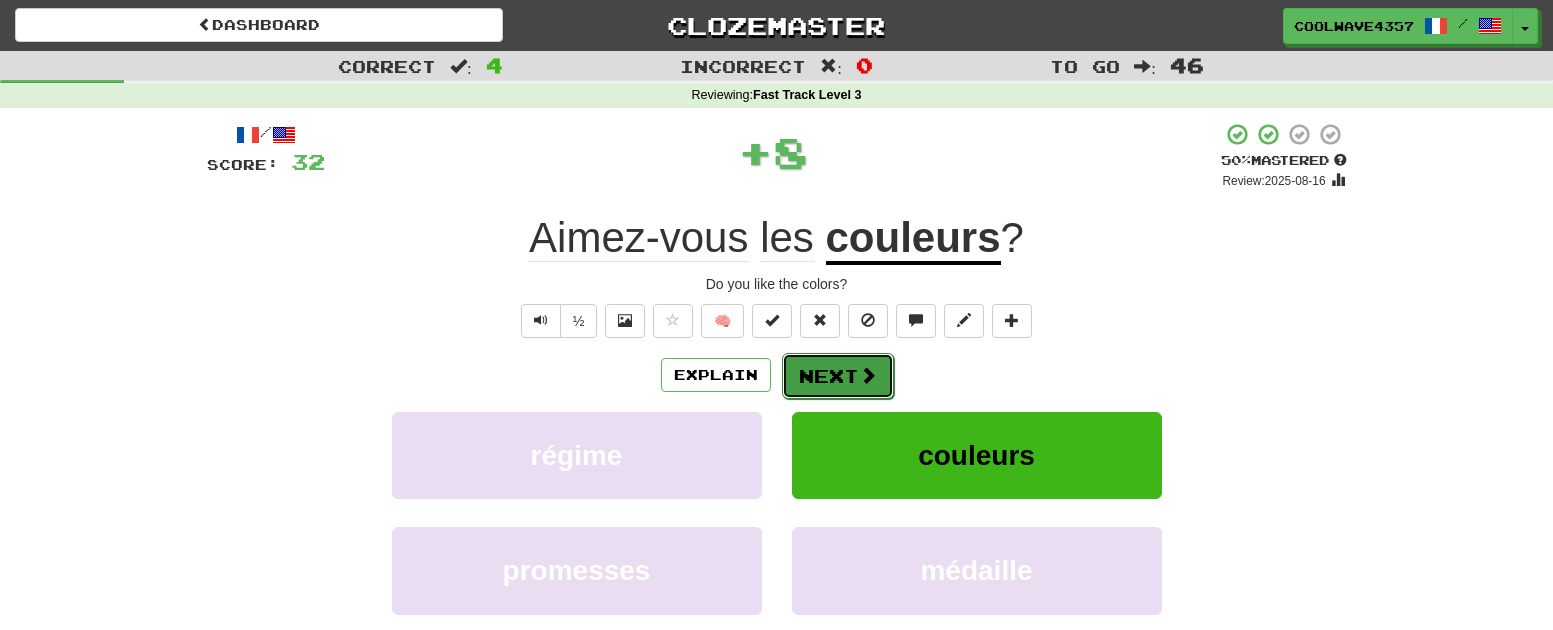 click on "Next" at bounding box center (838, 376) 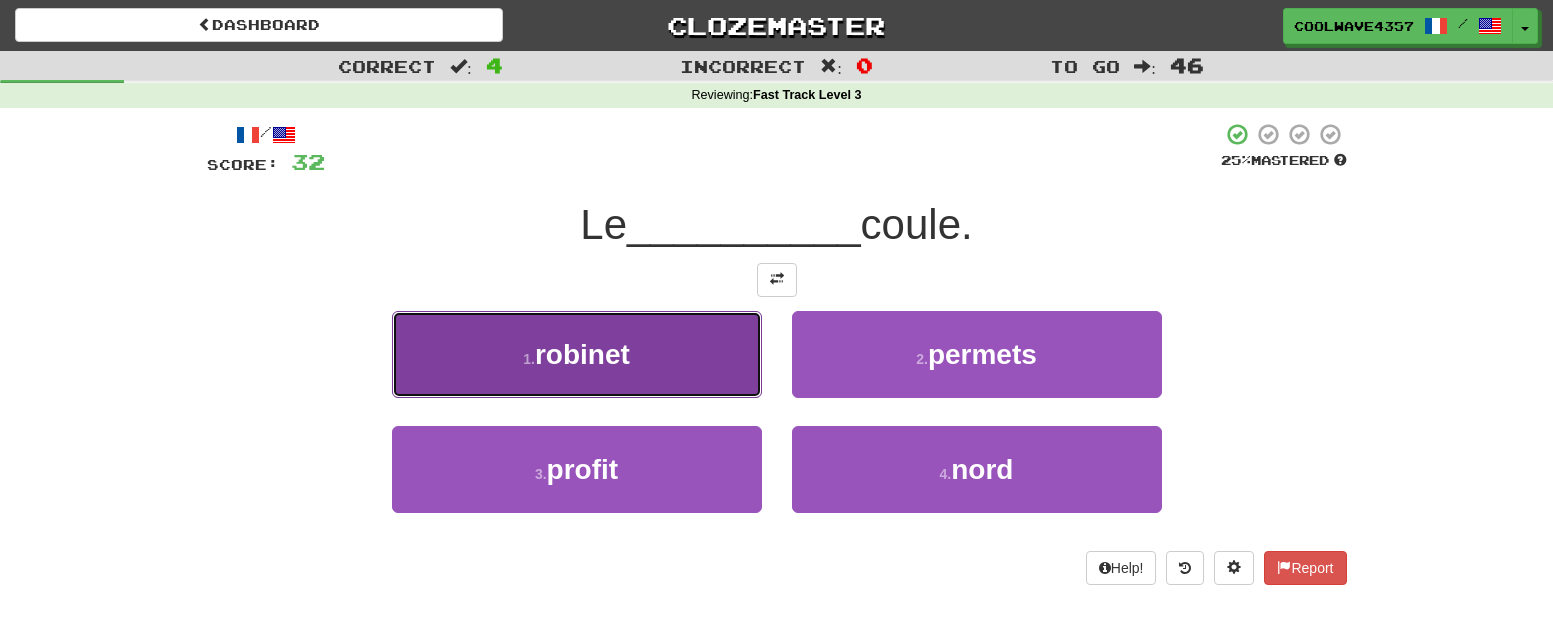 click on "1 .  robinet" at bounding box center (577, 354) 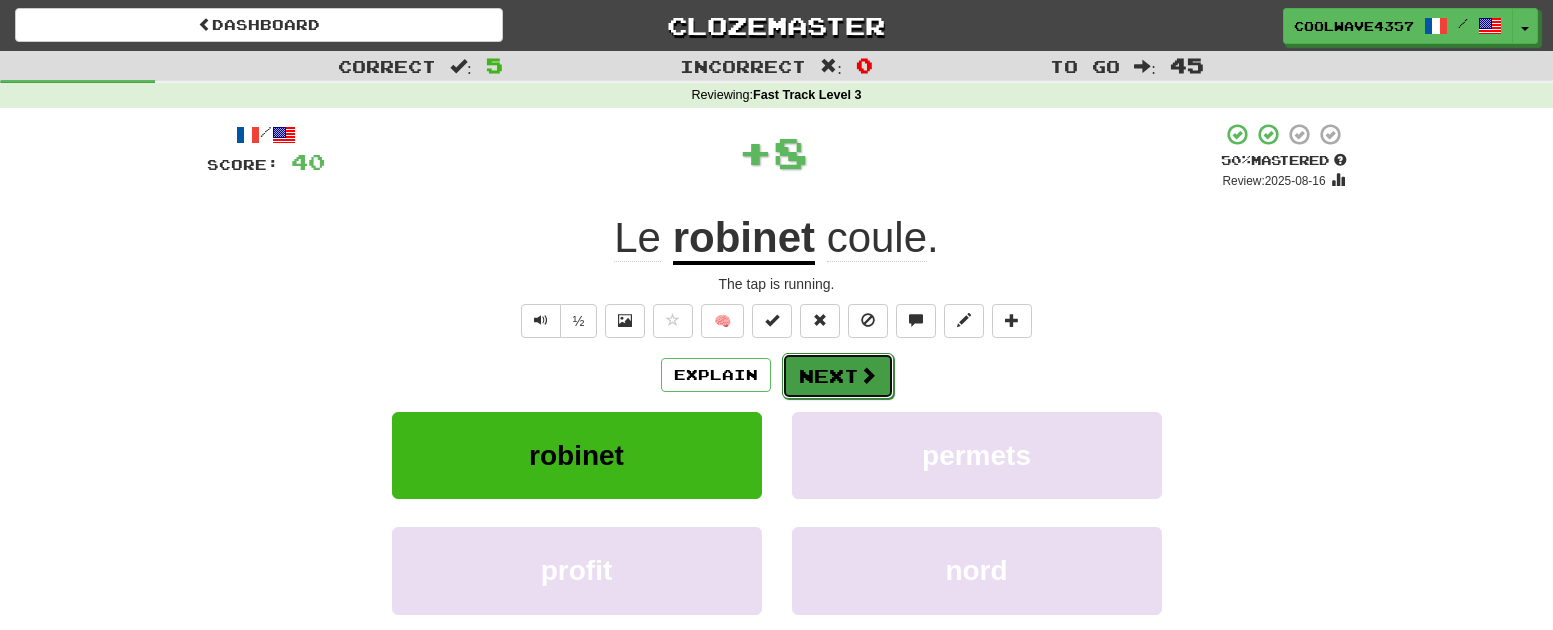 click on "Next" at bounding box center [838, 376] 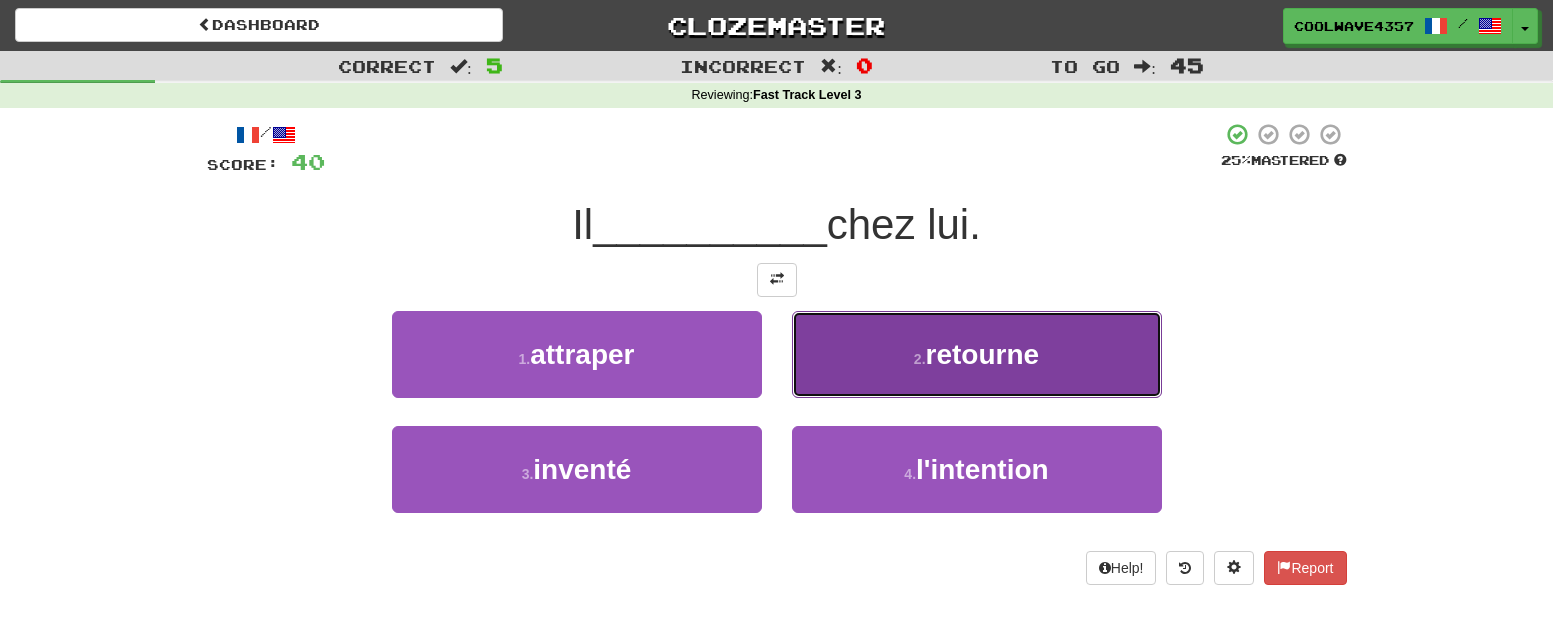 click on "2 .  retourne" at bounding box center [977, 354] 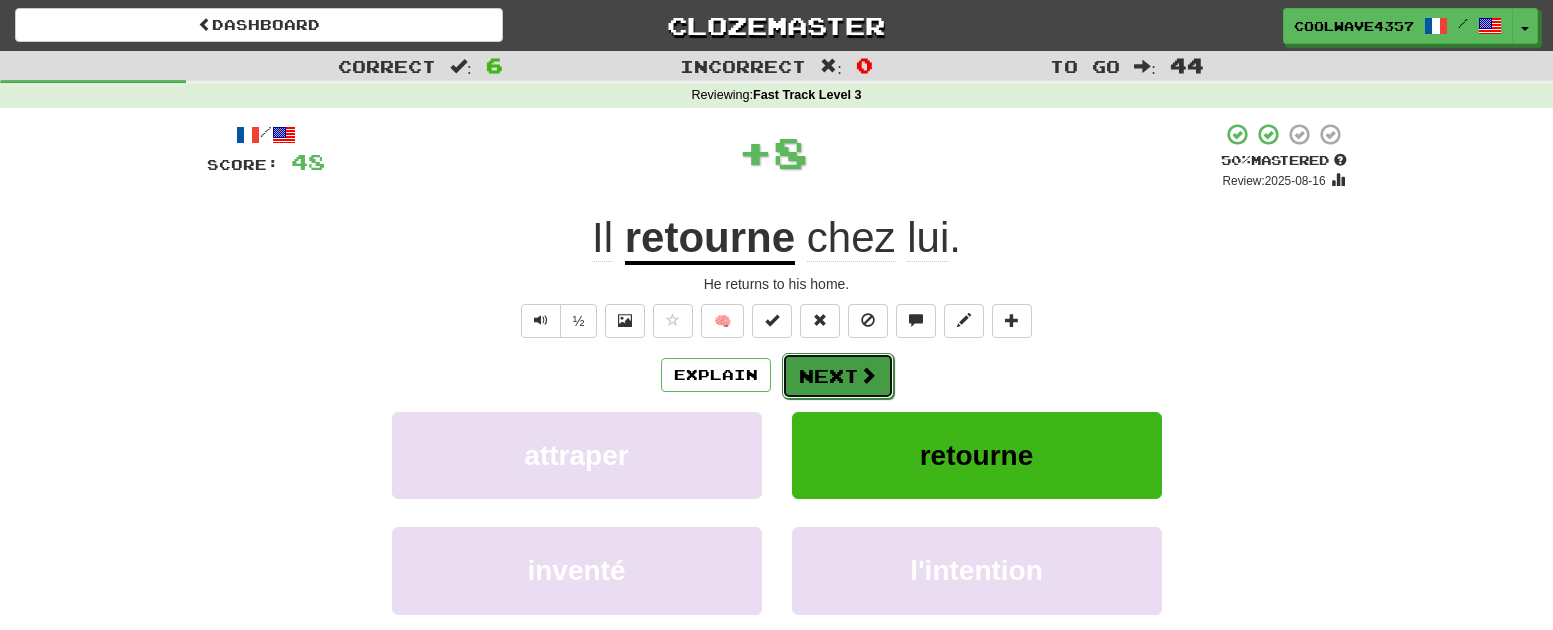click on "Next" at bounding box center [838, 376] 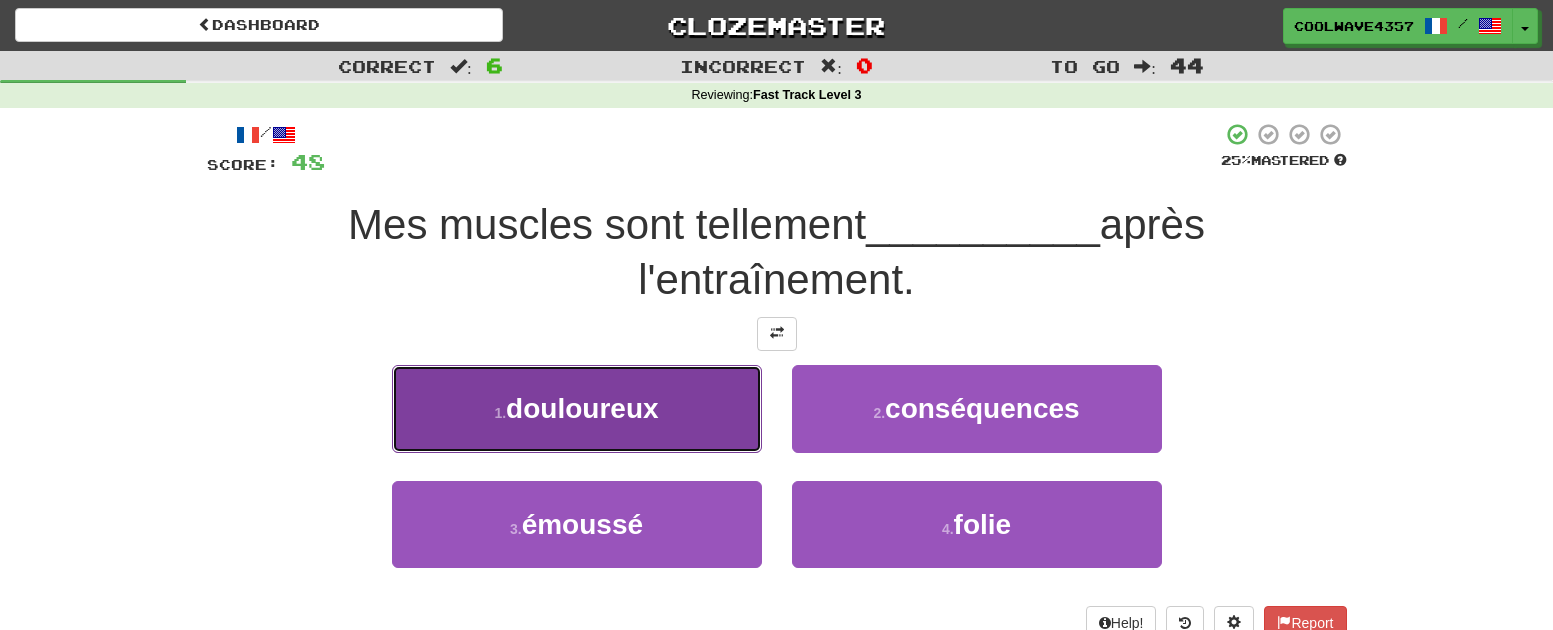 click on "1 .  douloureux" at bounding box center [577, 408] 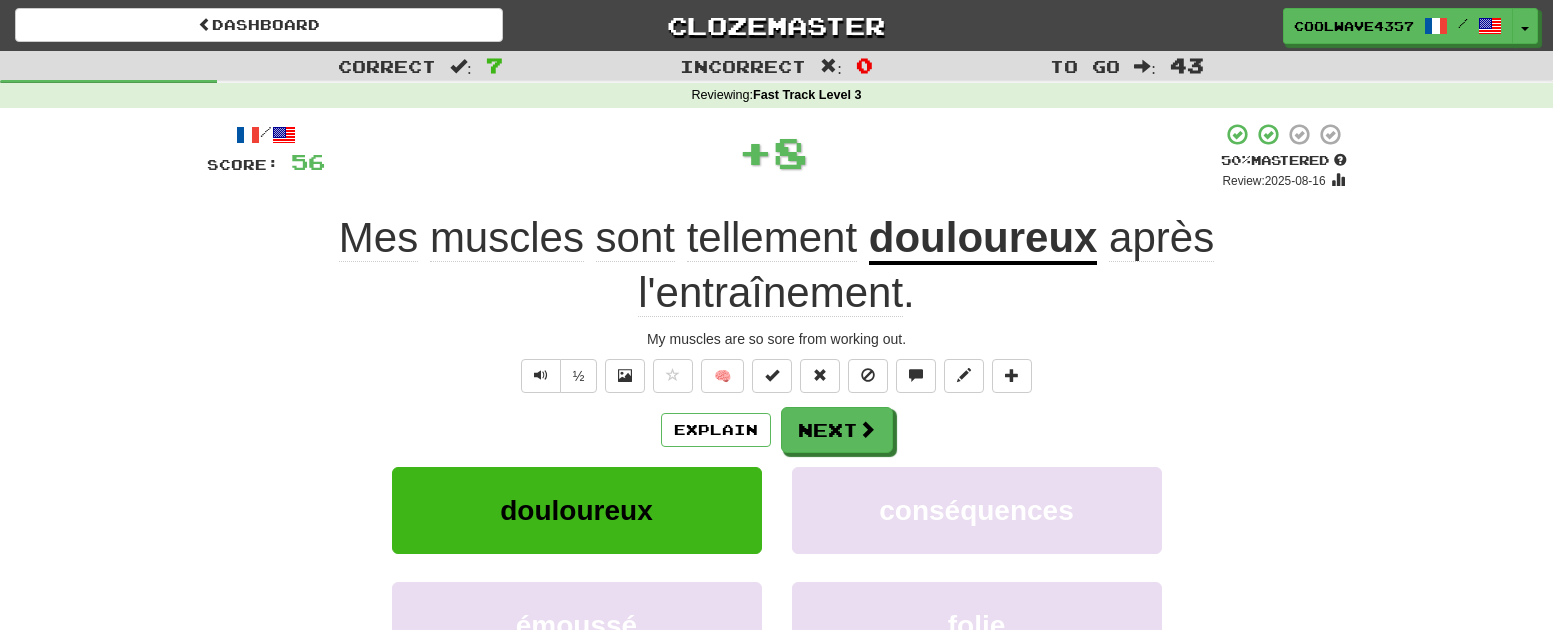 click on "/  Score:   56 + 8 50 %  Mastered Review:  2025-08-16 Mes   muscles   sont   tellement   douloureux   après   l'entraînement . My muscles are so sore from working out. ½ 🧠 Explain Next douloureux conséquences émoussé folie Learn more: douloureux conséquences émoussé folie  Help!  Report" at bounding box center (777, 446) 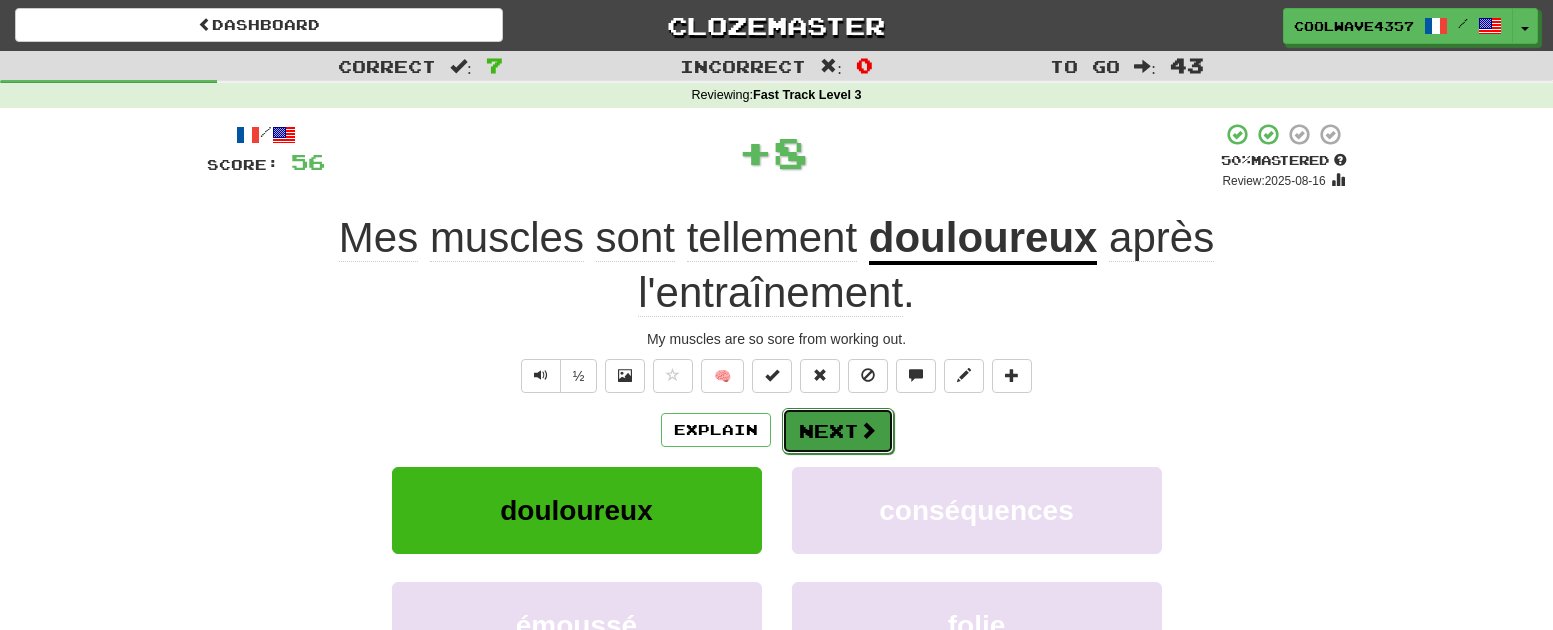 click on "Next" at bounding box center [838, 431] 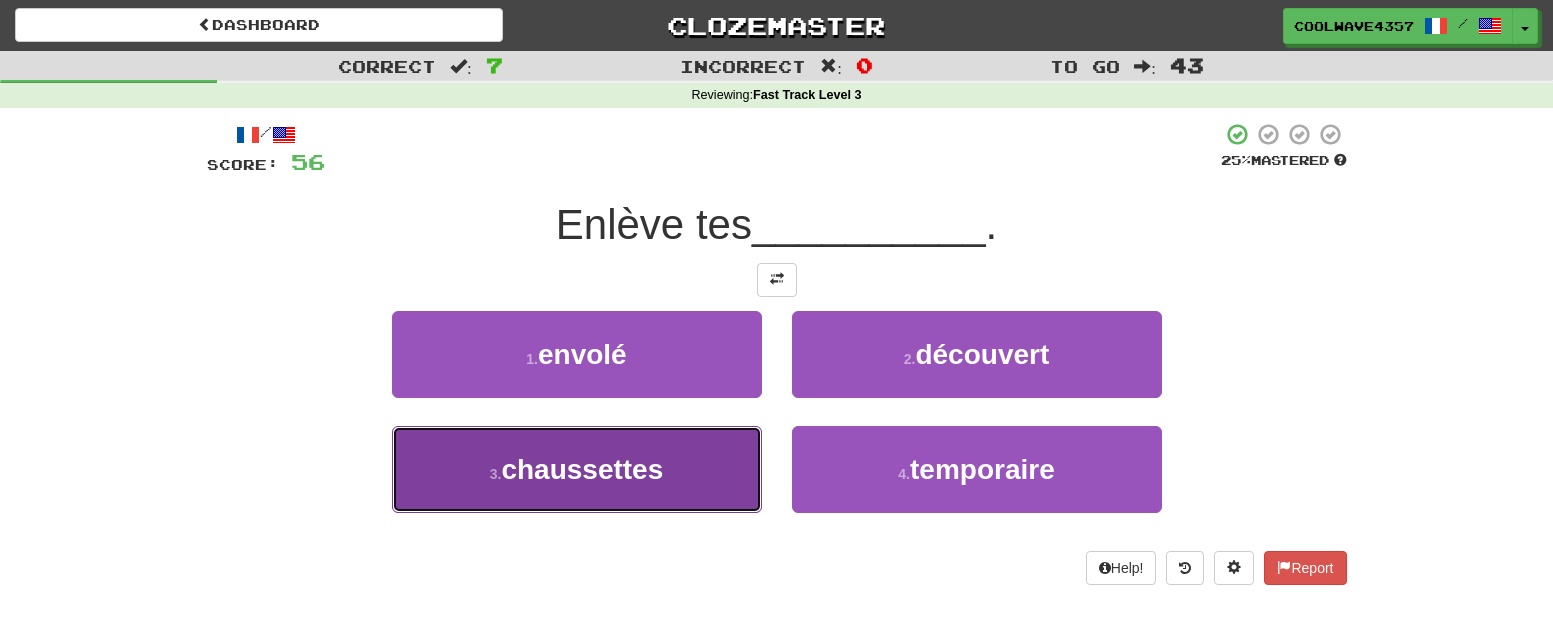 click on "chaussettes" at bounding box center [582, 469] 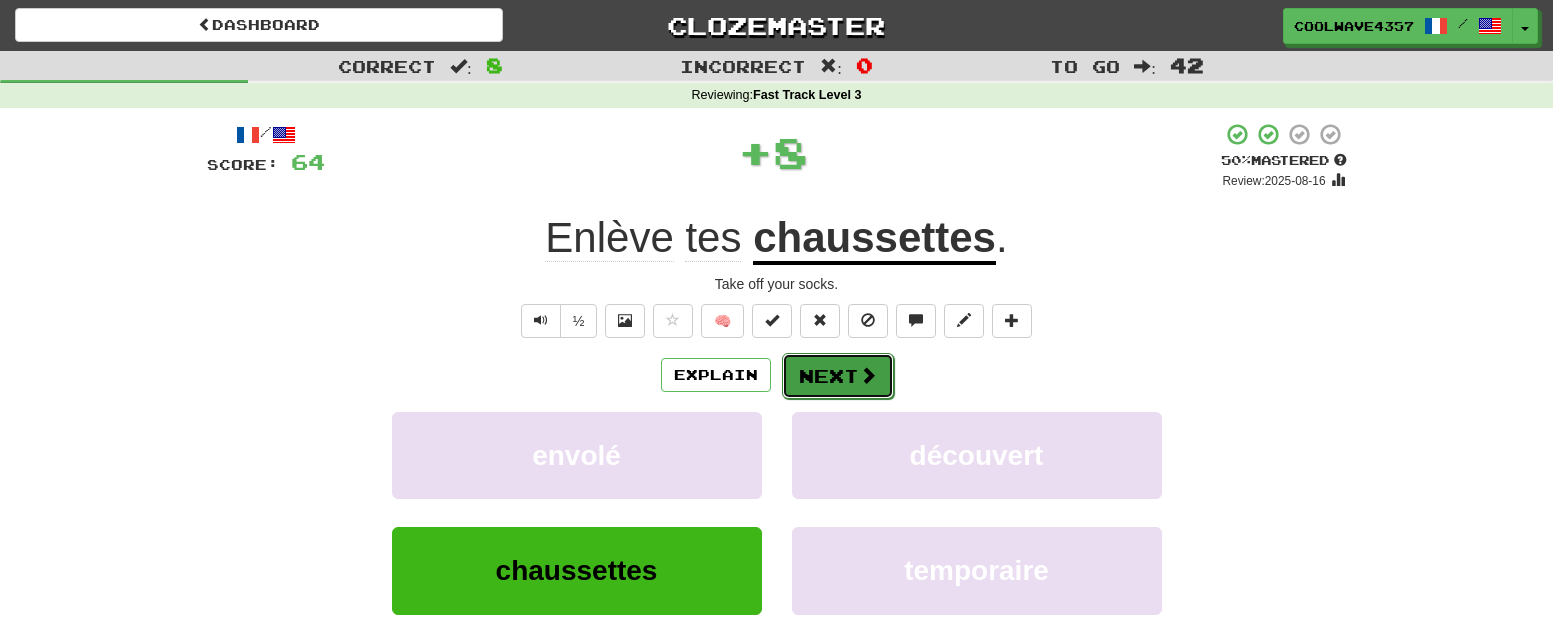 click on "Next" at bounding box center (838, 376) 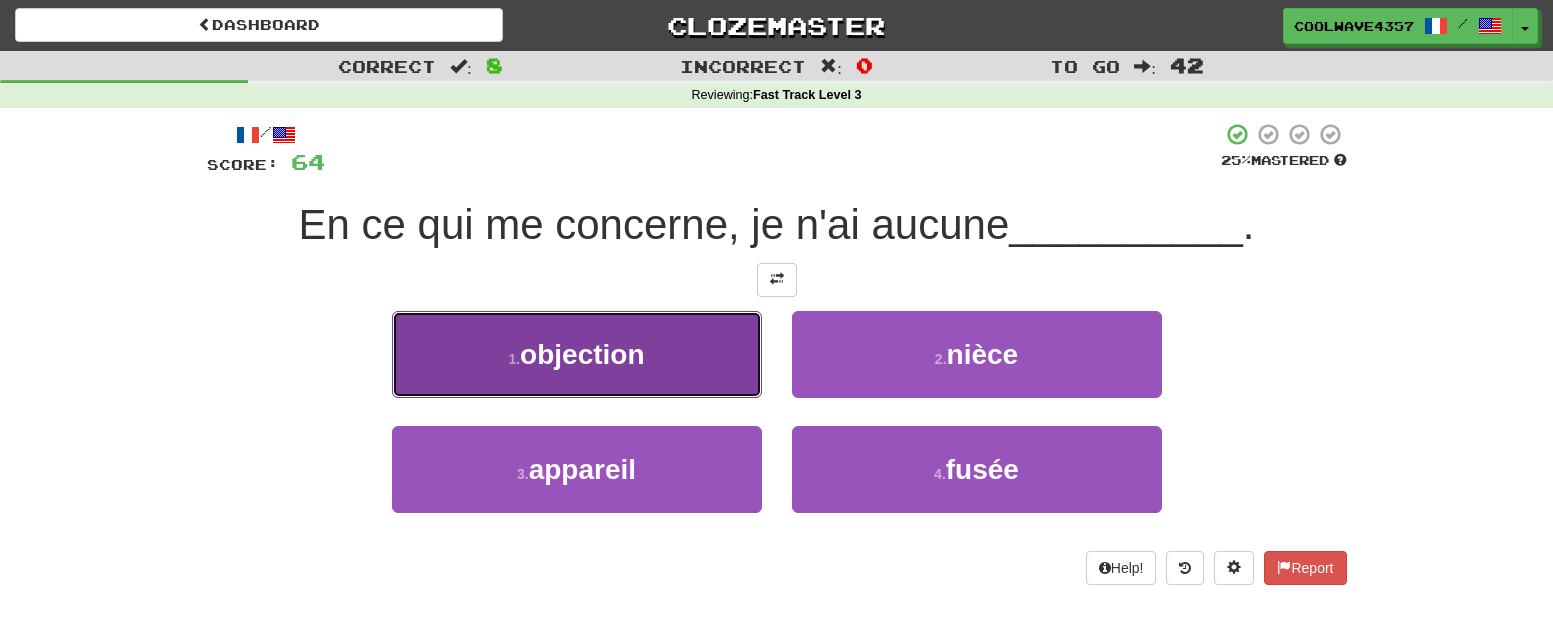 click on "1 .  objection" at bounding box center (577, 354) 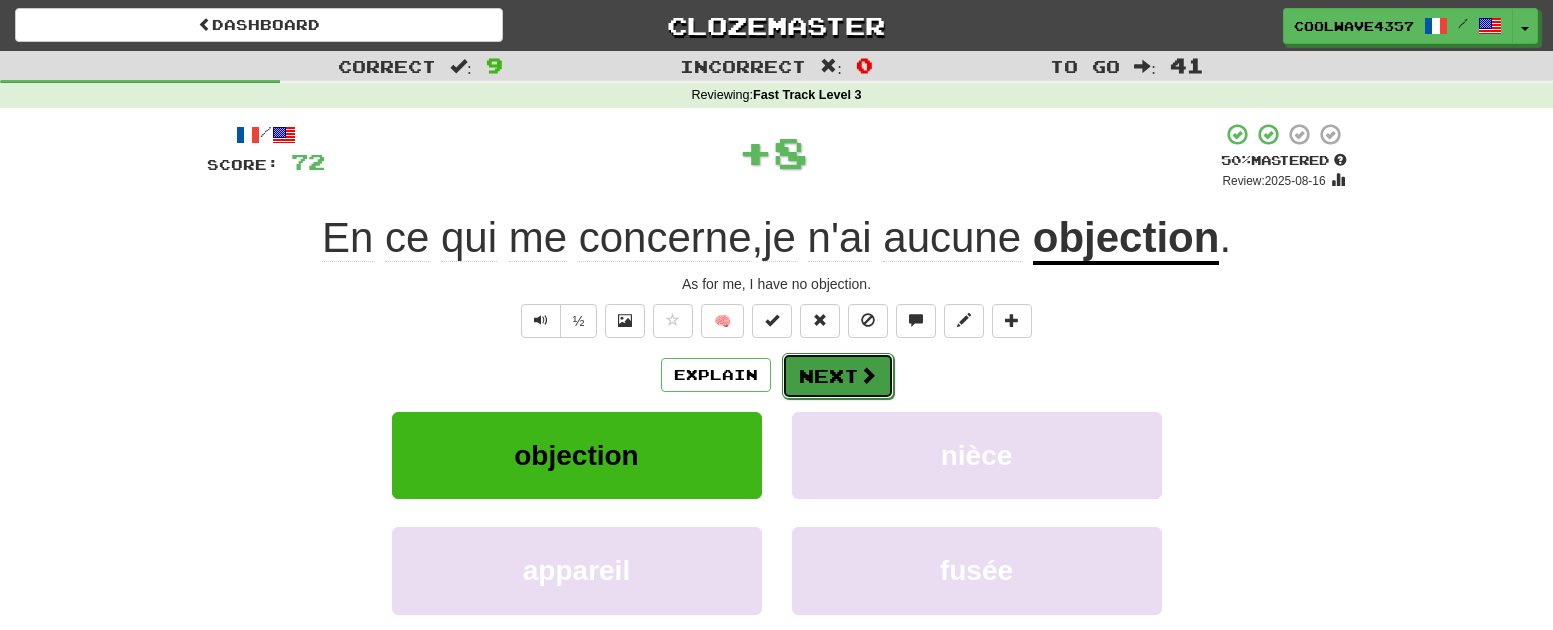 click at bounding box center [868, 375] 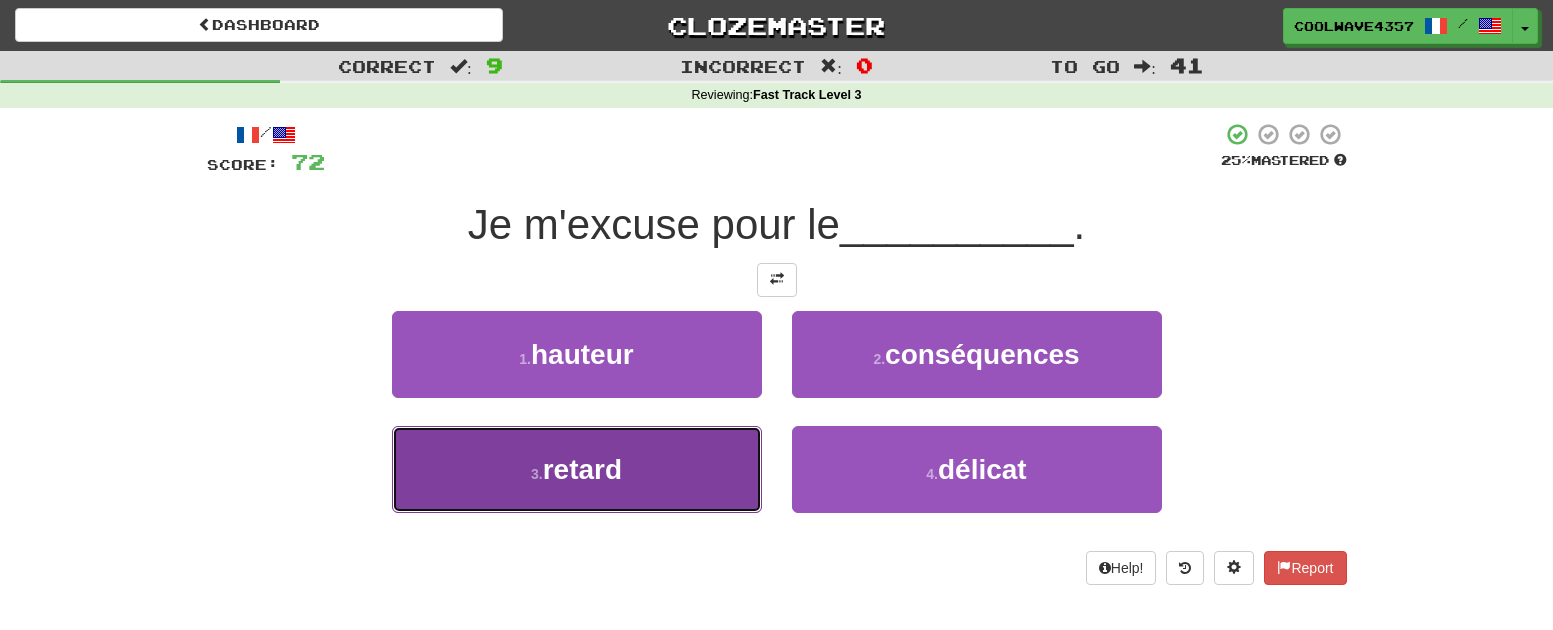 click on "3 .  retard" at bounding box center (577, 469) 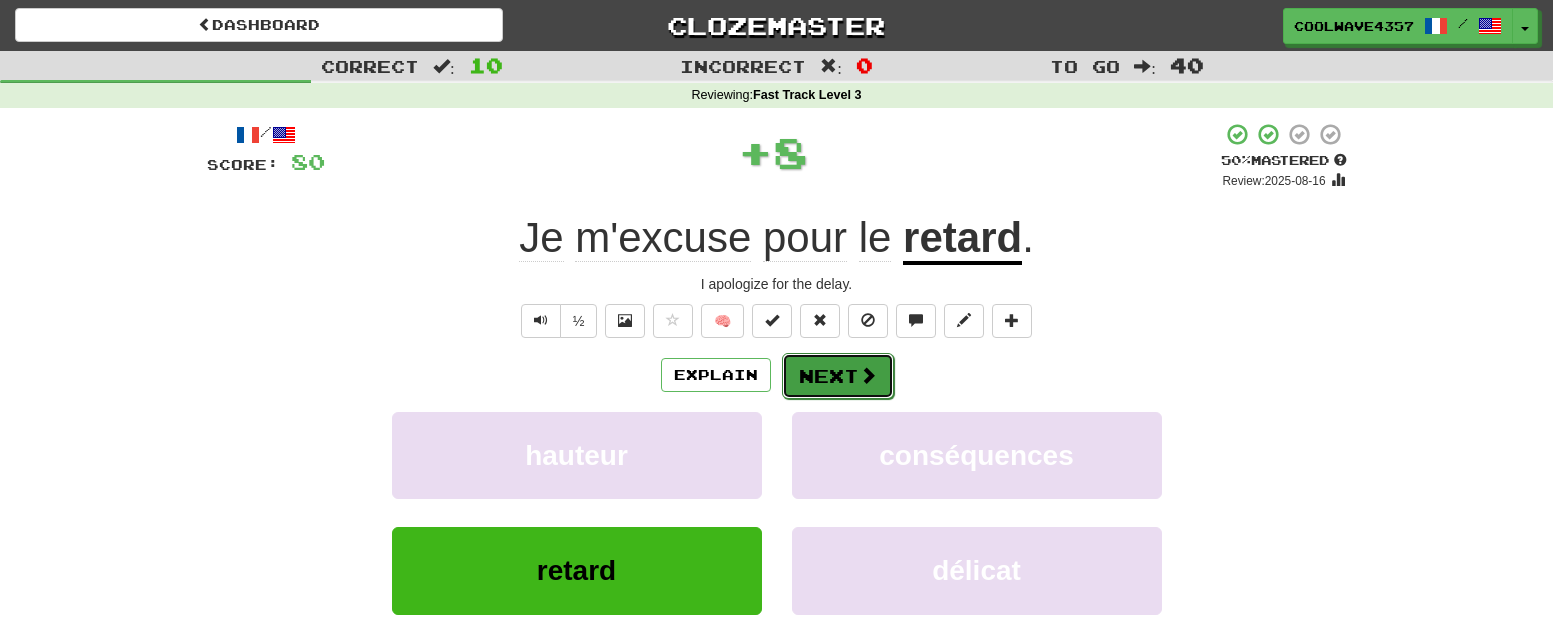 click on "Next" at bounding box center (838, 376) 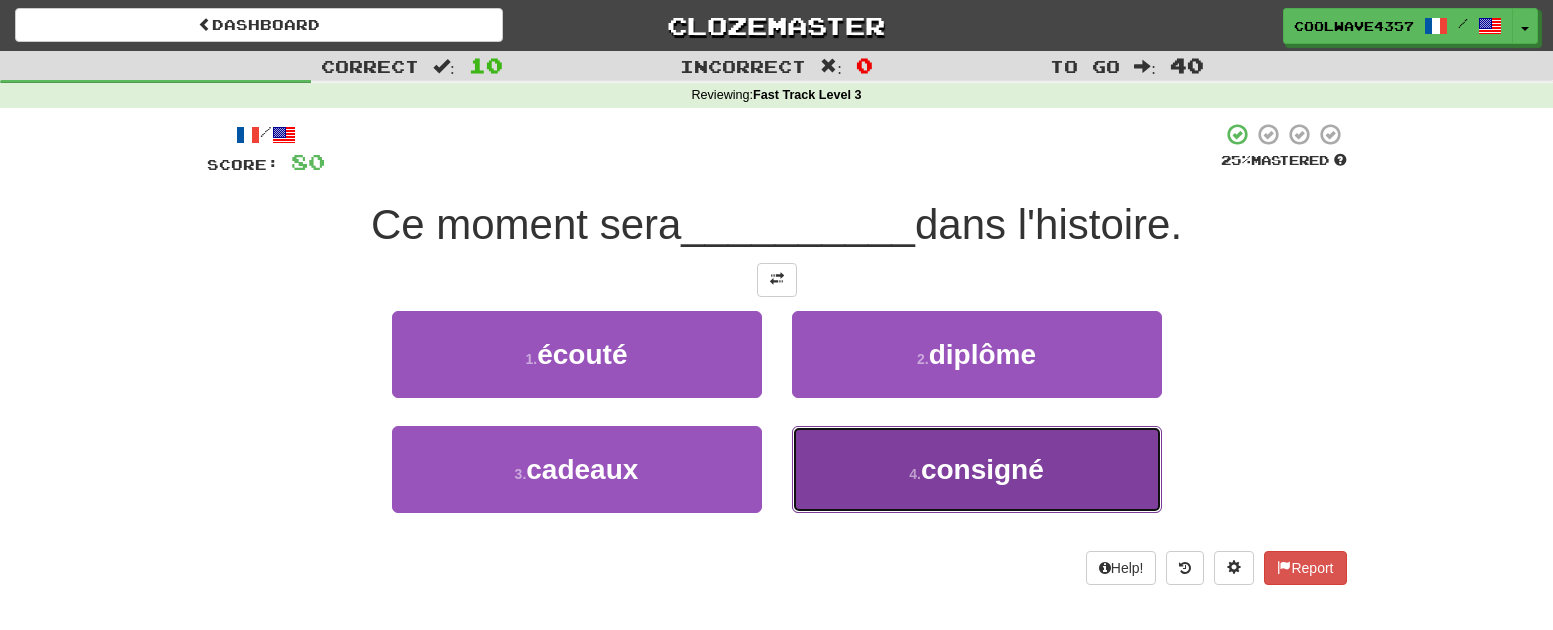 click on "consigné" at bounding box center (982, 469) 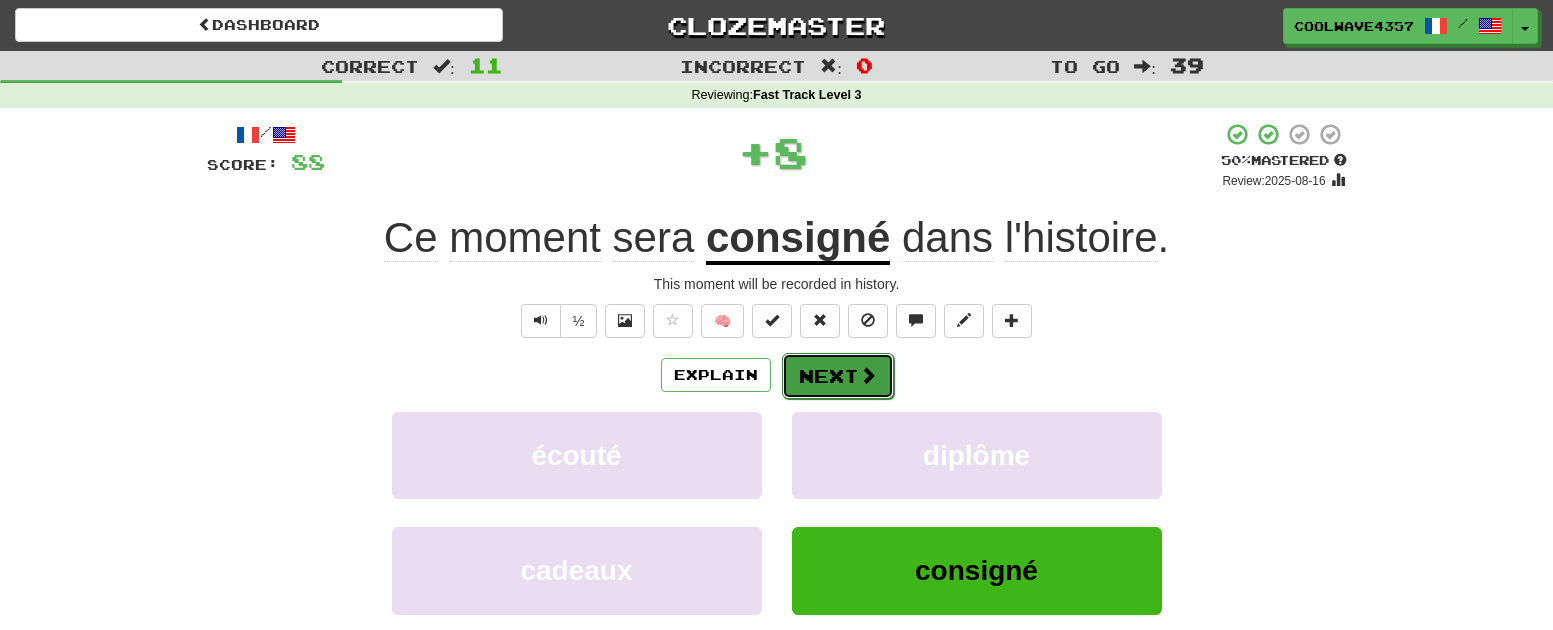 click at bounding box center (868, 375) 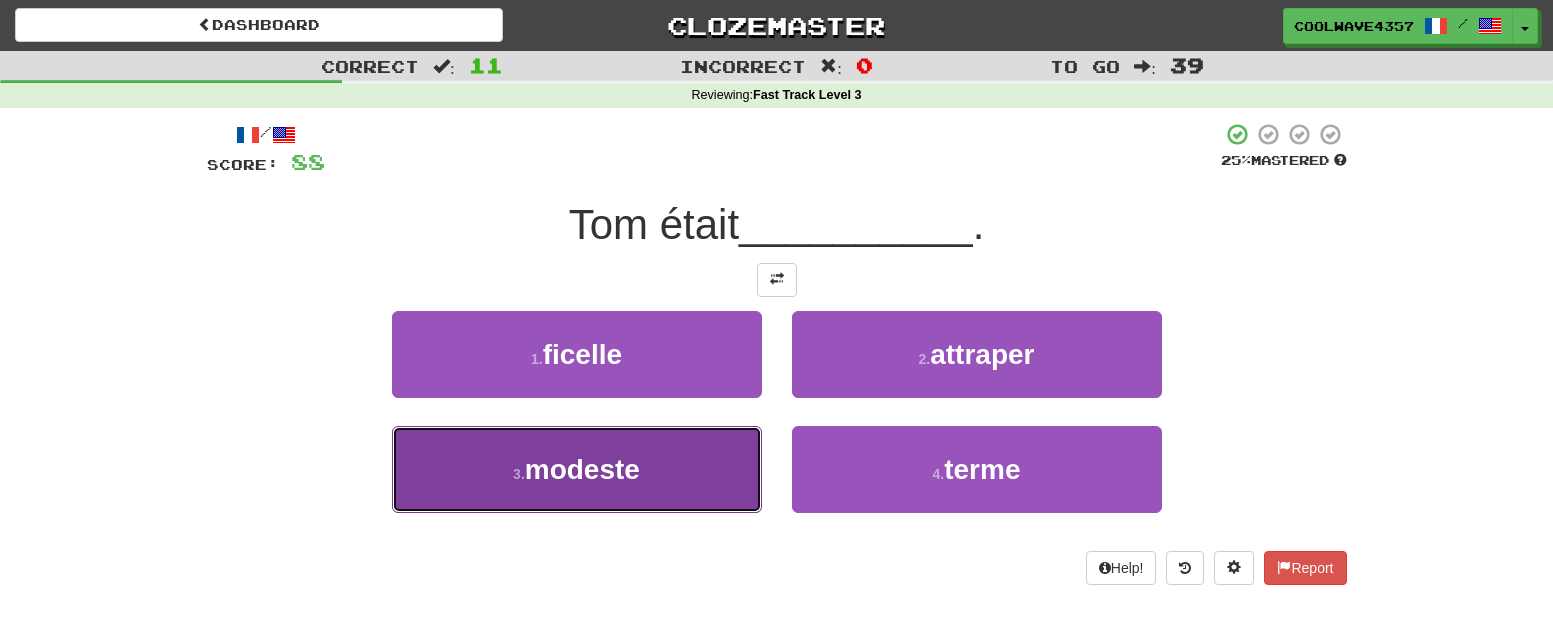 click on "3 .  modeste" at bounding box center (577, 469) 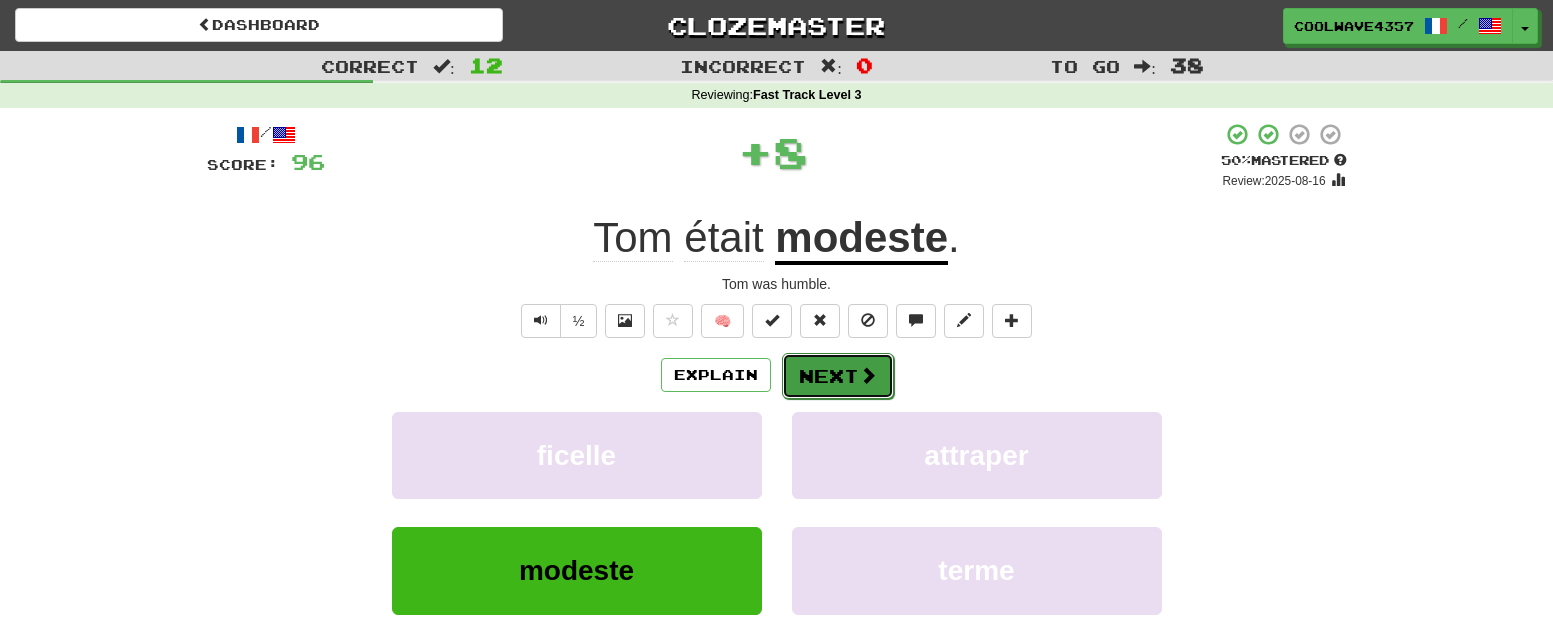 click on "Next" at bounding box center (838, 376) 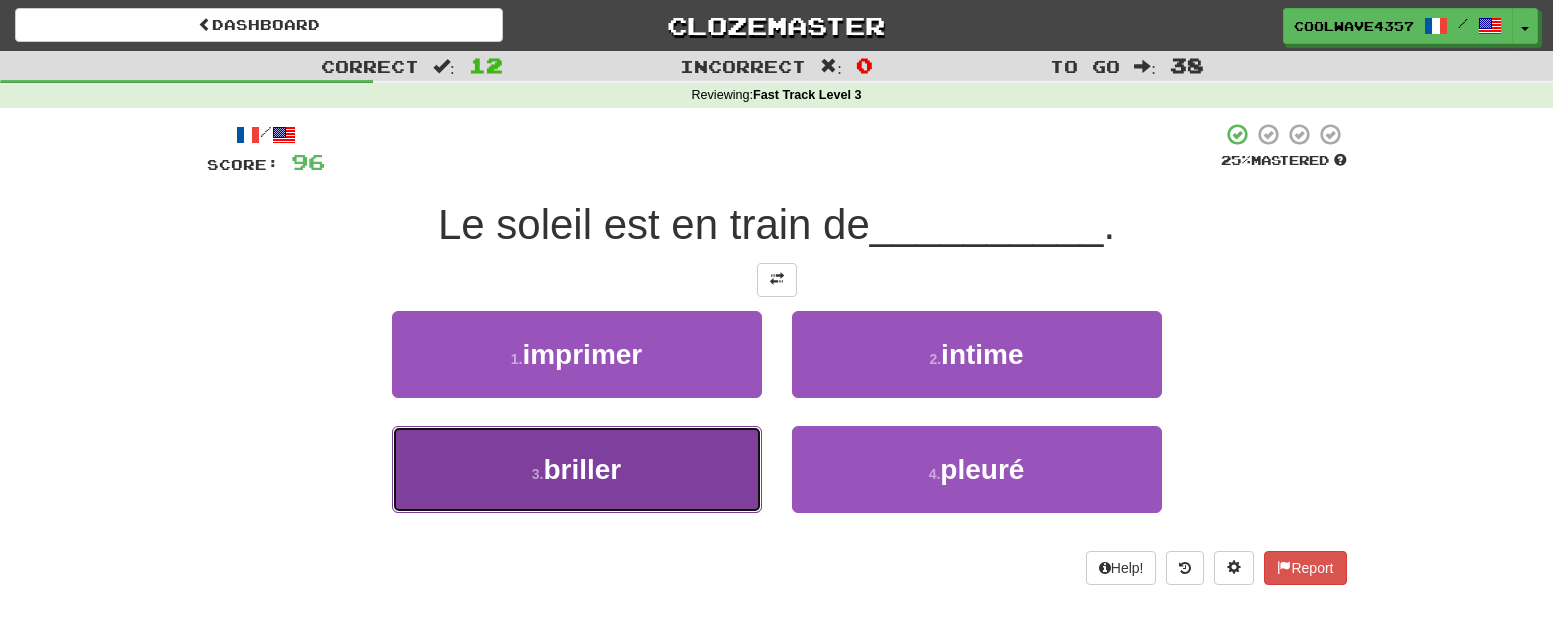 click on "briller" at bounding box center (582, 469) 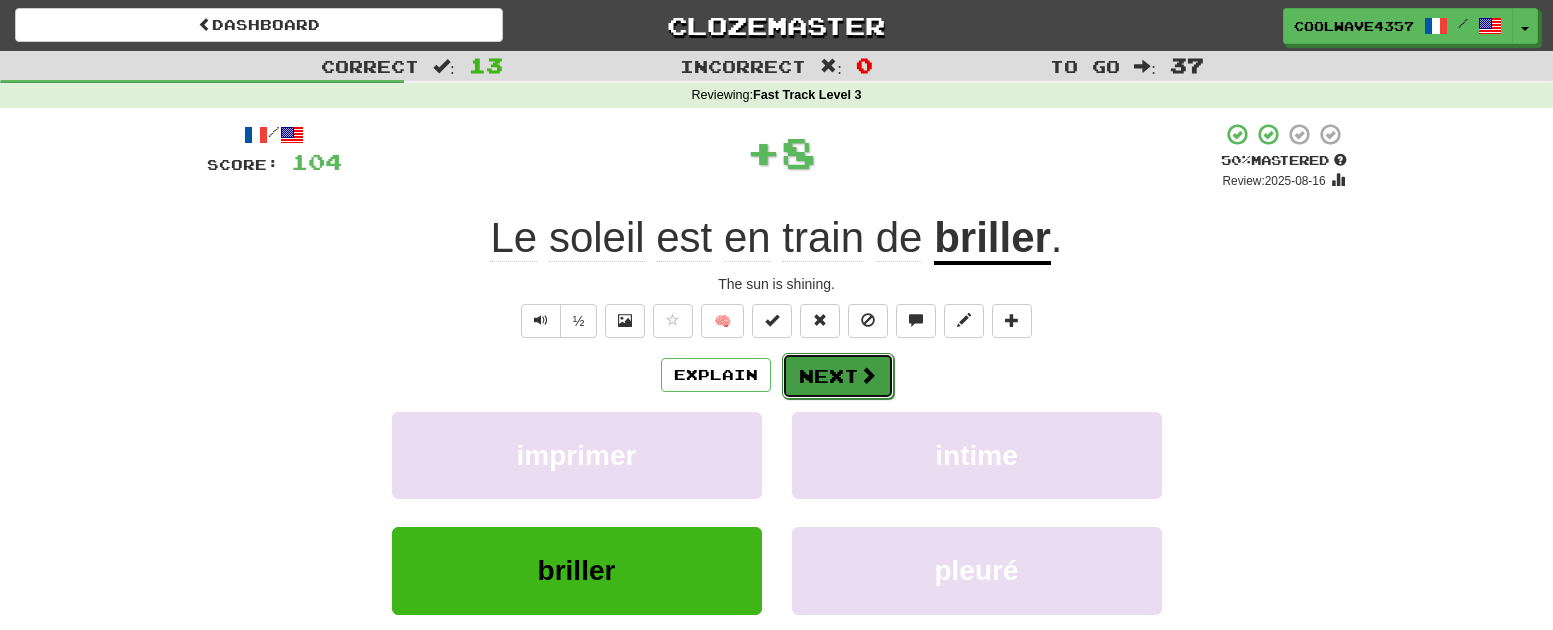 click on "Next" at bounding box center (838, 376) 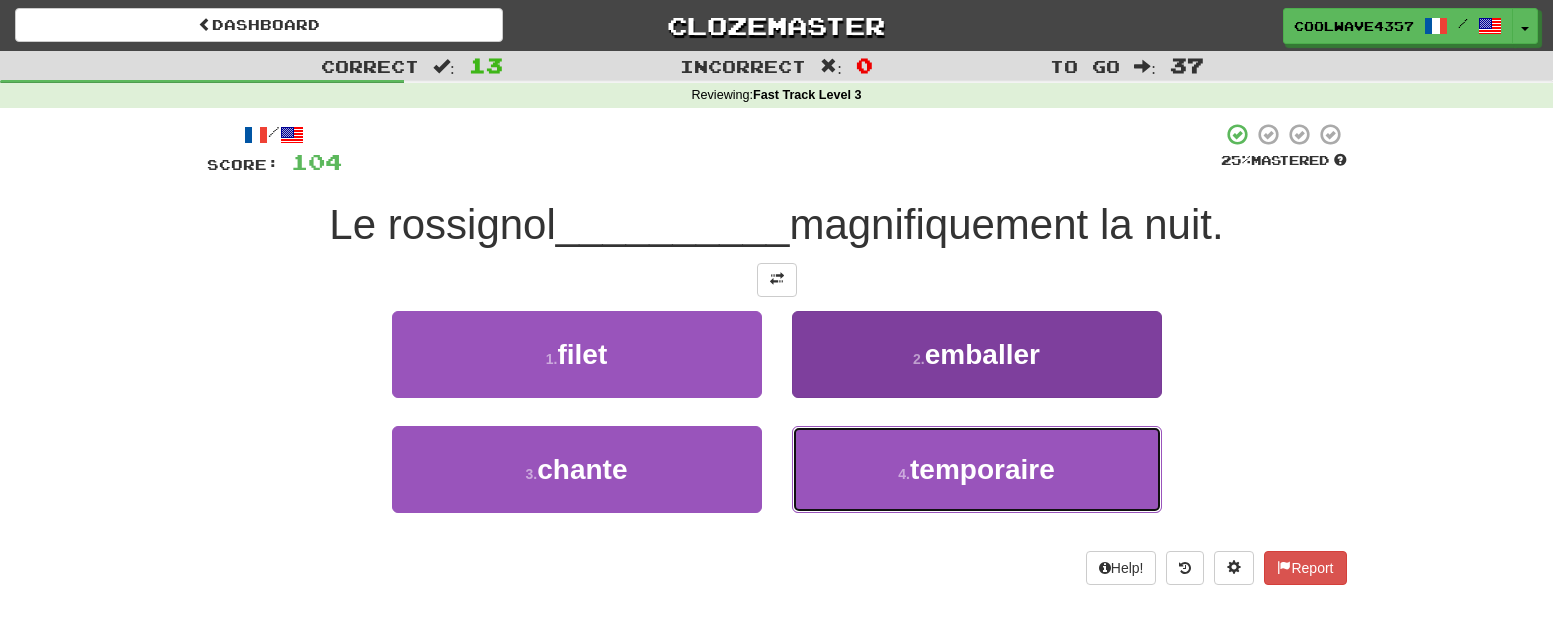 click on "temporaire" at bounding box center (982, 469) 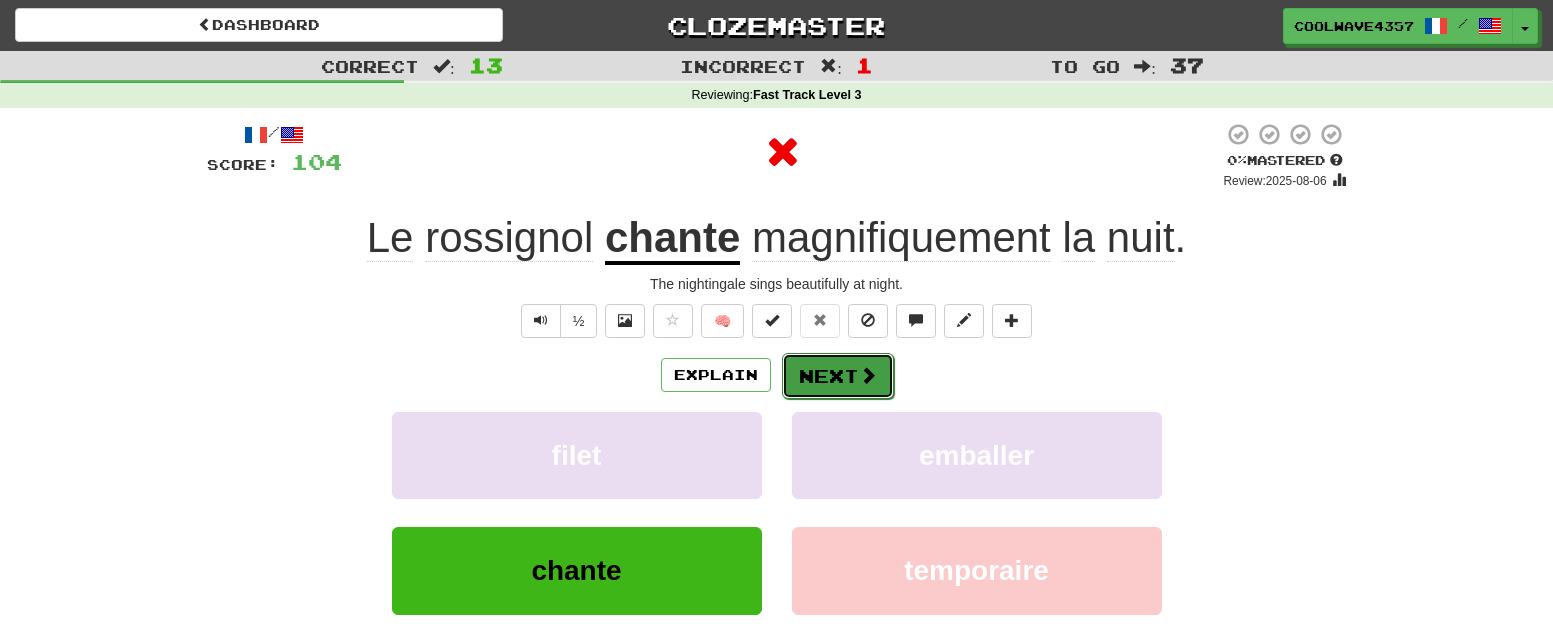 click on "Next" at bounding box center [838, 376] 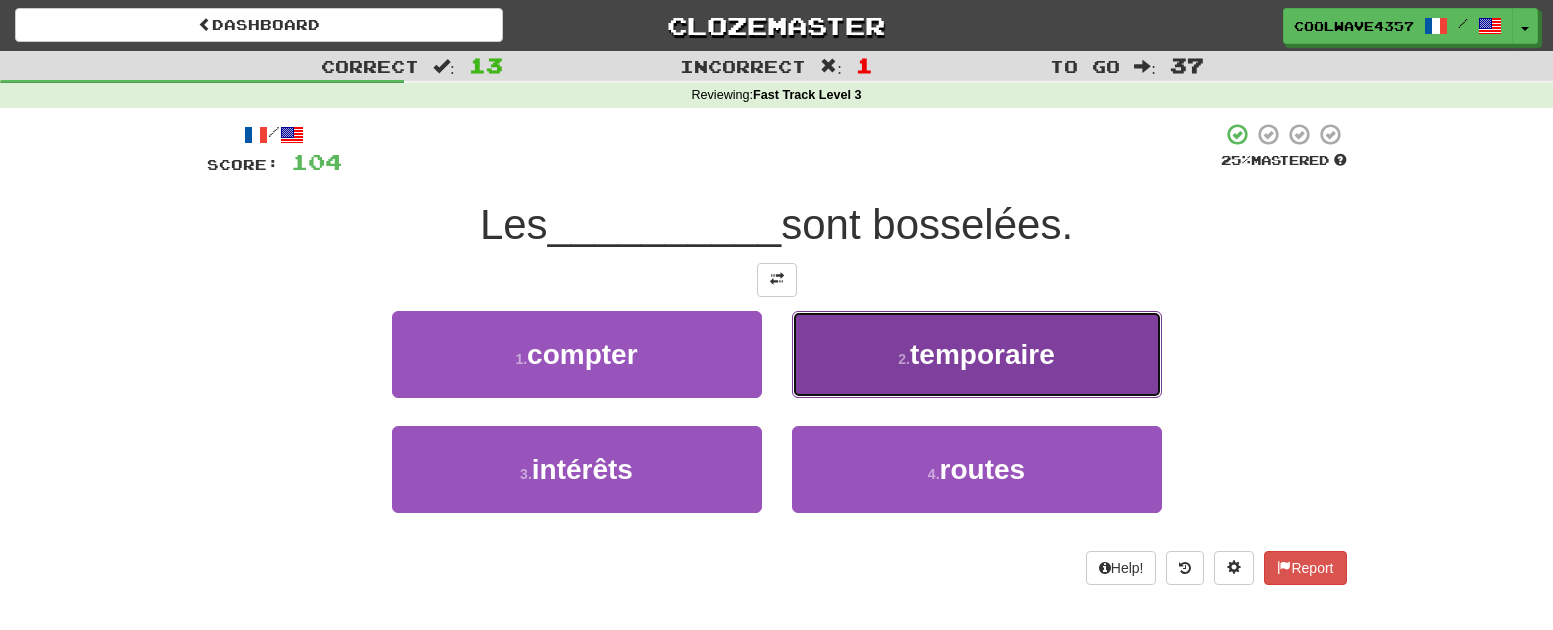 click on "2 .  temporaire" at bounding box center [977, 354] 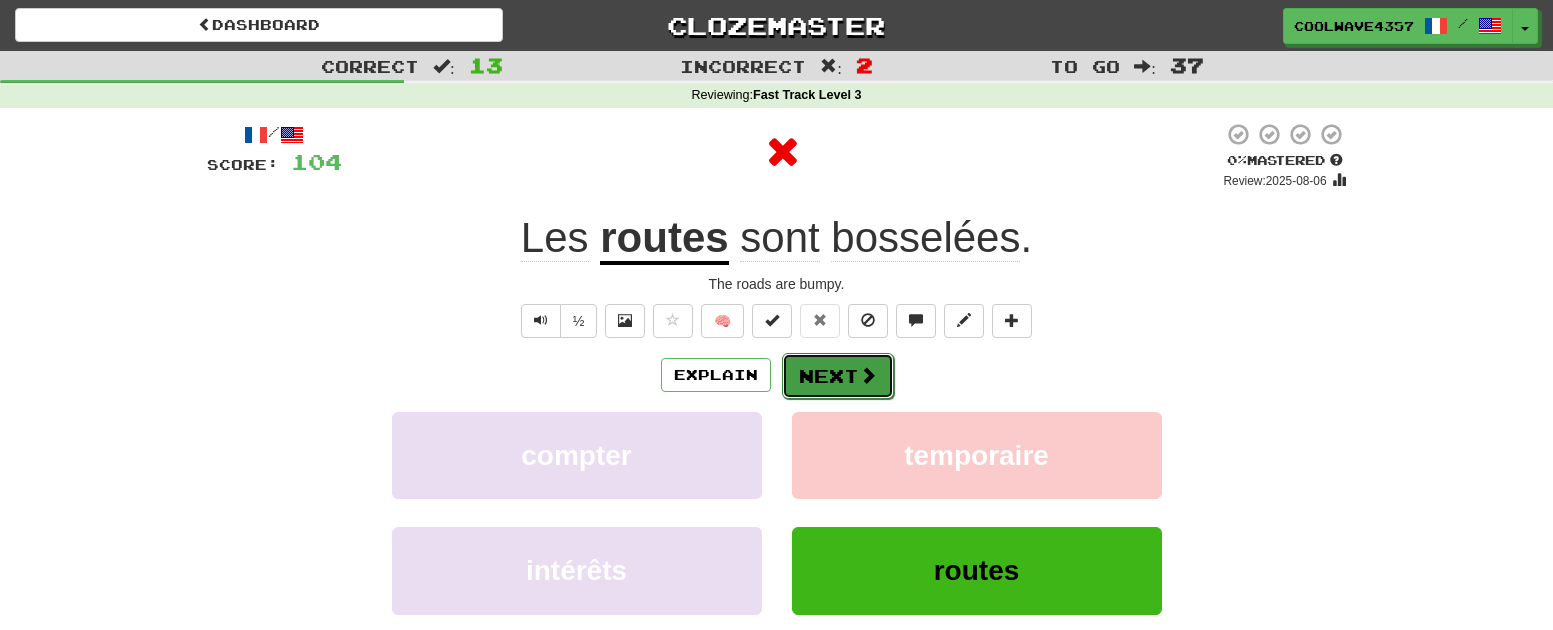 click on "Next" at bounding box center [838, 376] 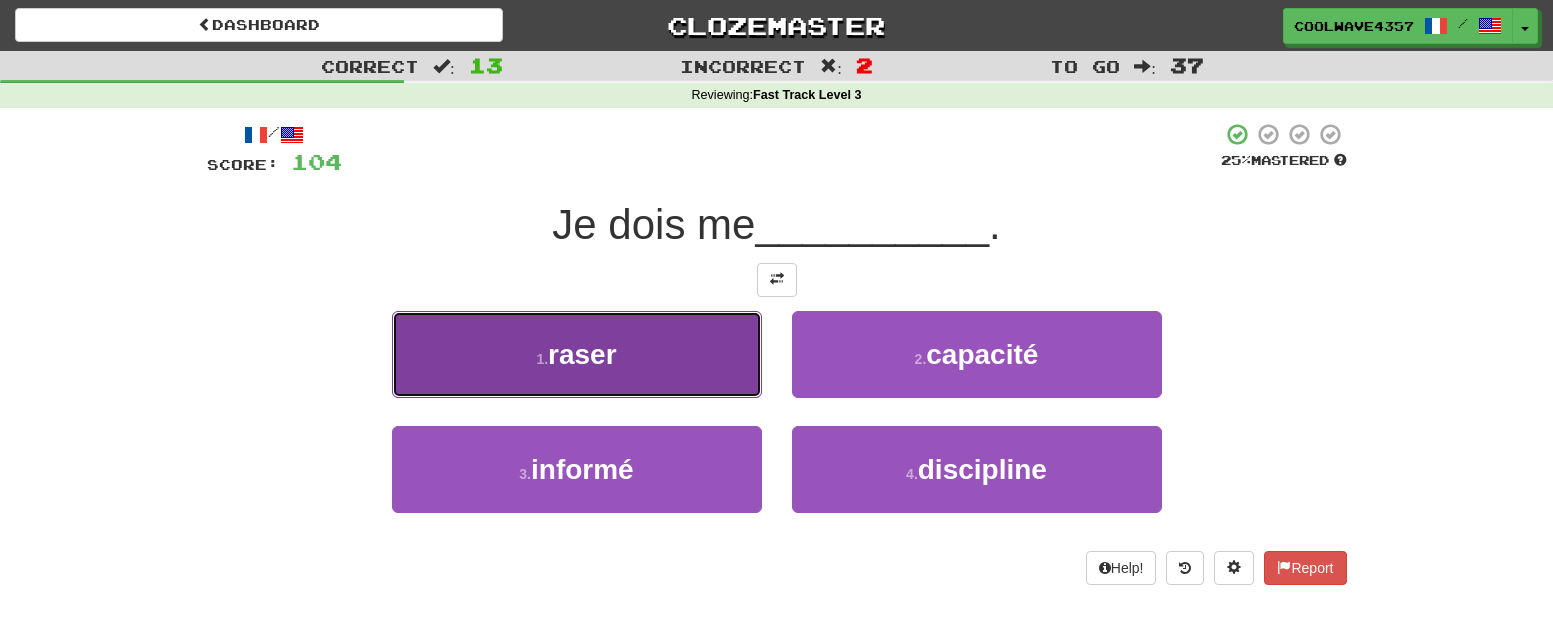 click on "1 .  raser" at bounding box center (577, 354) 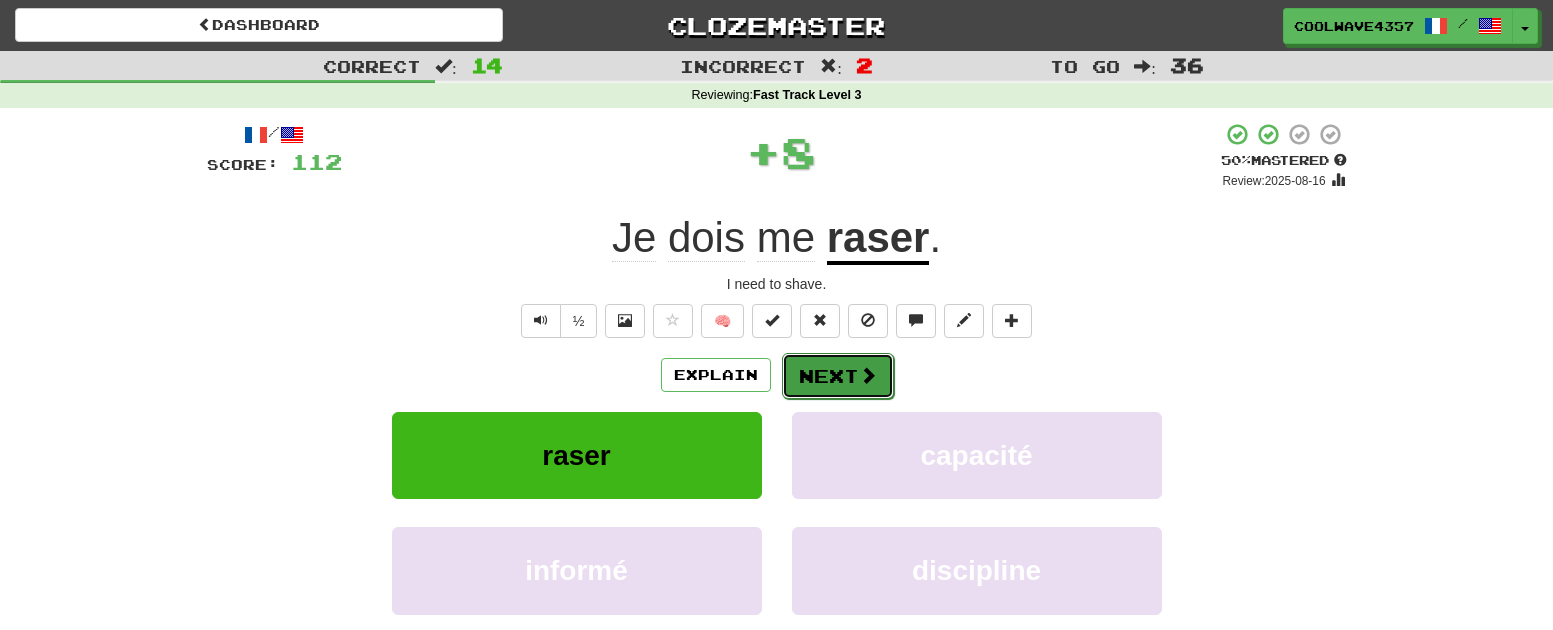 click on "Next" at bounding box center [838, 376] 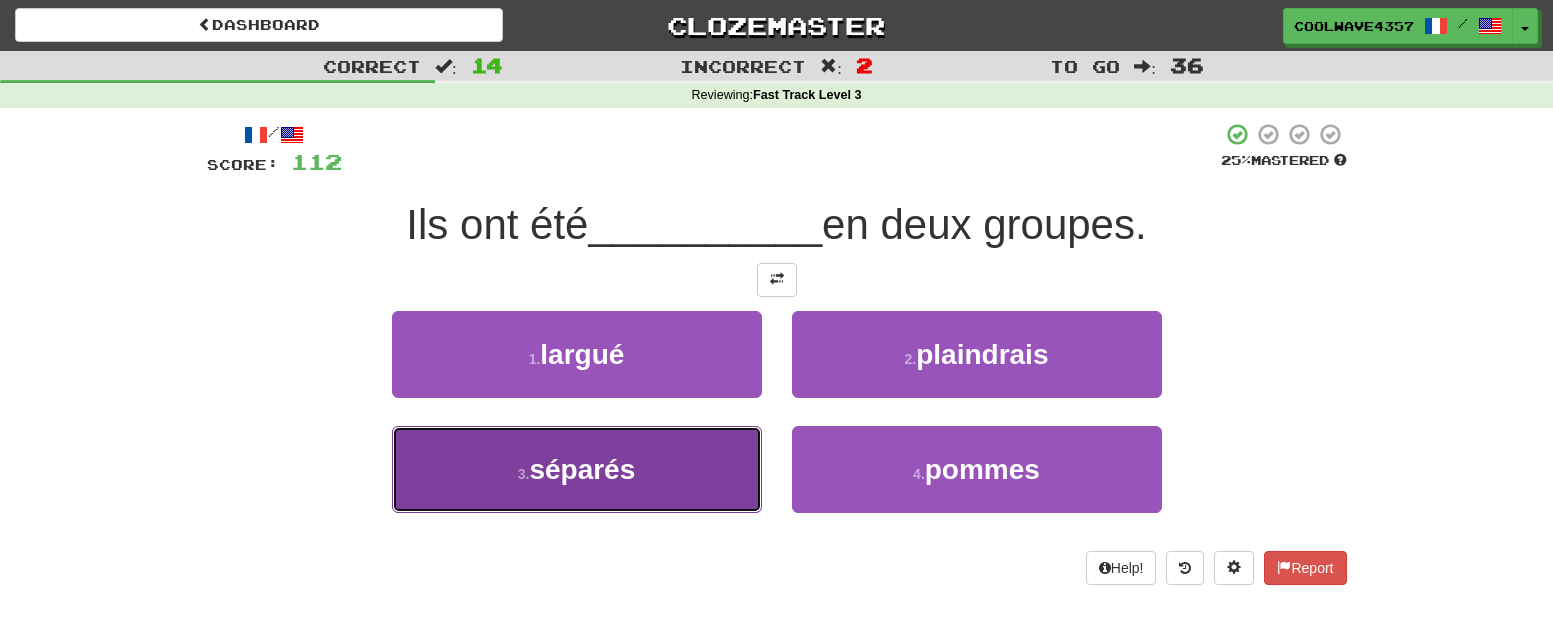 click on "3 .  séparés" at bounding box center [577, 469] 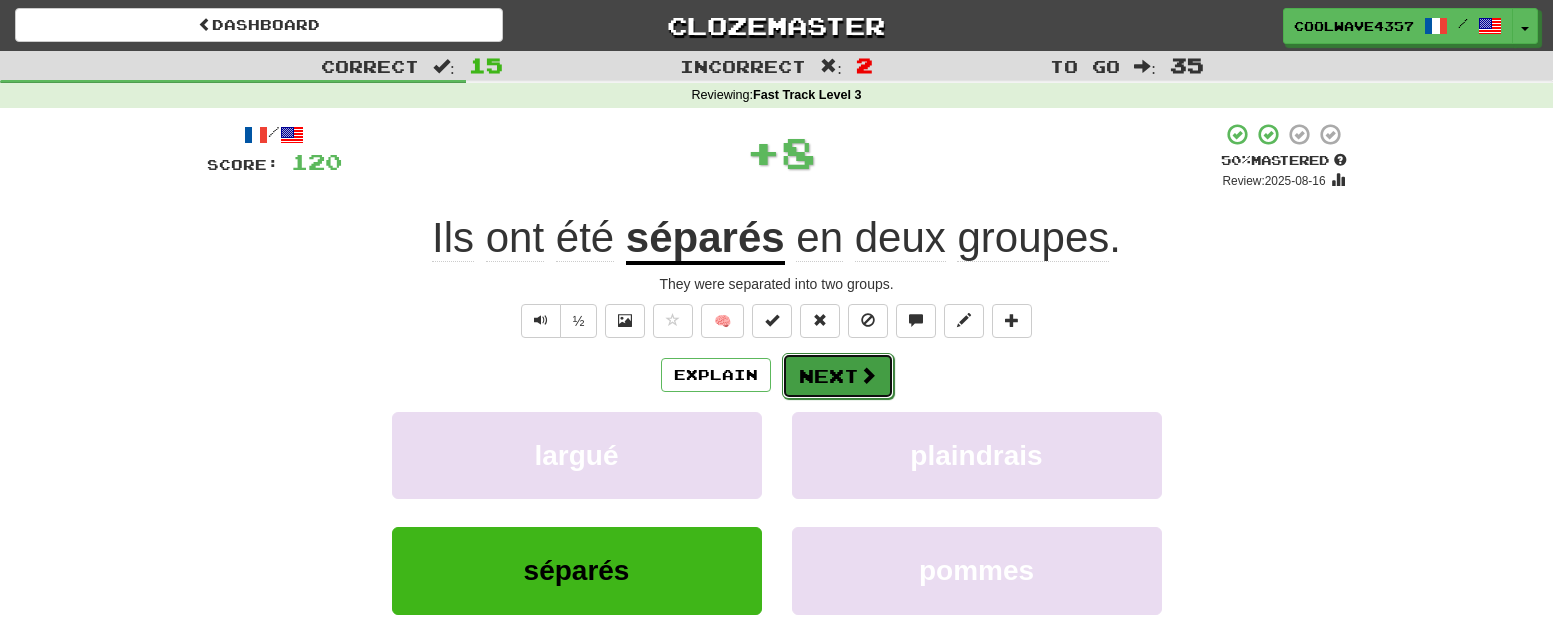 click on "Next" at bounding box center (838, 376) 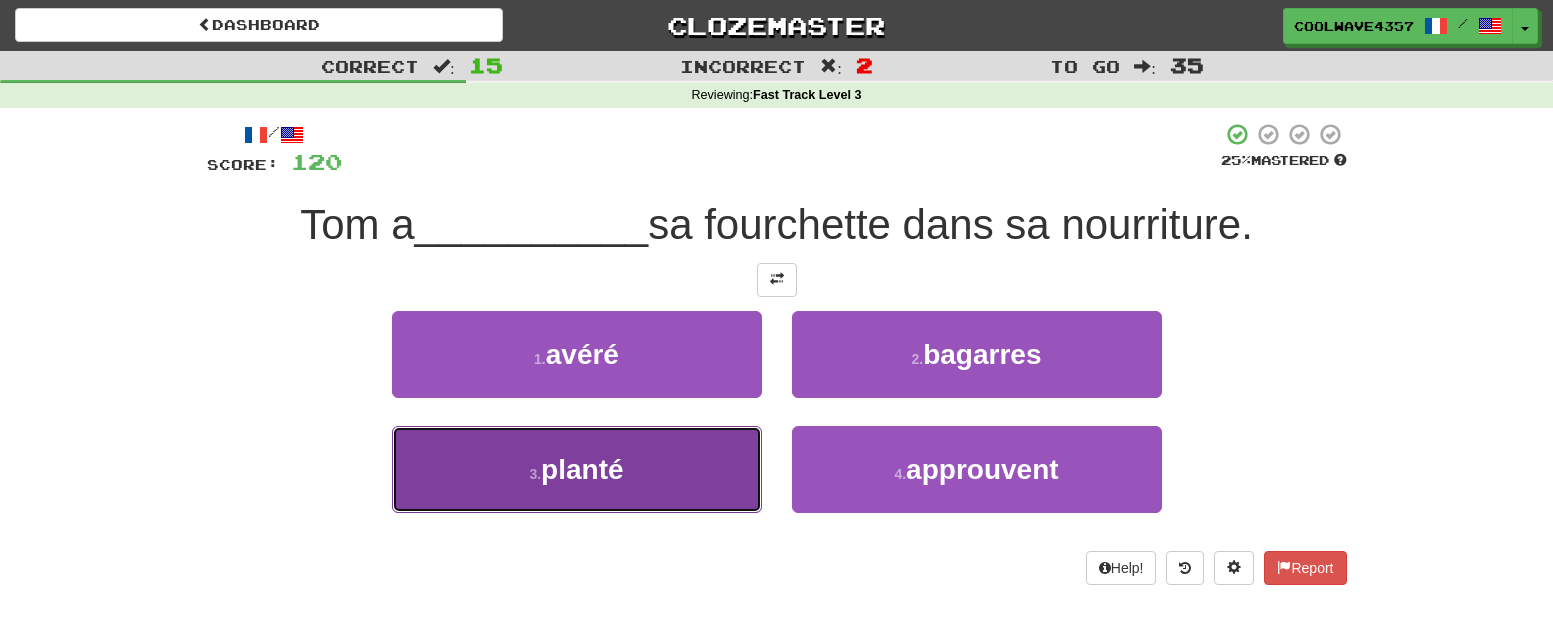 click on "3 .  planté" at bounding box center [577, 469] 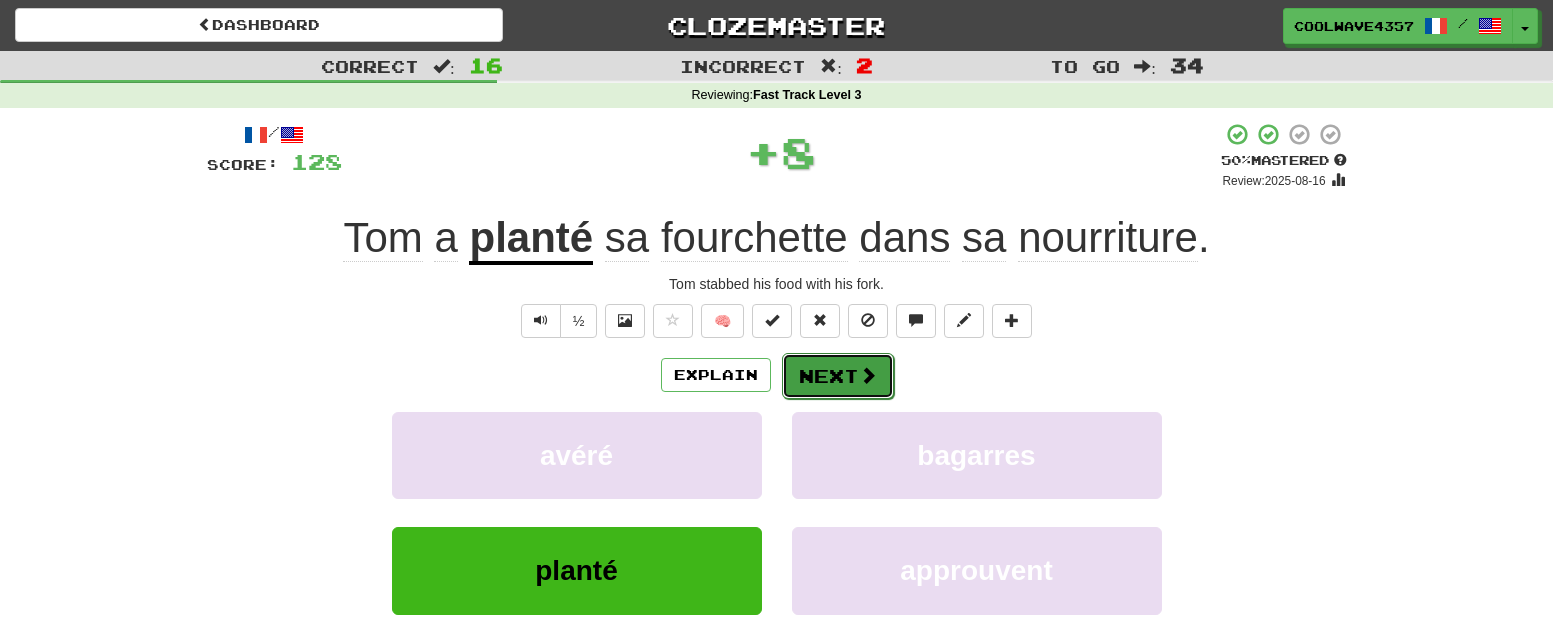 click on "Next" at bounding box center [838, 376] 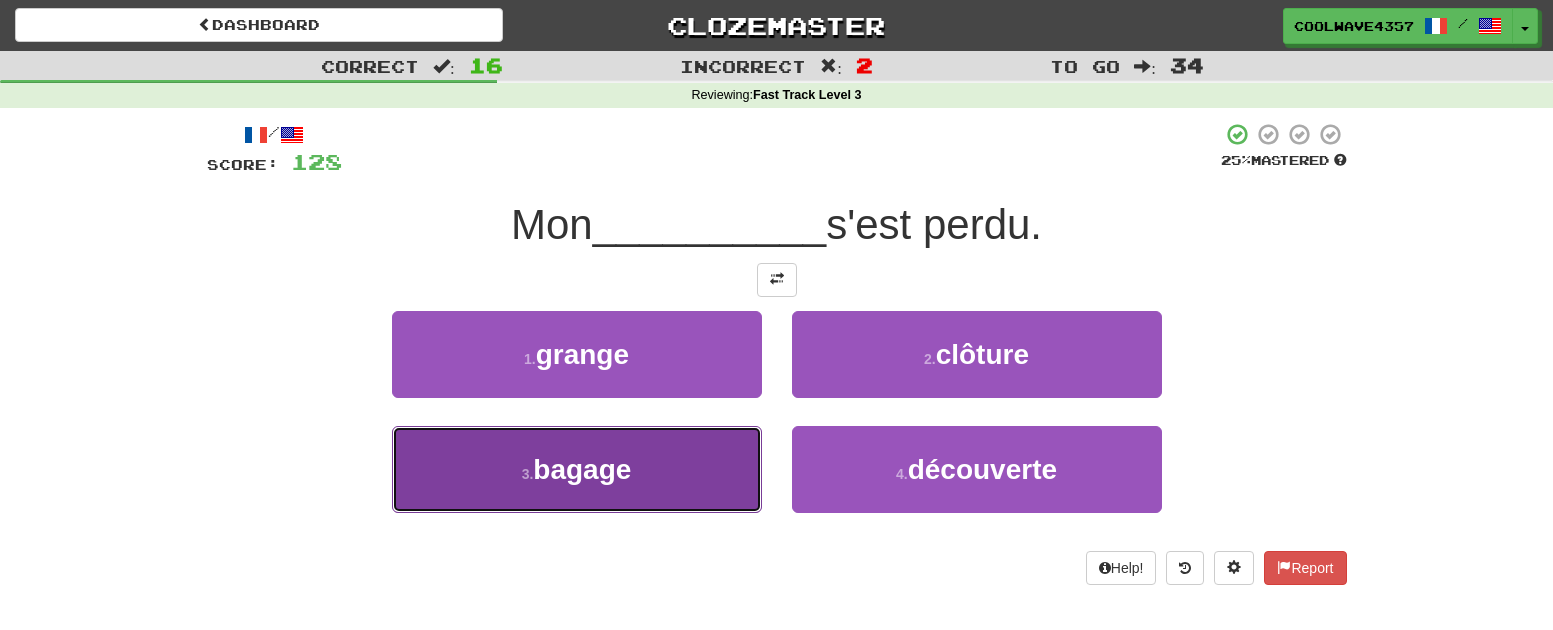 click on "3 .  bagage" at bounding box center [577, 469] 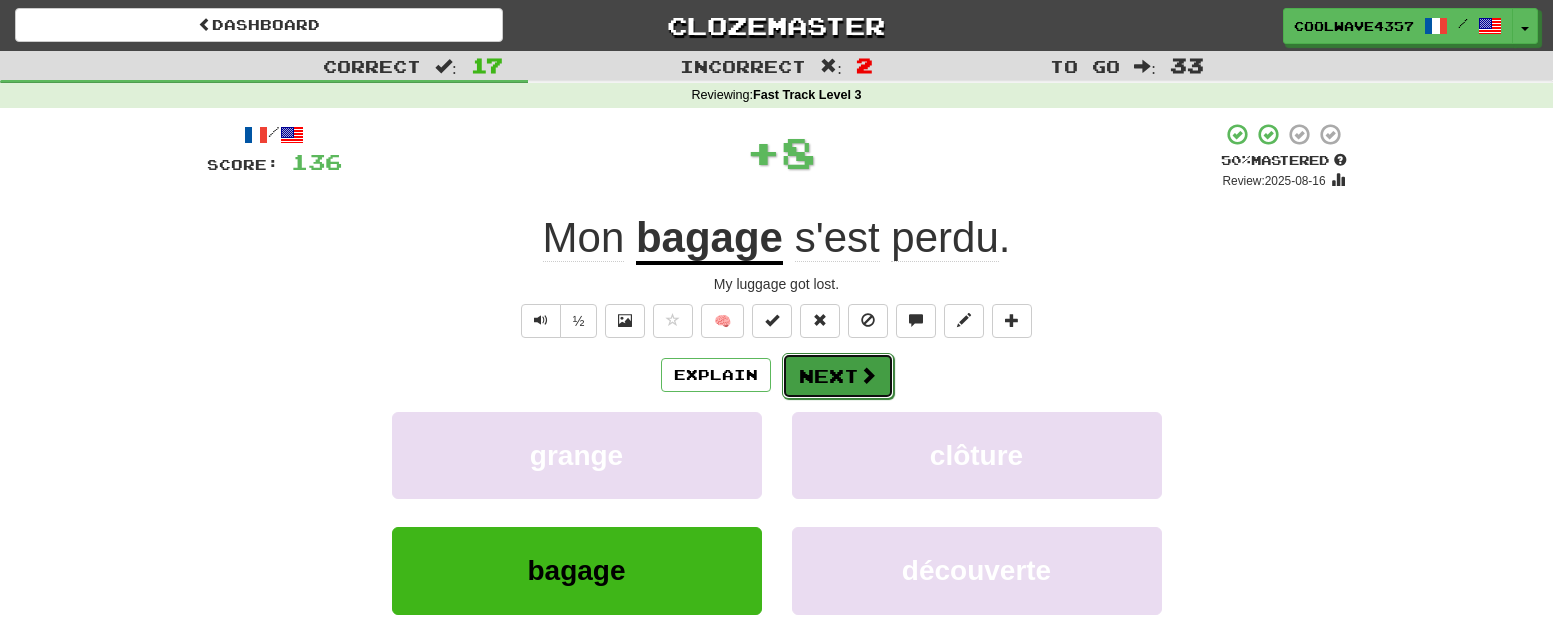 click at bounding box center [868, 375] 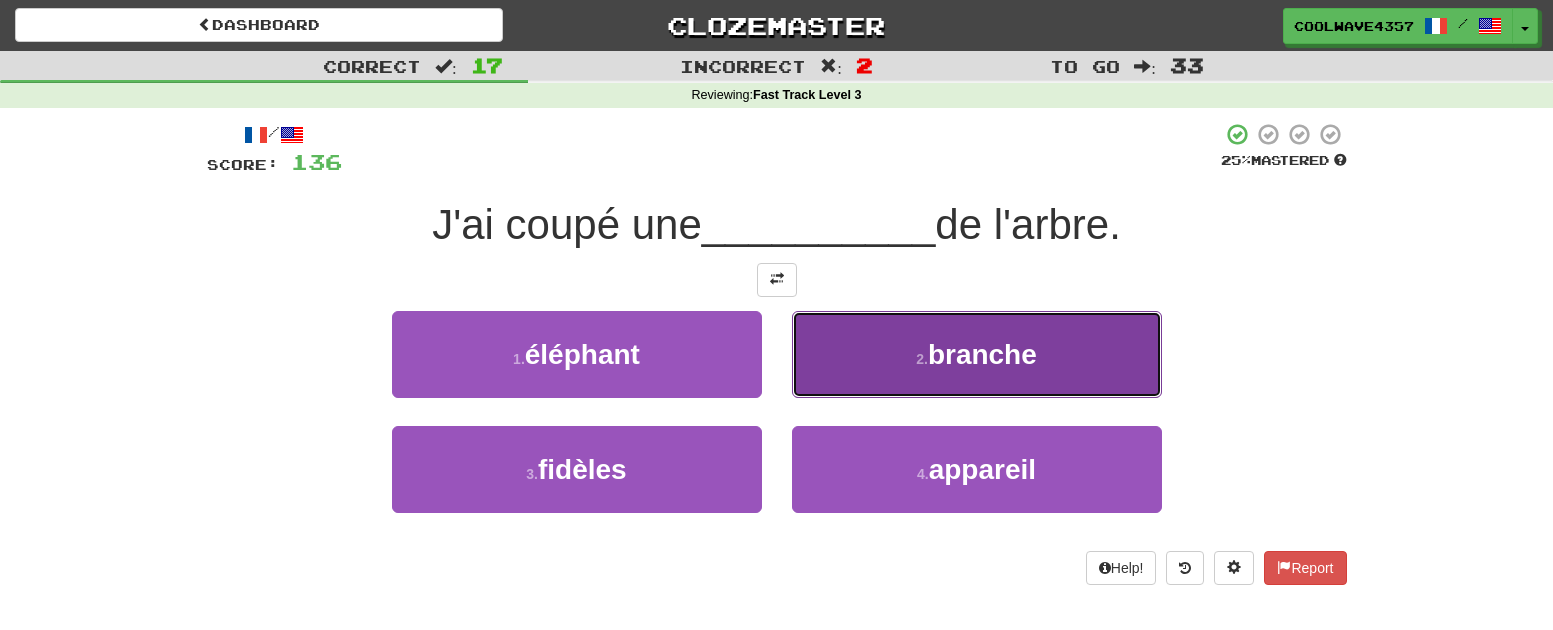 click on "2 .  branche" at bounding box center [977, 354] 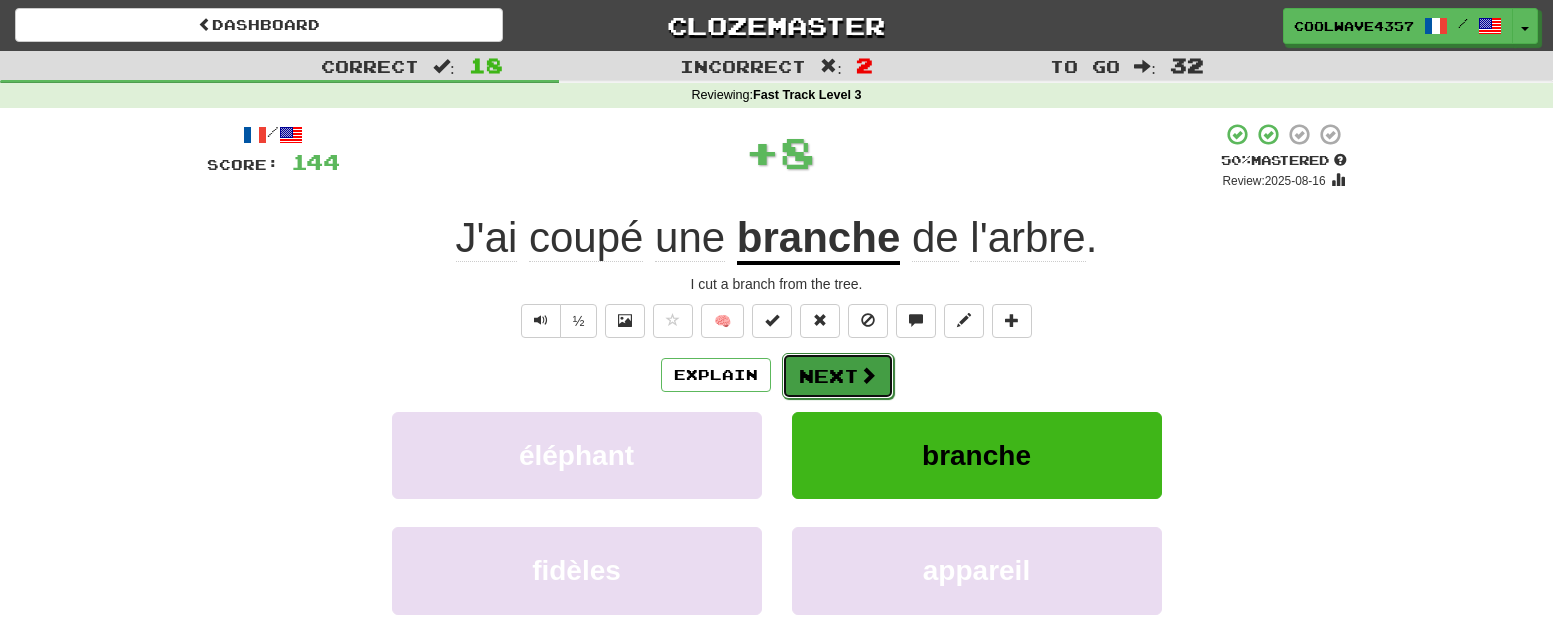 click on "Next" at bounding box center [838, 376] 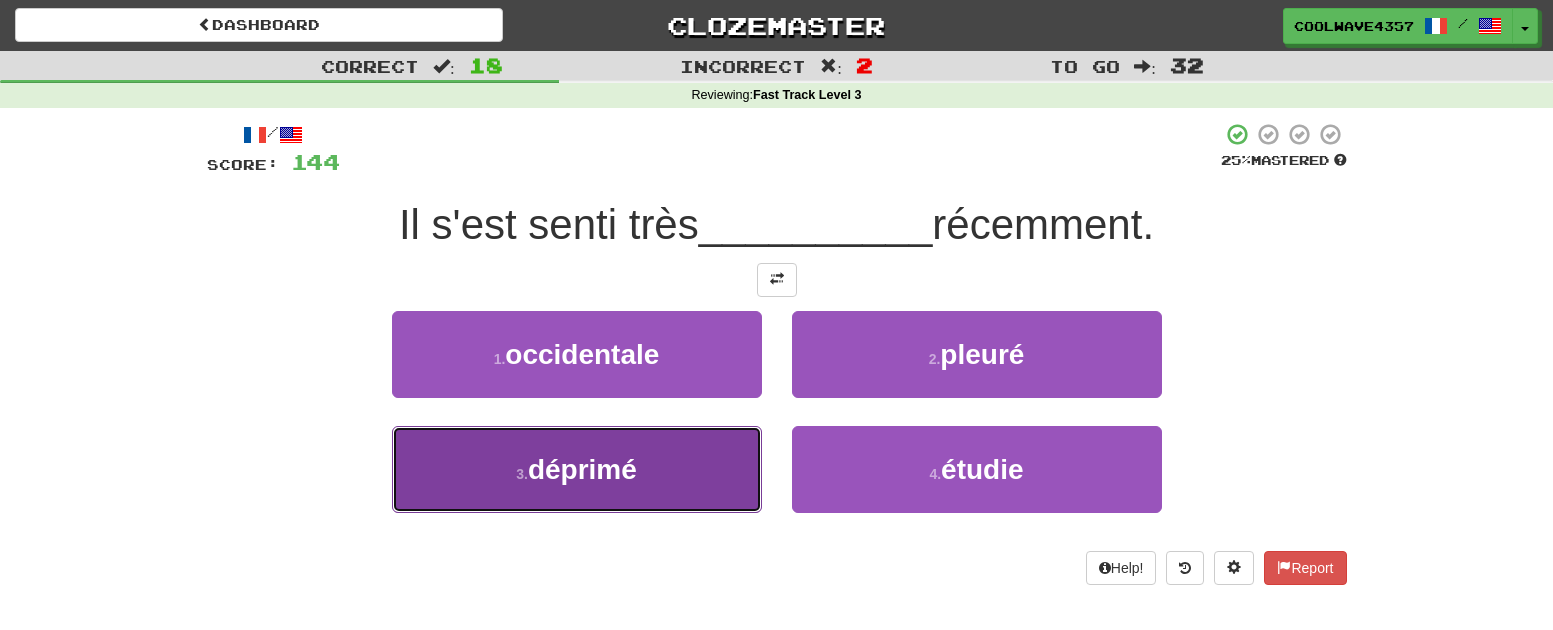 click on "3 .  déprimé" at bounding box center [577, 469] 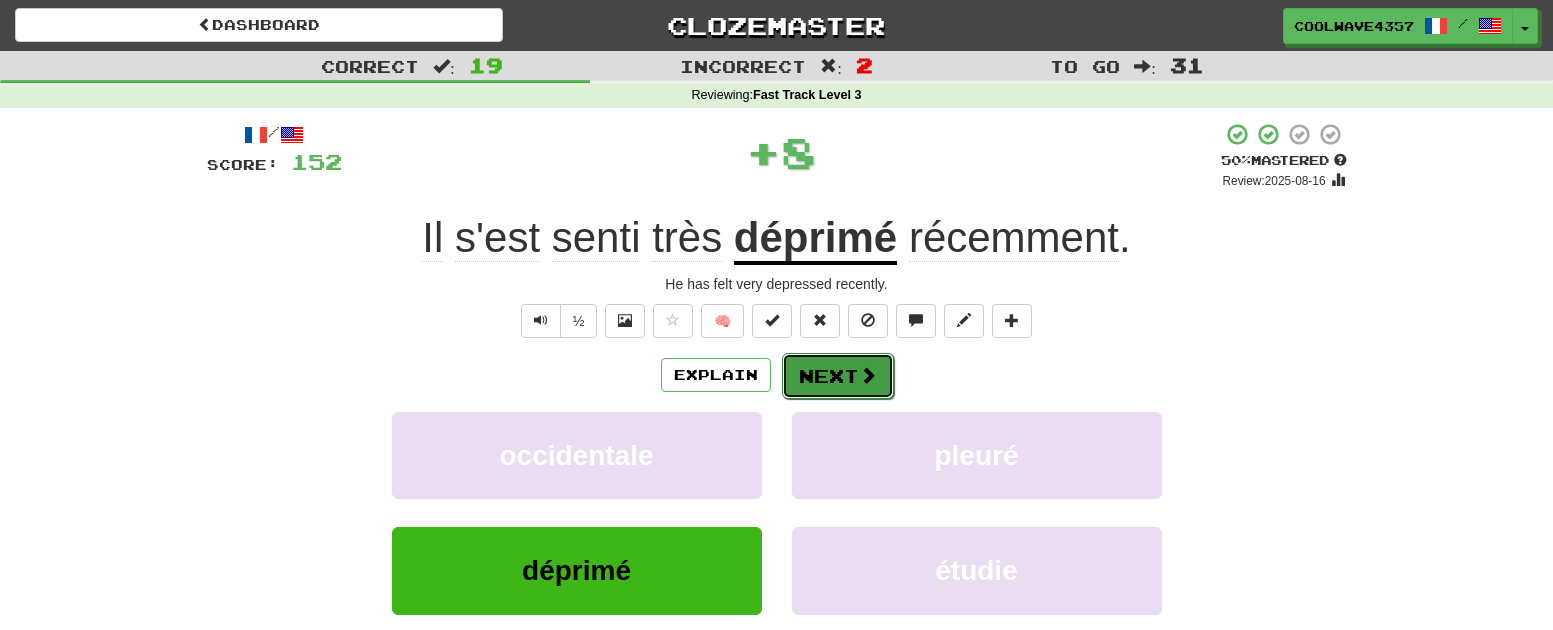 click on "Next" at bounding box center (838, 376) 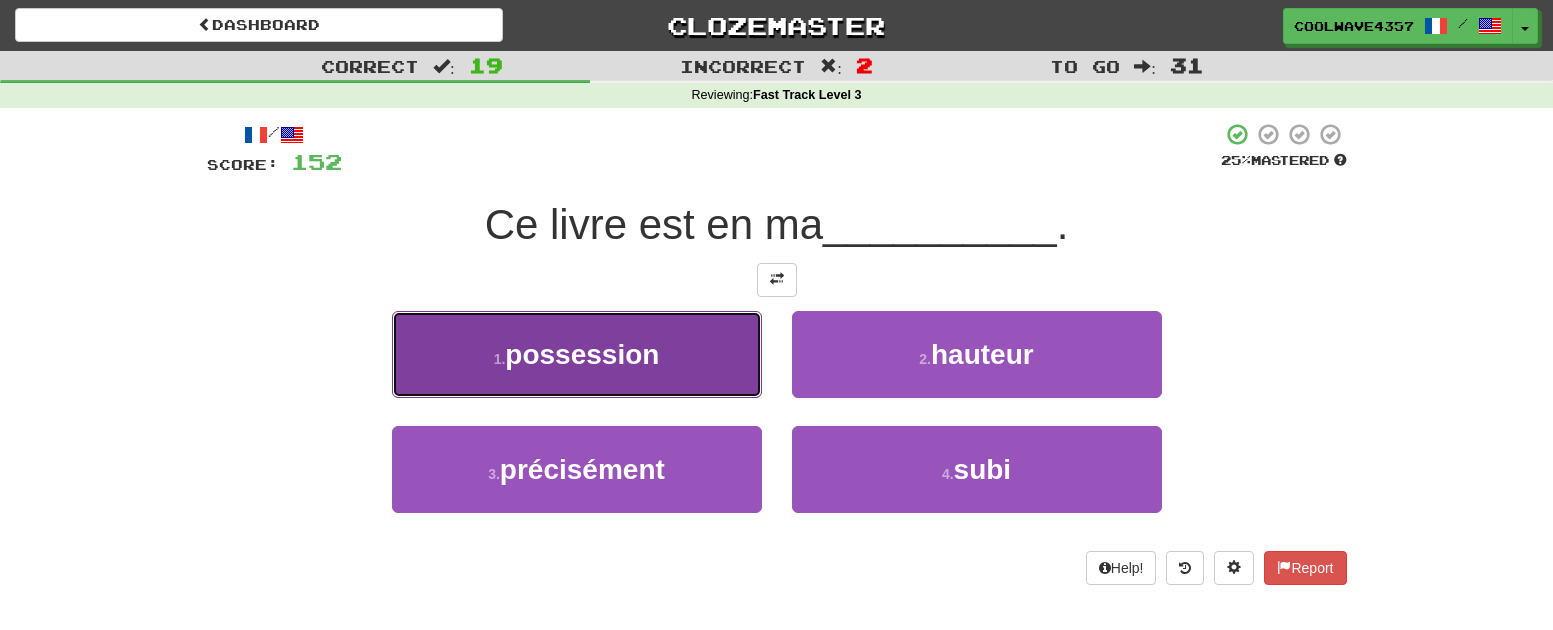 click on "1 .  possession" at bounding box center (577, 354) 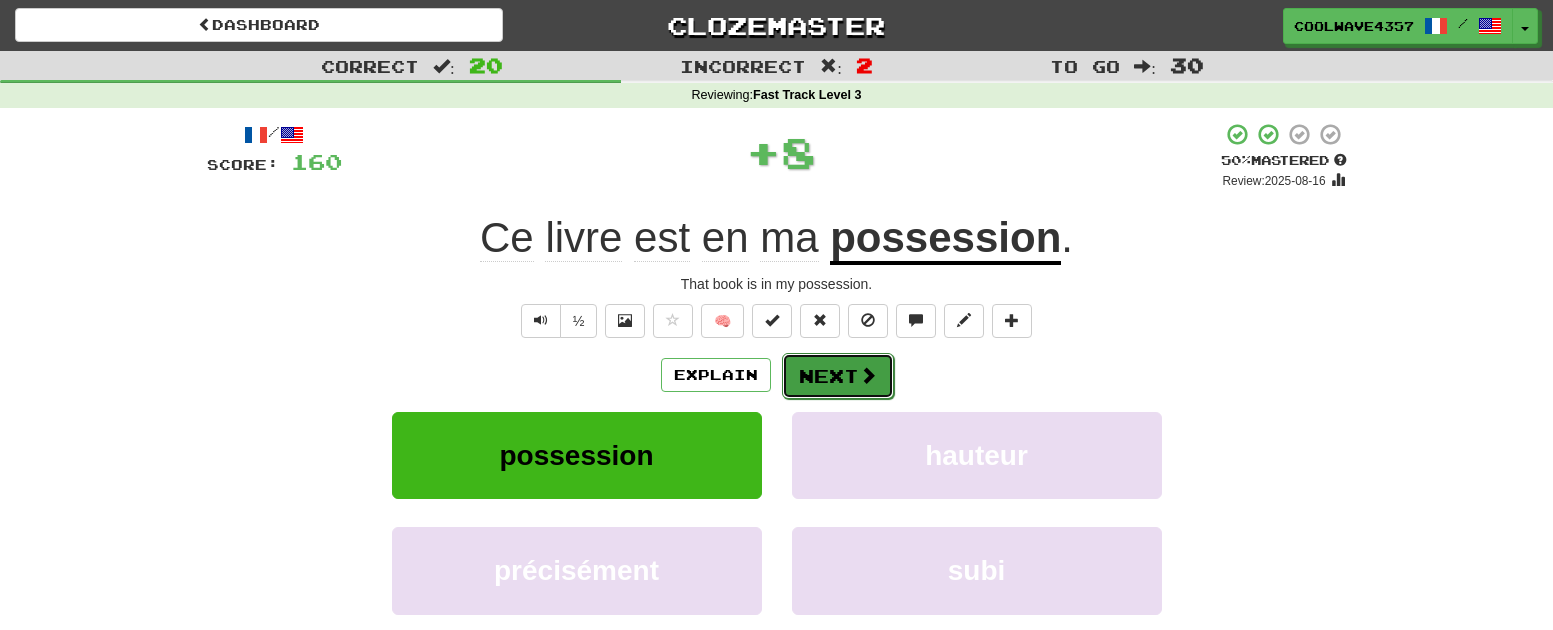 click on "Next" at bounding box center (838, 376) 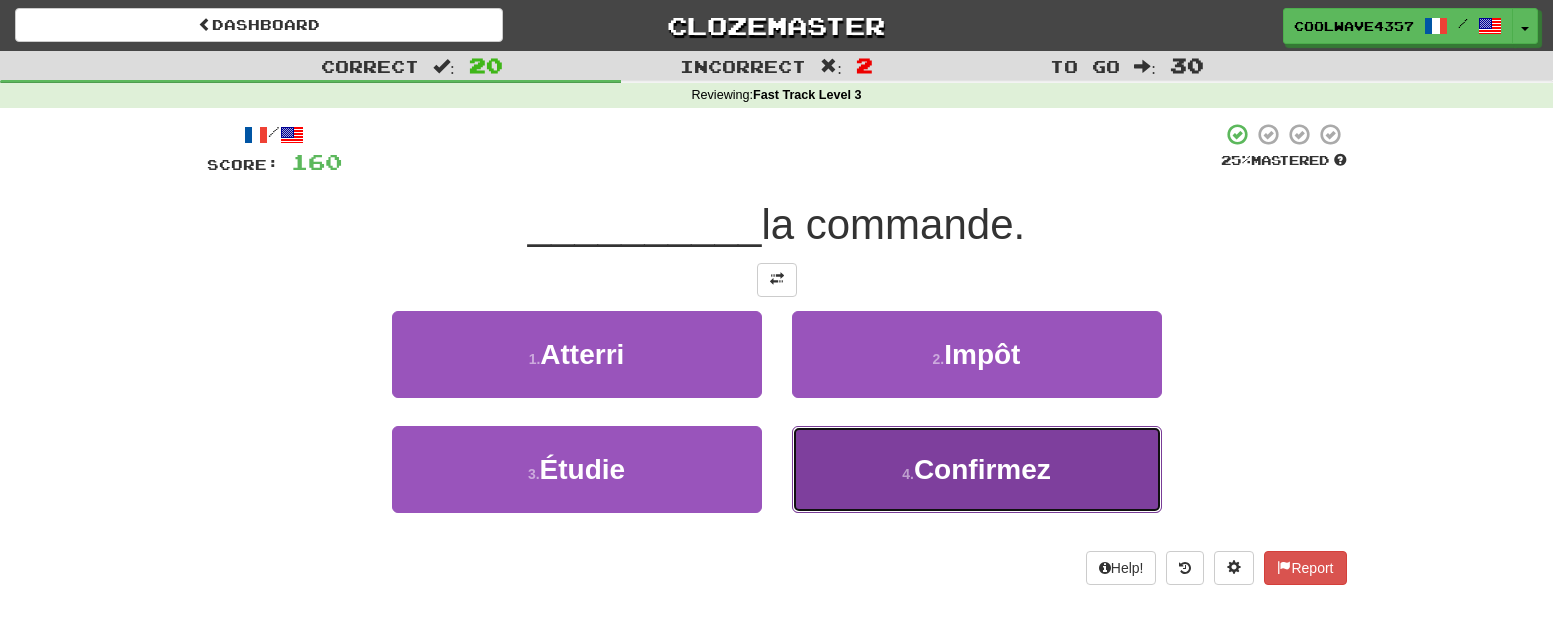 click on "Confirmez" at bounding box center [982, 469] 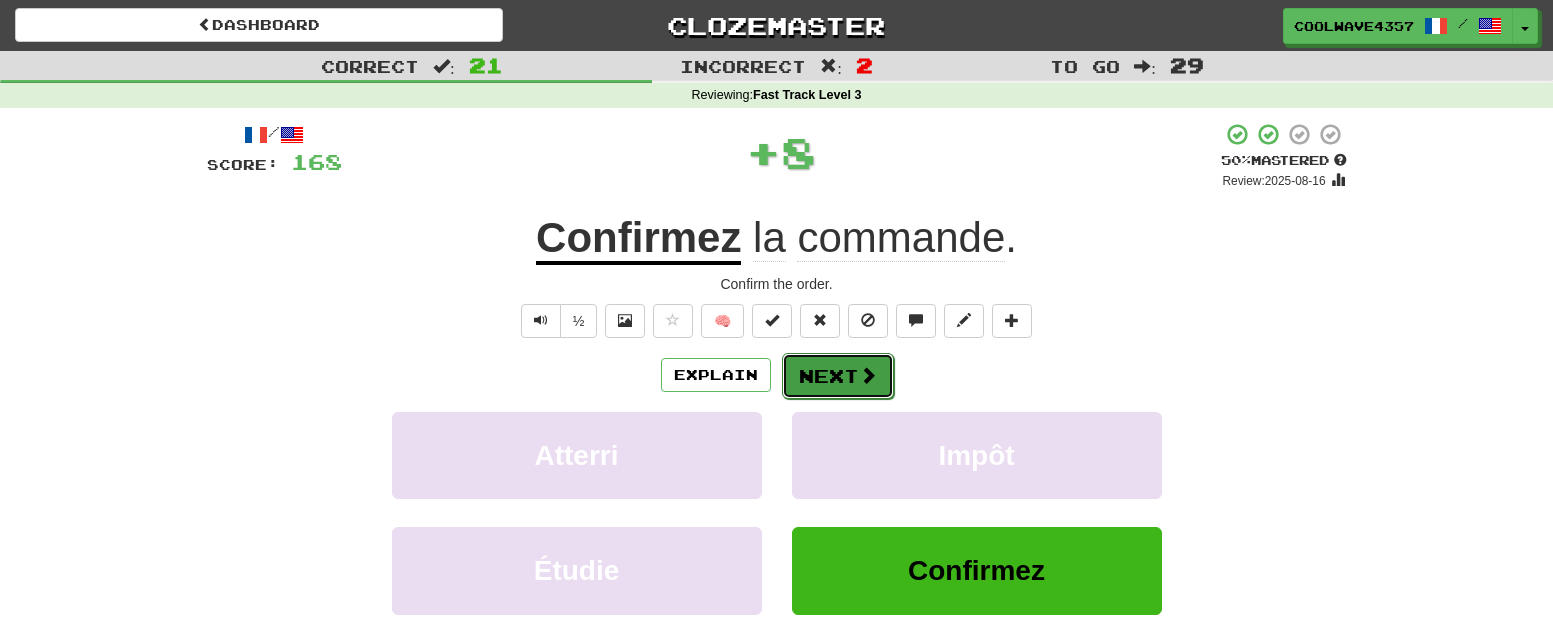 click on "Next" at bounding box center (838, 376) 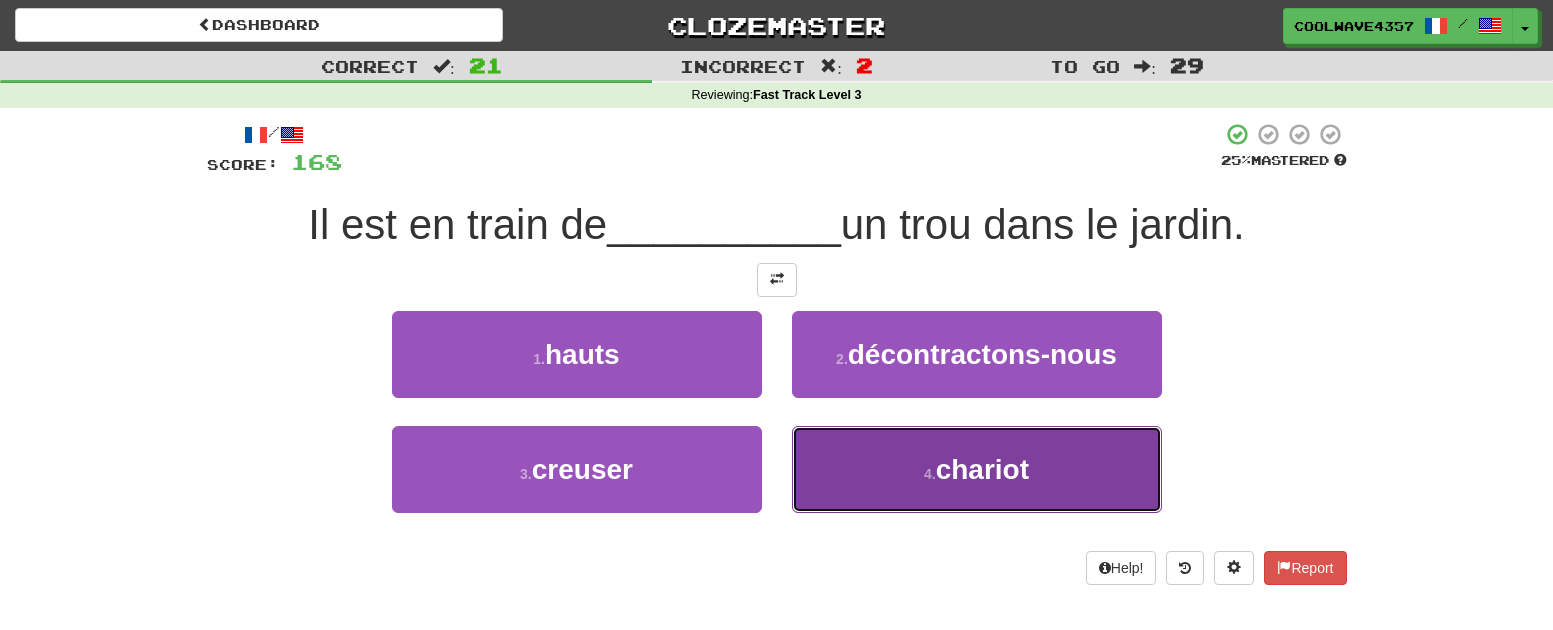 click on "4 .  chariot" at bounding box center [977, 469] 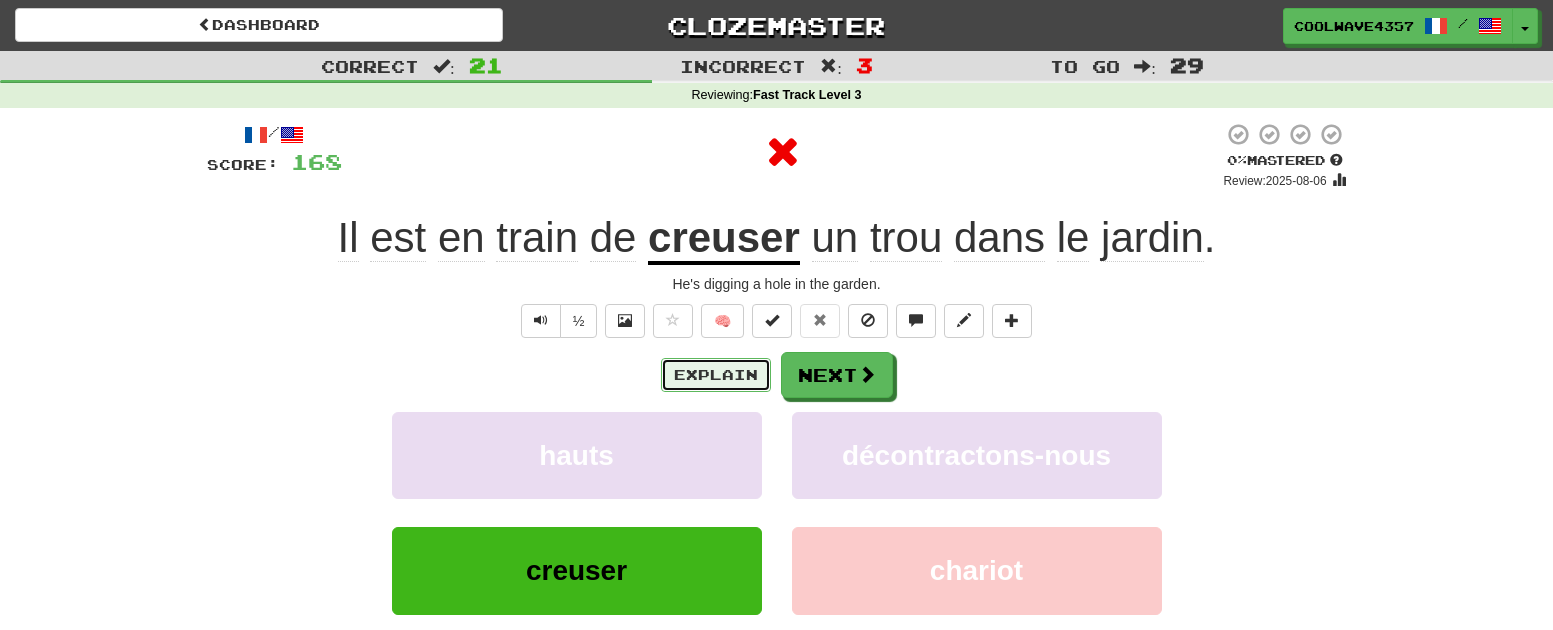 click on "Explain" at bounding box center [716, 375] 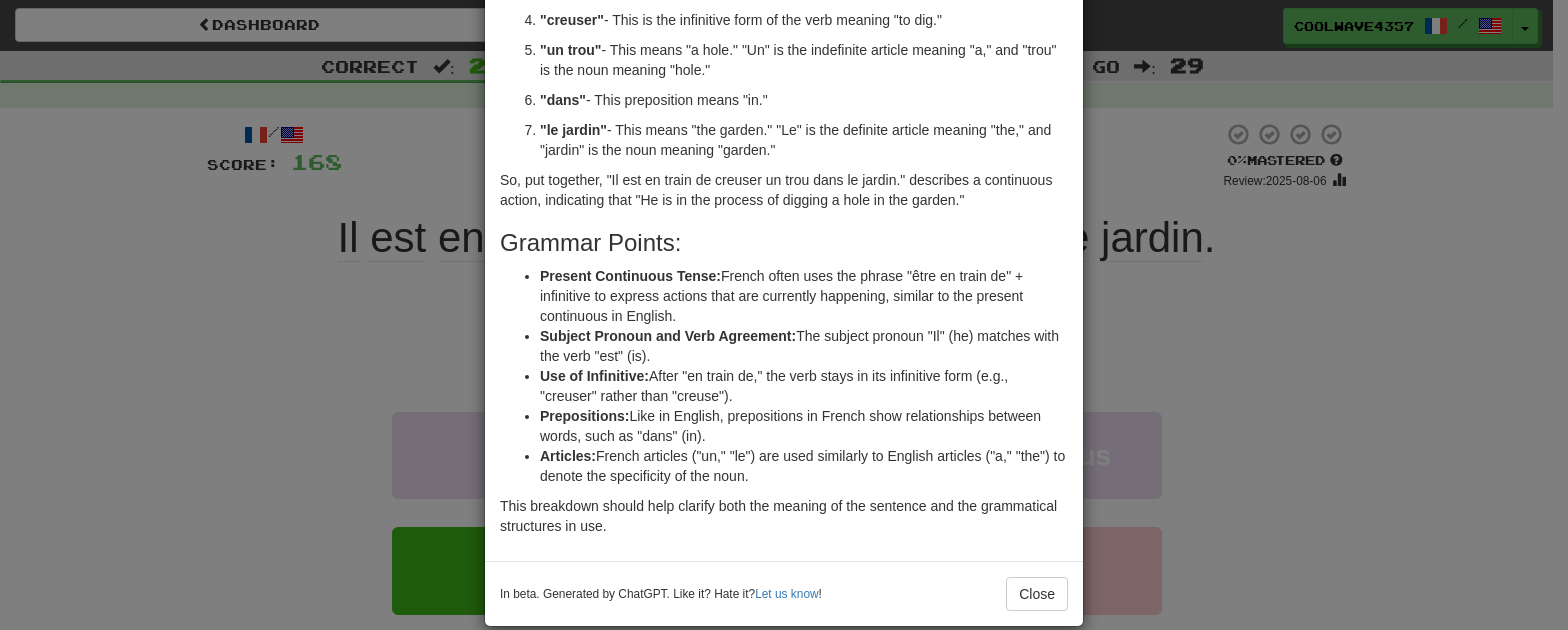 scroll, scrollTop: 344, scrollLeft: 0, axis: vertical 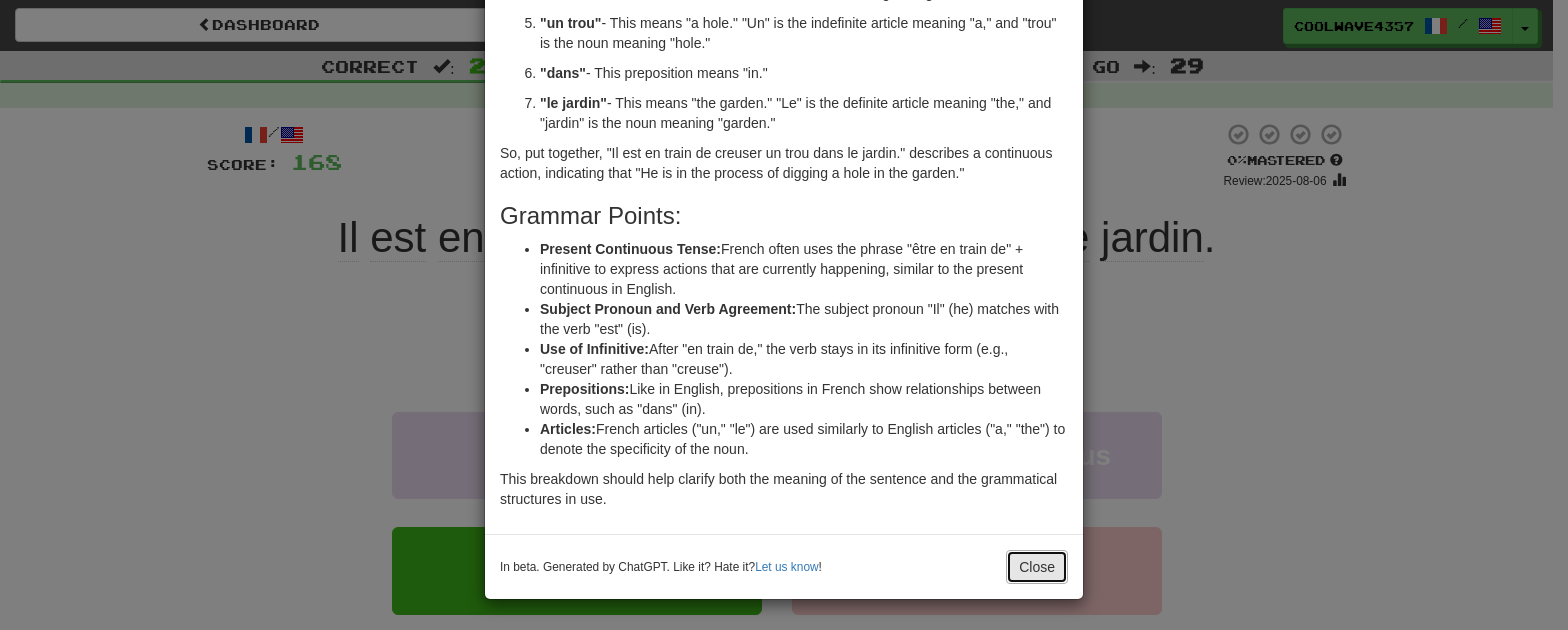 click on "Close" at bounding box center [1037, 567] 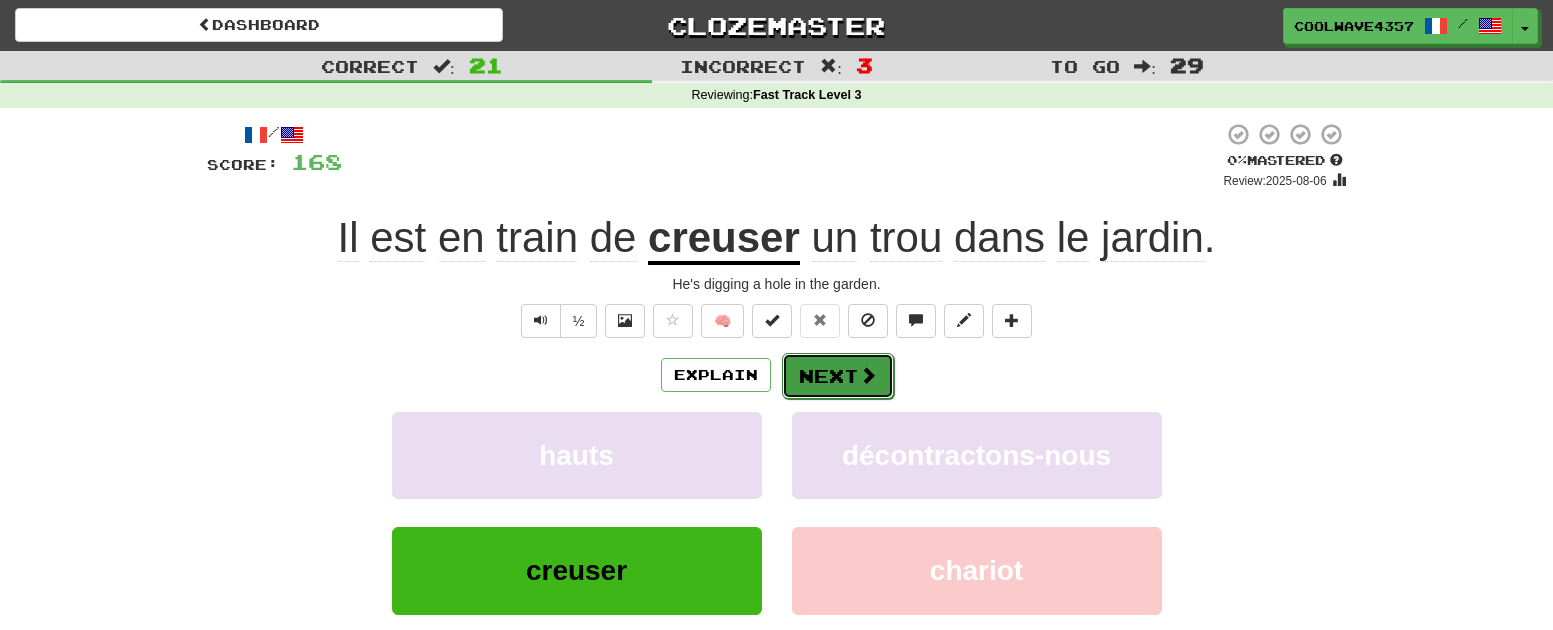 click at bounding box center (868, 375) 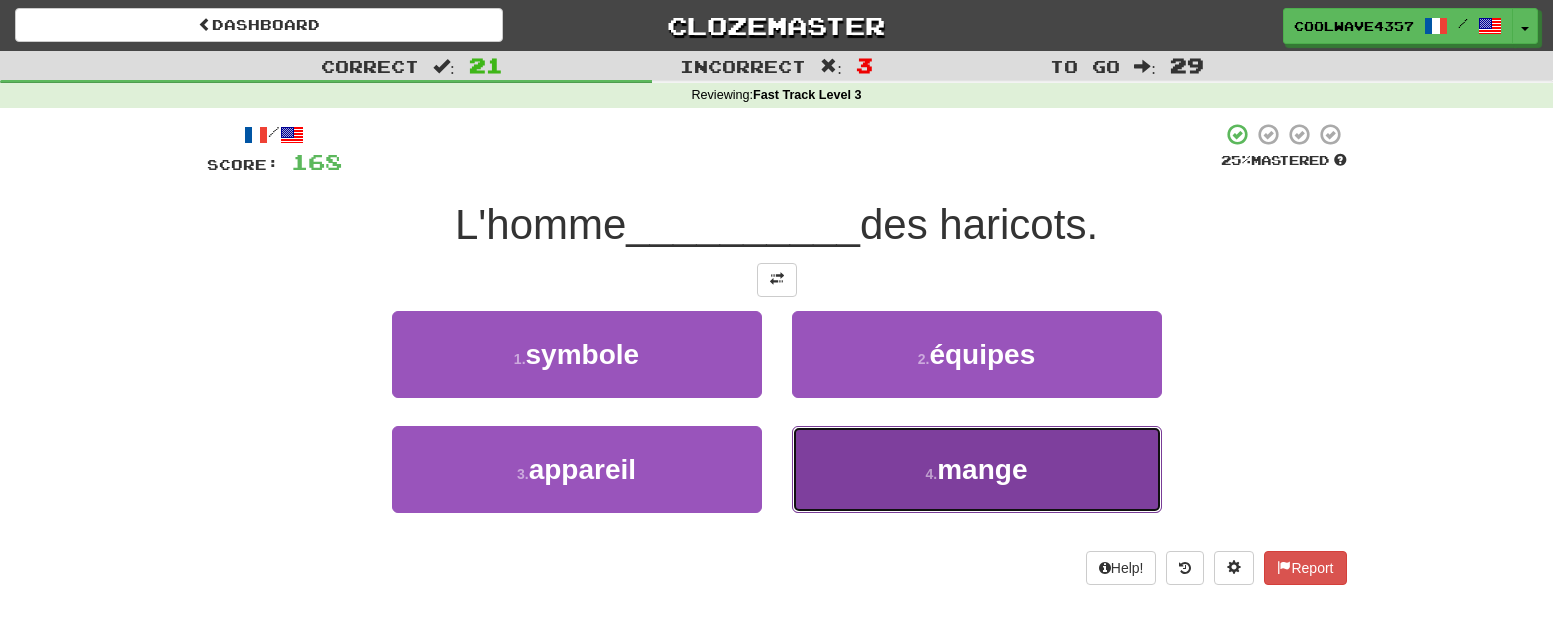 click on "mange" at bounding box center [982, 469] 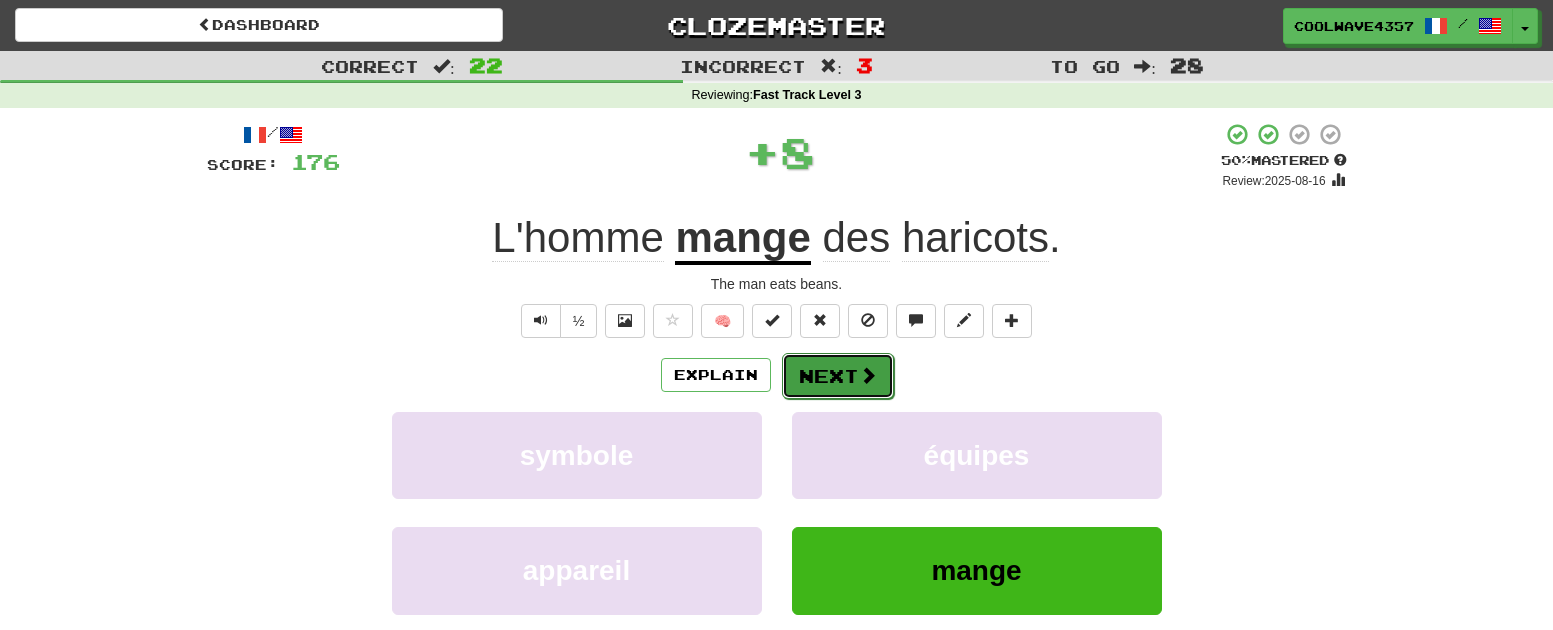 click on "Next" at bounding box center [838, 376] 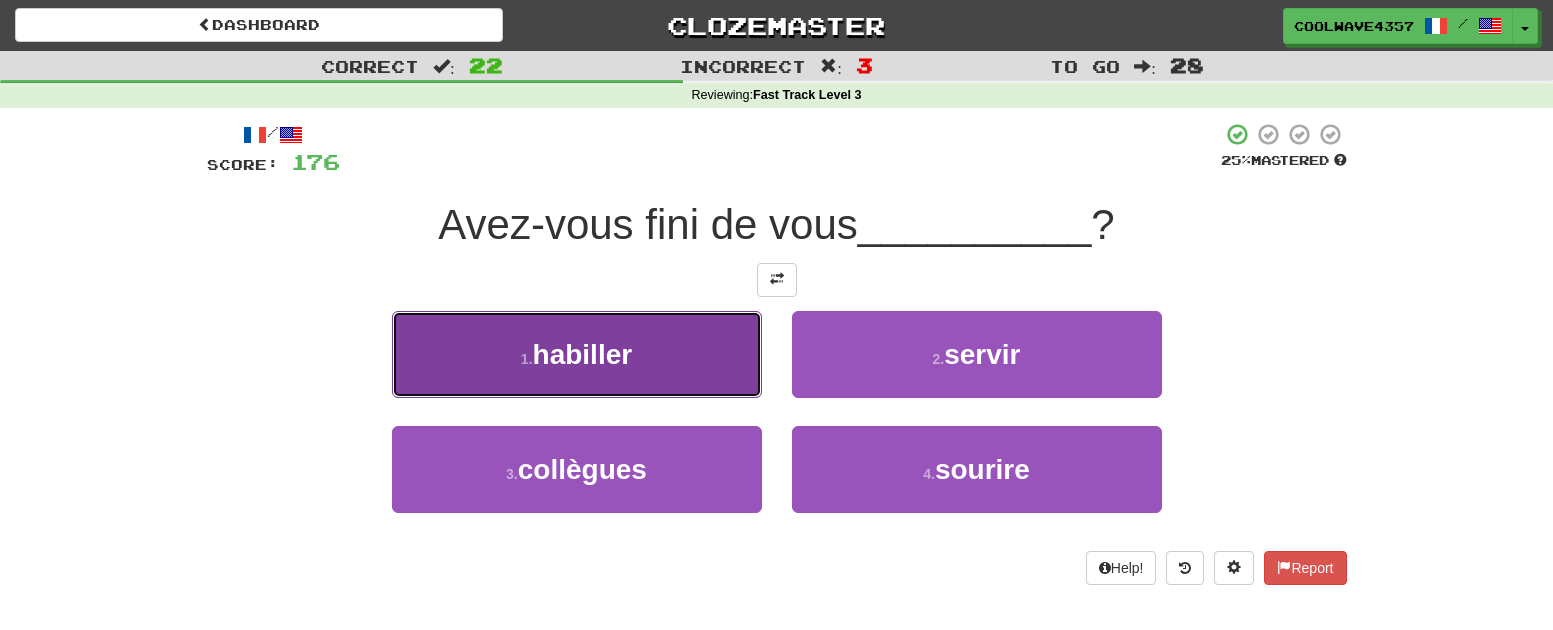 click on "1 .  habiller" at bounding box center (577, 354) 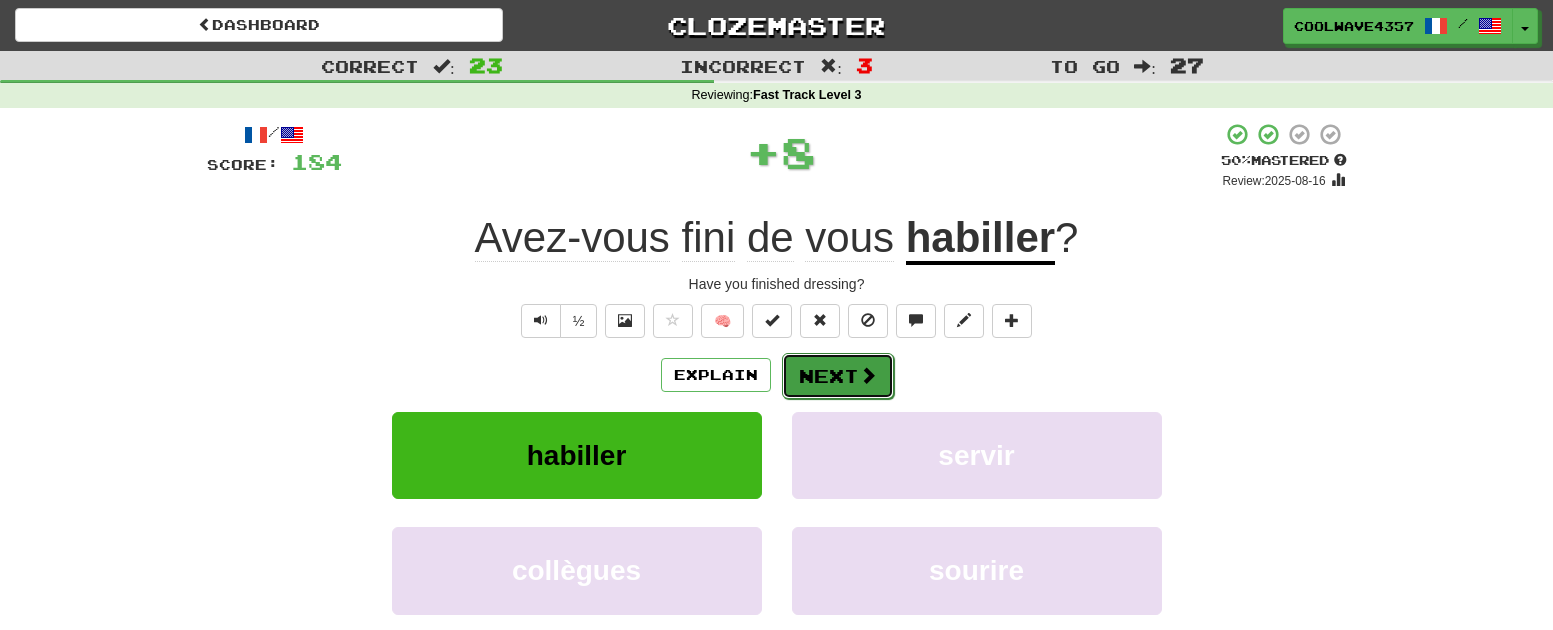click on "Next" at bounding box center (838, 376) 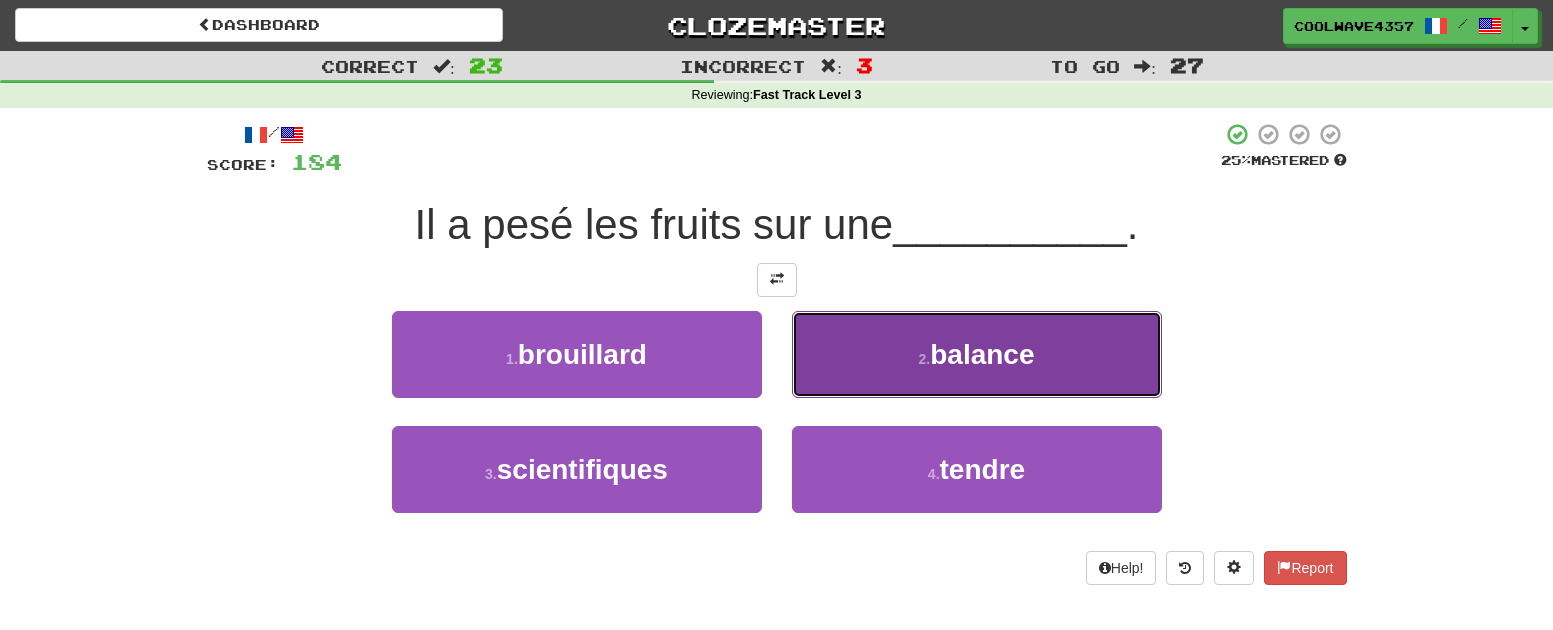 click on "2 .  balance" at bounding box center (977, 354) 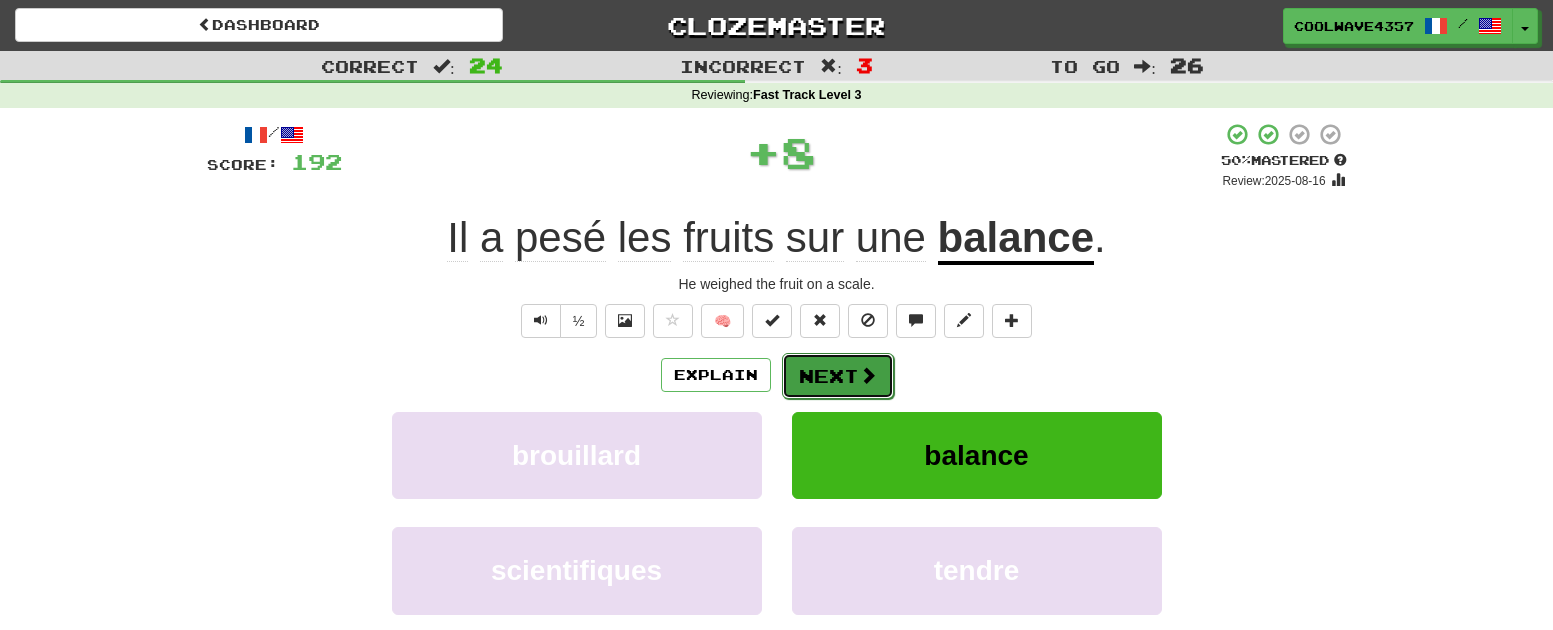 click on "Next" at bounding box center [838, 376] 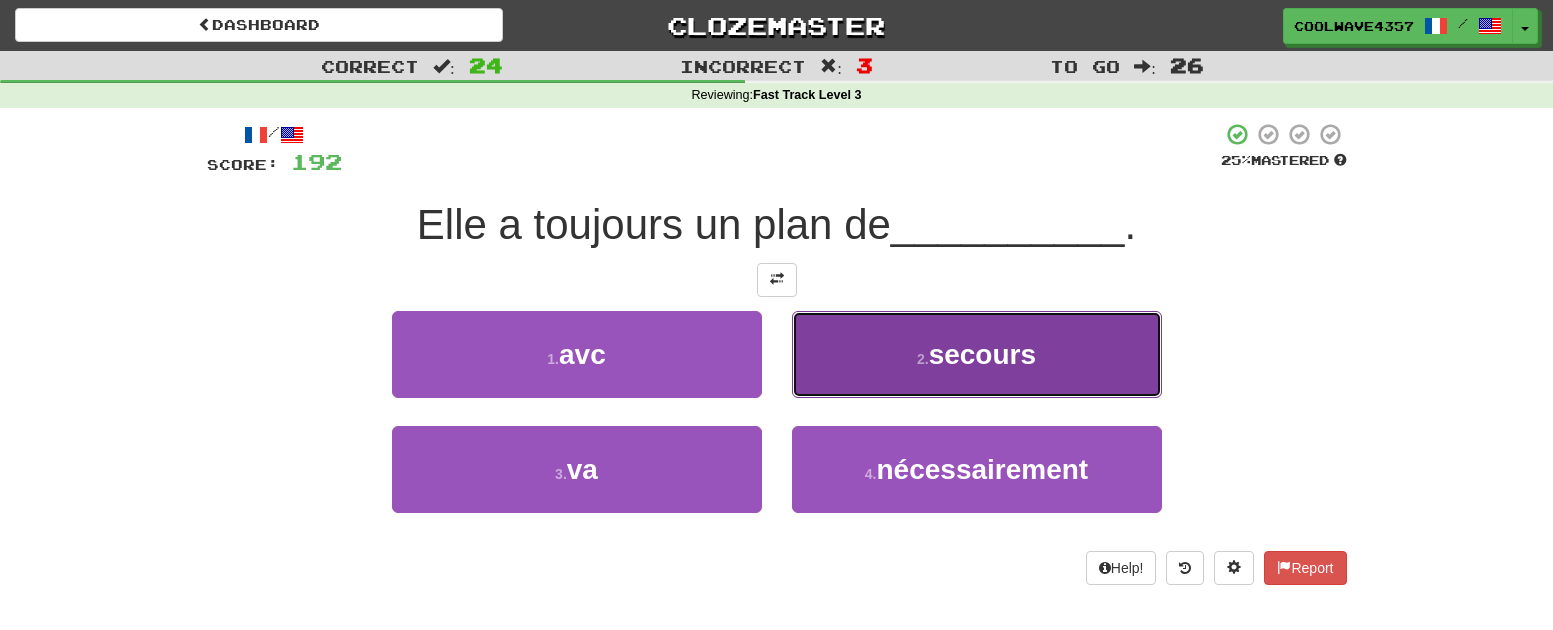 click on "2 .  secours" at bounding box center [977, 354] 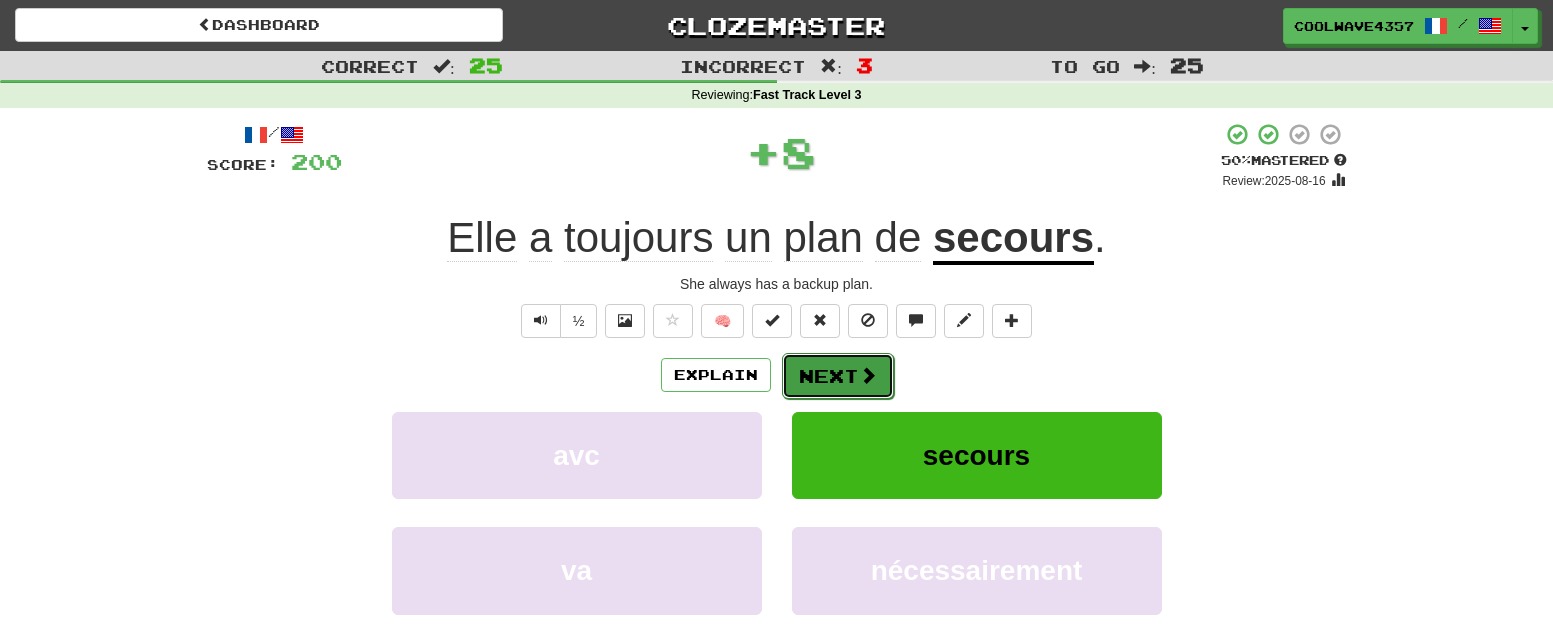 click on "Next" at bounding box center [838, 376] 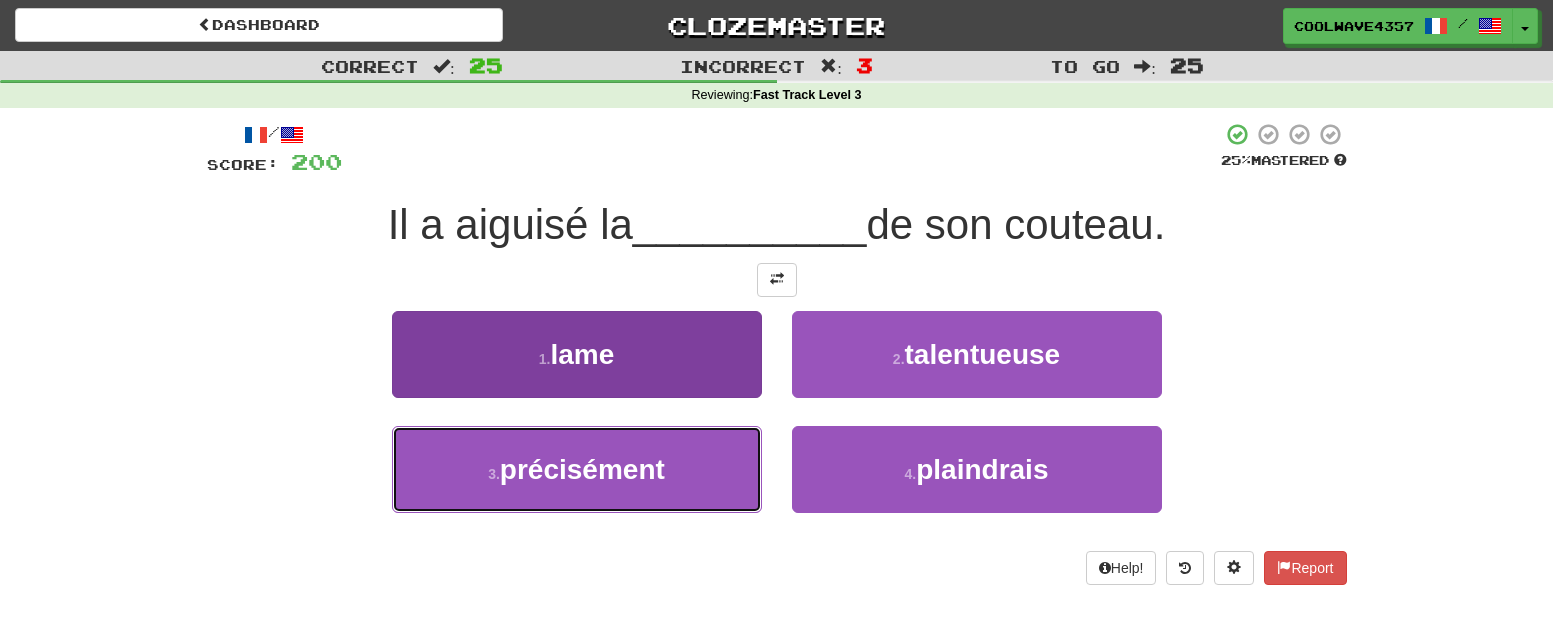 click on "3 .  précisément" at bounding box center [577, 469] 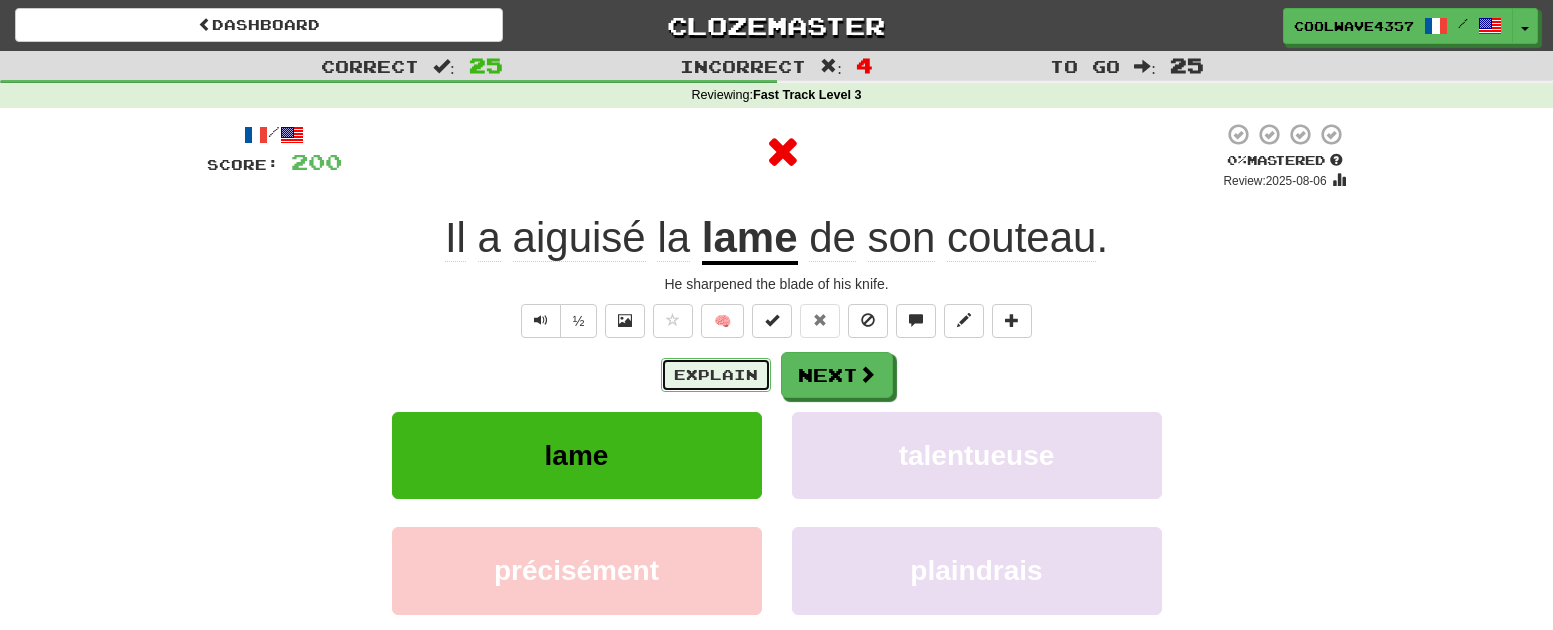 click on "Explain" at bounding box center (716, 375) 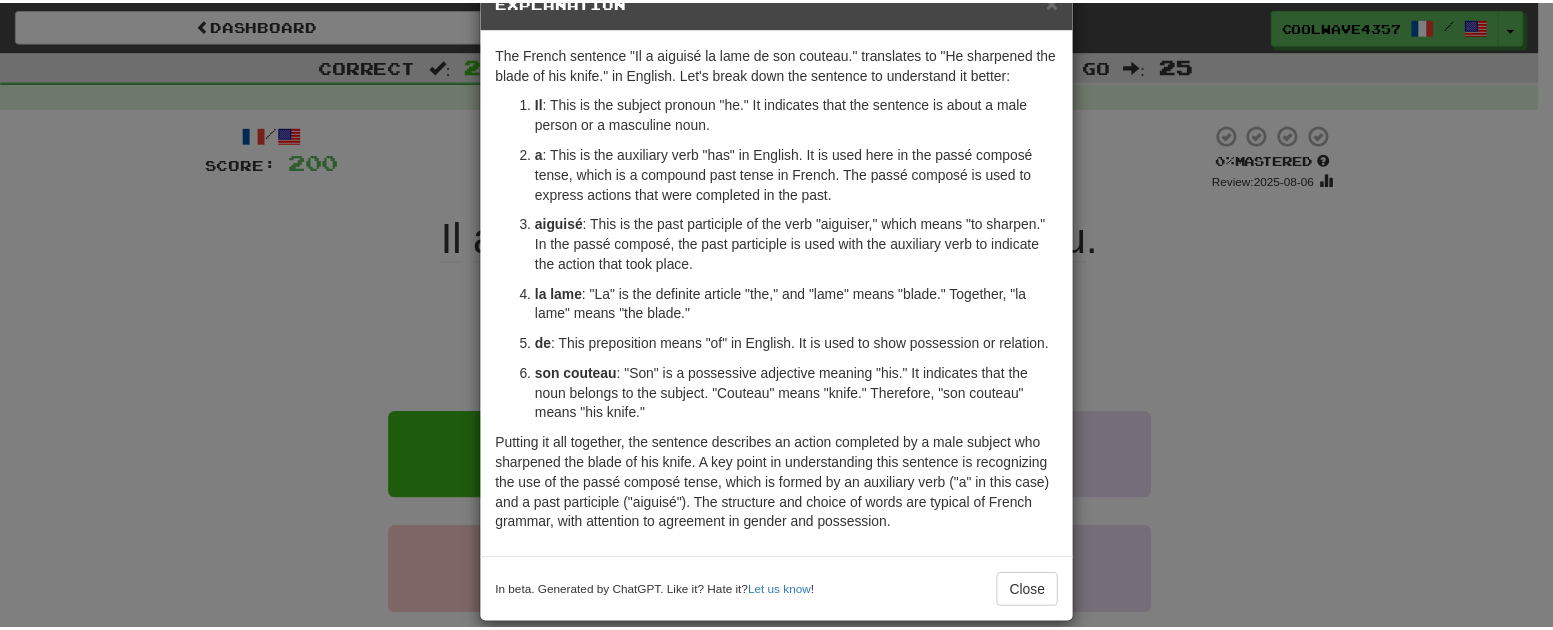 scroll, scrollTop: 78, scrollLeft: 0, axis: vertical 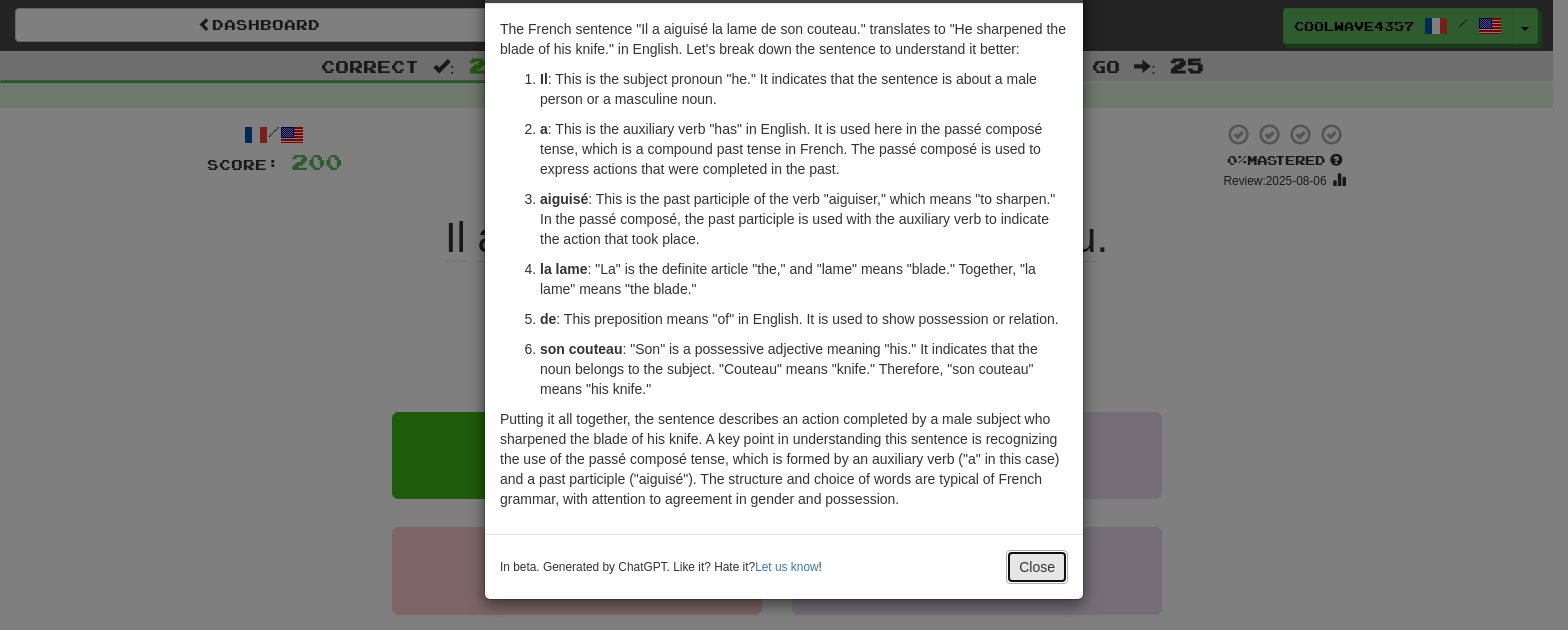 click on "Close" at bounding box center (1037, 567) 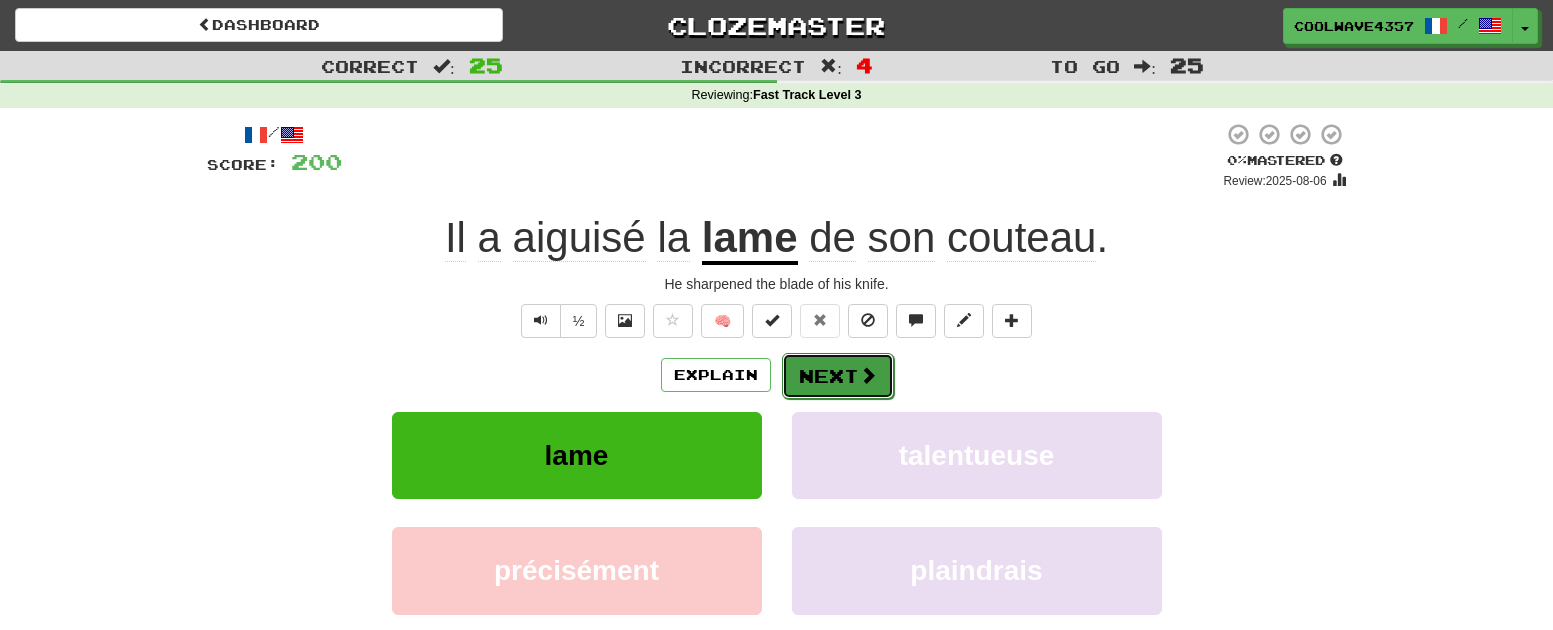 click on "Next" at bounding box center [838, 376] 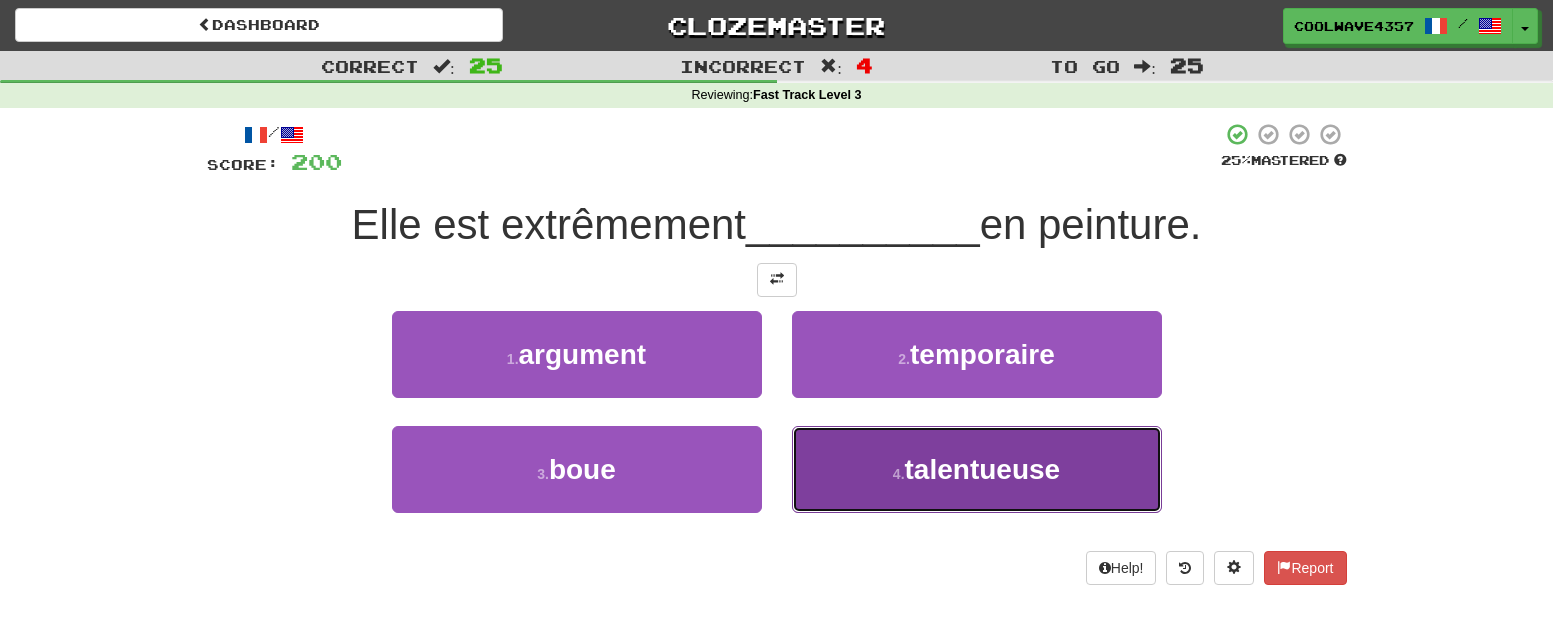 click on "talentueuse" at bounding box center [983, 469] 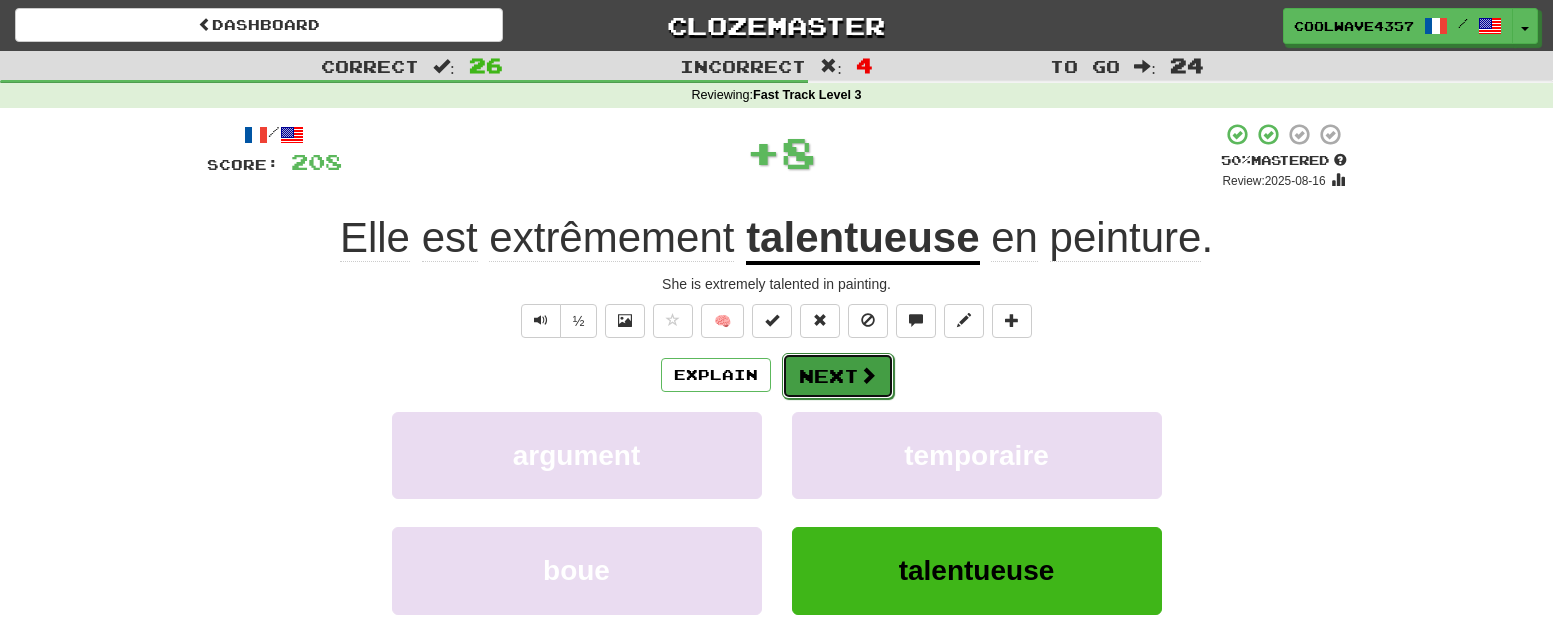 click at bounding box center (868, 375) 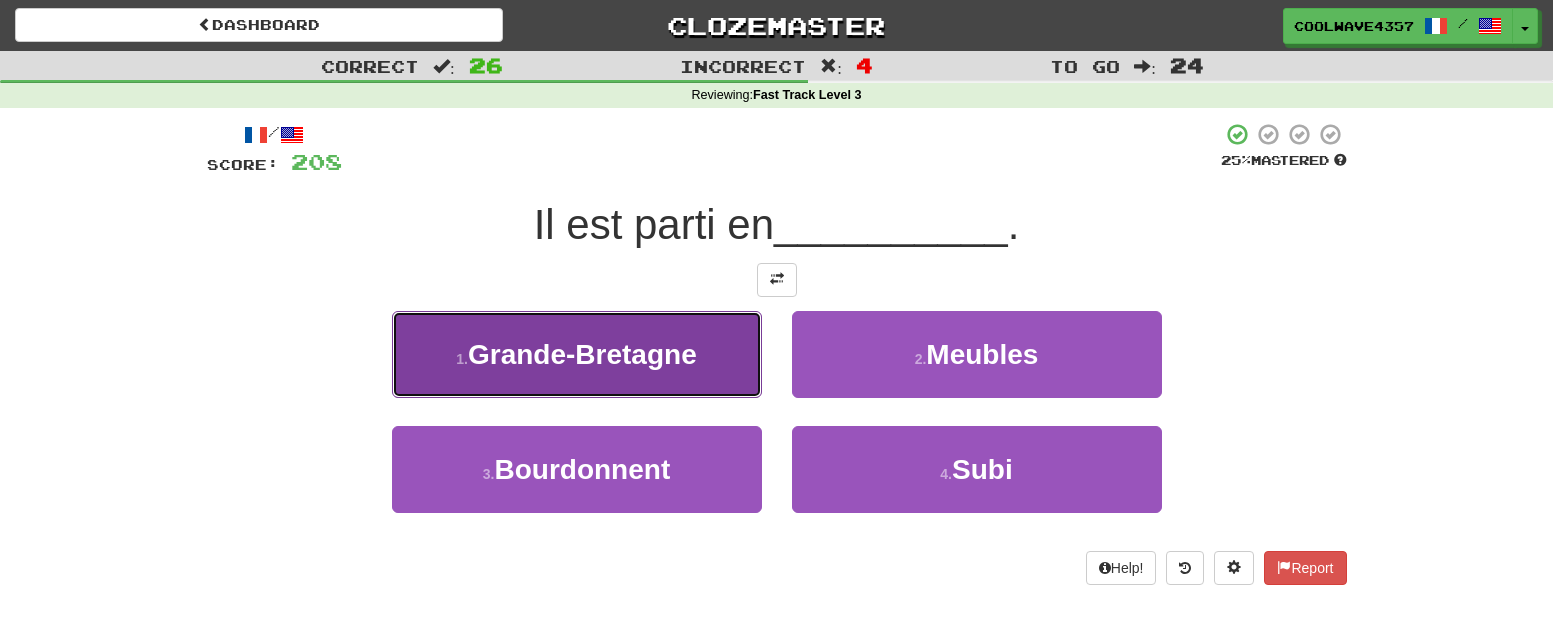 click on "Grande-Bretagne" at bounding box center (582, 354) 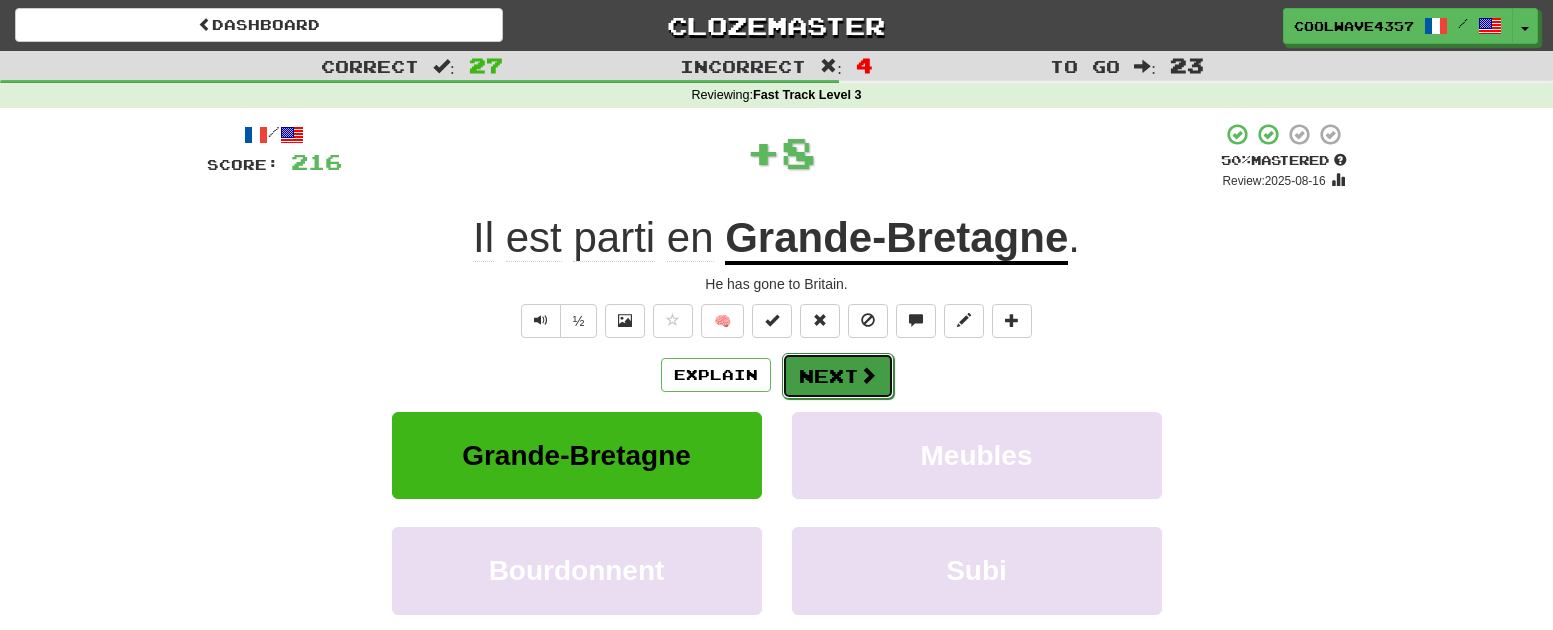 click on "Next" at bounding box center [838, 376] 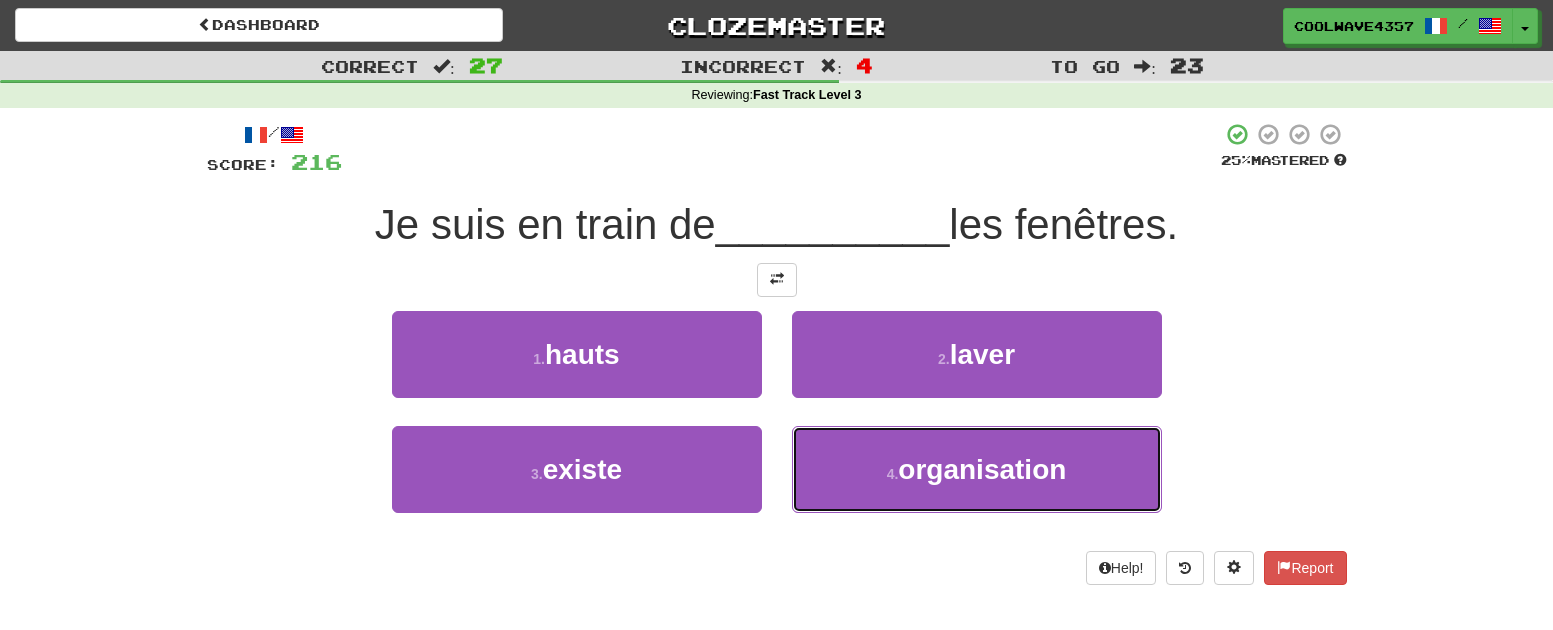 drag, startPoint x: 861, startPoint y: 471, endPoint x: 636, endPoint y: 547, distance: 237.48895 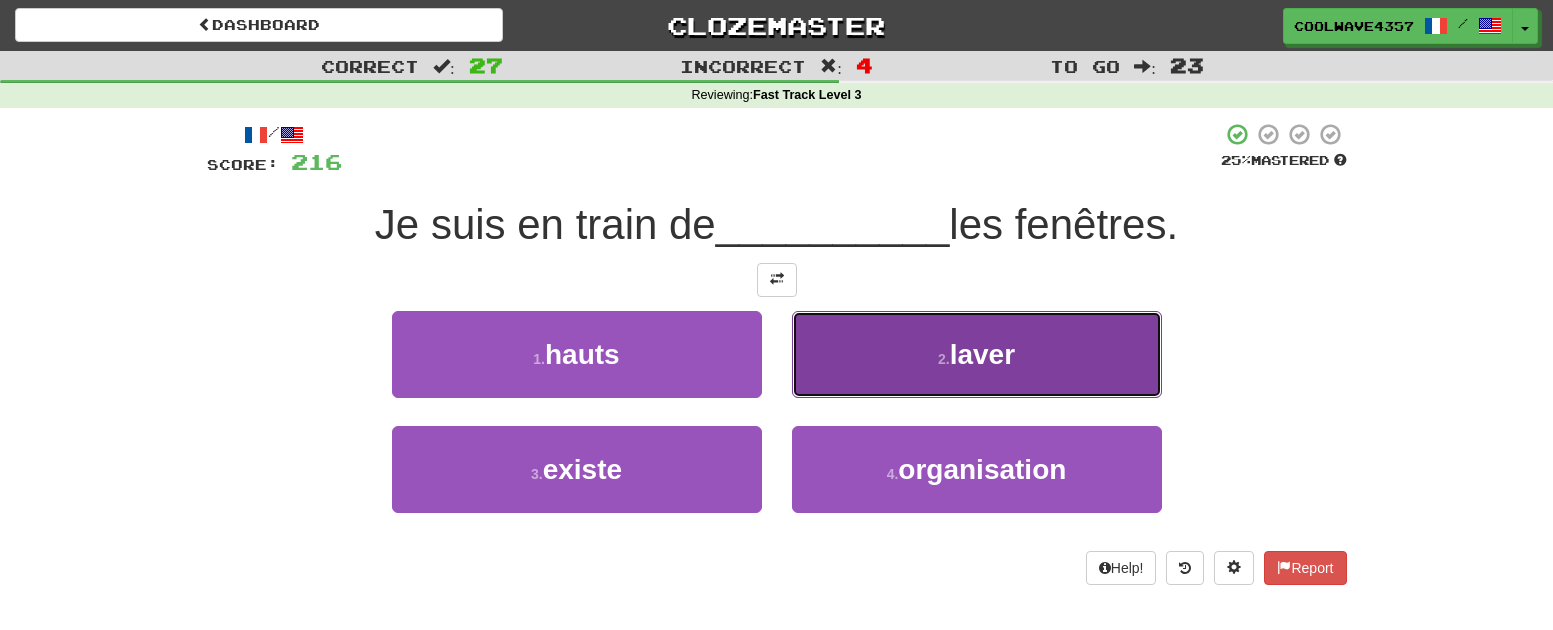 click on "2 .  laver" at bounding box center (977, 354) 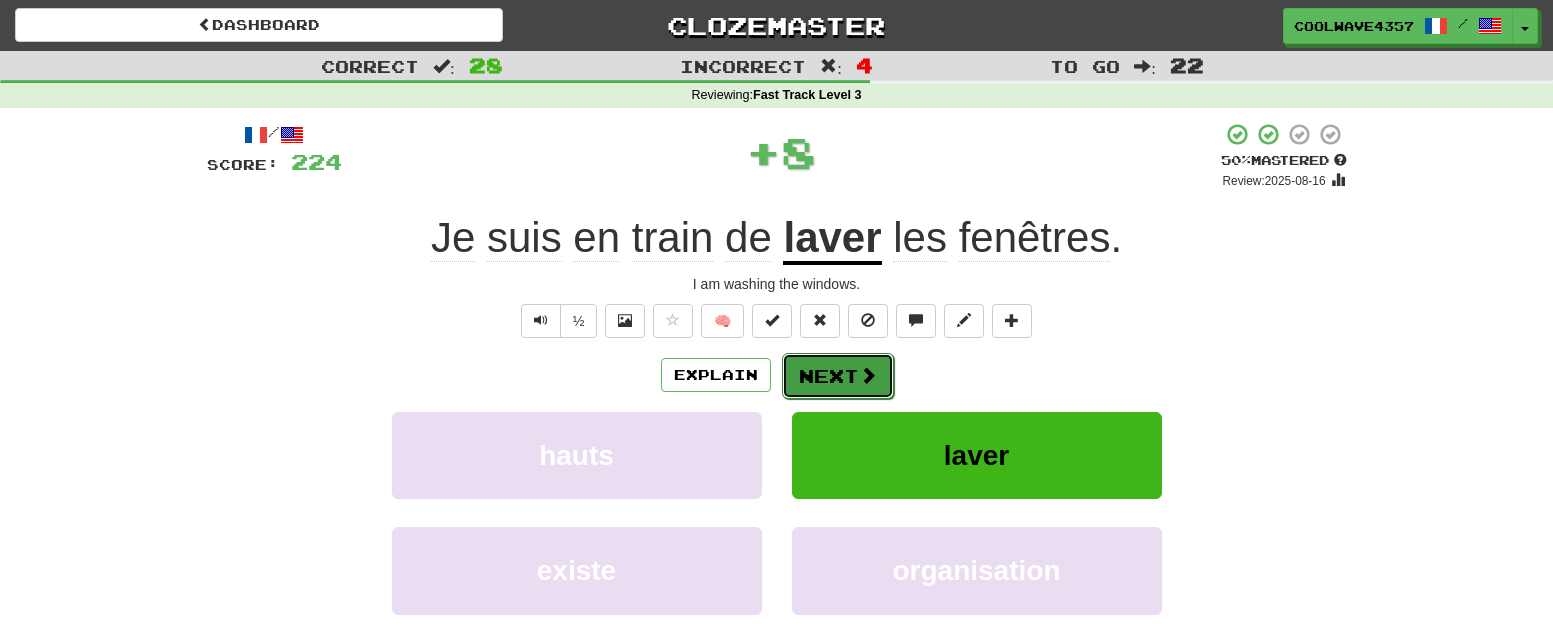 click on "Next" at bounding box center [838, 376] 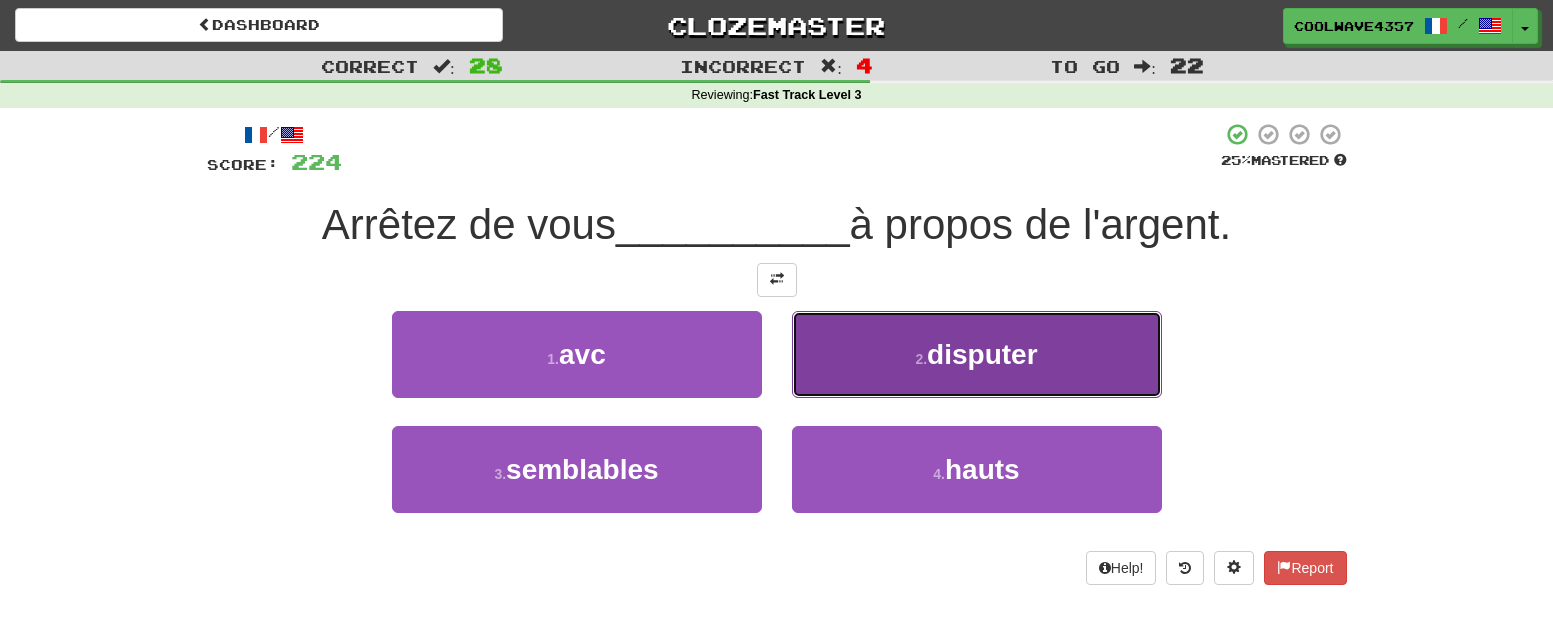 click on "2 .  disputer" at bounding box center (977, 354) 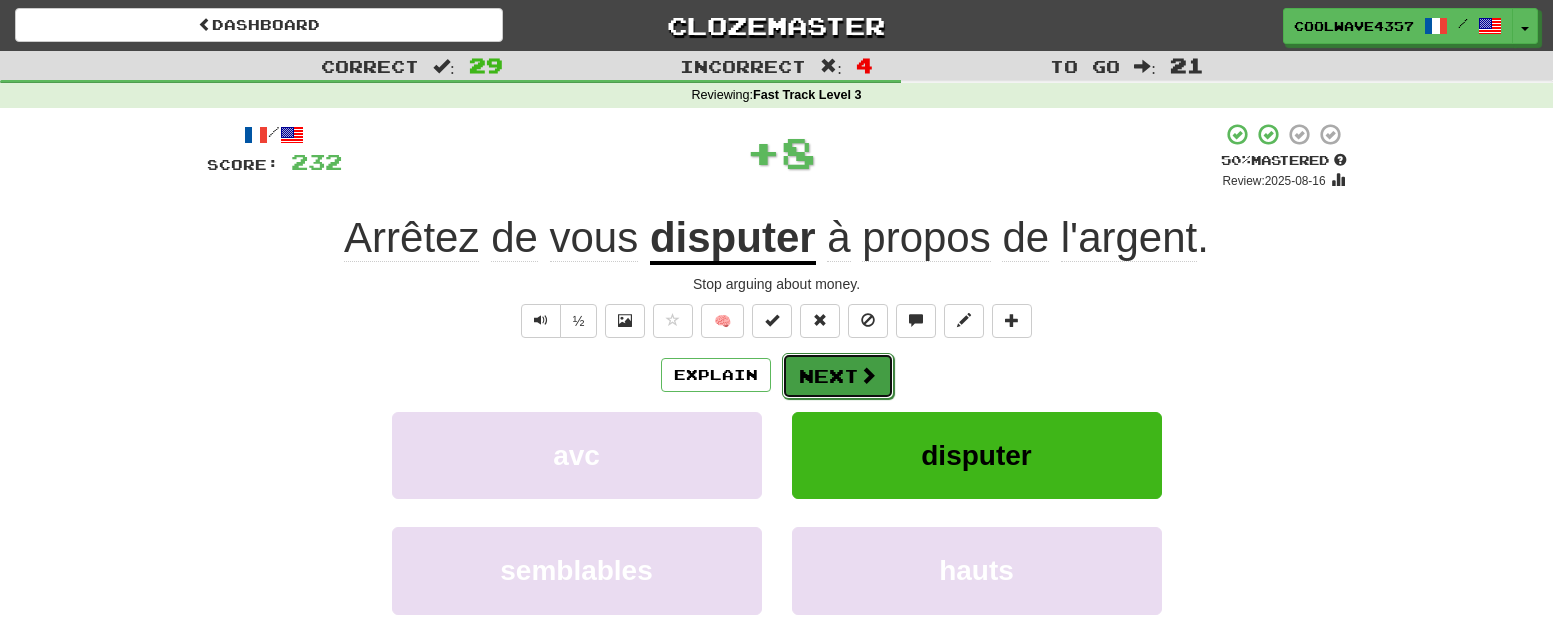 click on "Next" at bounding box center (838, 376) 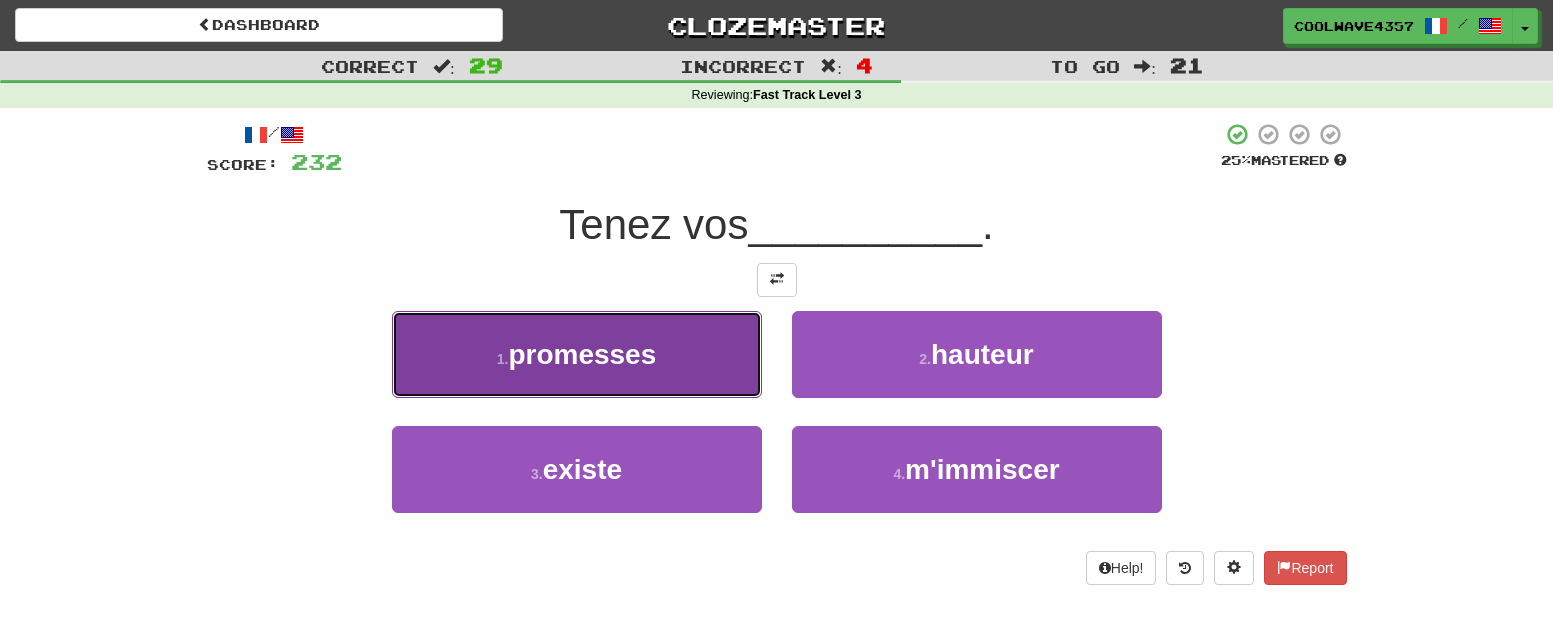 click on "1 .  promesses" at bounding box center (577, 354) 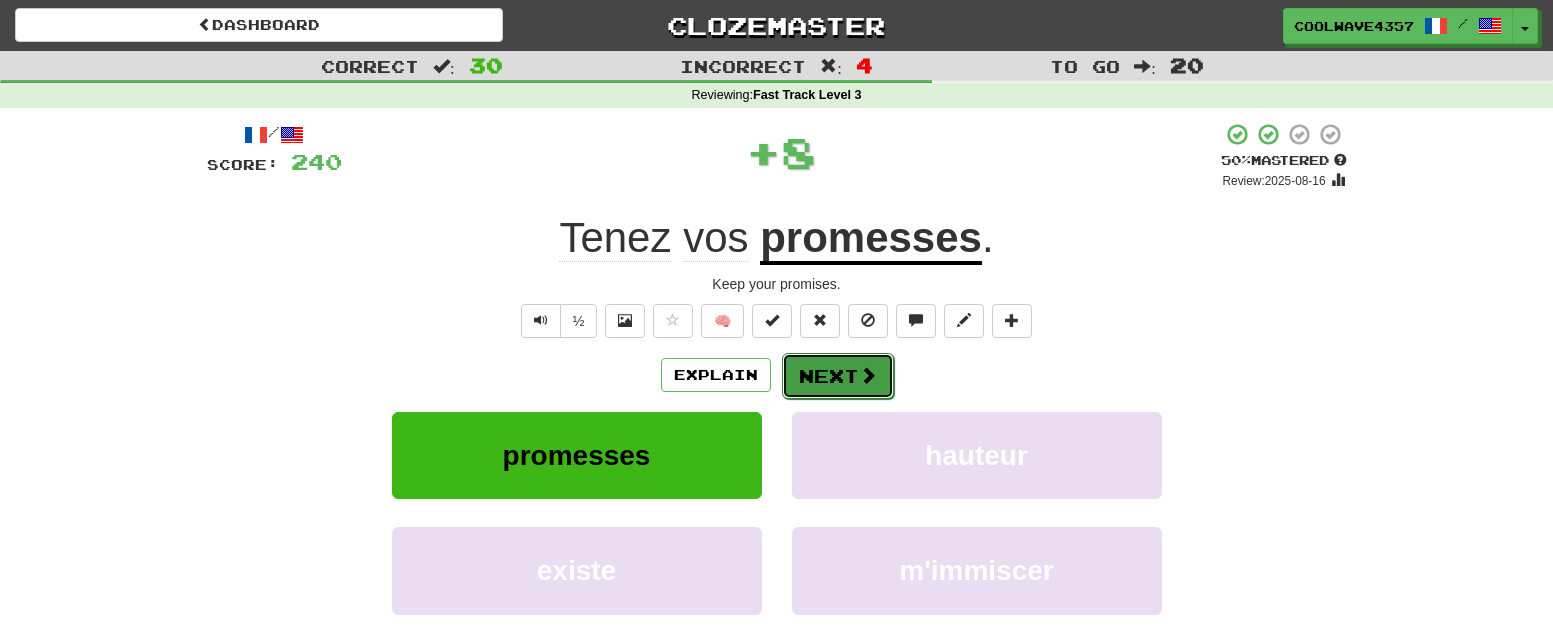 click on "Next" at bounding box center (838, 376) 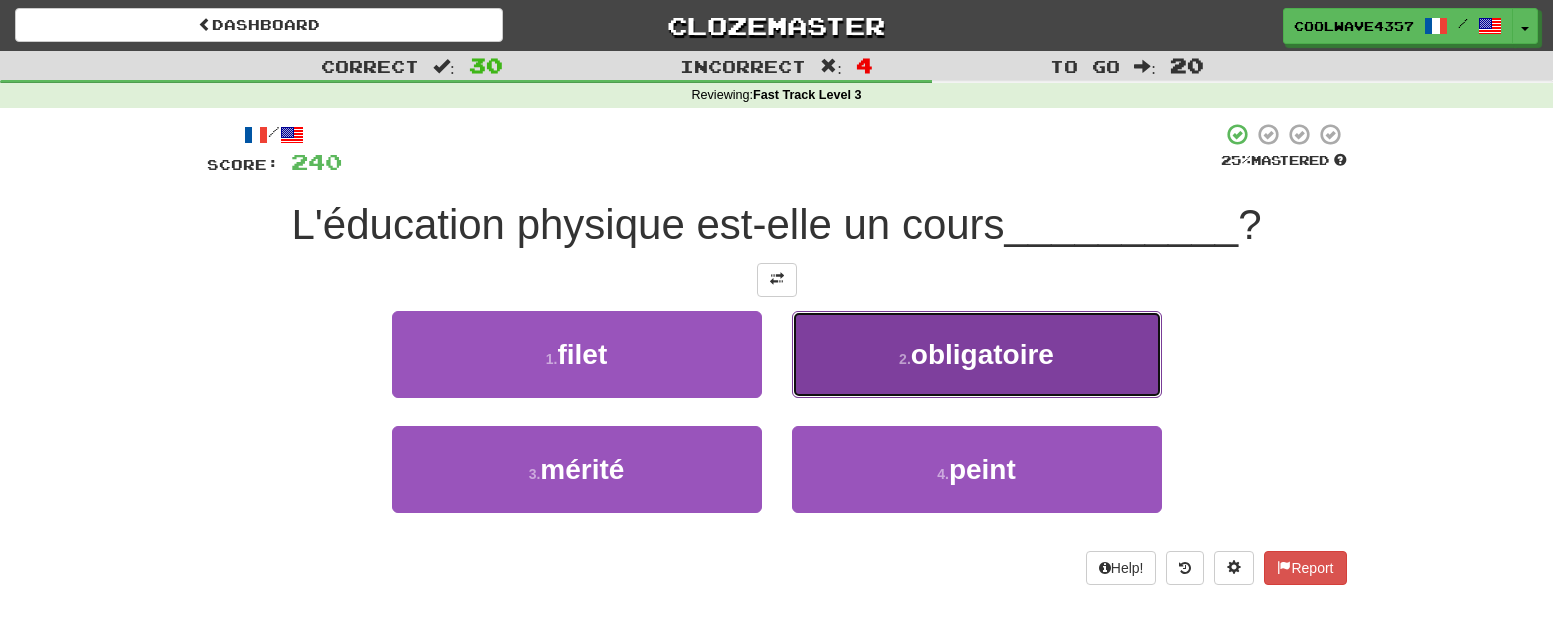 click on "obligatoire" at bounding box center (982, 354) 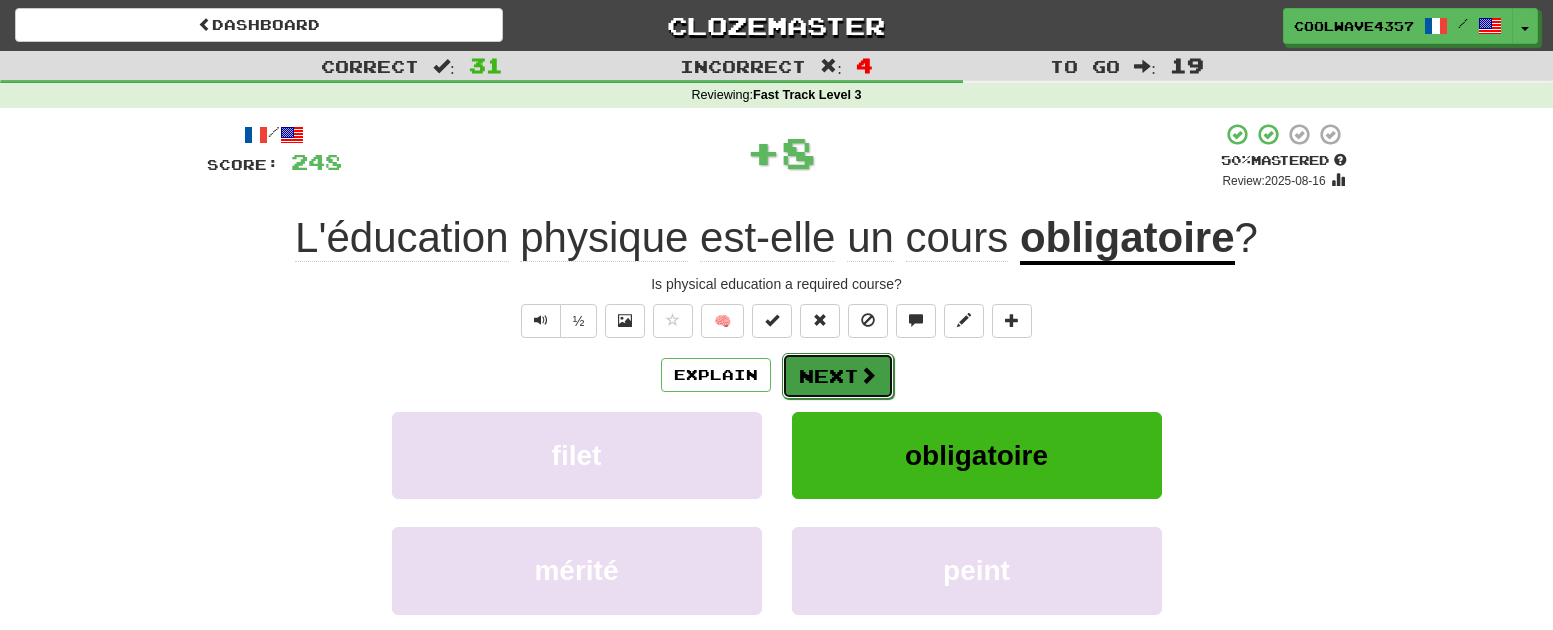 click on "Next" at bounding box center (838, 376) 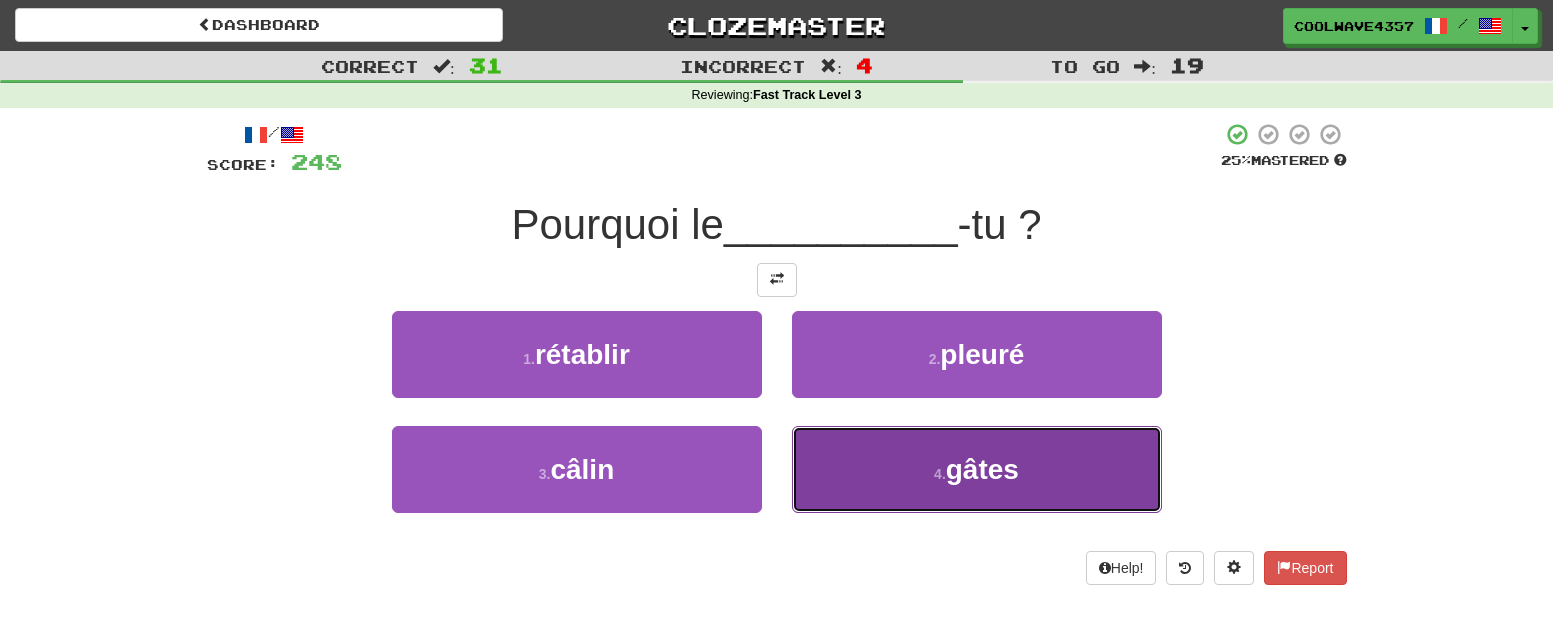 click on "4 .  gâtes" at bounding box center [977, 469] 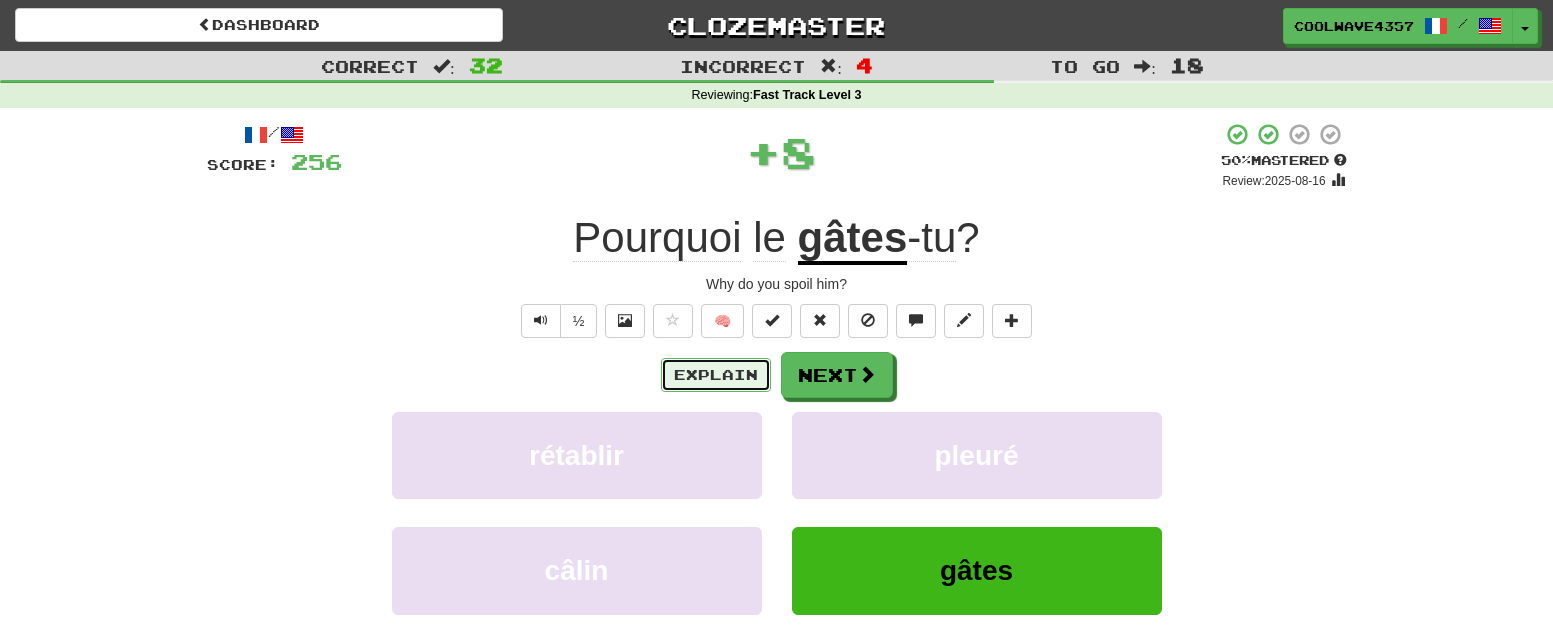 click on "Explain" at bounding box center [716, 375] 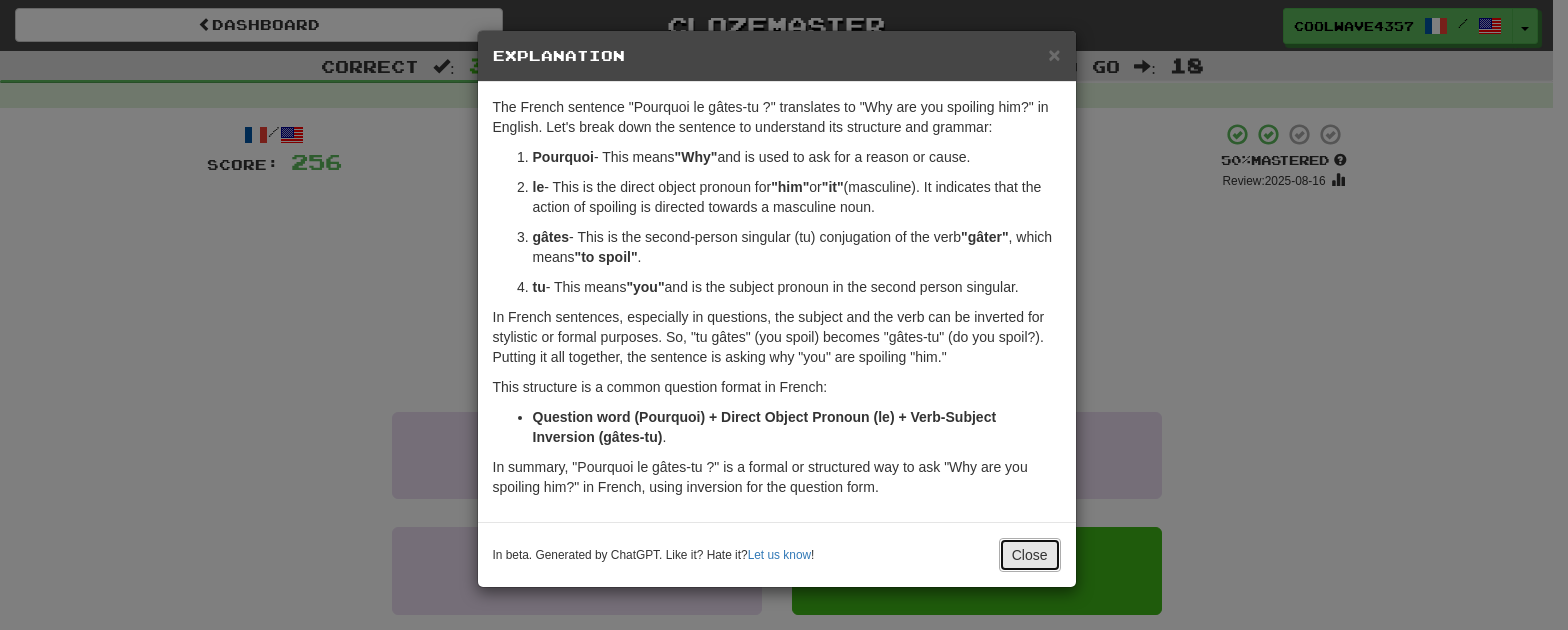 click on "Close" at bounding box center (1030, 555) 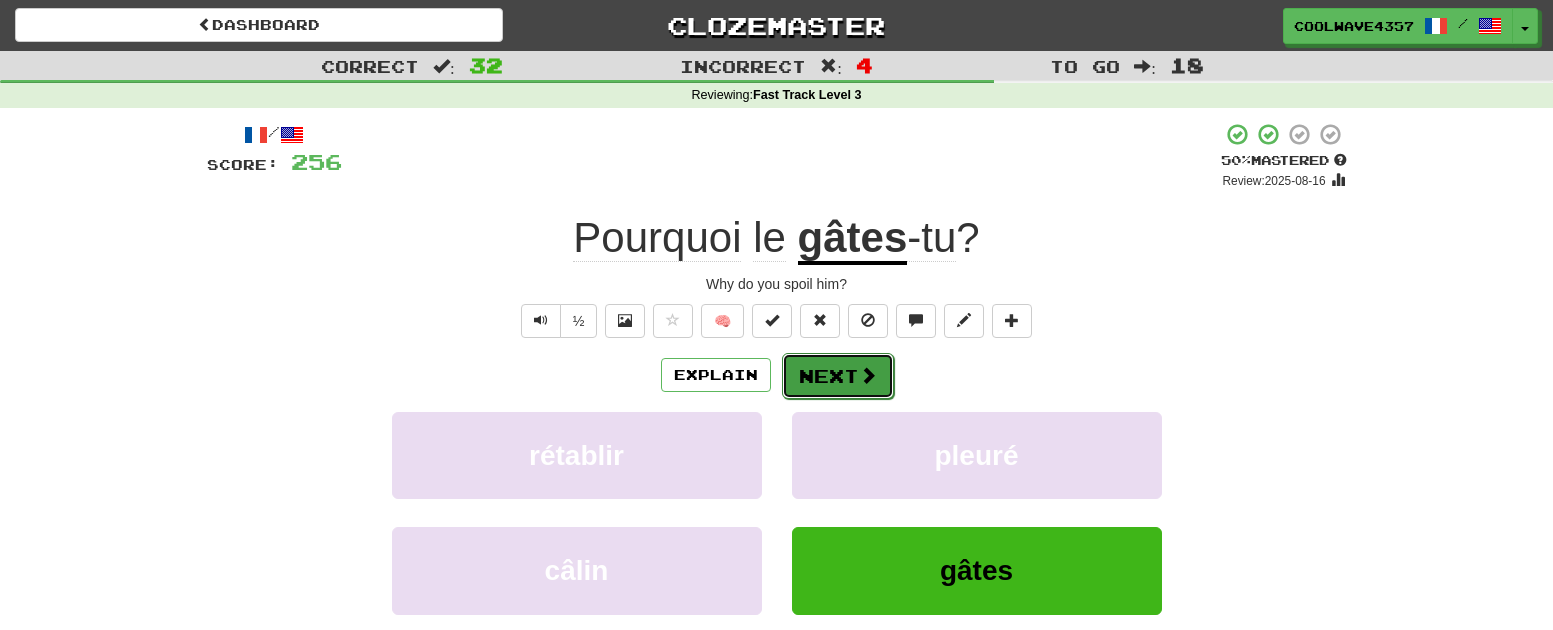click on "Next" at bounding box center [838, 376] 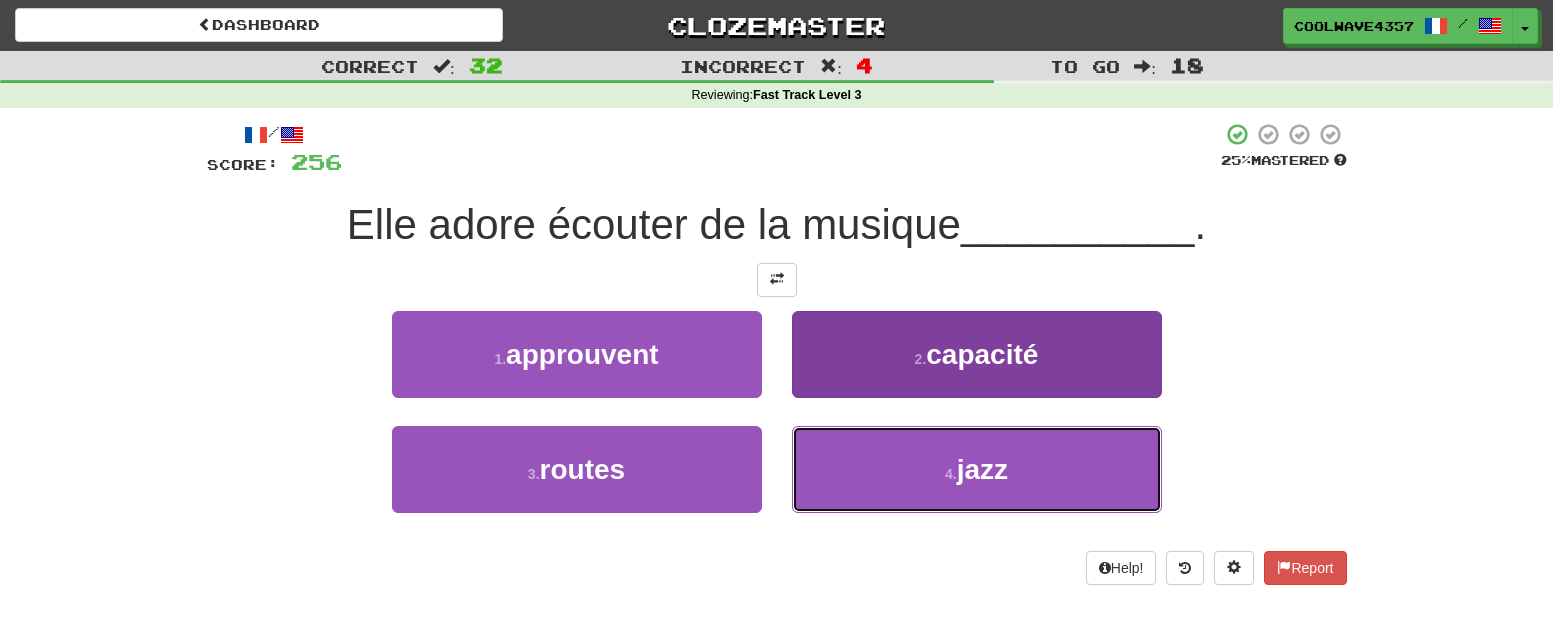 click on "jazz" at bounding box center [982, 469] 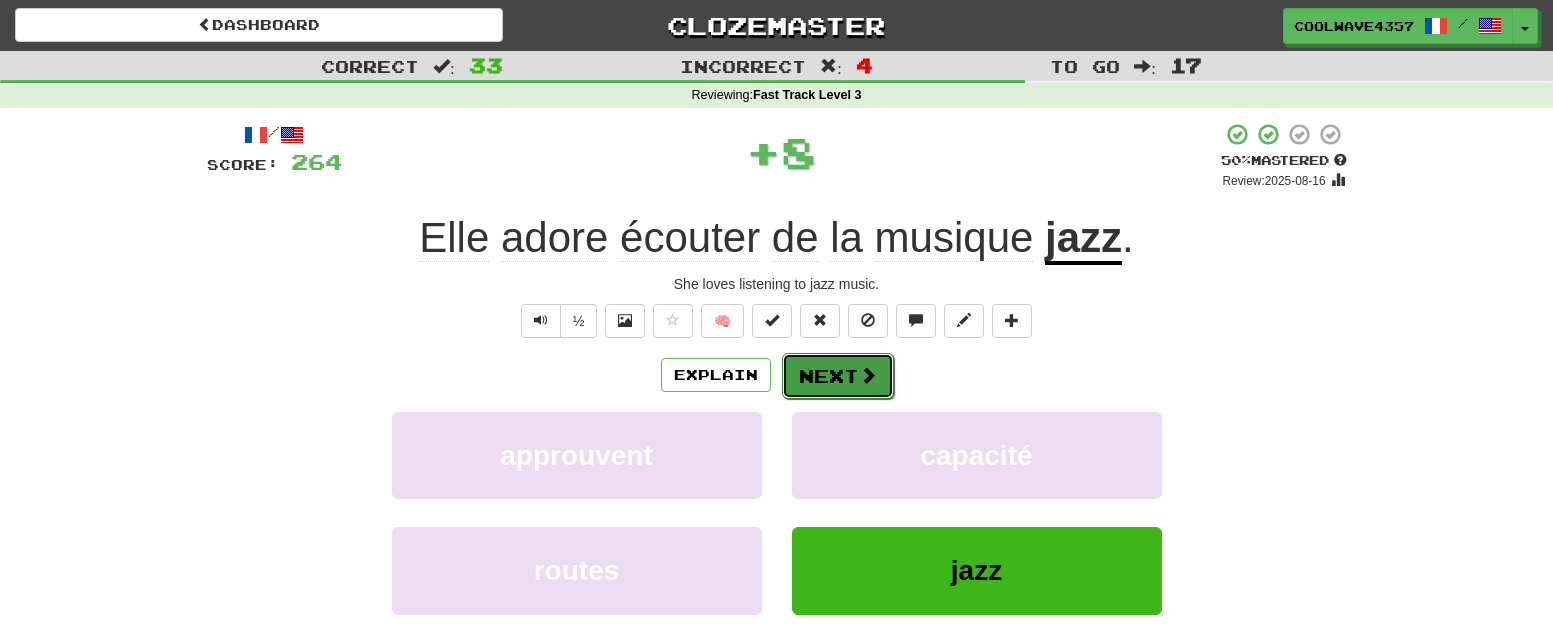 click on "Next" at bounding box center [838, 376] 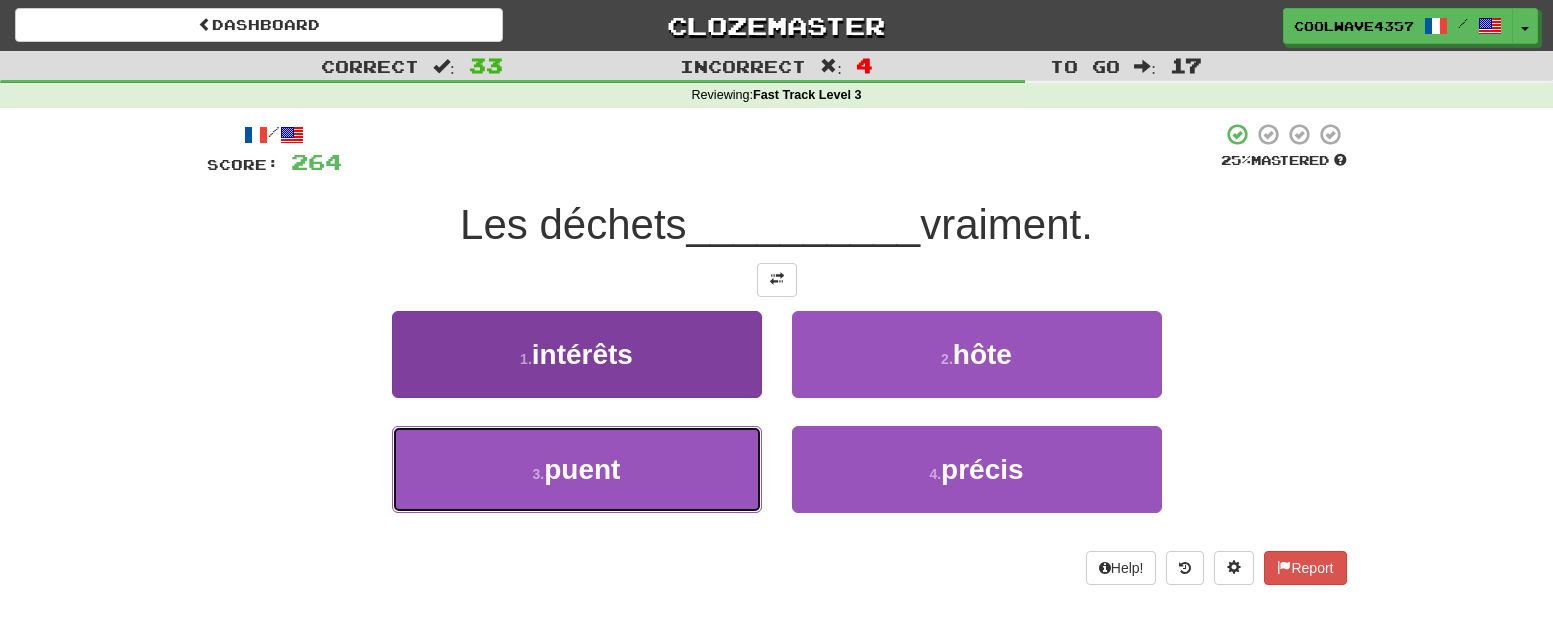 click on "3 .  puent" at bounding box center [577, 469] 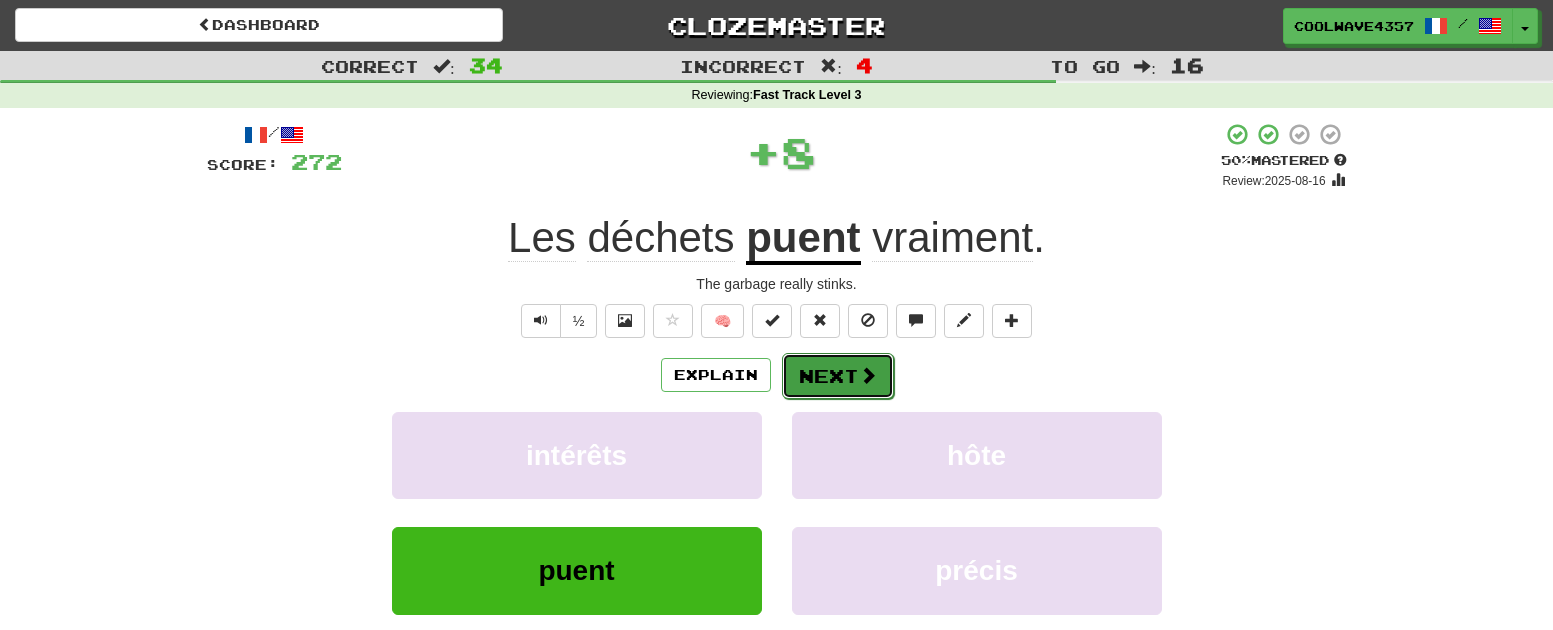 click at bounding box center [868, 375] 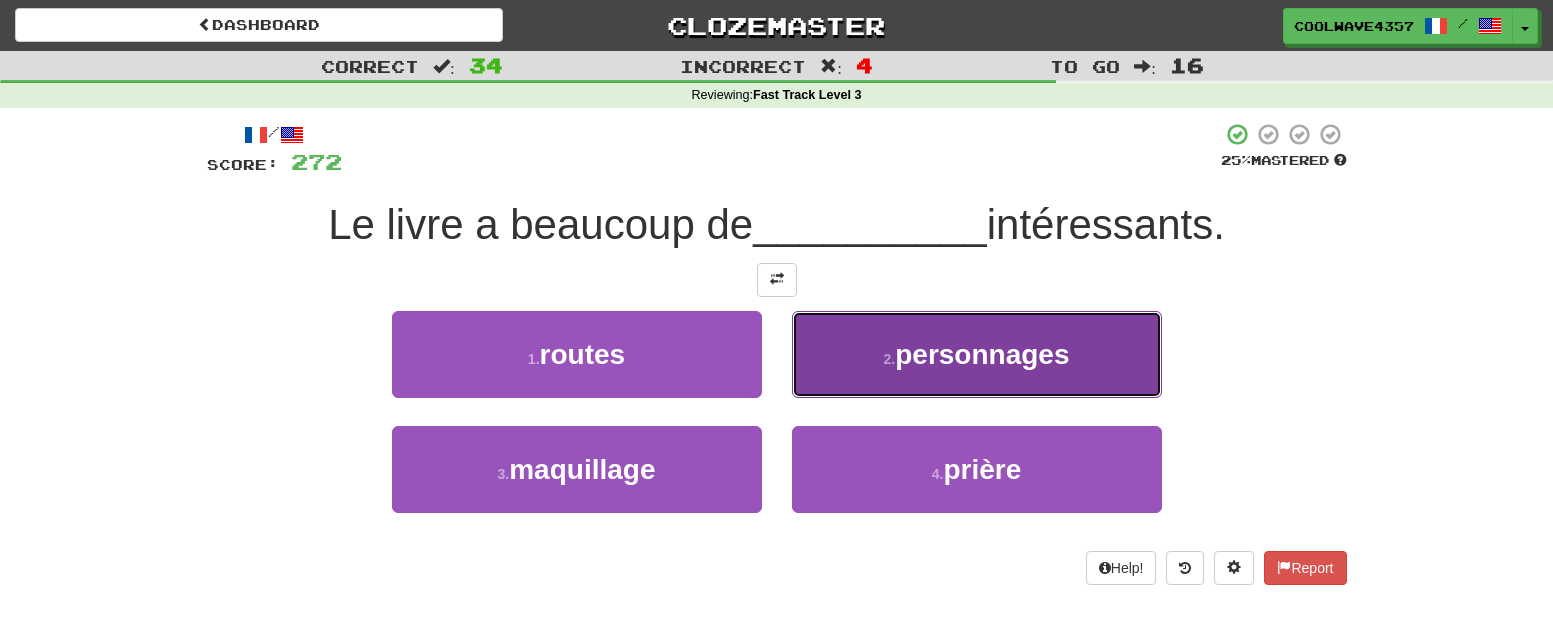 click on "2 .  personnages" at bounding box center (977, 354) 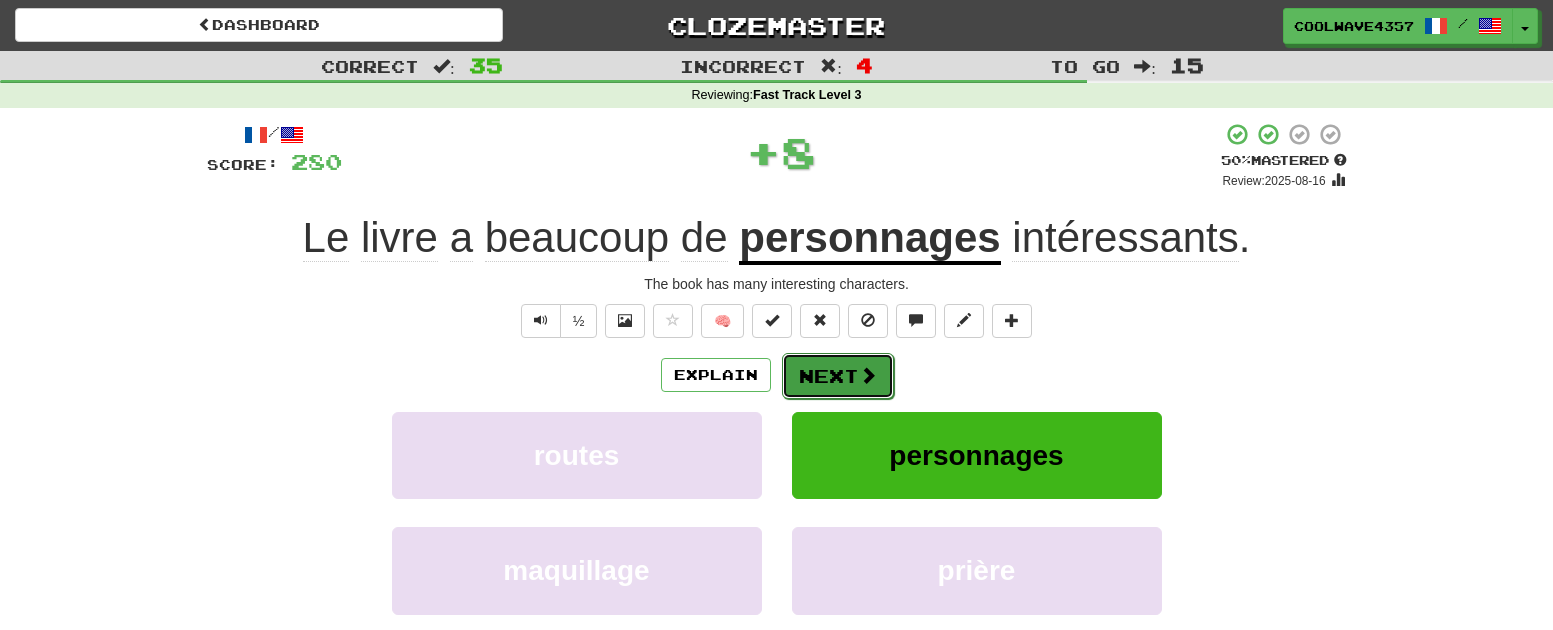 click on "Next" at bounding box center [838, 376] 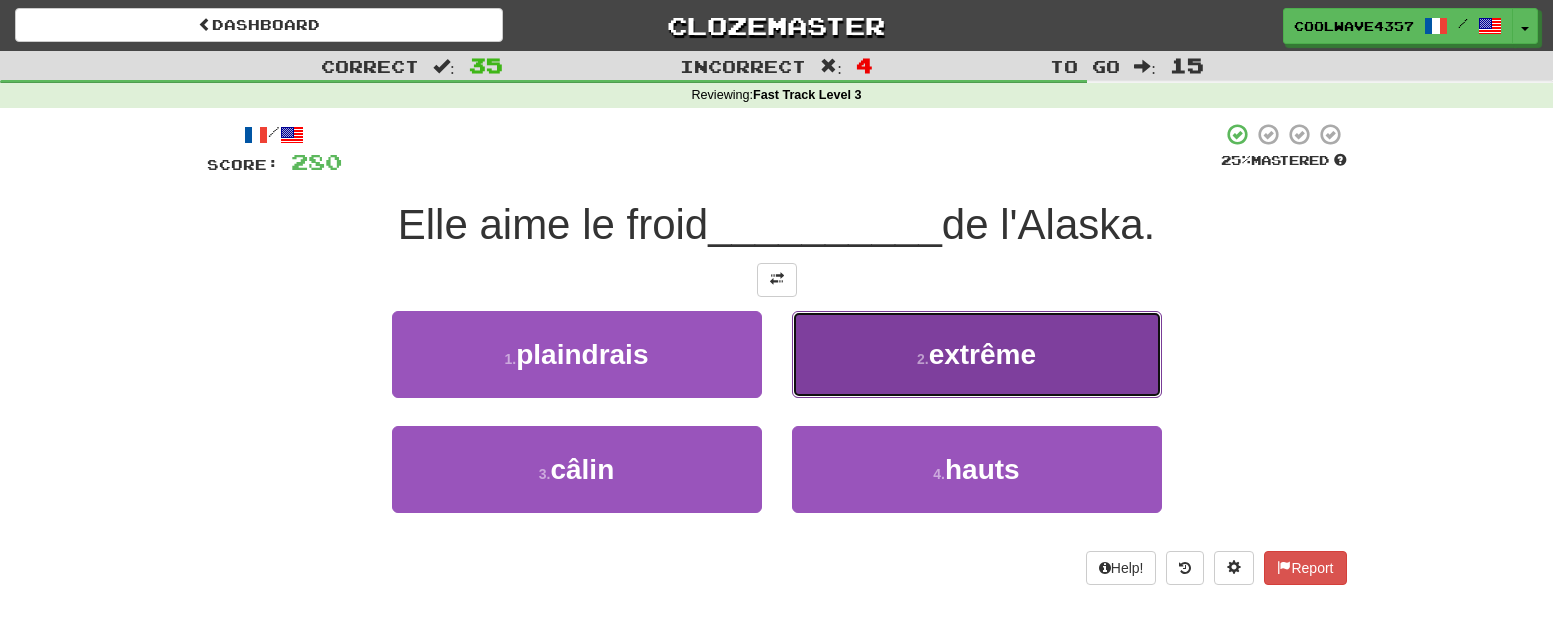 click on "extrême" at bounding box center (982, 354) 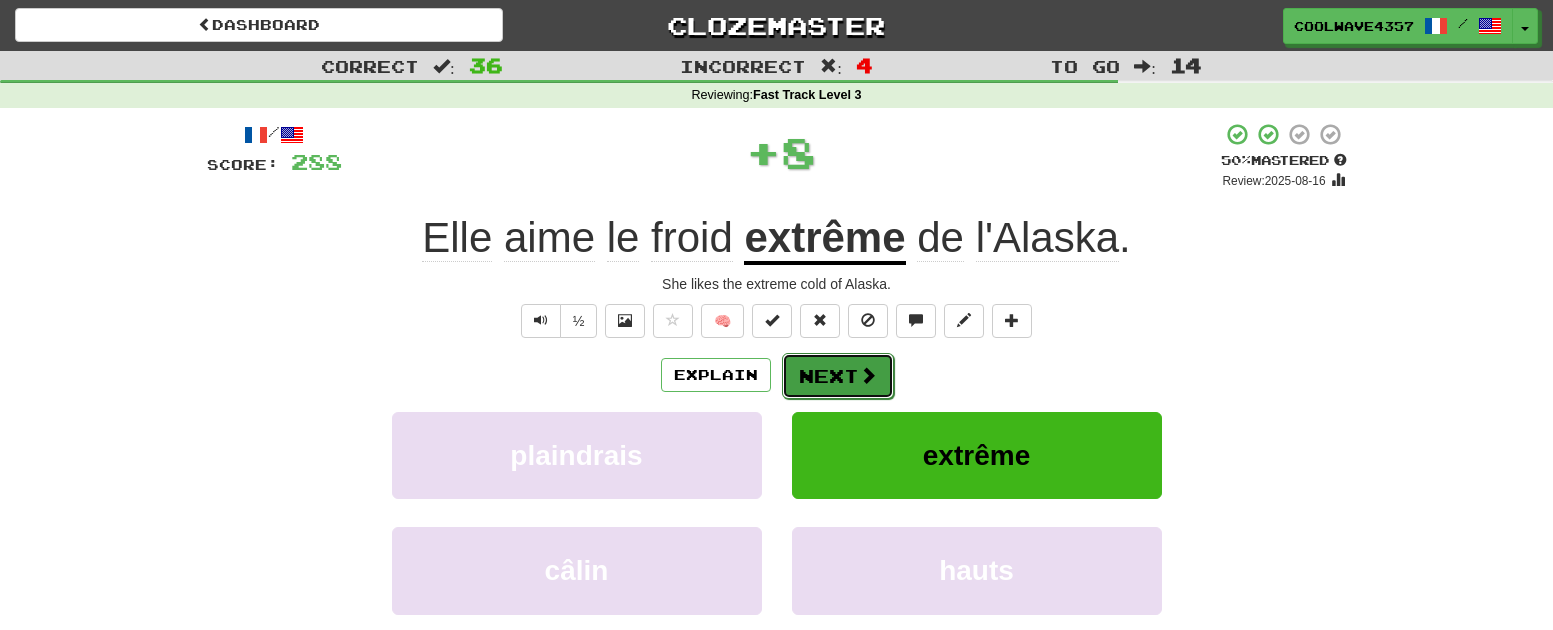 click on "Next" at bounding box center [838, 376] 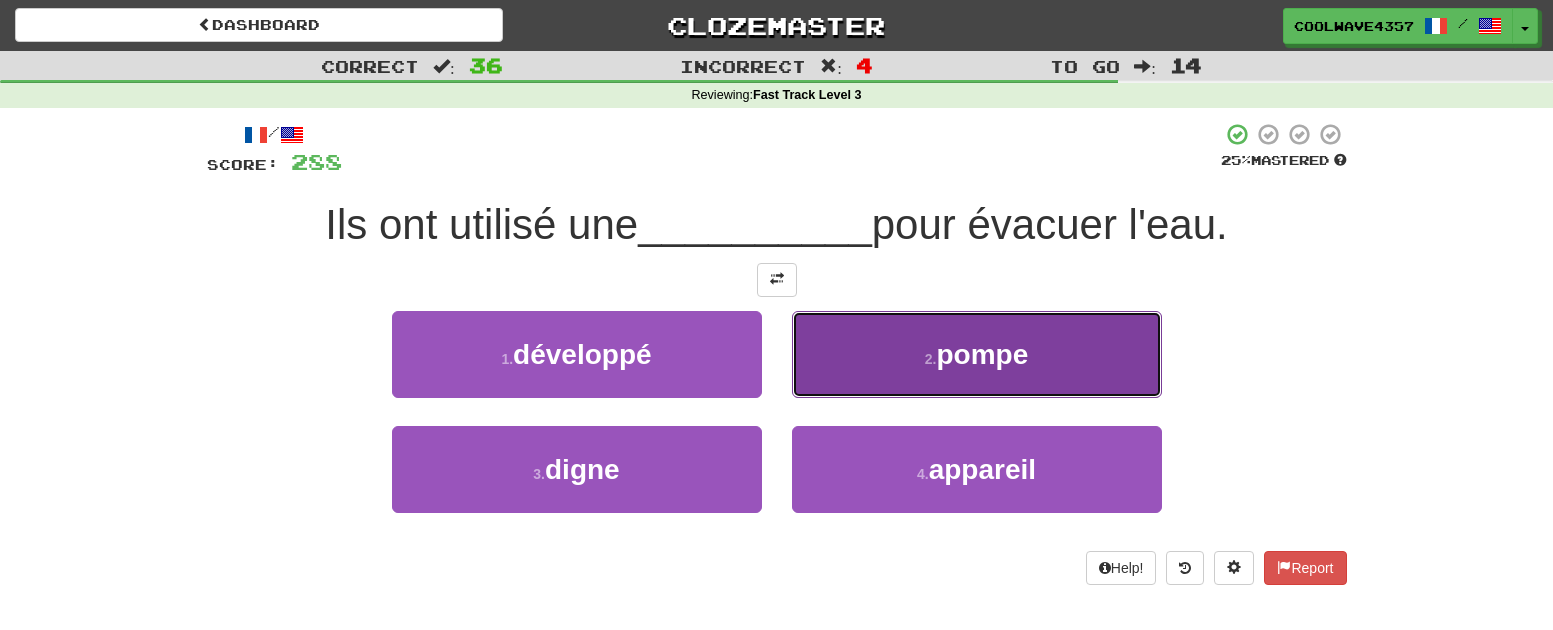 click on "2 .  pompe" at bounding box center (977, 354) 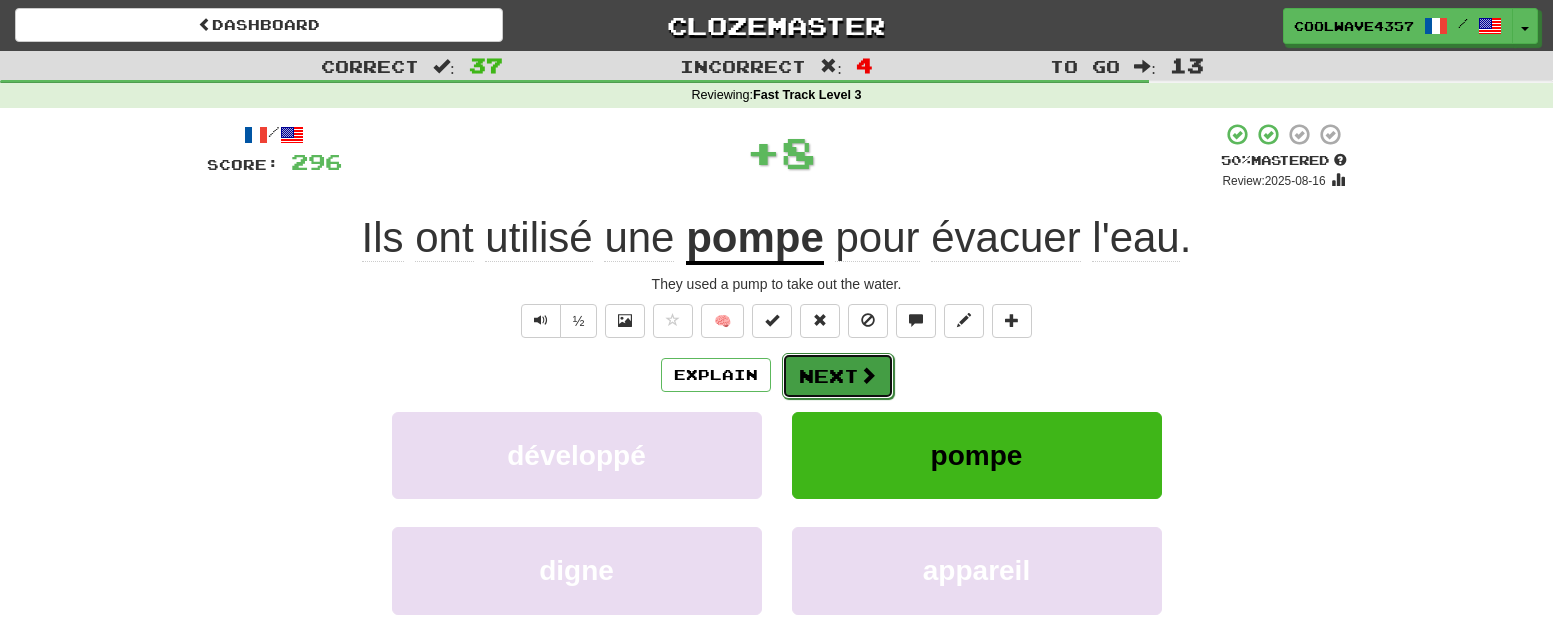 click on "Next" at bounding box center [838, 376] 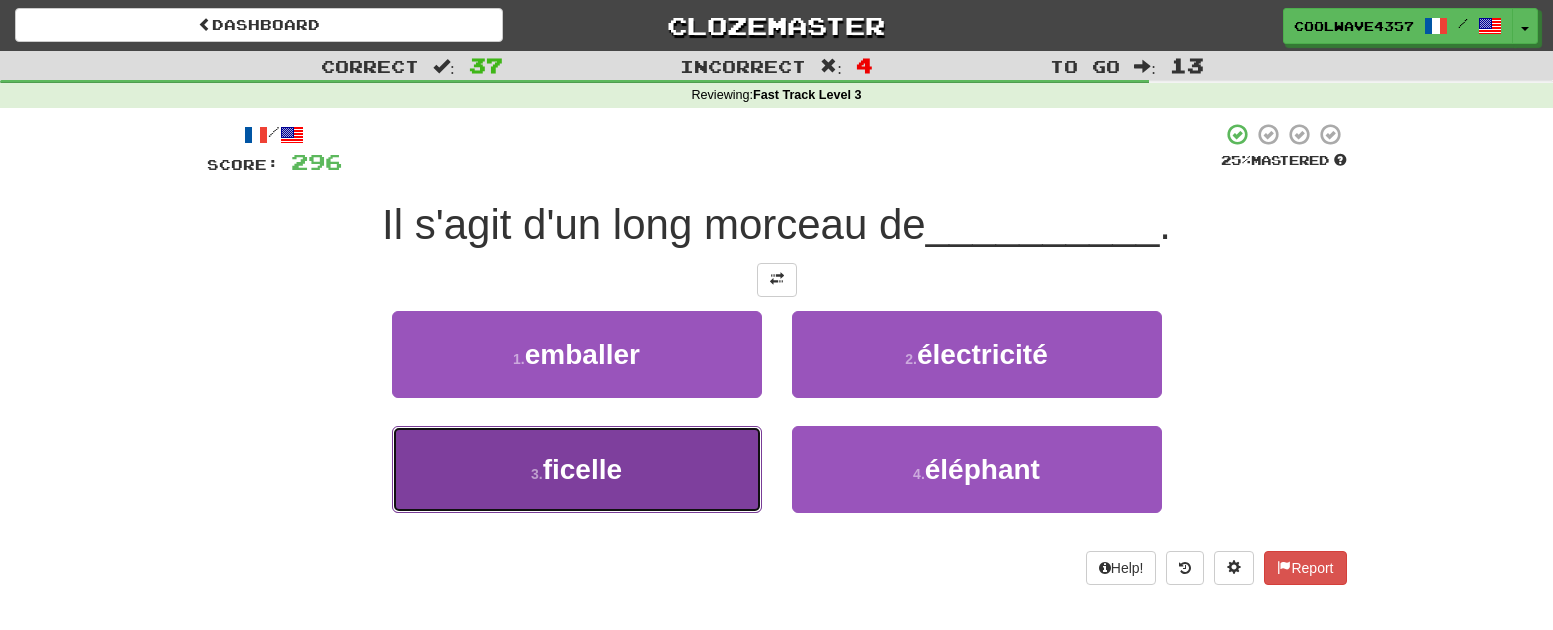 click on "3 .  ficelle" at bounding box center [577, 469] 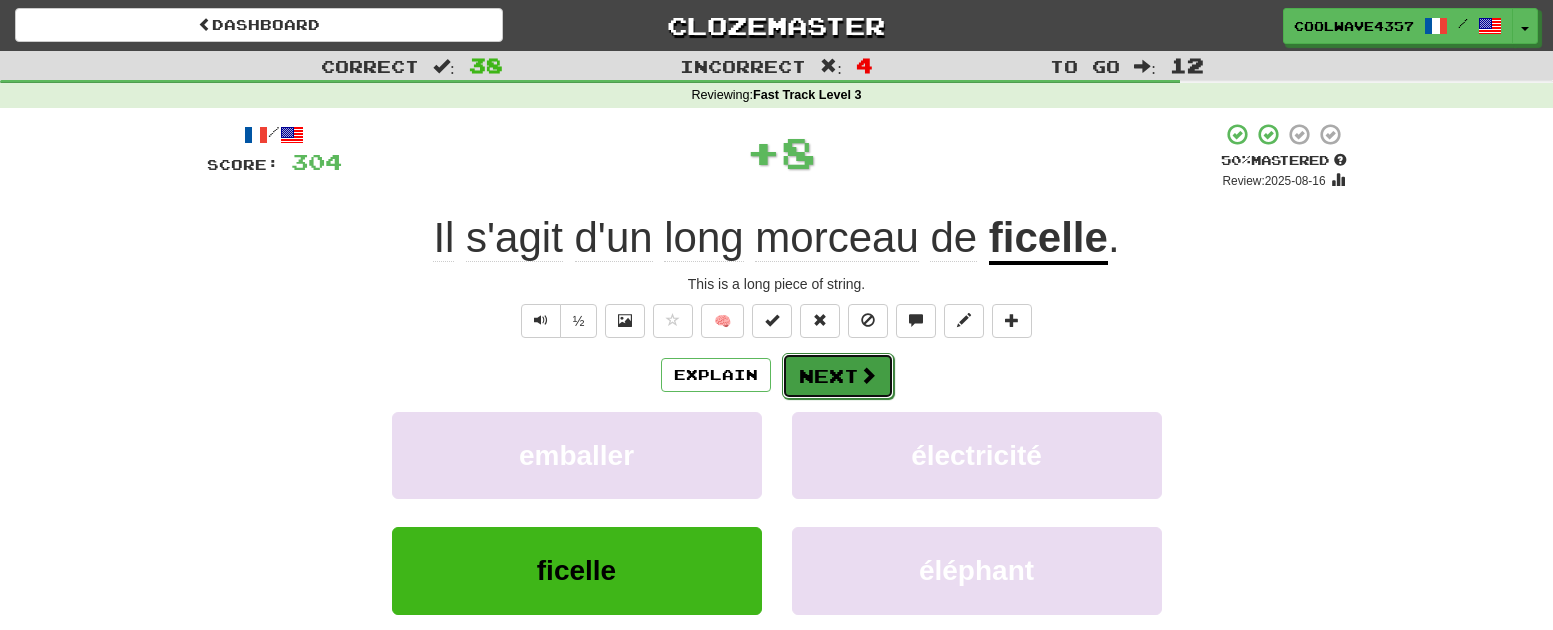 click on "Next" at bounding box center (838, 376) 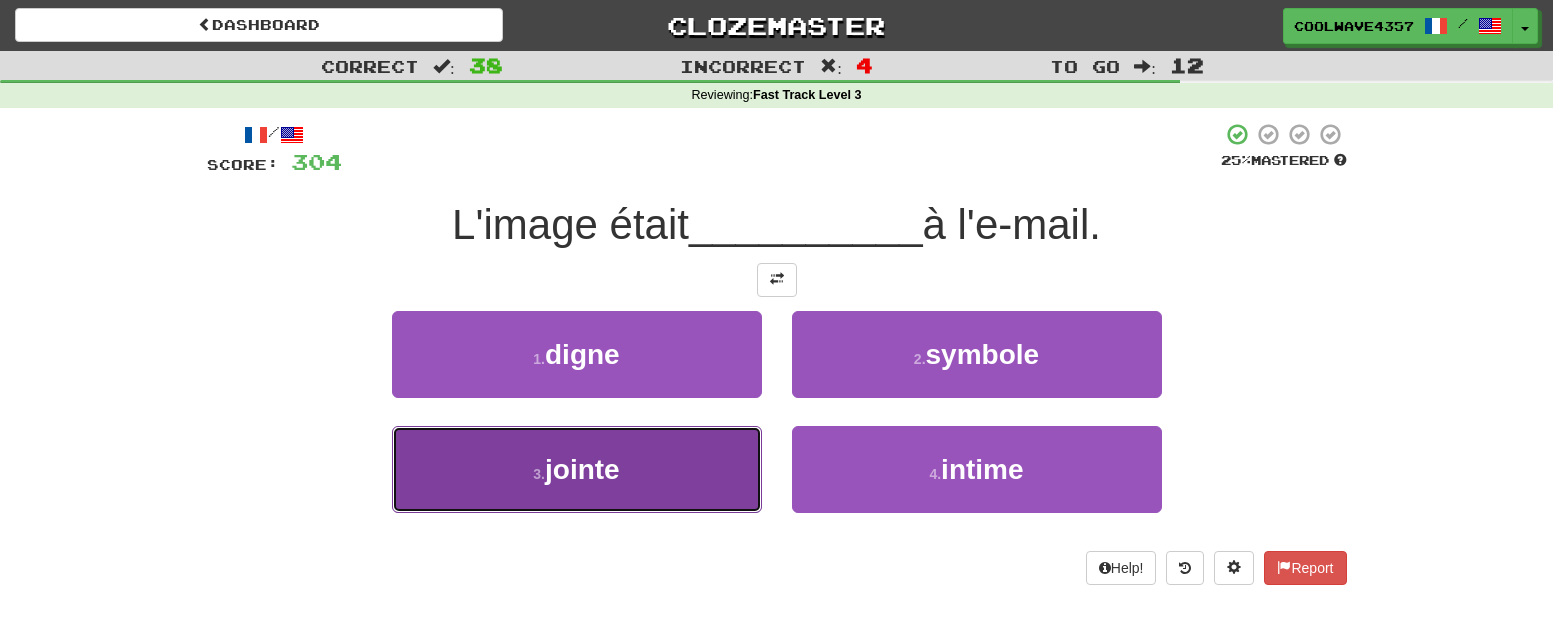 click on "3 .  jointe" at bounding box center [577, 469] 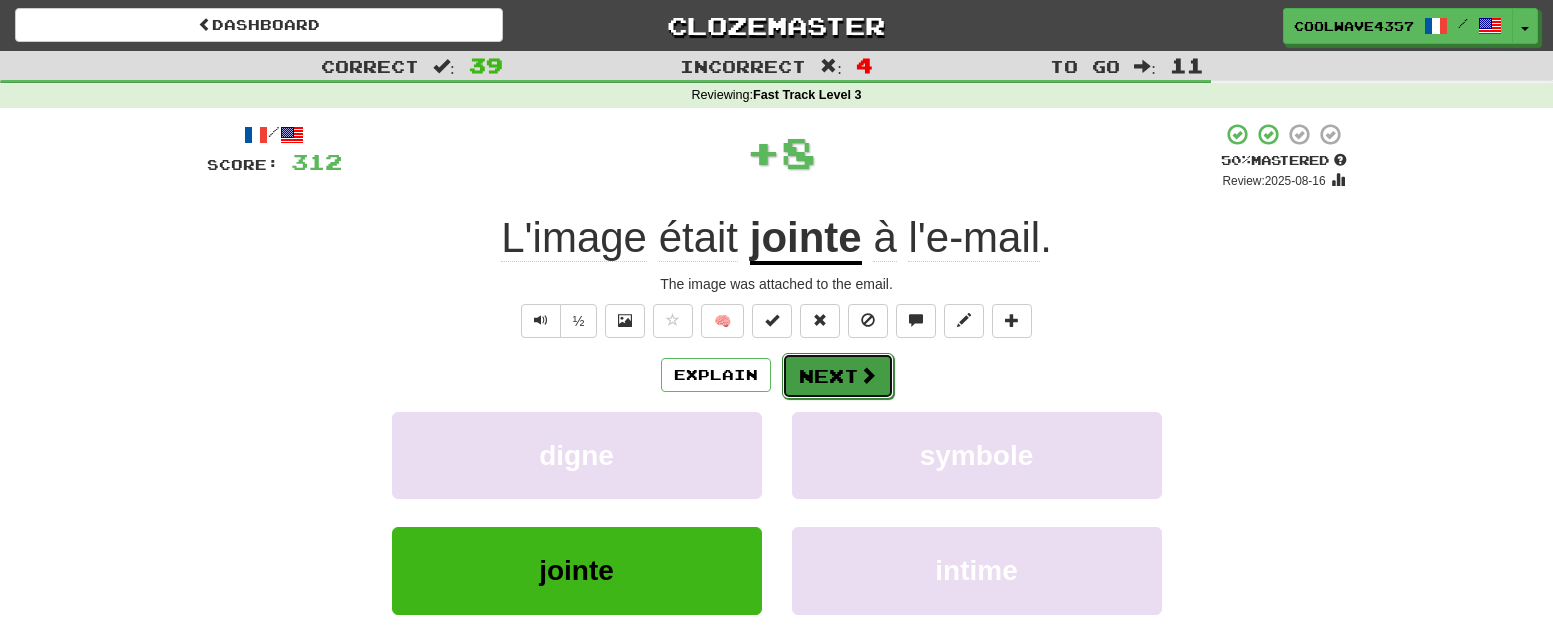 click on "Next" at bounding box center (838, 376) 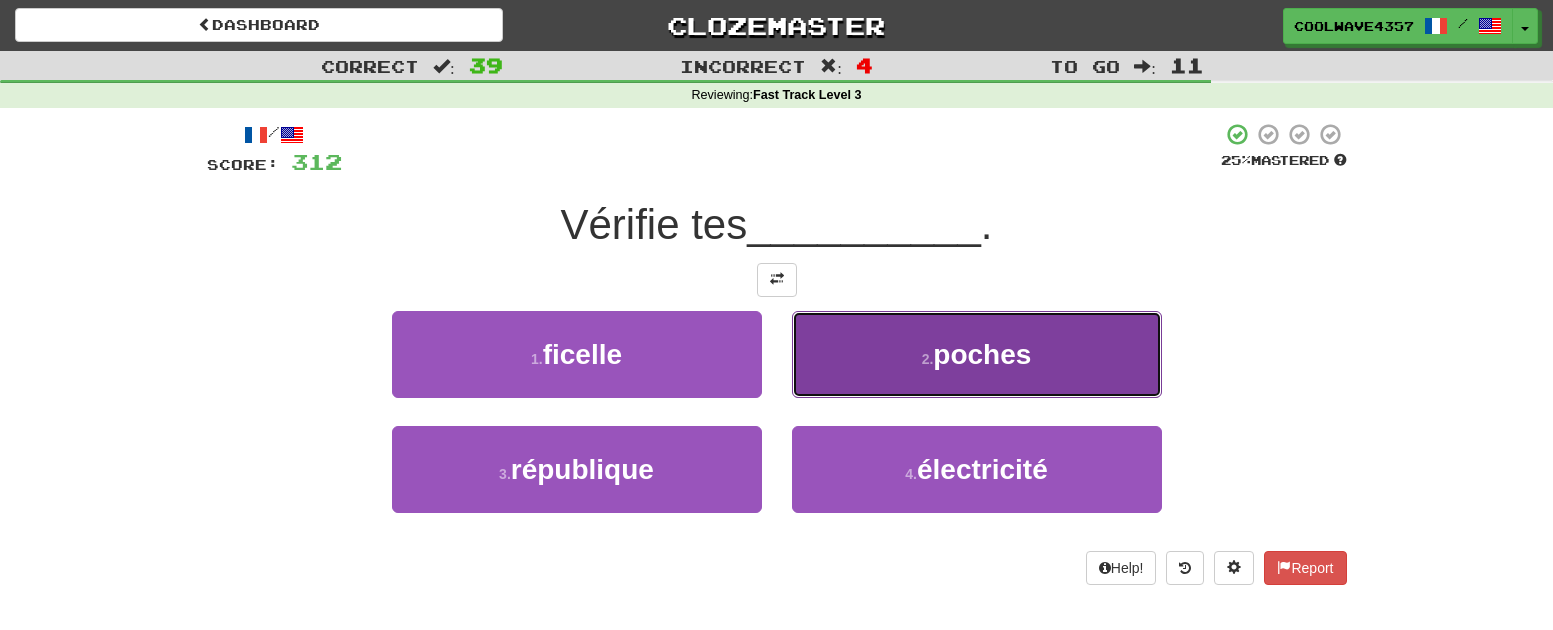 click on "poches" at bounding box center (982, 354) 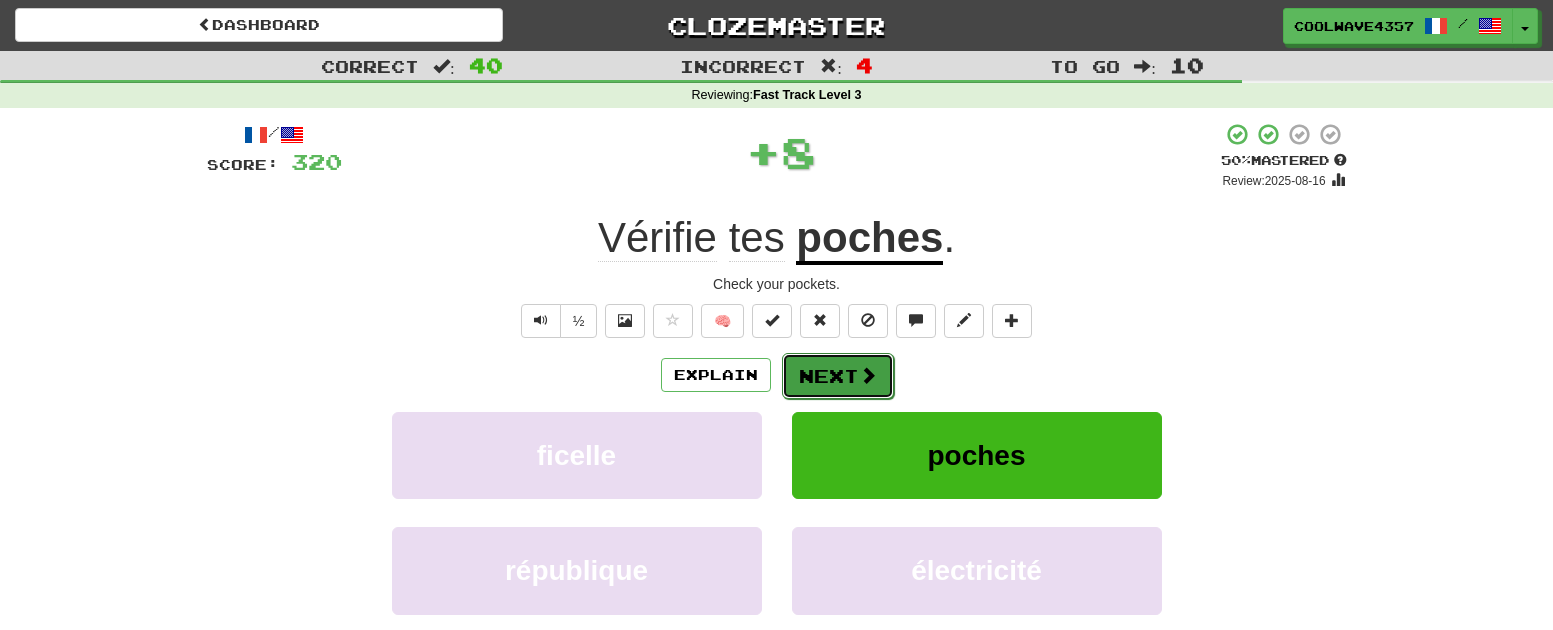 click on "Next" at bounding box center [838, 376] 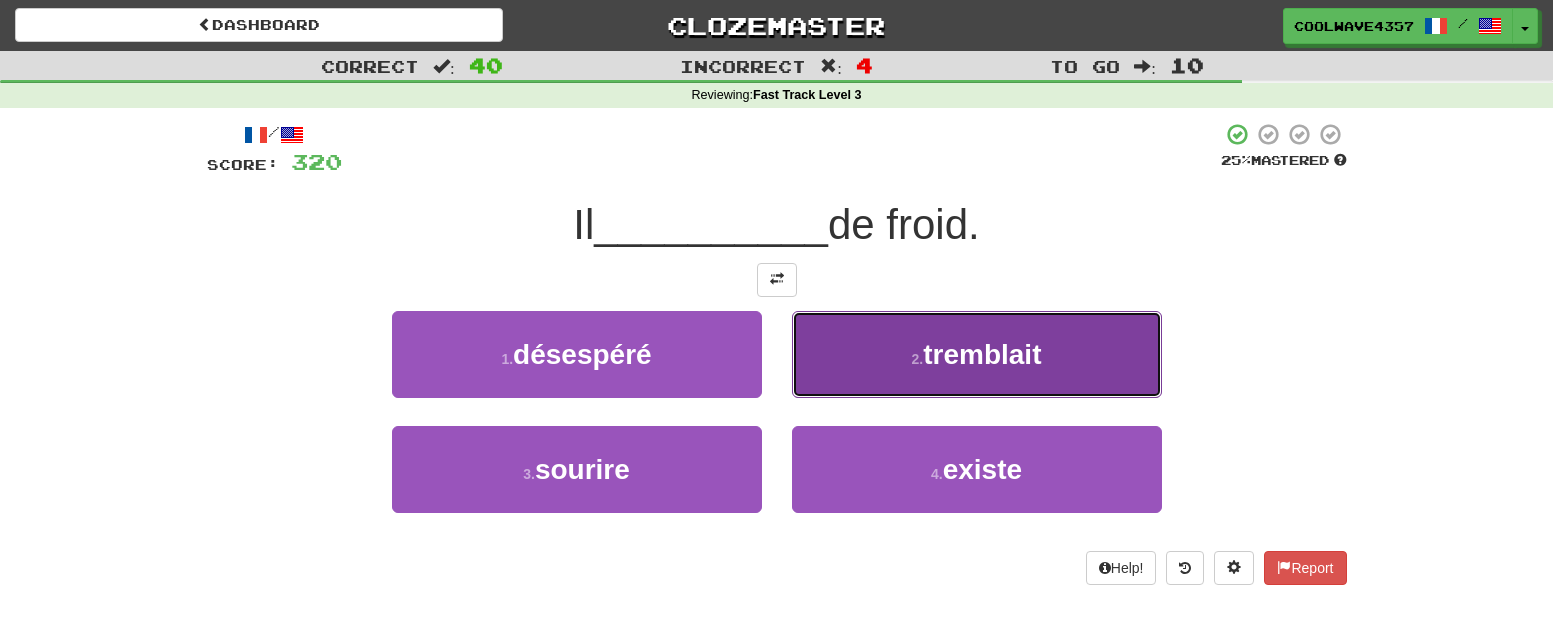 click on "2 .  tremblait" at bounding box center [977, 354] 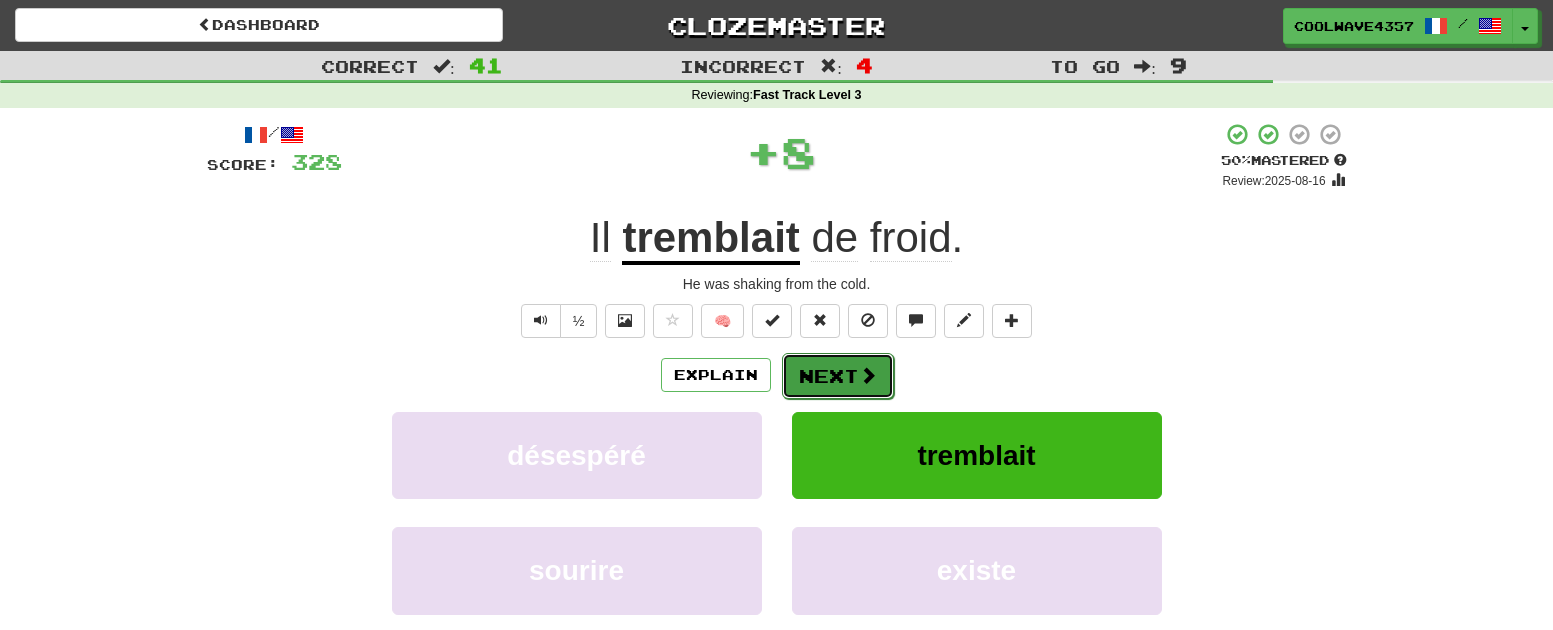 click on "Next" at bounding box center [838, 376] 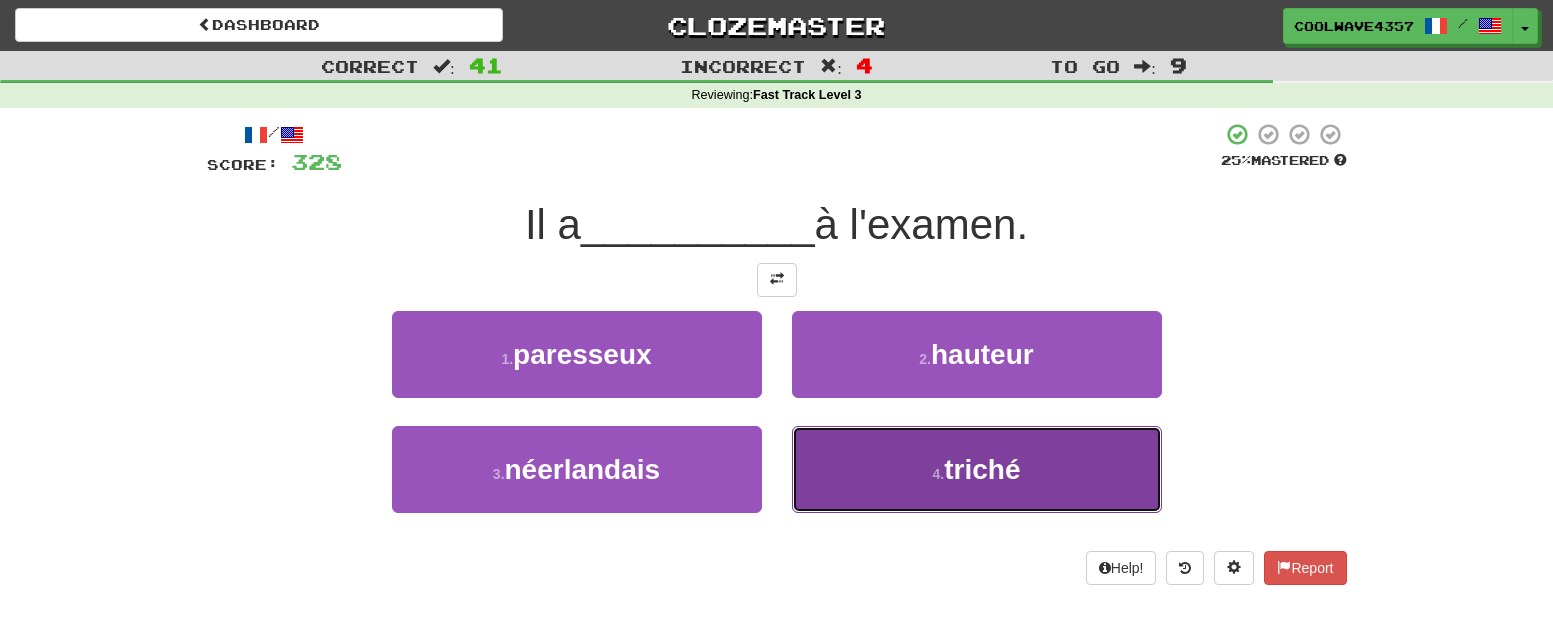 click on "4 .  triché" at bounding box center (977, 469) 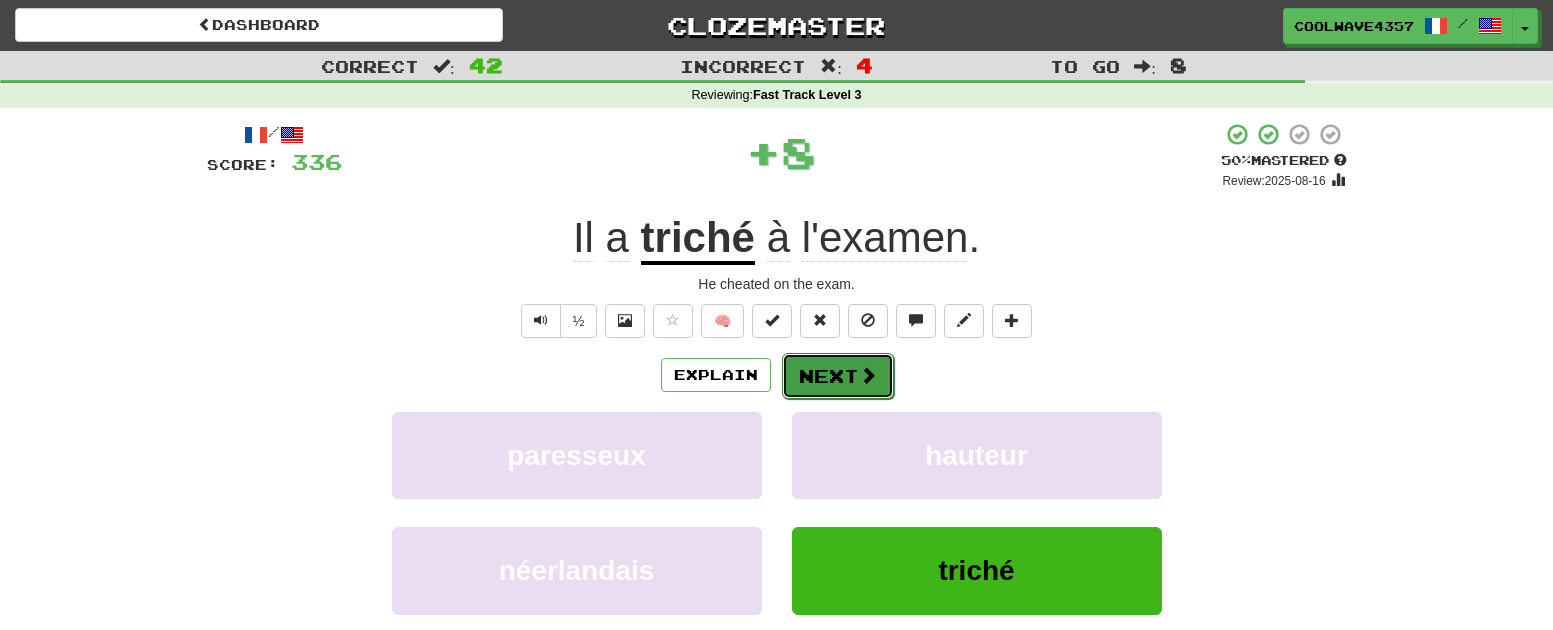 click at bounding box center [868, 375] 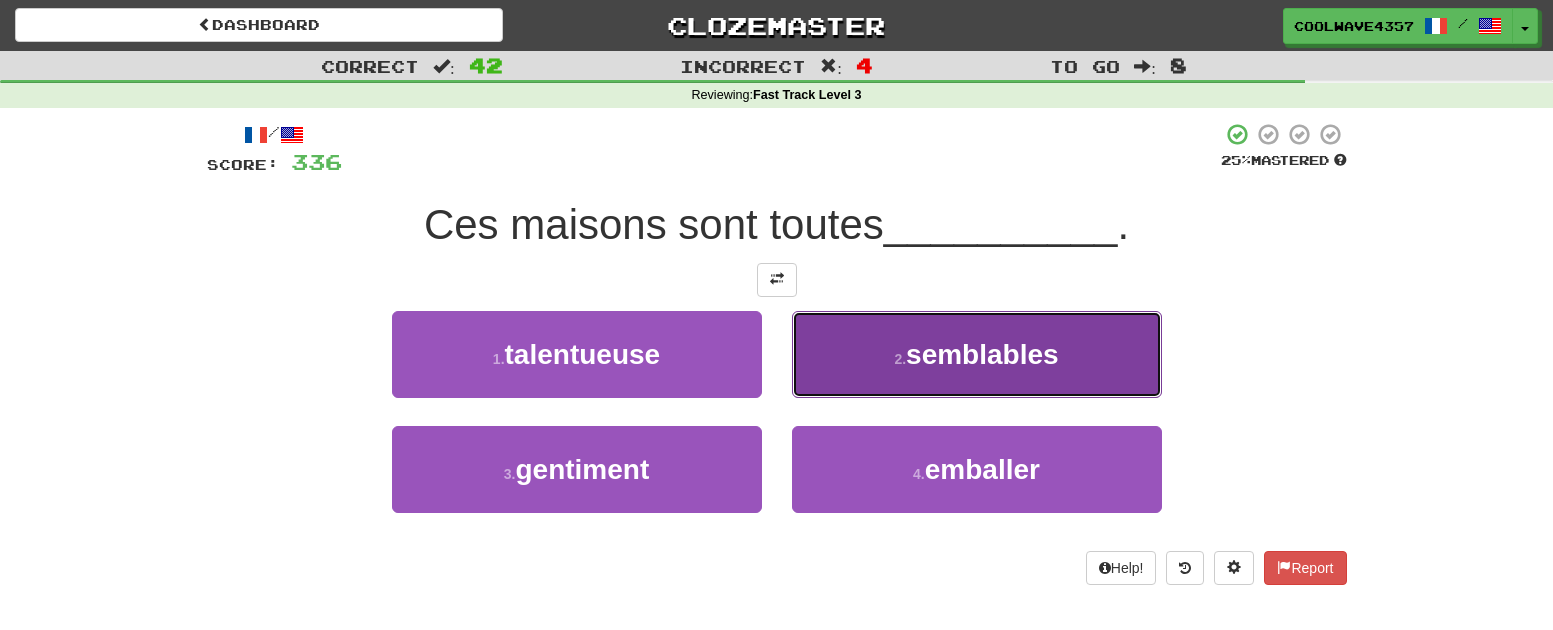 click on "2 .  semblables" at bounding box center [977, 354] 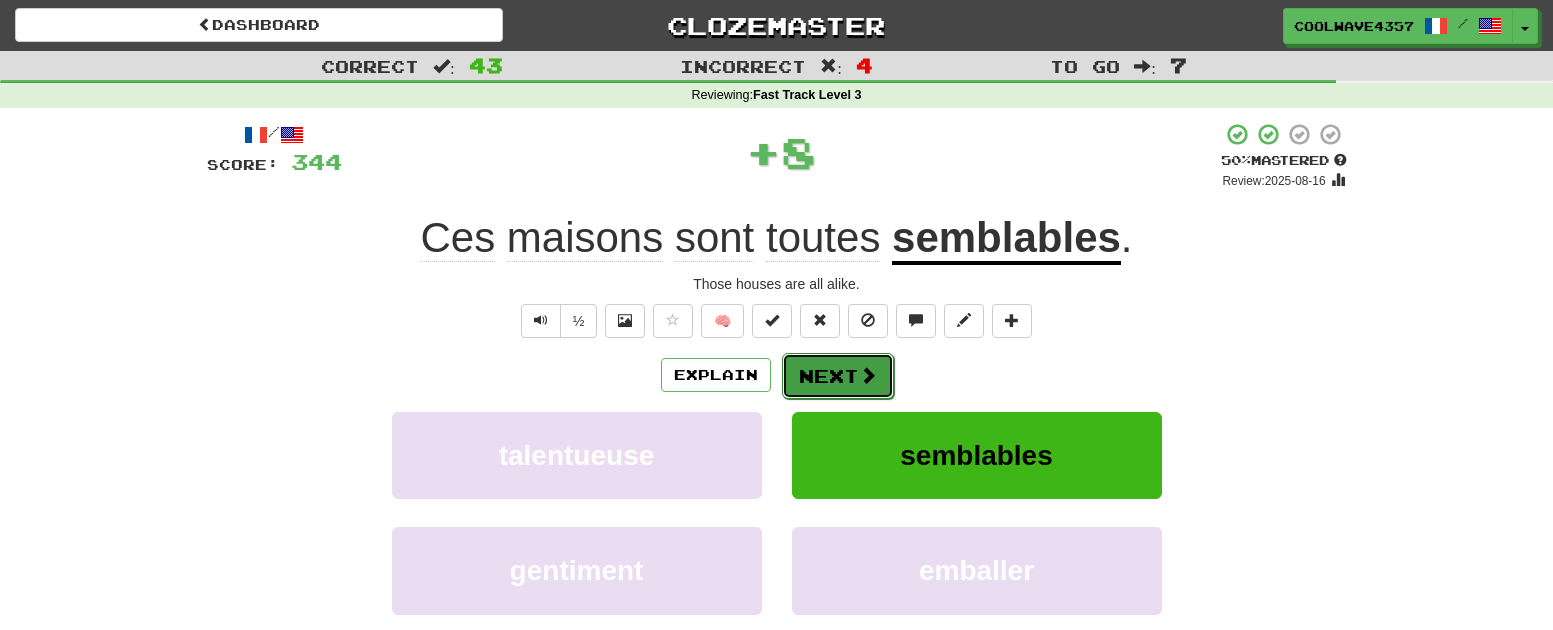 click on "Next" at bounding box center (838, 376) 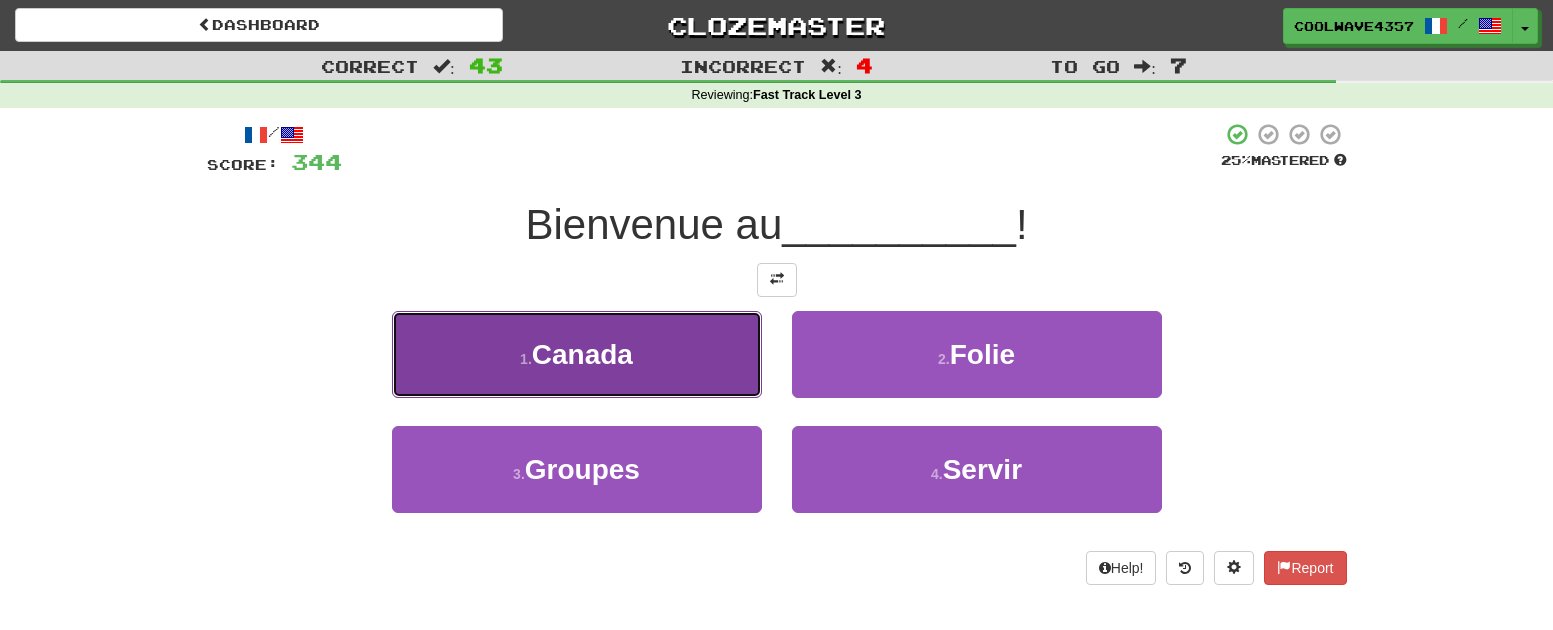 click on "1 .  Canada" at bounding box center [577, 354] 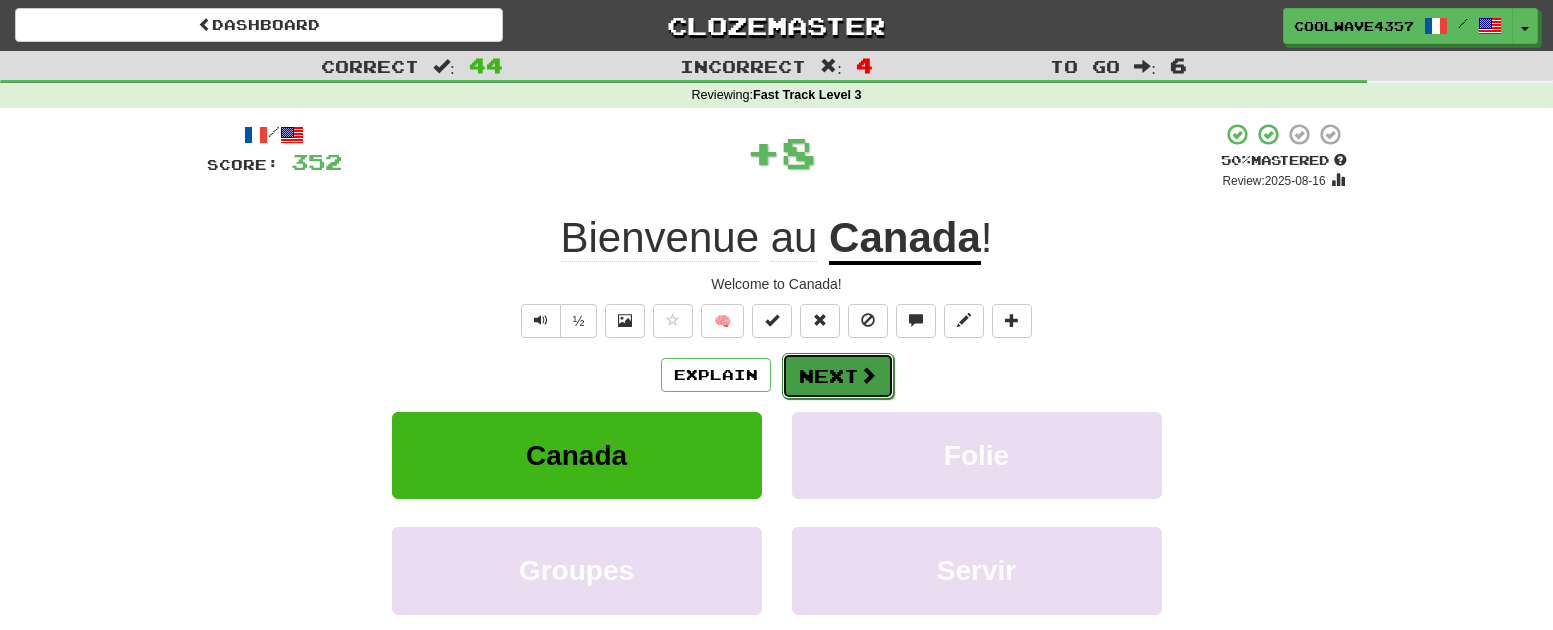 click on "Next" at bounding box center [838, 376] 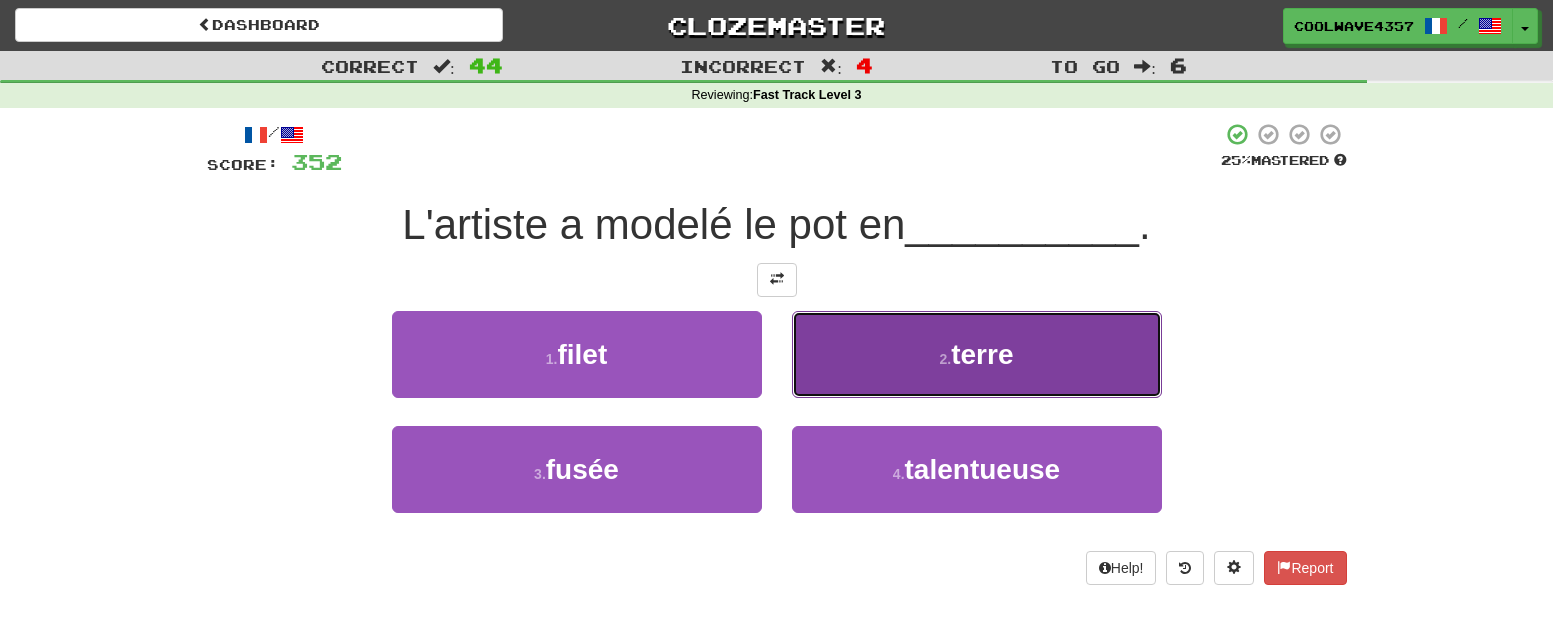 click on "terre" at bounding box center (982, 354) 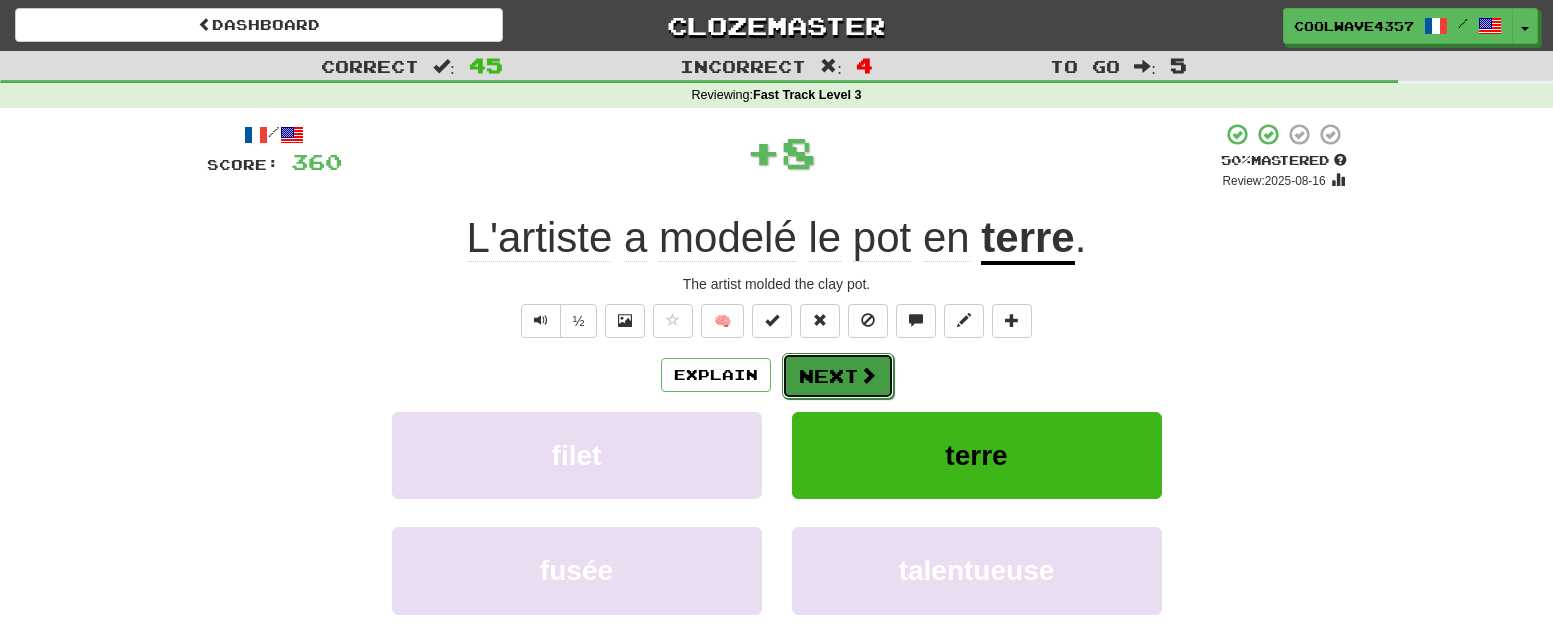 click on "Next" at bounding box center (838, 376) 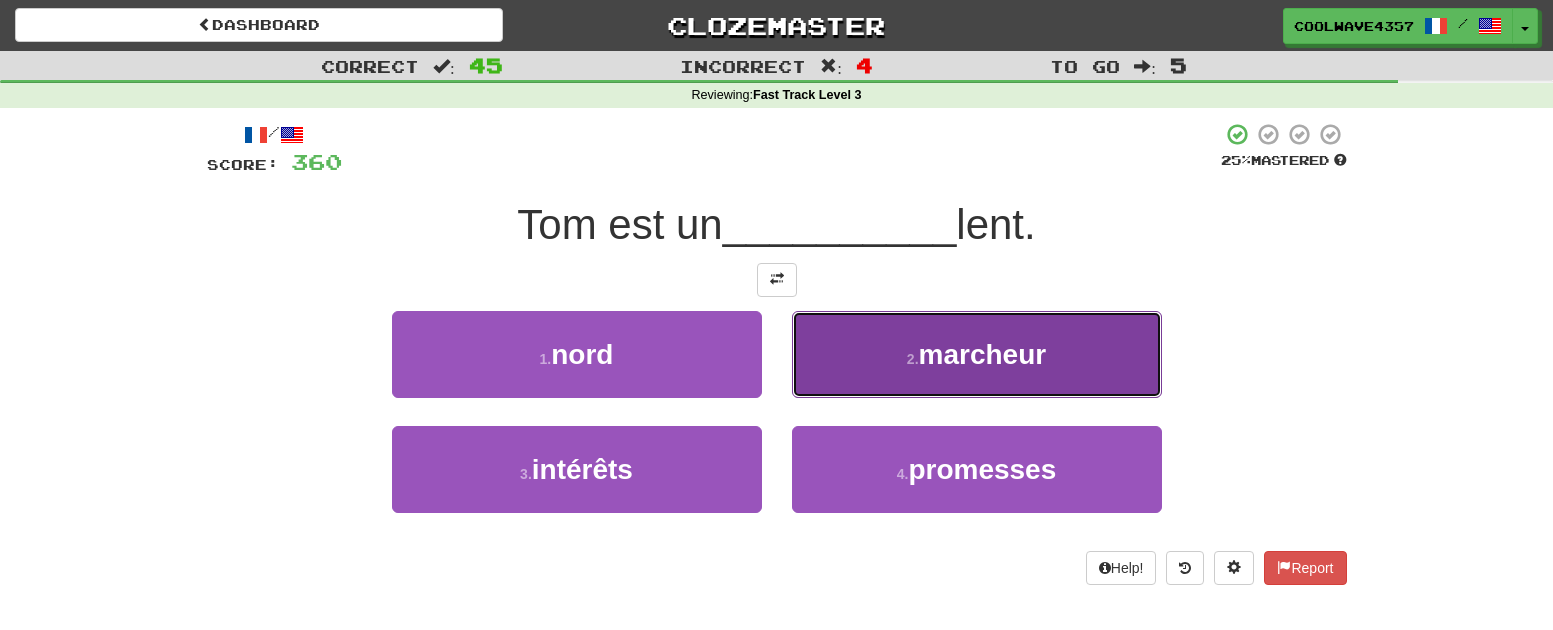 click on "marcheur" at bounding box center [983, 354] 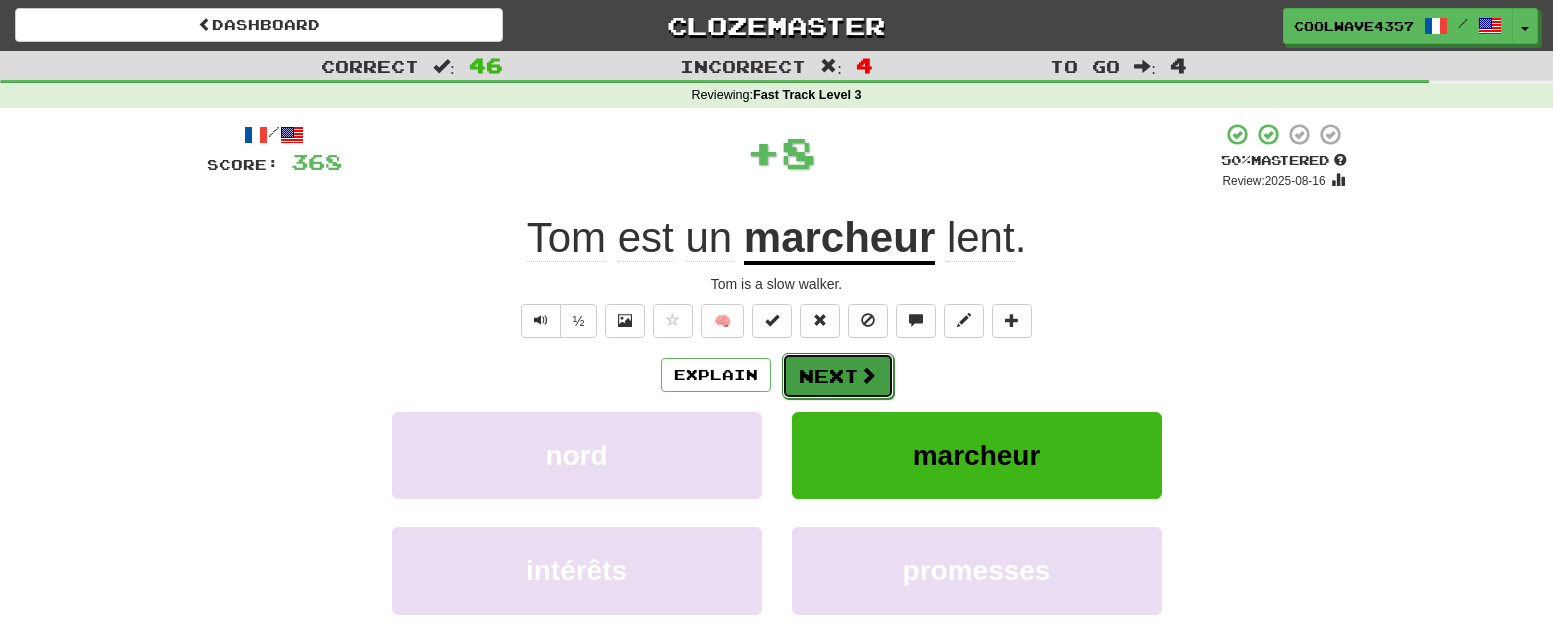 click on "Next" at bounding box center (838, 376) 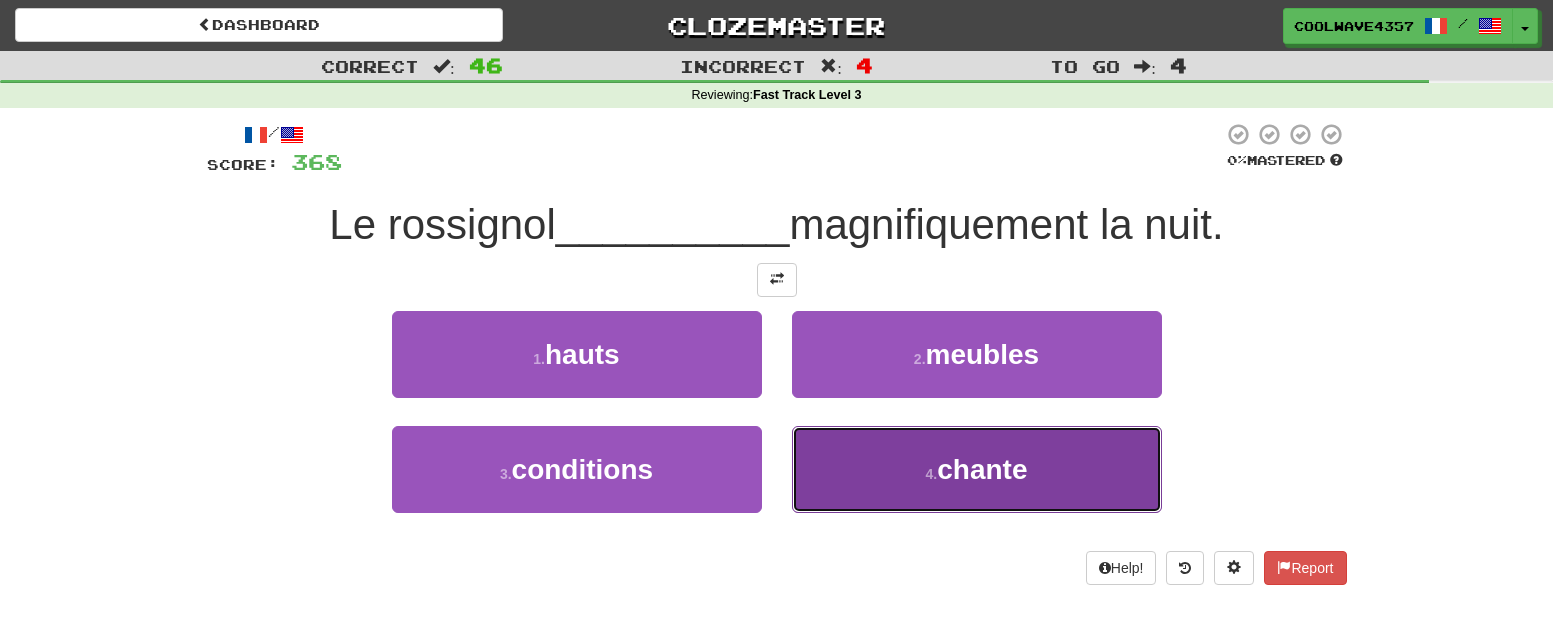 click on "chante" at bounding box center [982, 469] 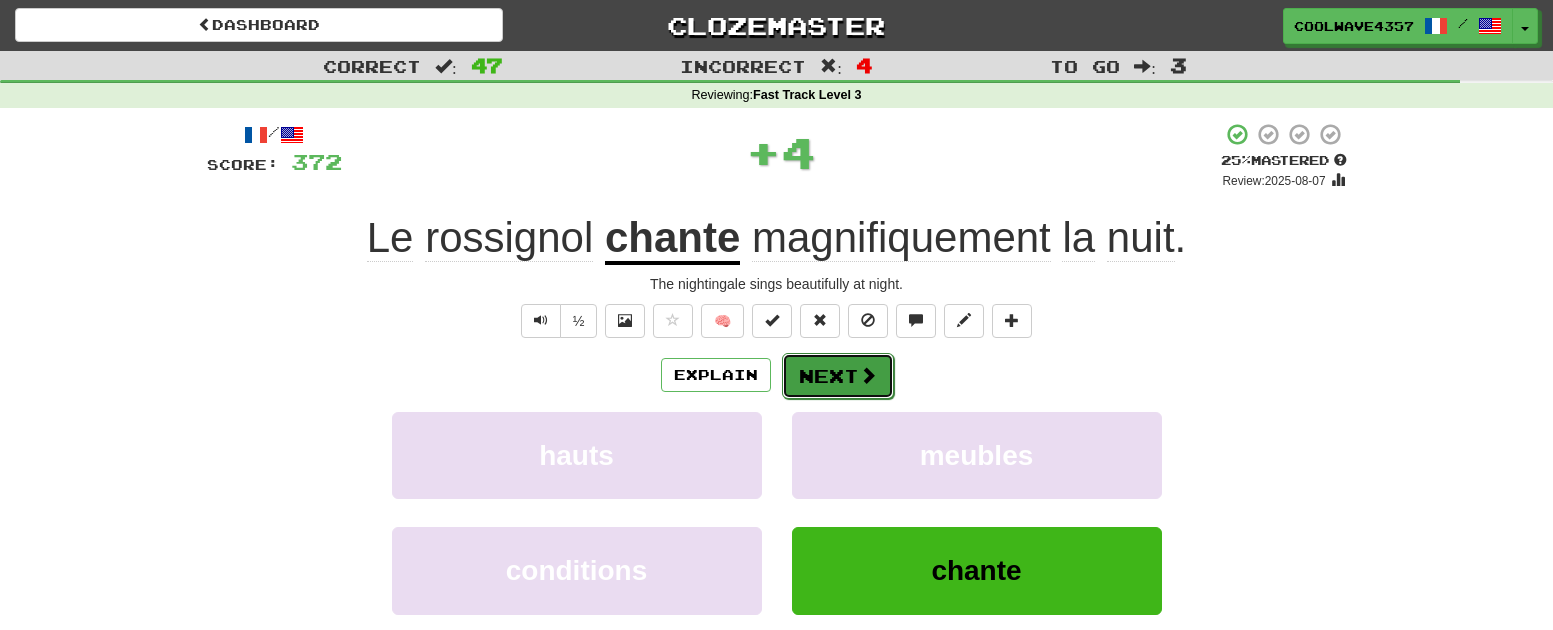 click at bounding box center (868, 375) 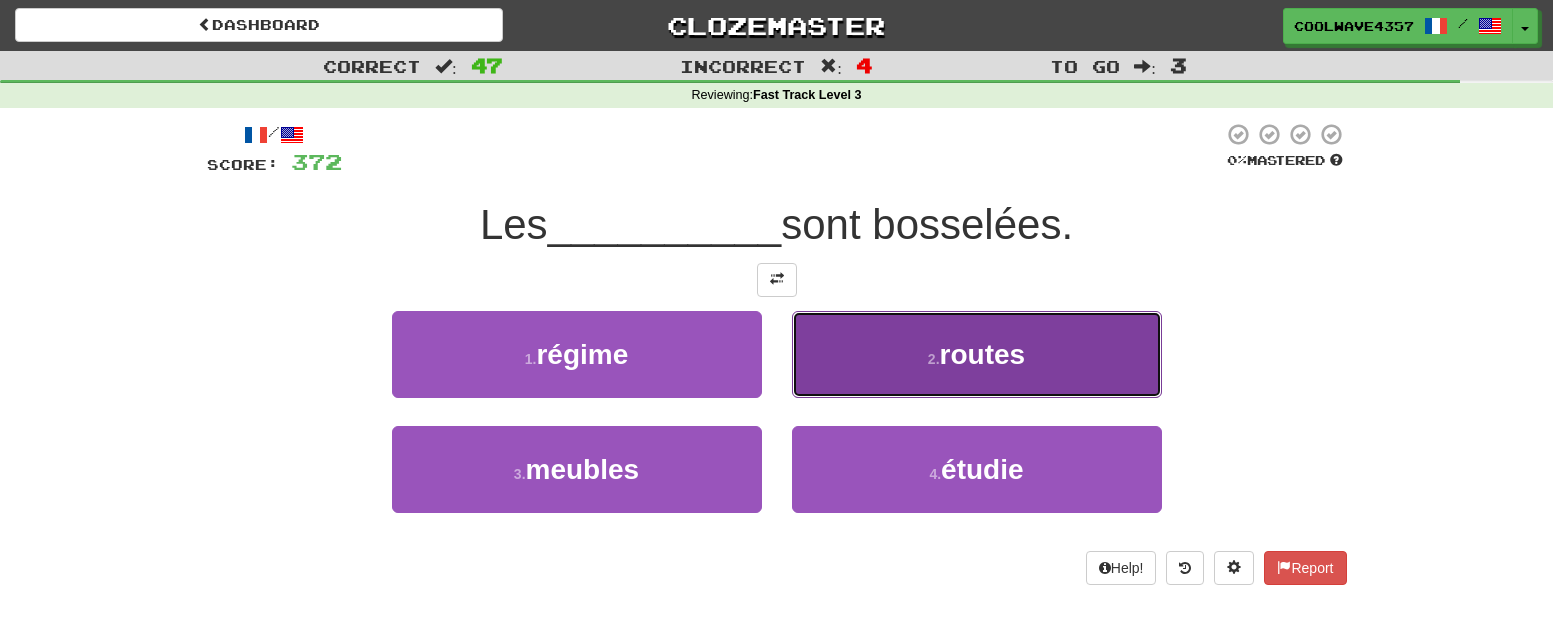 click on "2 .  routes" at bounding box center [977, 354] 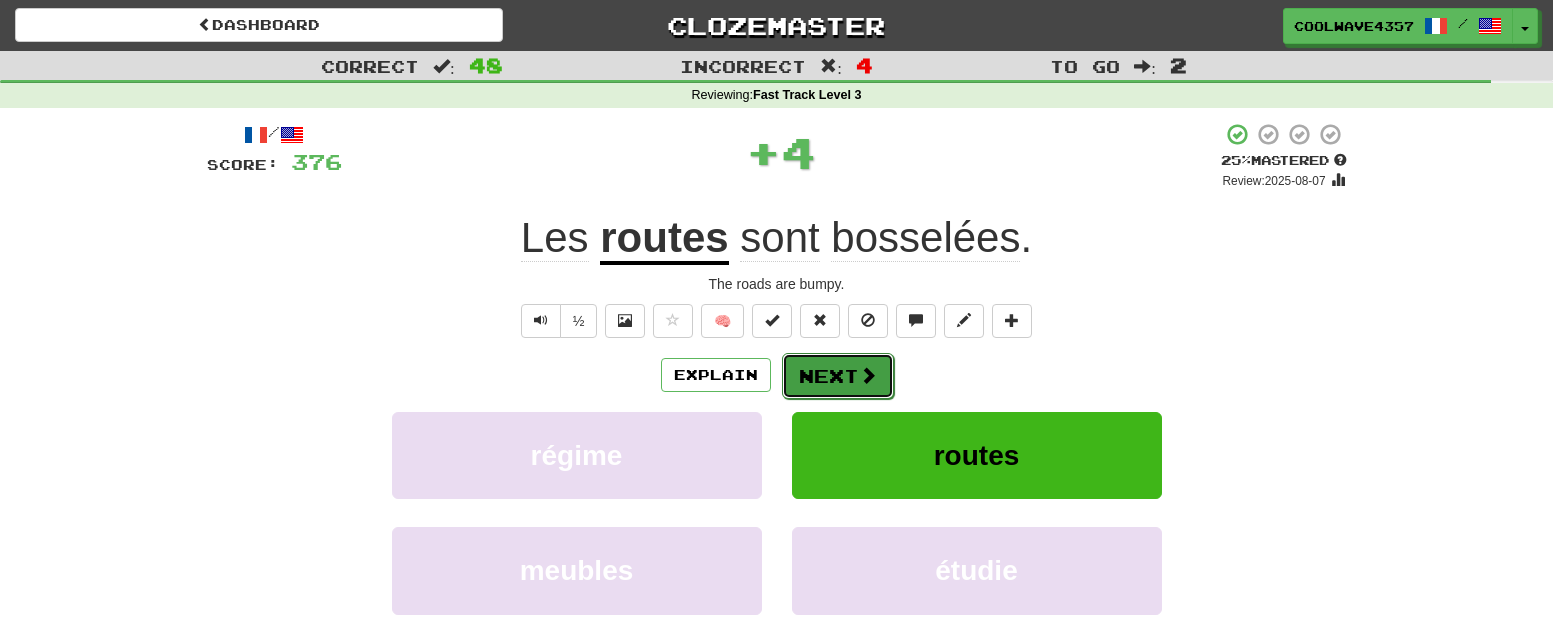 click on "Next" at bounding box center (838, 376) 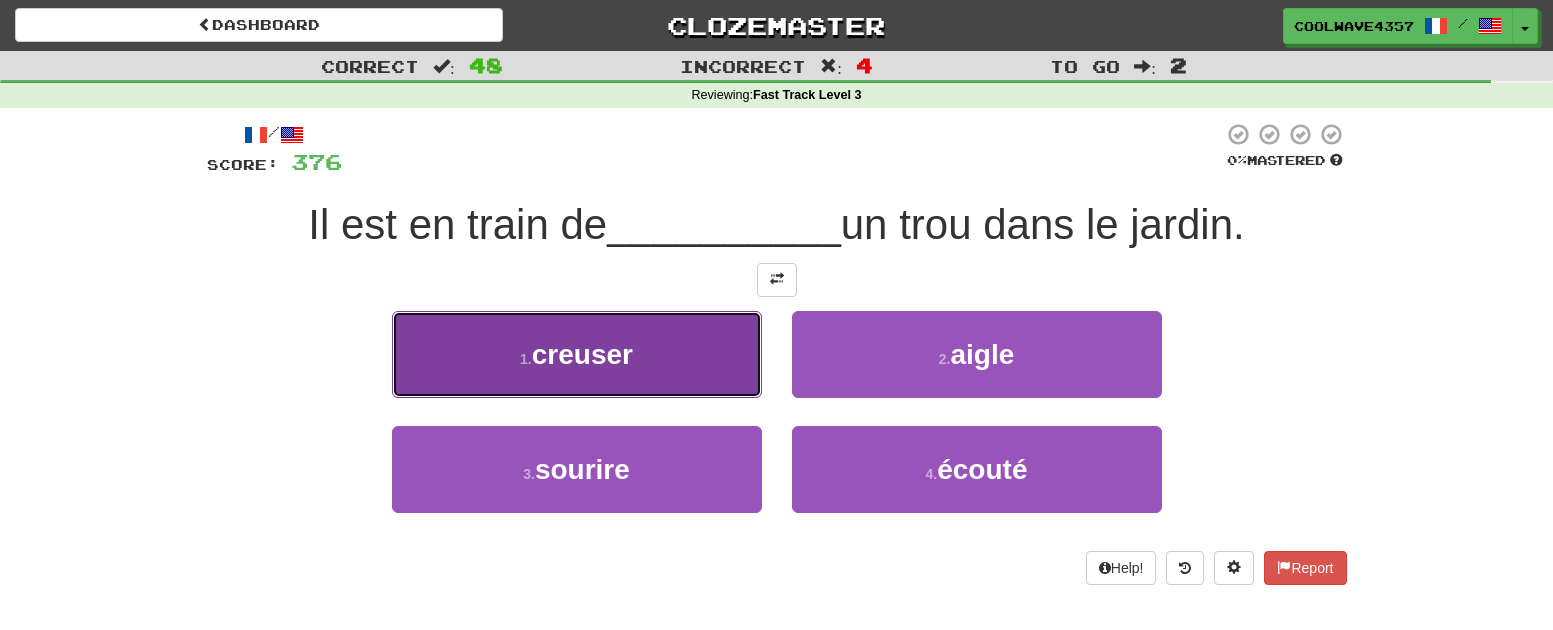 click on "1 .  creuser" at bounding box center (577, 354) 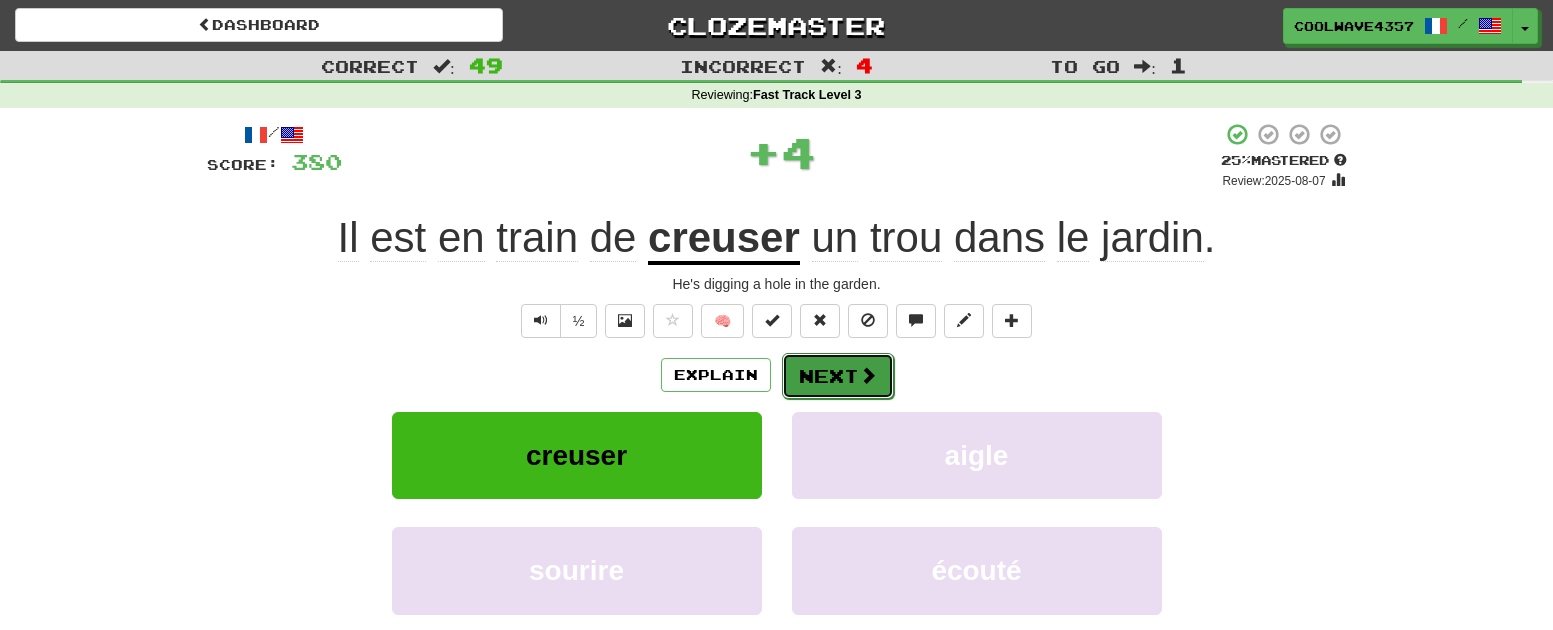 click on "Next" at bounding box center [838, 376] 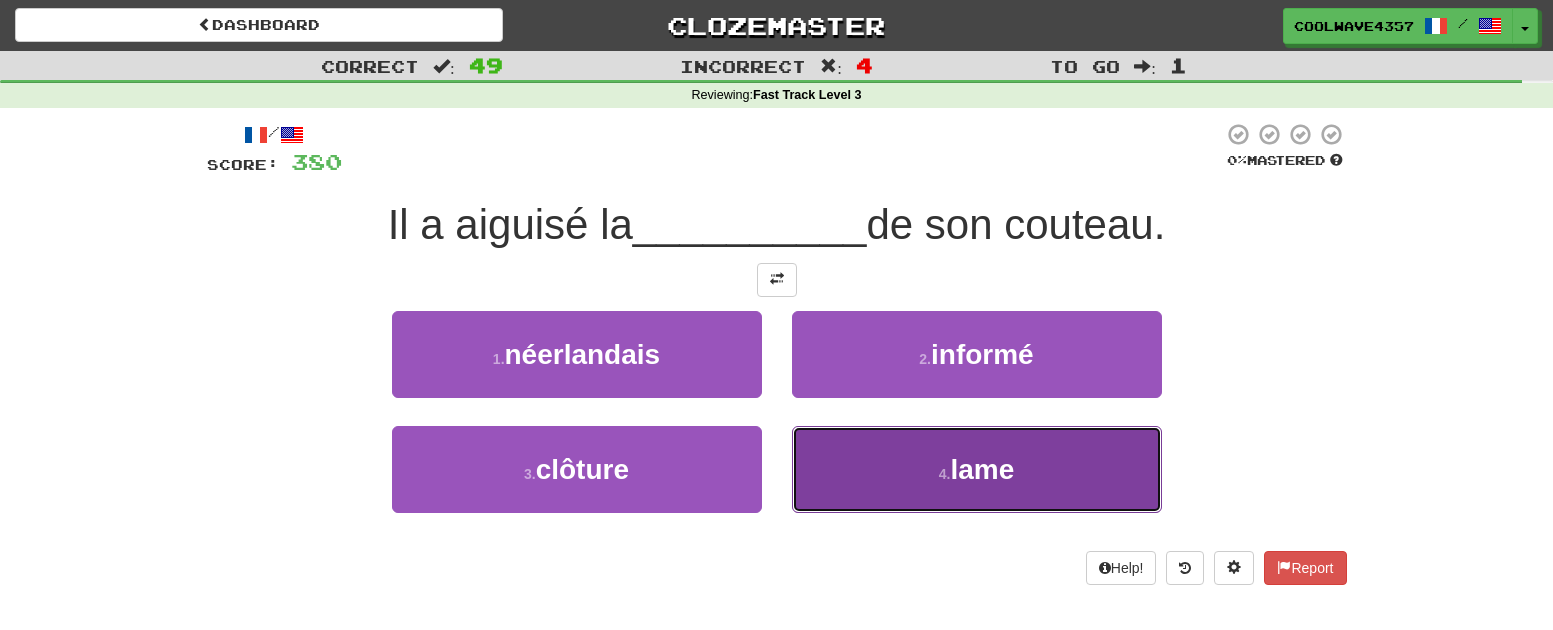 click on "lame" at bounding box center (982, 469) 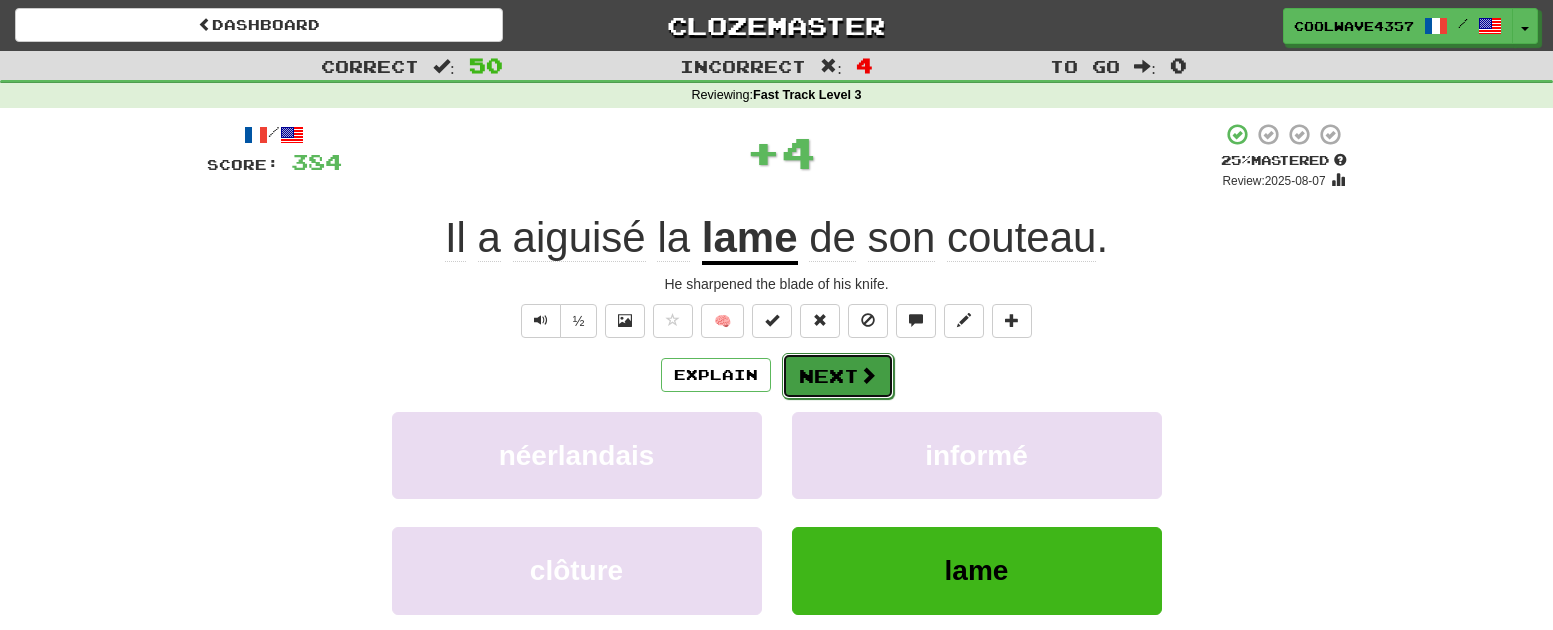 click on "Next" at bounding box center [838, 376] 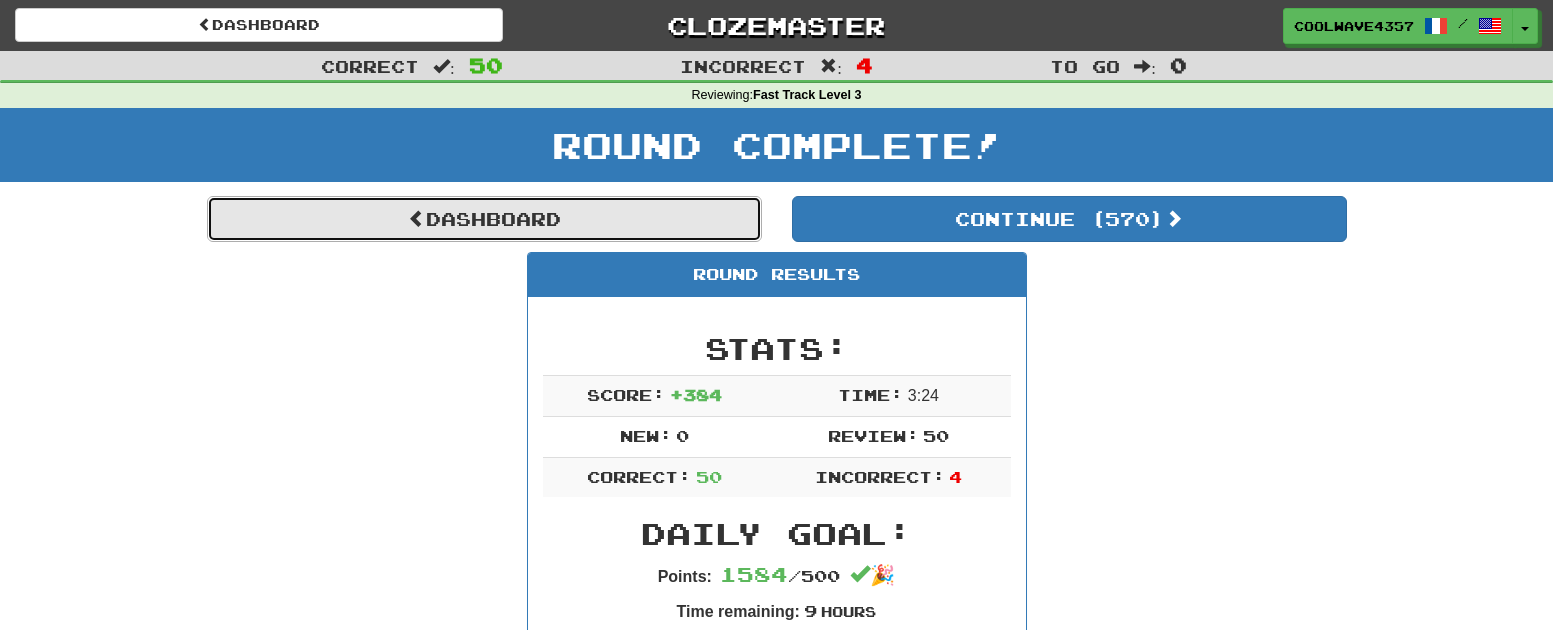 click on "Dashboard" at bounding box center [484, 219] 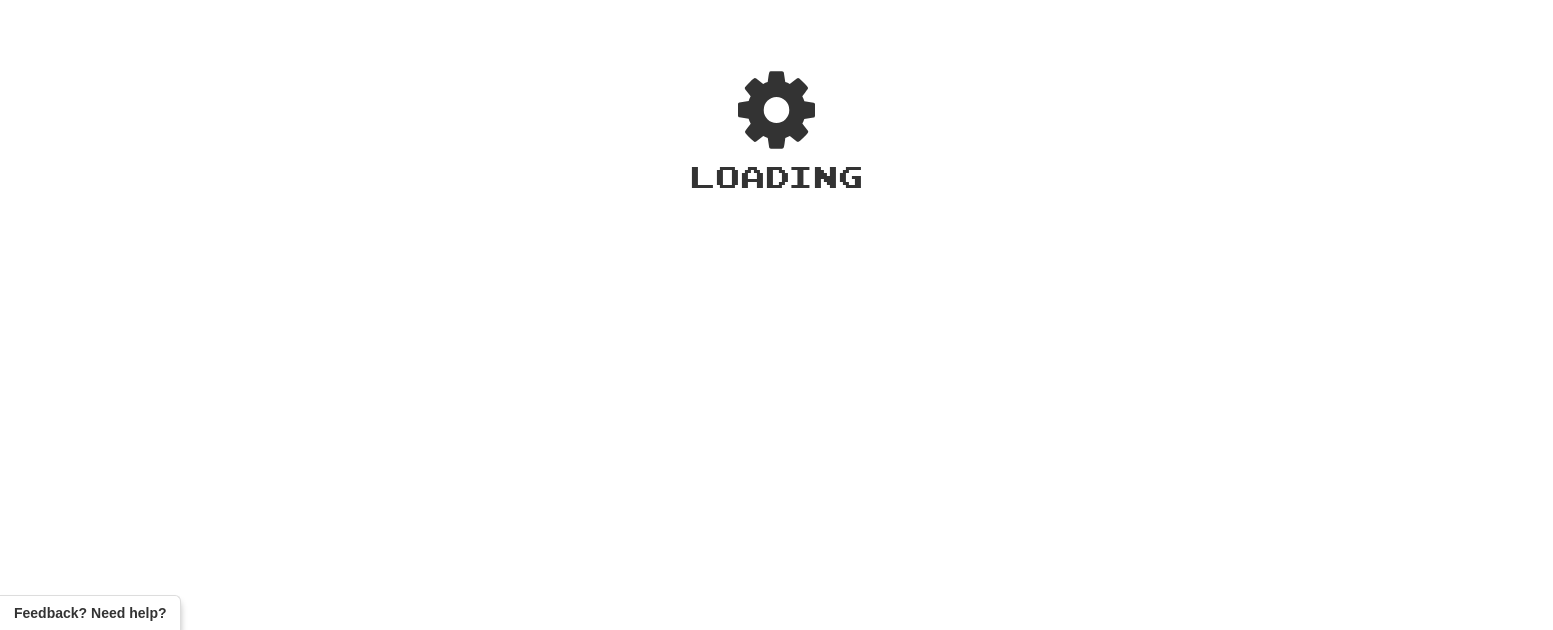 scroll, scrollTop: 0, scrollLeft: 0, axis: both 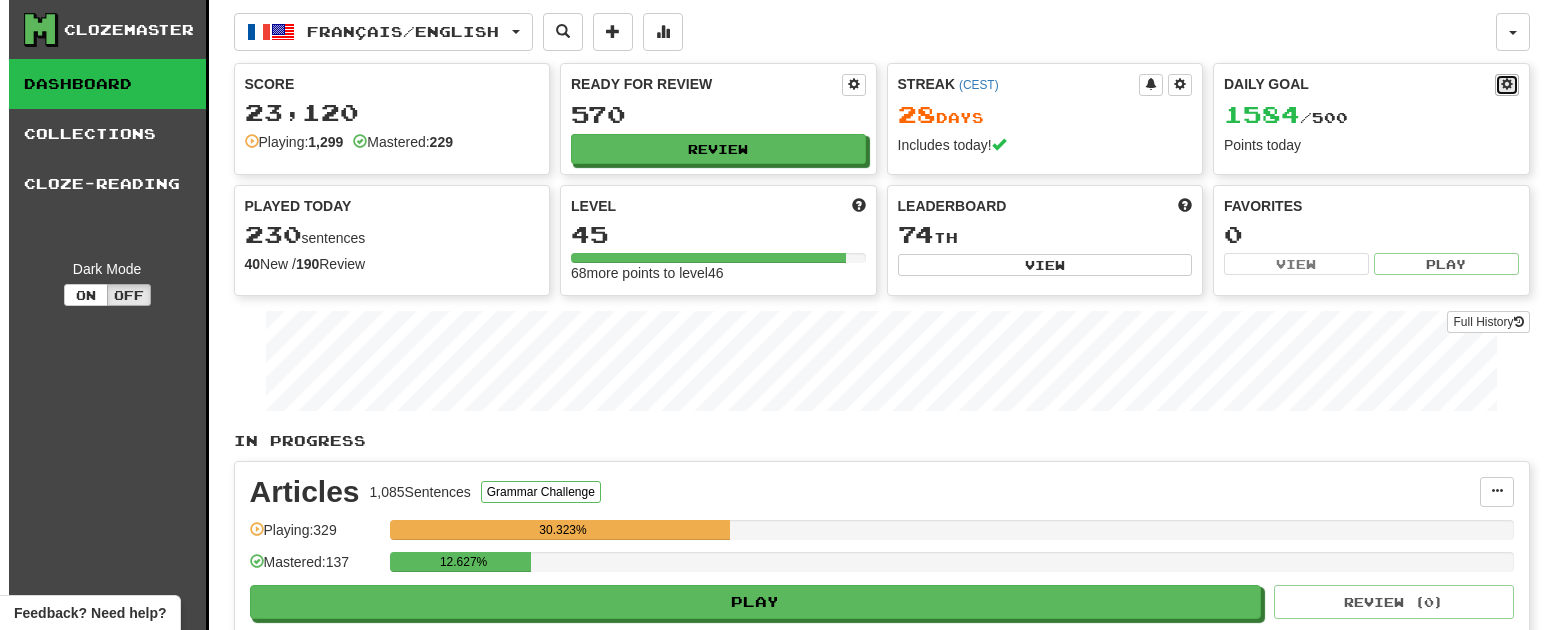 click at bounding box center (1507, 85) 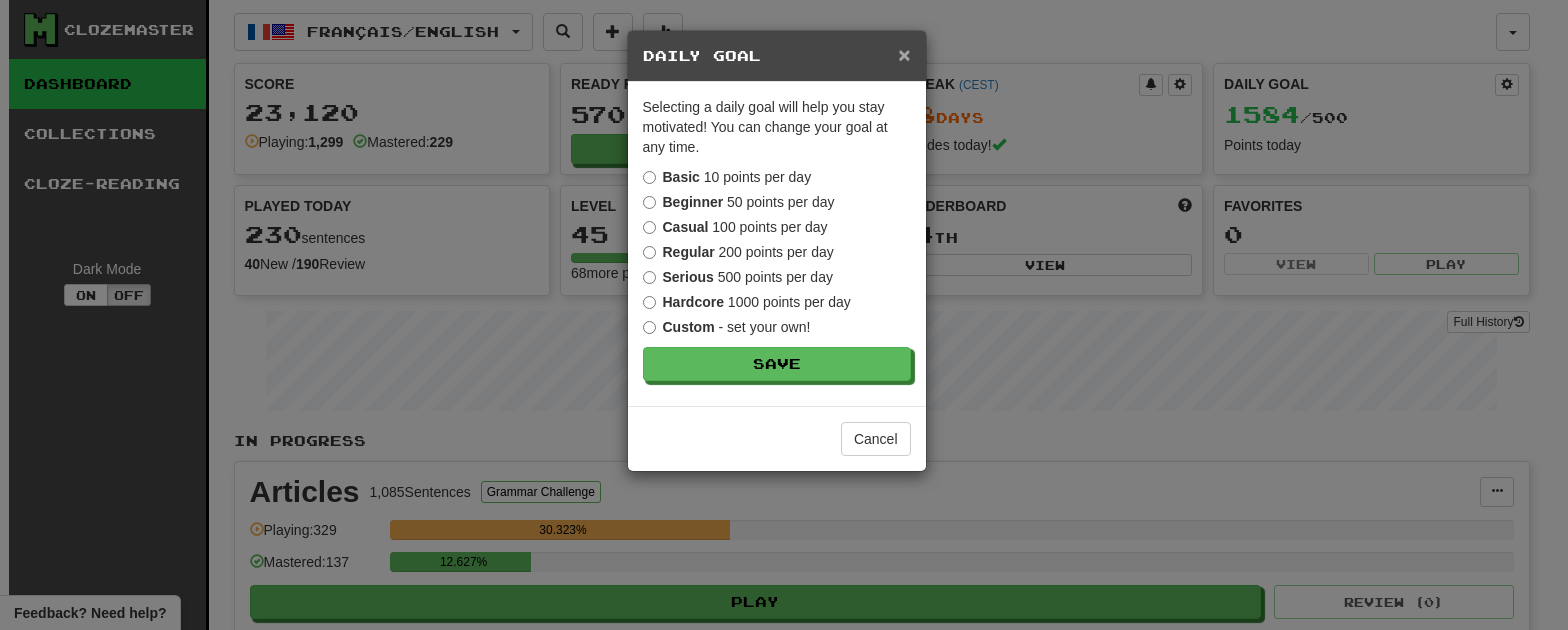 click on "×" at bounding box center (904, 54) 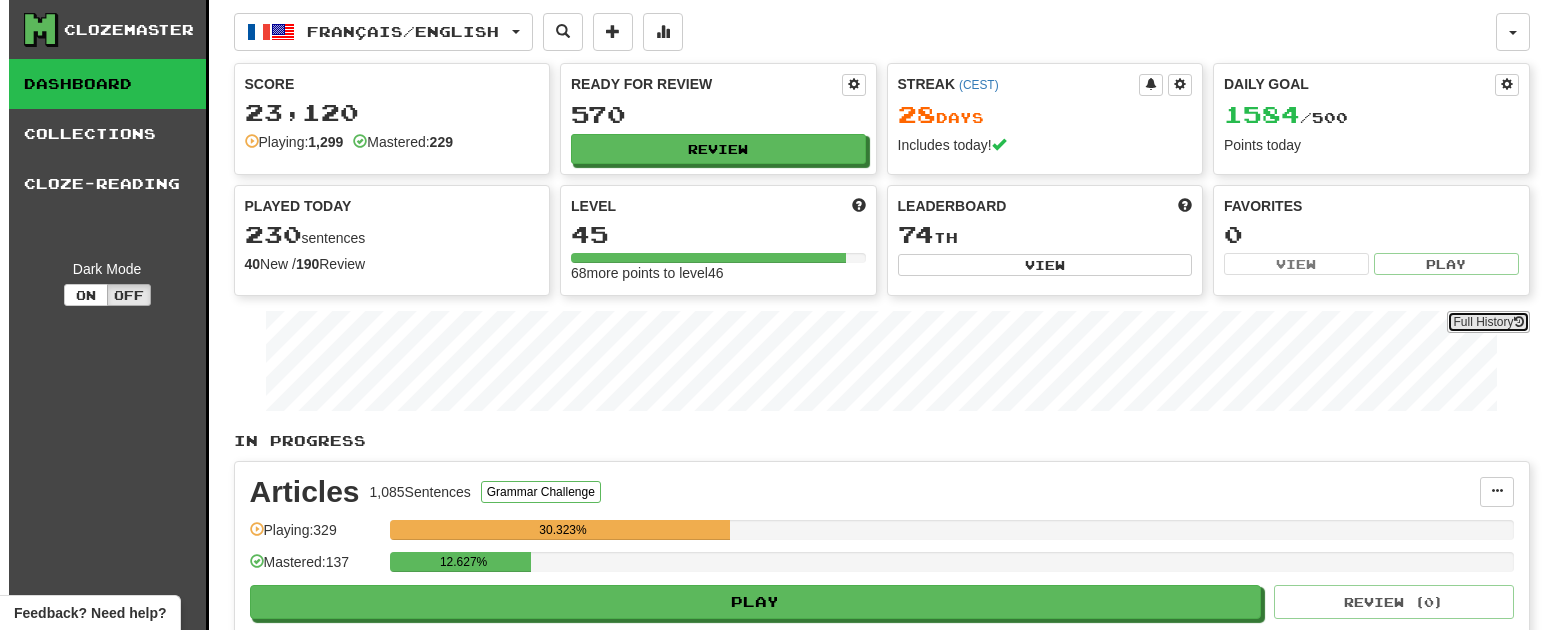 click on "Full History" at bounding box center (1488, 322) 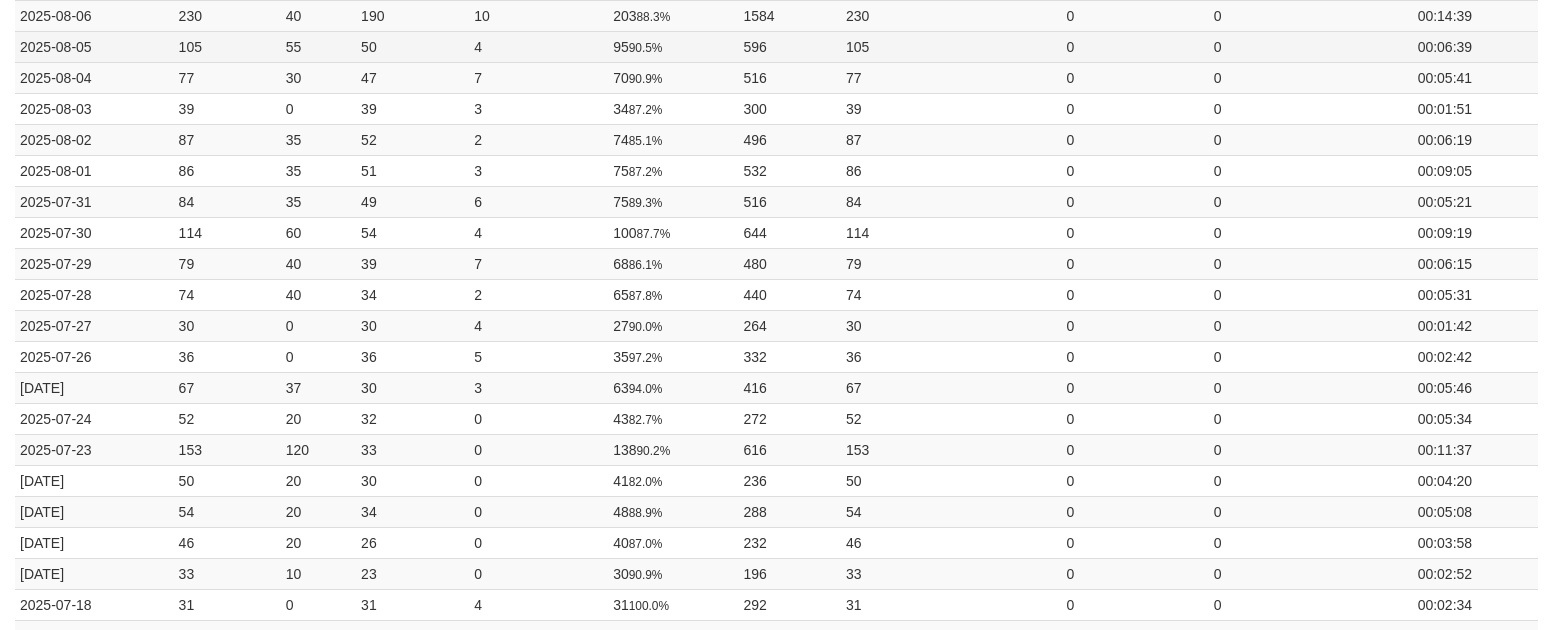 scroll, scrollTop: 0, scrollLeft: 0, axis: both 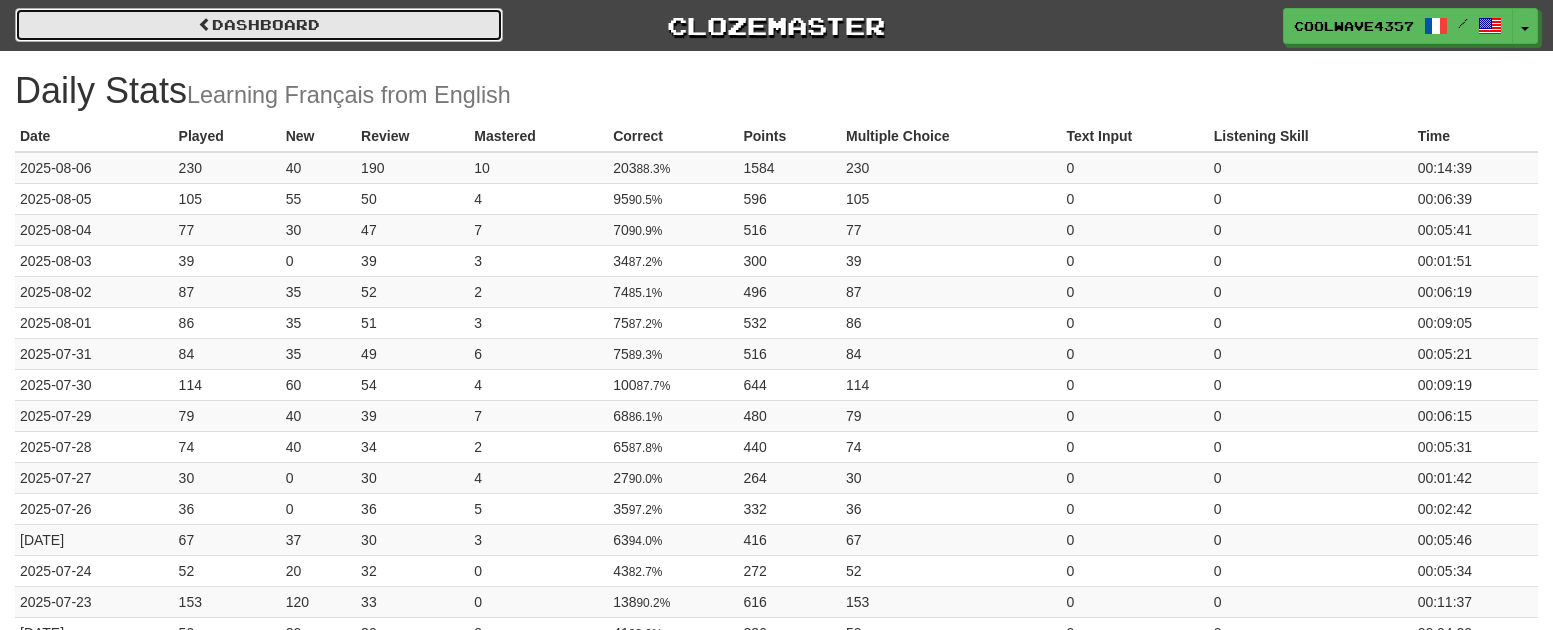 click on "Dashboard" at bounding box center (259, 25) 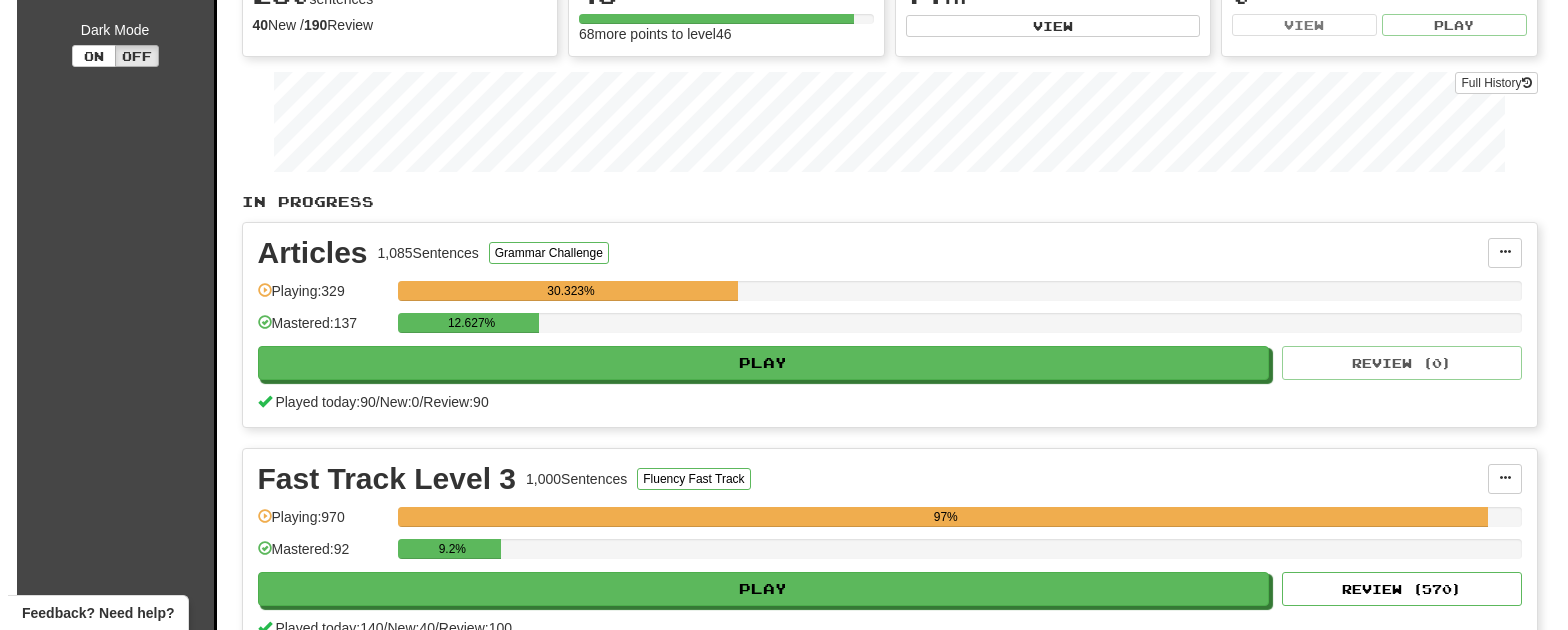 scroll, scrollTop: 0, scrollLeft: 0, axis: both 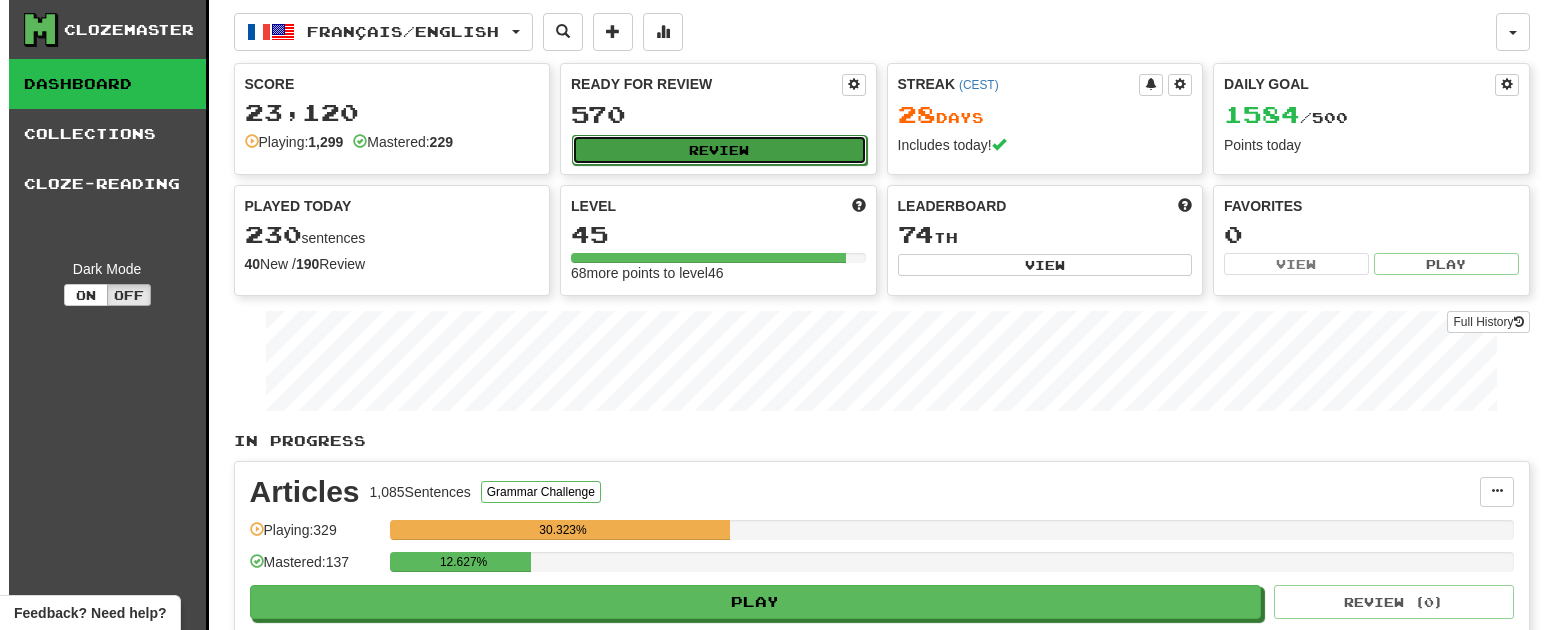 click on "Review" at bounding box center (719, 150) 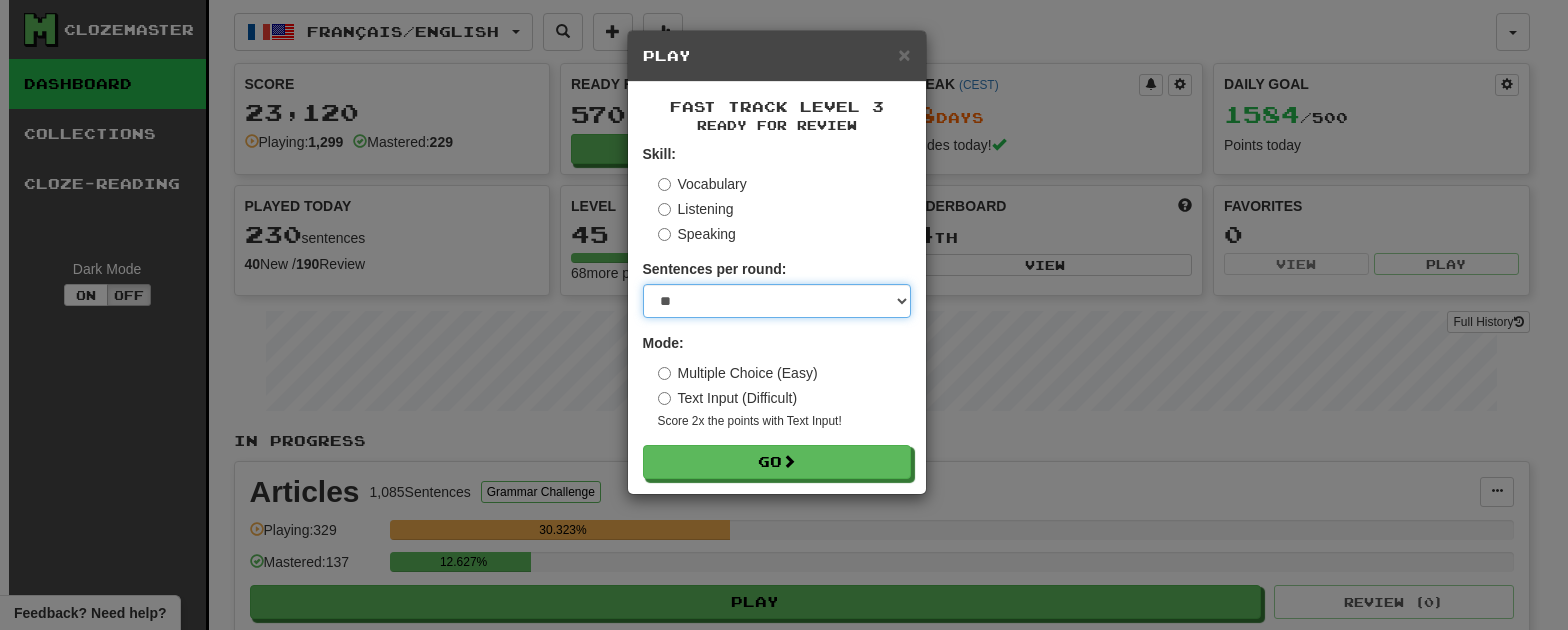 click on "* ** ** ** ** ** *** ********" at bounding box center [777, 301] 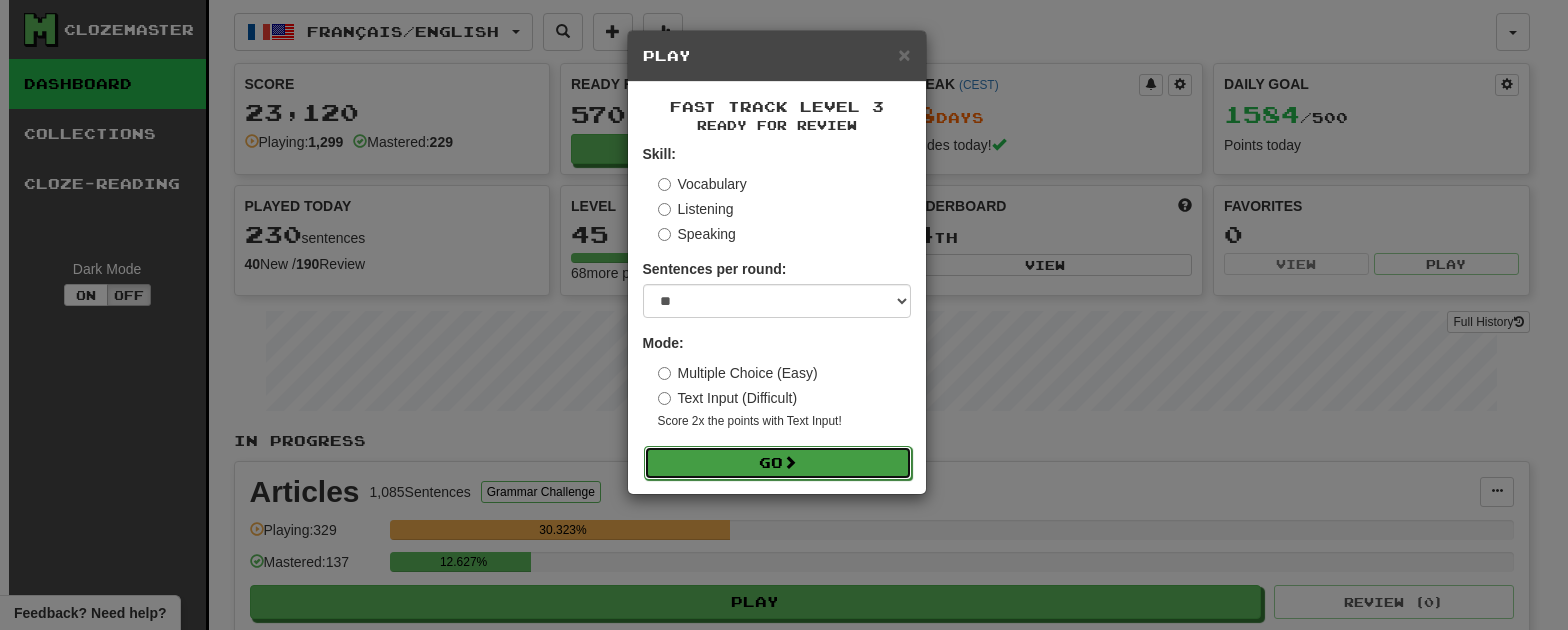 click on "Go" at bounding box center [778, 463] 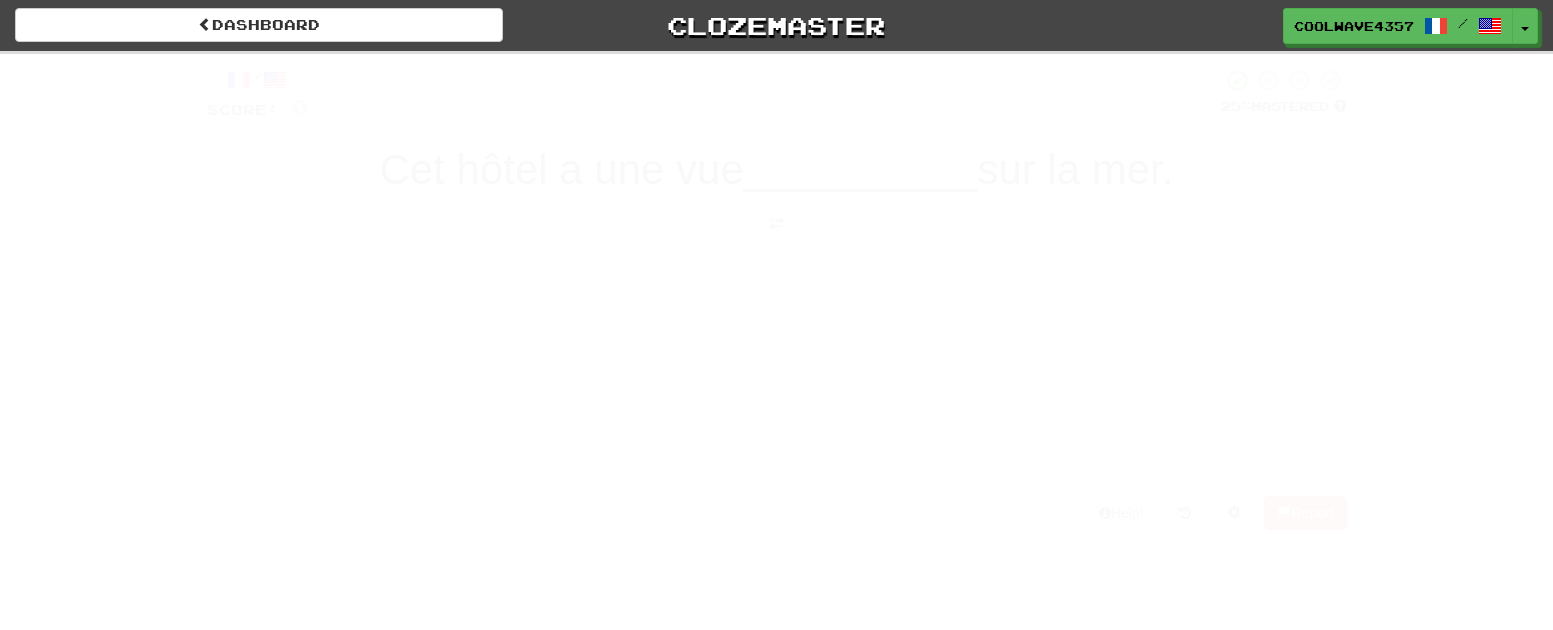 scroll, scrollTop: 0, scrollLeft: 0, axis: both 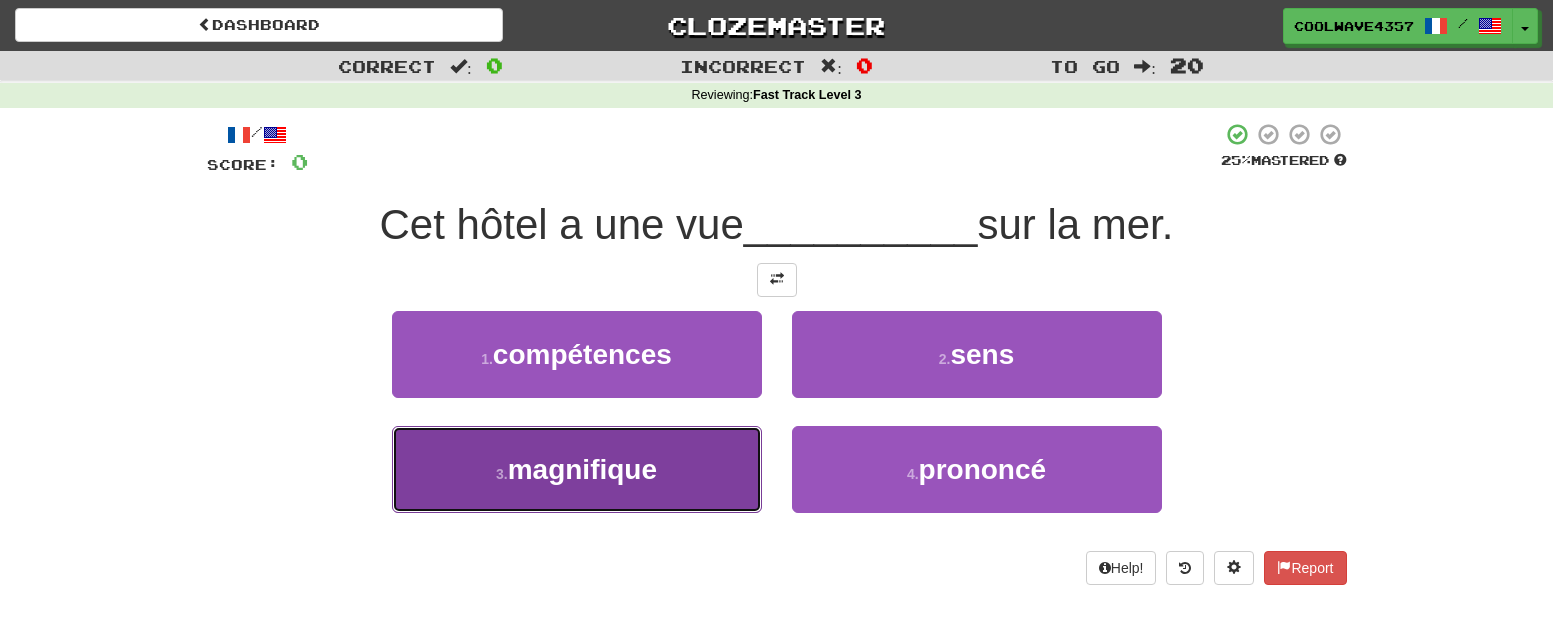 click on "3 .  magnifique" at bounding box center (577, 469) 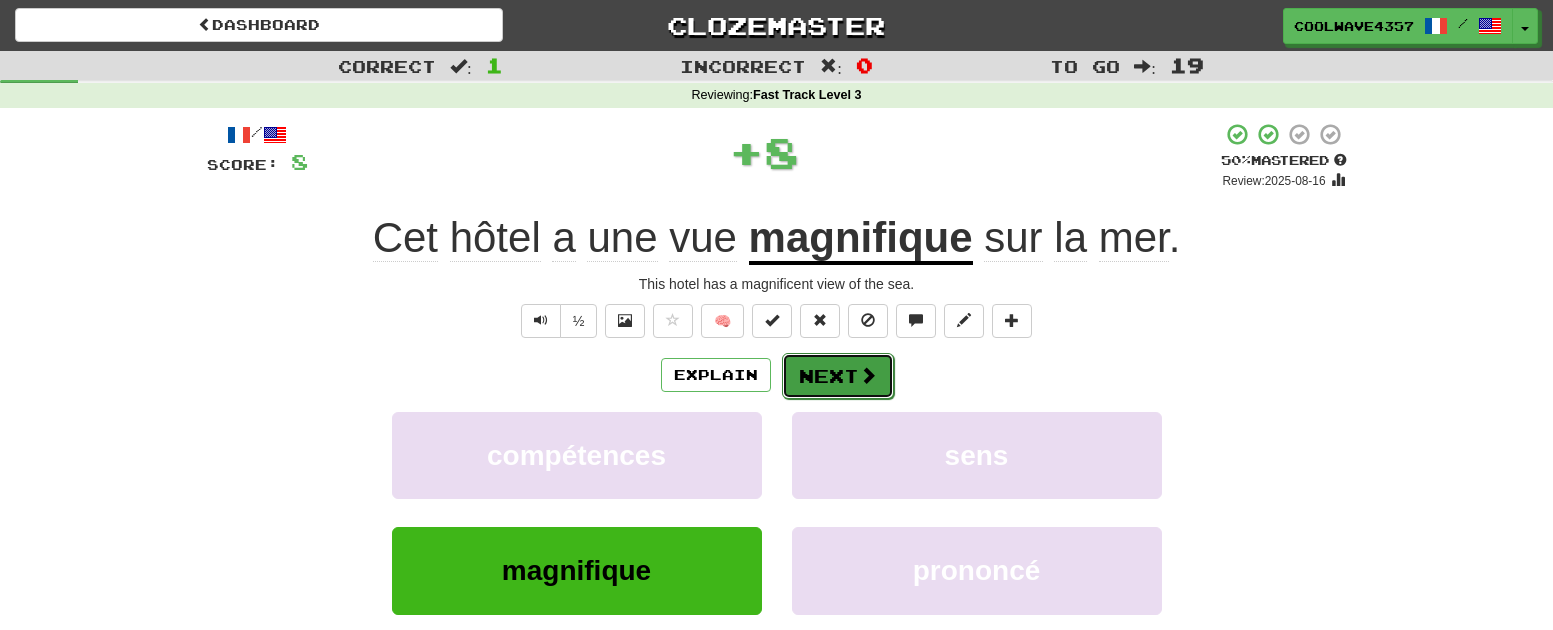 click on "Next" at bounding box center [838, 376] 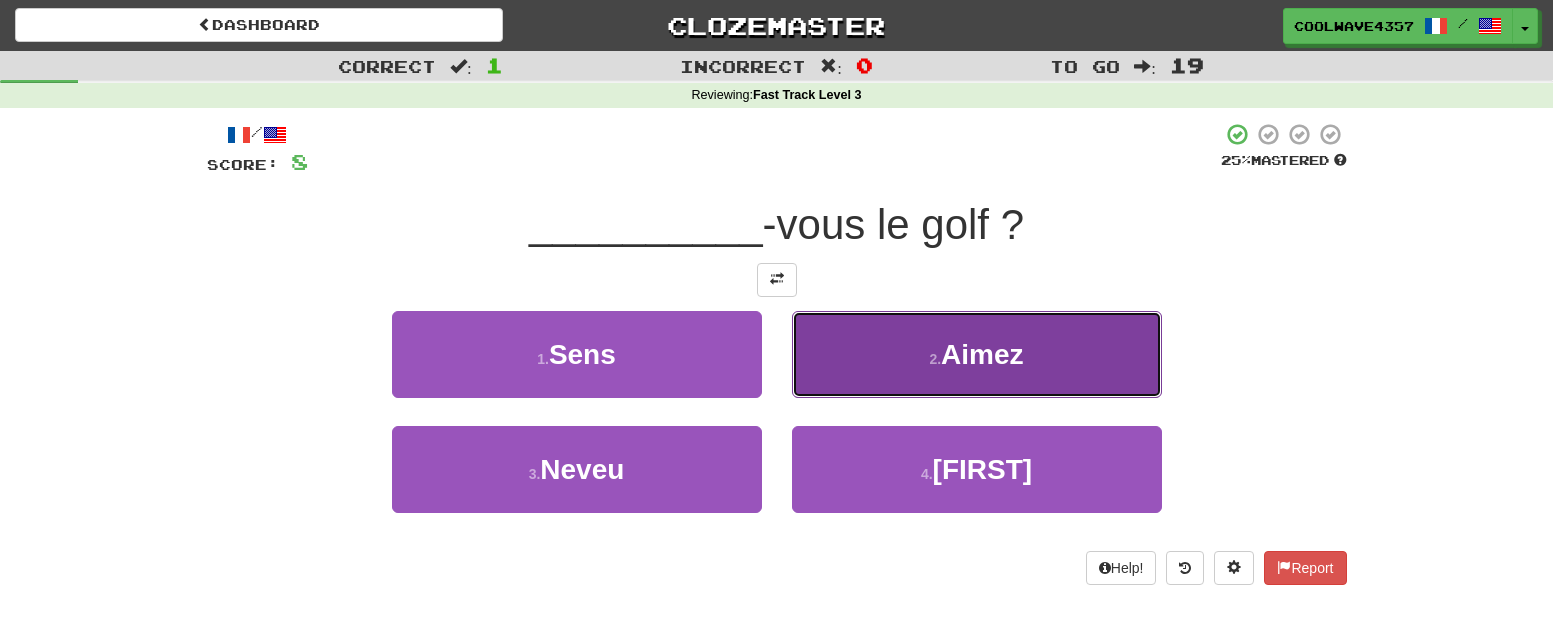 click on "Aimez" at bounding box center (982, 354) 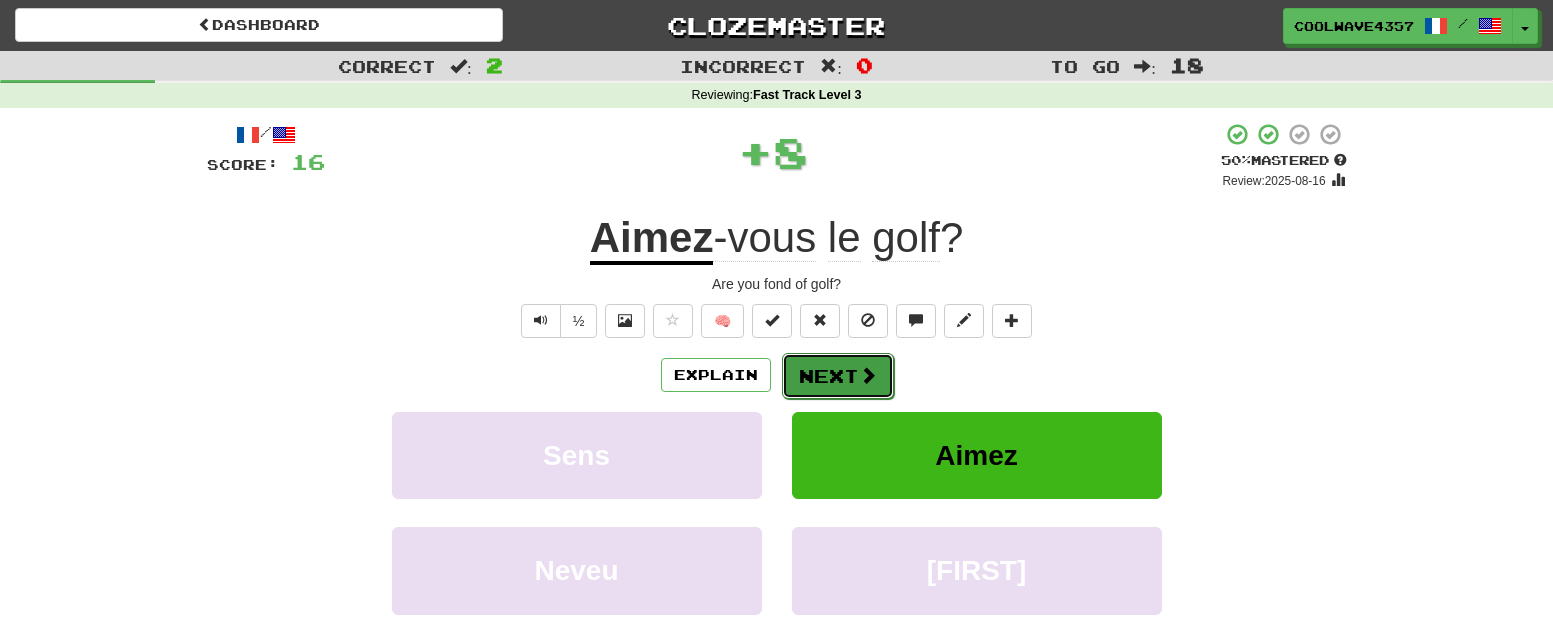 click on "Next" at bounding box center (838, 376) 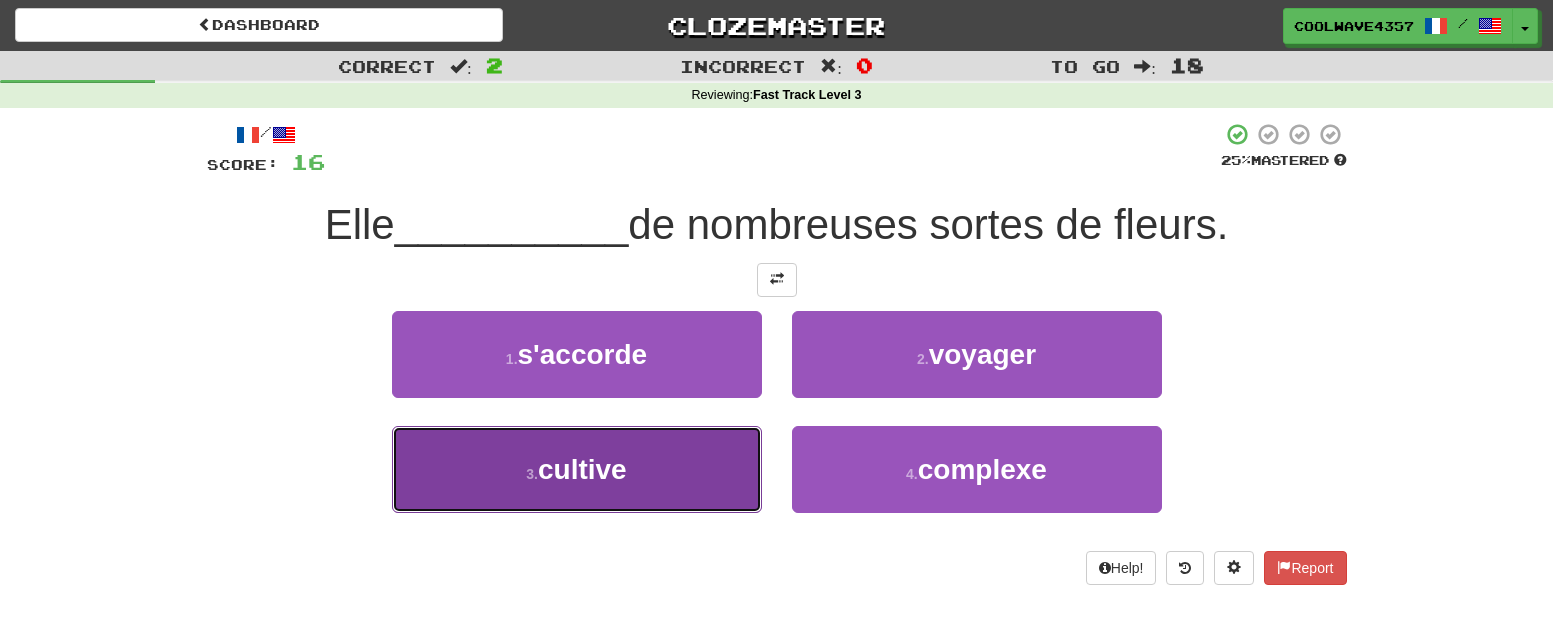 click on "3 .  cultive" at bounding box center [577, 469] 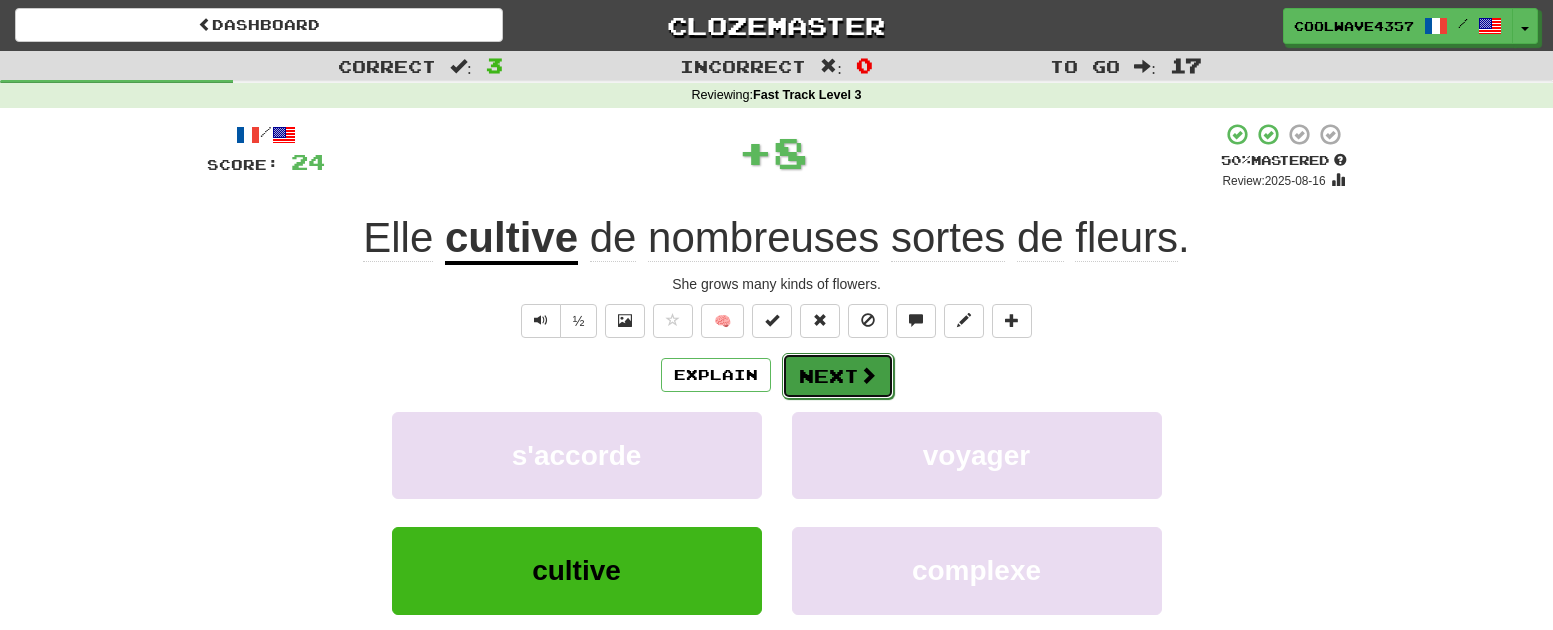 click on "Next" at bounding box center (838, 376) 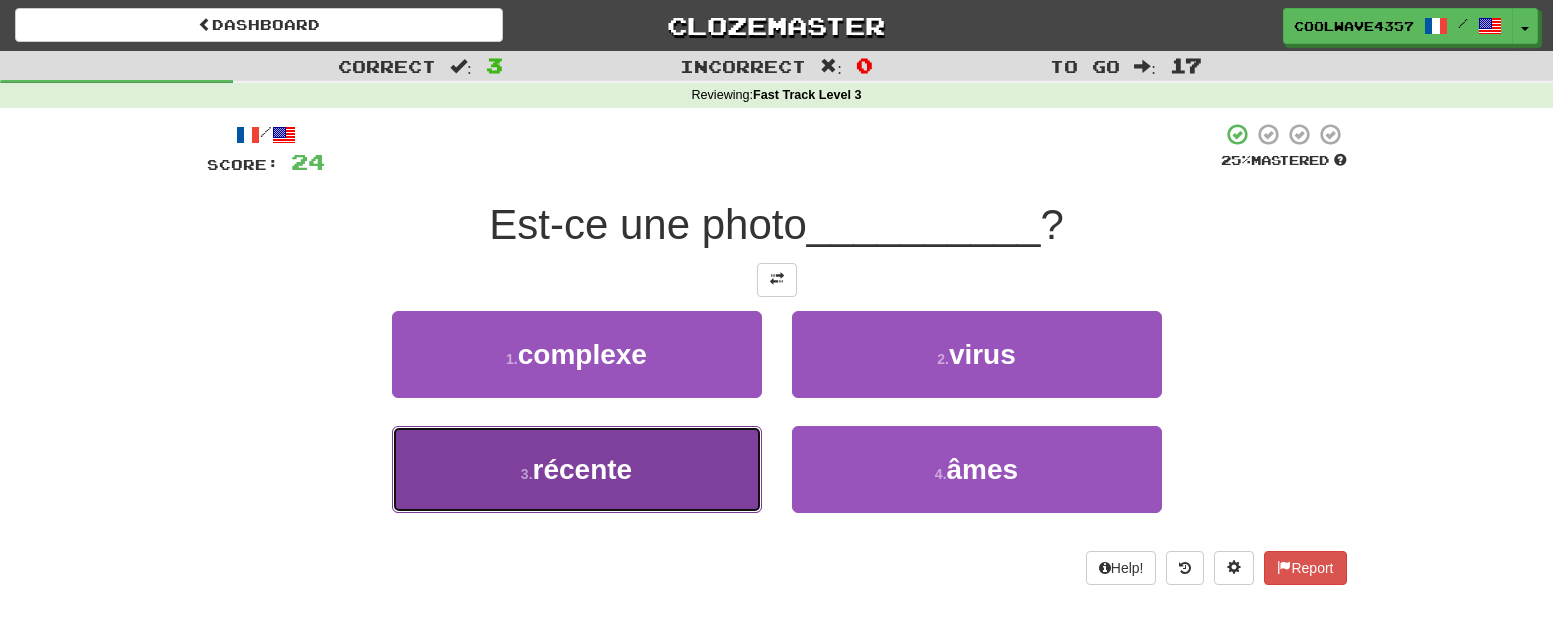 click on "3 .  récente" at bounding box center (577, 469) 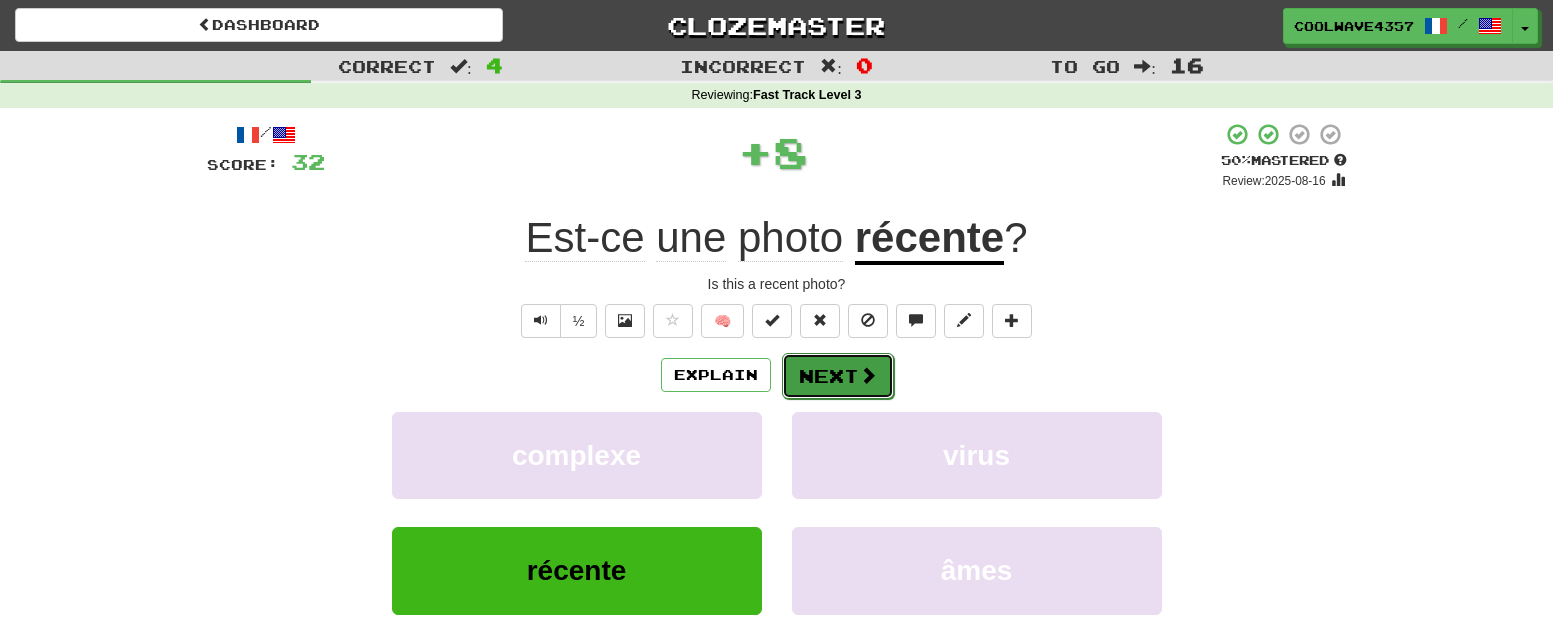 click on "Next" at bounding box center [838, 376] 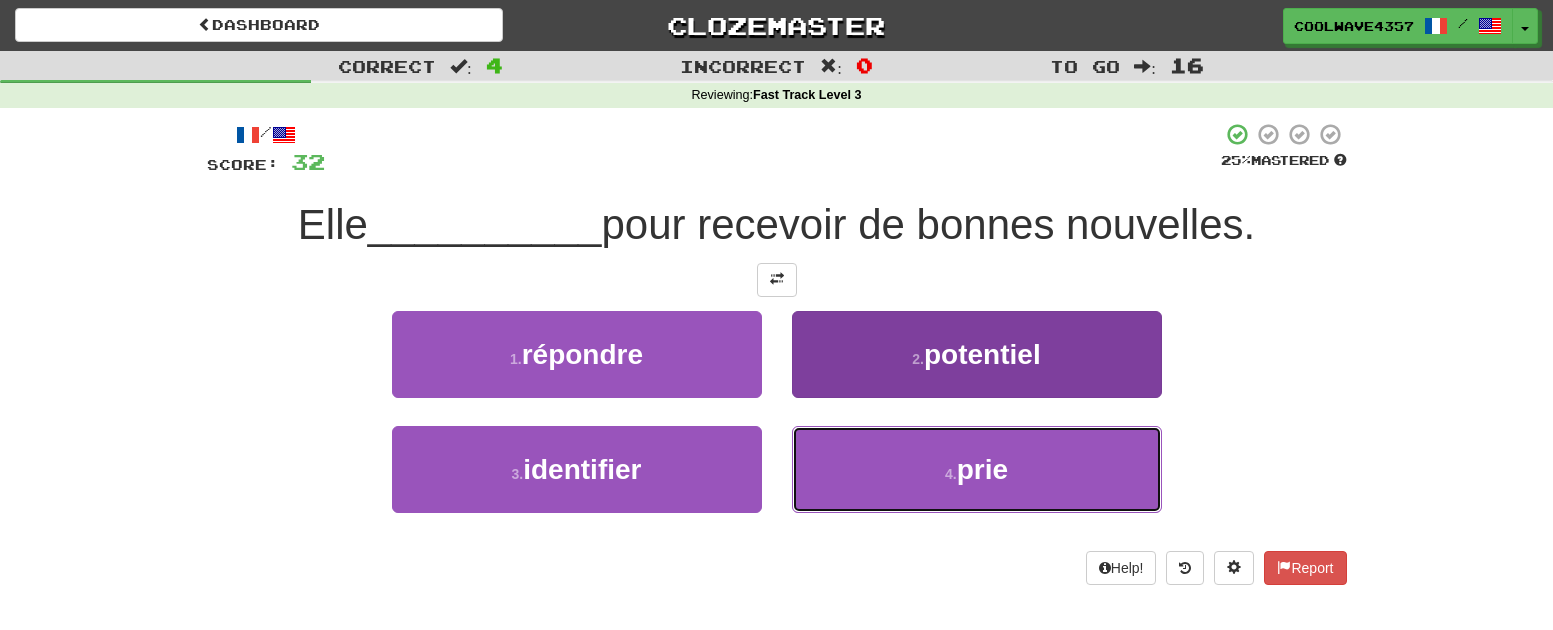 click on "4 .  prie" at bounding box center (977, 469) 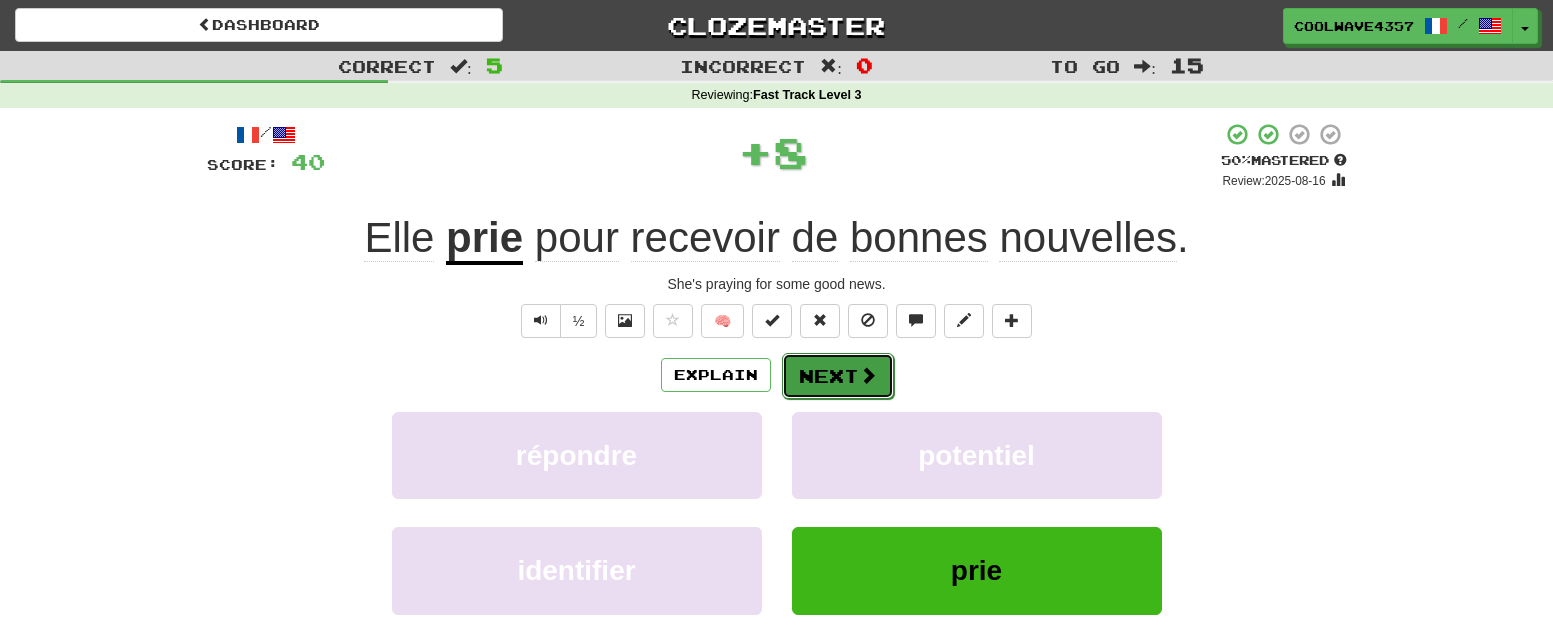 click on "Next" at bounding box center [838, 376] 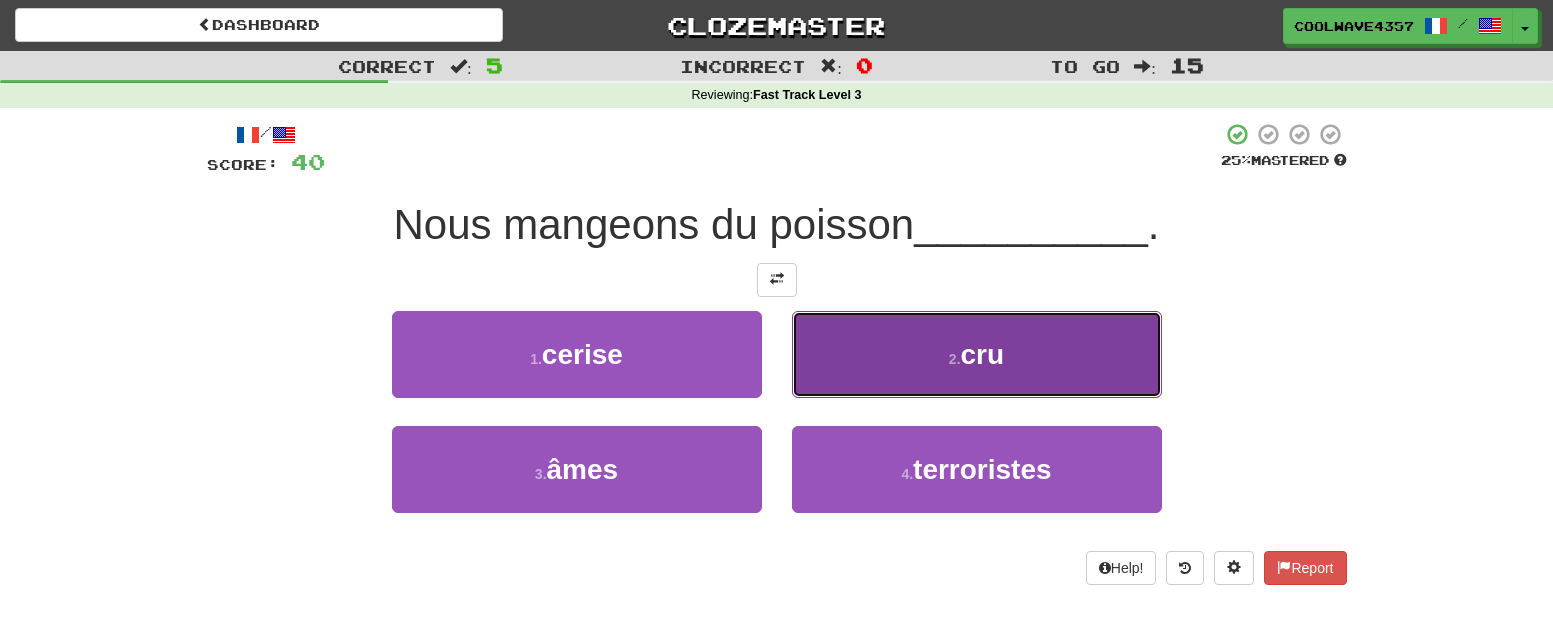 click on "2 .  cru" at bounding box center (977, 354) 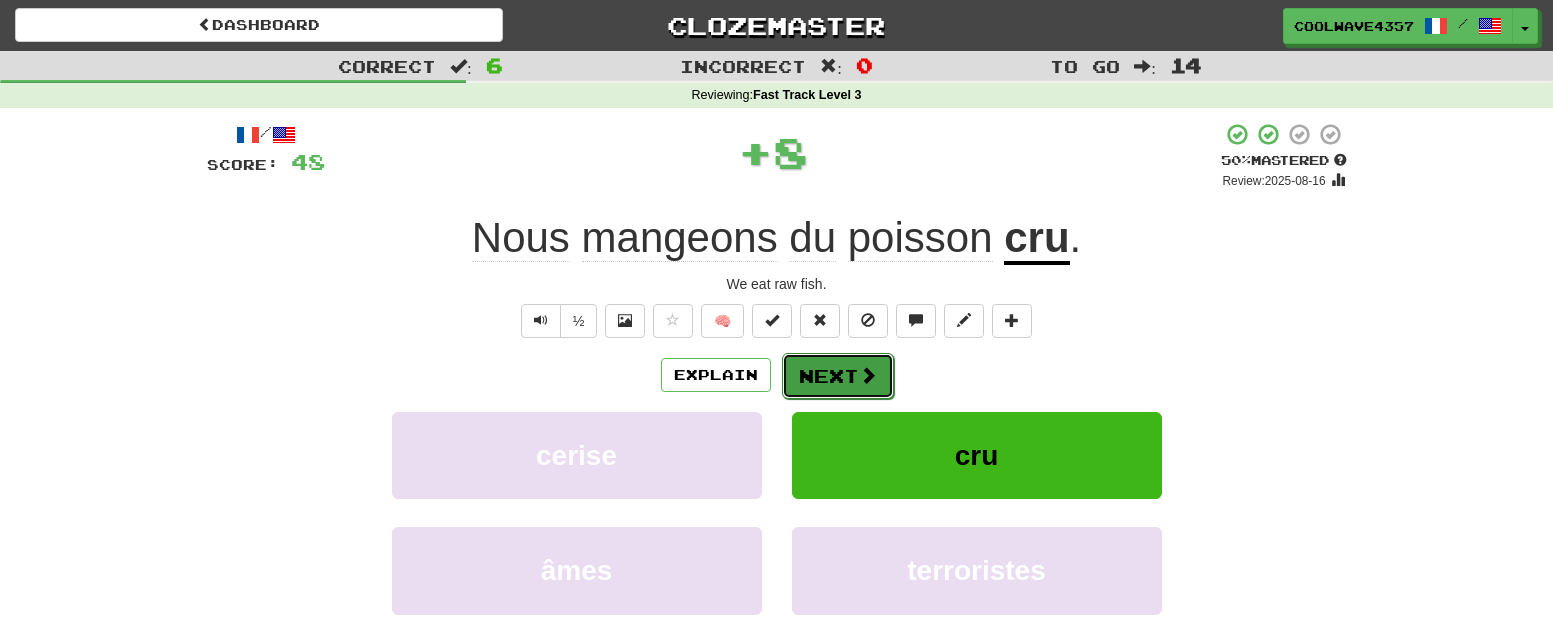 click on "Next" at bounding box center [838, 376] 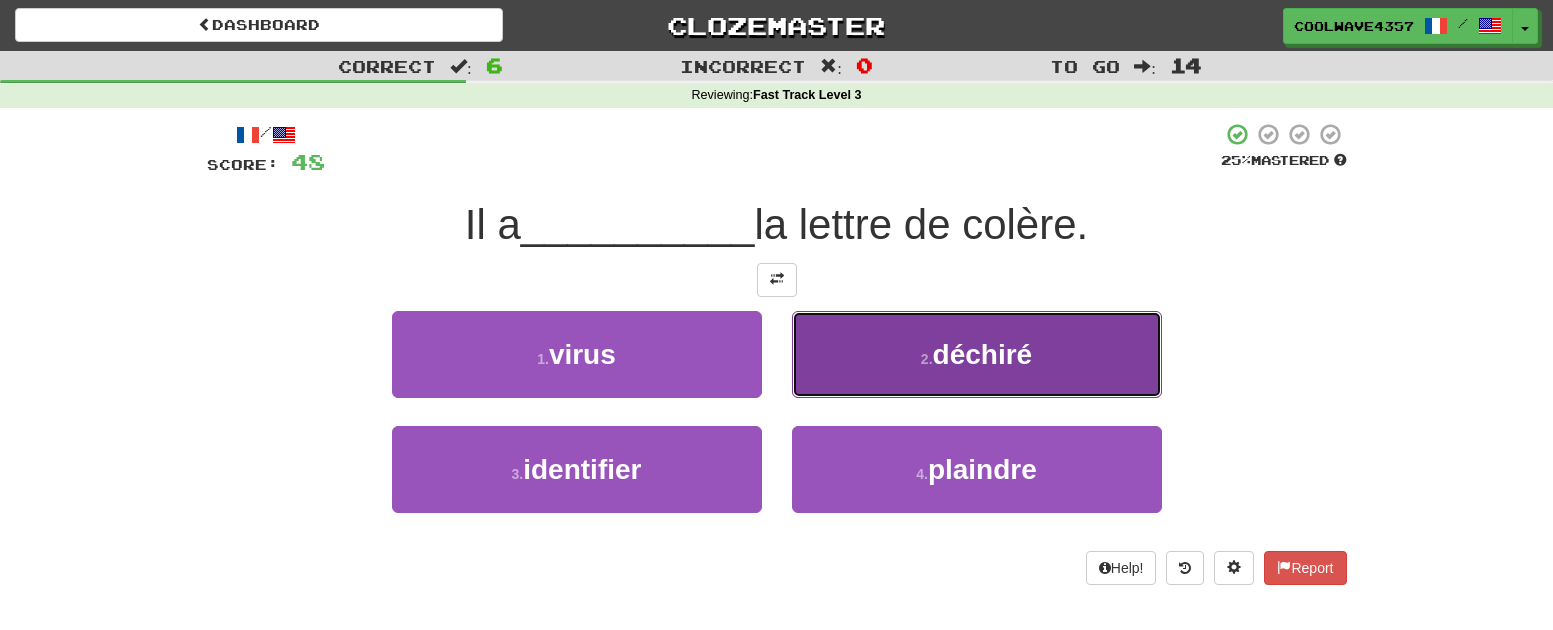 click on "2 .  déchiré" at bounding box center [977, 354] 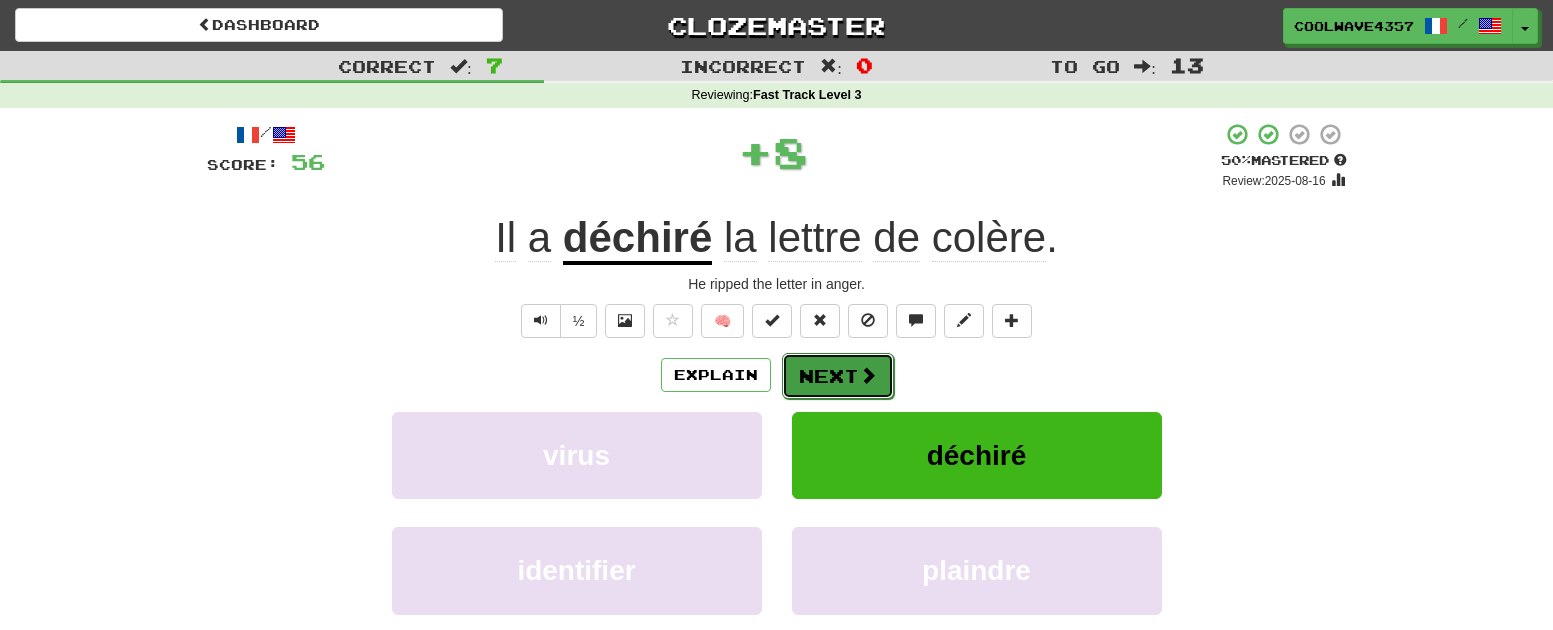 click on "Next" at bounding box center (838, 376) 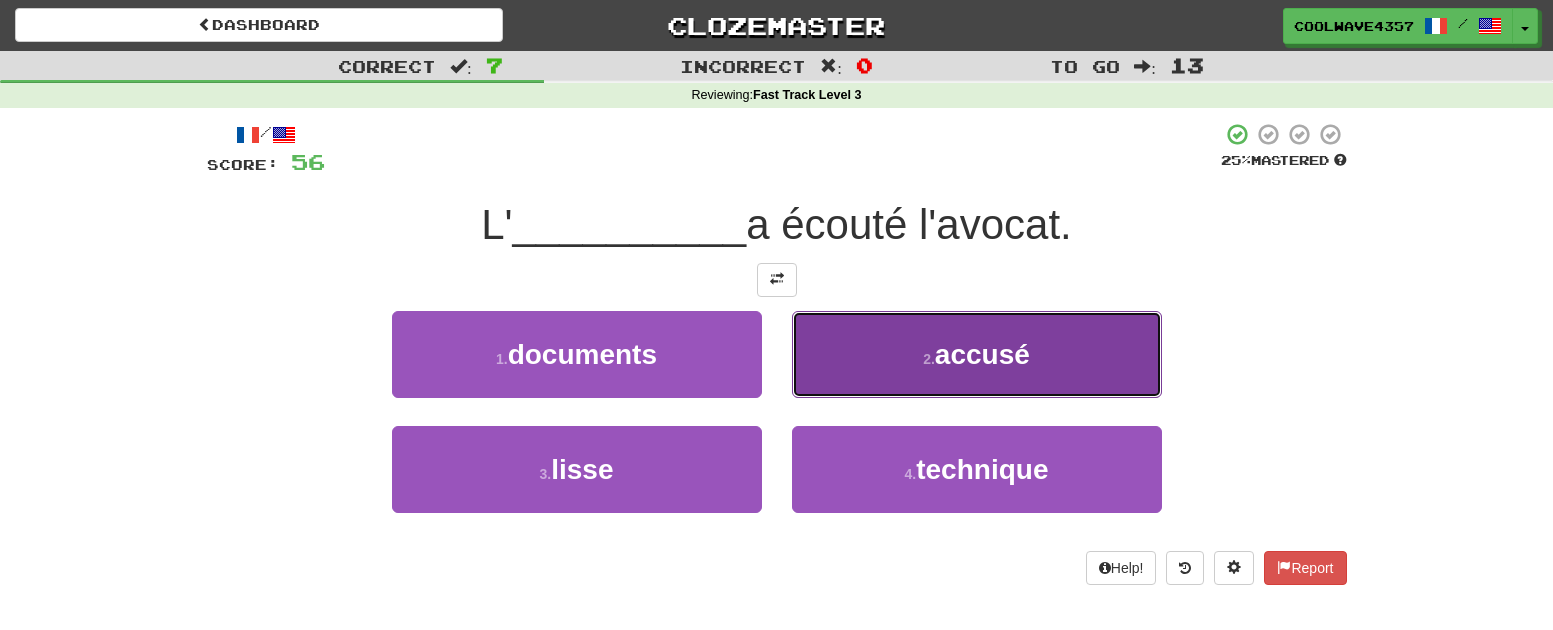 click on "2 ." at bounding box center (929, 359) 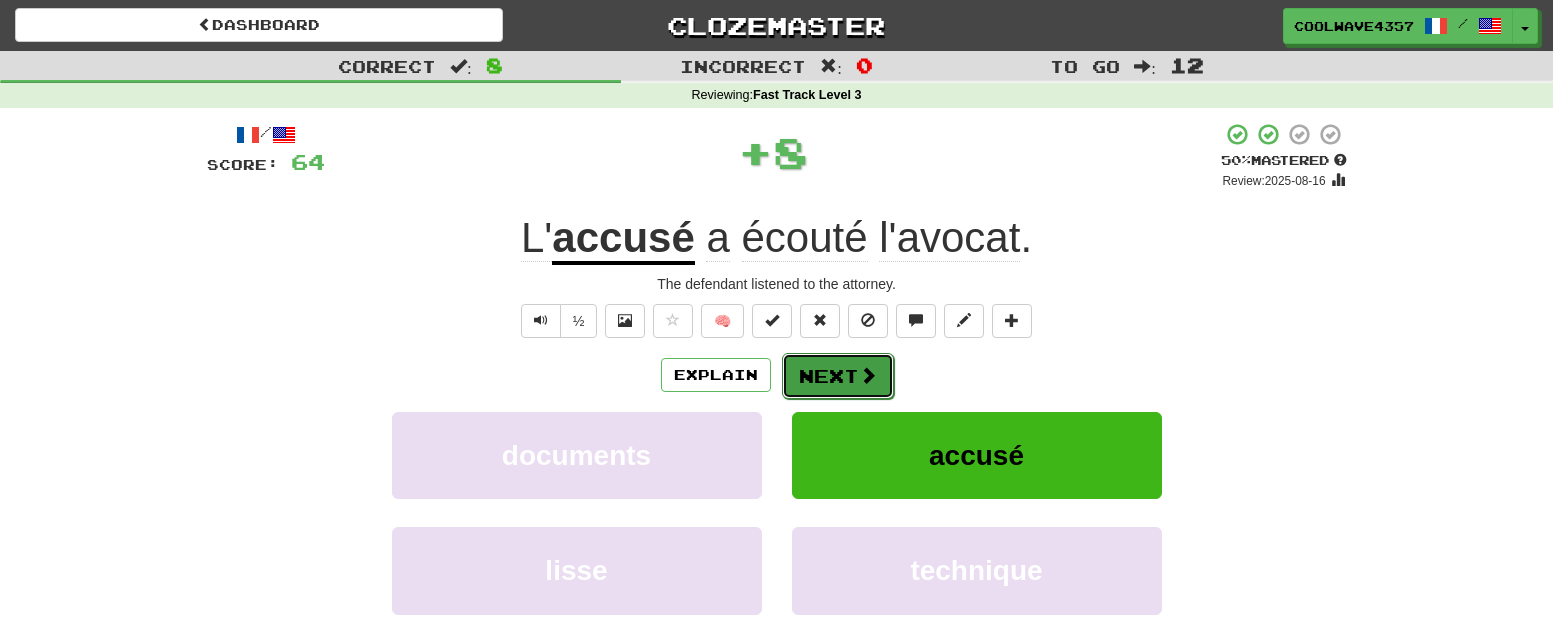 click on "Next" at bounding box center [838, 376] 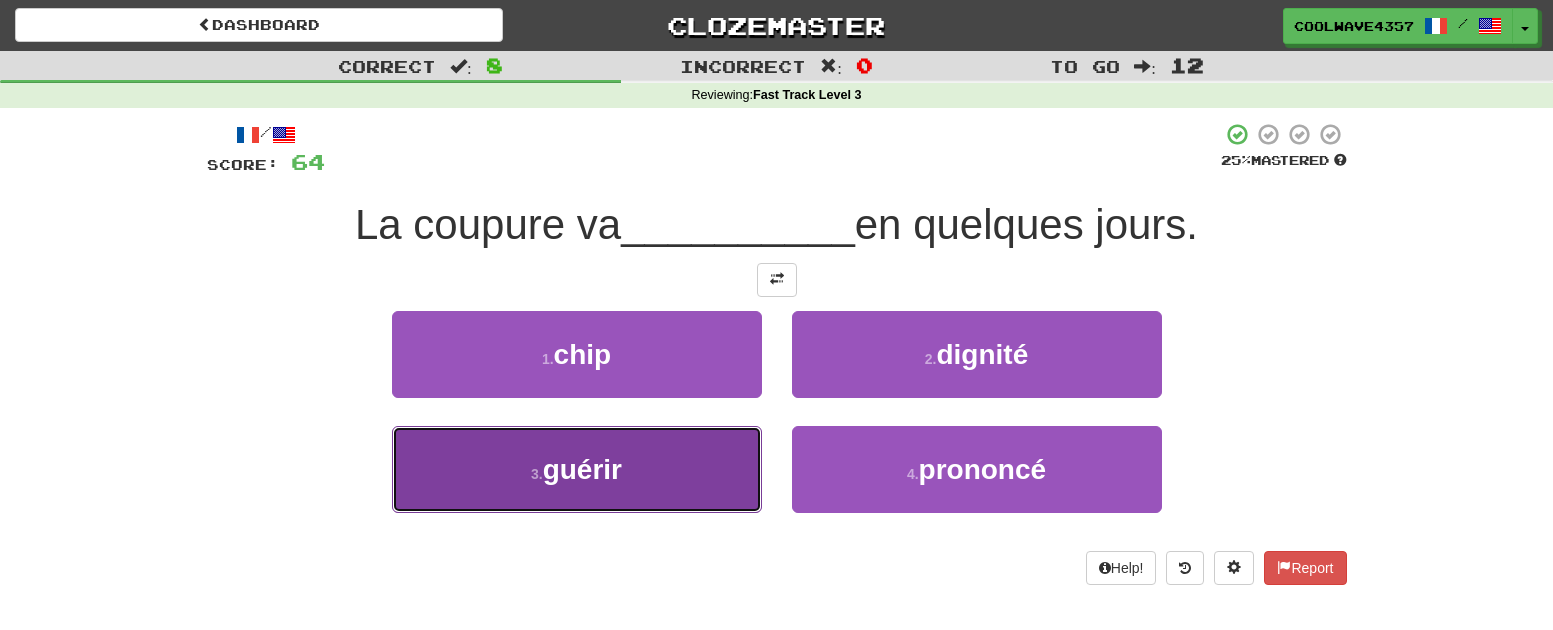 click on "3 .  guérir" at bounding box center (577, 469) 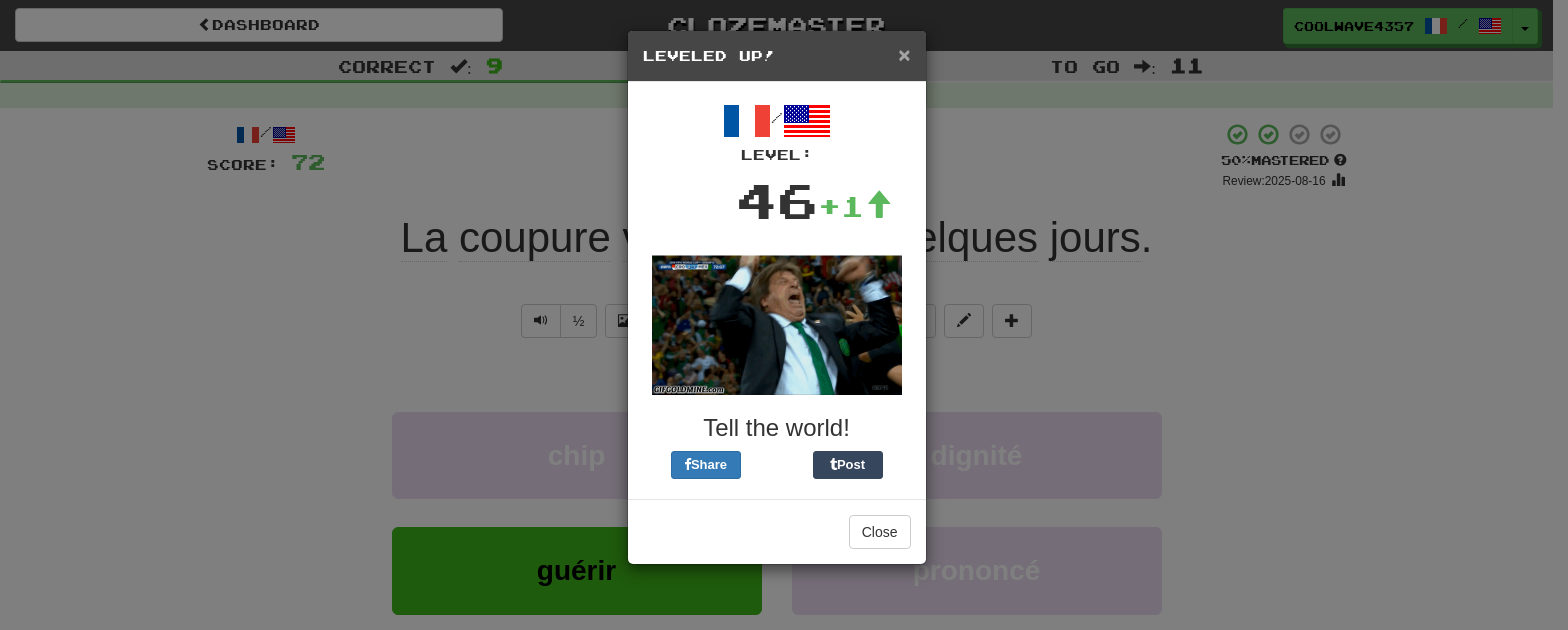 click on "×" at bounding box center [904, 54] 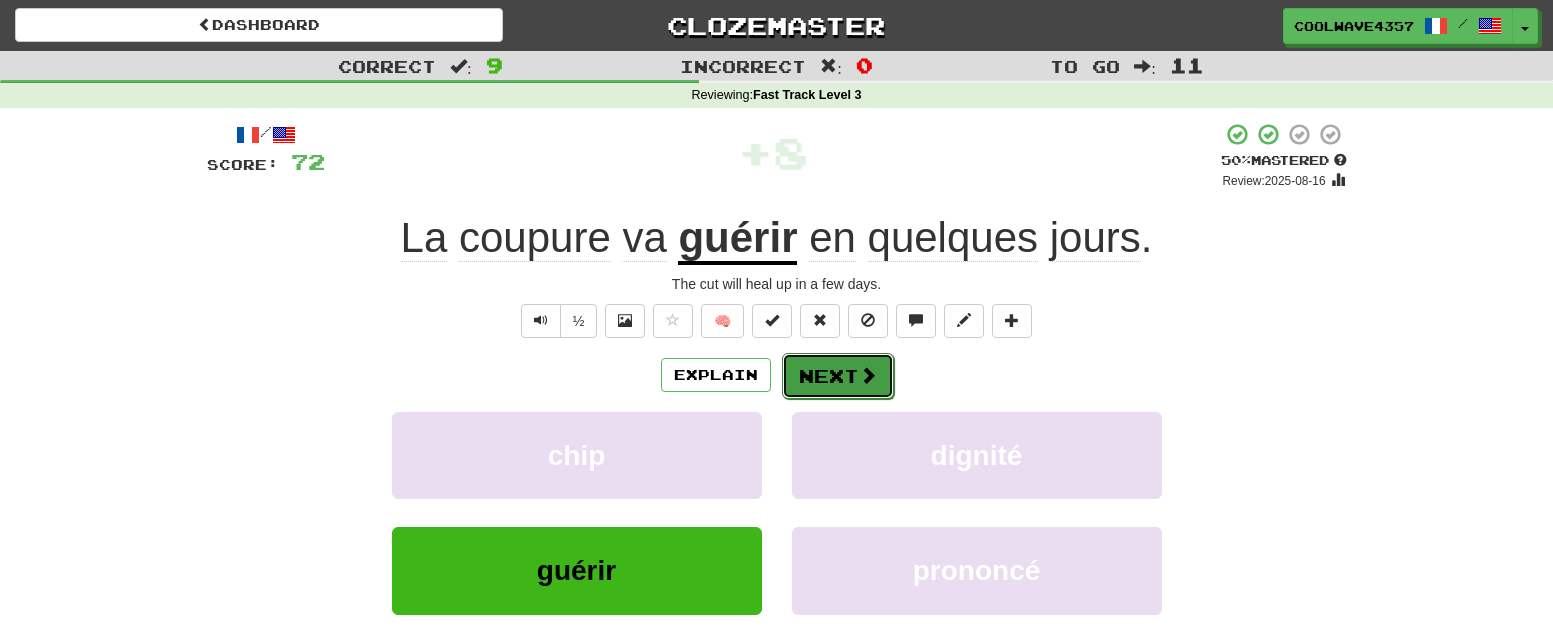 click at bounding box center [868, 375] 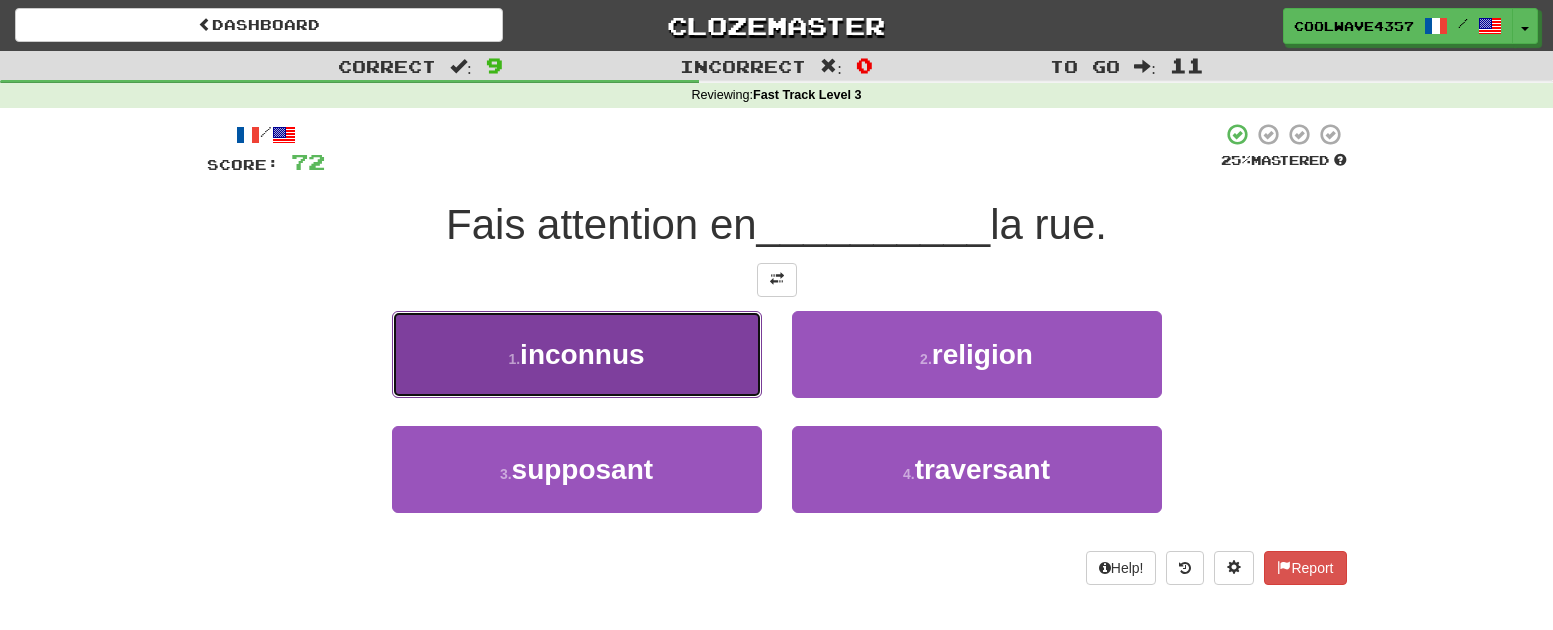 click on "1 .  inconnus" at bounding box center (577, 354) 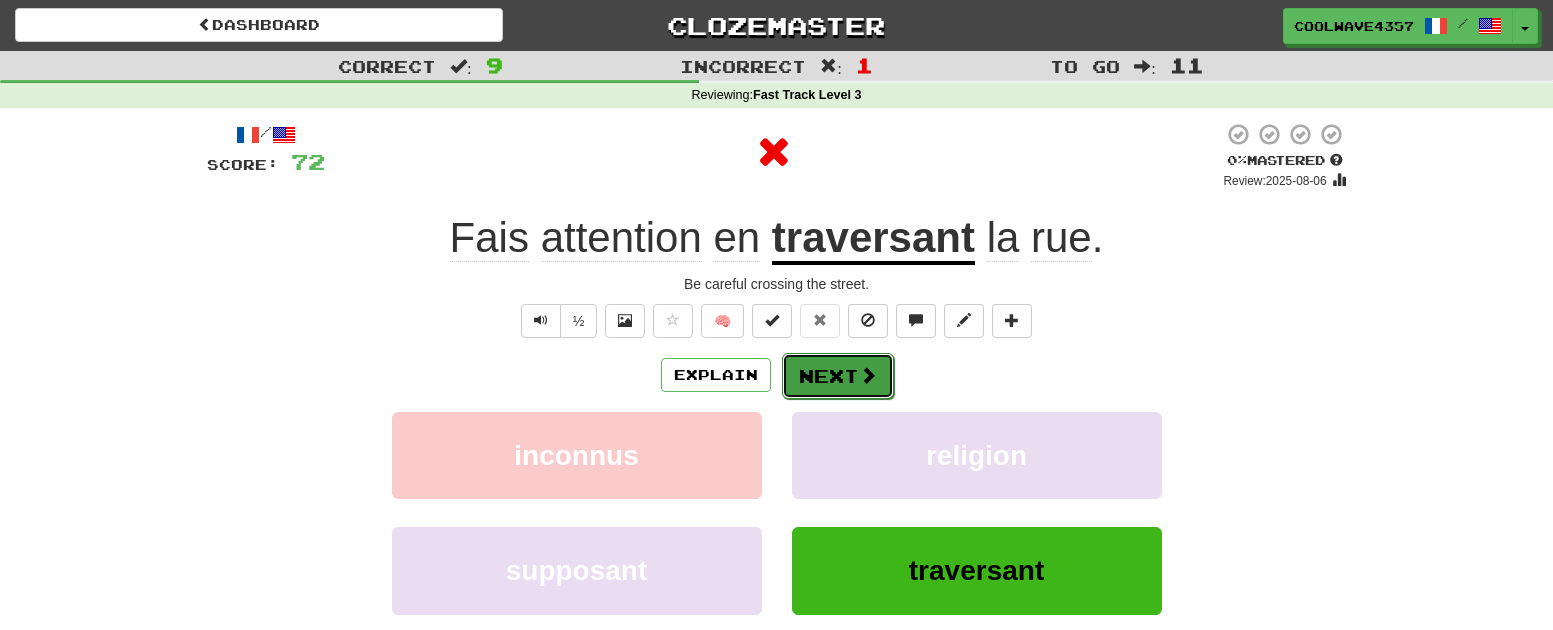 click at bounding box center [868, 375] 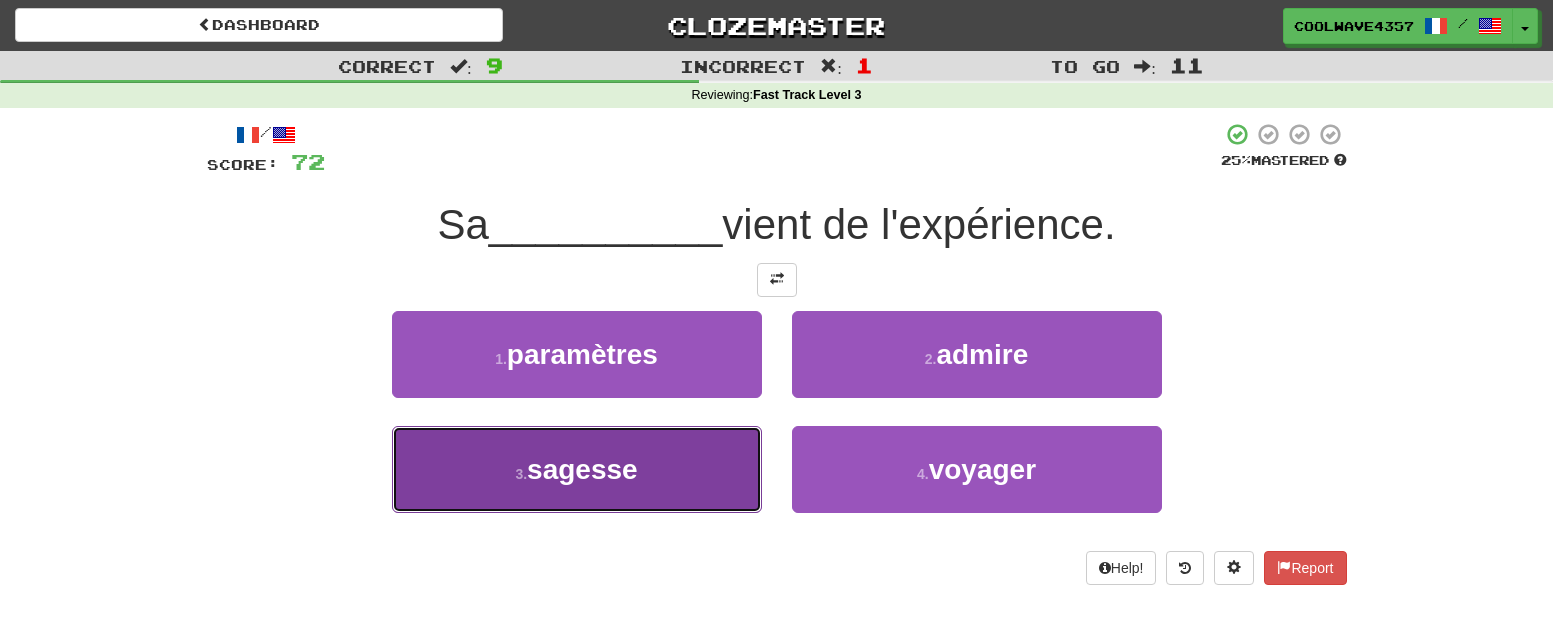 click on "3 .  sagesse" at bounding box center [577, 469] 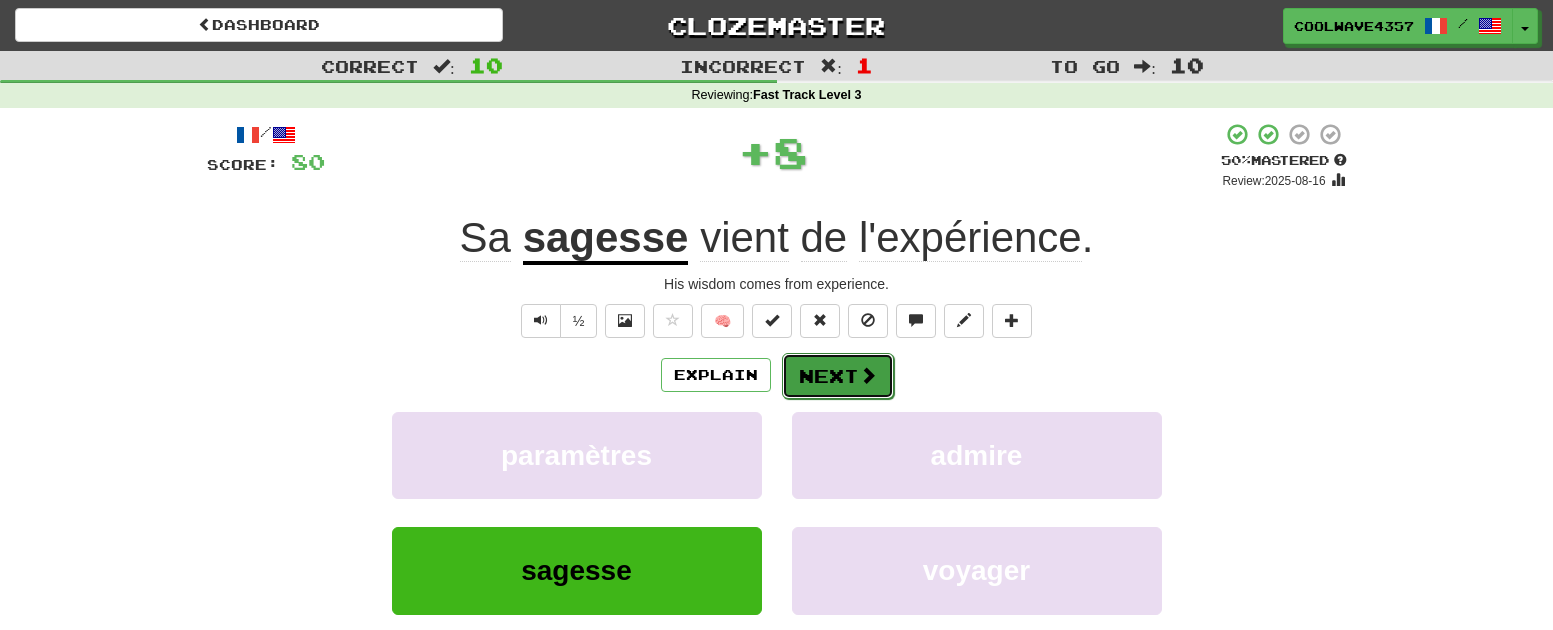 click on "Next" at bounding box center (838, 376) 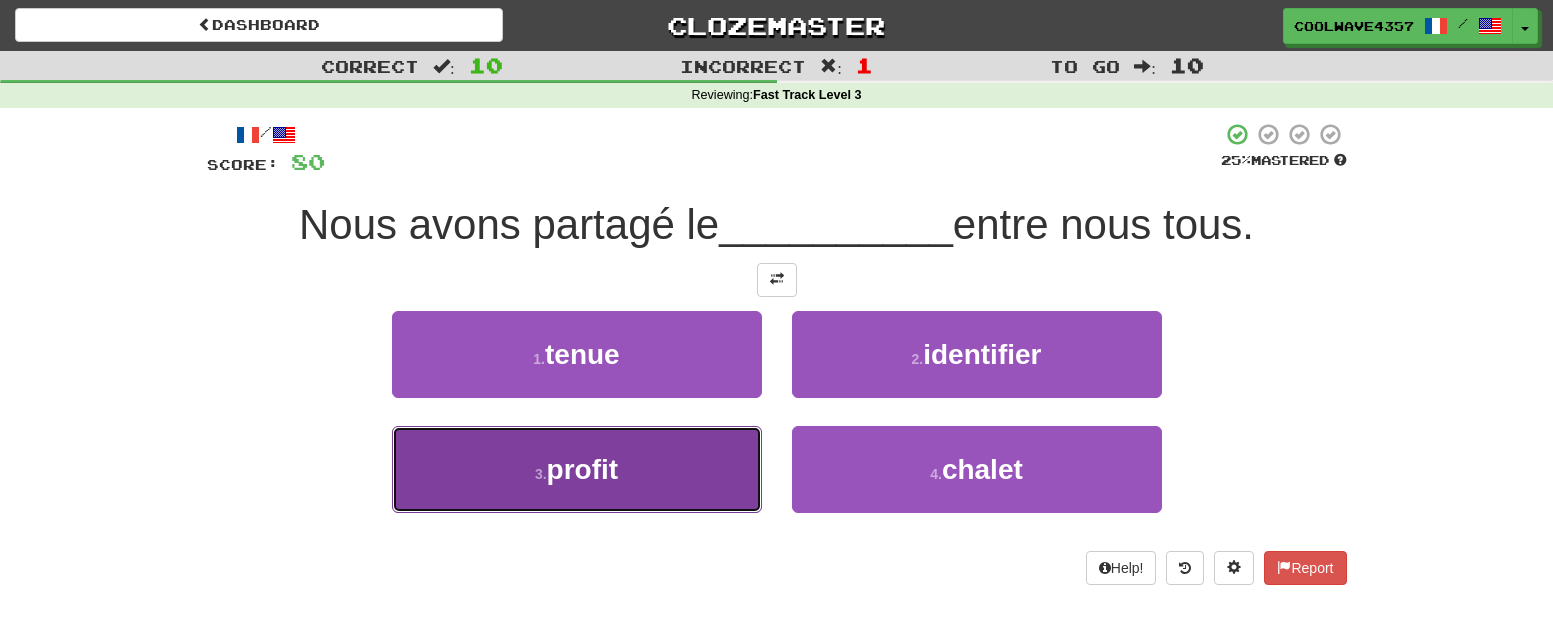 click on "3 .  profit" at bounding box center (577, 469) 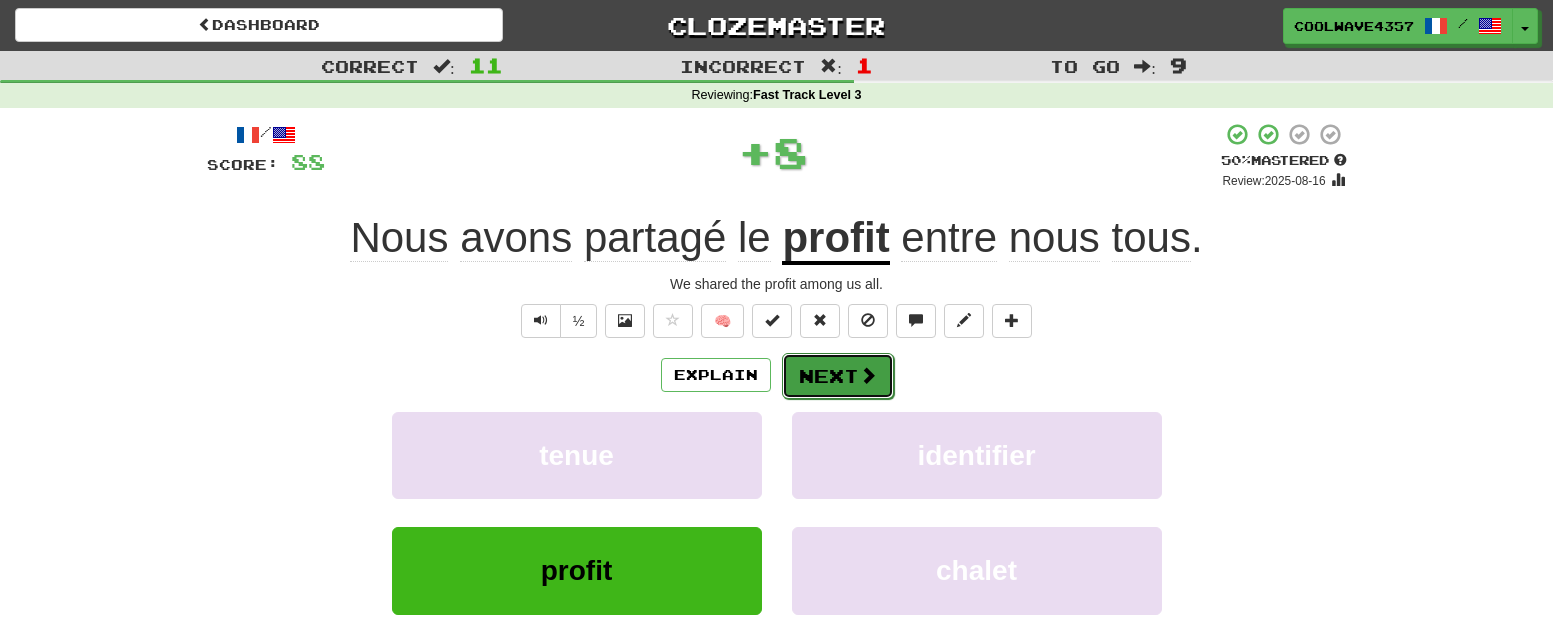 click at bounding box center (868, 375) 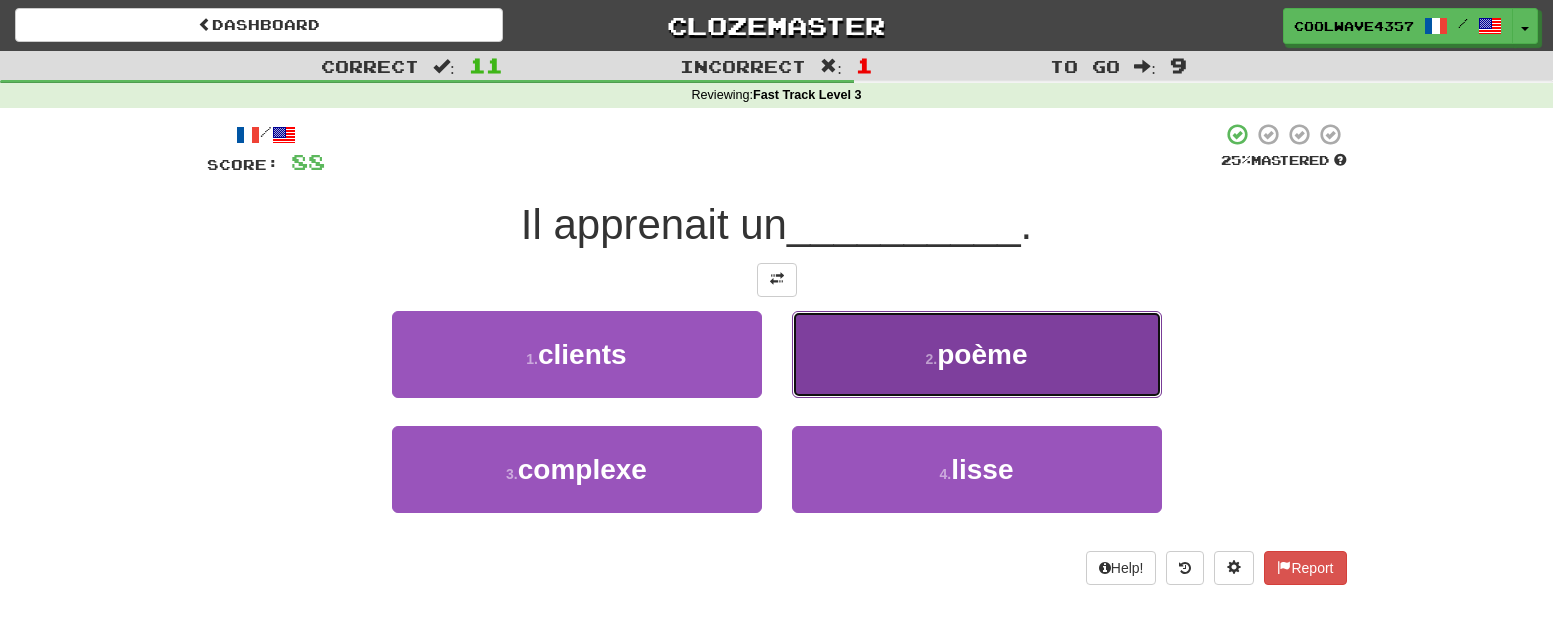 click on "2 .  poème" at bounding box center (977, 354) 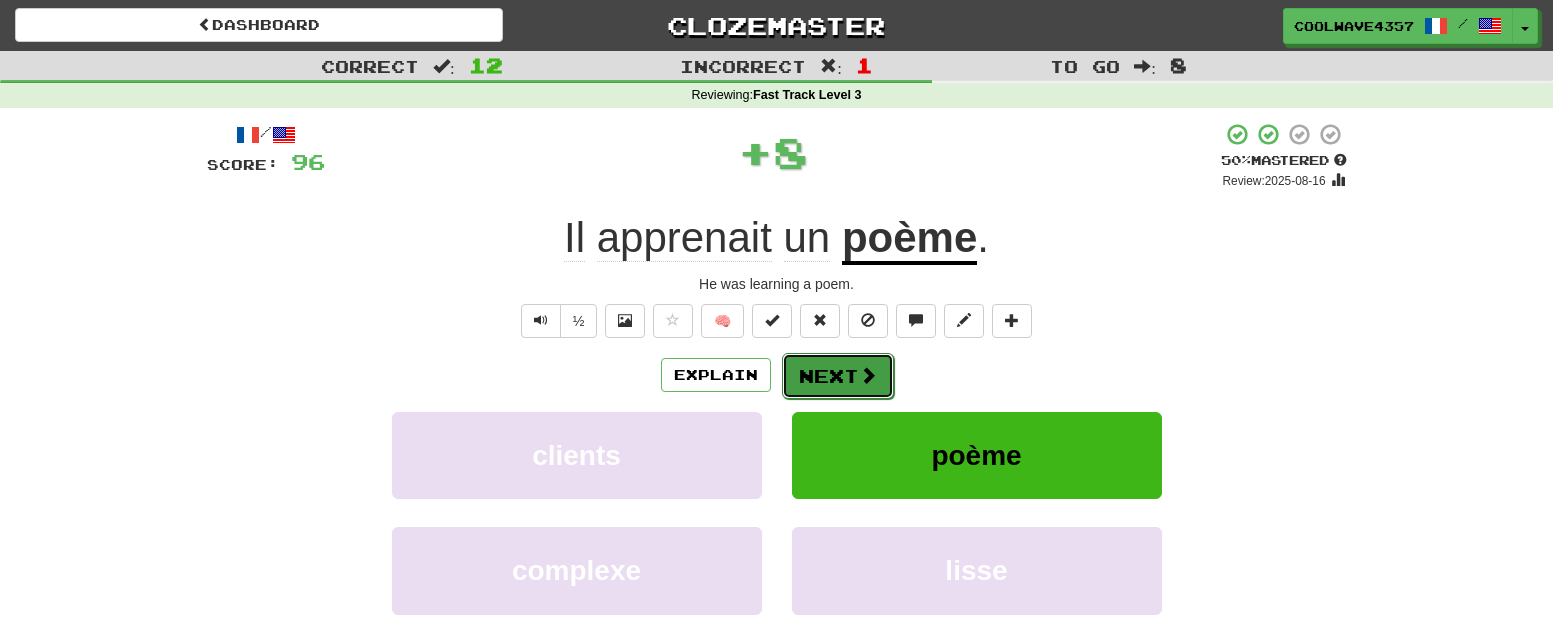 click on "Next" at bounding box center (838, 376) 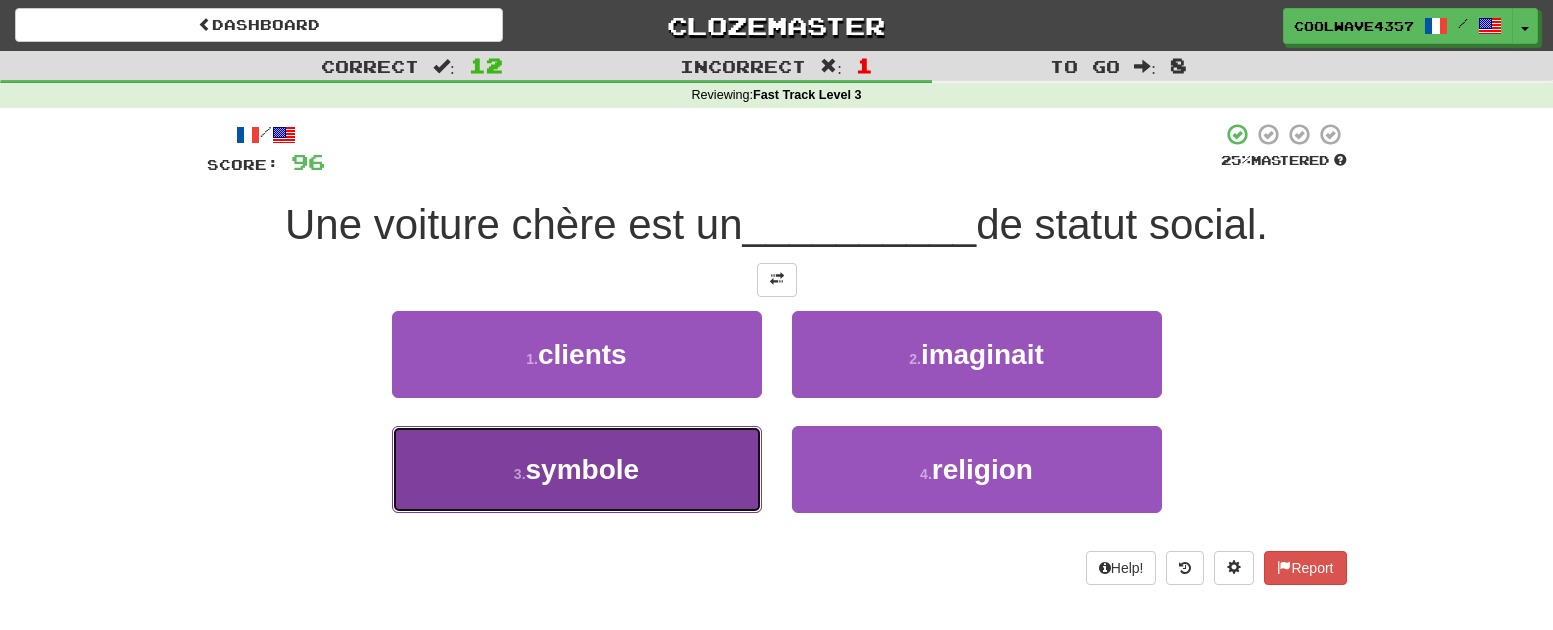 click on "3 .  symbole" at bounding box center [577, 469] 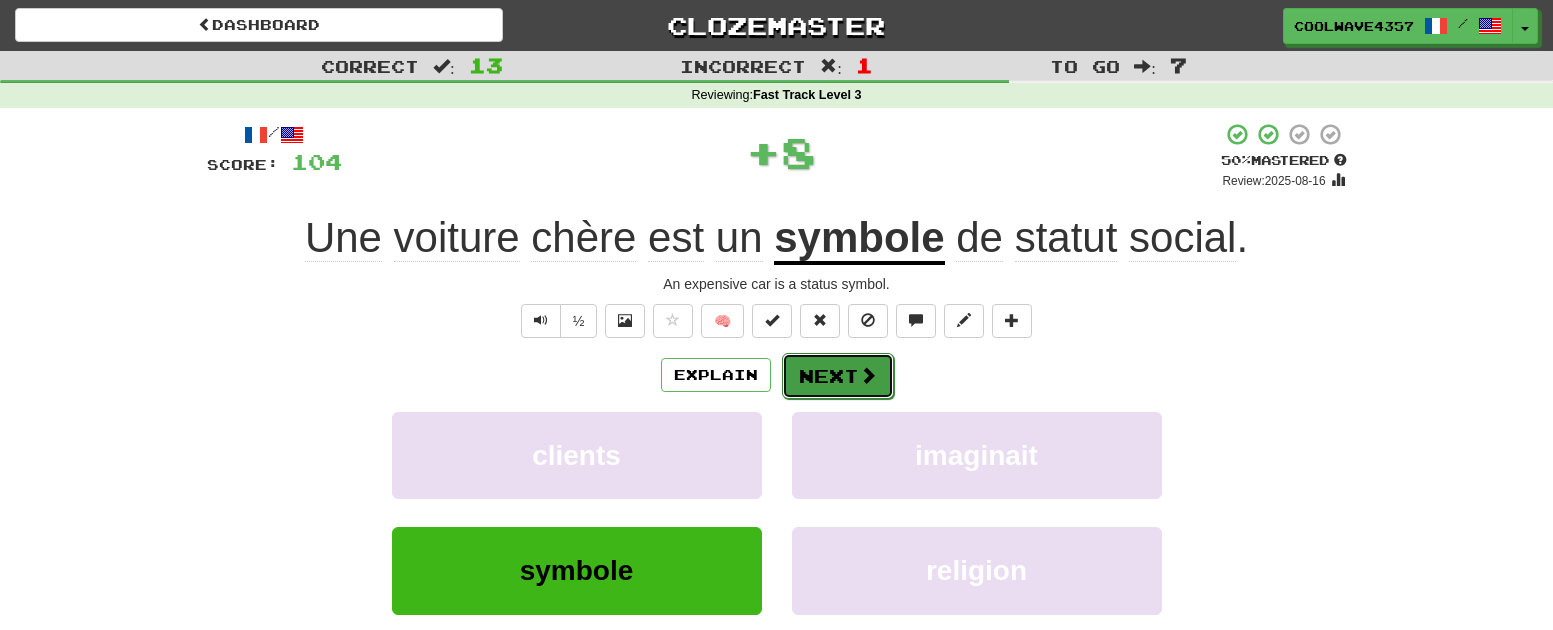 click on "Next" at bounding box center (838, 376) 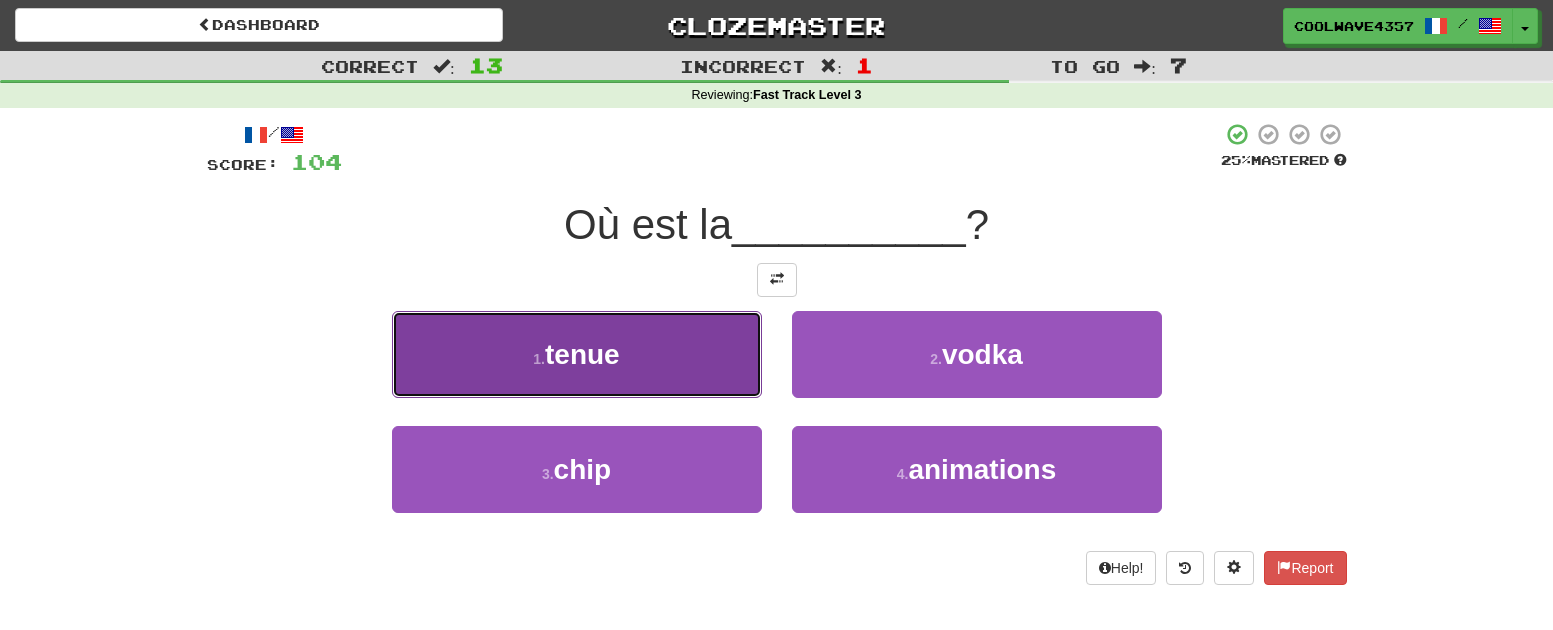 click on "1 .  tenue" at bounding box center [577, 354] 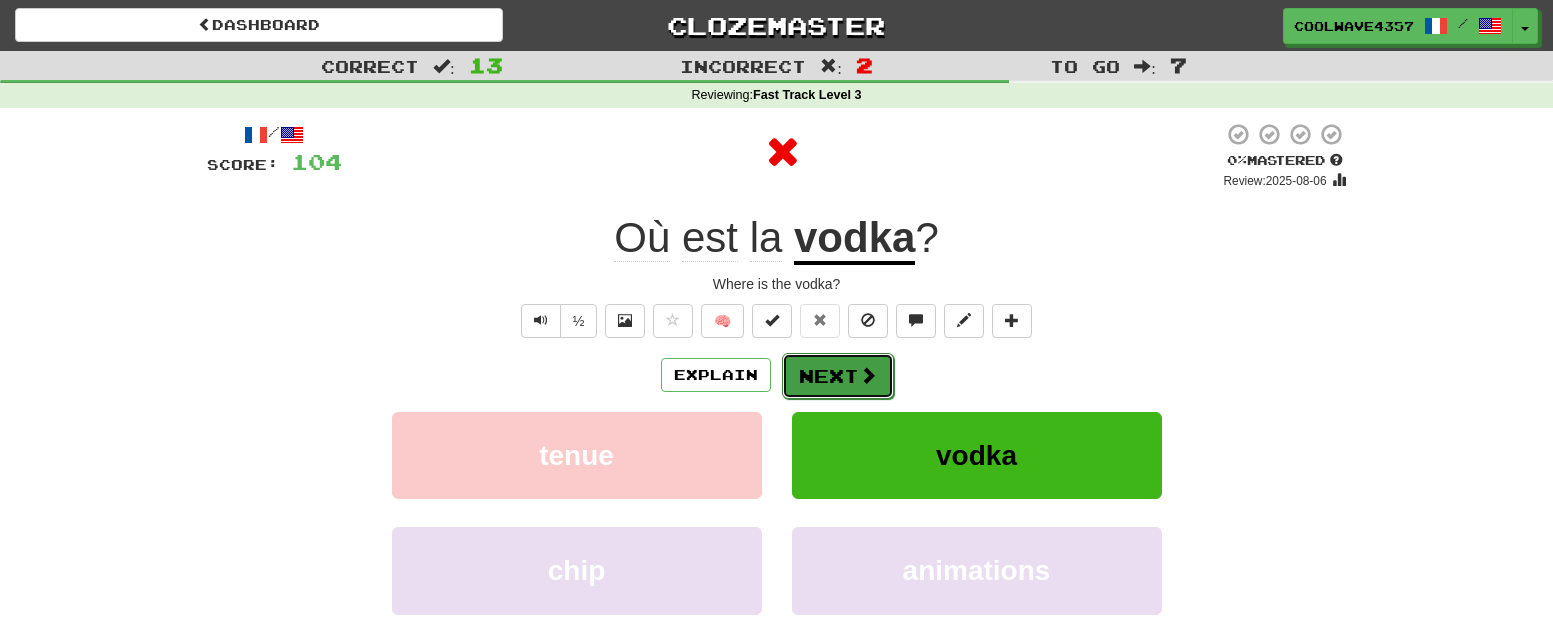click at bounding box center (868, 375) 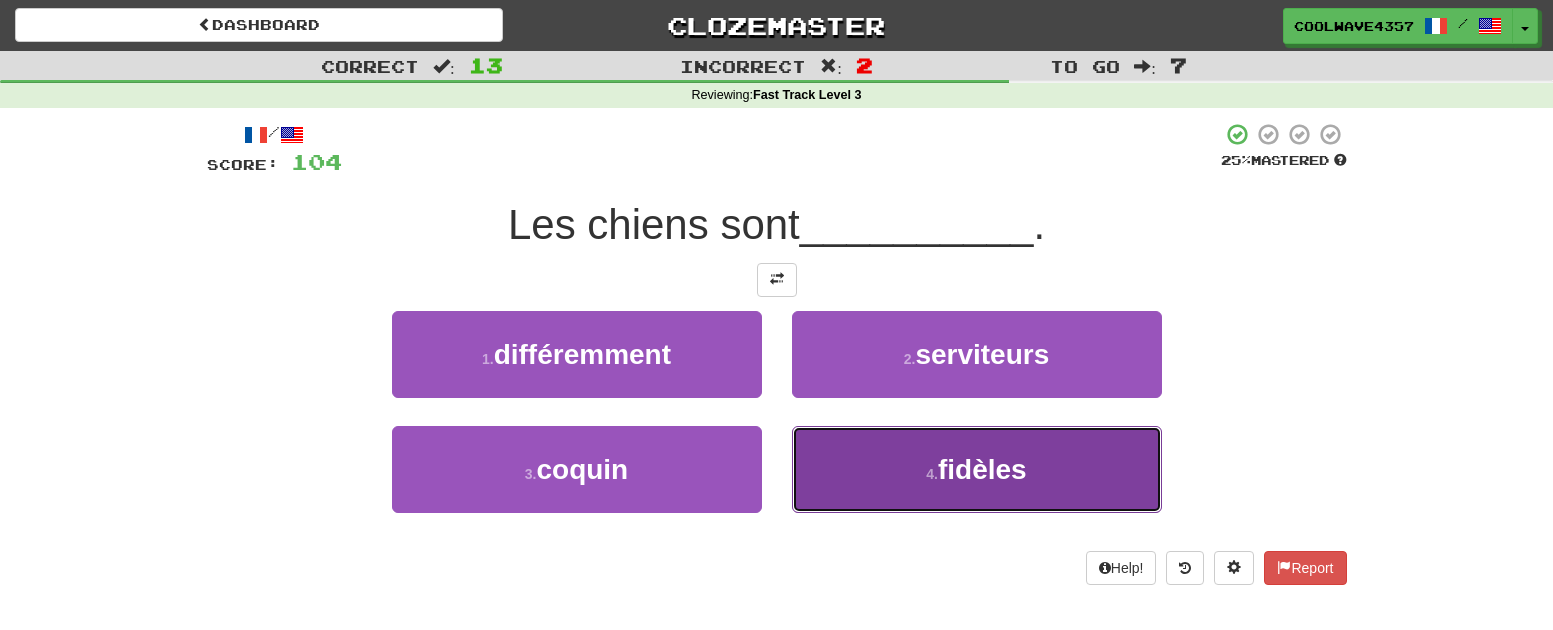 click on "4 .  fidèles" at bounding box center [977, 469] 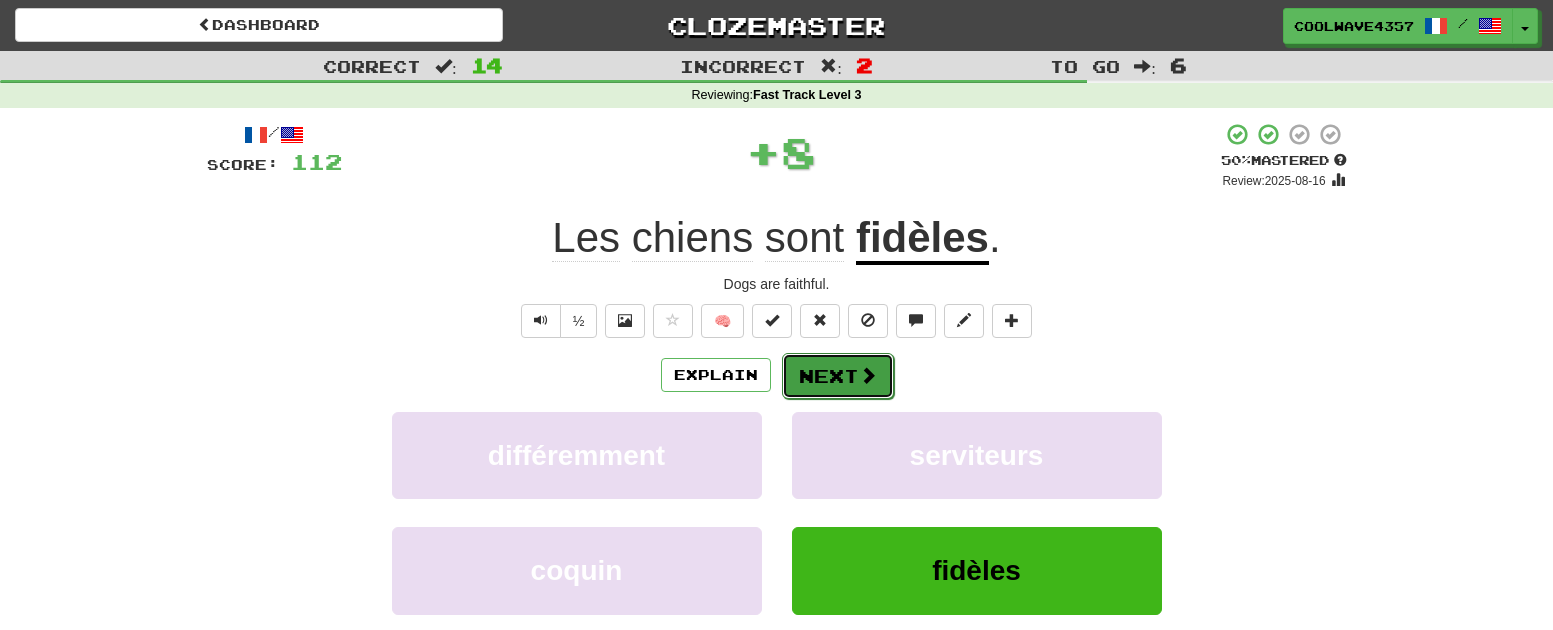click on "Next" at bounding box center (838, 376) 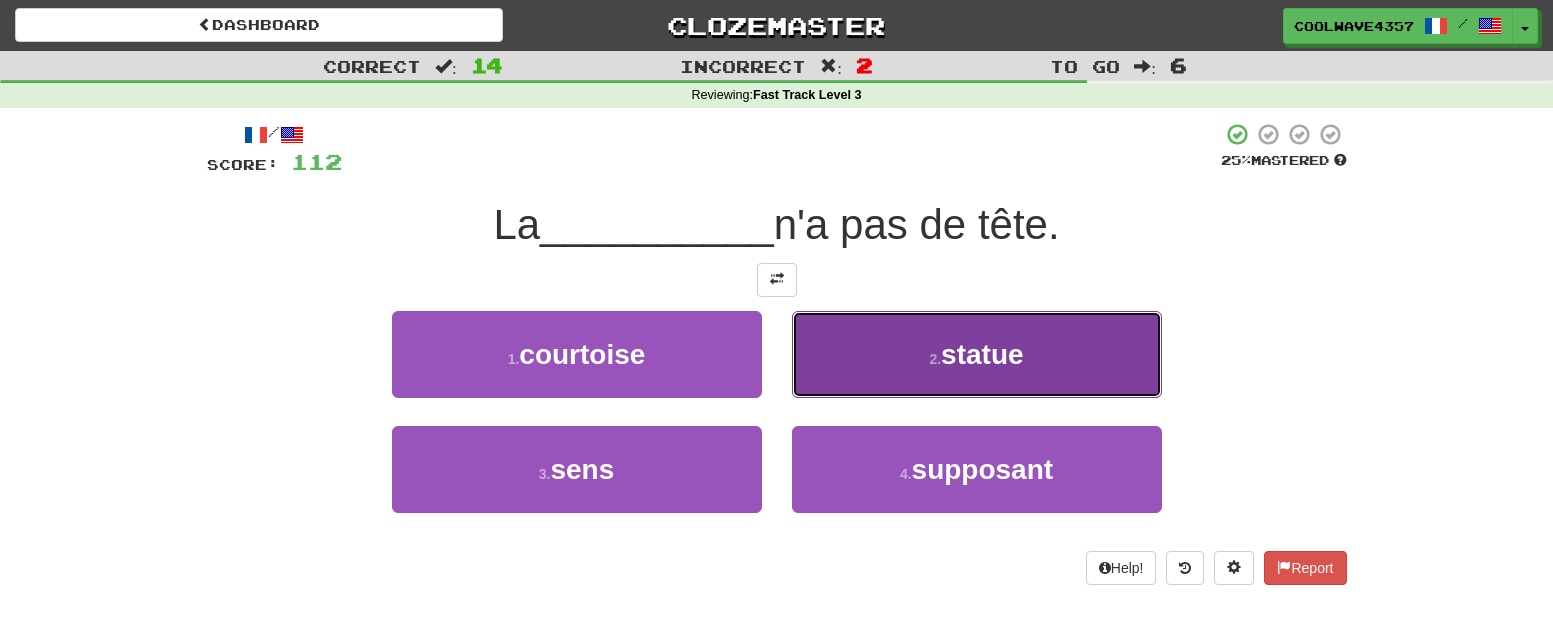 click on "statue" at bounding box center [982, 354] 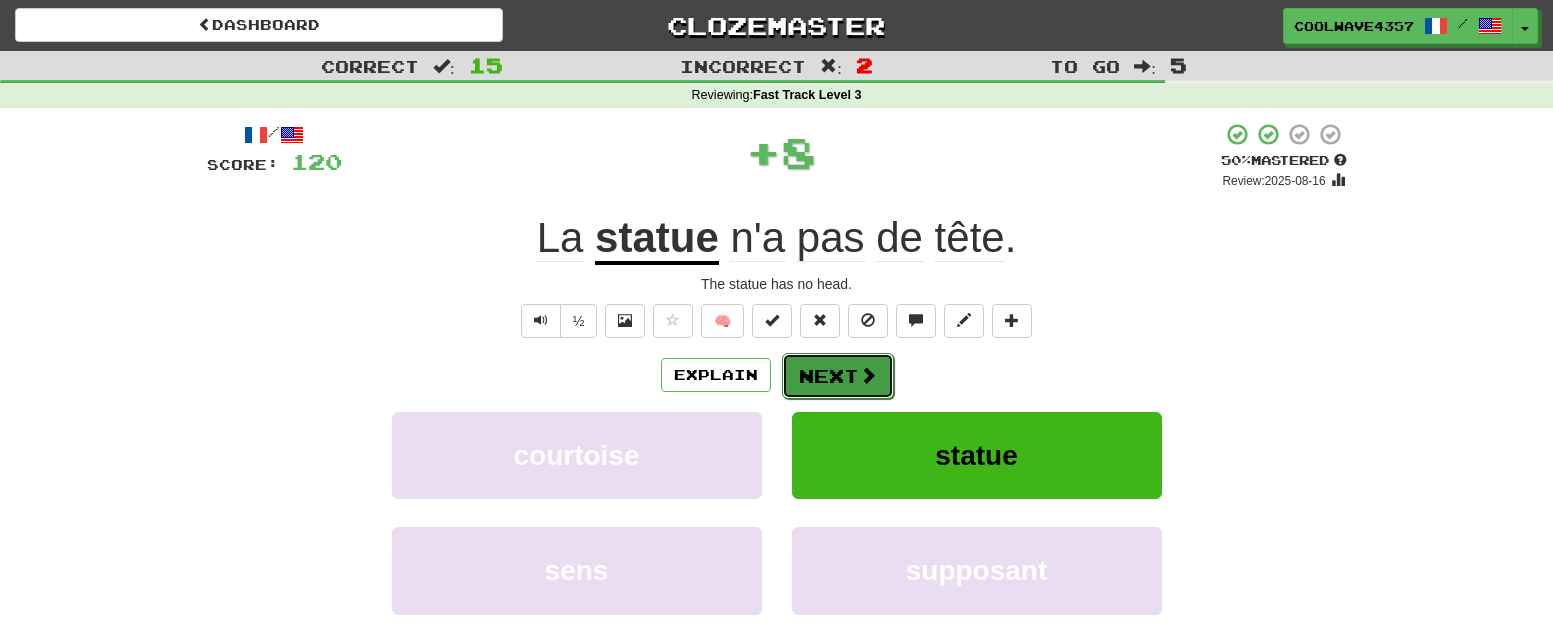 click on "Next" at bounding box center (838, 376) 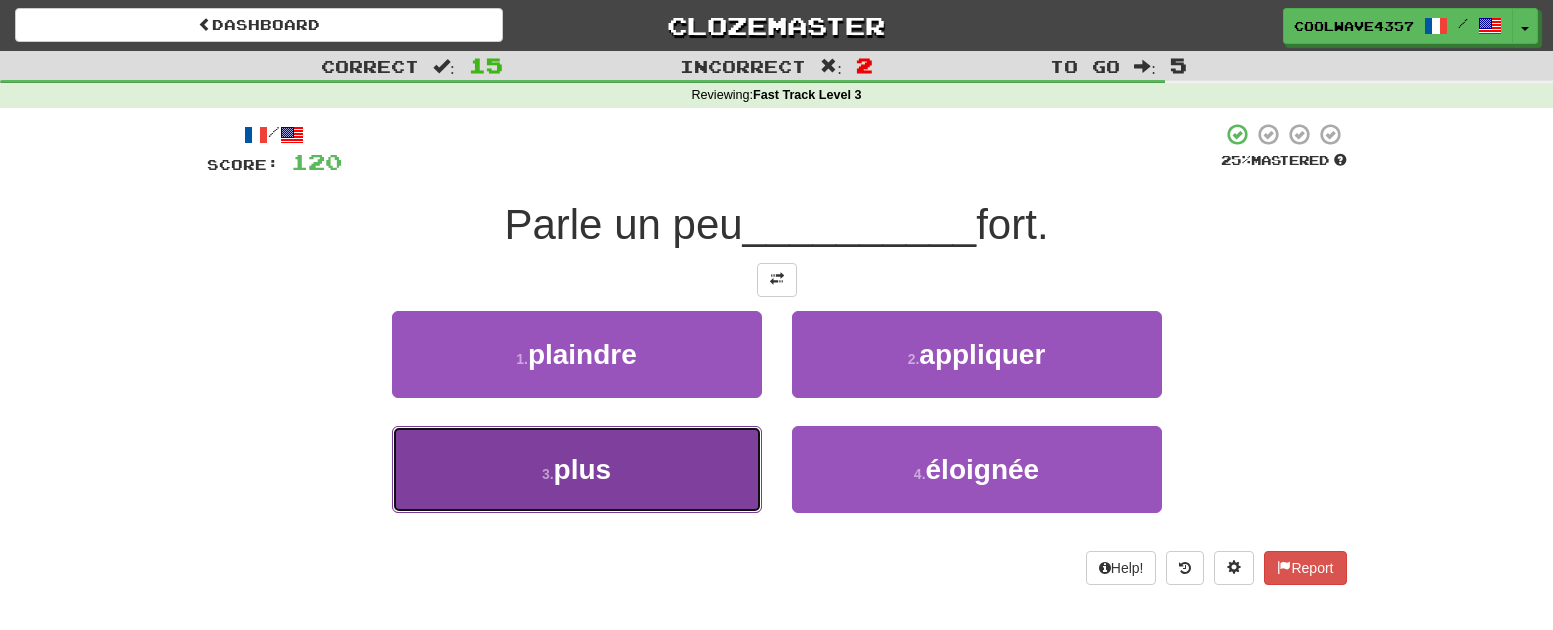 click on "3 .  plus" at bounding box center [577, 469] 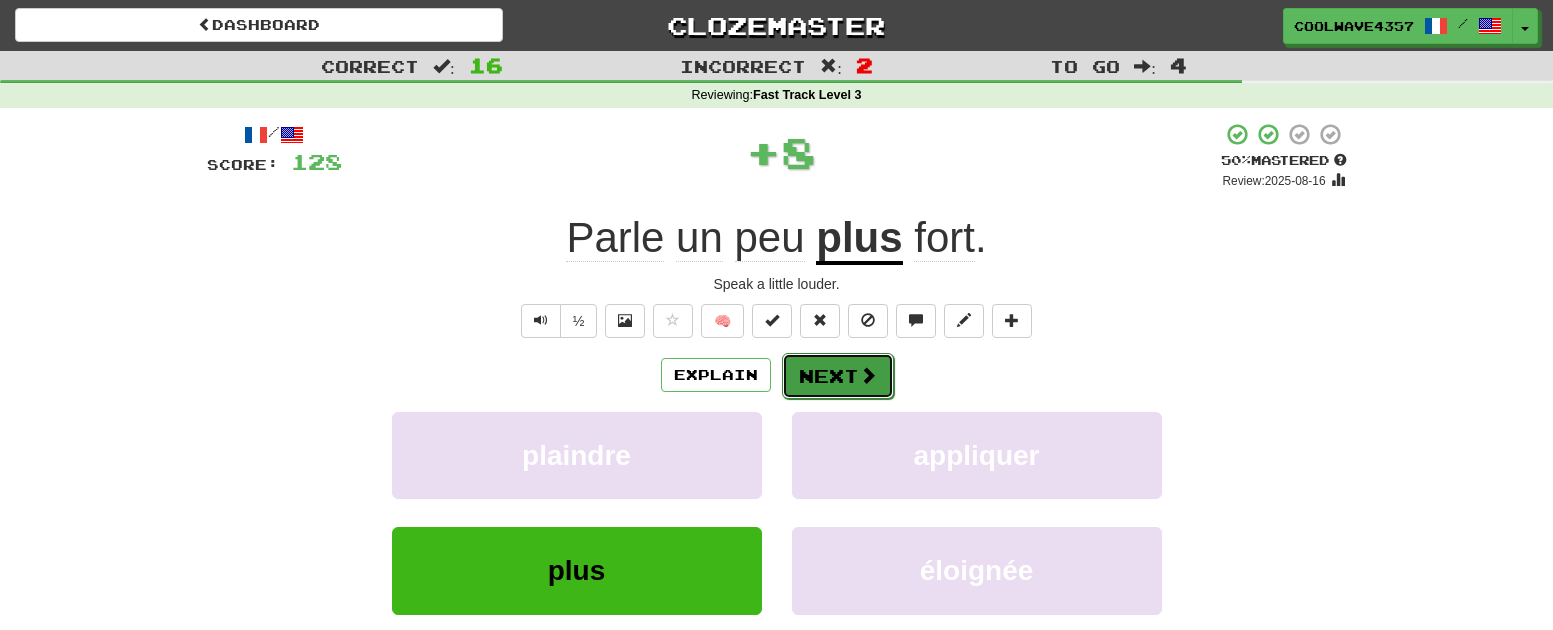 click on "Next" at bounding box center [838, 376] 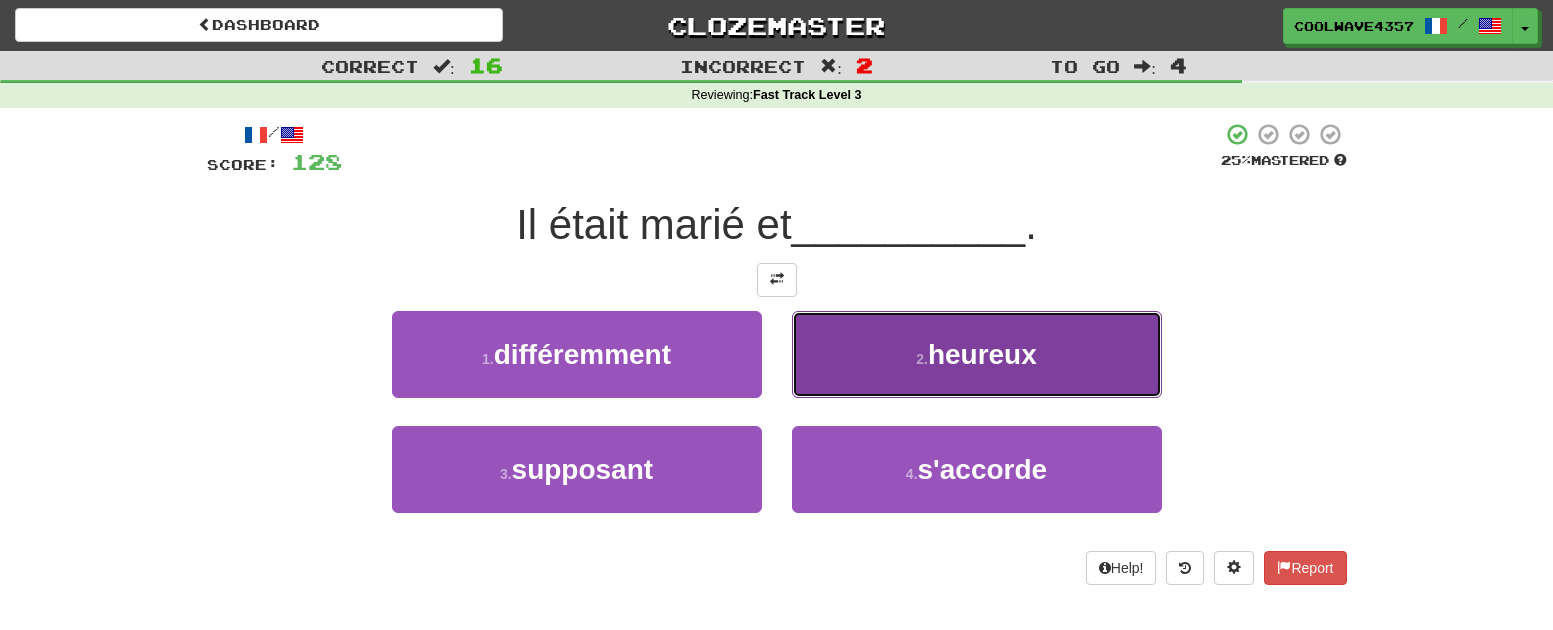 click on "2 .  heureux" at bounding box center [977, 354] 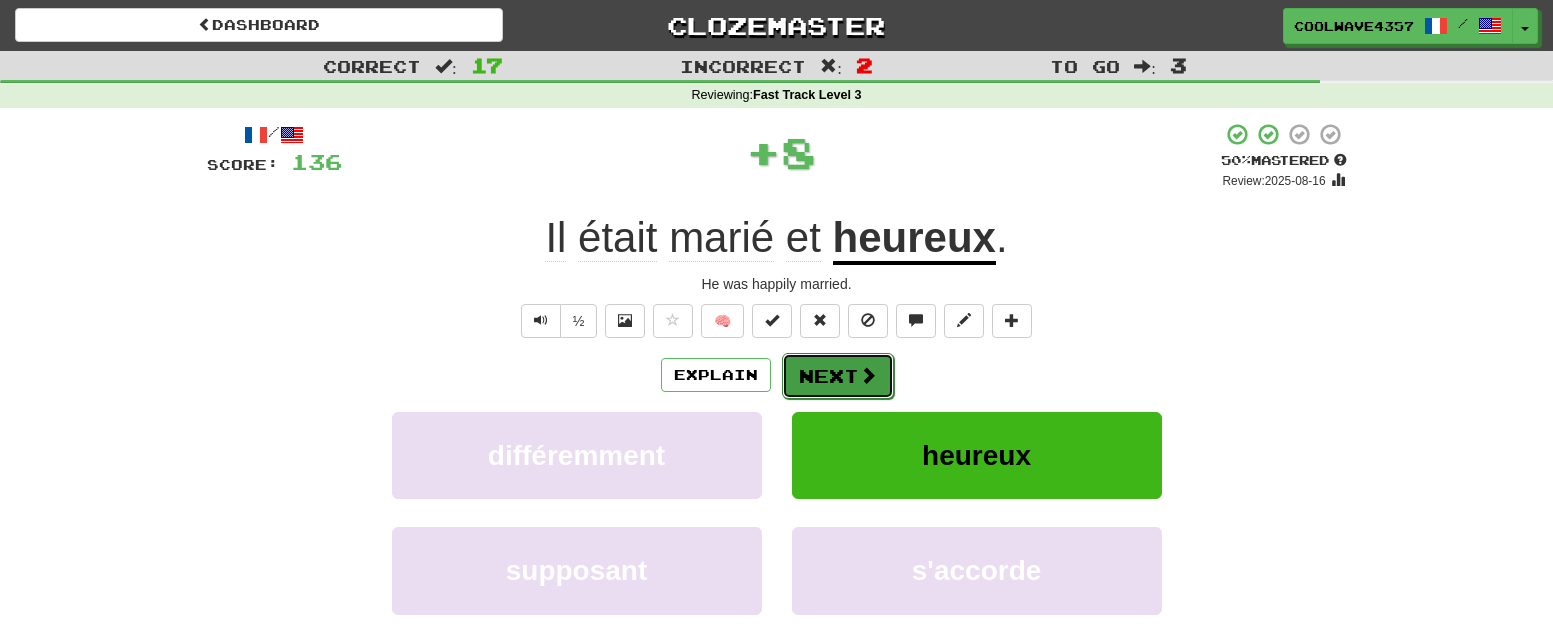 click on "Next" at bounding box center [838, 376] 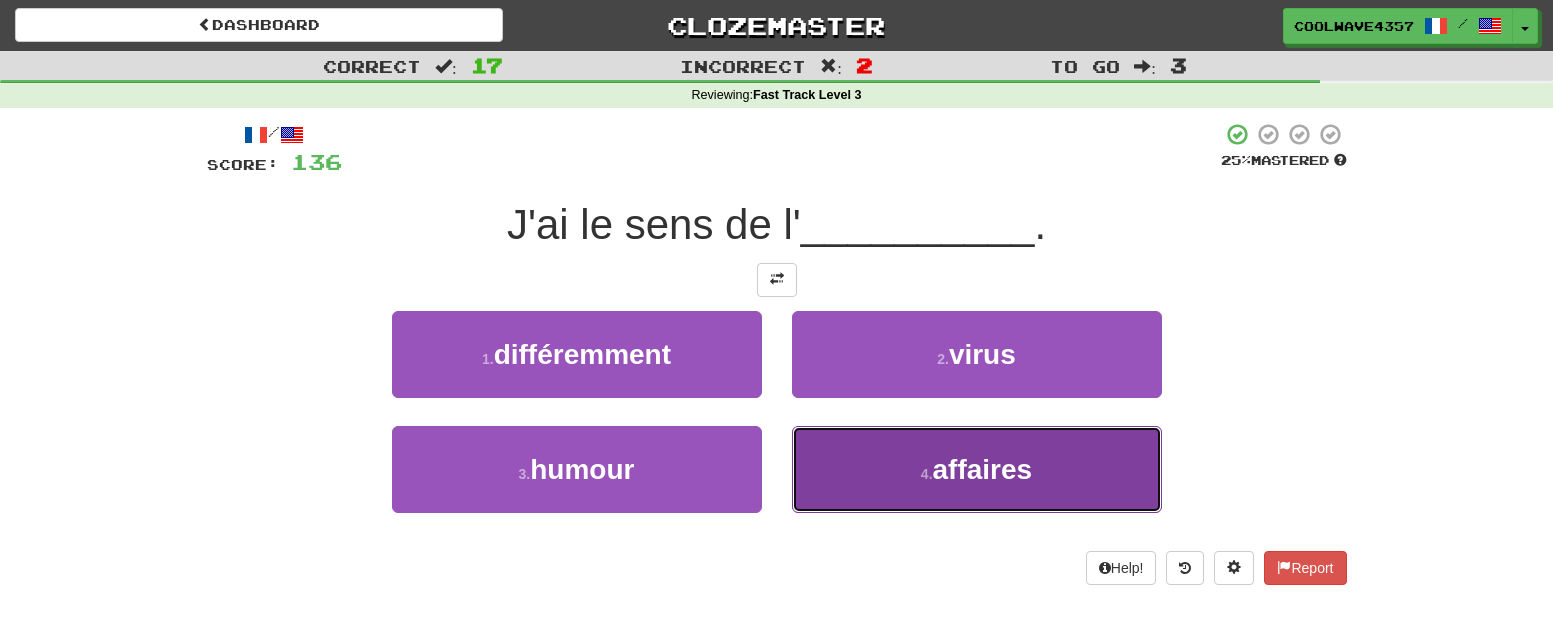 click on "4 .  affaires" at bounding box center [977, 469] 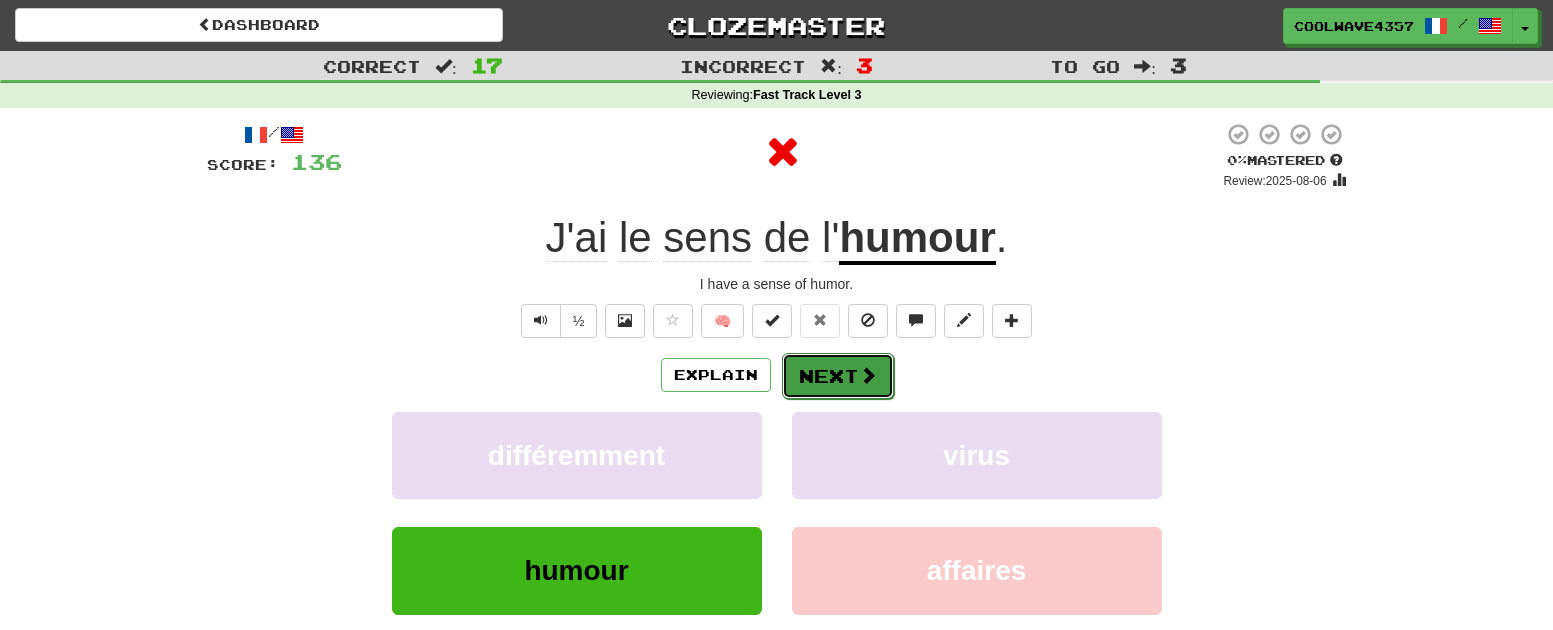 click on "Next" at bounding box center (838, 376) 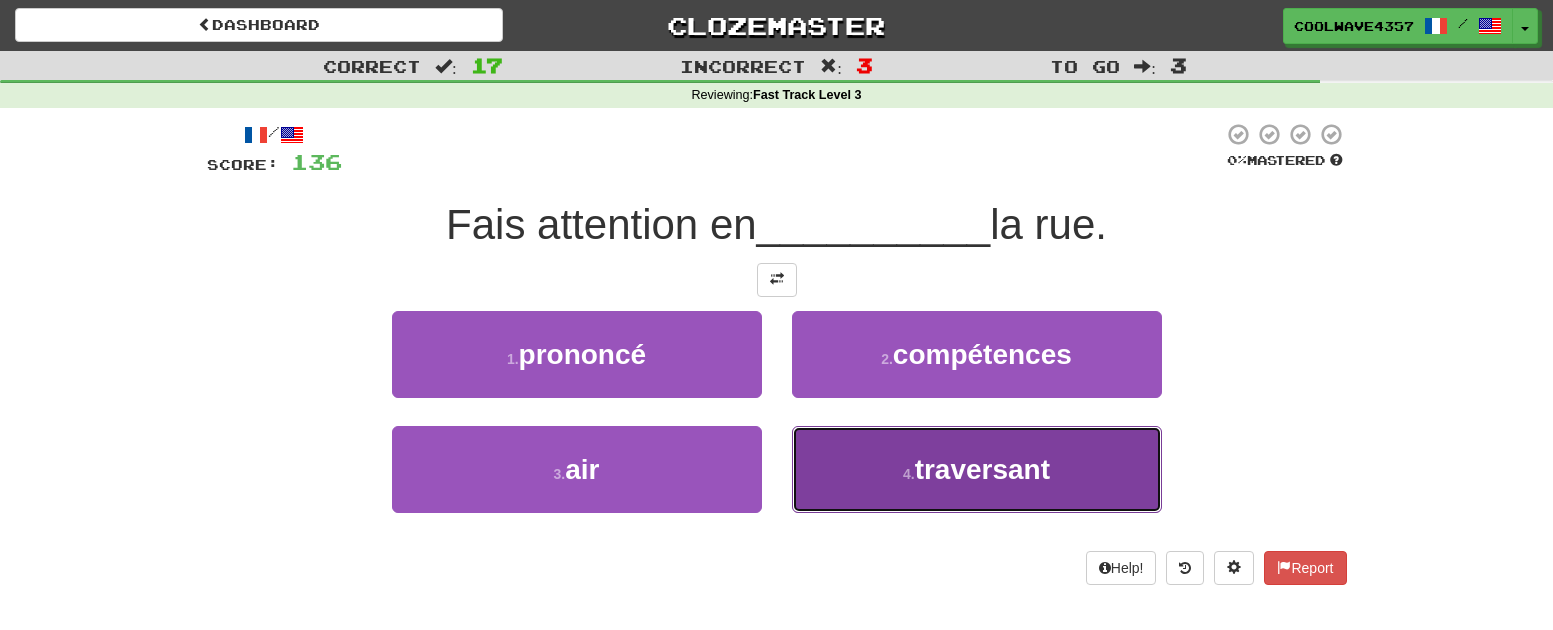 click on "traversant" at bounding box center [982, 469] 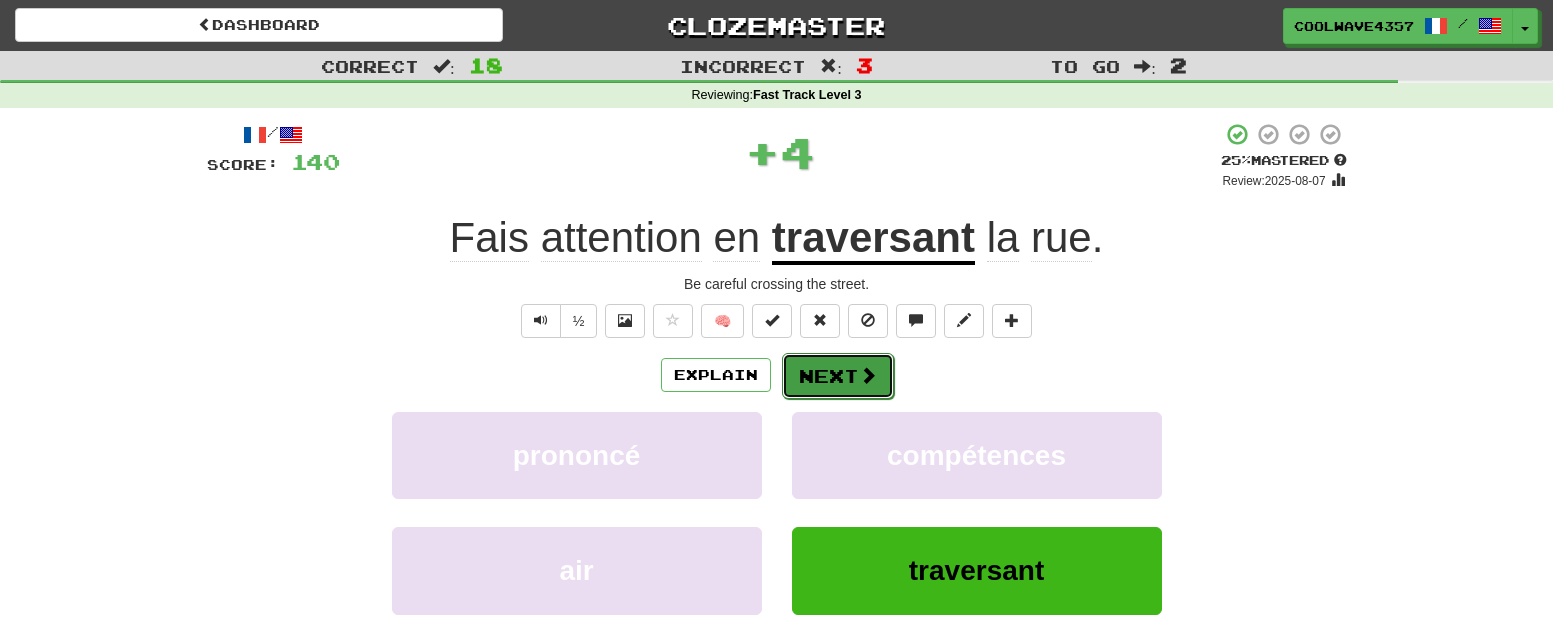 click at bounding box center [868, 375] 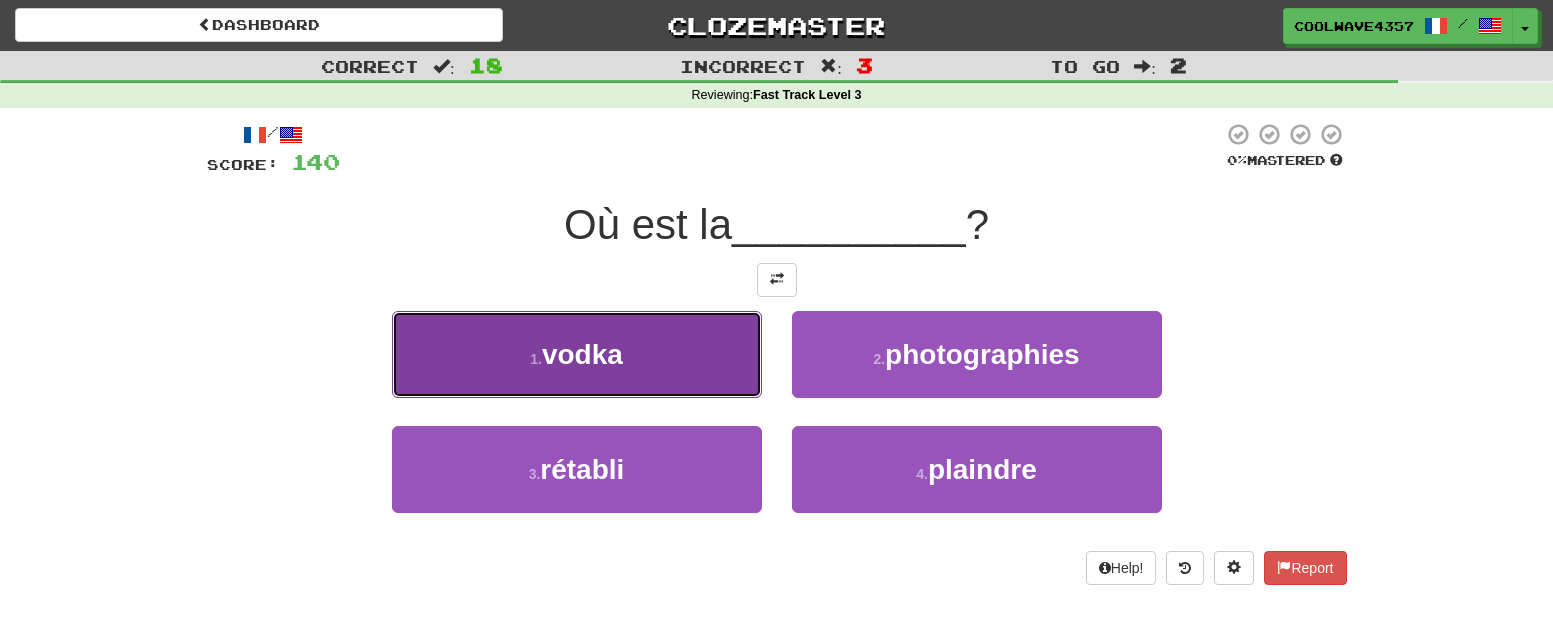 click on "1 .  vodka" at bounding box center [577, 354] 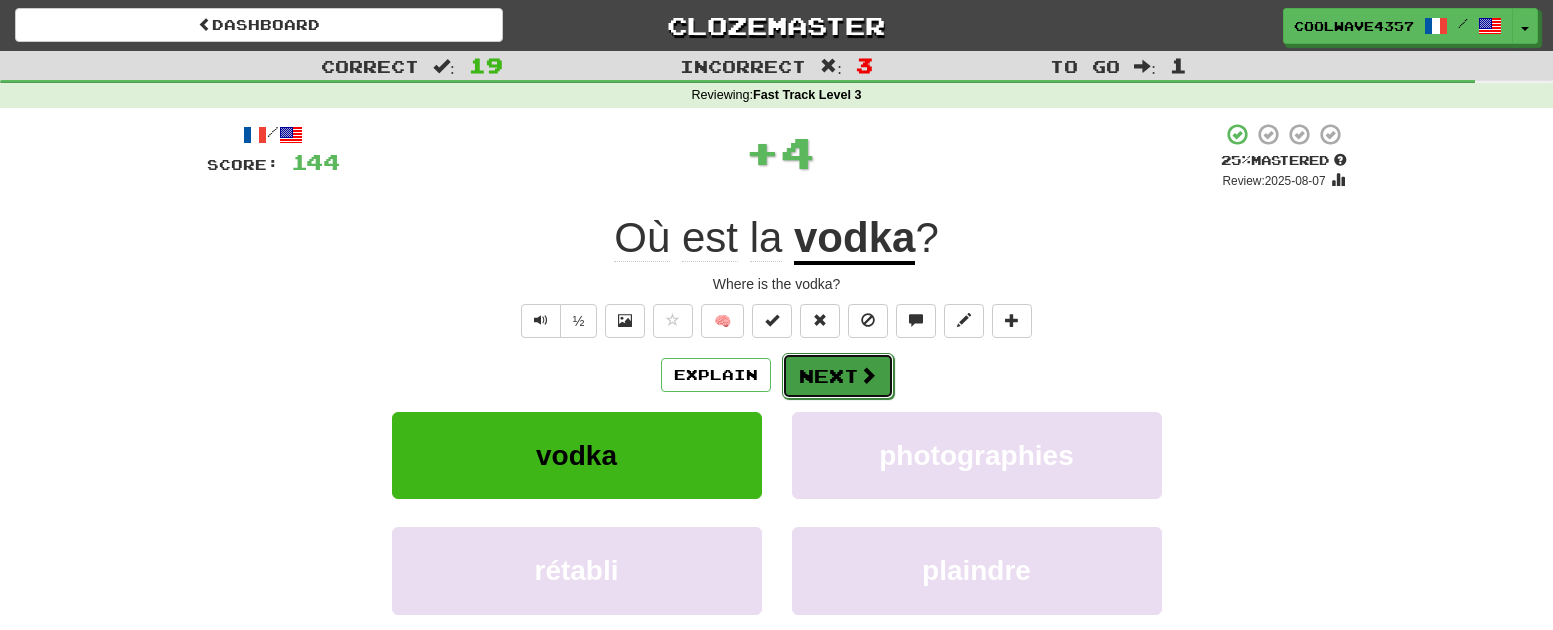 click at bounding box center [868, 375] 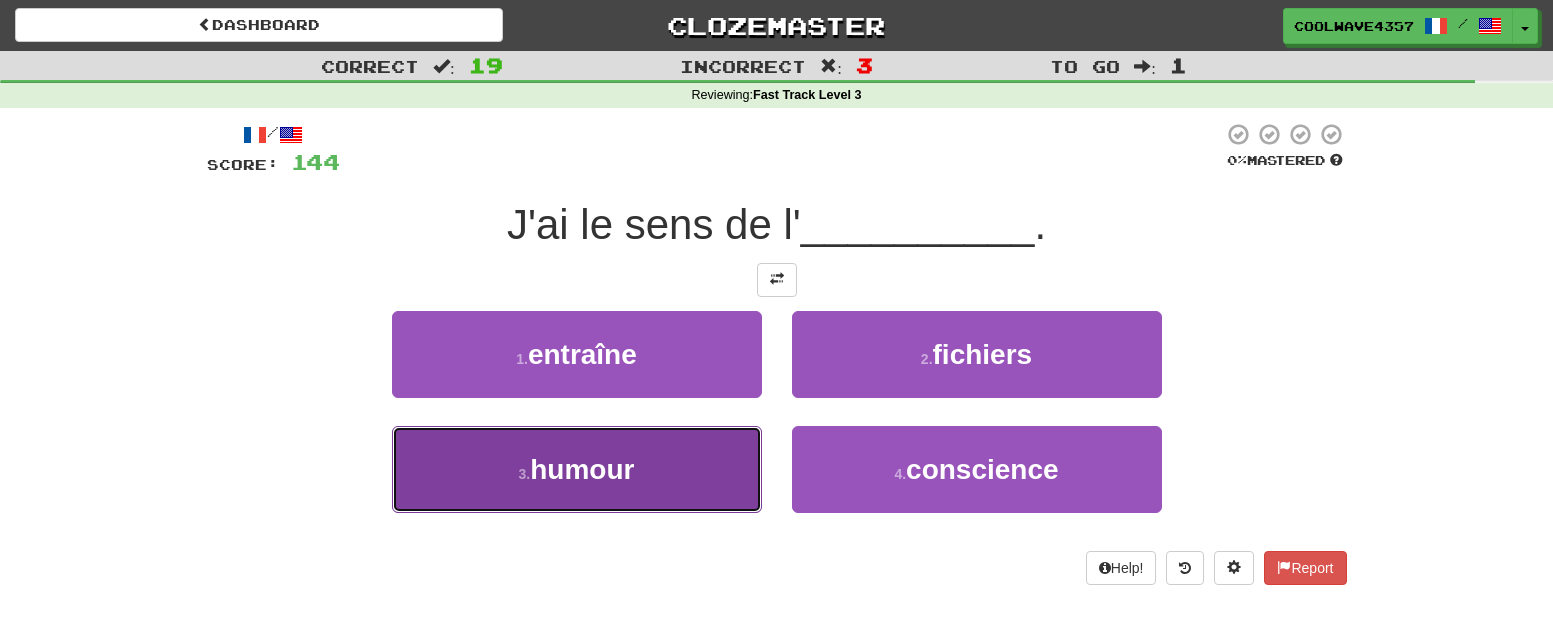 click on "3 .  humour" at bounding box center (577, 469) 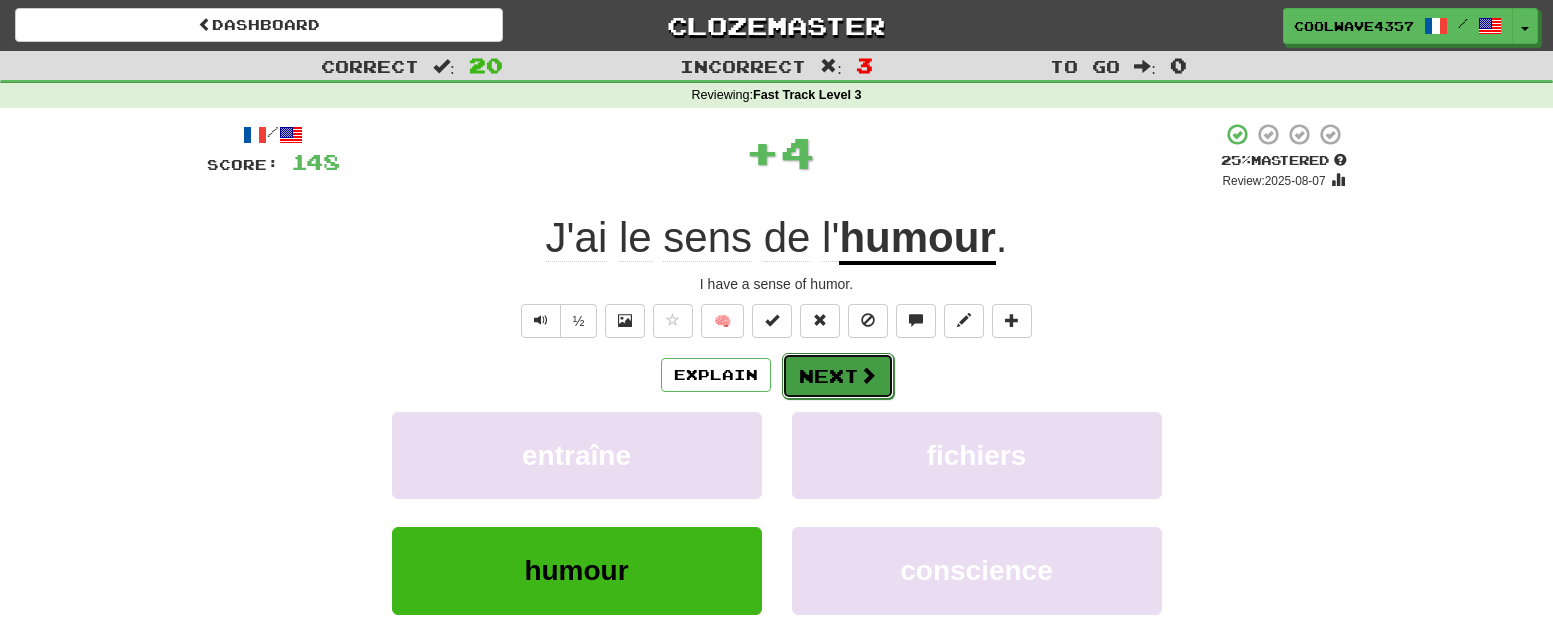 click on "Next" at bounding box center [838, 376] 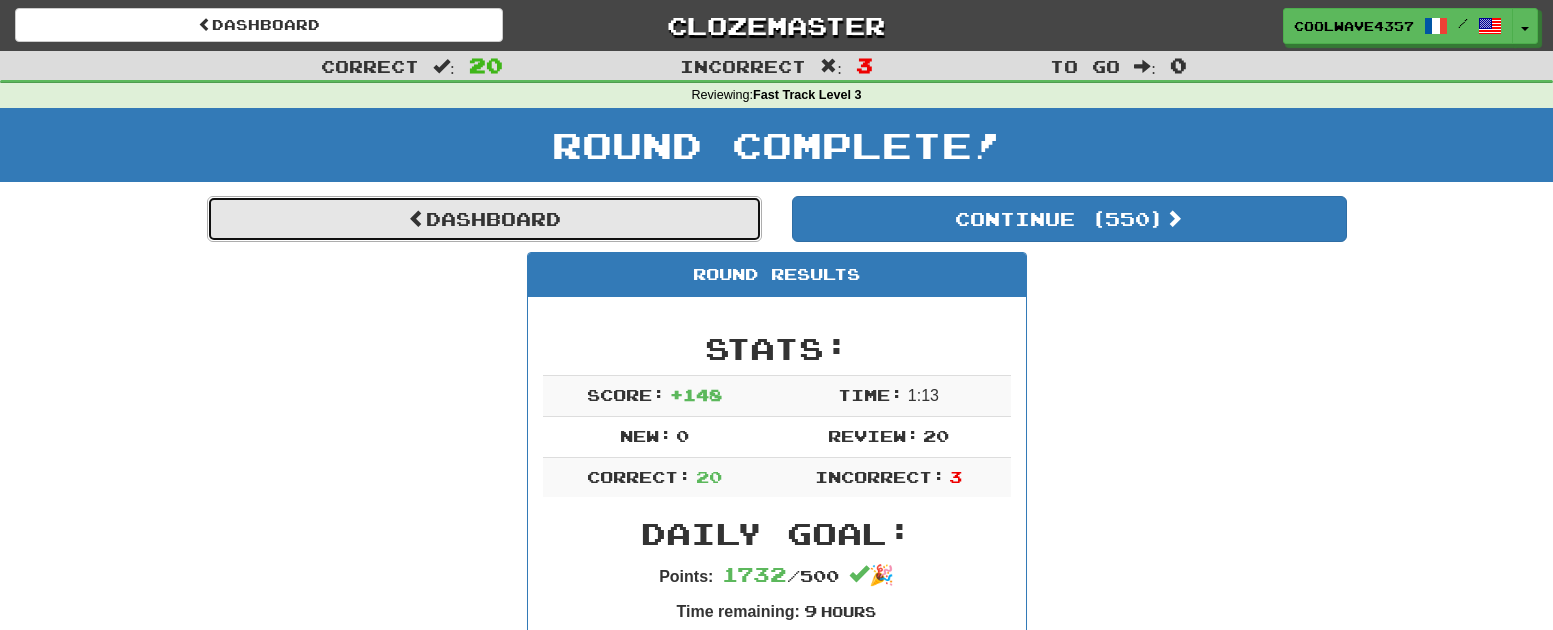 click on "Dashboard" at bounding box center (484, 219) 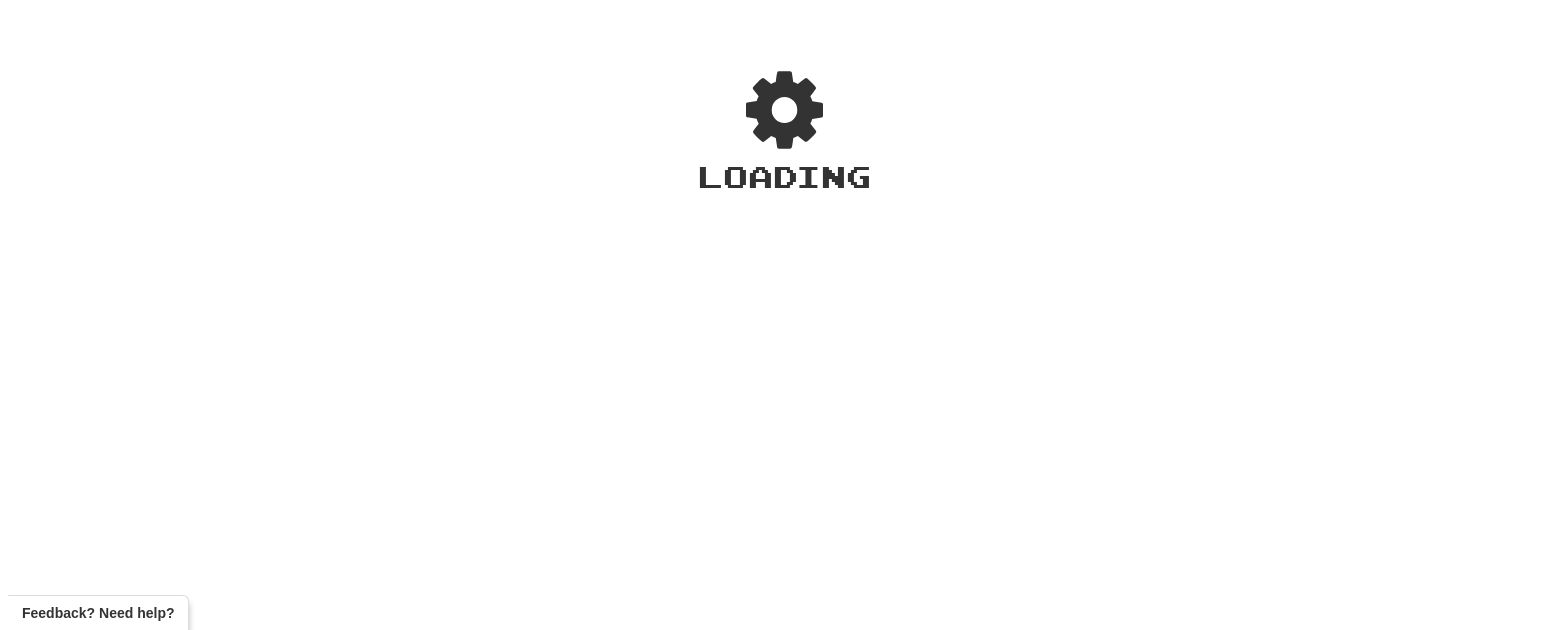 scroll, scrollTop: 0, scrollLeft: 0, axis: both 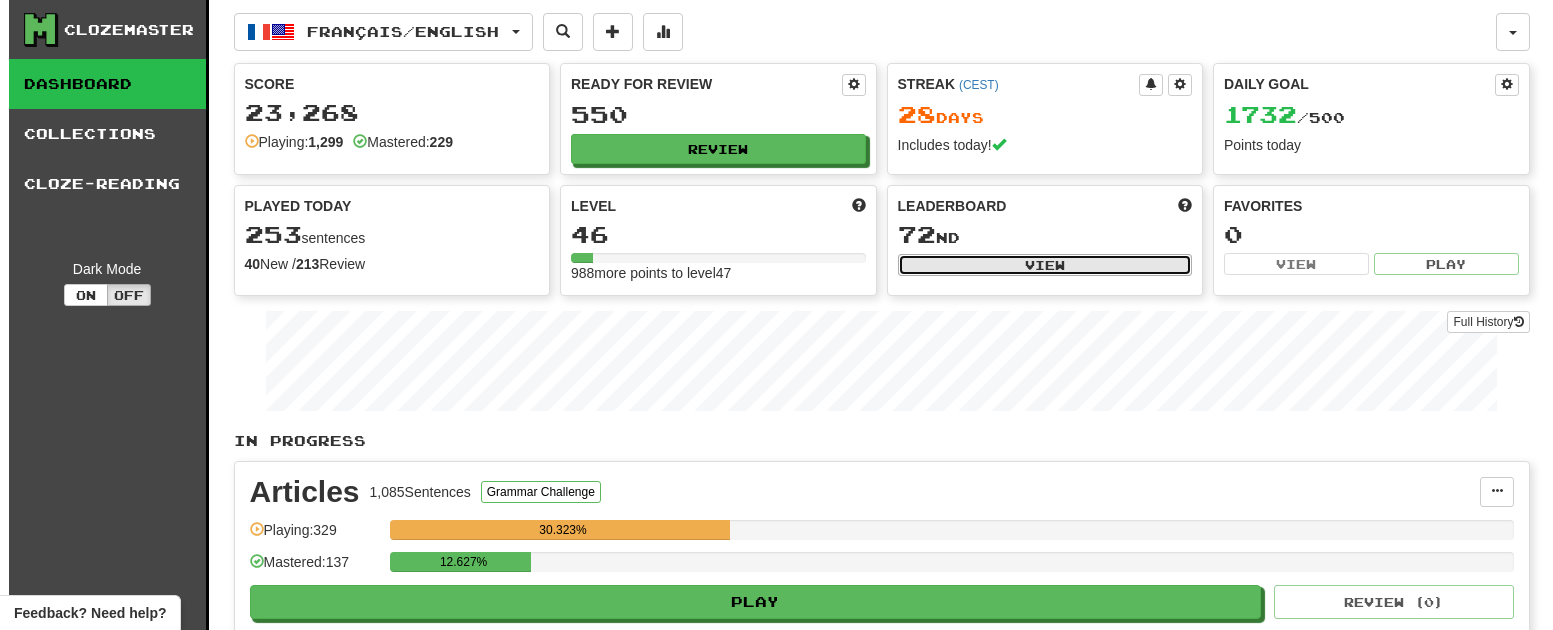 click on "View" at bounding box center [1045, 265] 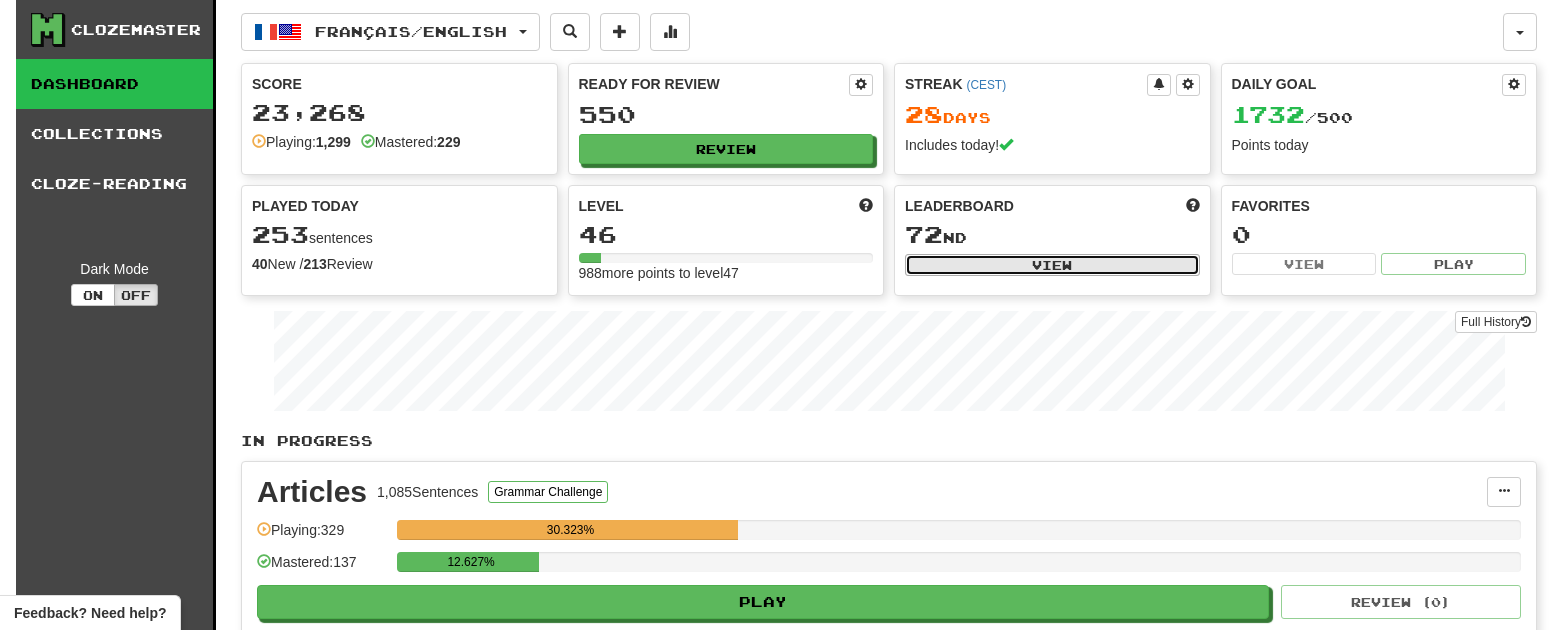 select on "**********" 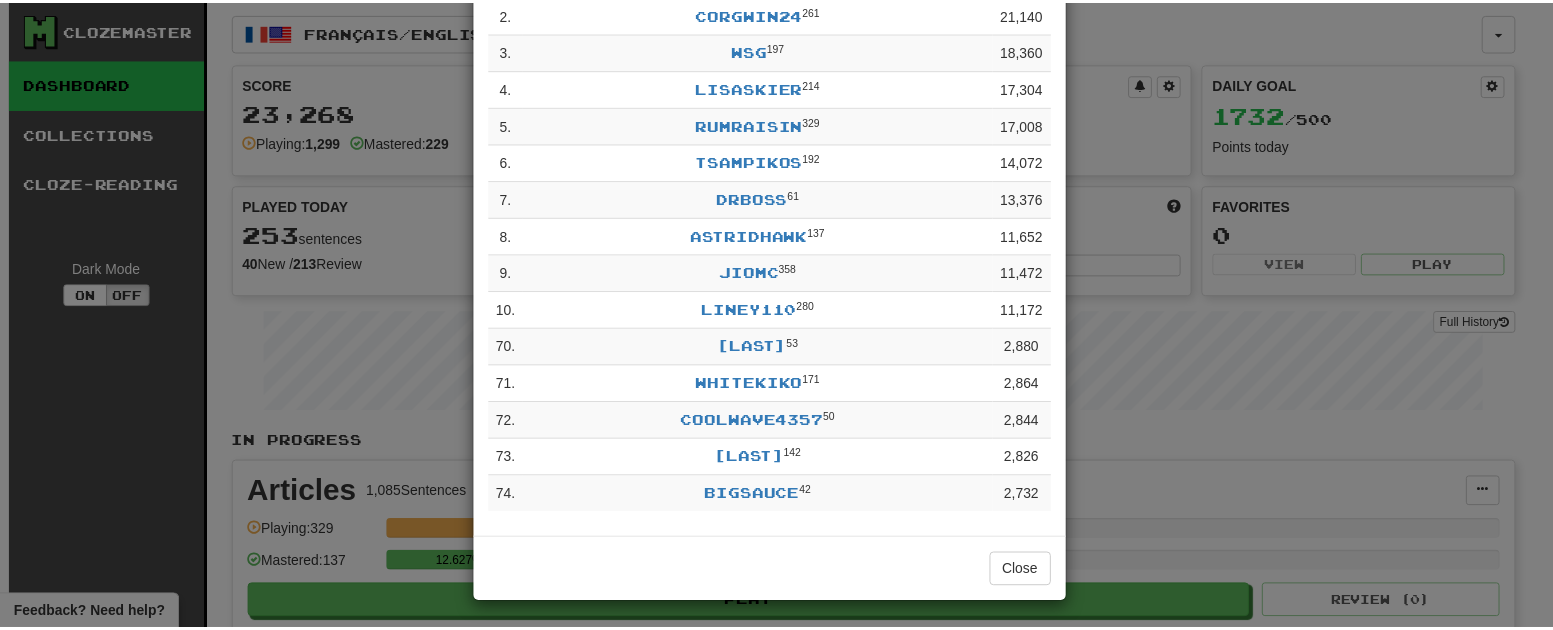 scroll, scrollTop: 231, scrollLeft: 0, axis: vertical 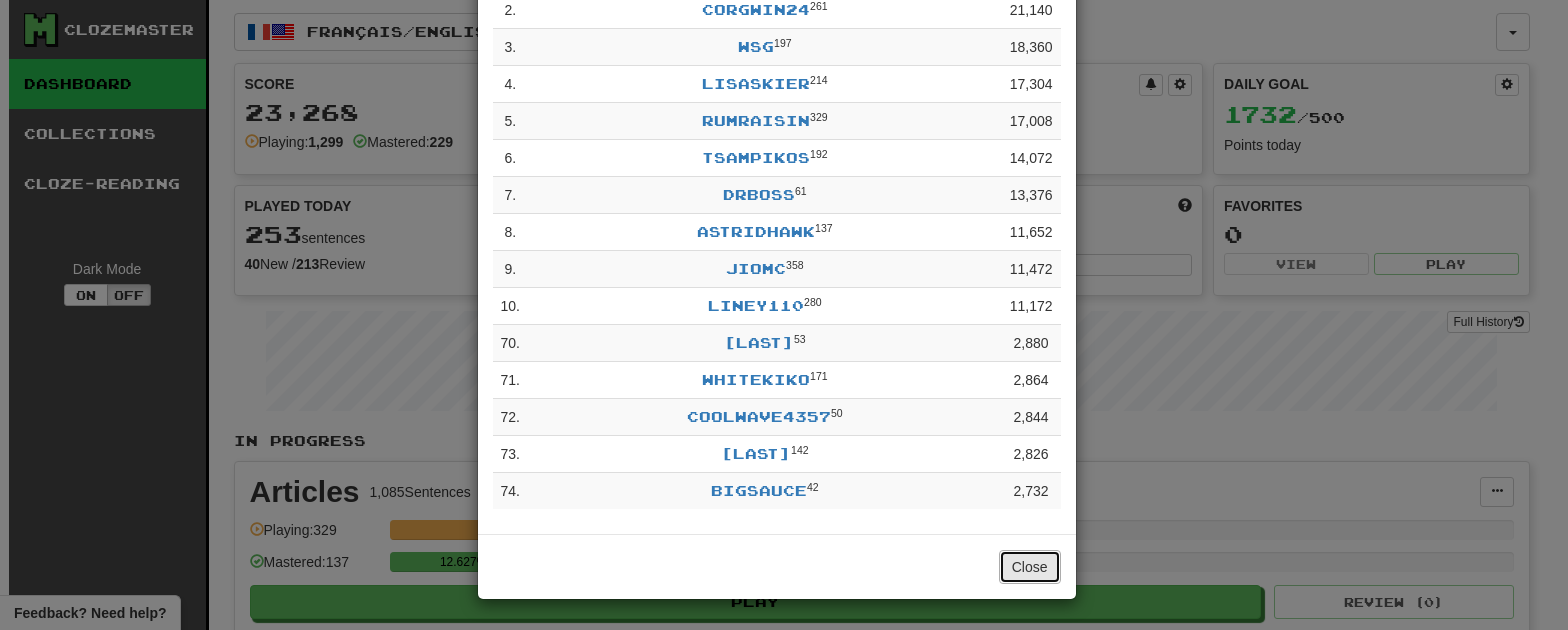 click on "Close" at bounding box center (1030, 567) 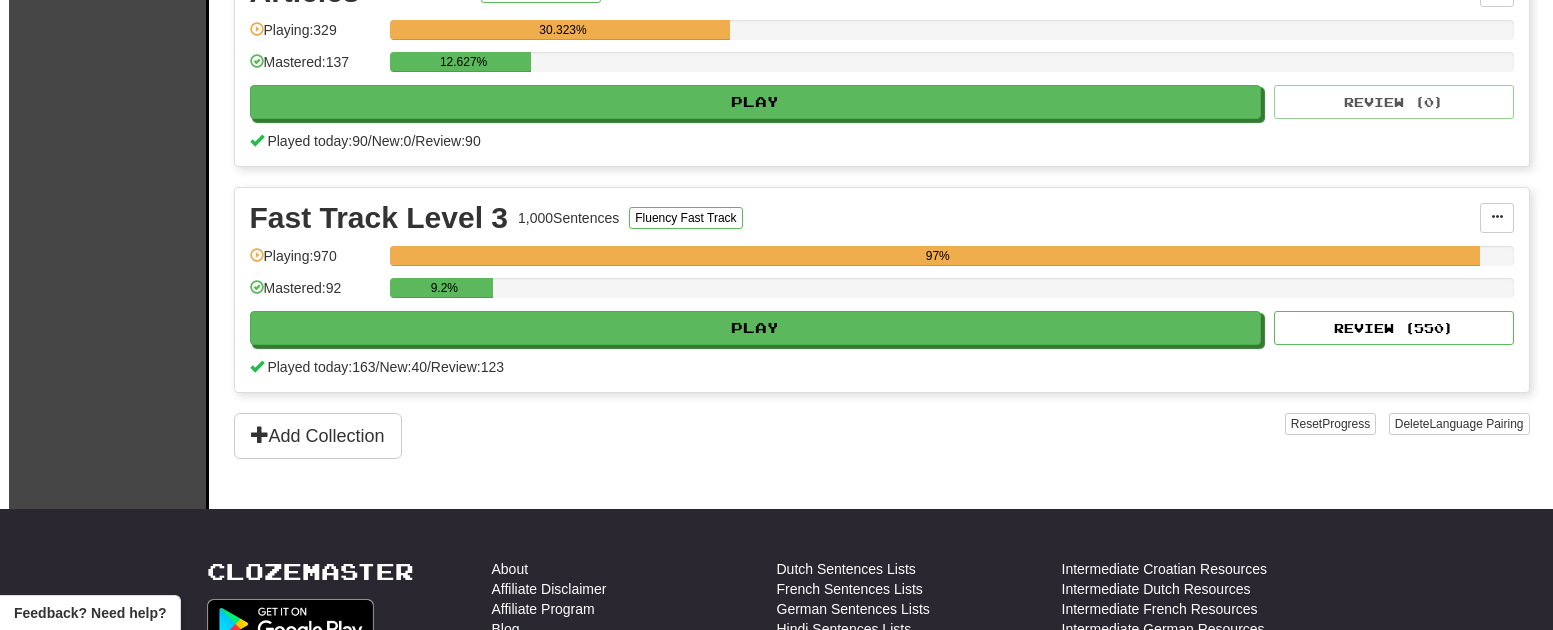 scroll, scrollTop: 0, scrollLeft: 0, axis: both 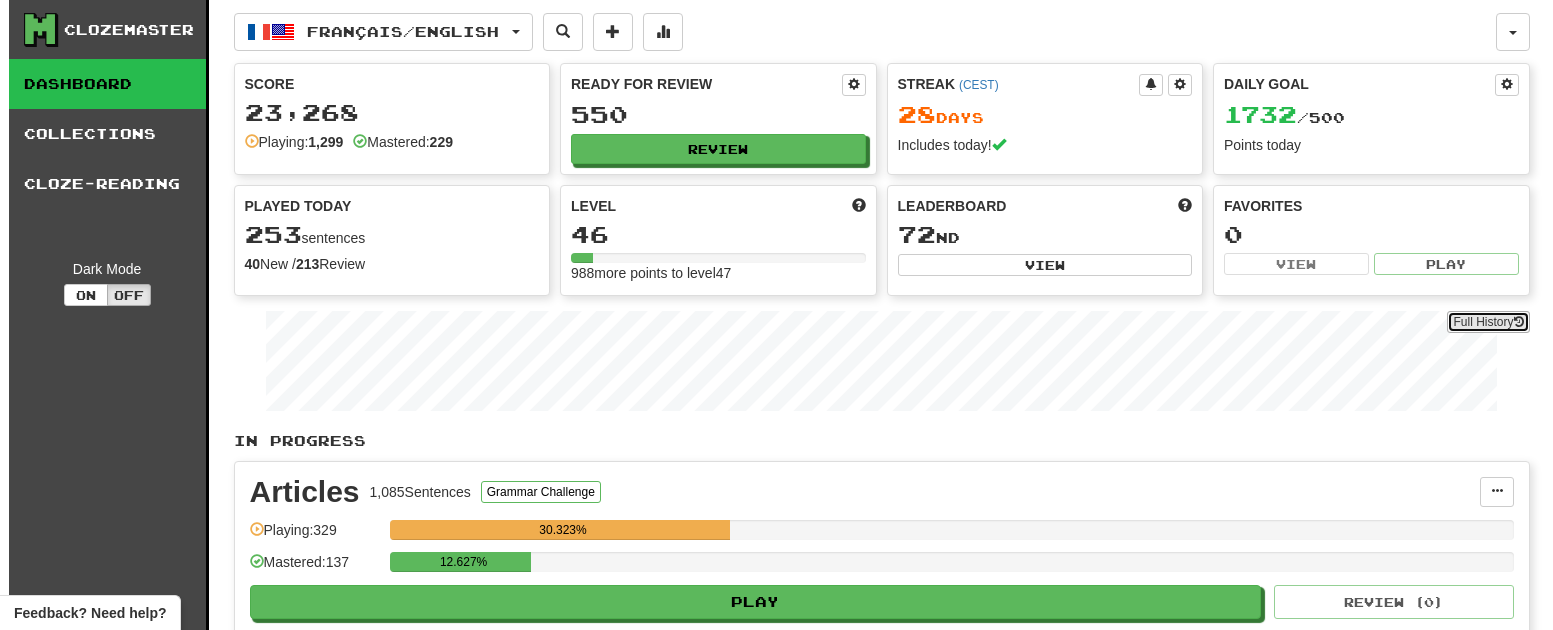 click on "Full History" at bounding box center (1488, 322) 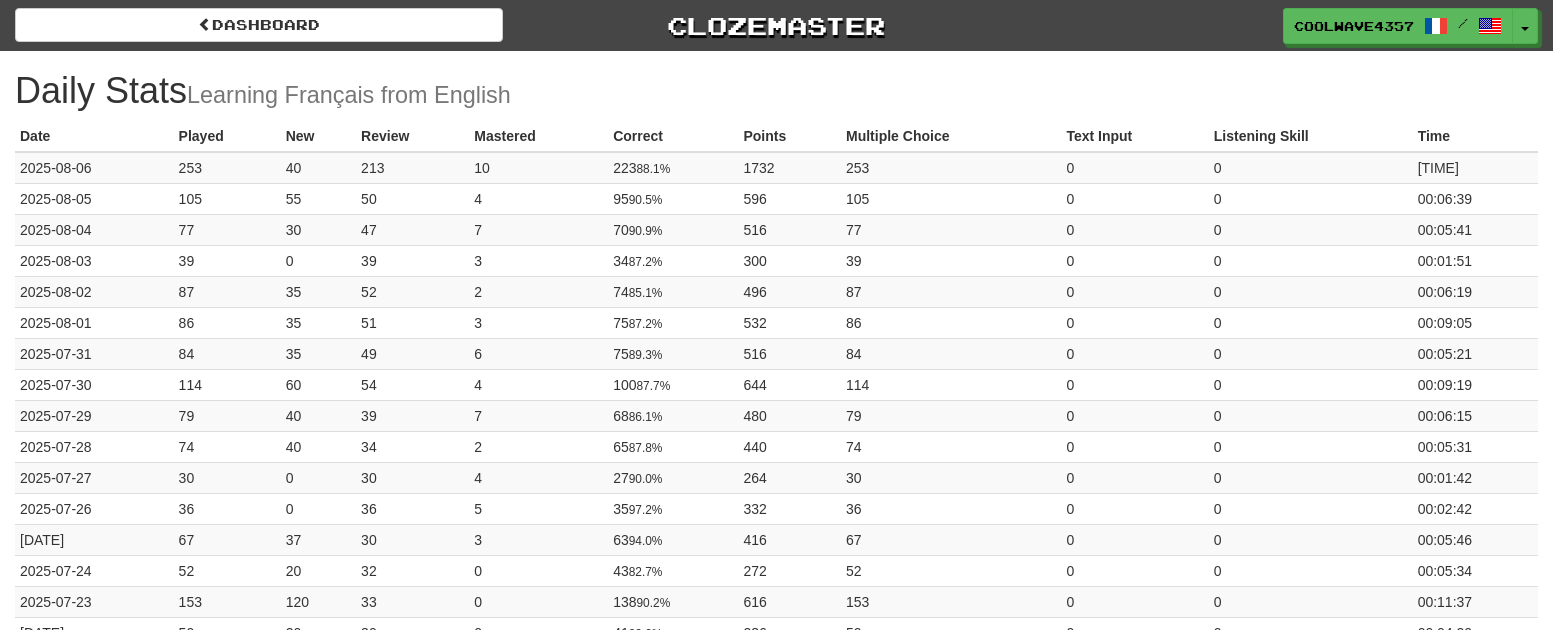 scroll, scrollTop: 0, scrollLeft: 0, axis: both 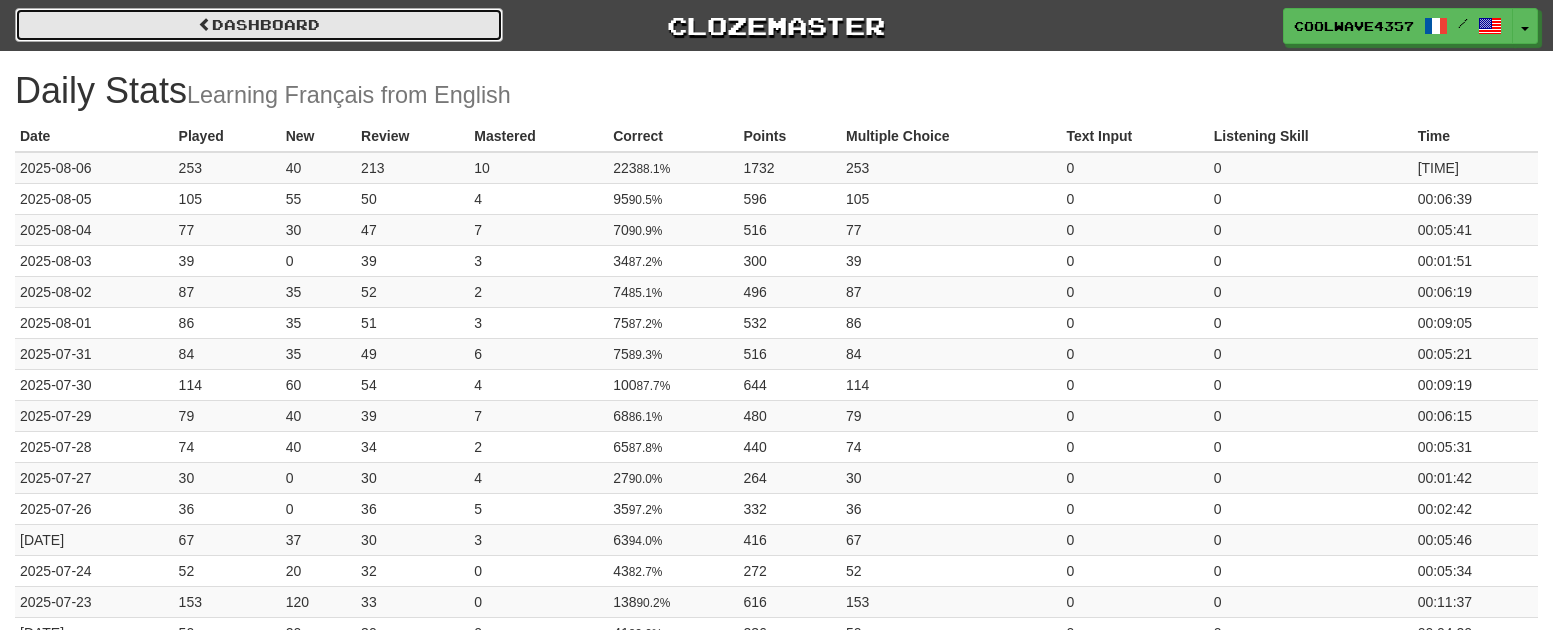 click on "Dashboard" at bounding box center [259, 25] 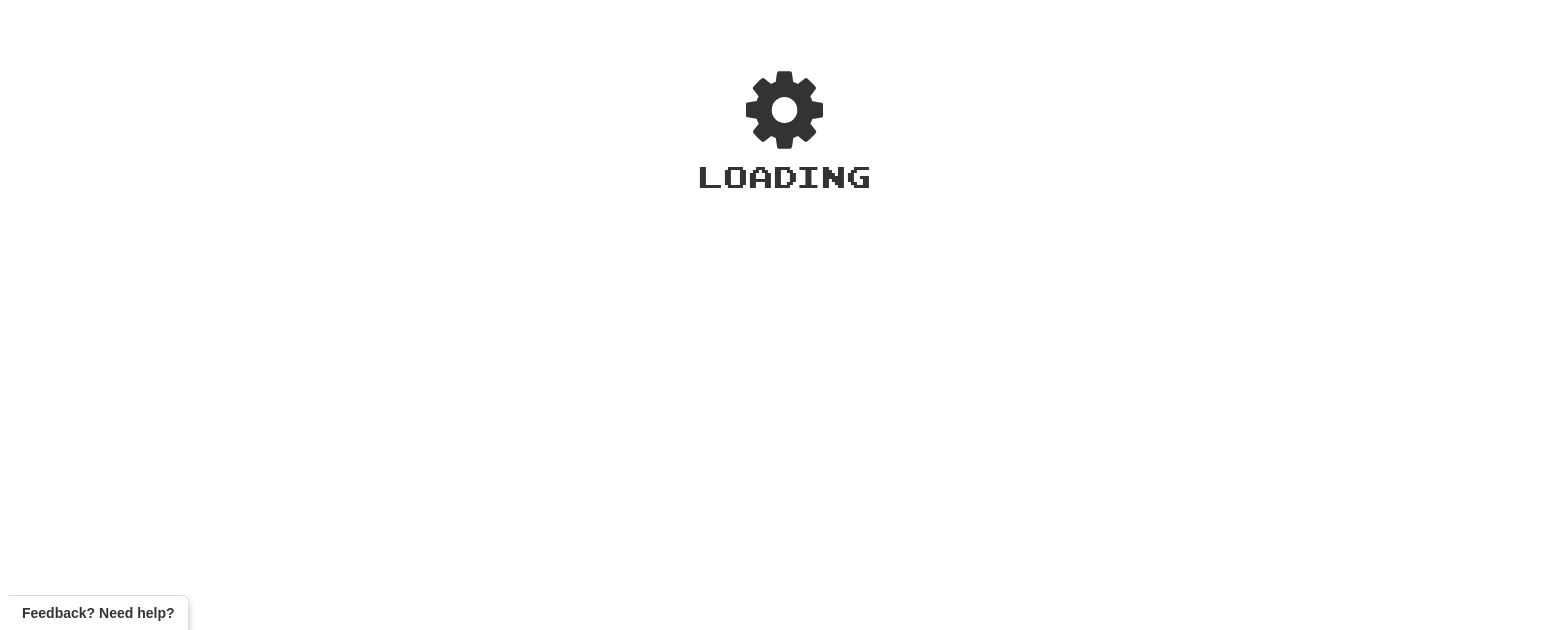 scroll, scrollTop: 0, scrollLeft: 0, axis: both 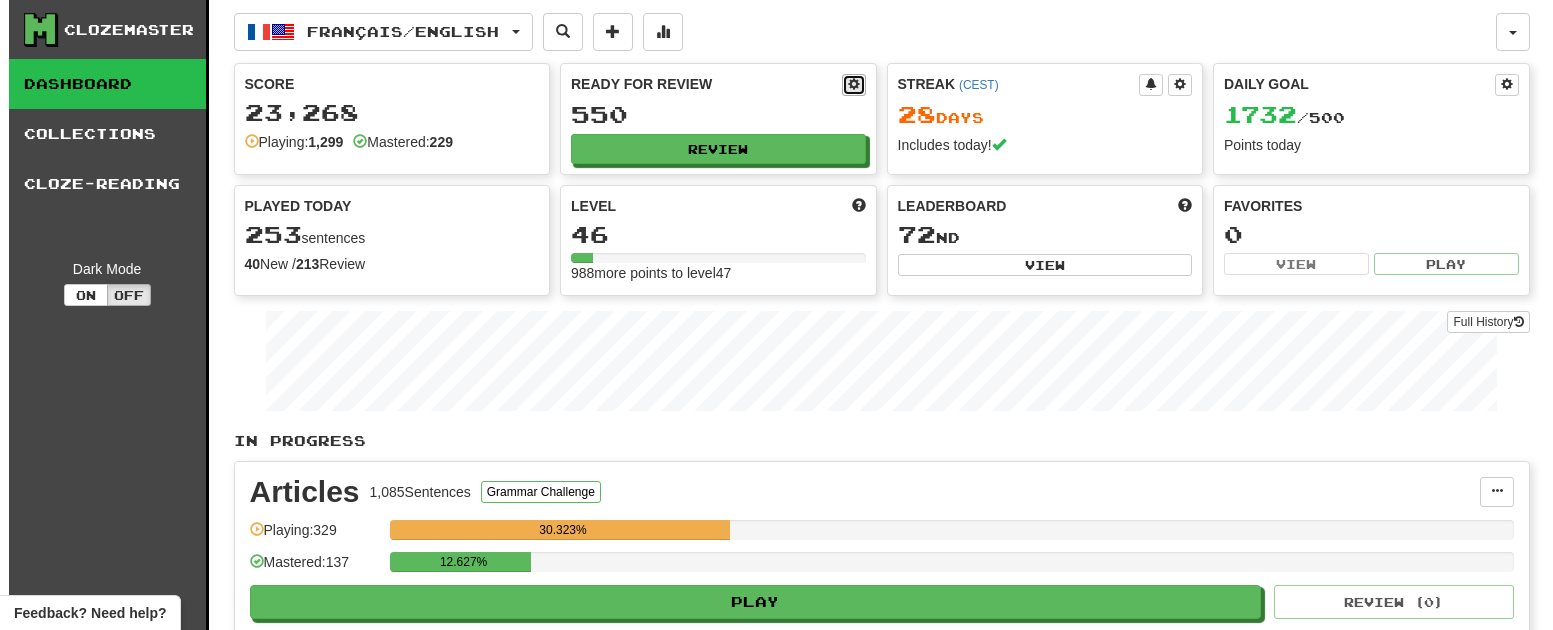 click at bounding box center [854, 84] 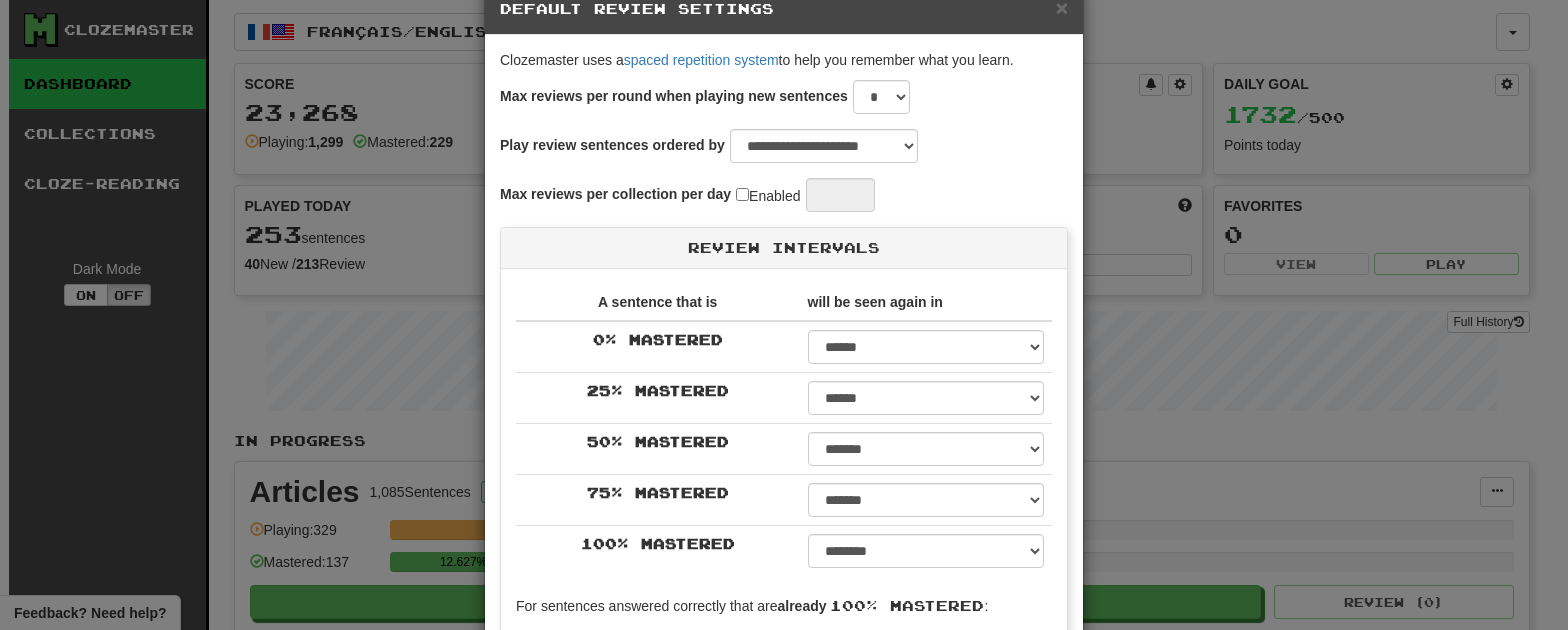 scroll, scrollTop: 0, scrollLeft: 0, axis: both 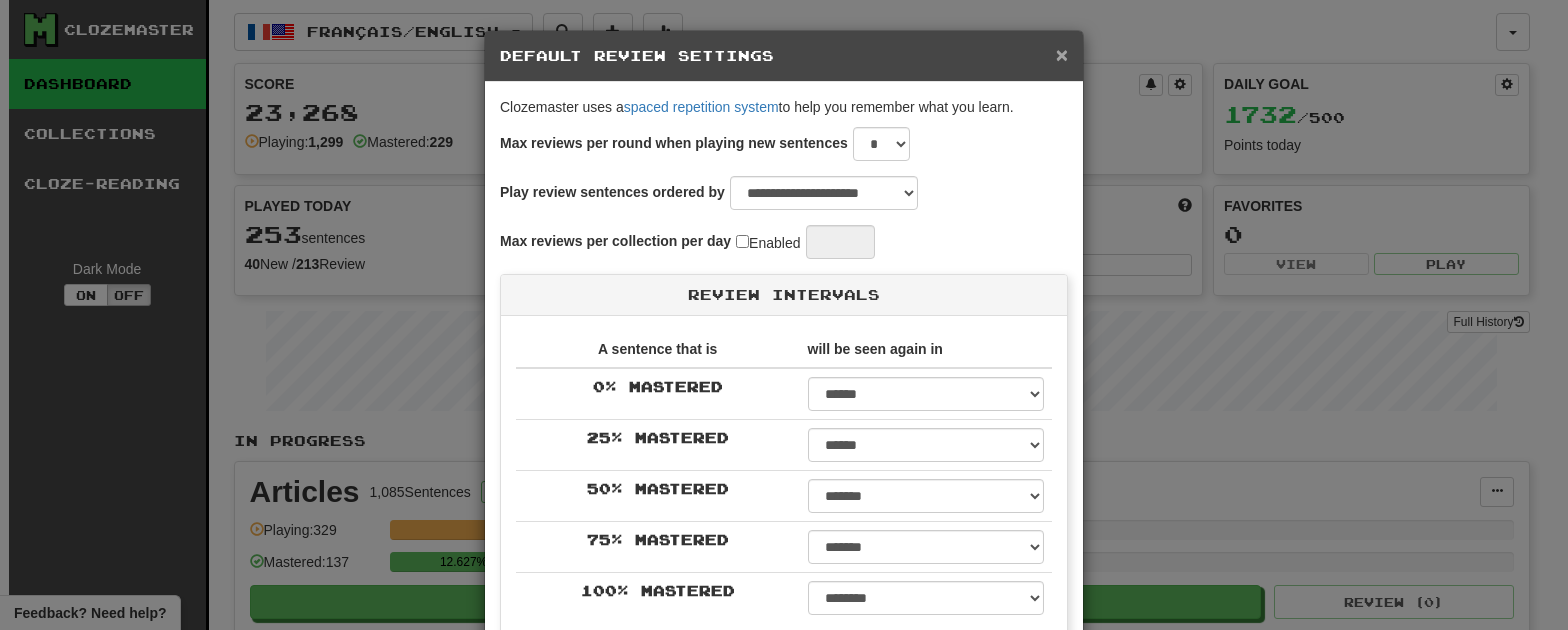 click on "×" at bounding box center (1062, 54) 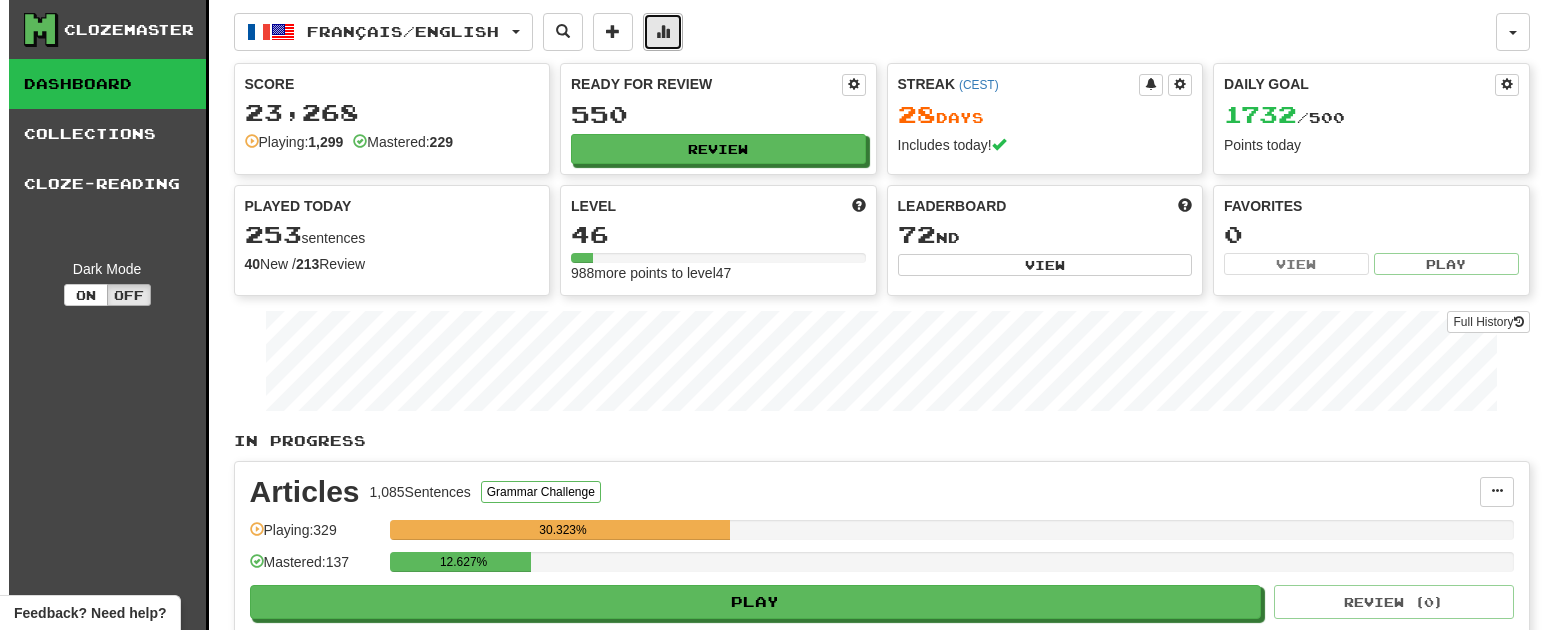 click at bounding box center (663, 31) 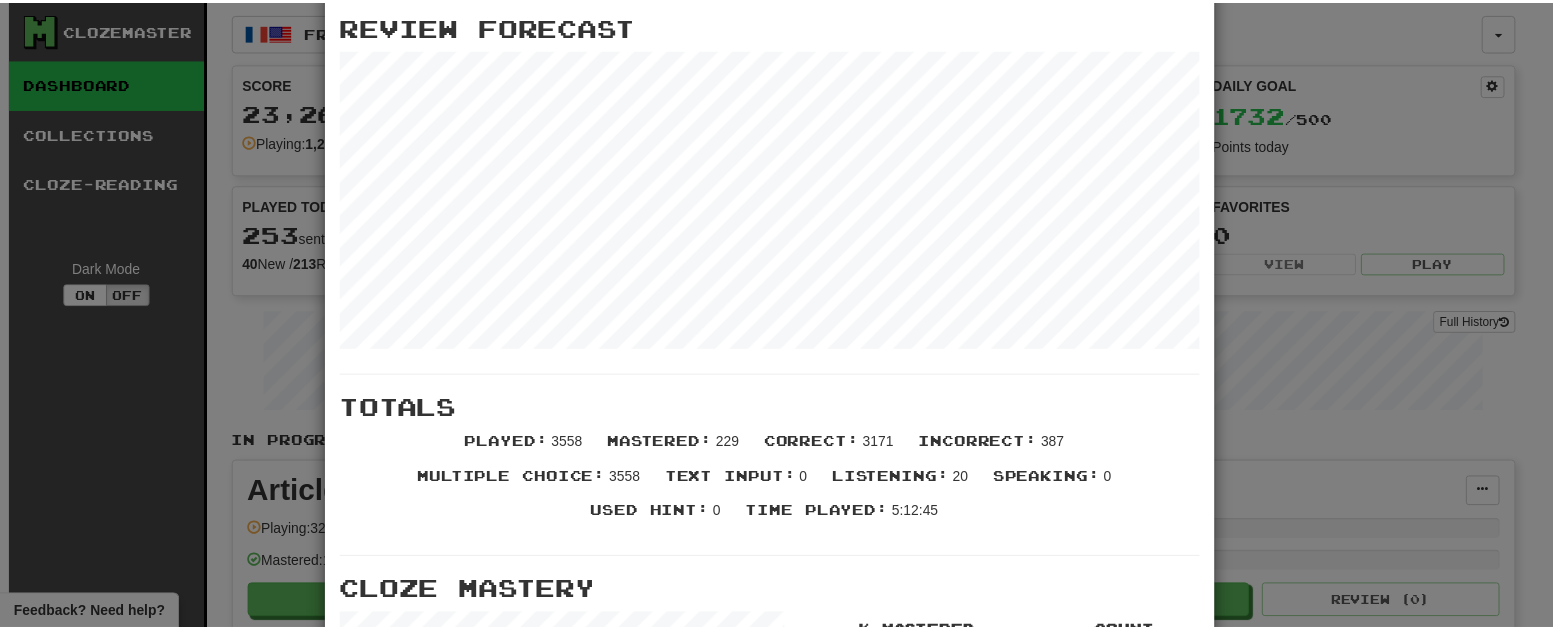 scroll, scrollTop: 0, scrollLeft: 0, axis: both 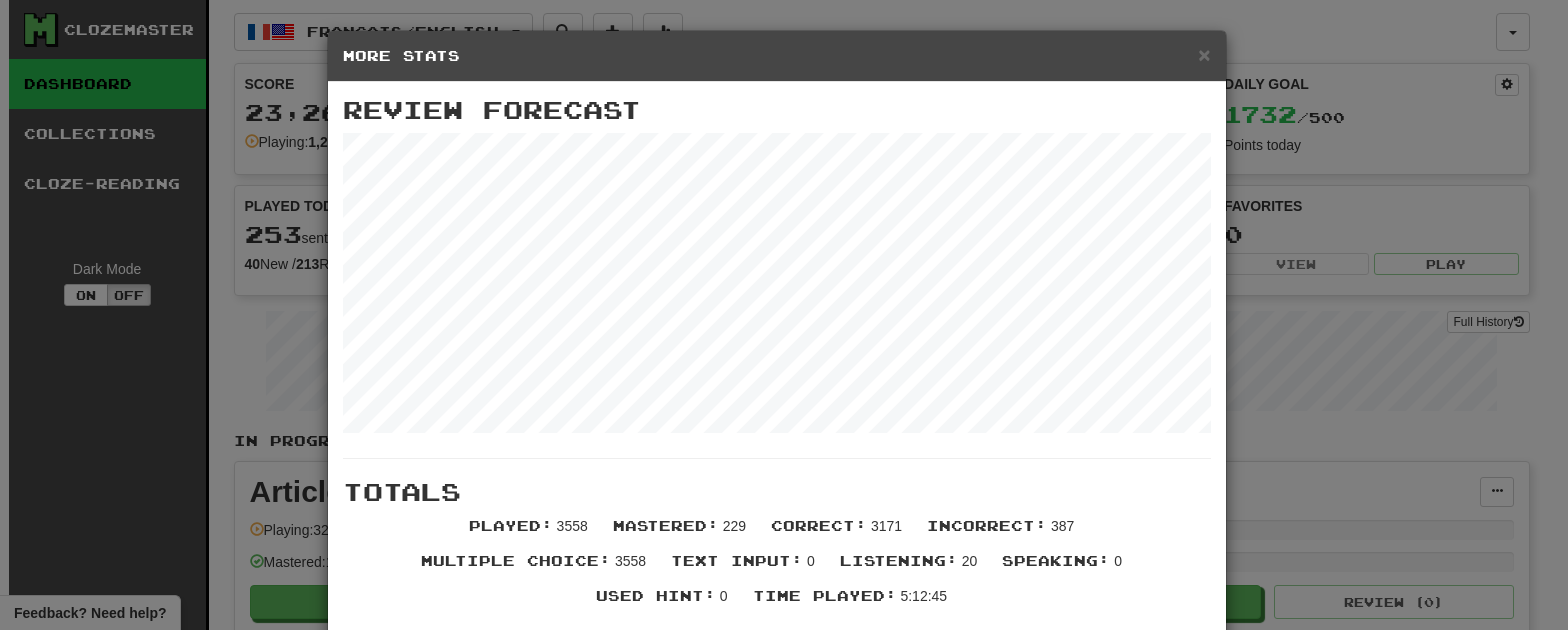 click on "More Stats" at bounding box center (777, 56) 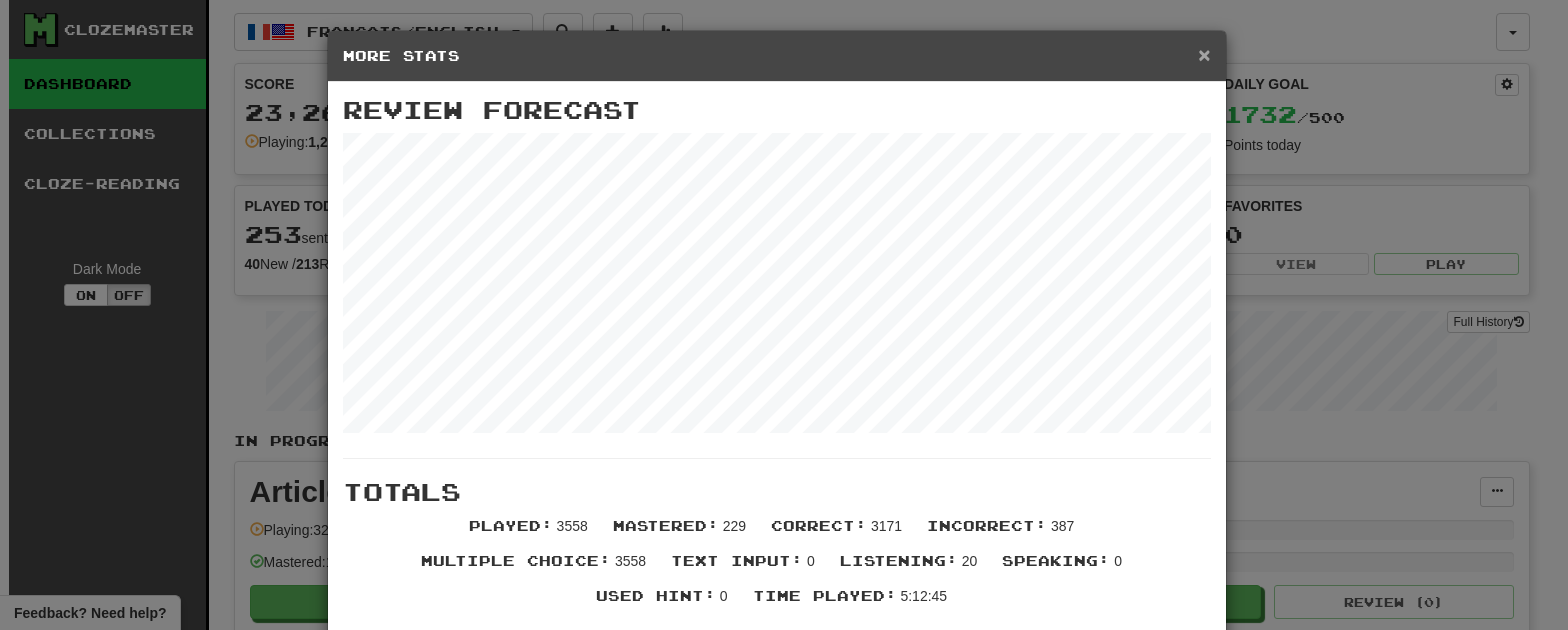 click on "×" at bounding box center [1204, 54] 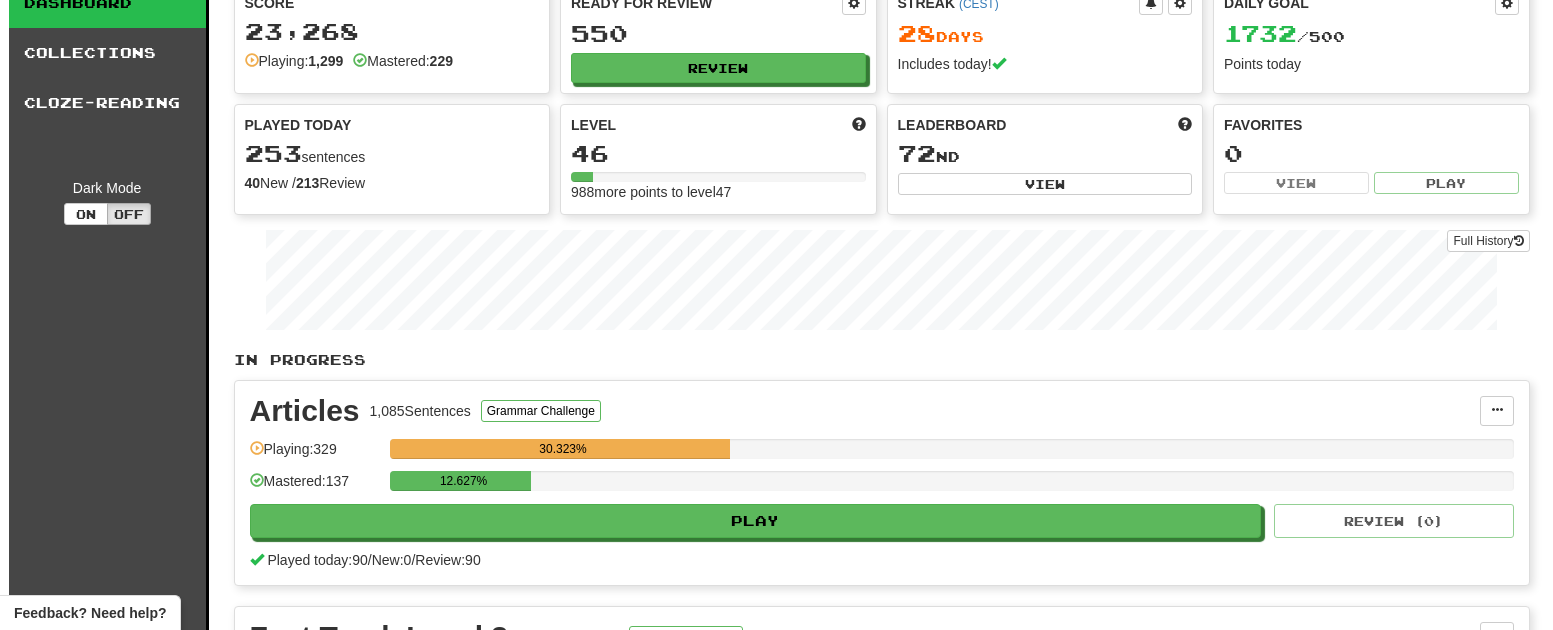 scroll, scrollTop: 0, scrollLeft: 0, axis: both 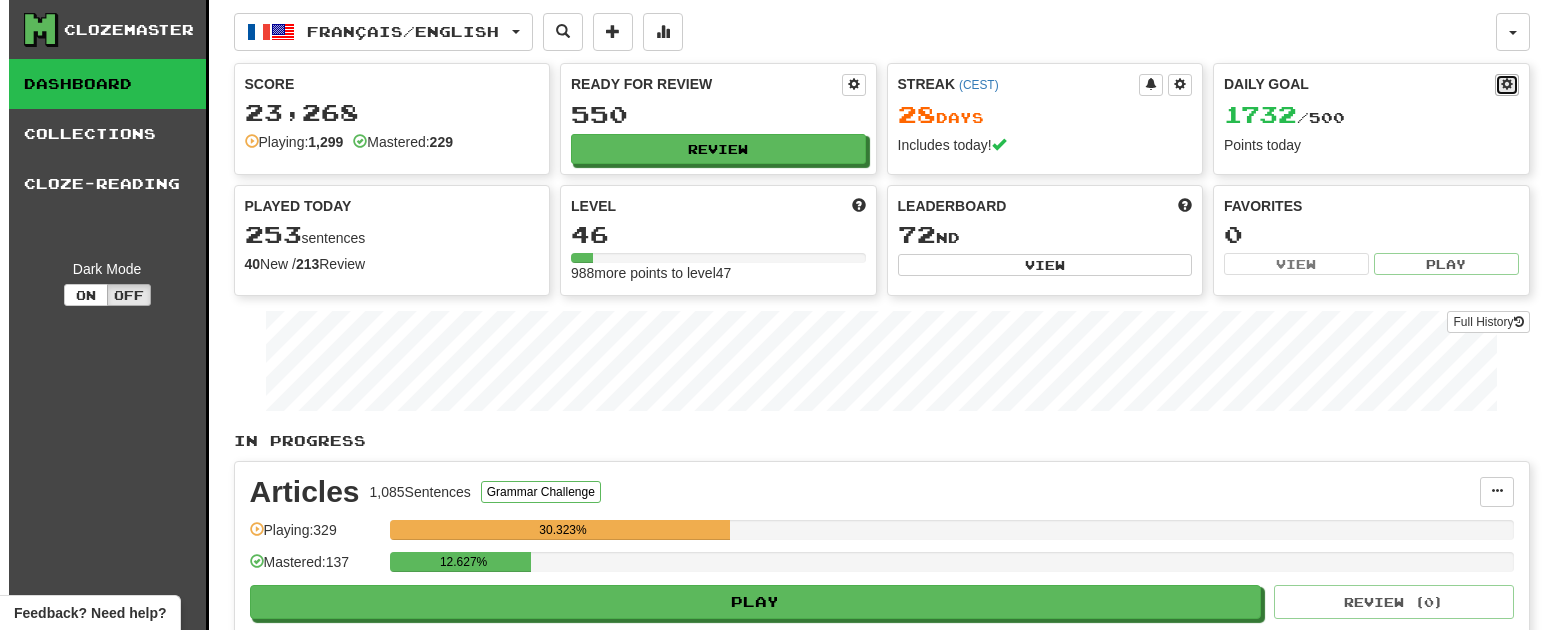 click at bounding box center [1507, 85] 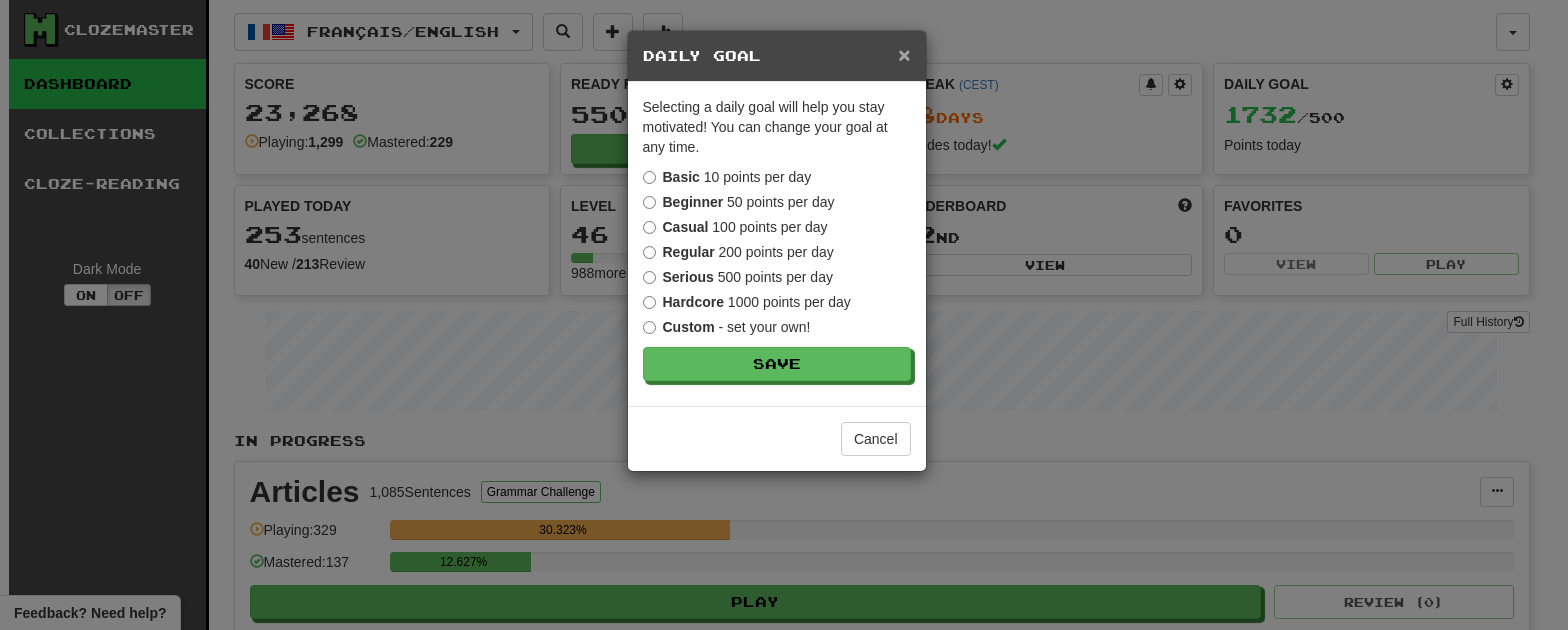 click on "×" at bounding box center (904, 54) 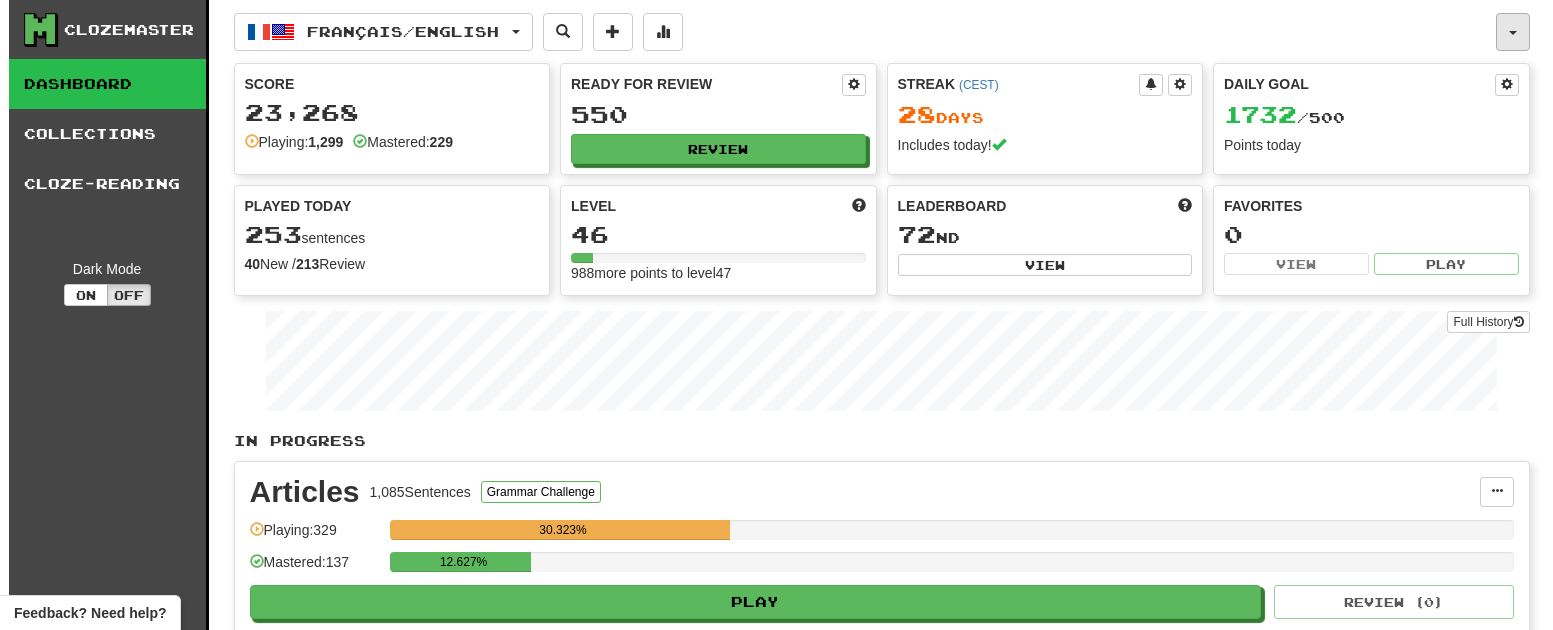 click at bounding box center (1513, 32) 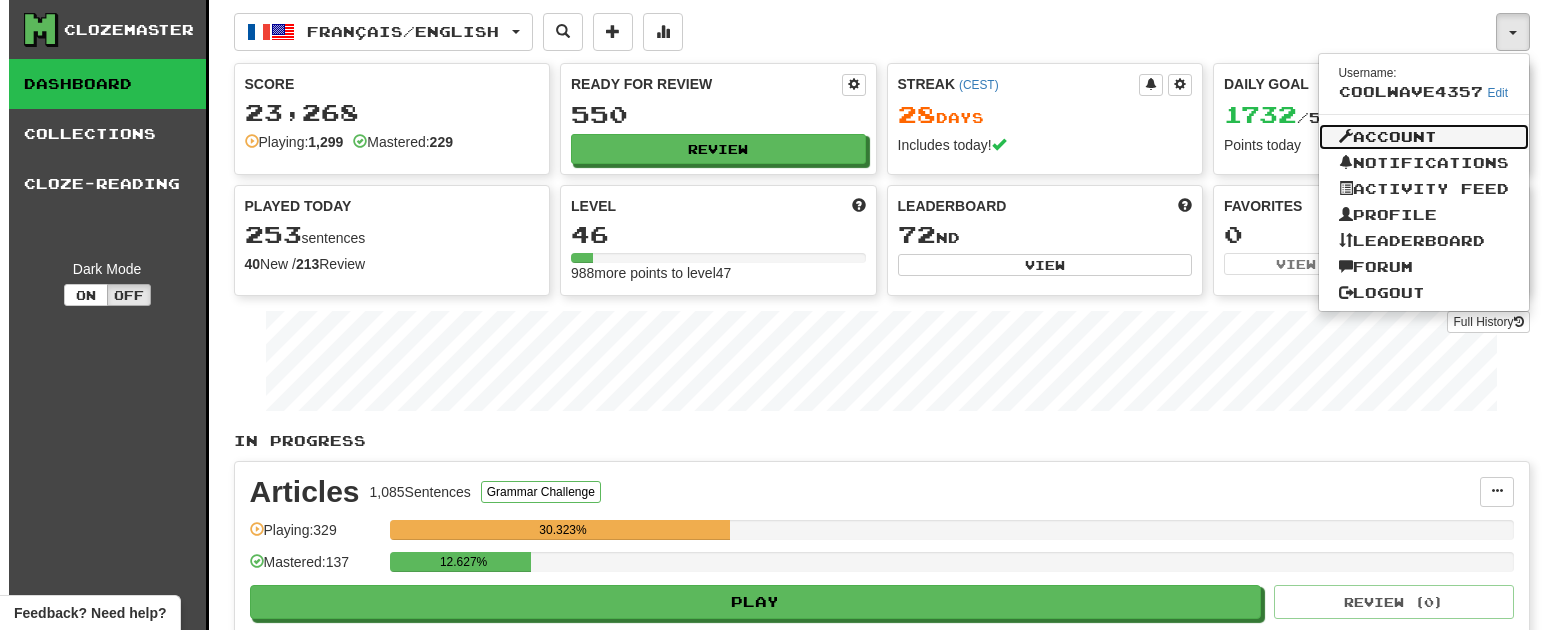 click on "Account" at bounding box center (1424, 137) 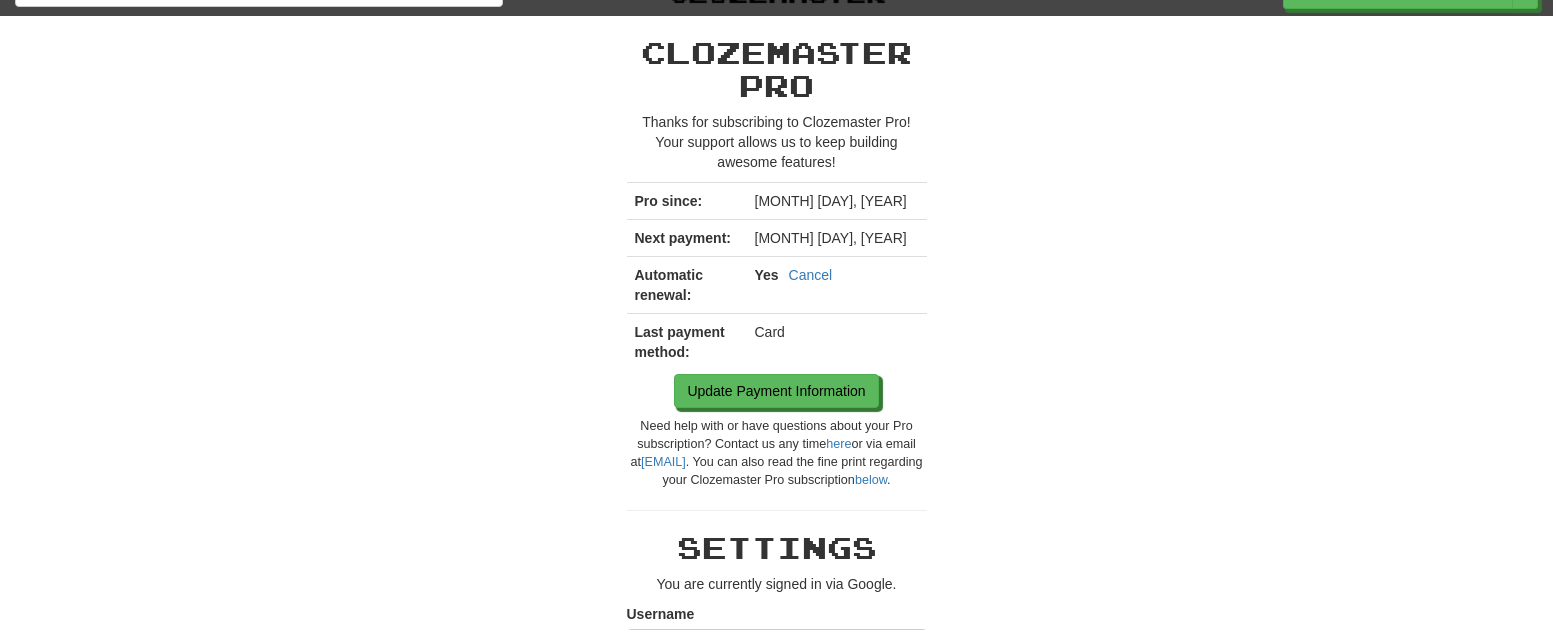 scroll, scrollTop: 0, scrollLeft: 0, axis: both 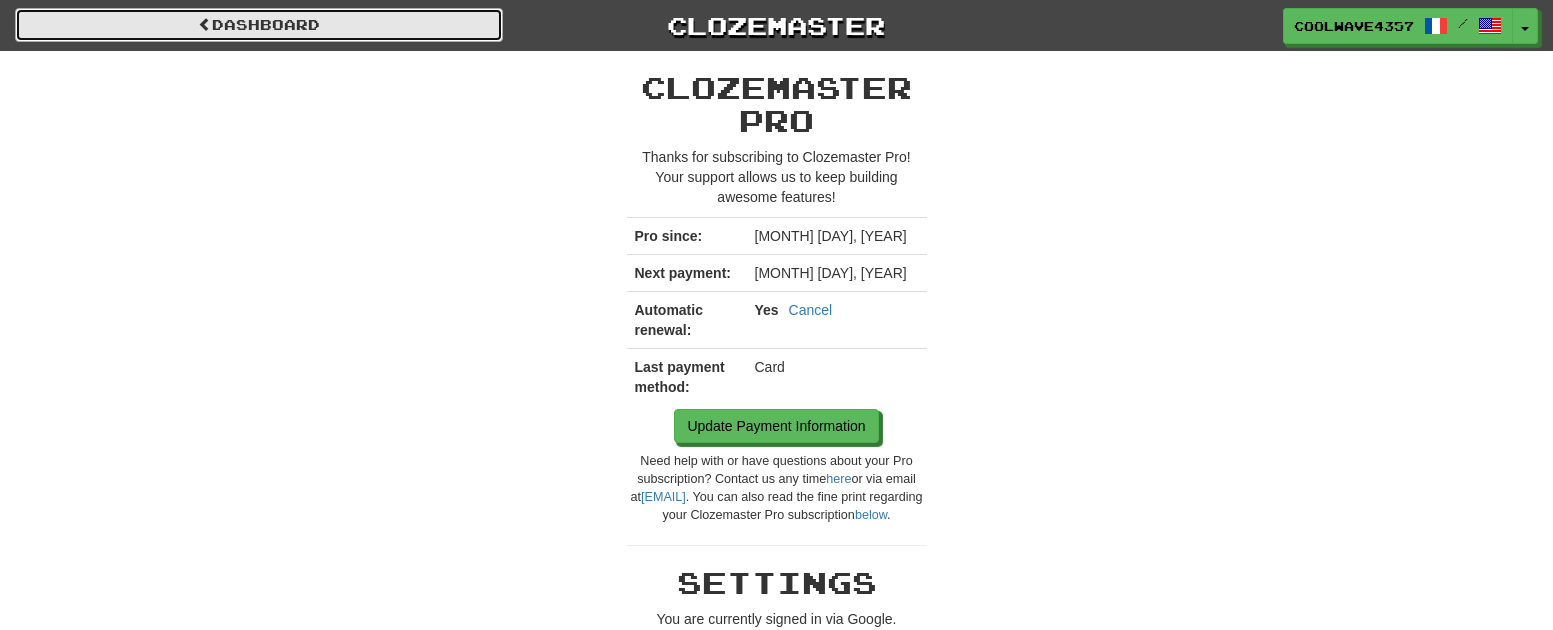 click on "Dashboard" at bounding box center (259, 25) 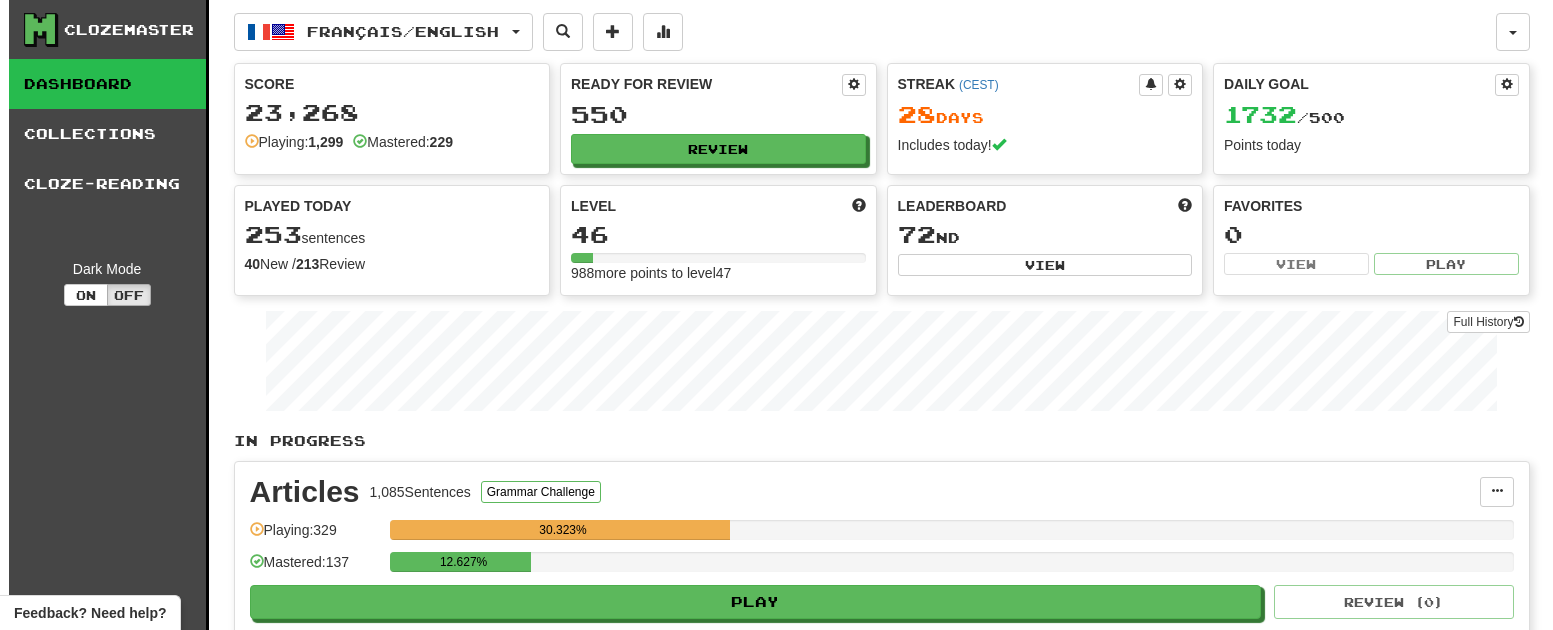 scroll, scrollTop: 0, scrollLeft: 0, axis: both 